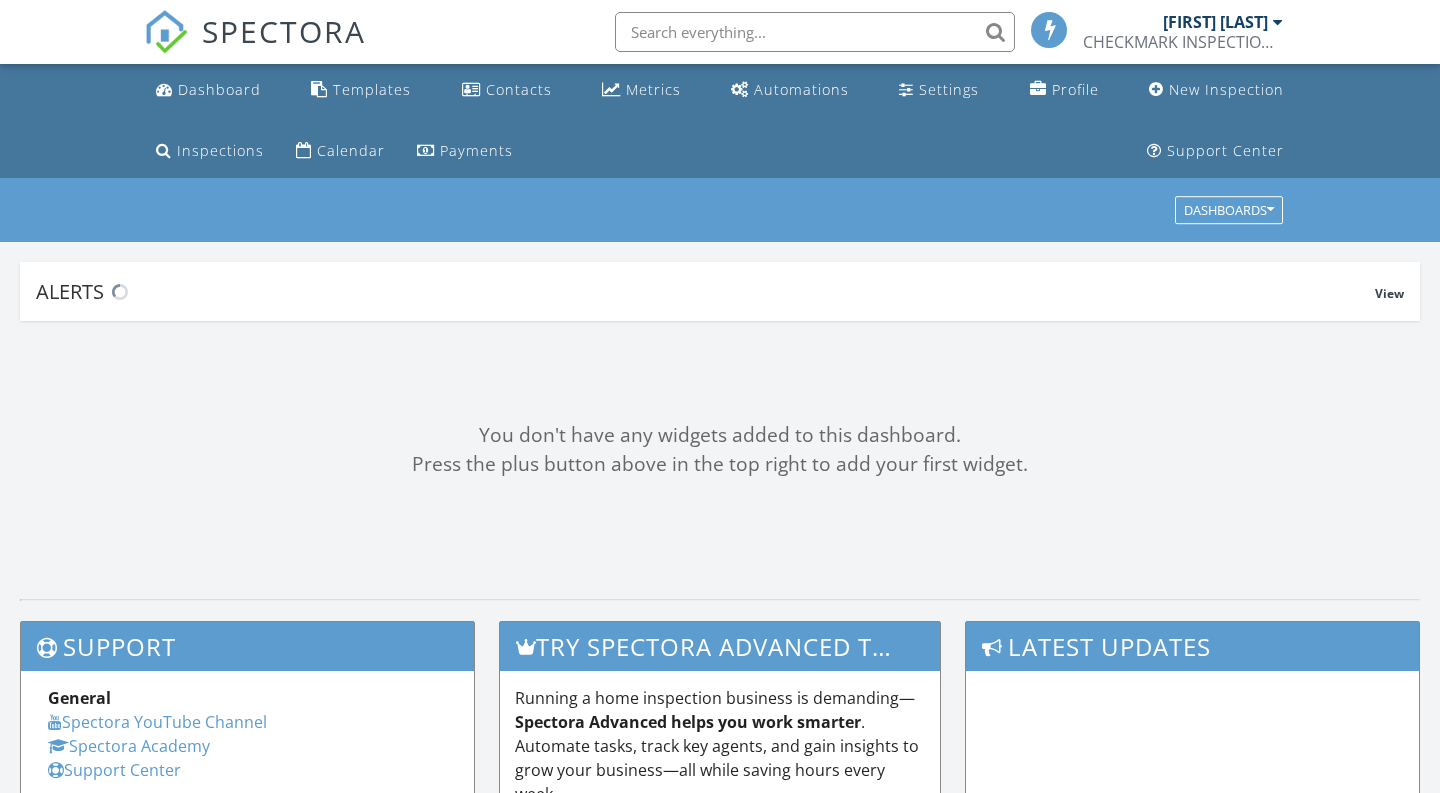 scroll, scrollTop: 0, scrollLeft: 0, axis: both 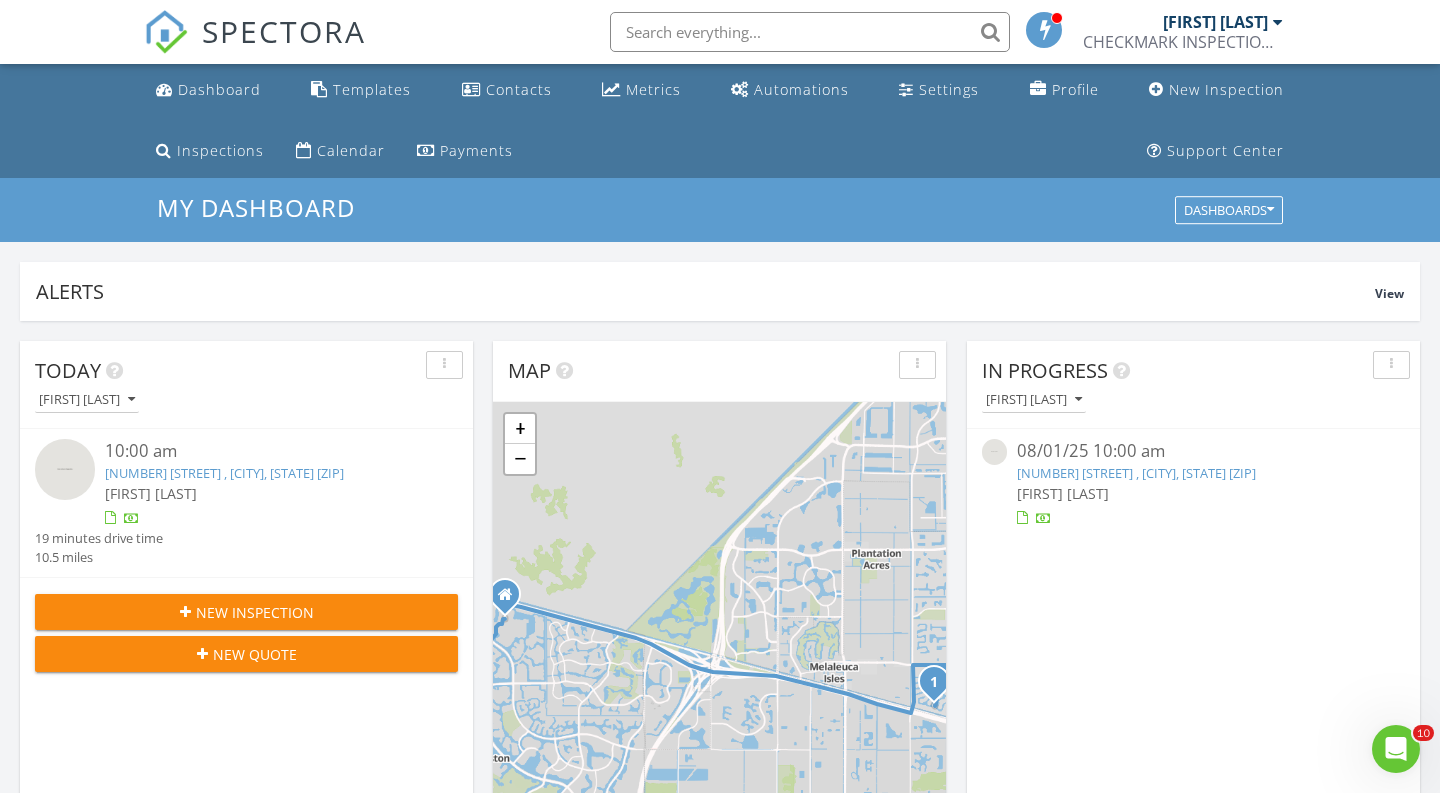 click at bounding box center [65, 469] 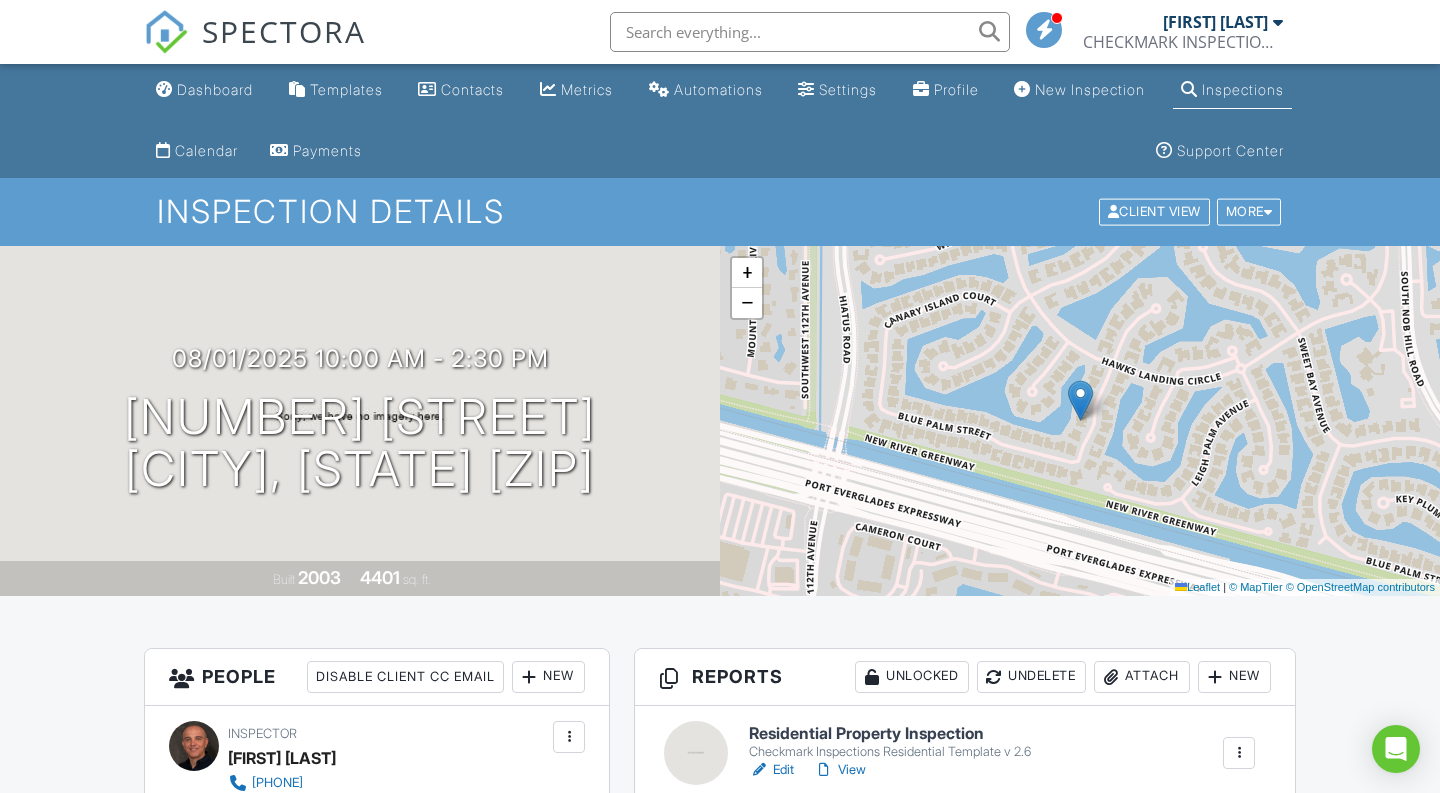 scroll, scrollTop: 0, scrollLeft: 0, axis: both 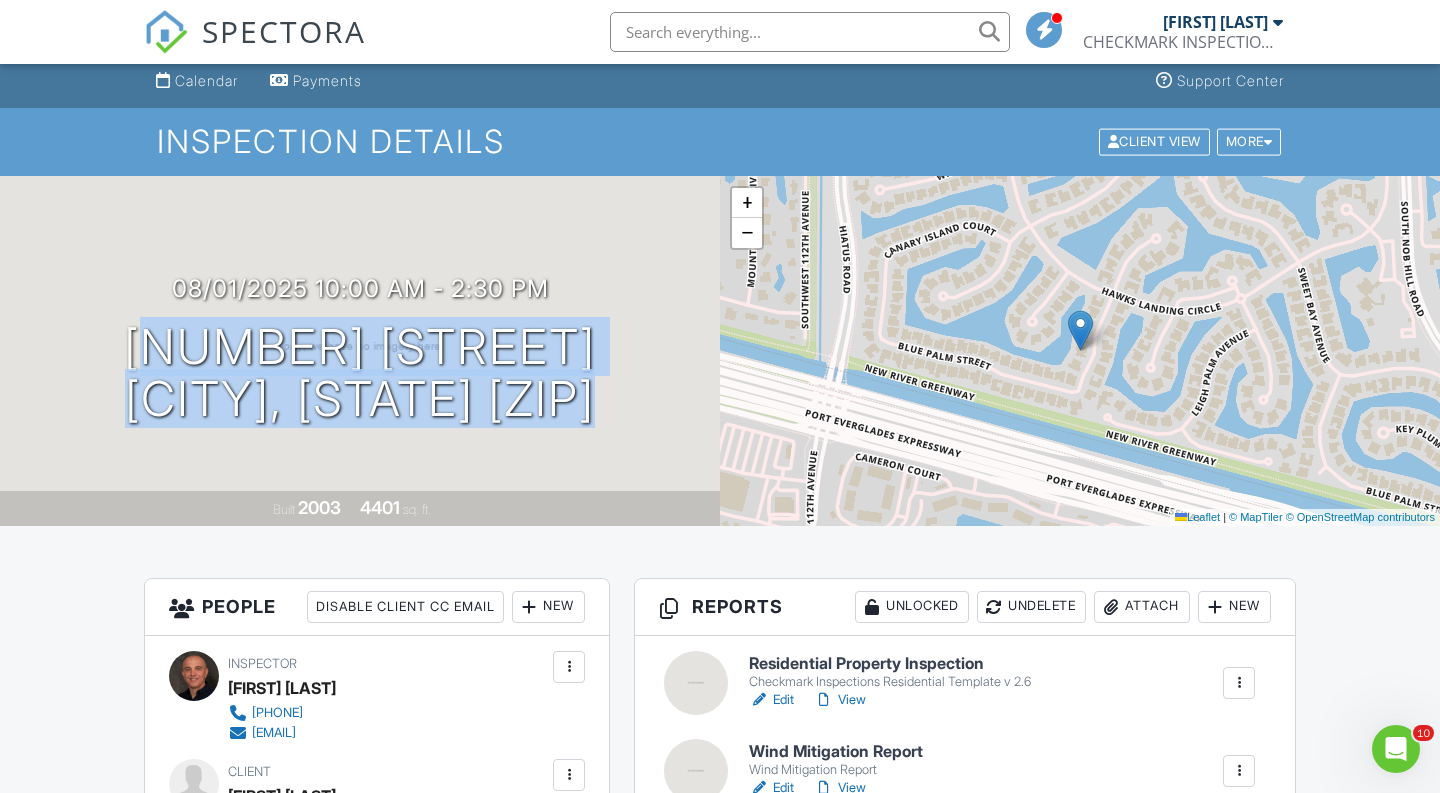 drag, startPoint x: 639, startPoint y: 421, endPoint x: 72, endPoint y: 342, distance: 572.47705 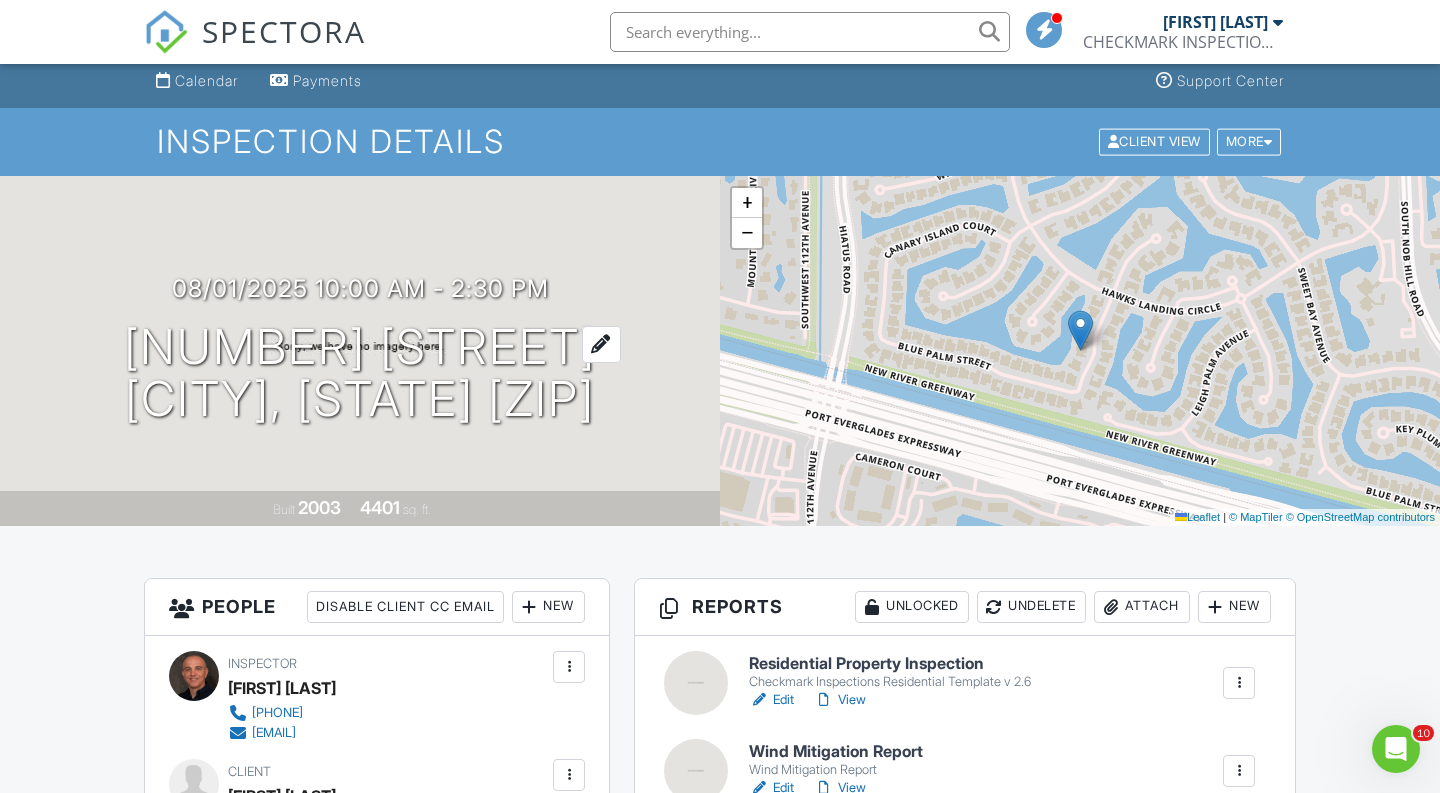 click at bounding box center [601, 344] 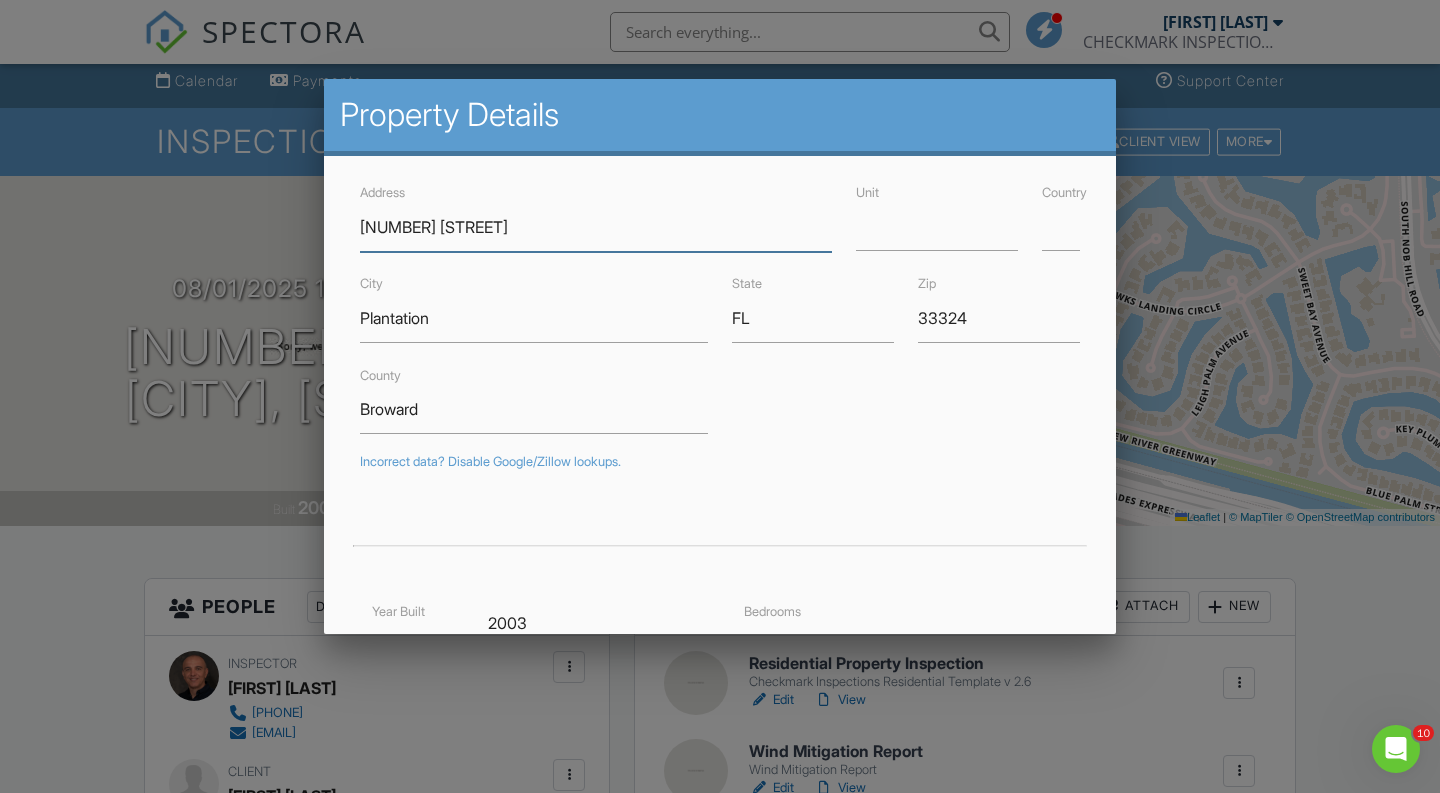 click on "731 Coconut Palm" at bounding box center [596, 227] 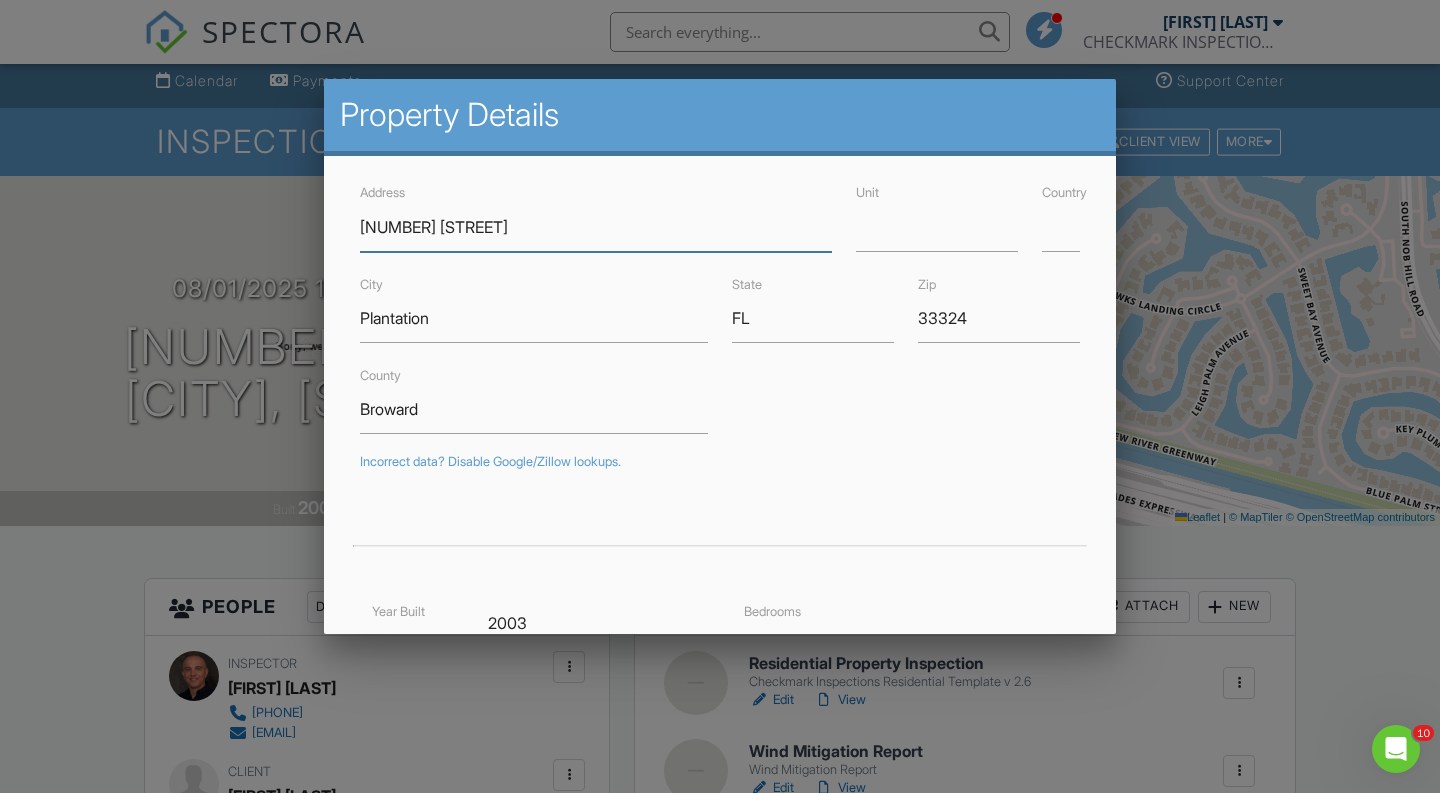 scroll, scrollTop: 362, scrollLeft: 0, axis: vertical 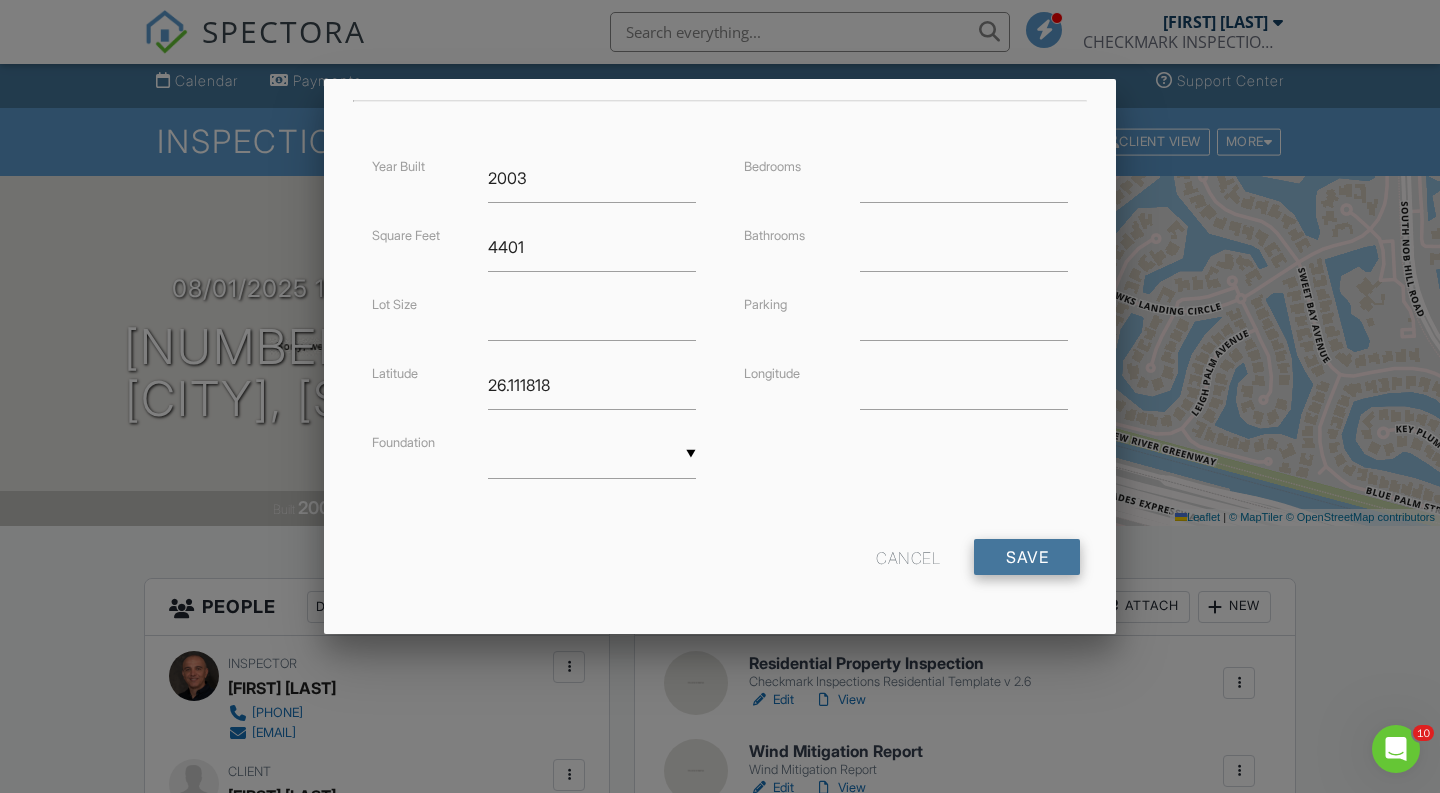 type on "[NUMBER] [STREET]" 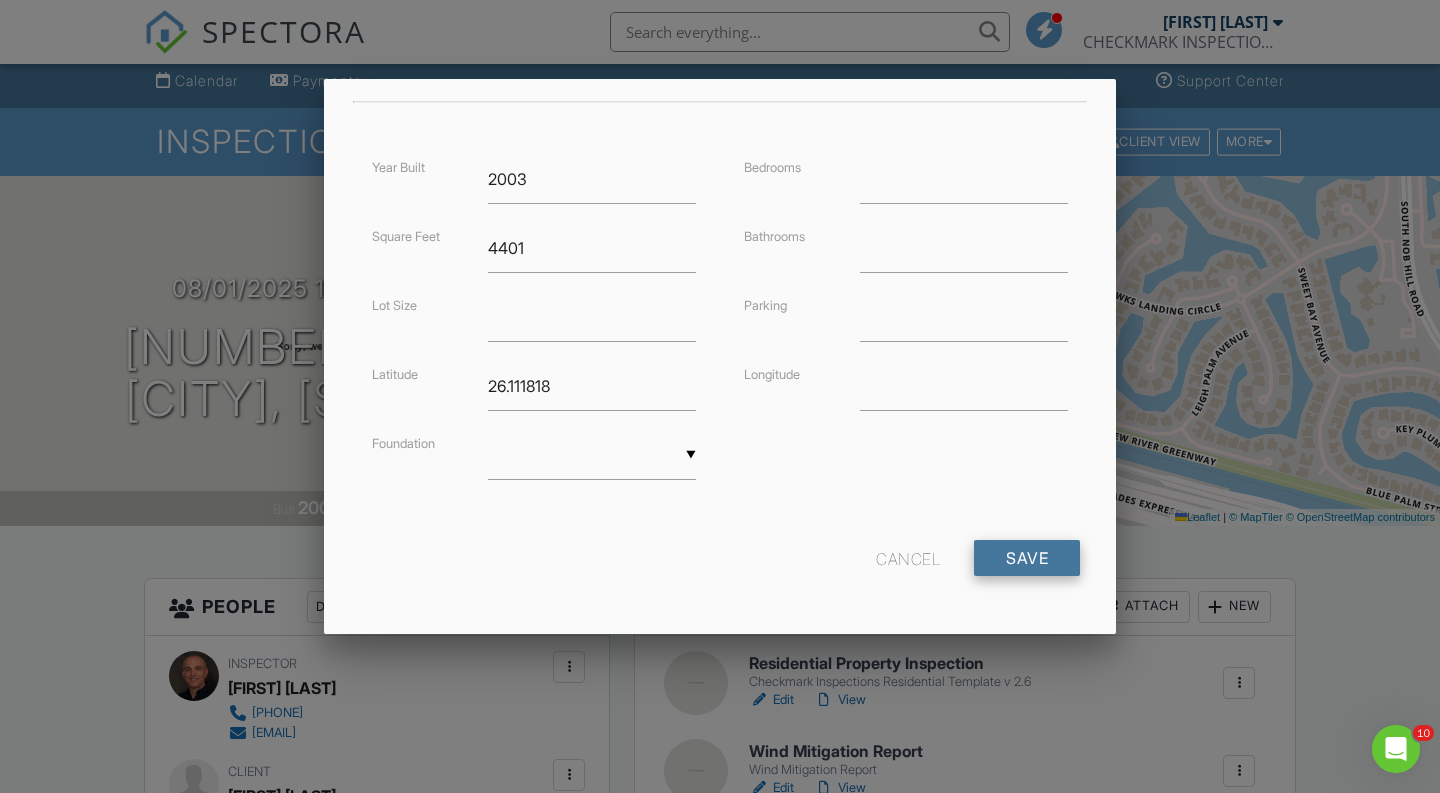 click on "Save" at bounding box center [1027, 558] 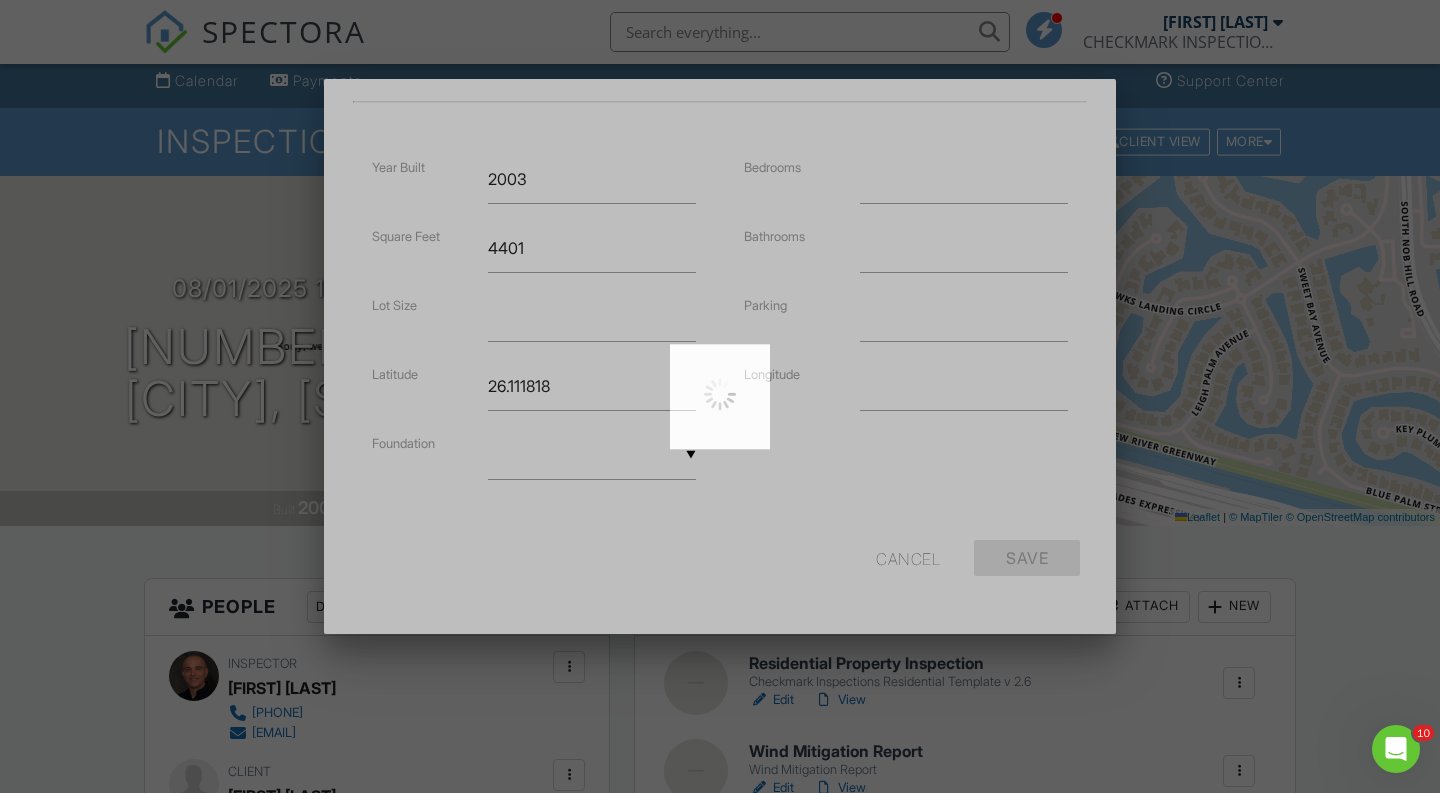 scroll, scrollTop: 443, scrollLeft: 0, axis: vertical 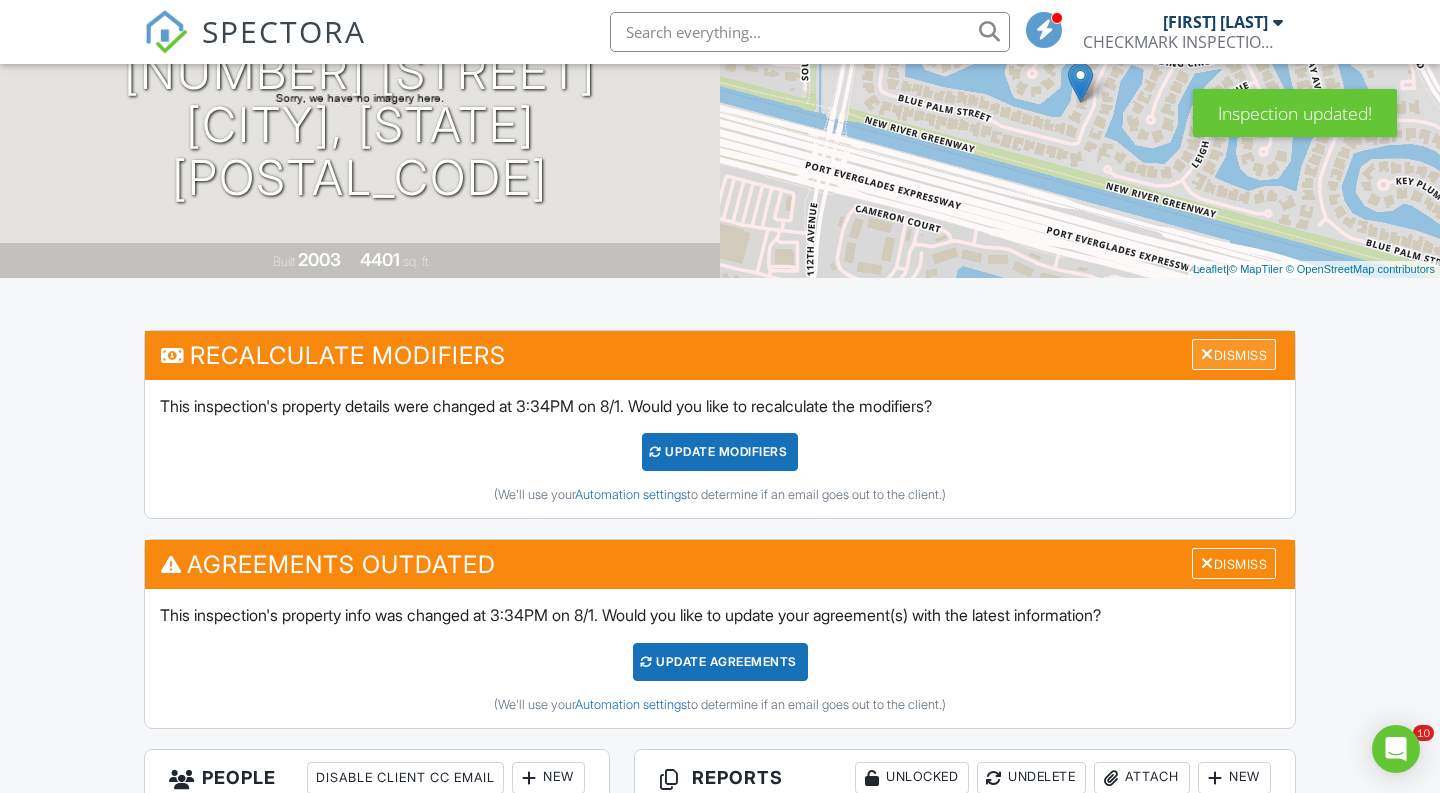 click on "Dismiss" at bounding box center [1234, 354] 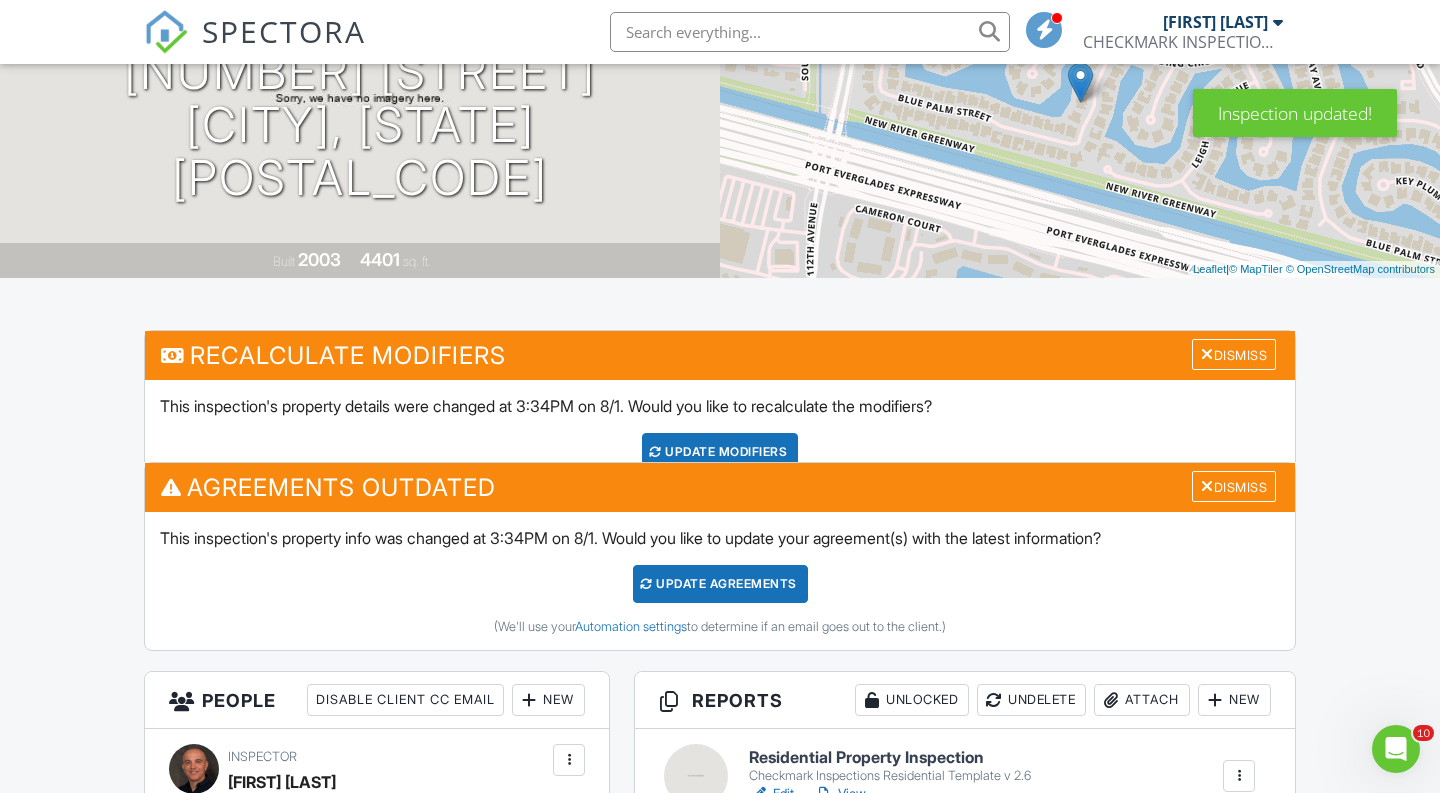 scroll, scrollTop: 0, scrollLeft: 0, axis: both 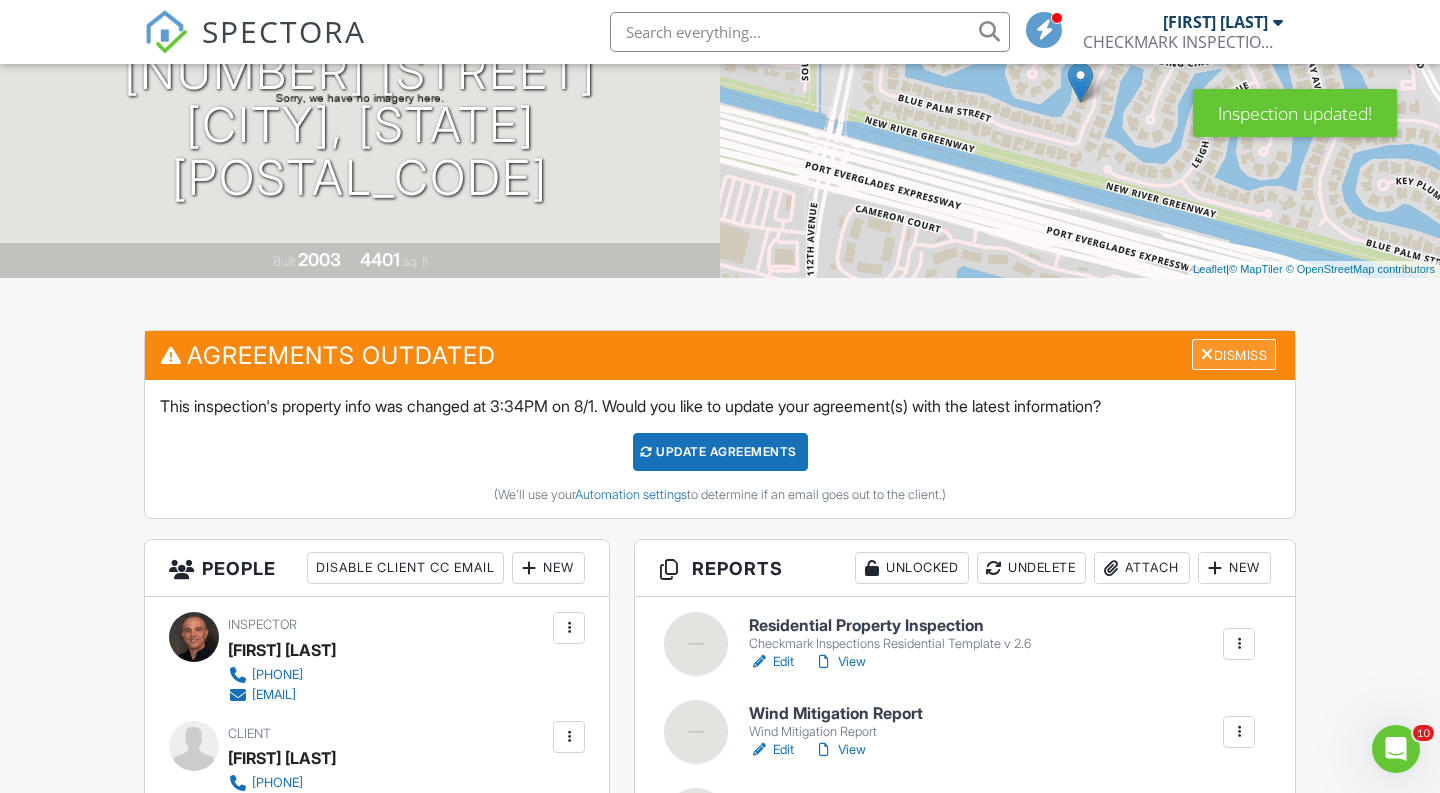 click on "Dismiss" at bounding box center (1234, 354) 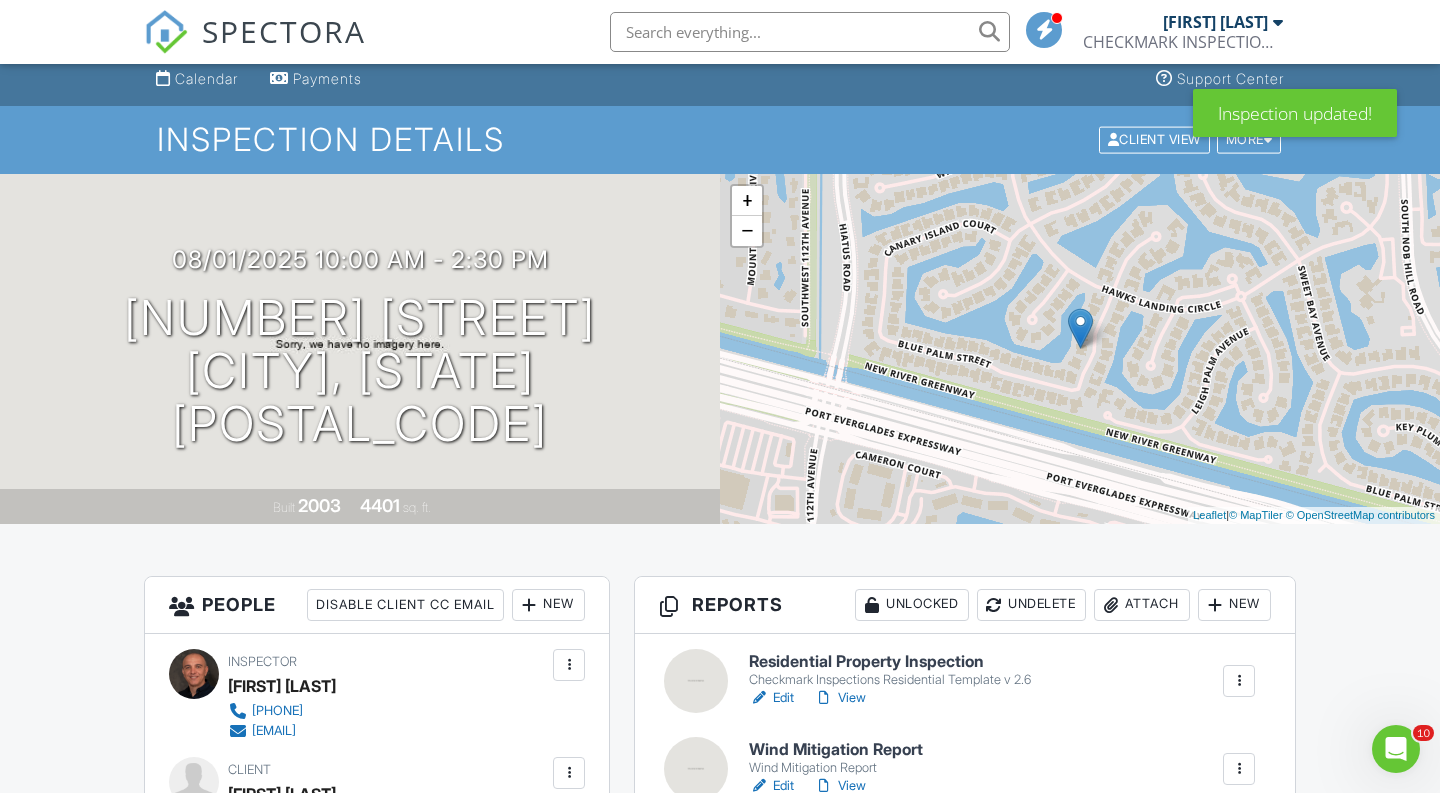 scroll, scrollTop: 252, scrollLeft: 0, axis: vertical 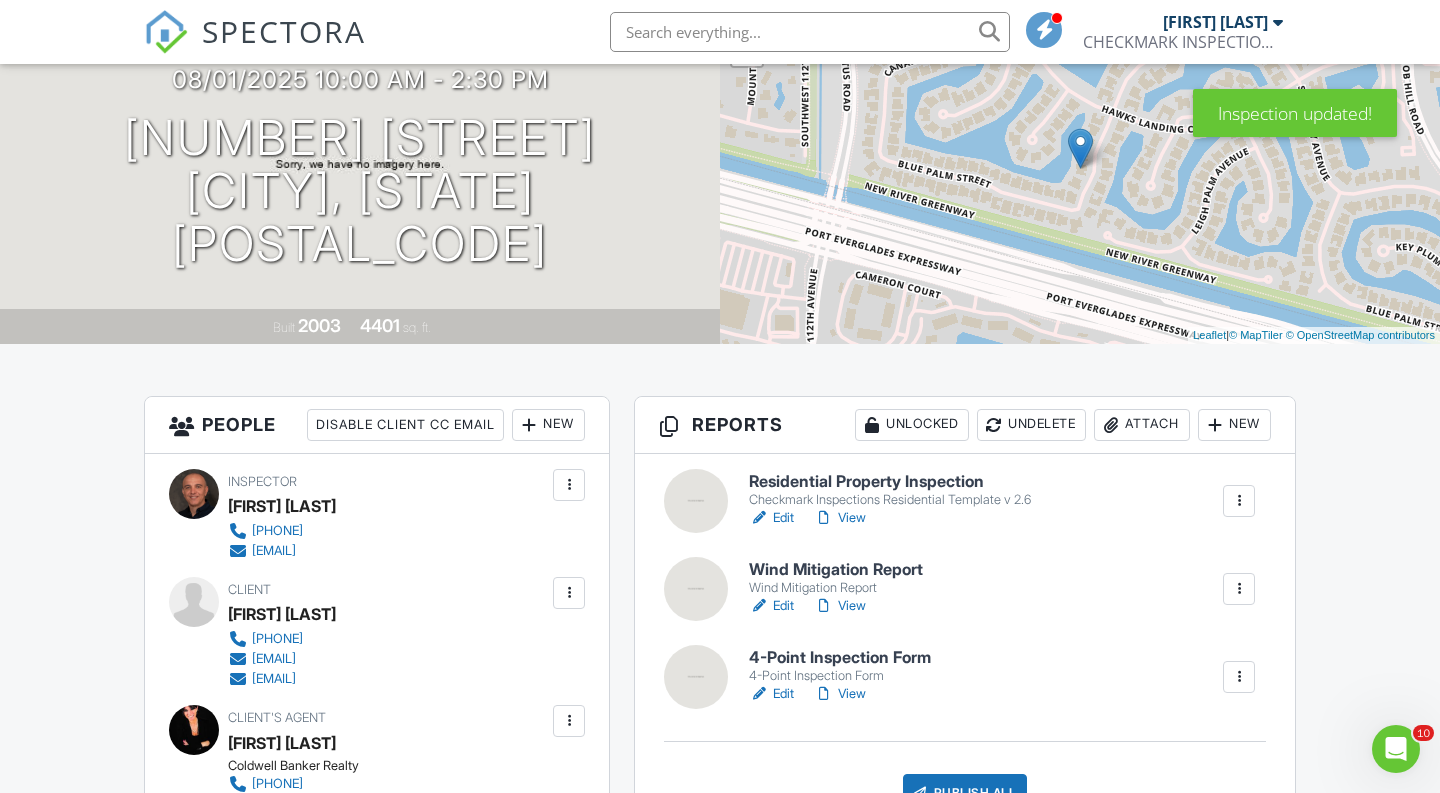 click on "Edit" at bounding box center (771, 518) 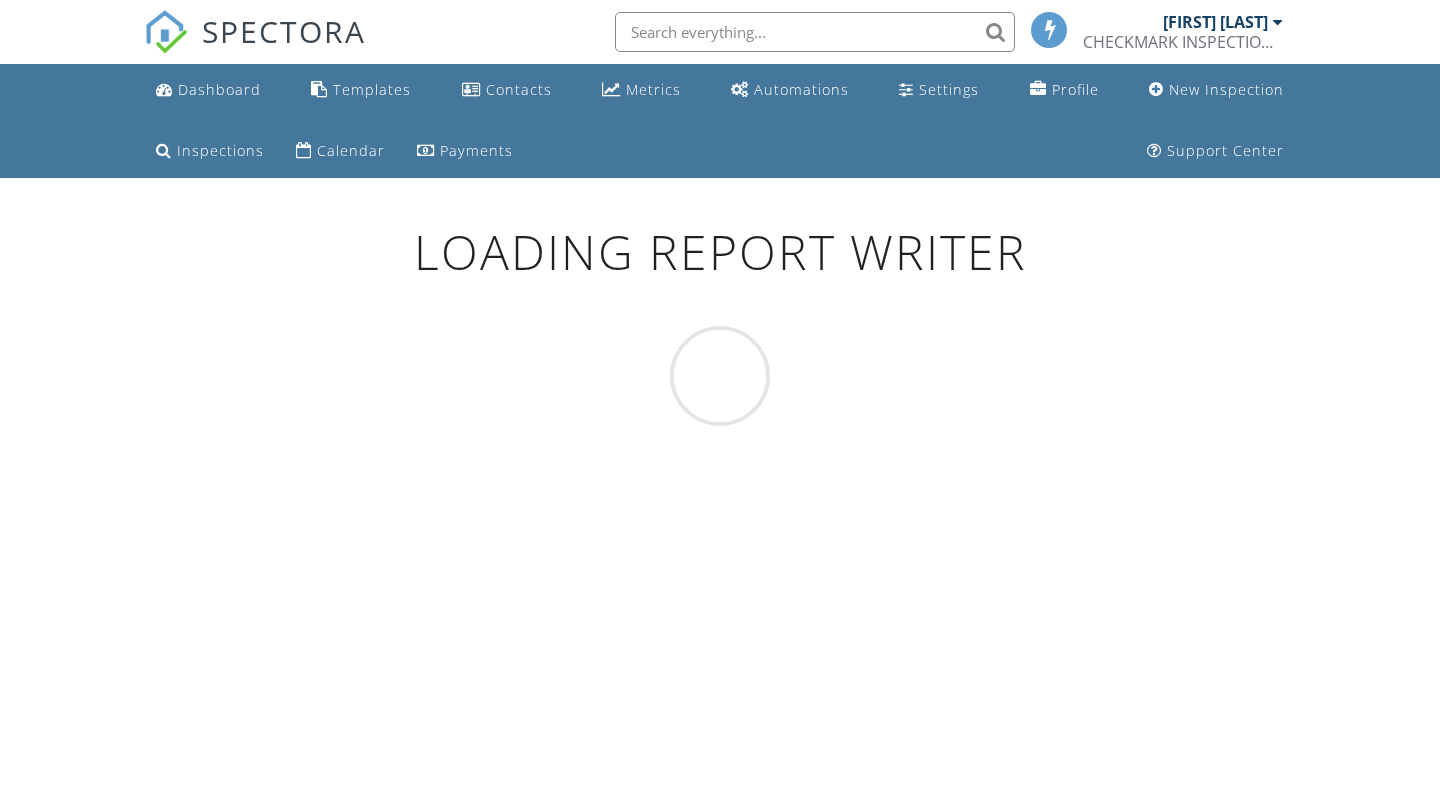 scroll, scrollTop: 0, scrollLeft: 0, axis: both 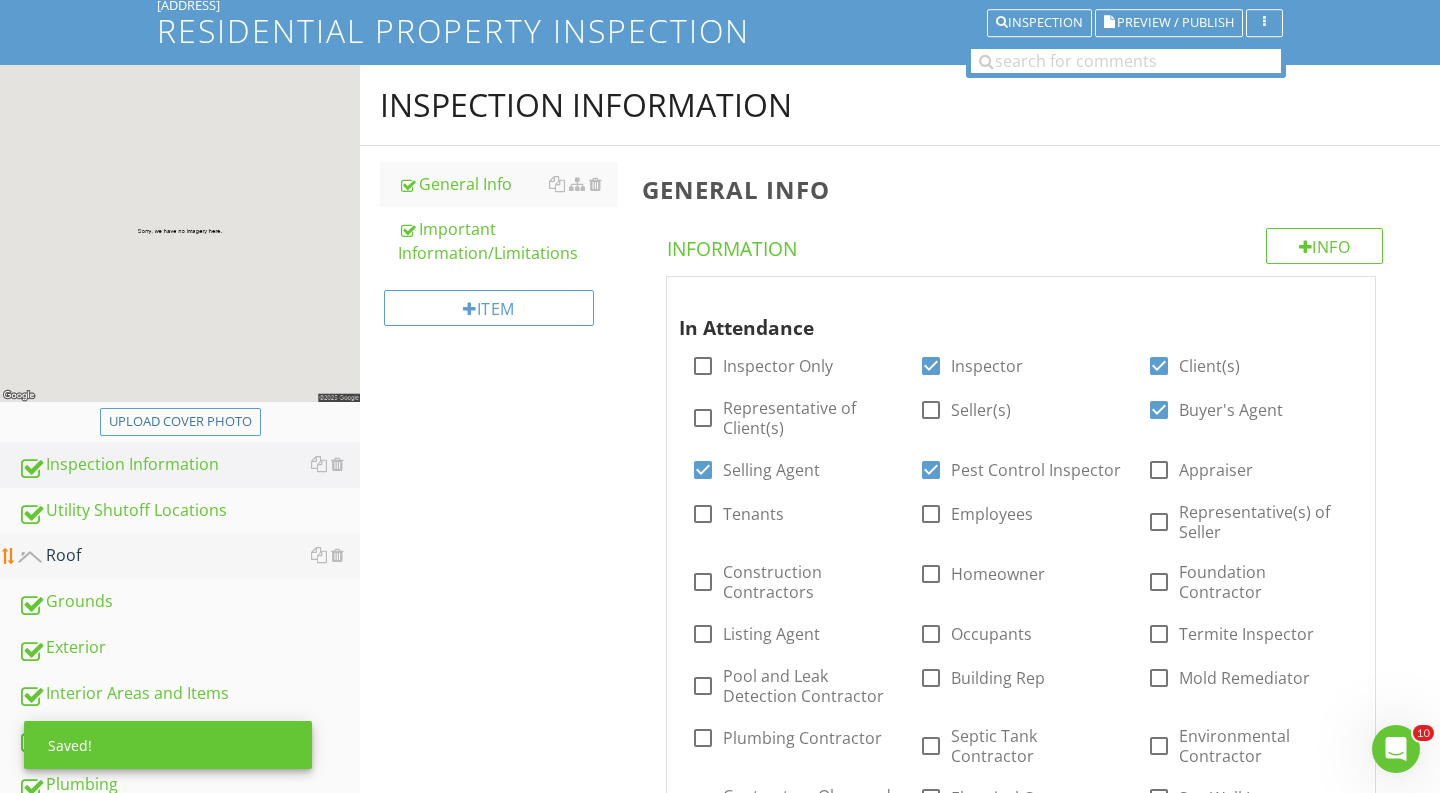 click on "Roof" at bounding box center (189, 556) 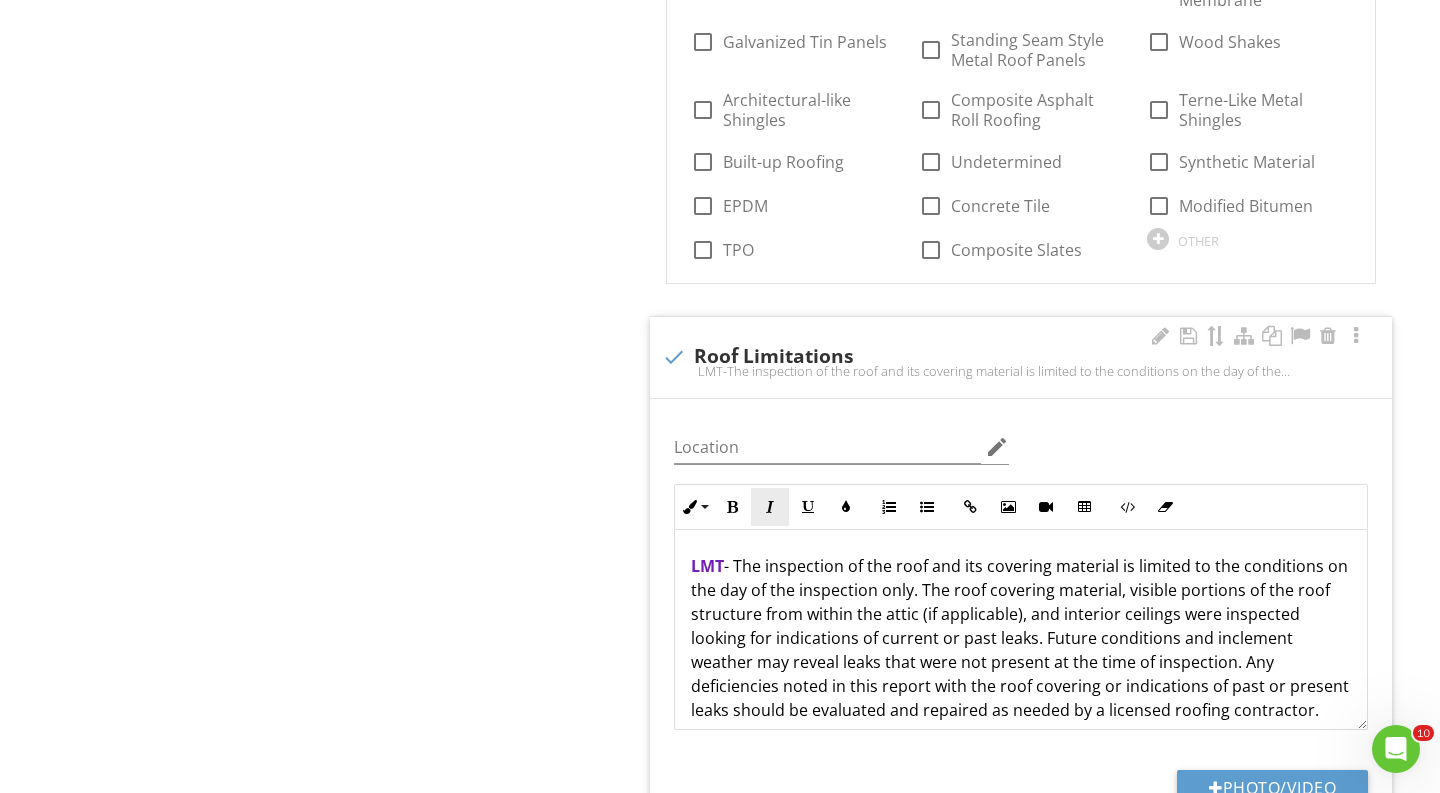 scroll, scrollTop: 2102, scrollLeft: 0, axis: vertical 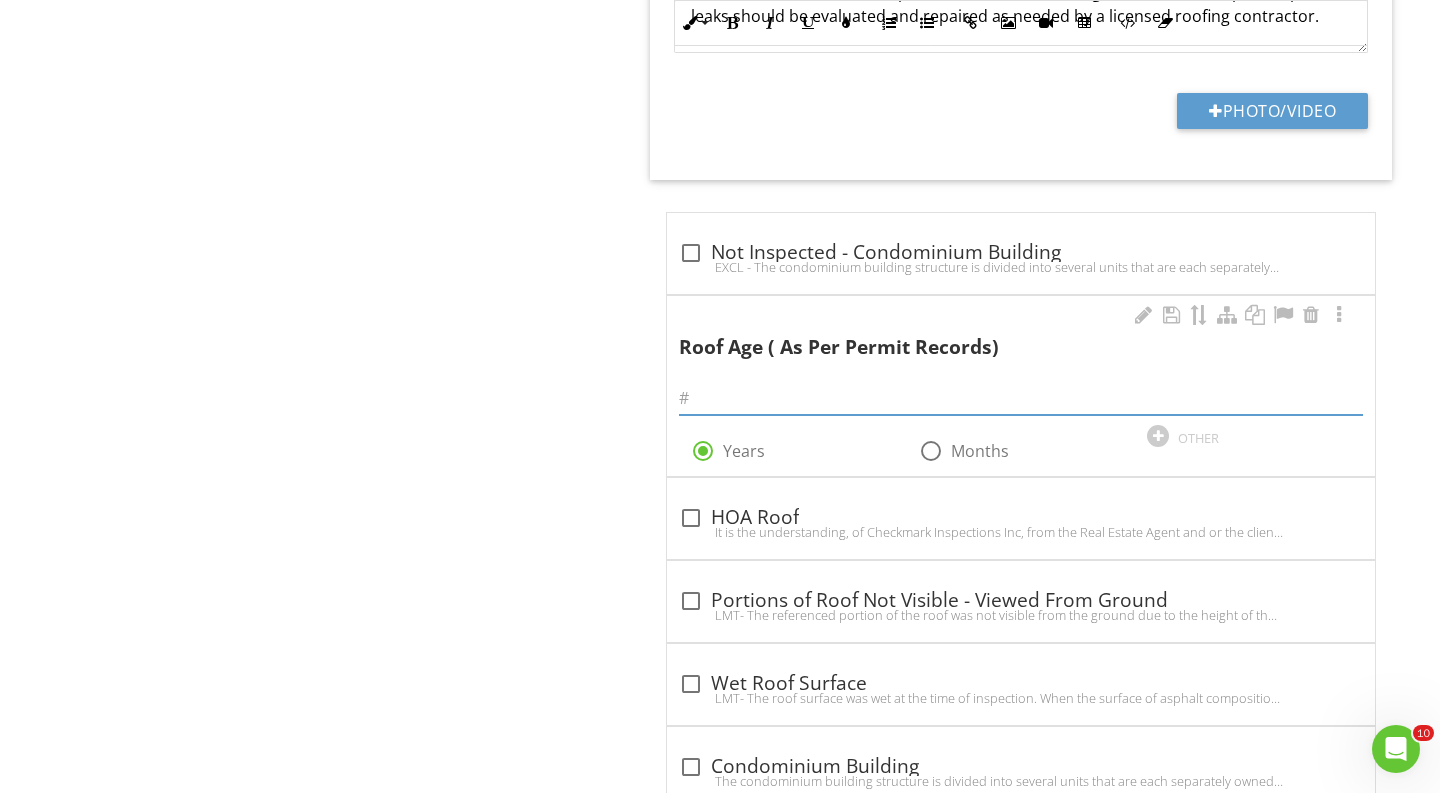click at bounding box center (1021, 398) 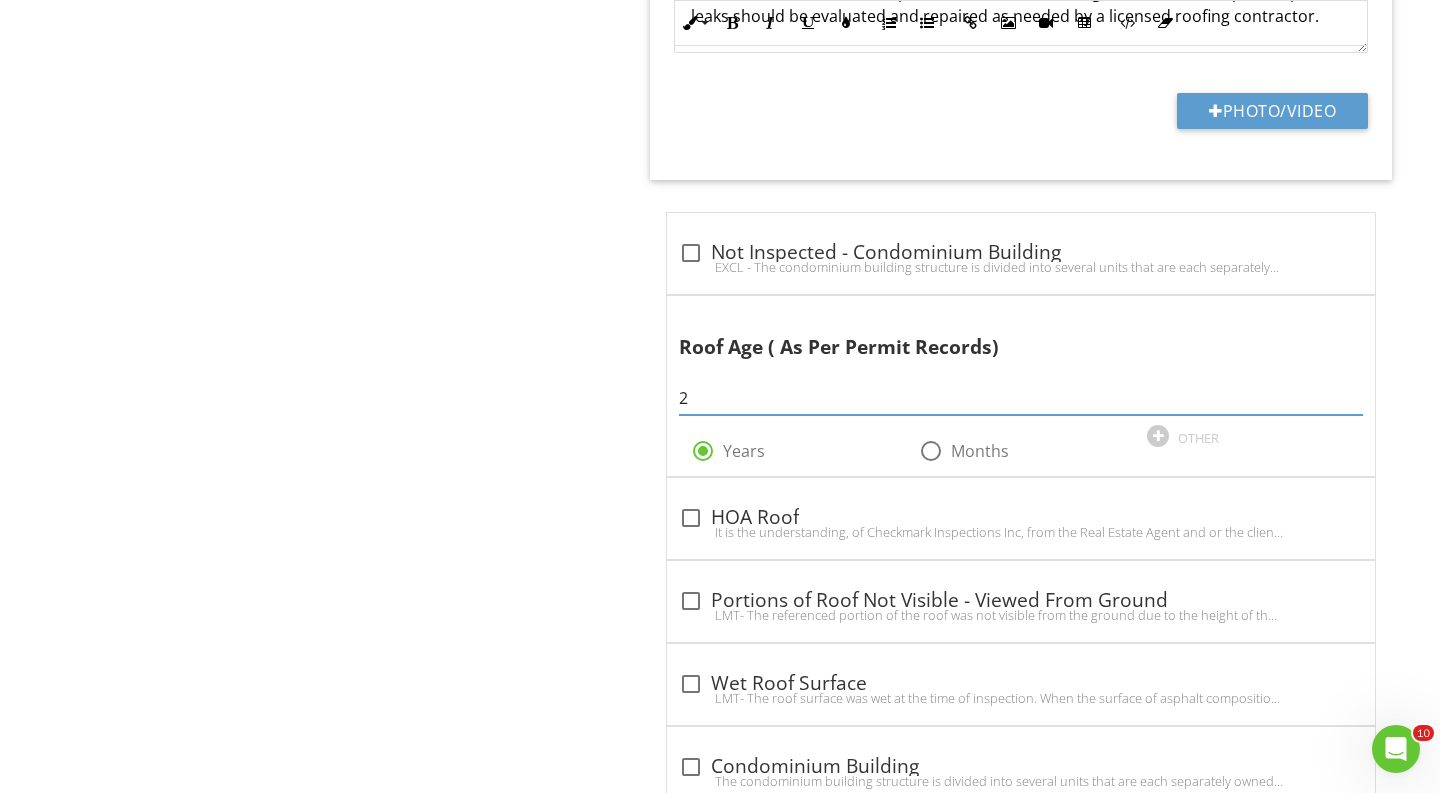 type on "2" 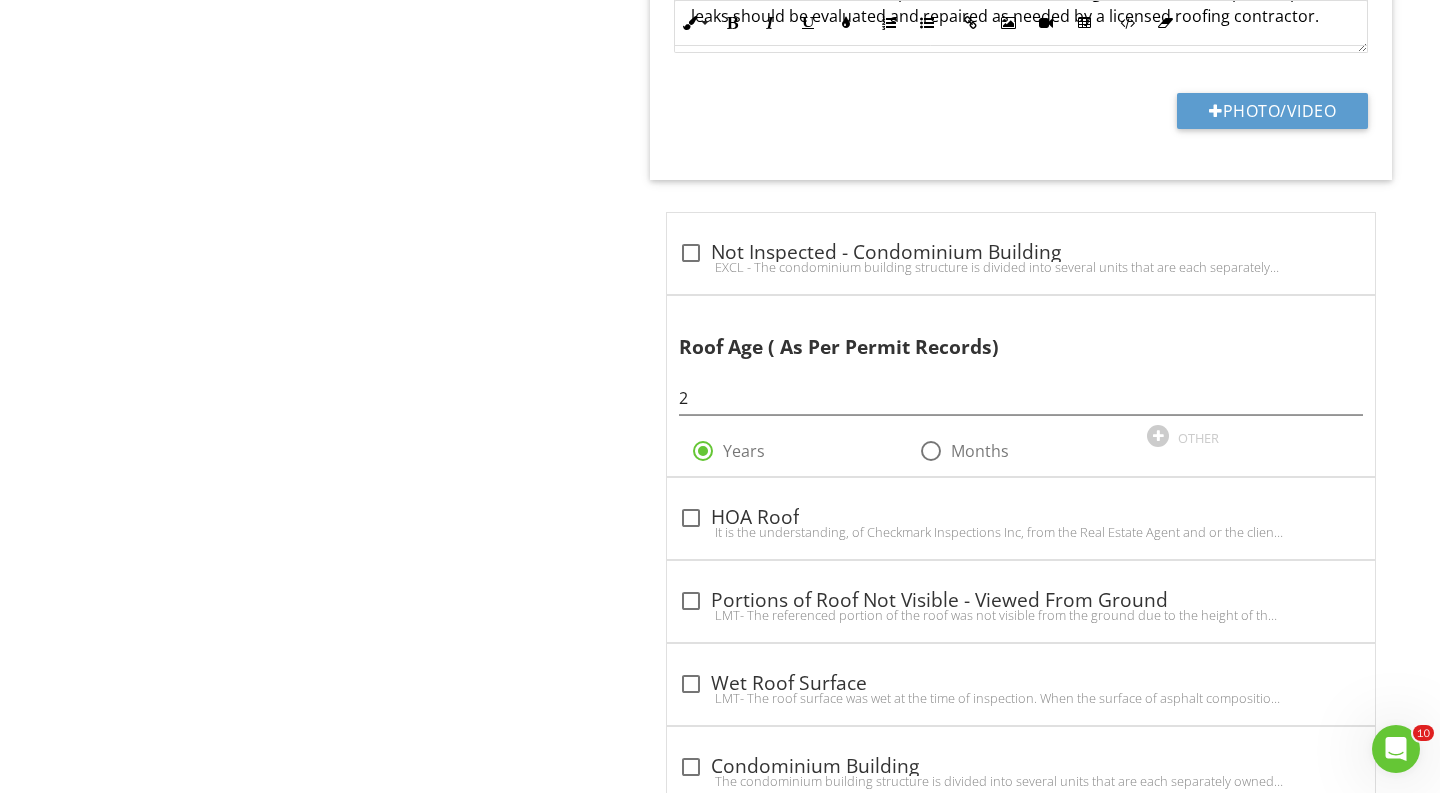 click on "Roof
General Info
Inspection Method
Roof Surface Condition
Concrete / Clay Tiles
Vents/Roof Protrusions
Roof Flashings
Gutters/Downspouts
Item
General Info
Info
Information                 18         check
Roof Views
Location edit       Inline Style XLarge Large Normal Small Light Small/Light Bold Italic Underline Colors Ordered List Unordered List Insert Link Insert Image Insert Video Insert Table Code View Clear Formatting Enter text here               + Add a caption         + Add a caption         + Add a caption         + Add a caption         + Add a caption         + Add a caption" at bounding box center (900, -42) 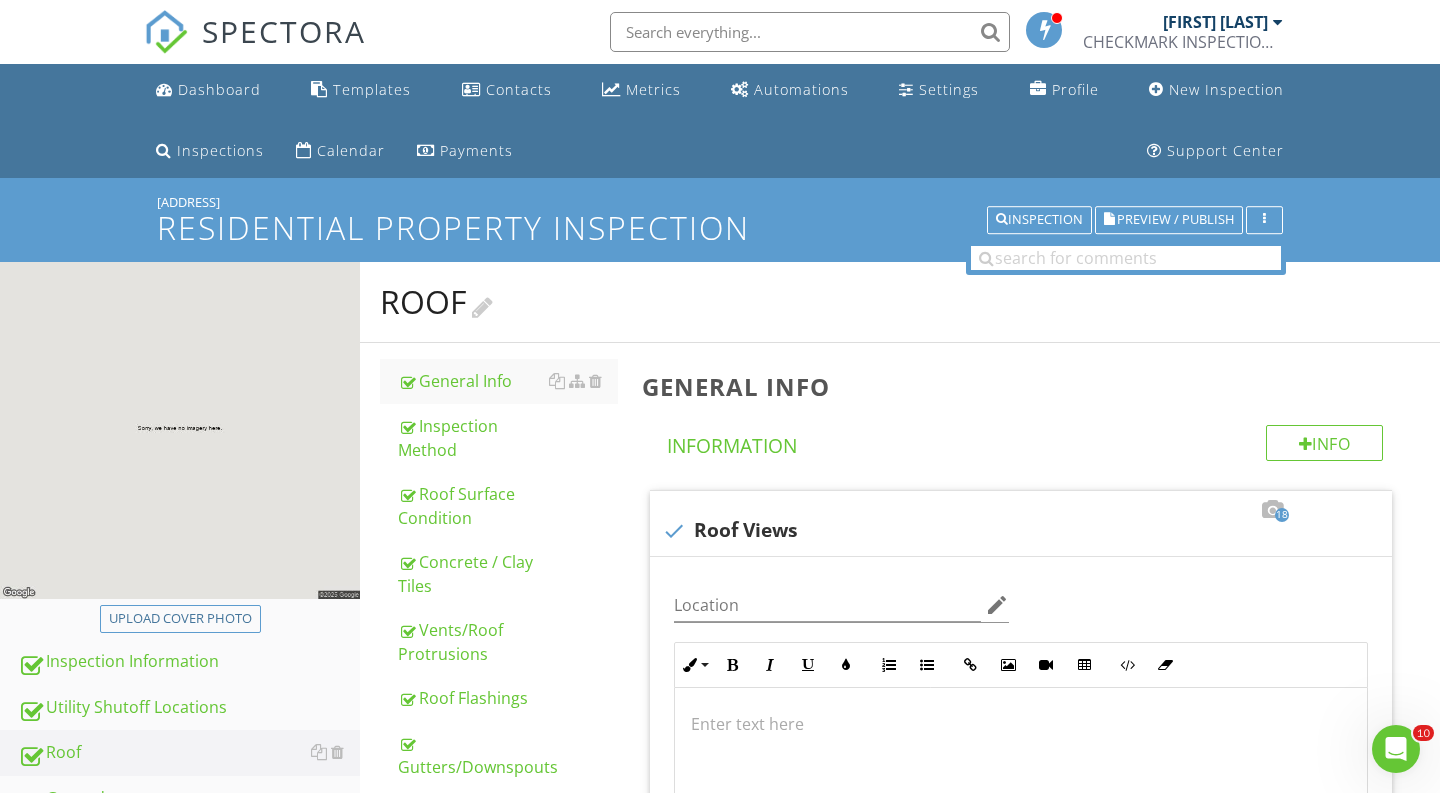 scroll, scrollTop: 0, scrollLeft: 0, axis: both 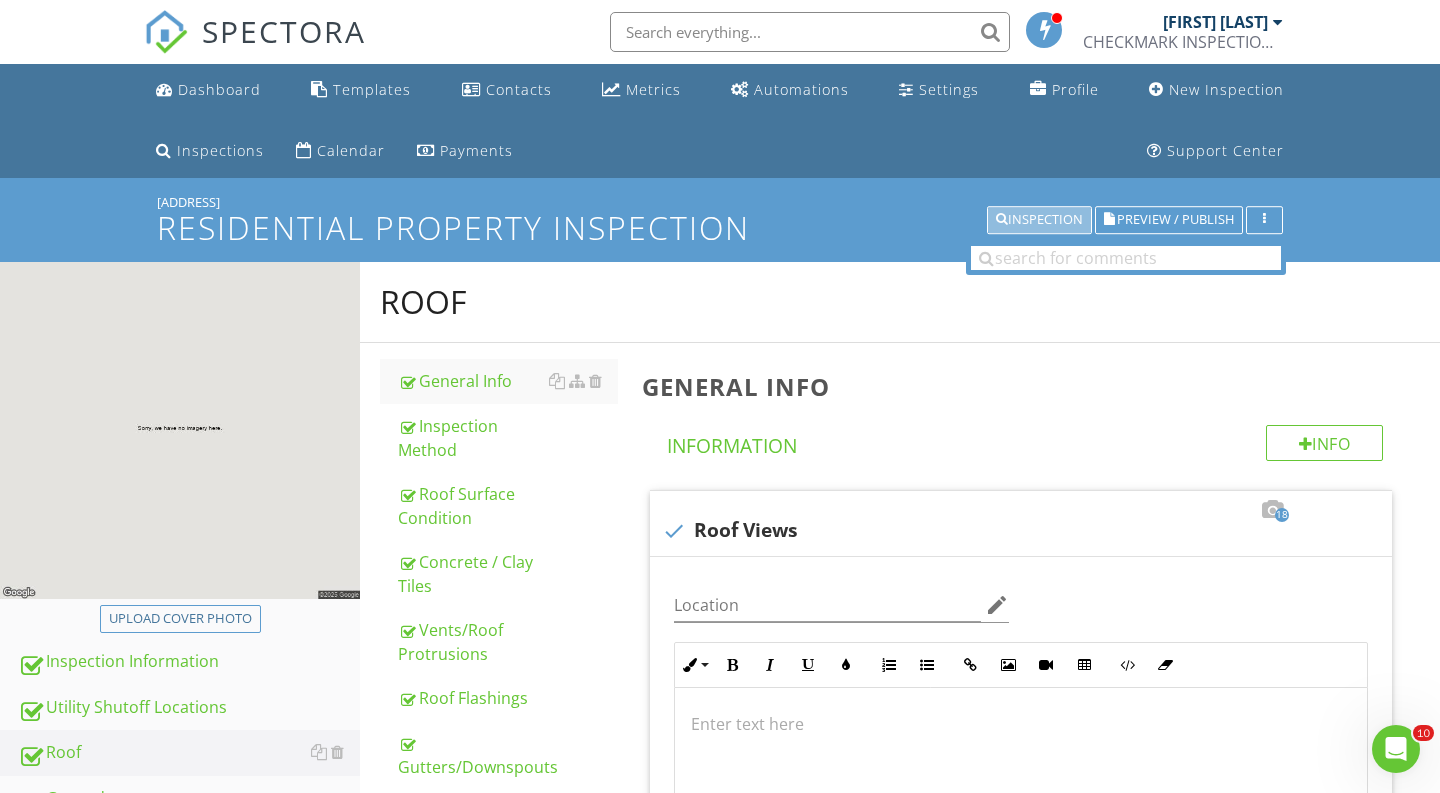 click on "Inspection" at bounding box center (1039, 220) 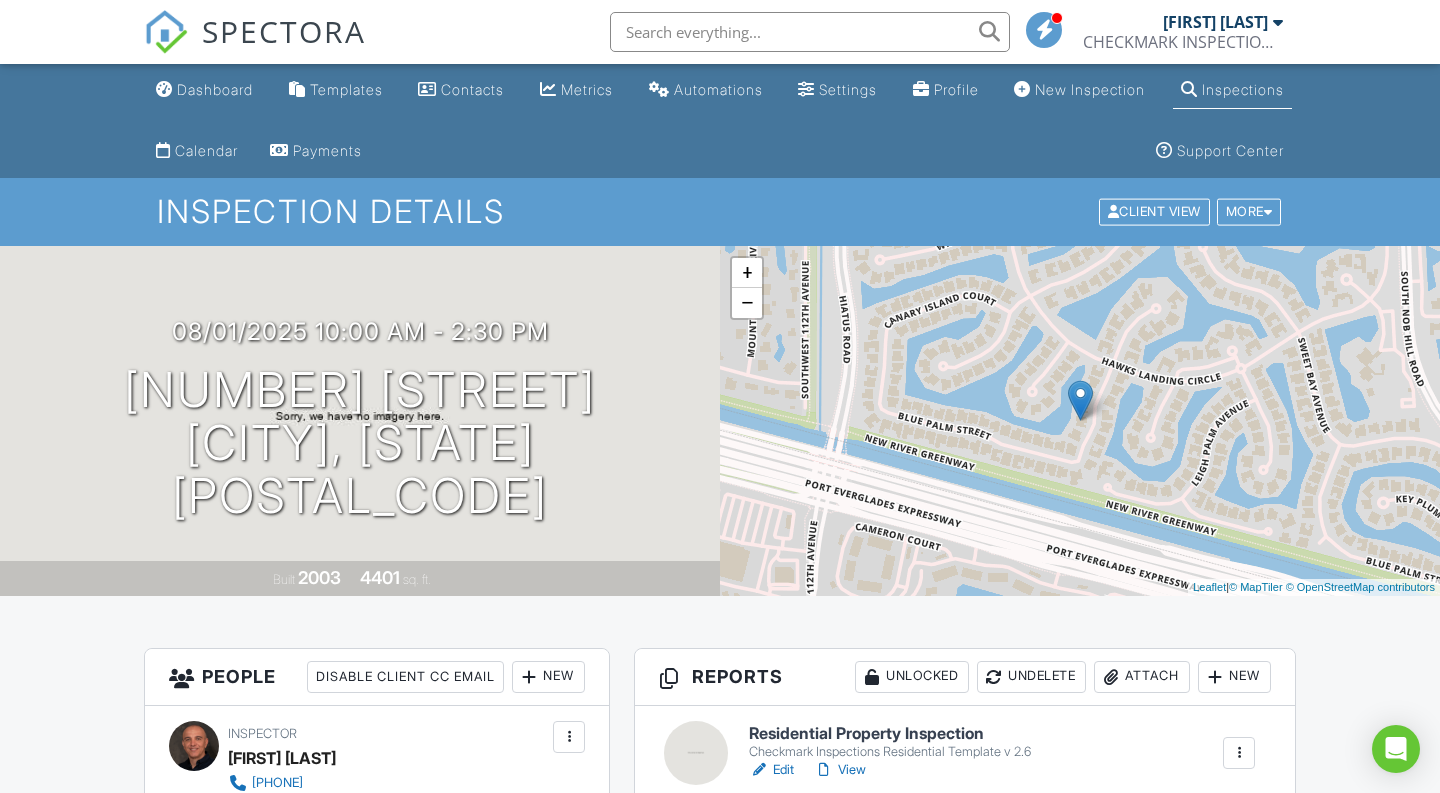 scroll, scrollTop: 514, scrollLeft: 0, axis: vertical 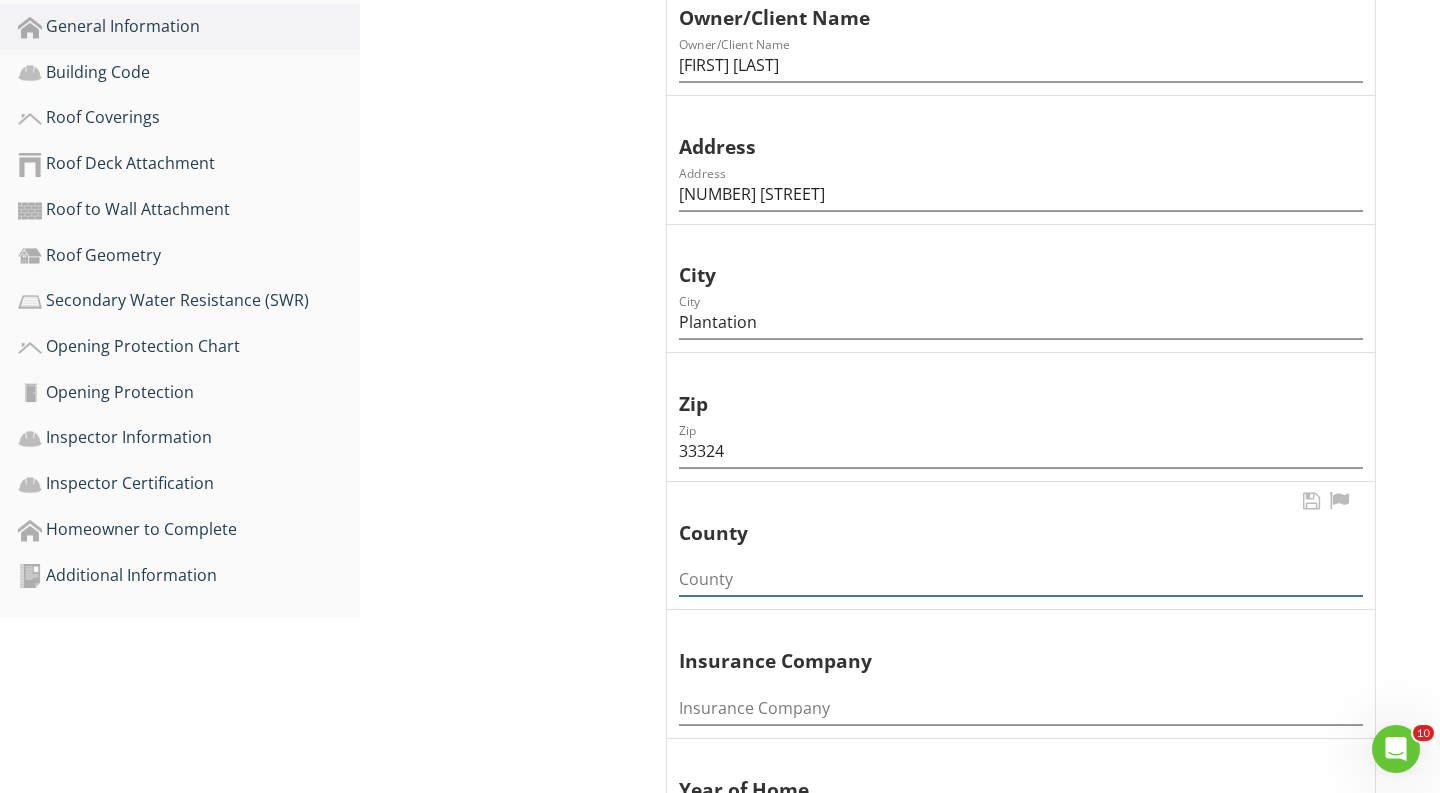 click at bounding box center (1021, 579) 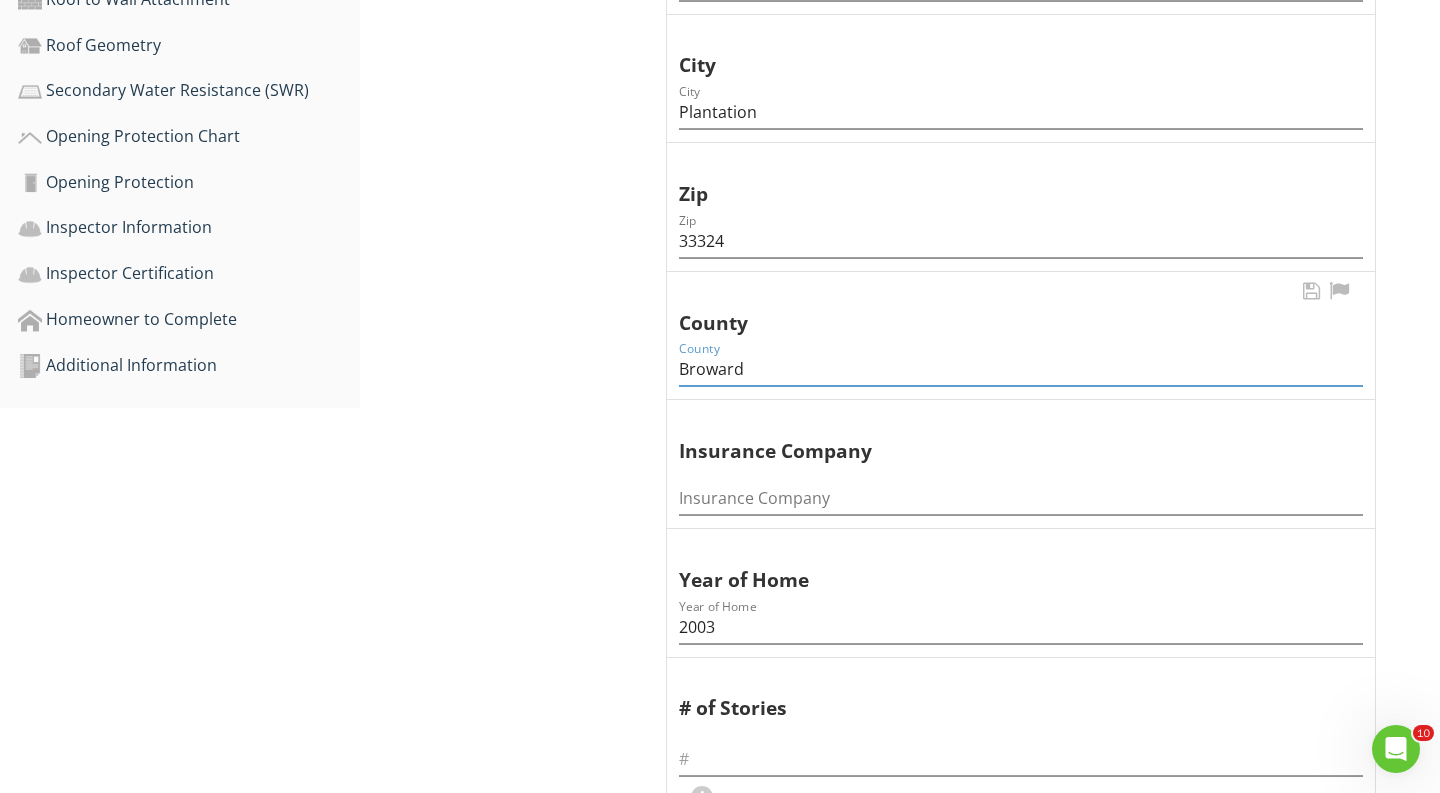 scroll, scrollTop: 866, scrollLeft: 0, axis: vertical 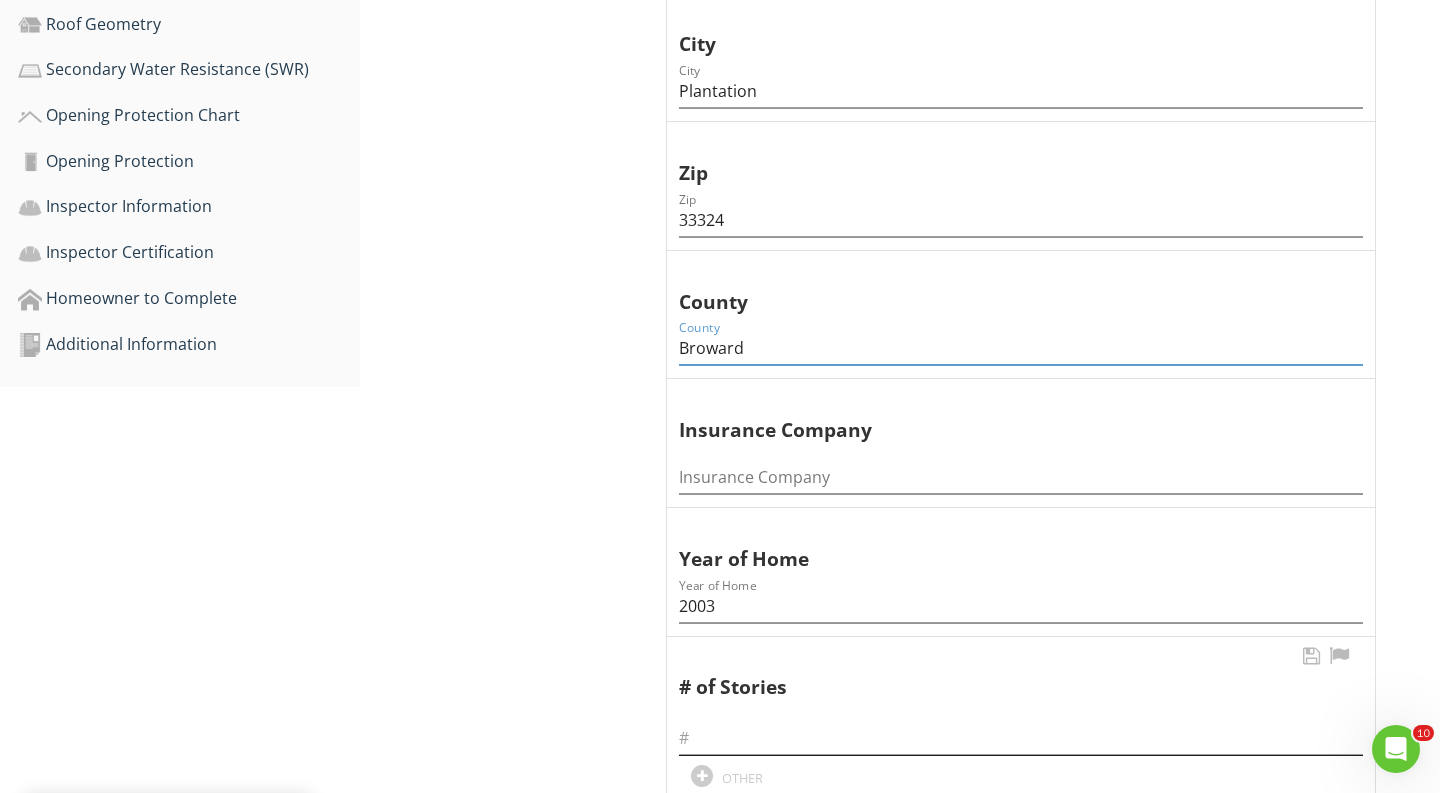 type on "Broward" 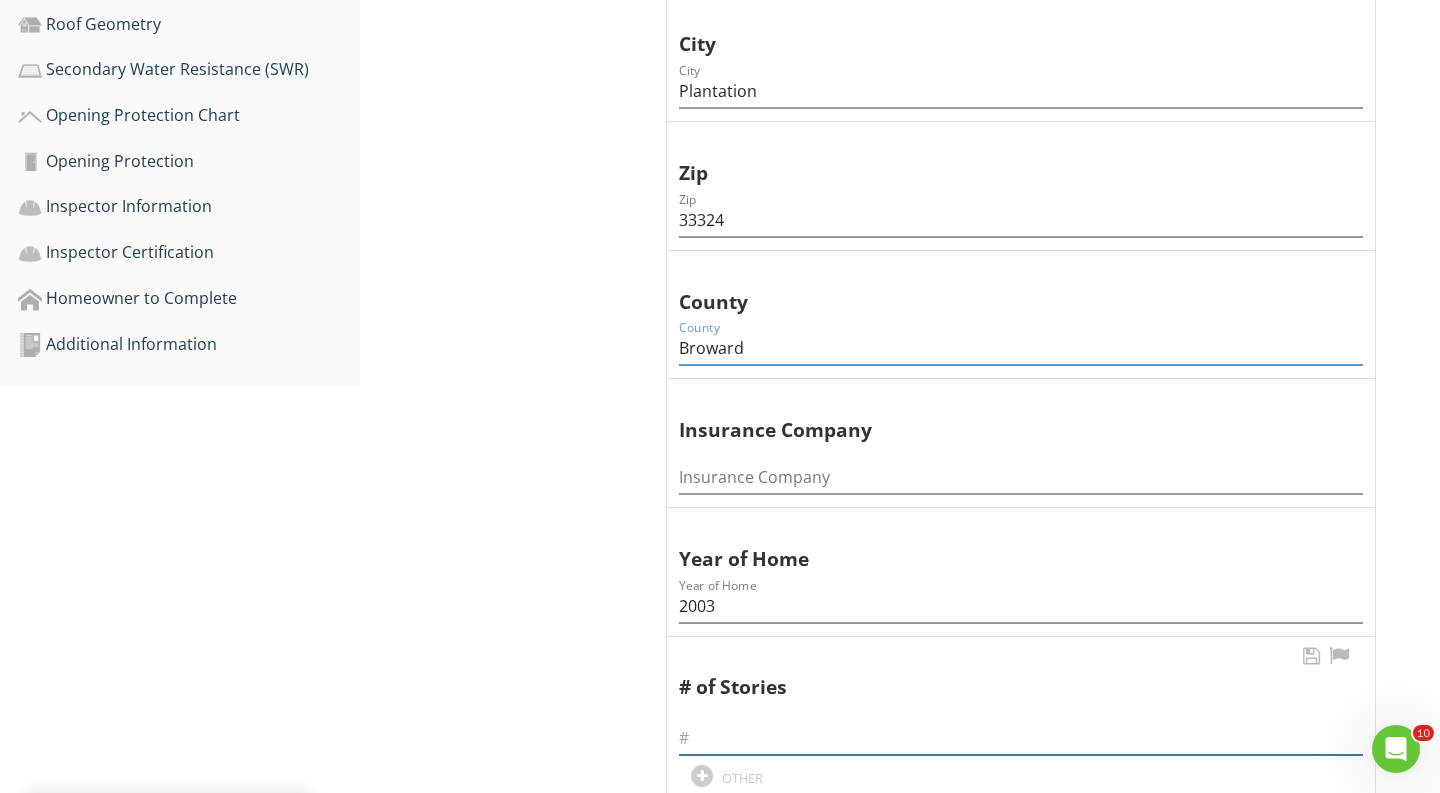 click at bounding box center [1021, 738] 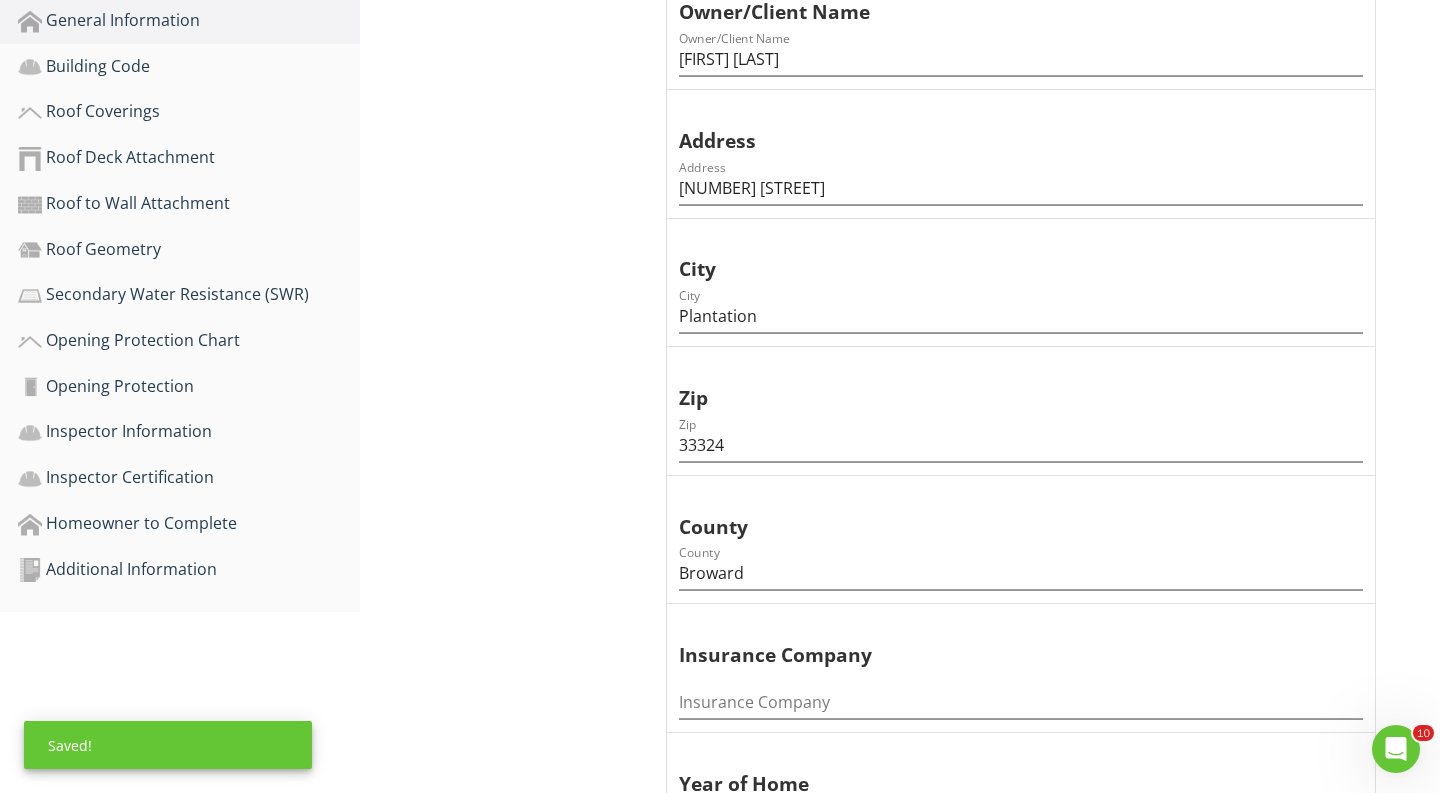 scroll, scrollTop: 282, scrollLeft: 0, axis: vertical 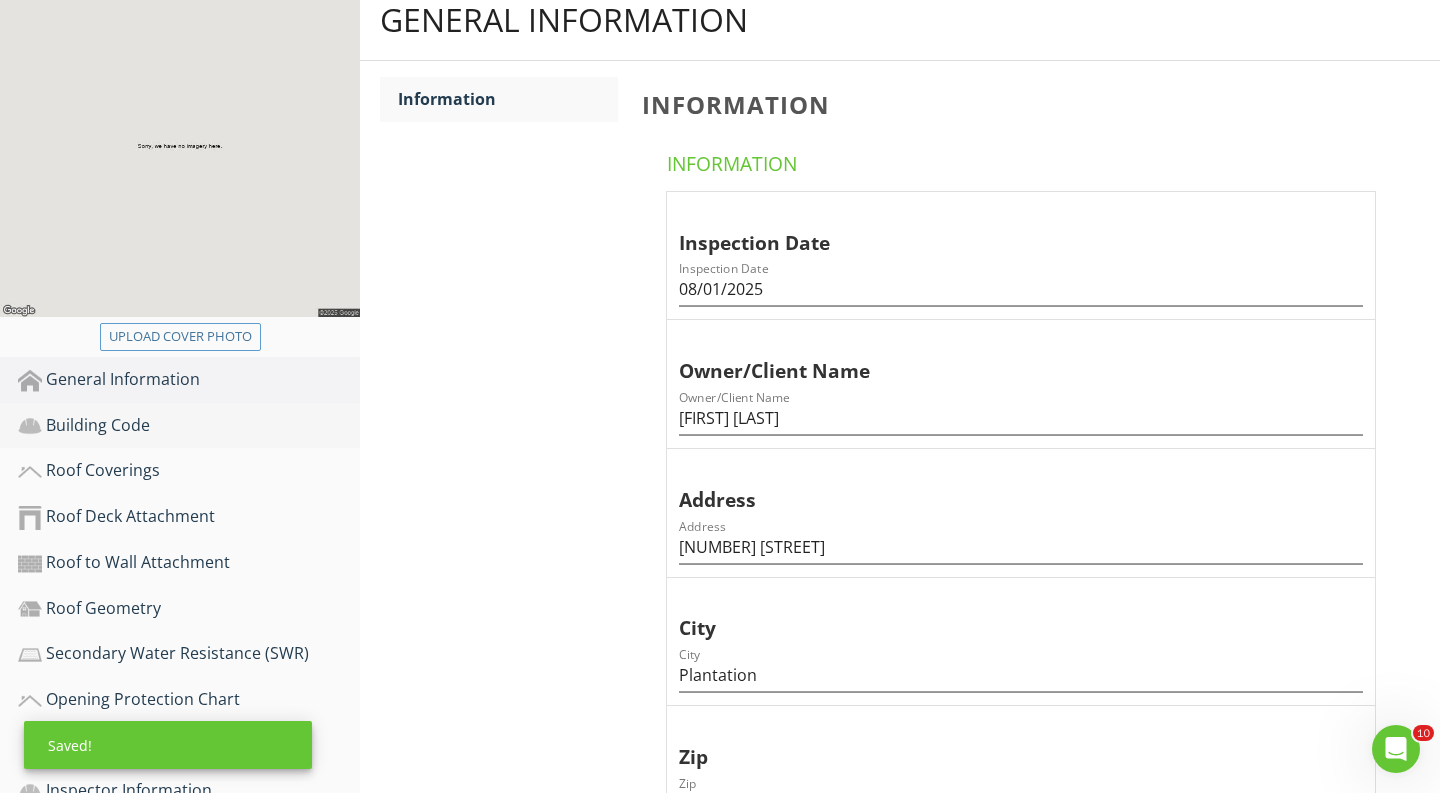 type on "1" 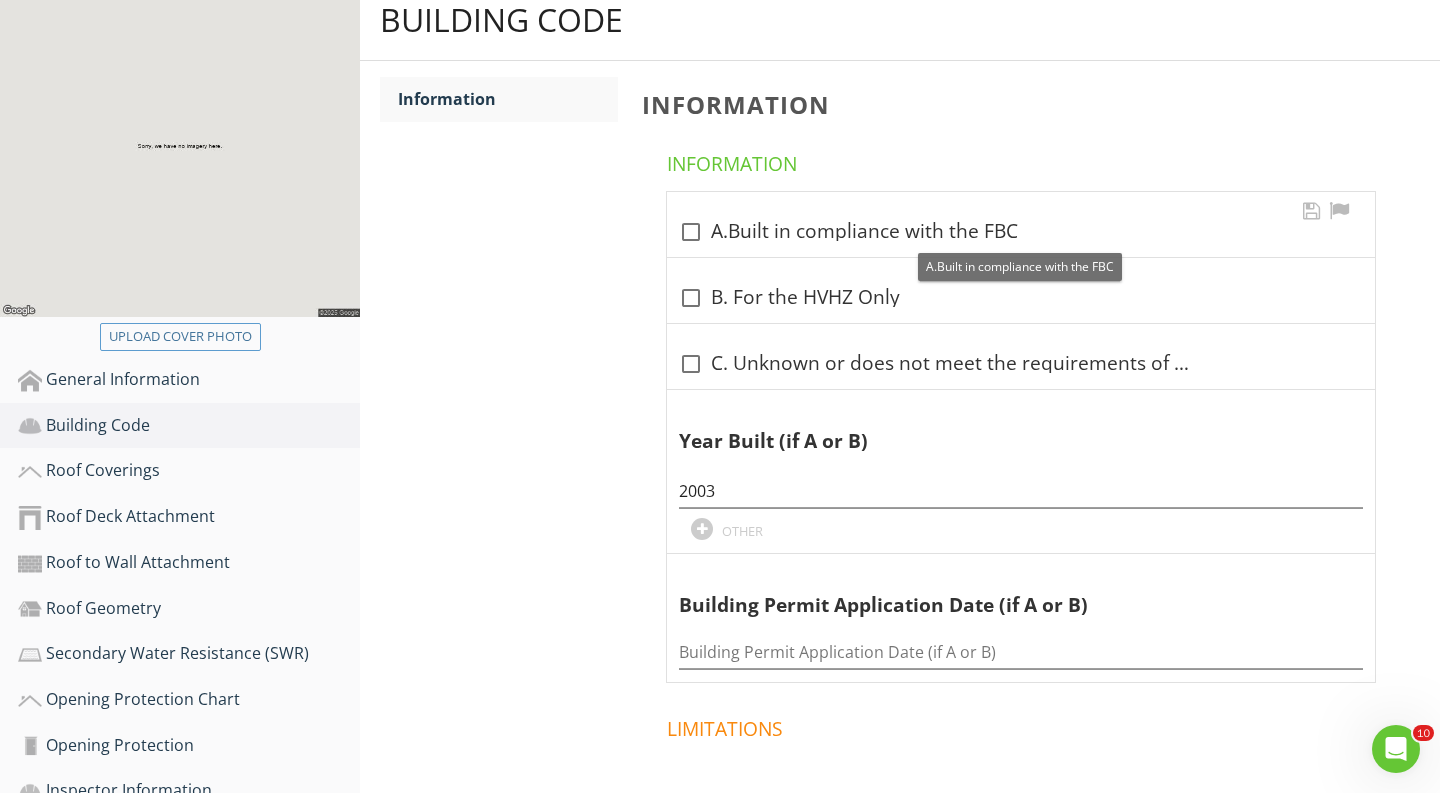 click at bounding box center [691, 232] 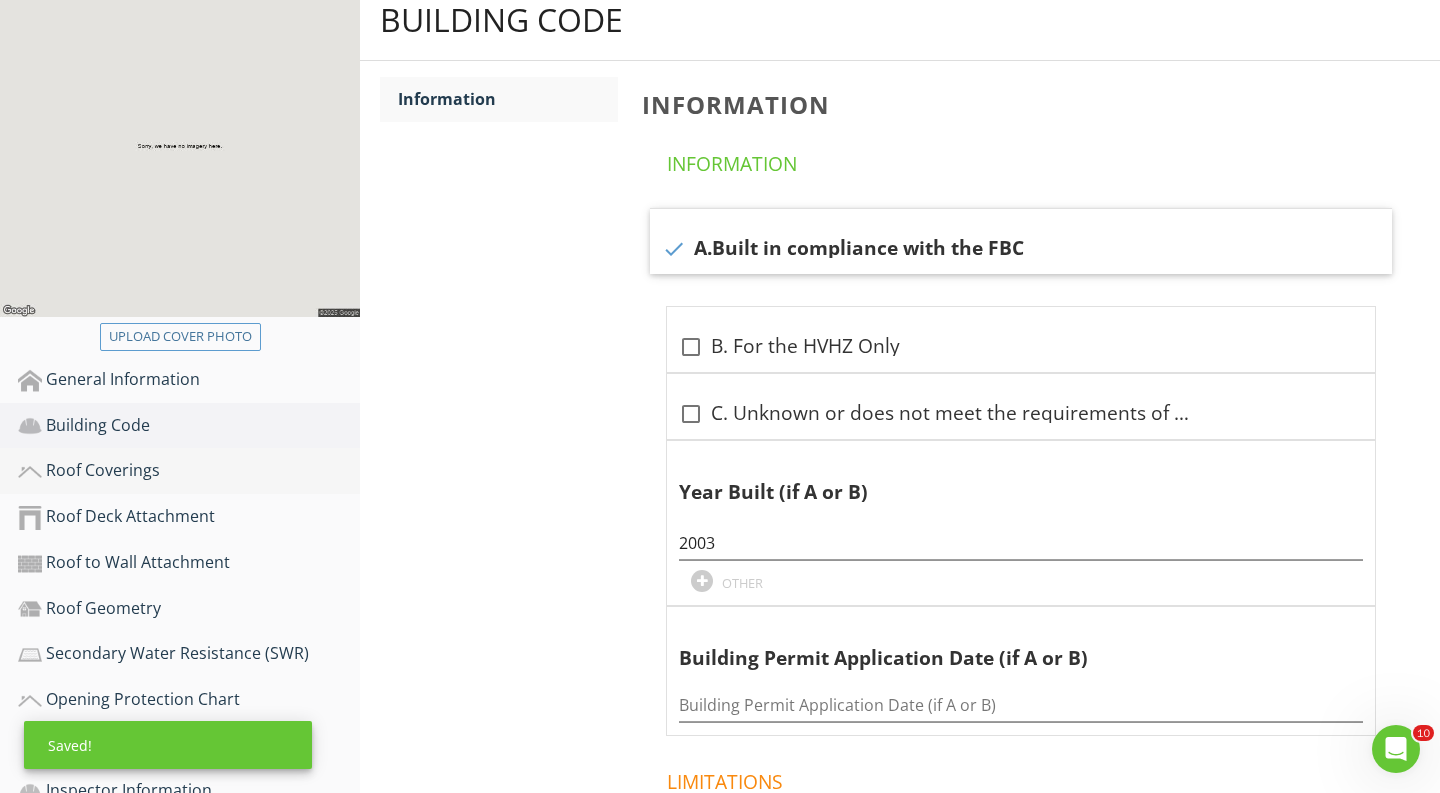 click on "Roof Coverings" at bounding box center [189, 471] 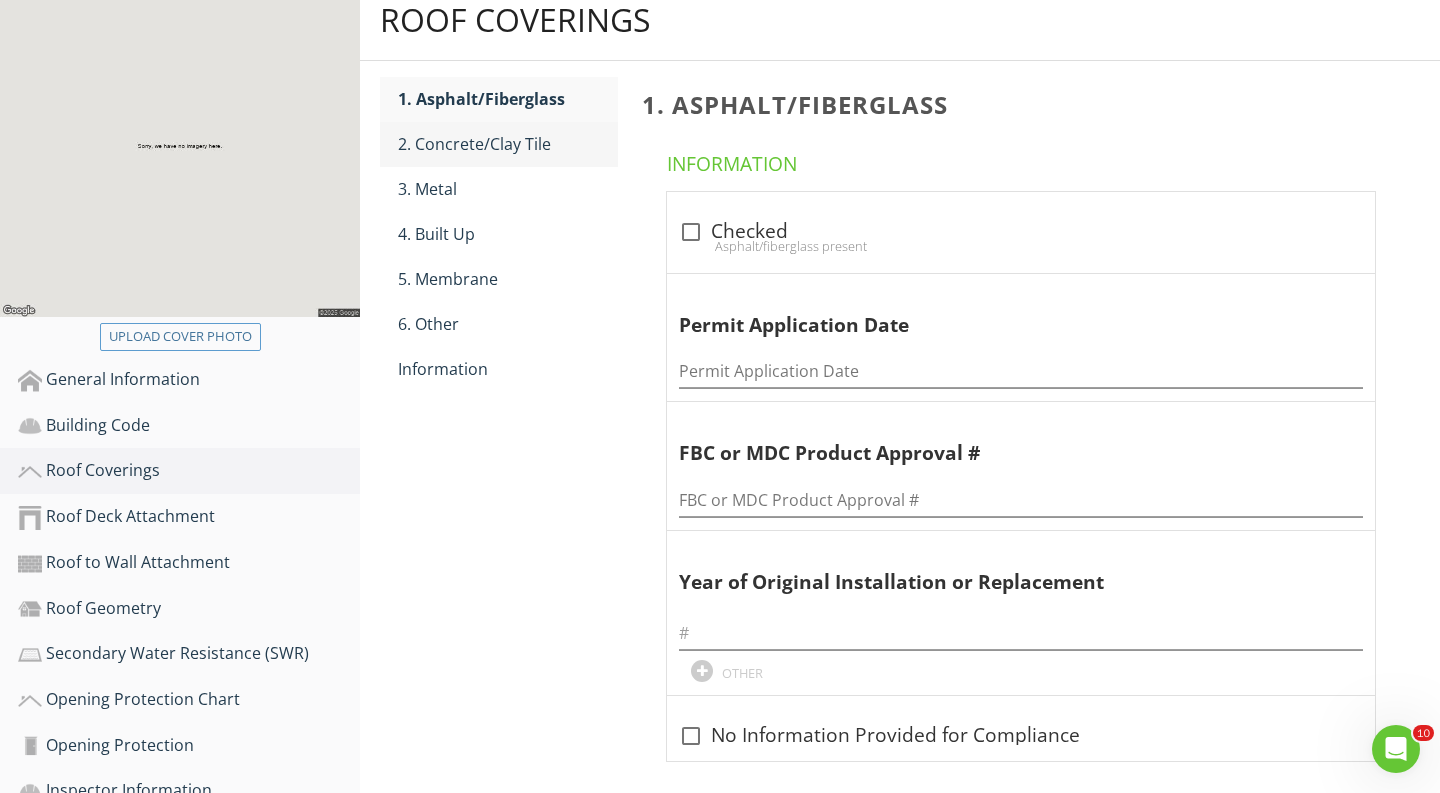 click on "2. Concrete/Clay Tile" at bounding box center (508, 144) 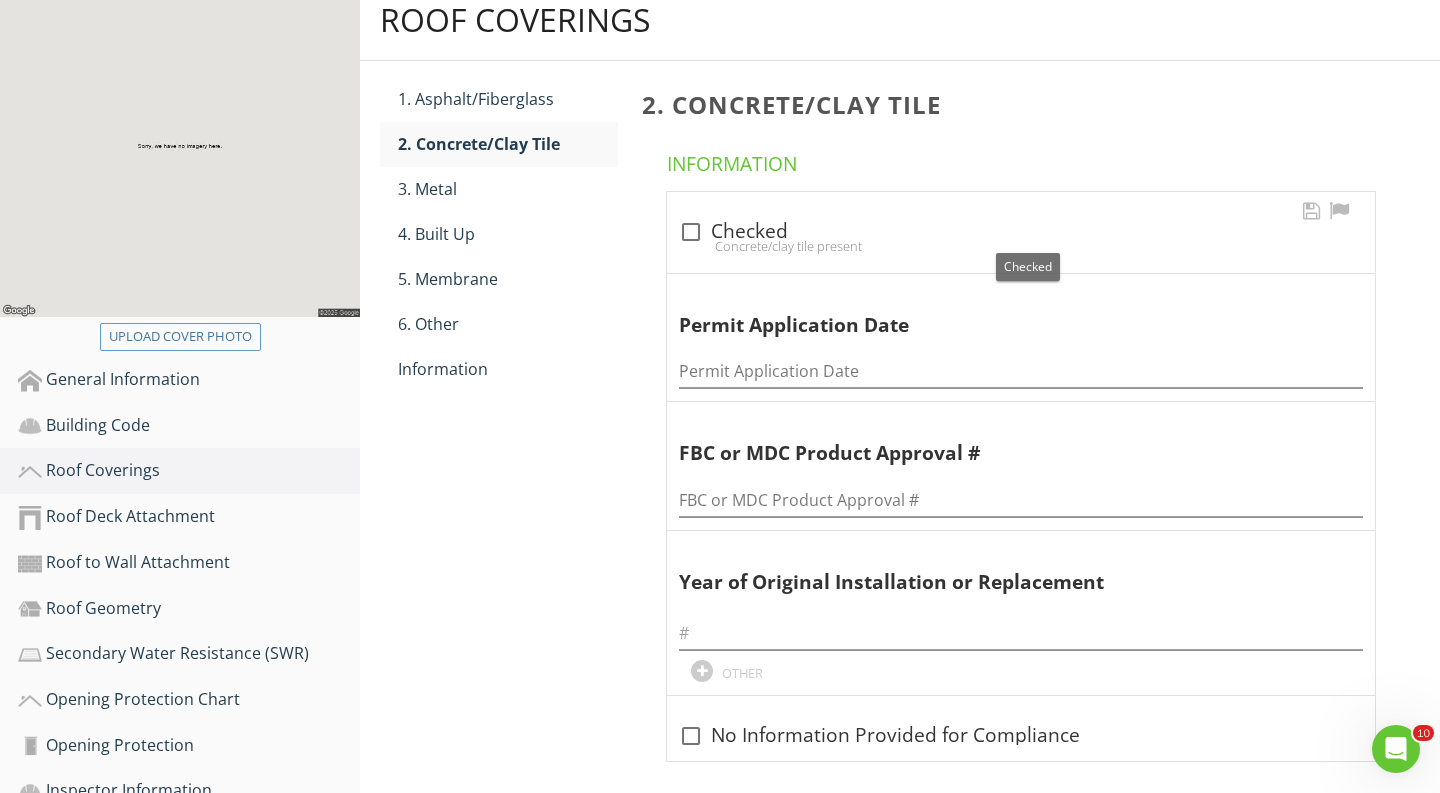 click at bounding box center [691, 232] 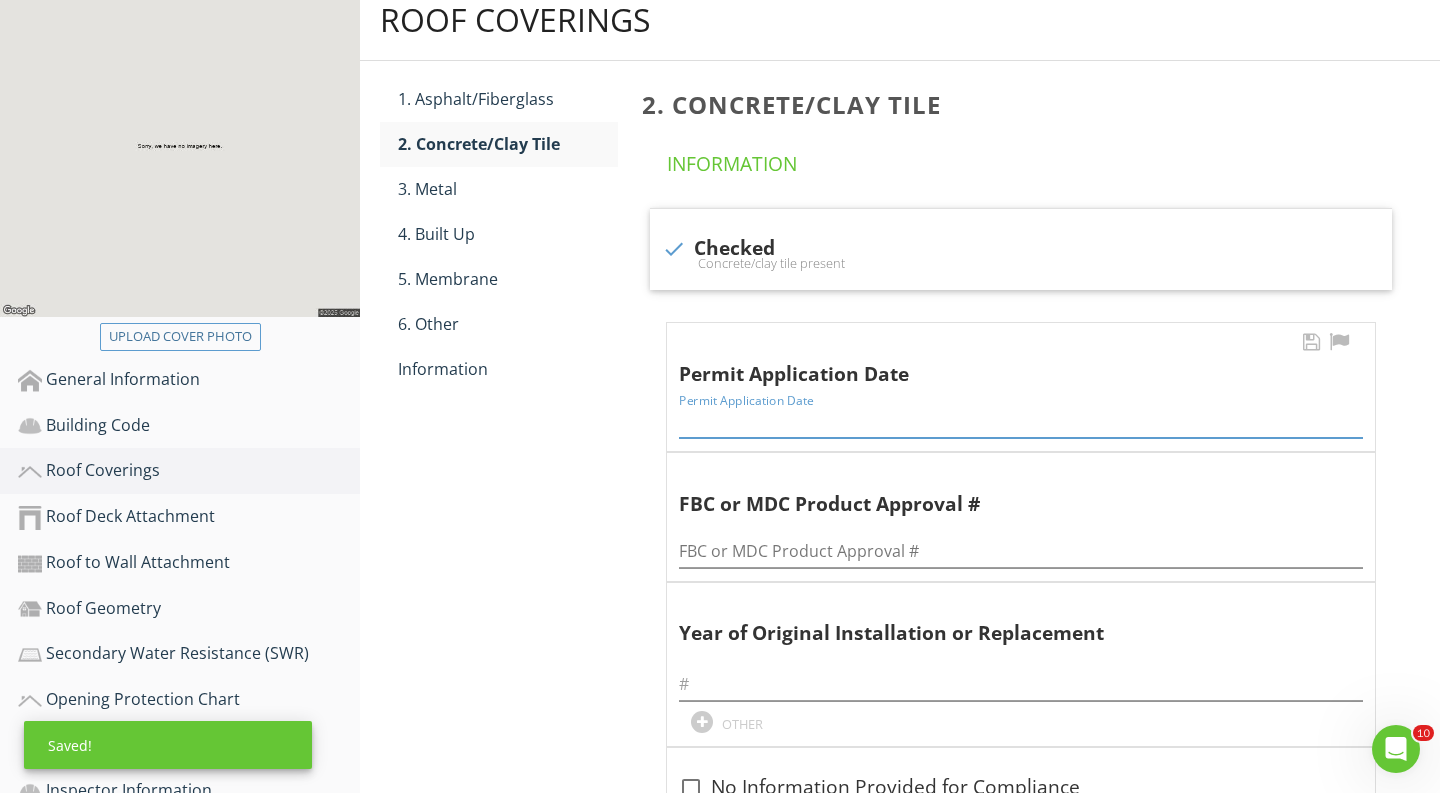 click at bounding box center [1021, 421] 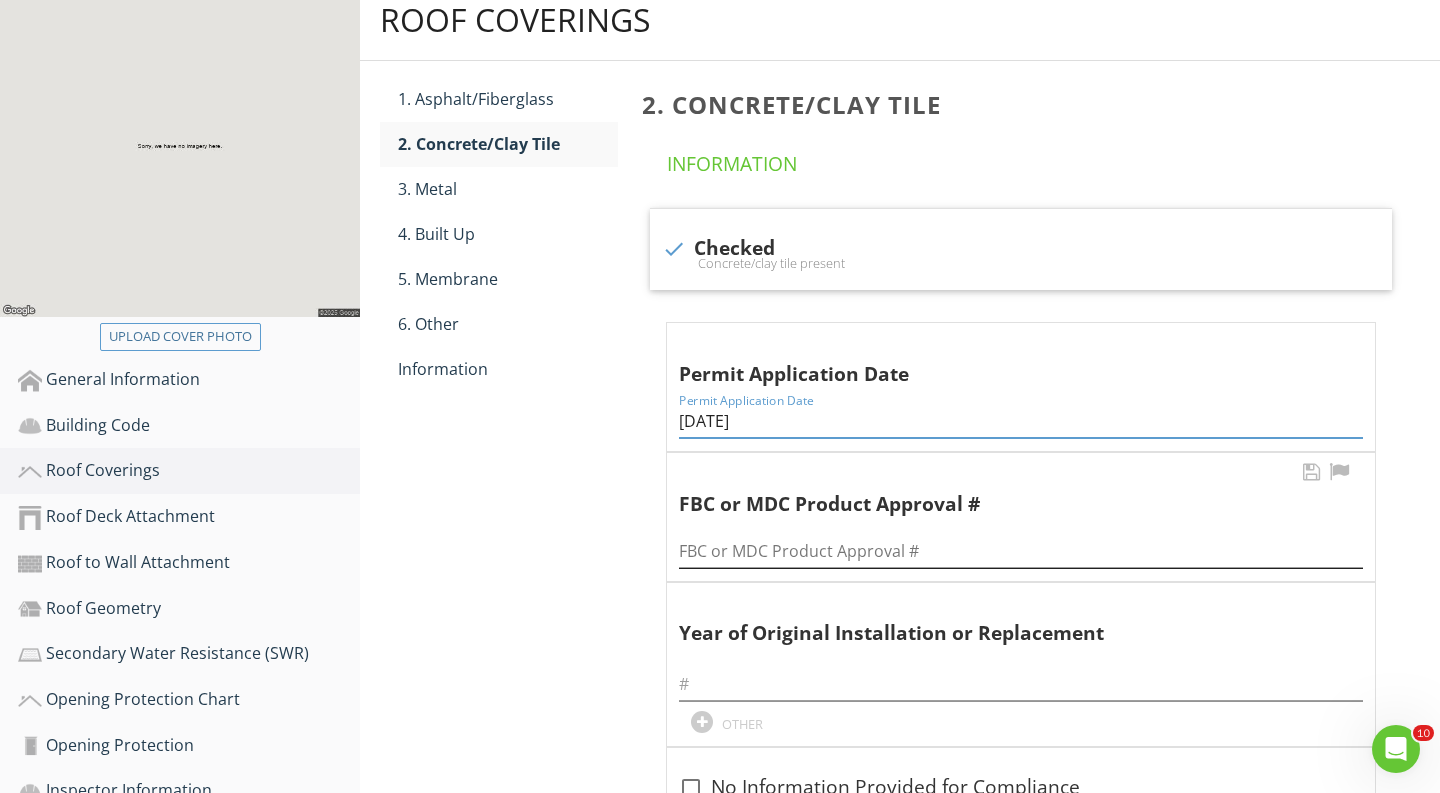 type on "10/04/2023" 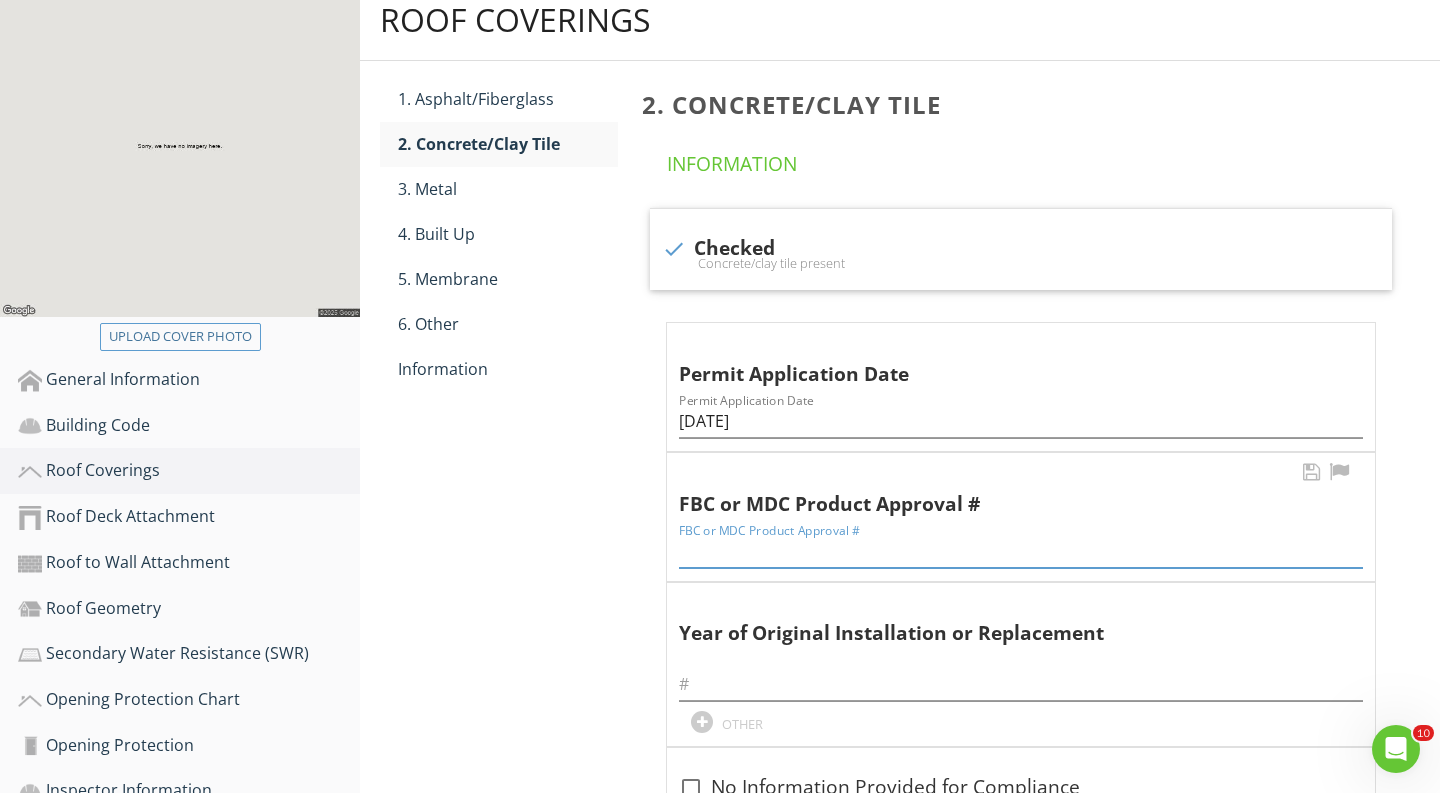 click at bounding box center (1021, 551) 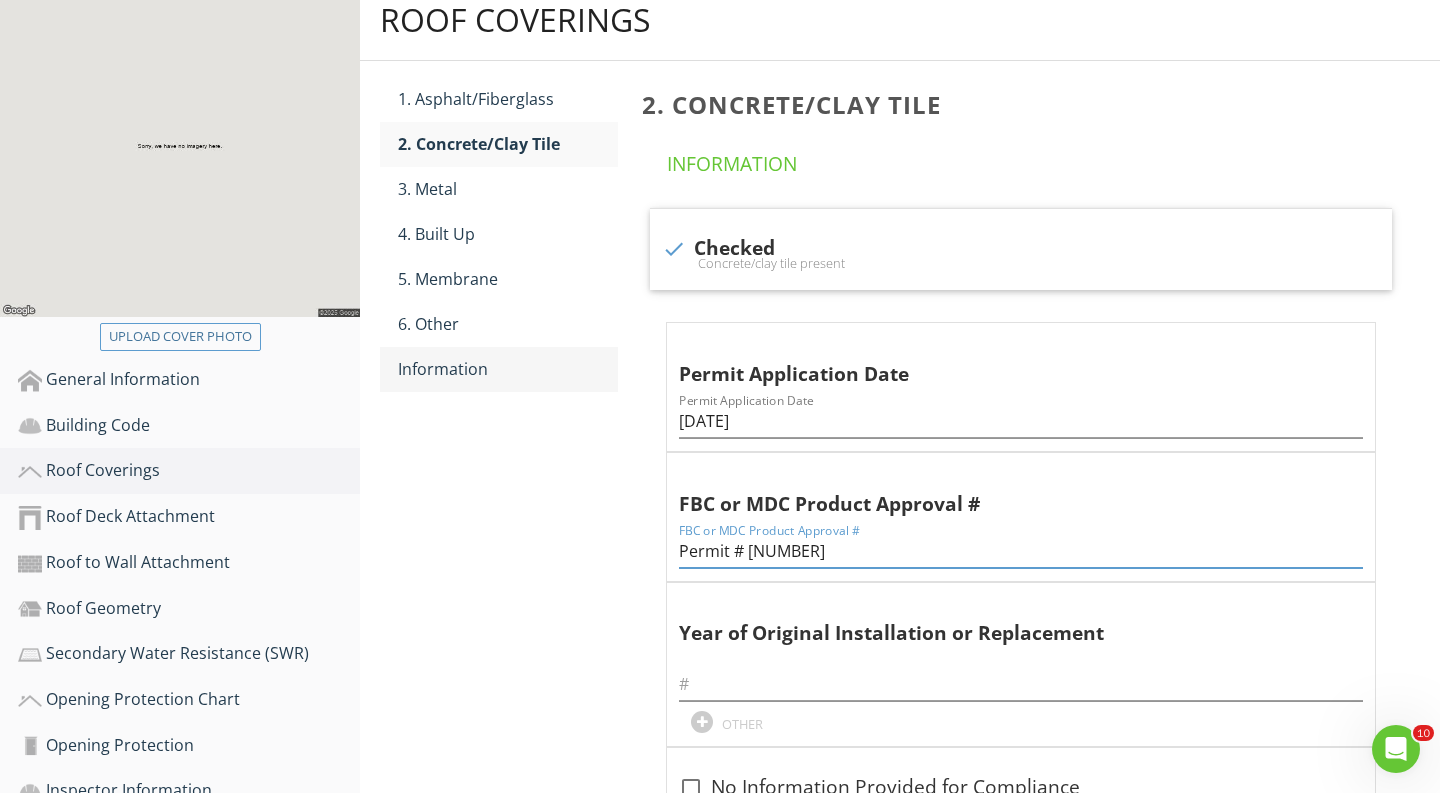 type on "Permit # B23-01892" 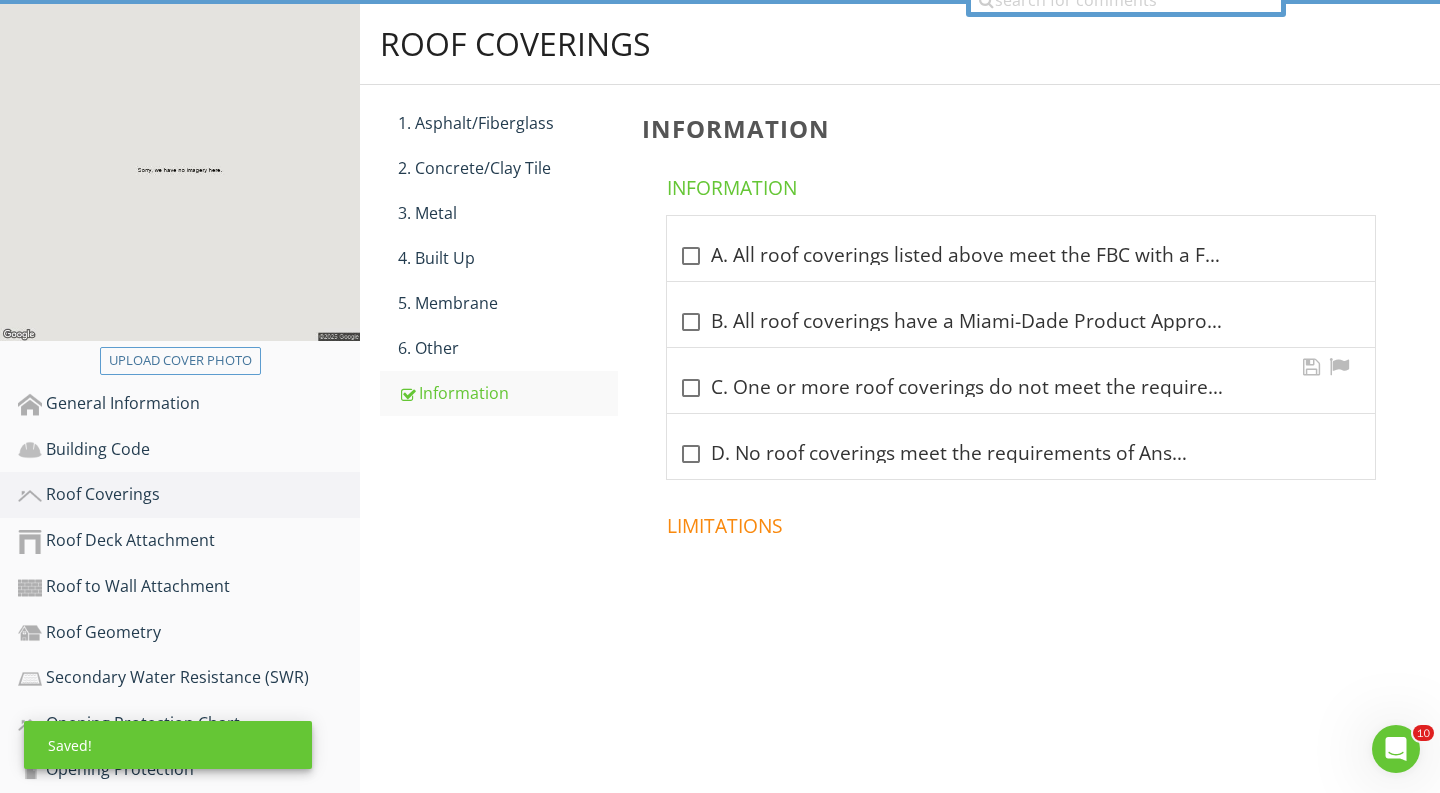 scroll, scrollTop: 244, scrollLeft: 0, axis: vertical 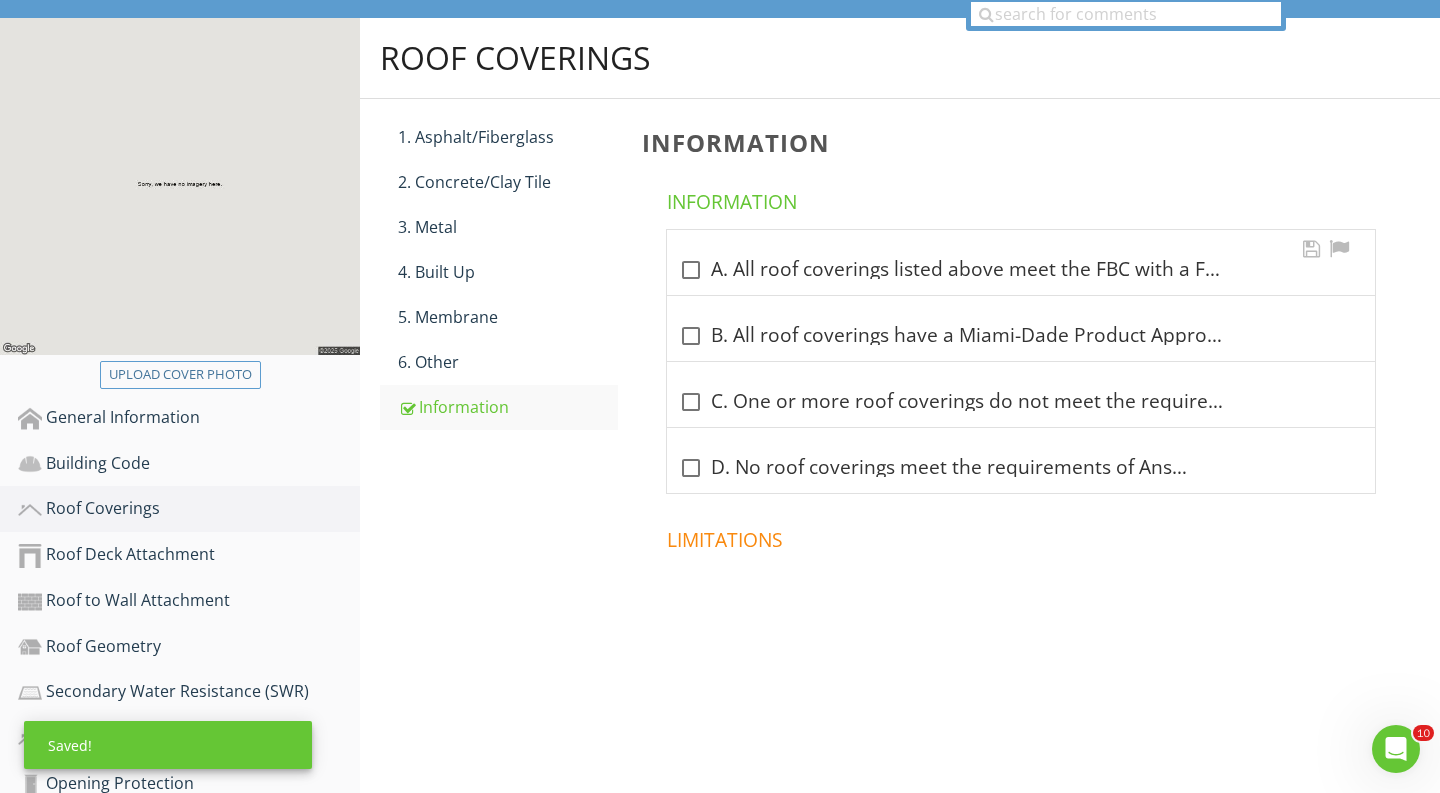 click at bounding box center [691, 270] 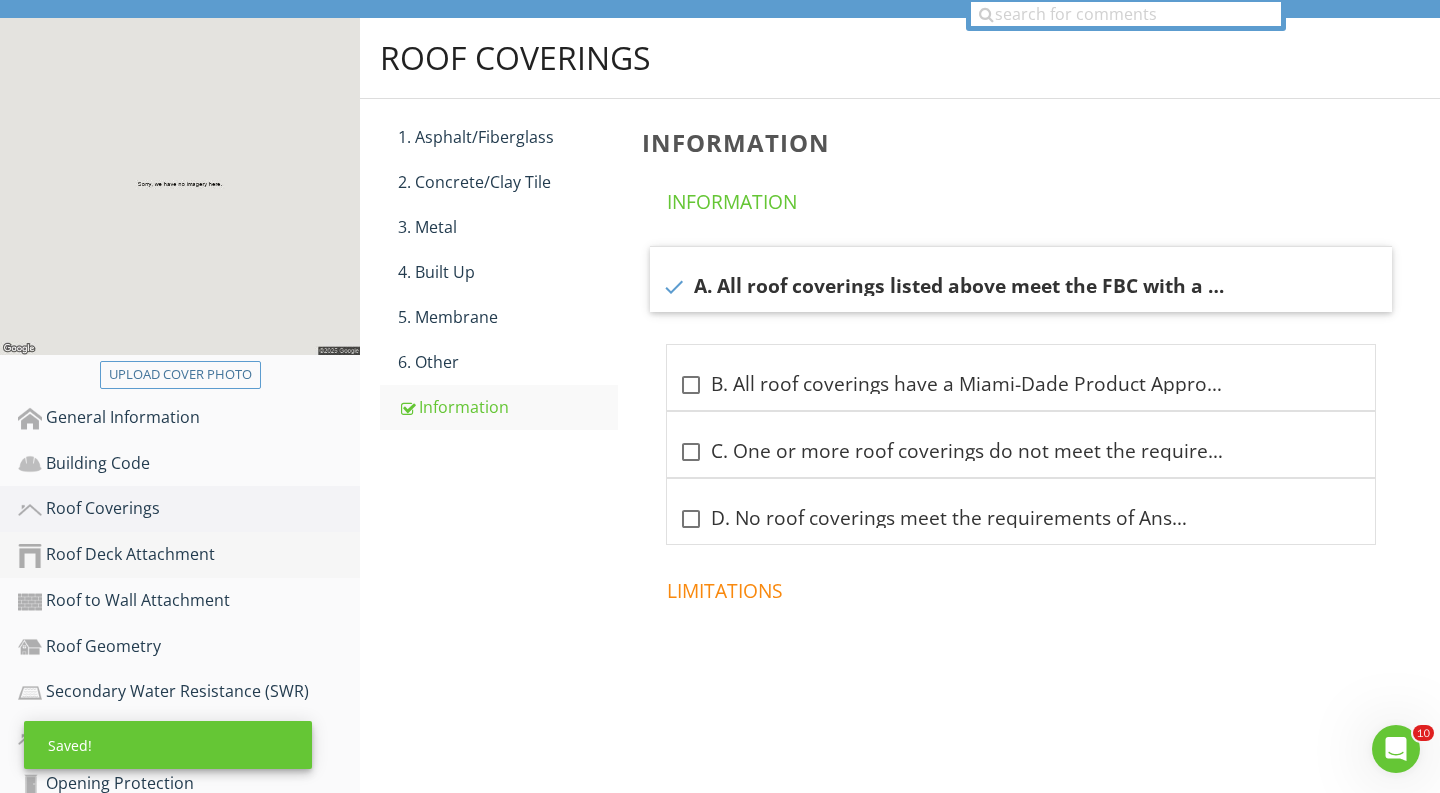 click on "Roof Deck Attachment" at bounding box center (189, 555) 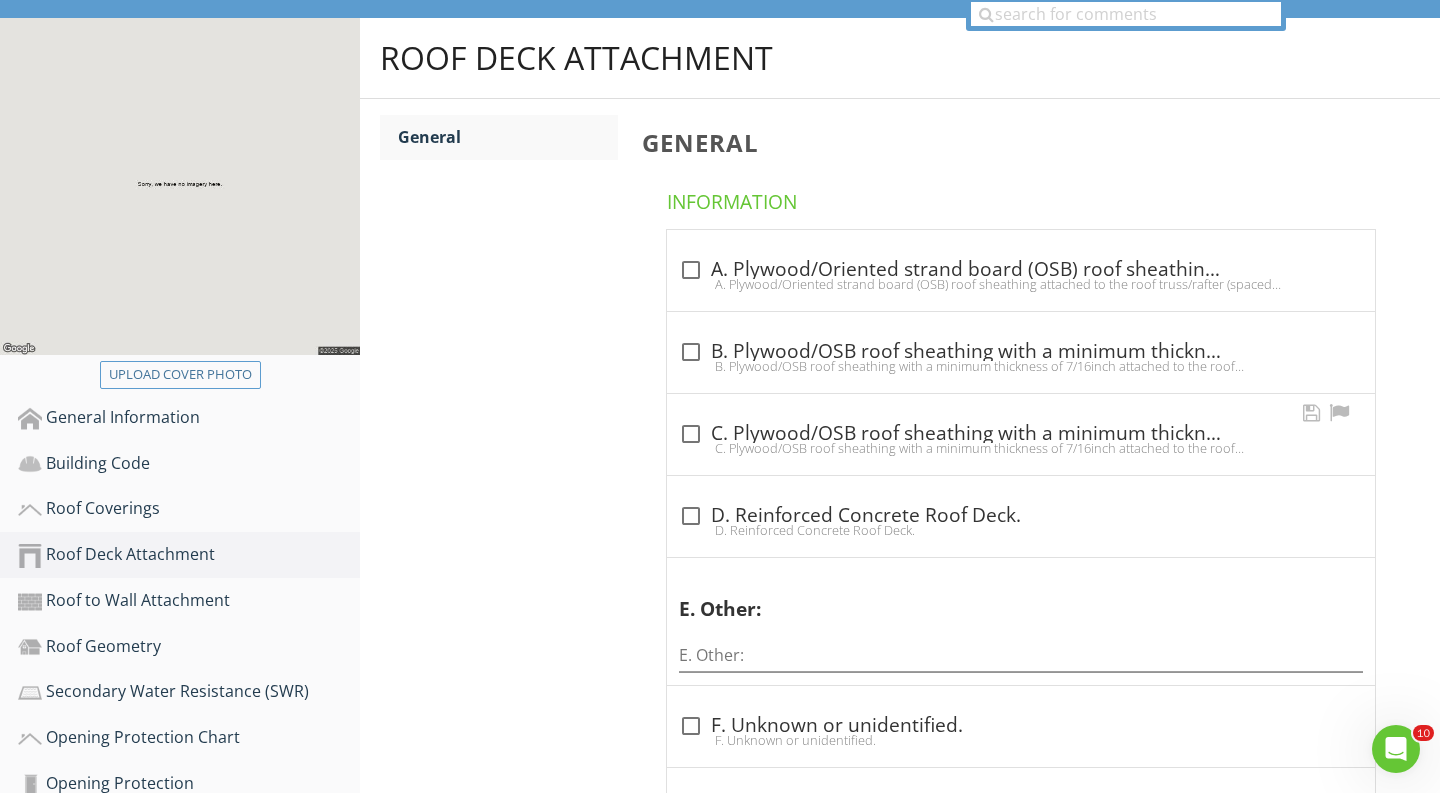 click at bounding box center (691, 434) 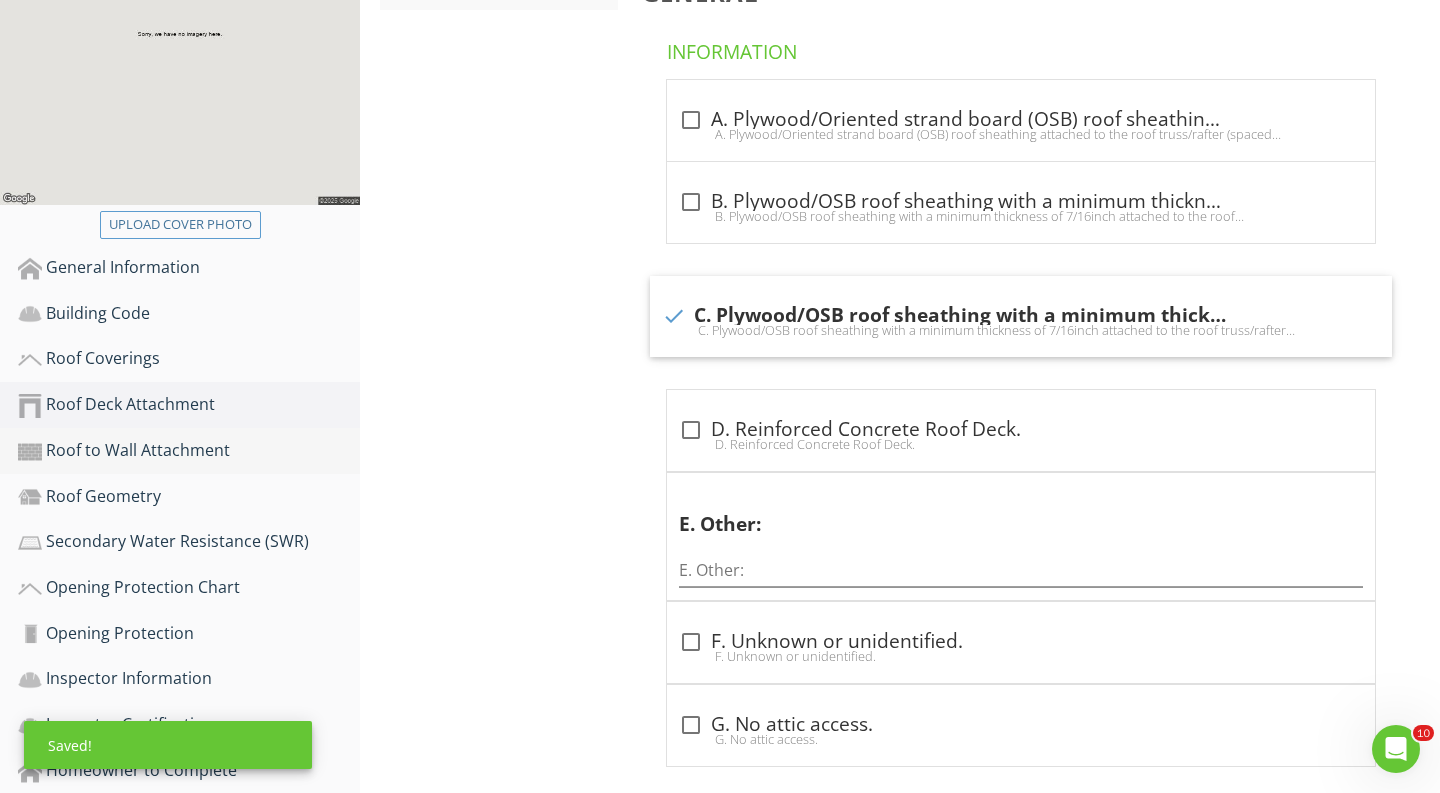 click on "Roof to Wall Attachment" at bounding box center (189, 451) 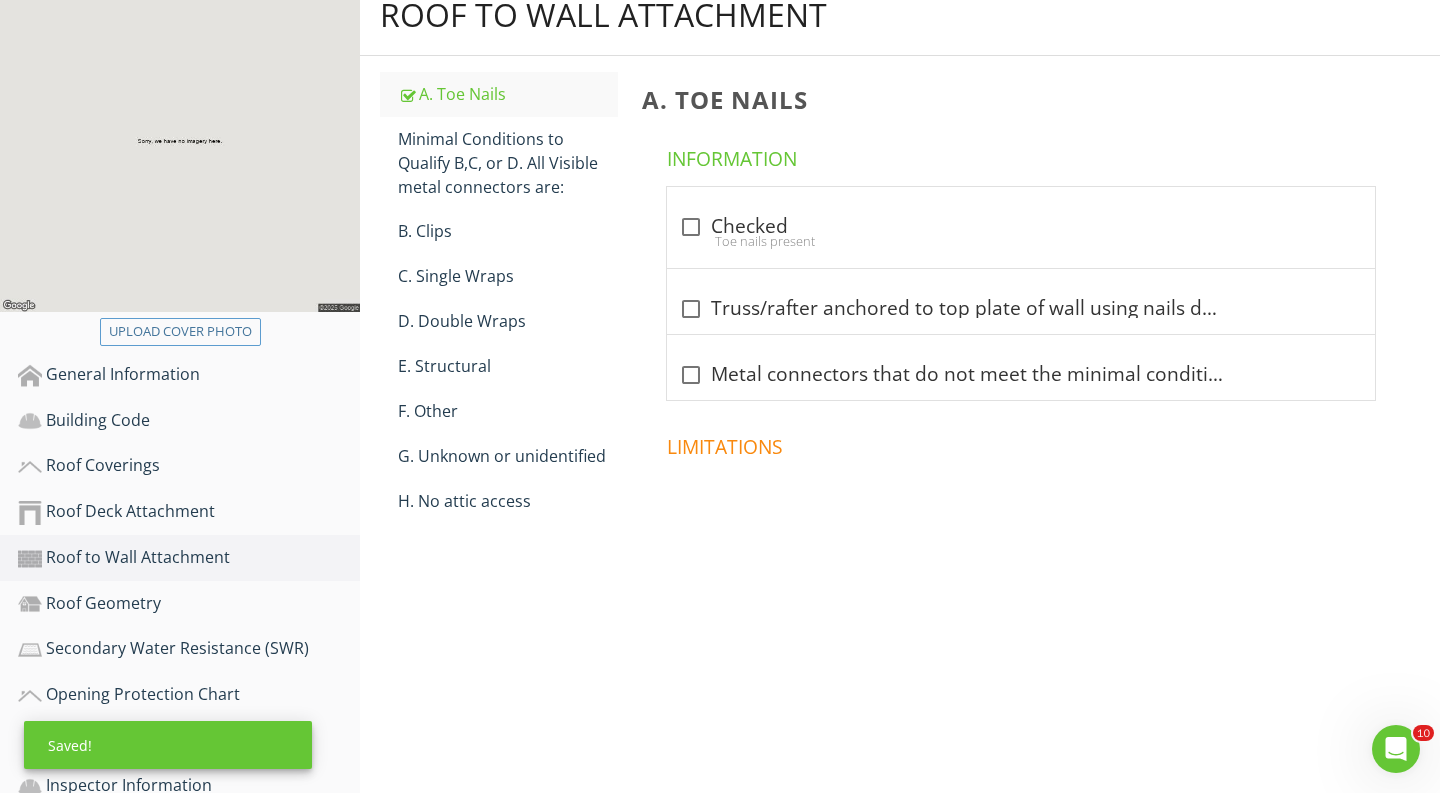 scroll, scrollTop: 251, scrollLeft: 0, axis: vertical 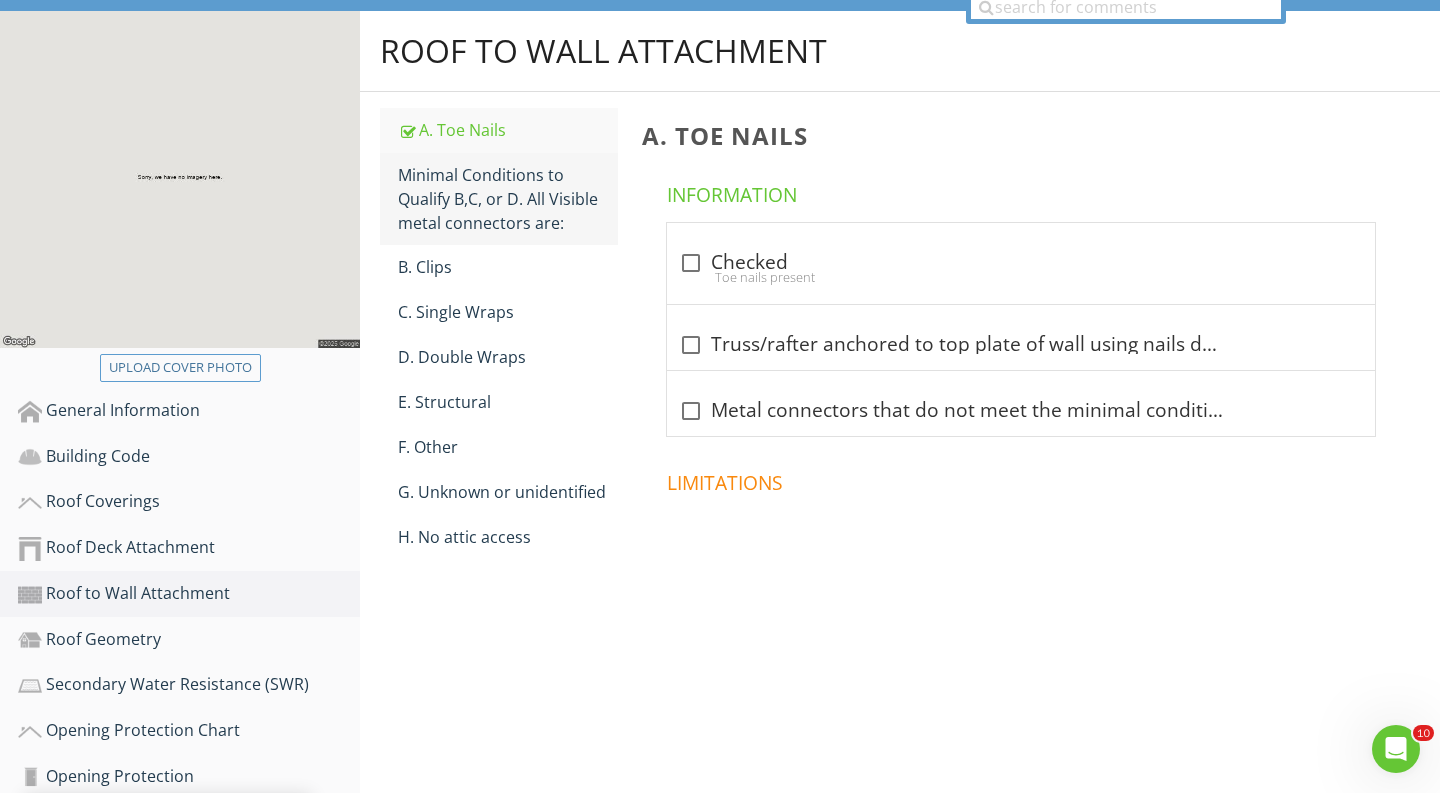 click on "Minimal Conditions to Qualify B,C, or D.  All Visible metal connectors are:" at bounding box center (508, 199) 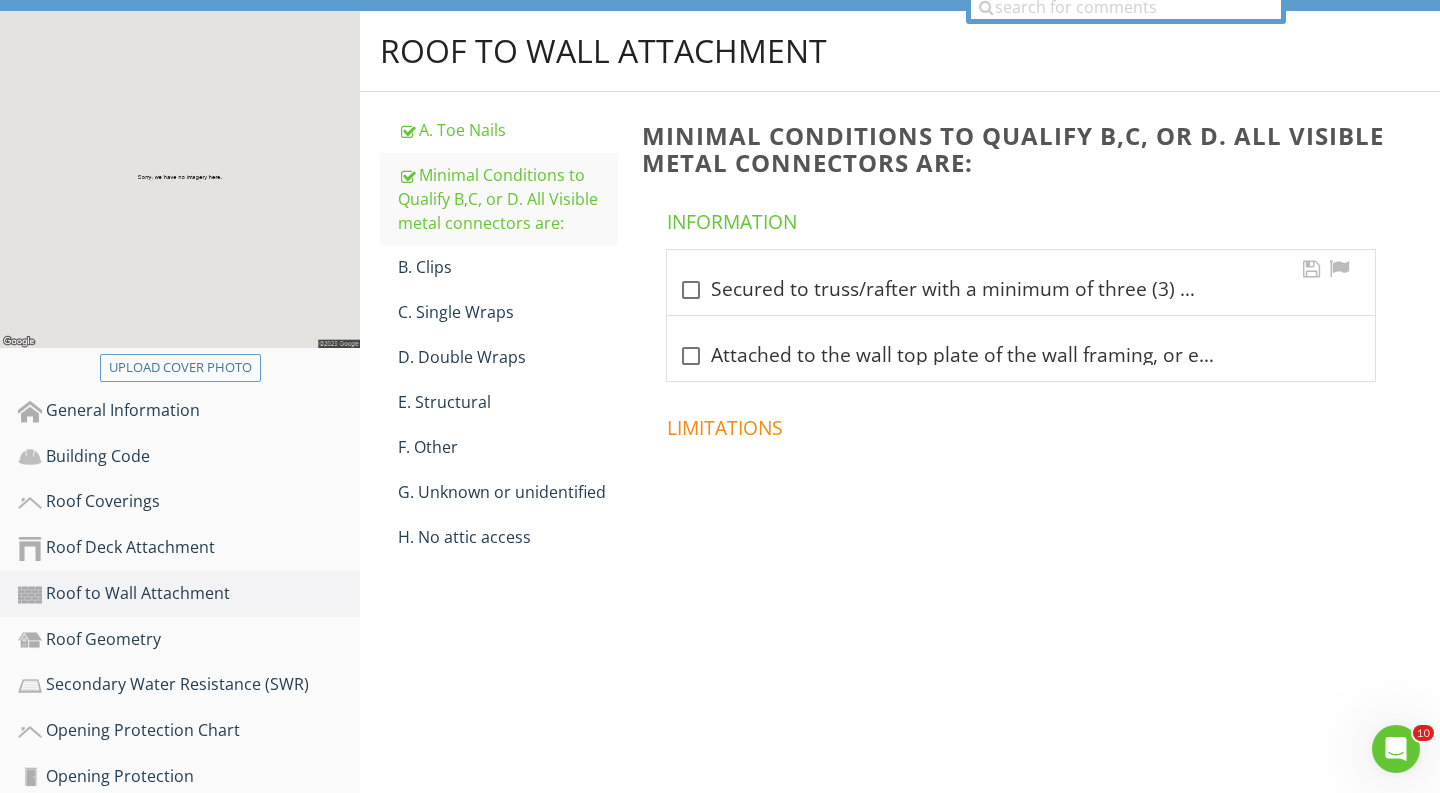 click at bounding box center (691, 290) 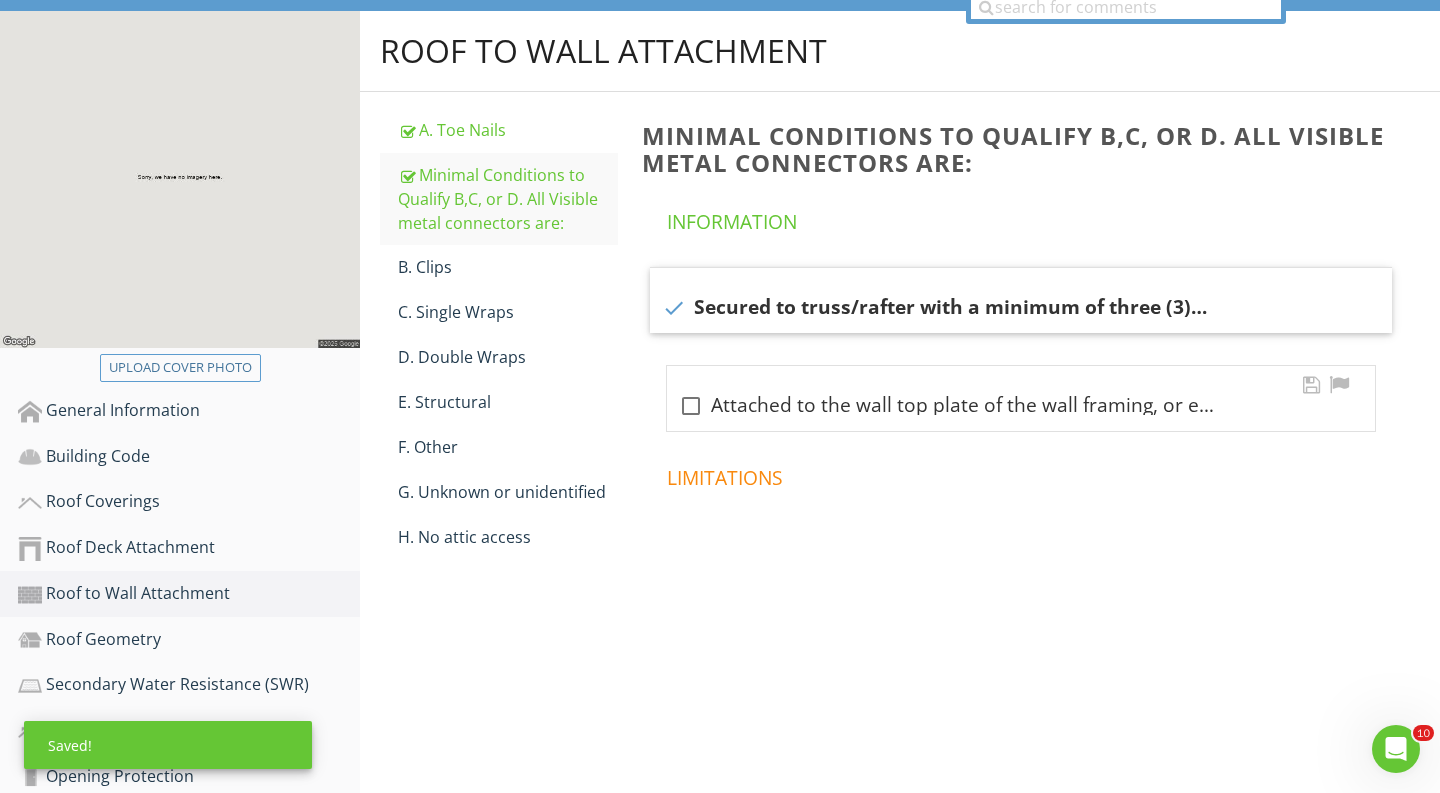 click at bounding box center [691, 406] 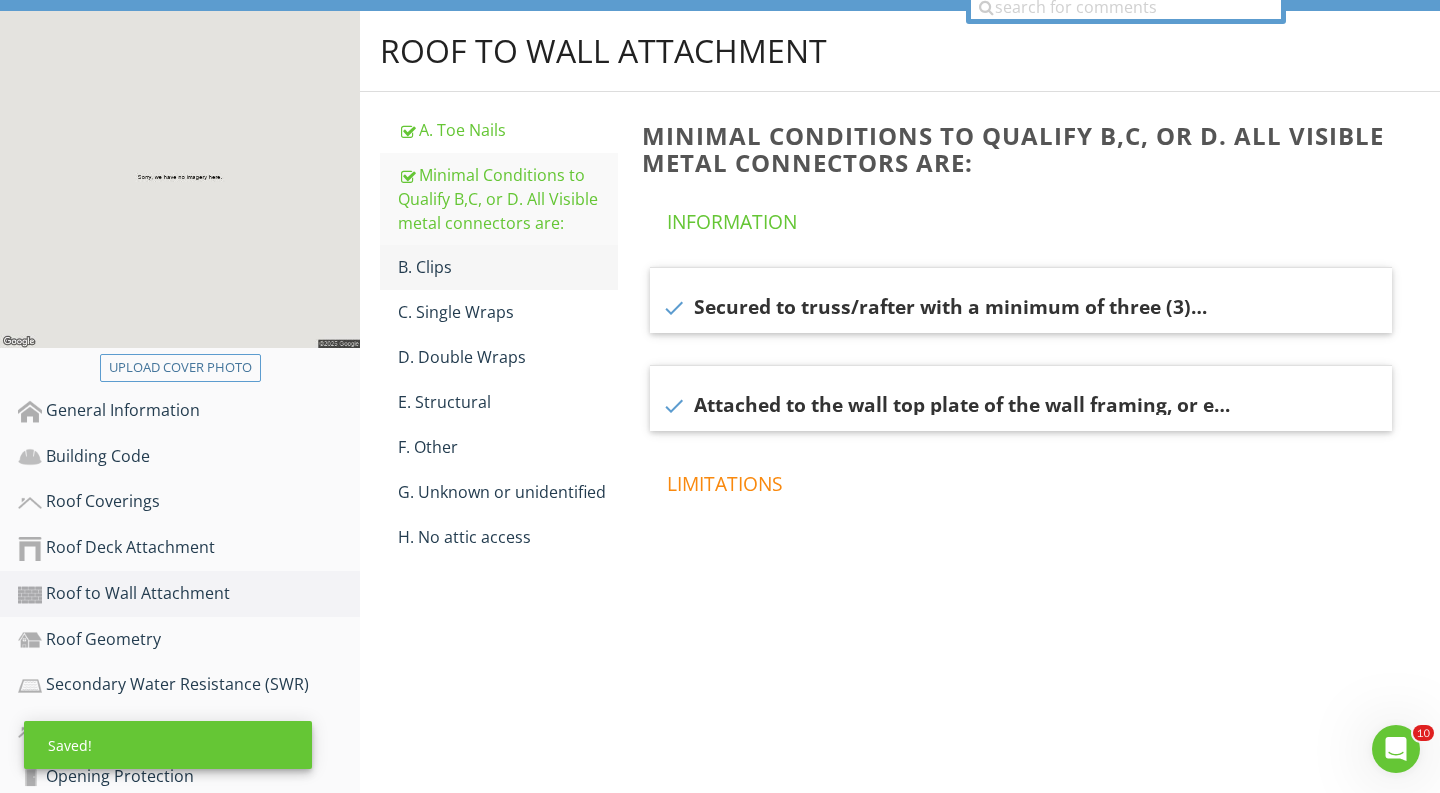 click on "B. Clips" at bounding box center (508, 267) 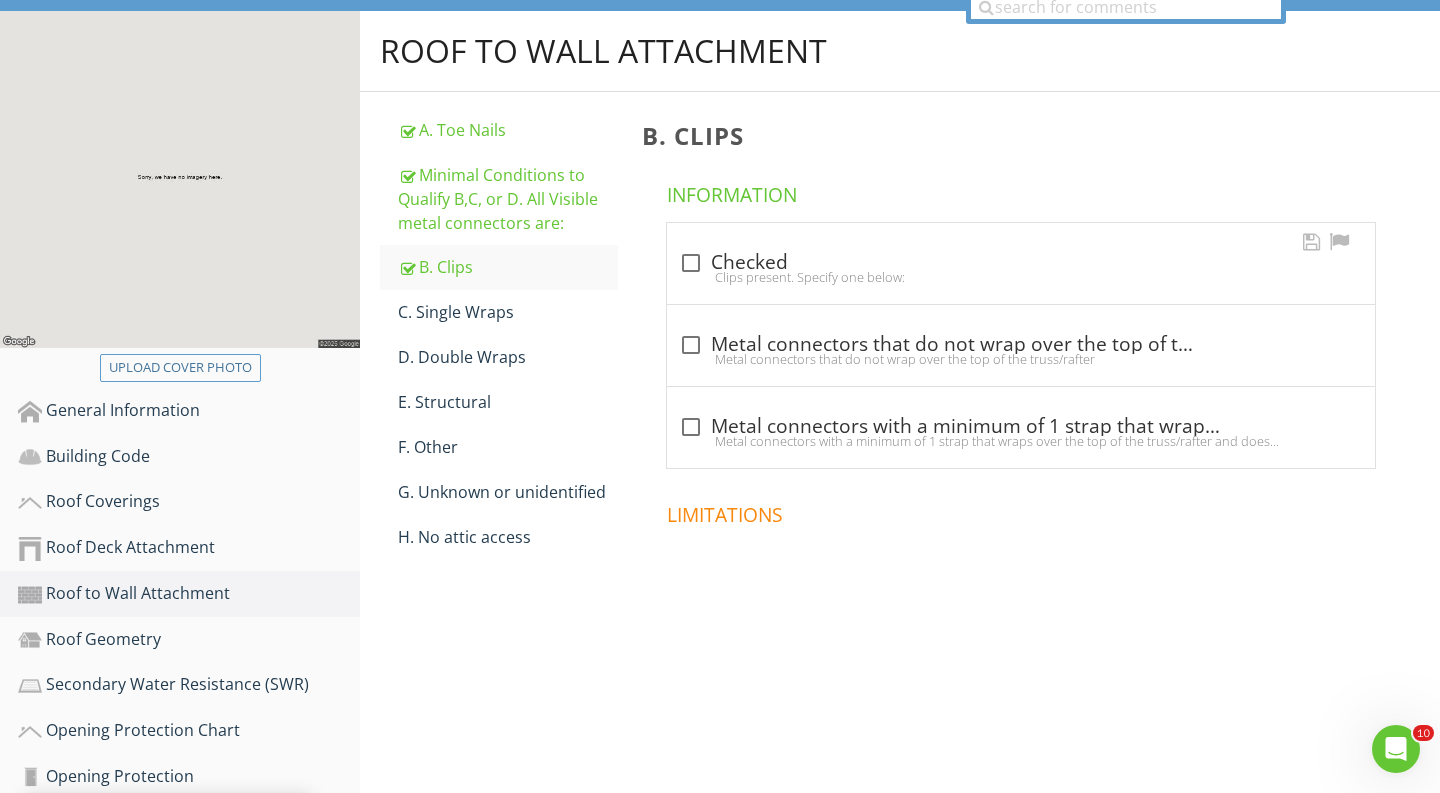 click on "Clips present. Specify one below:" at bounding box center [1021, 277] 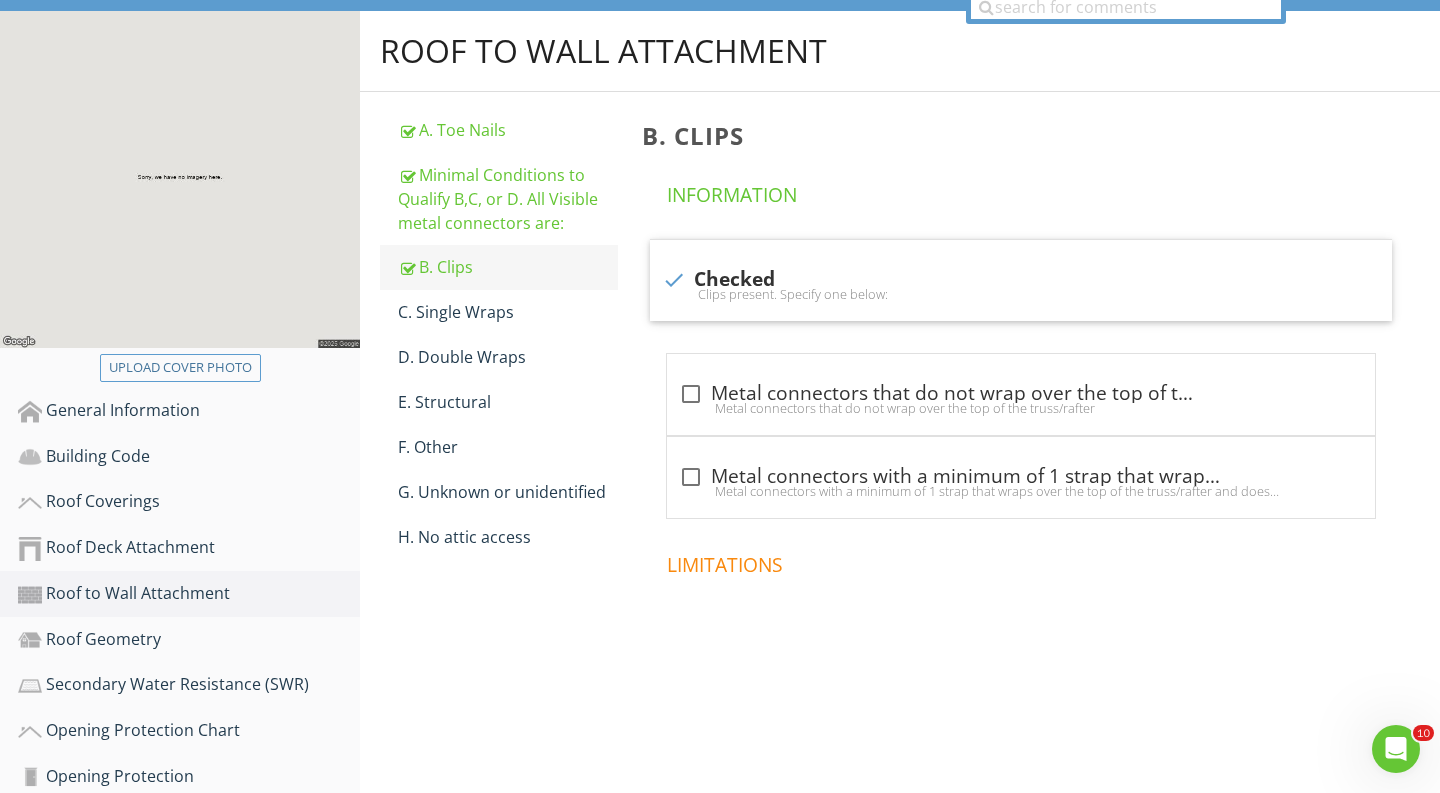 click on "B. Clips" at bounding box center [508, 267] 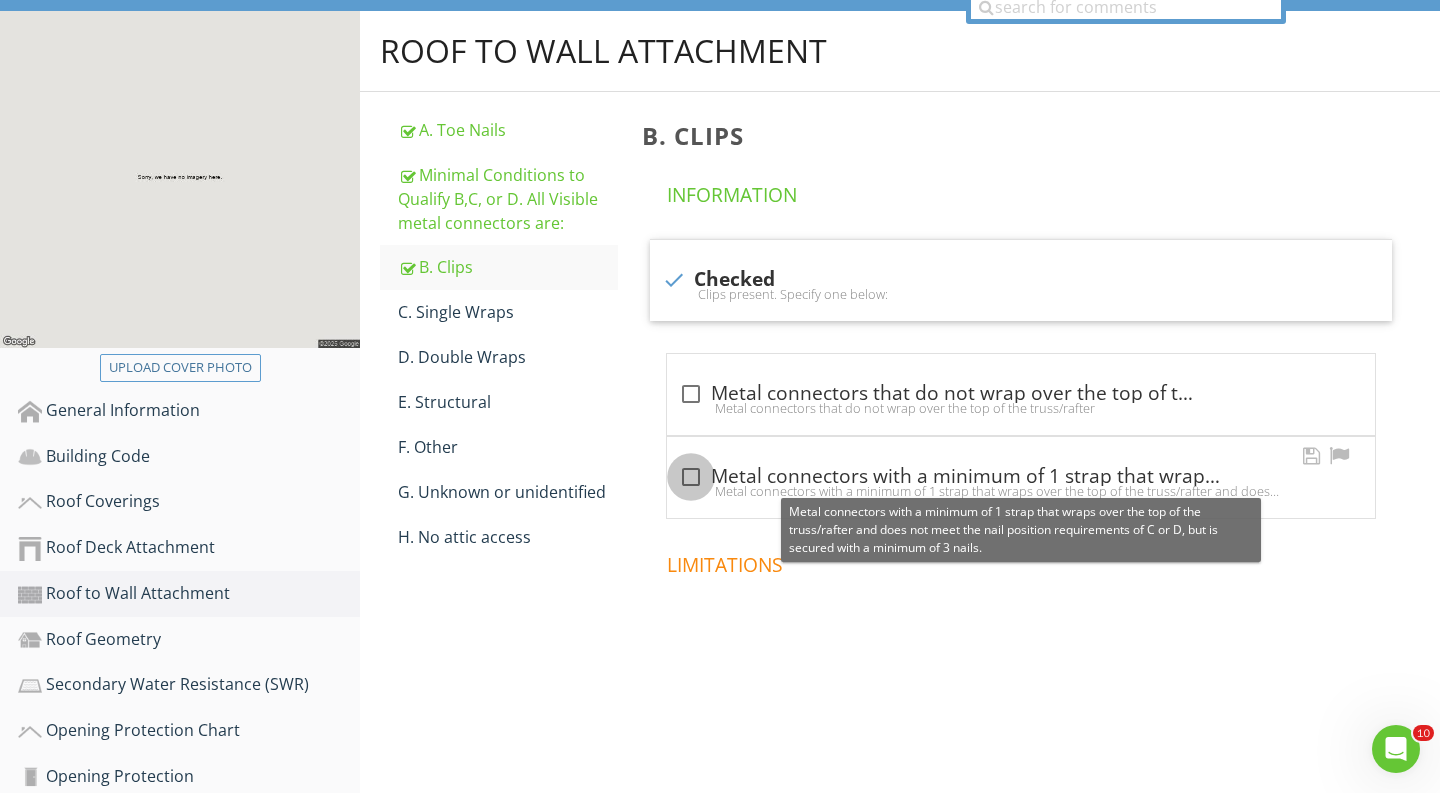 click at bounding box center [691, 477] 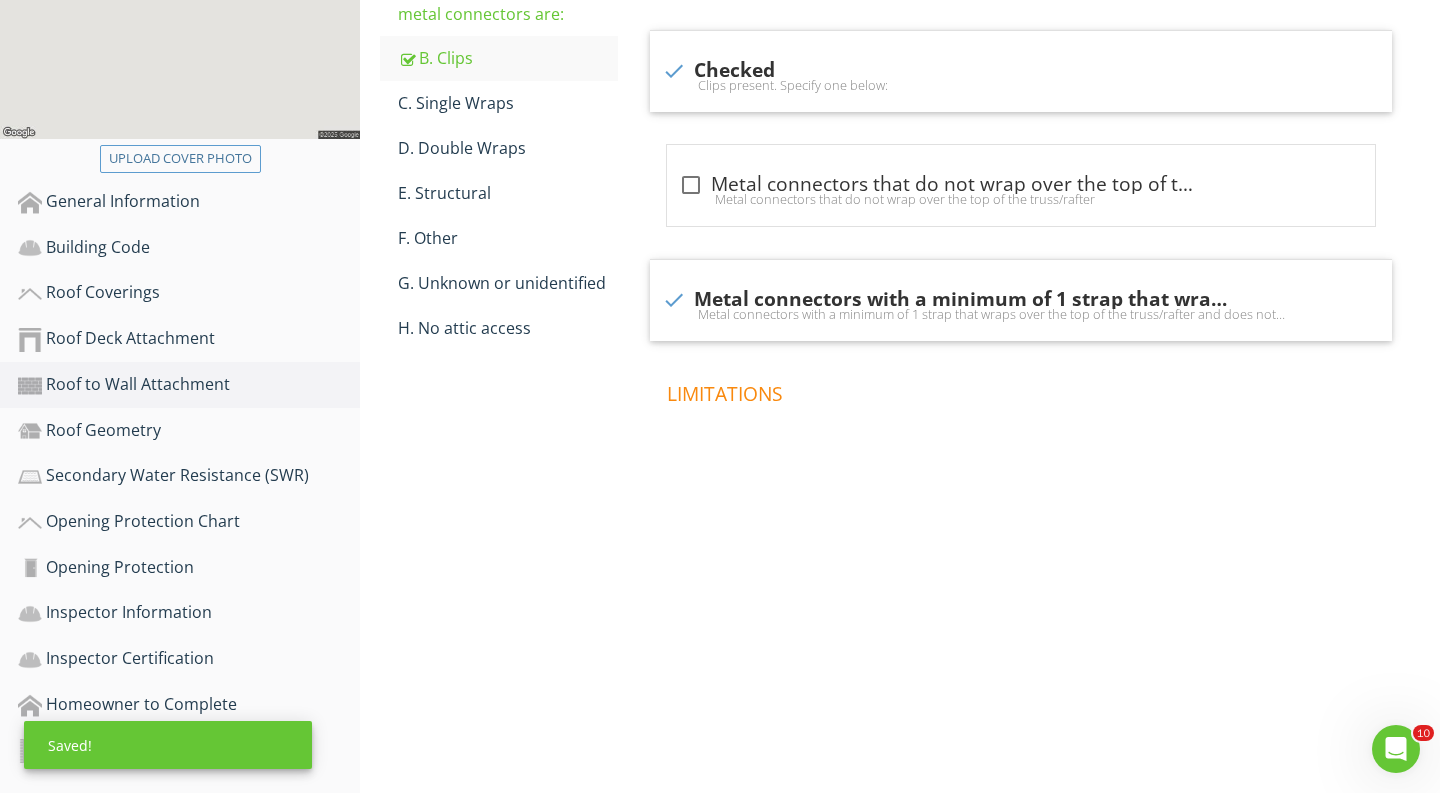 scroll, scrollTop: 460, scrollLeft: 0, axis: vertical 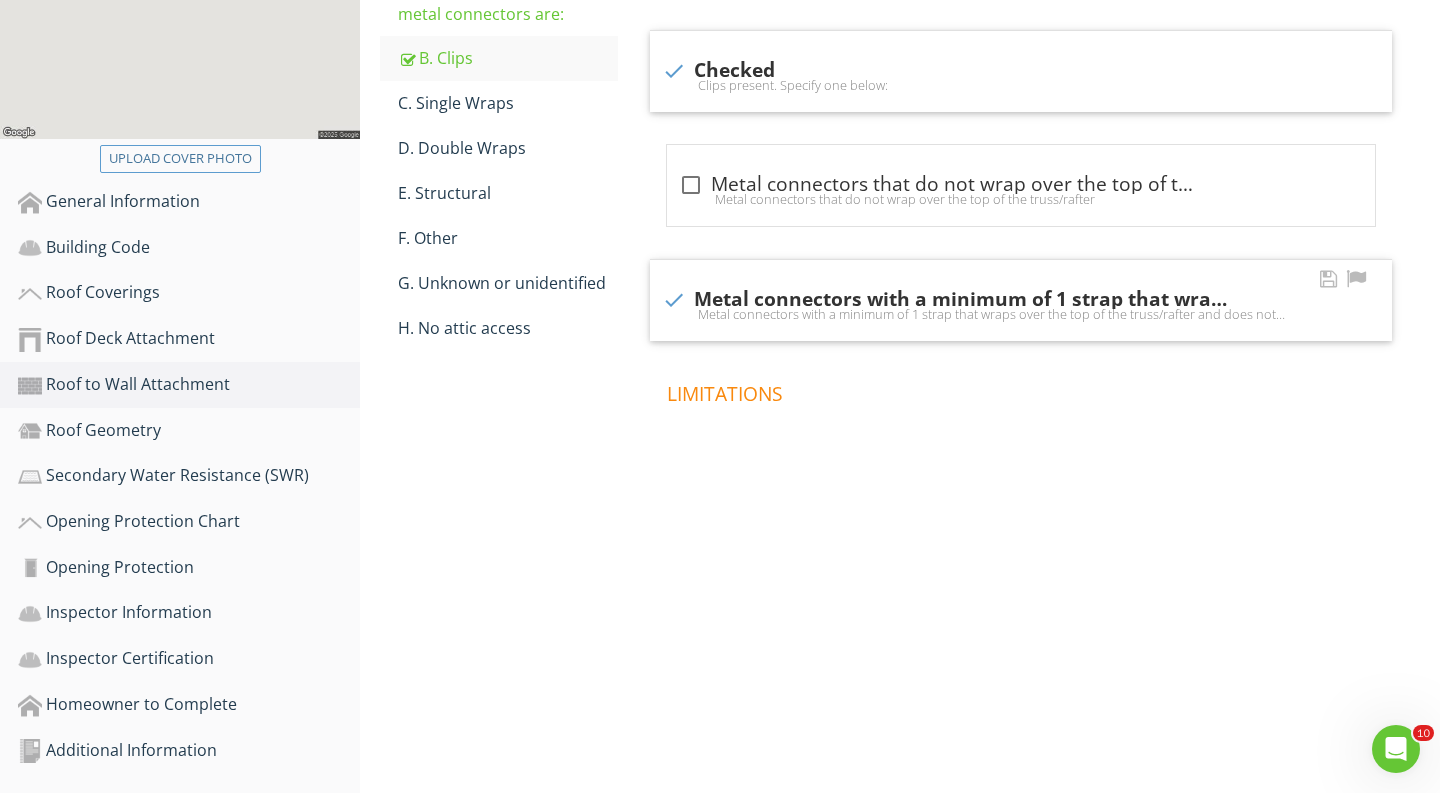 click on "Metal connectors with a minimum of 1 strap that wraps over the top of the truss/rafter and does not meet the nail position requirements of C or D, but is secured with a minimum of 3 nails." at bounding box center (1021, 314) 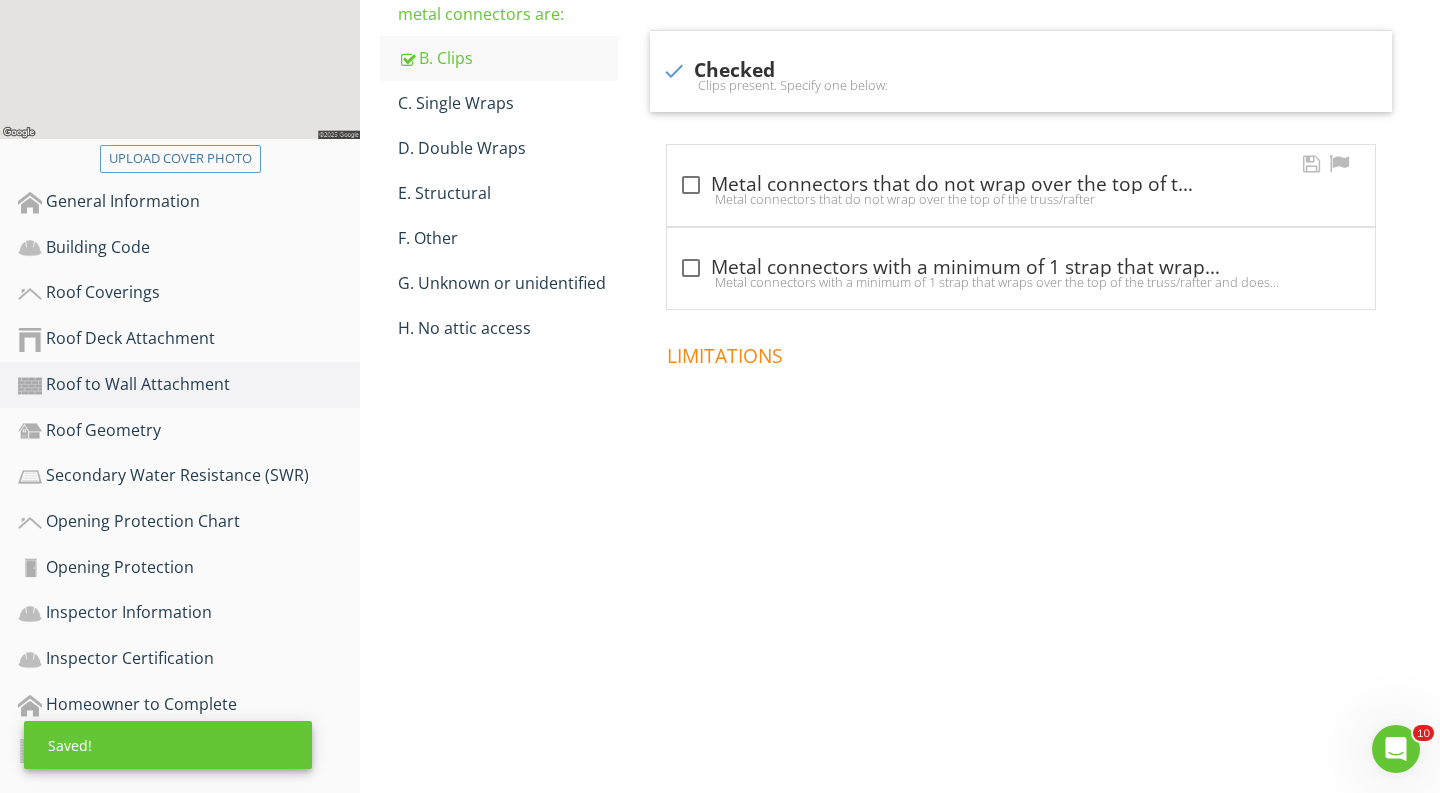 click on "Metal connectors that do not wrap over the top of the truss/rafter" at bounding box center (1021, 199) 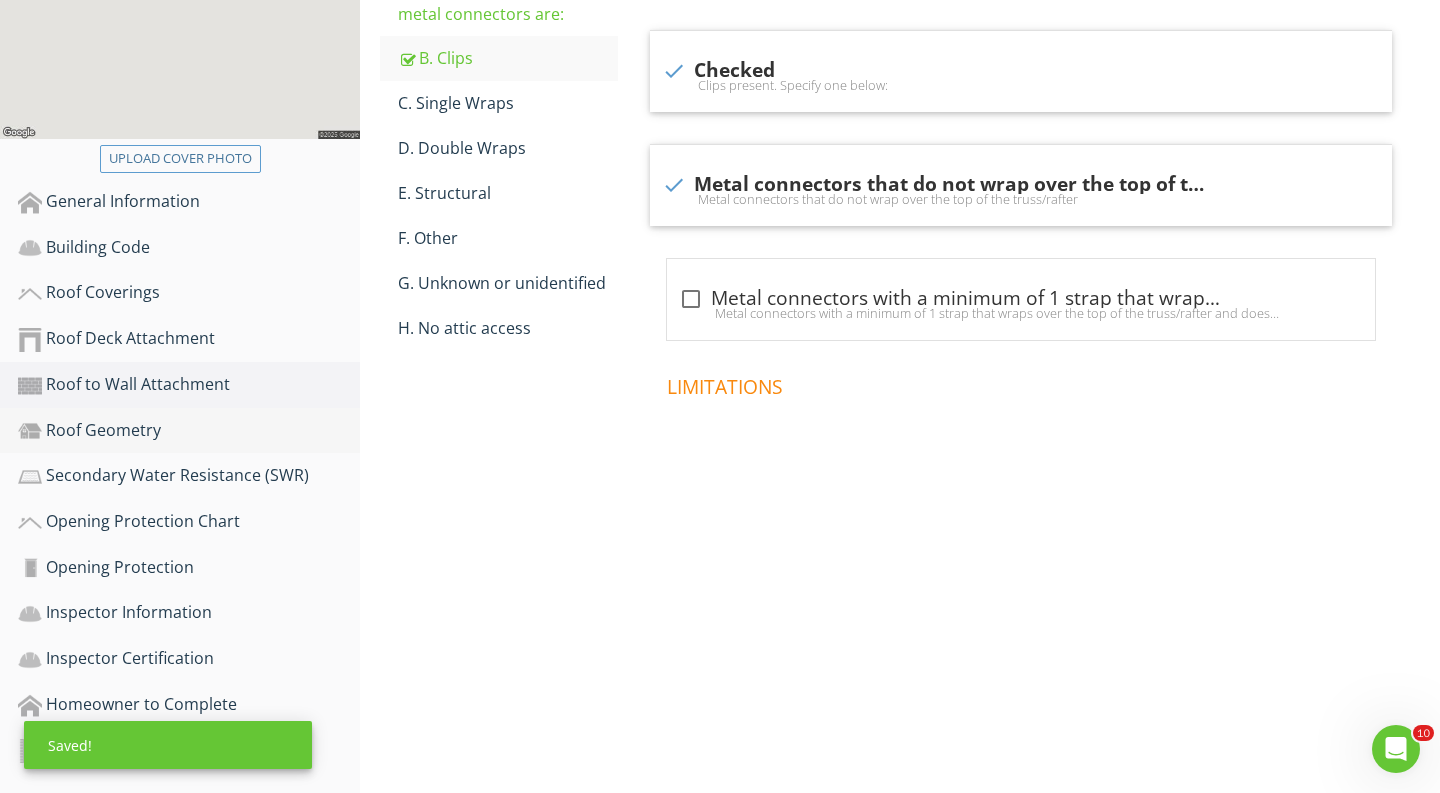click on "Roof Geometry" at bounding box center [189, 431] 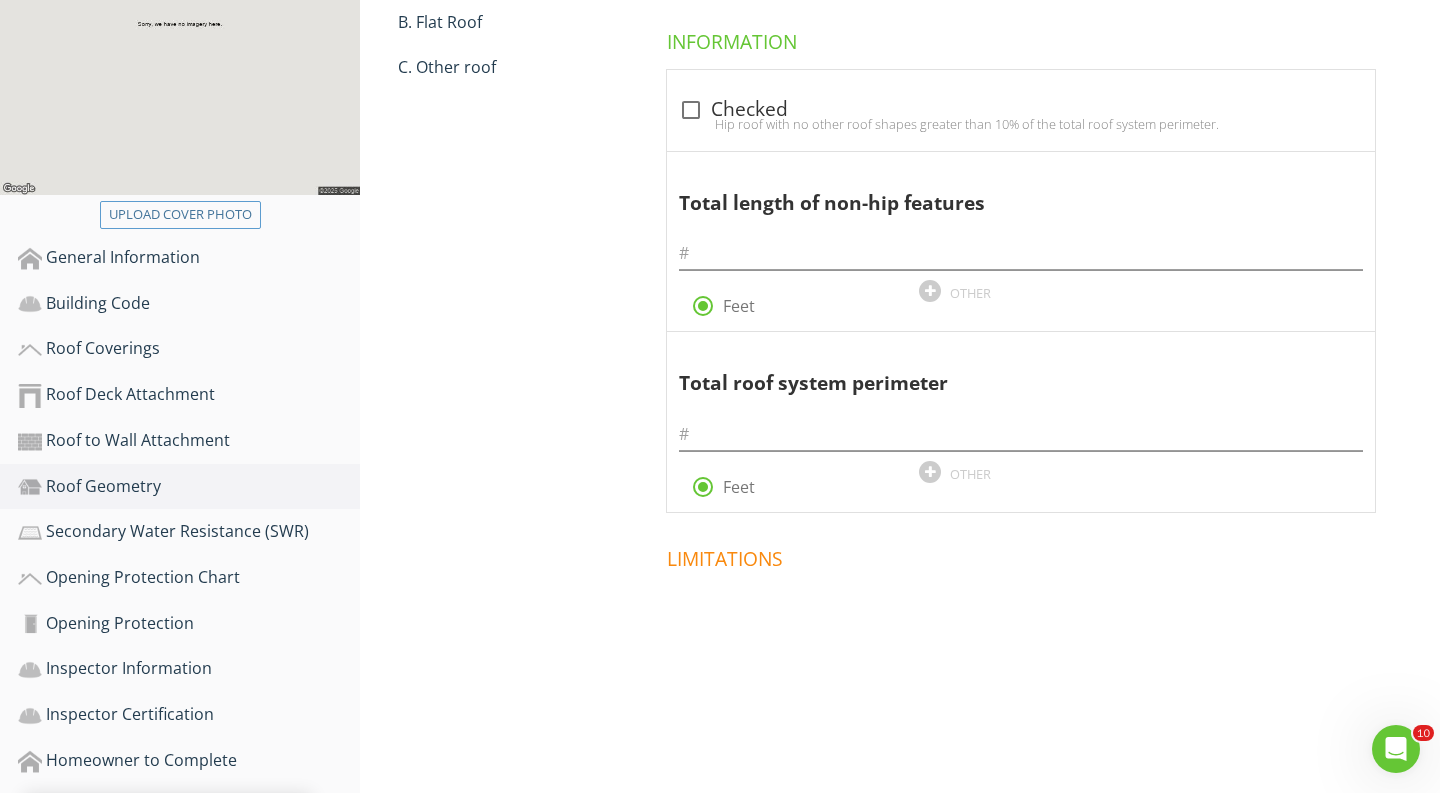 scroll, scrollTop: 242, scrollLeft: 0, axis: vertical 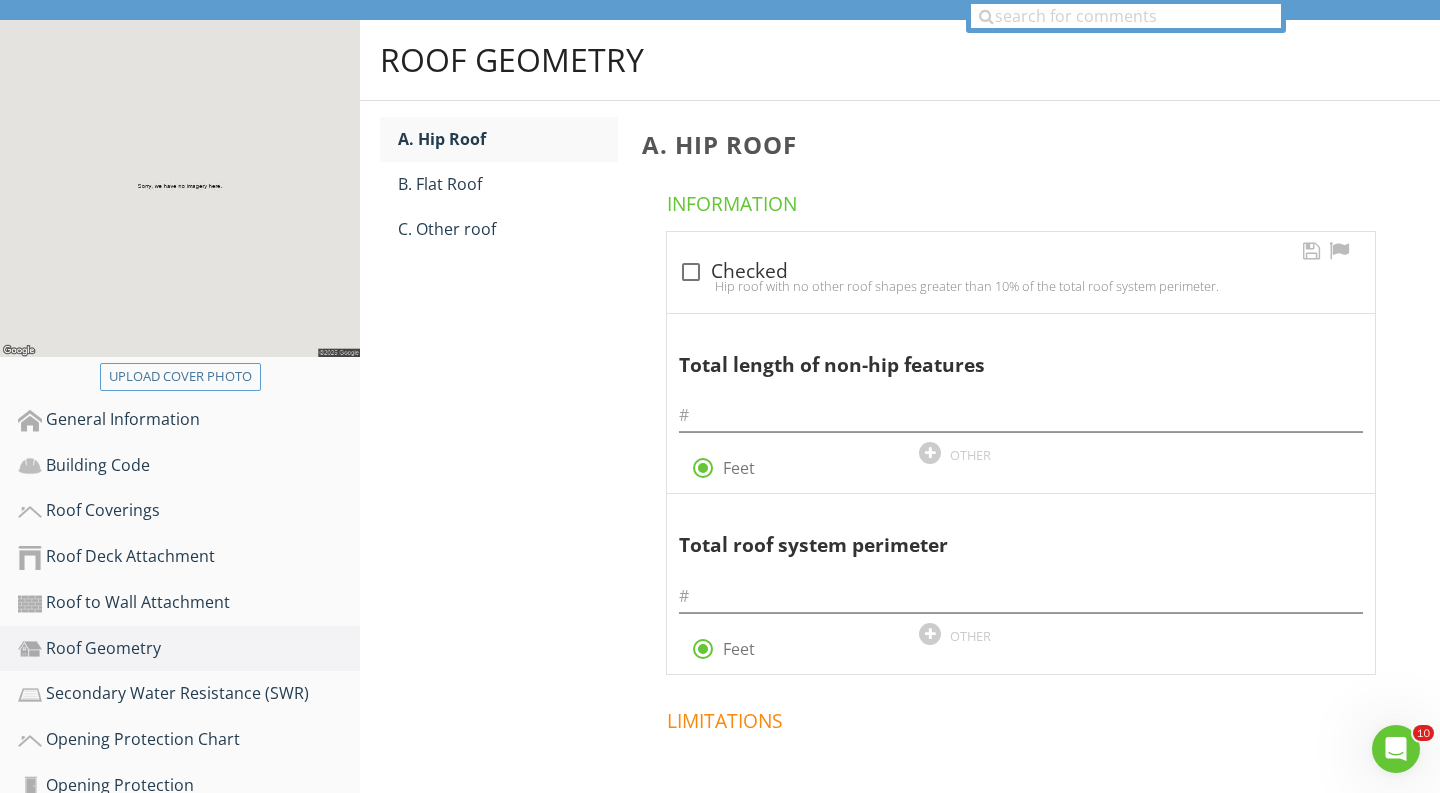 click on "Hip roof with no other roof shapes greater than 10% of the total roof system perimeter." at bounding box center [1021, 286] 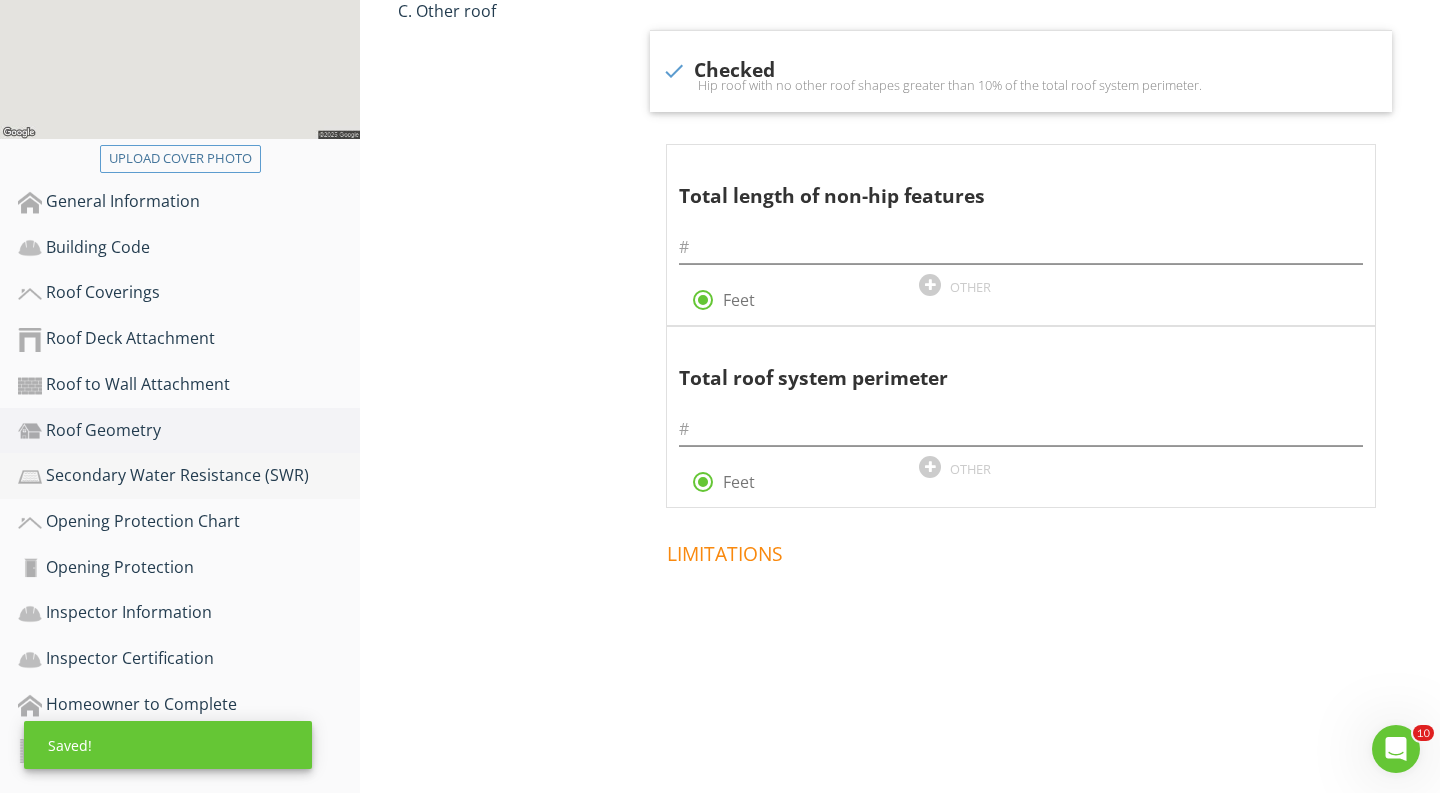 click on "Secondary Water Resistance (SWR)" at bounding box center (189, 476) 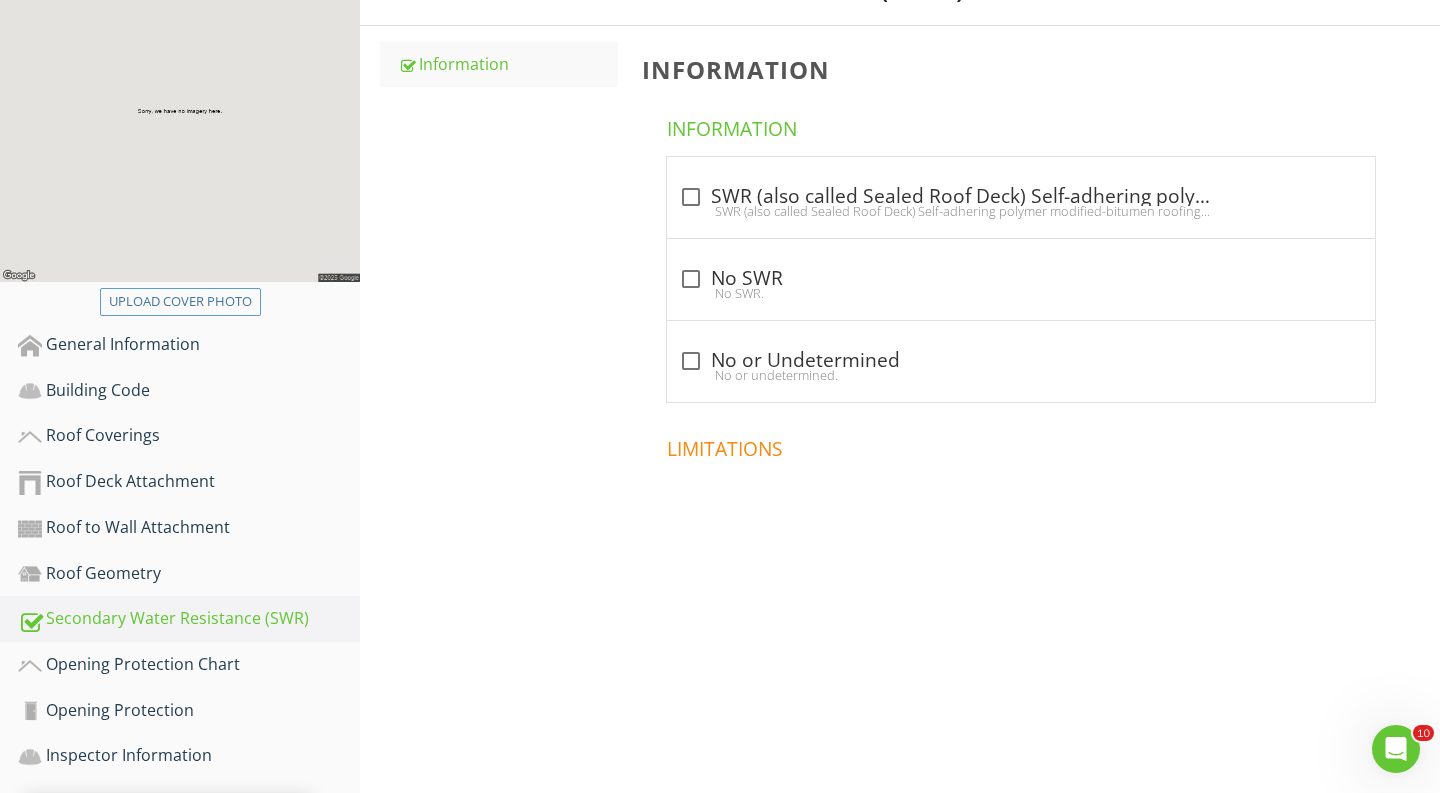 scroll, scrollTop: 305, scrollLeft: 0, axis: vertical 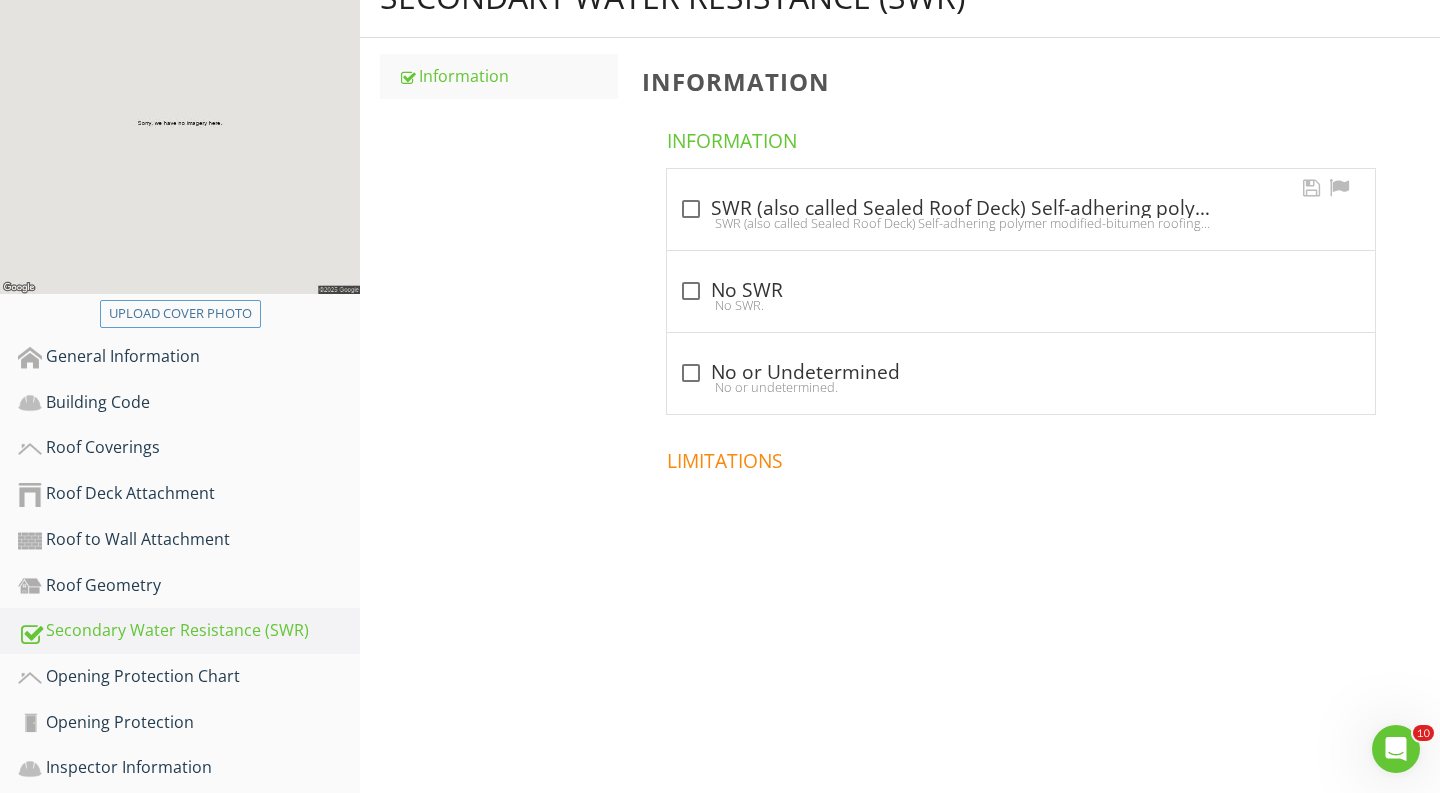 click on "SWR (also called Sealed Roof Deck) Self-adhering polymer modified-bitumen roofing underlayment applied directly to the sheathing or foam adhesive SWR barrier (not foamed-on insulation) applied as a supplemental means to protect the dwelling from water intrusion in the event of roof covering loss." at bounding box center (1021, 223) 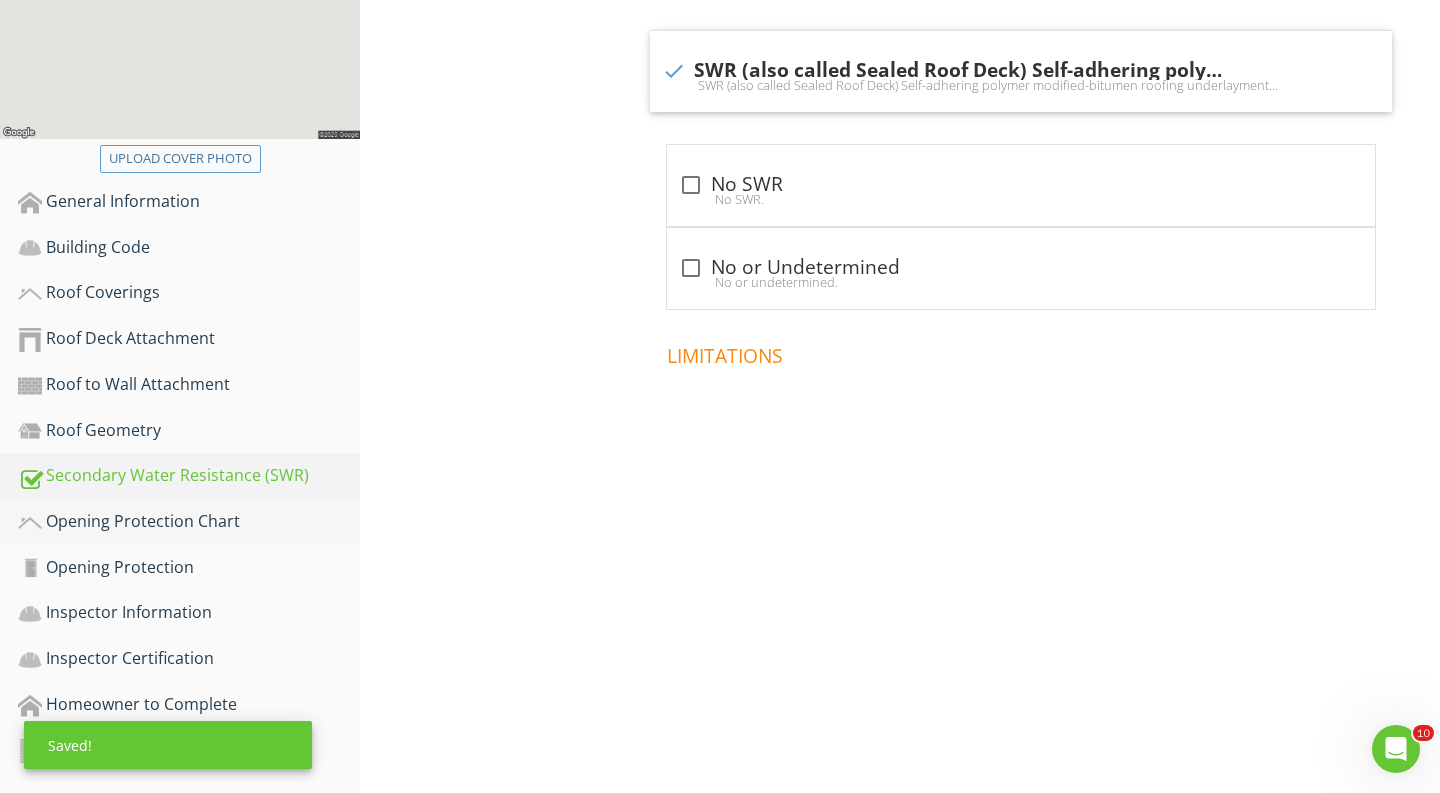 scroll, scrollTop: 460, scrollLeft: 0, axis: vertical 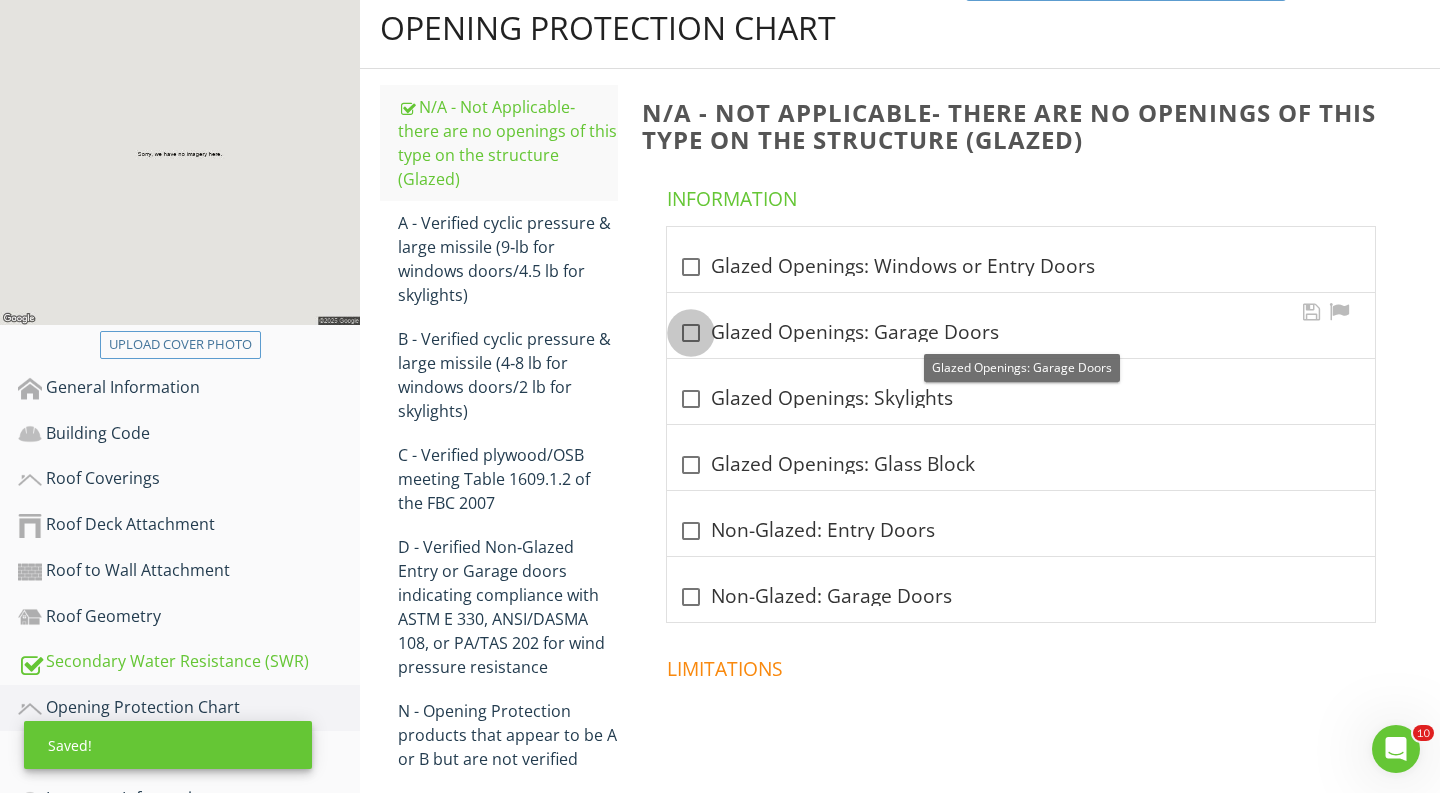 click at bounding box center [691, 333] 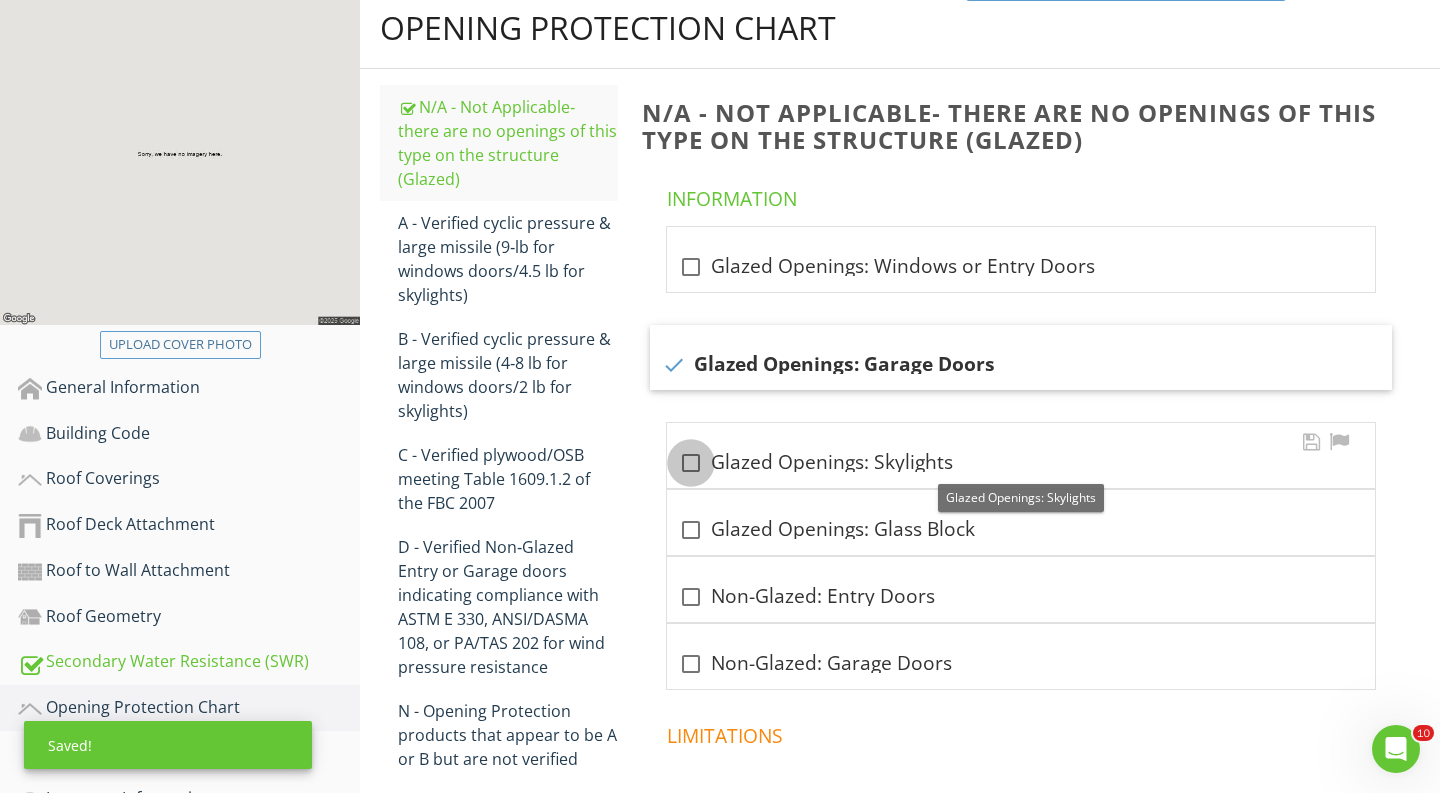 click at bounding box center (691, 463) 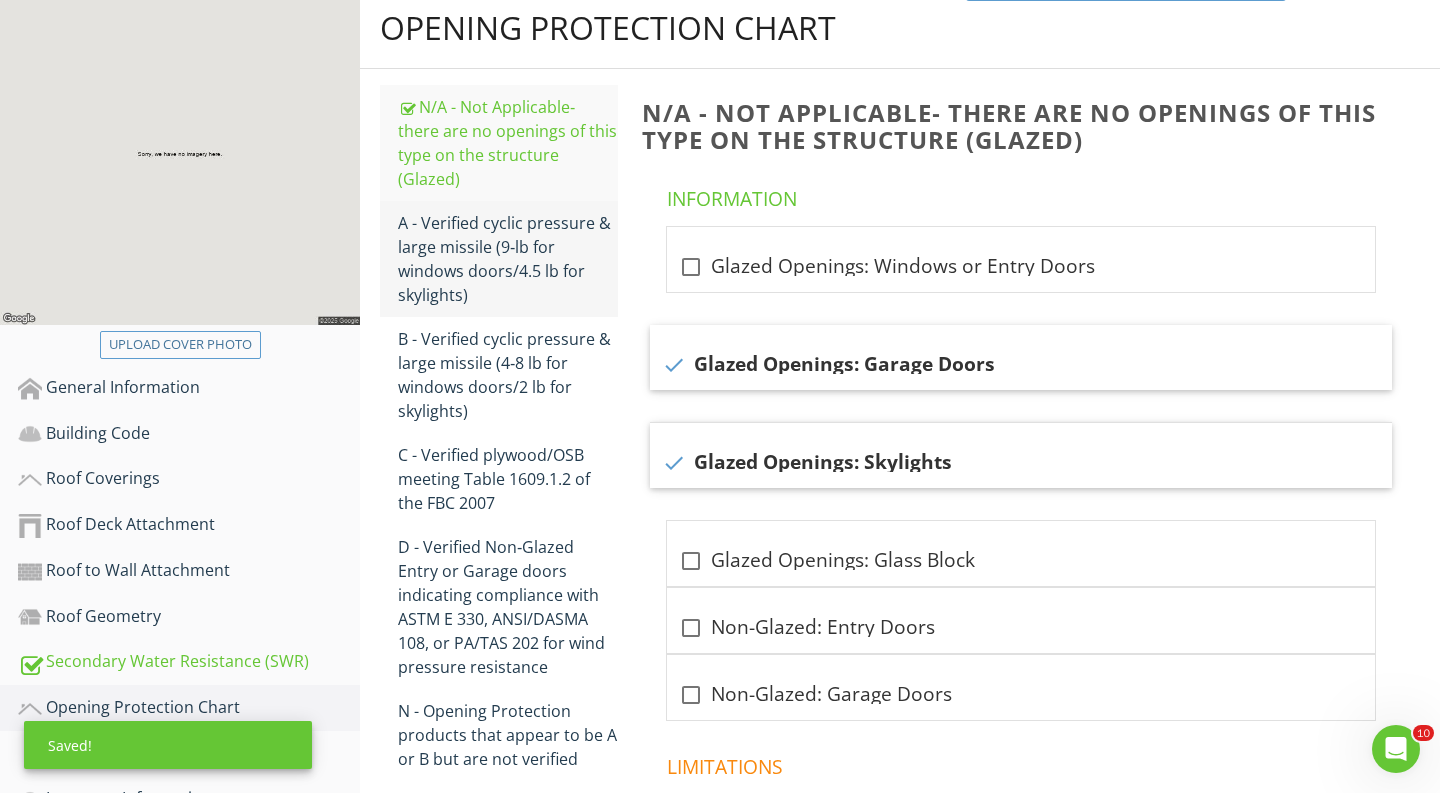 click on "A - Verified cyclic pressure & large missile (9‐lb for windows doors/4.5 lb for skylights)" at bounding box center [508, 259] 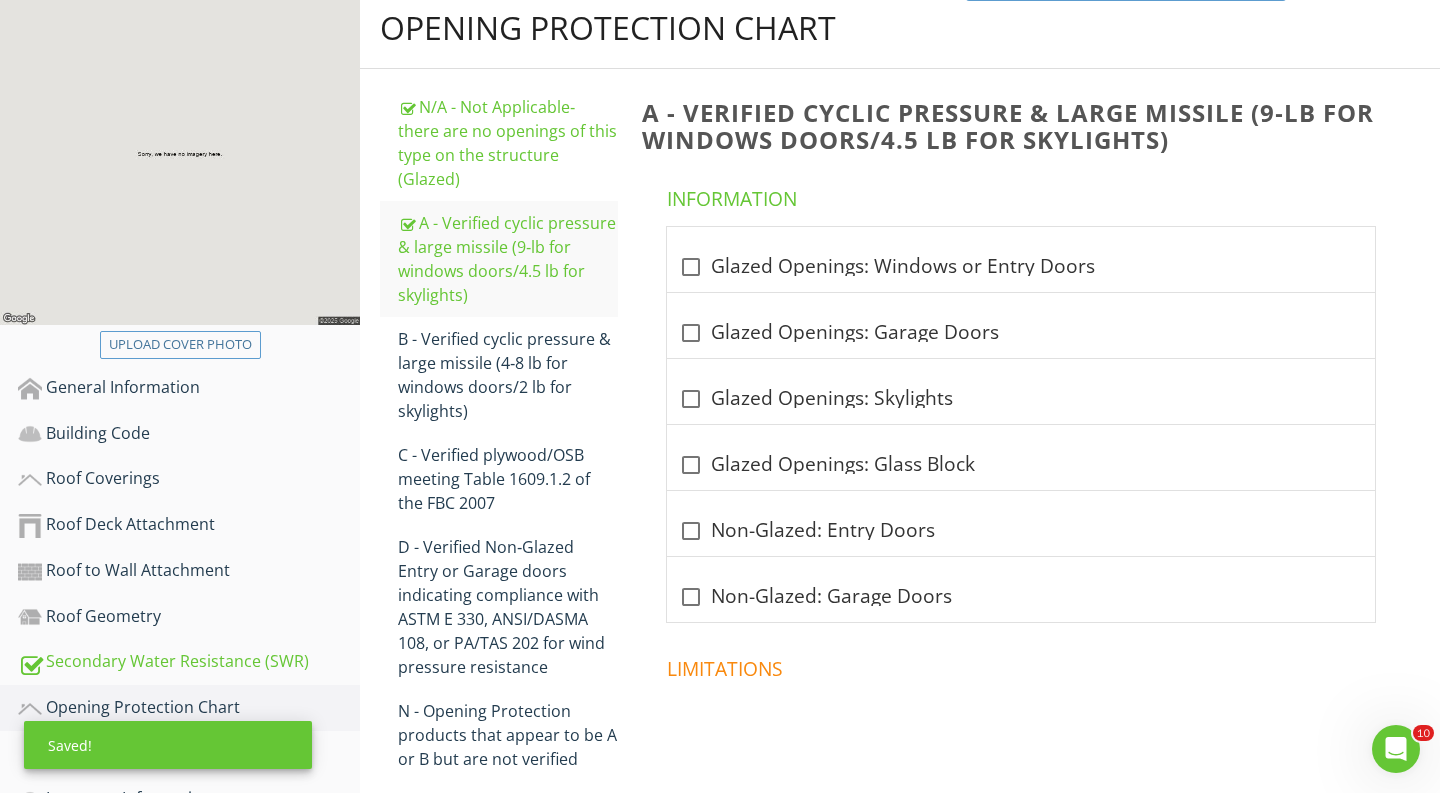 click on "Information                       check_box_outline_blank
Glazed Openings: Windows or Entry Doors
check_box_outline_blank
Glazed Openings: Garage Doors
check_box_outline_blank
Glazed Openings: Skylights
check_box_outline_blank
Glazed Openings: Glass Block
check_box_outline_blank
Non-Glazed: Entry Doors
check_box_outline_blank
Non-Glazed: Garage Doors" at bounding box center (1025, 400) 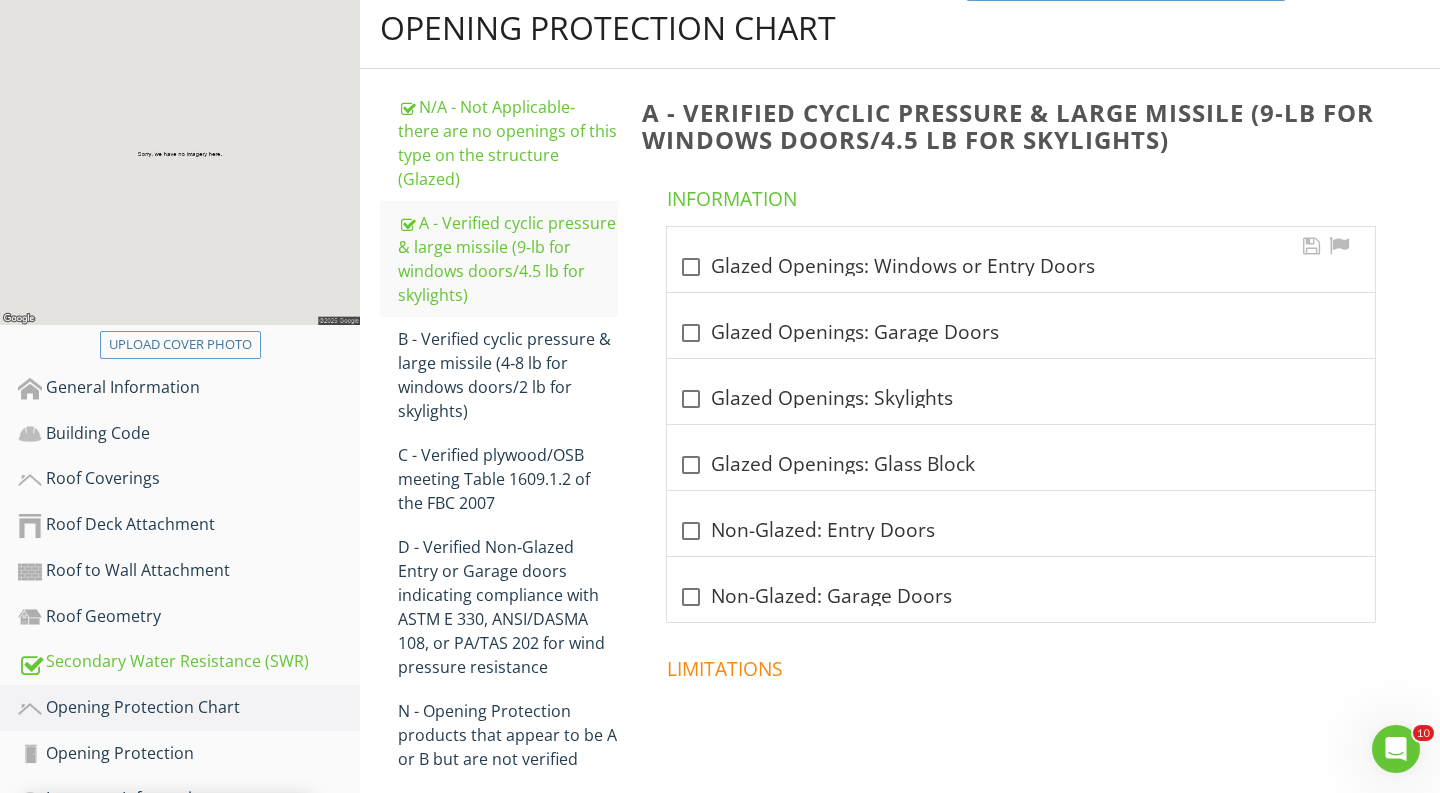 click at bounding box center [691, 267] 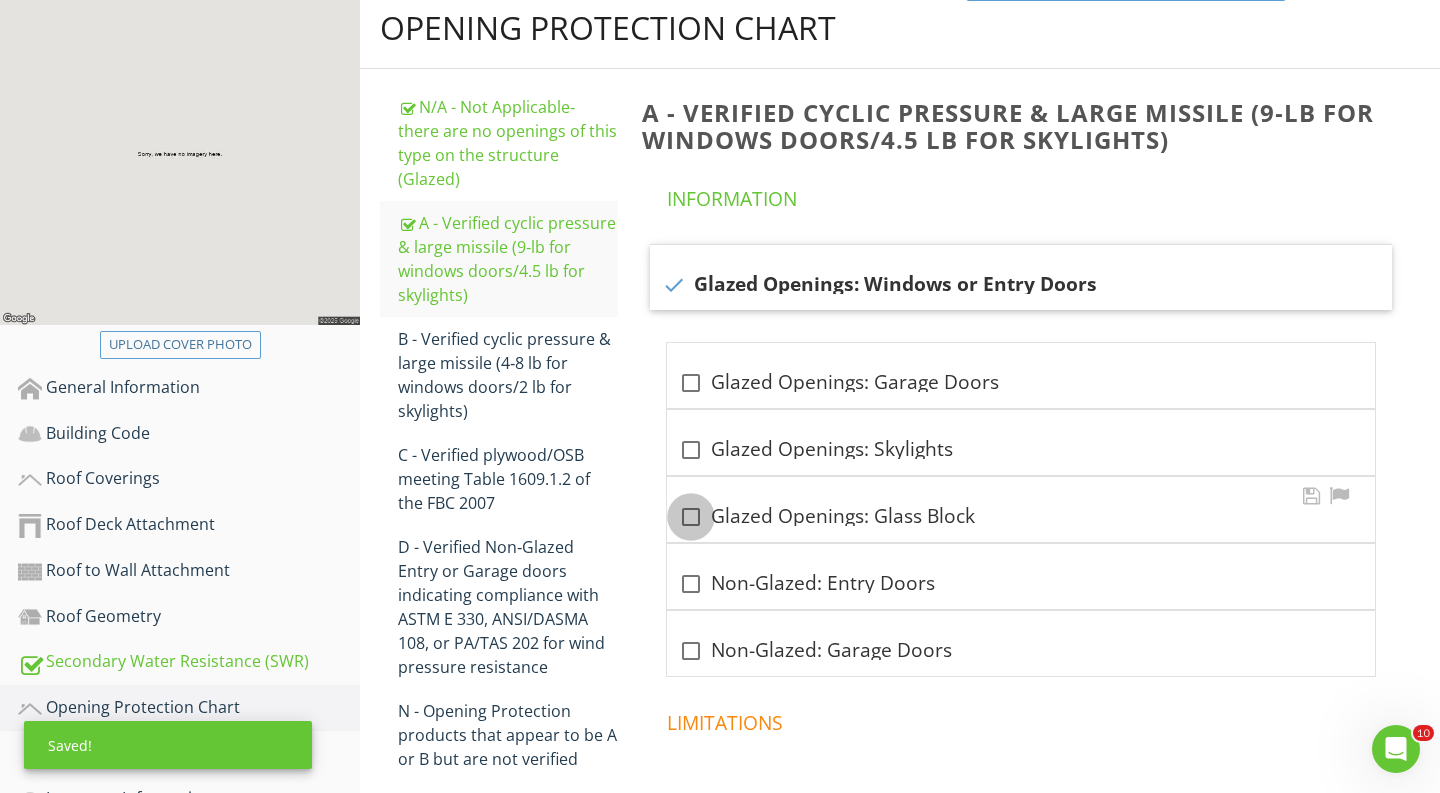 click at bounding box center (691, 517) 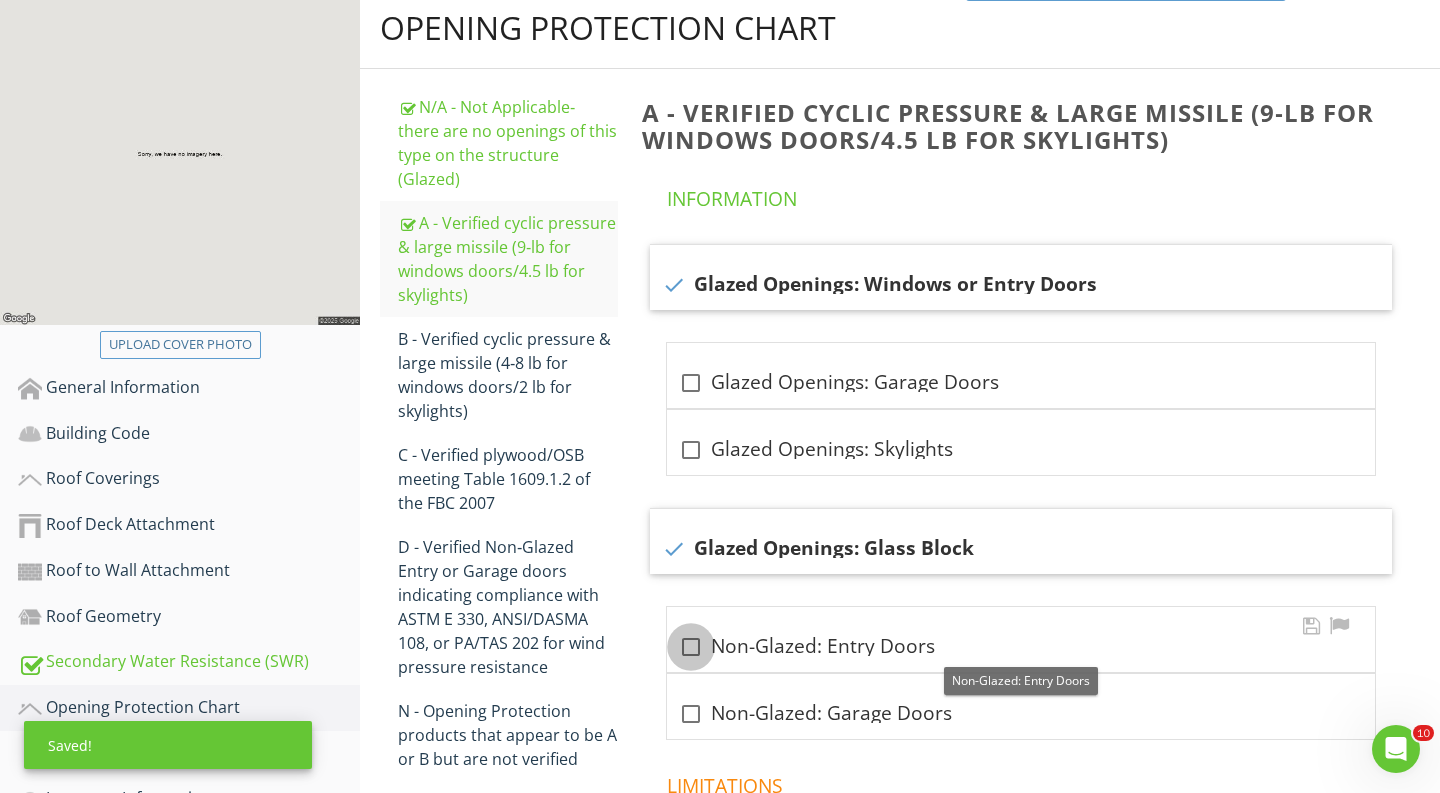 click at bounding box center (691, 647) 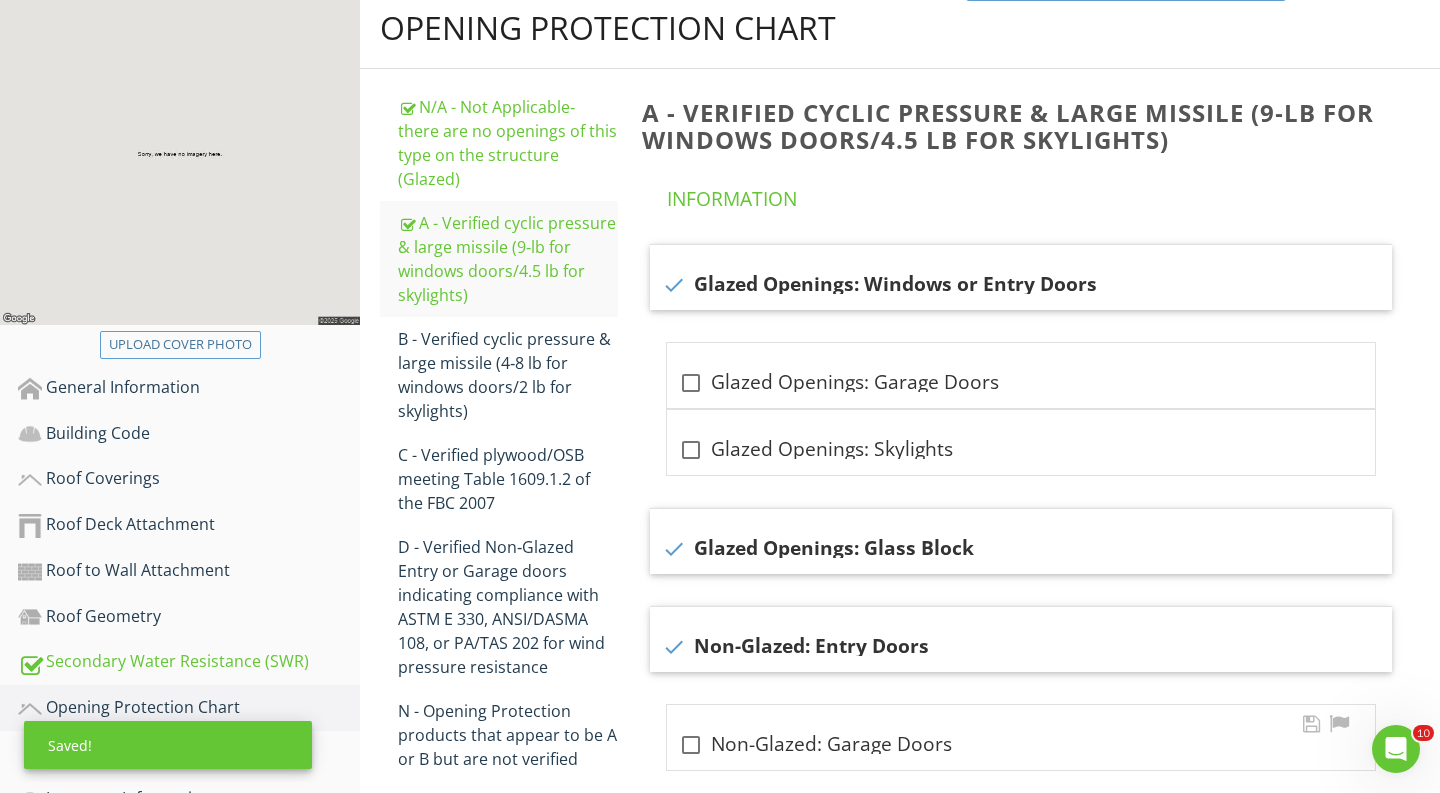 click at bounding box center [691, 745] 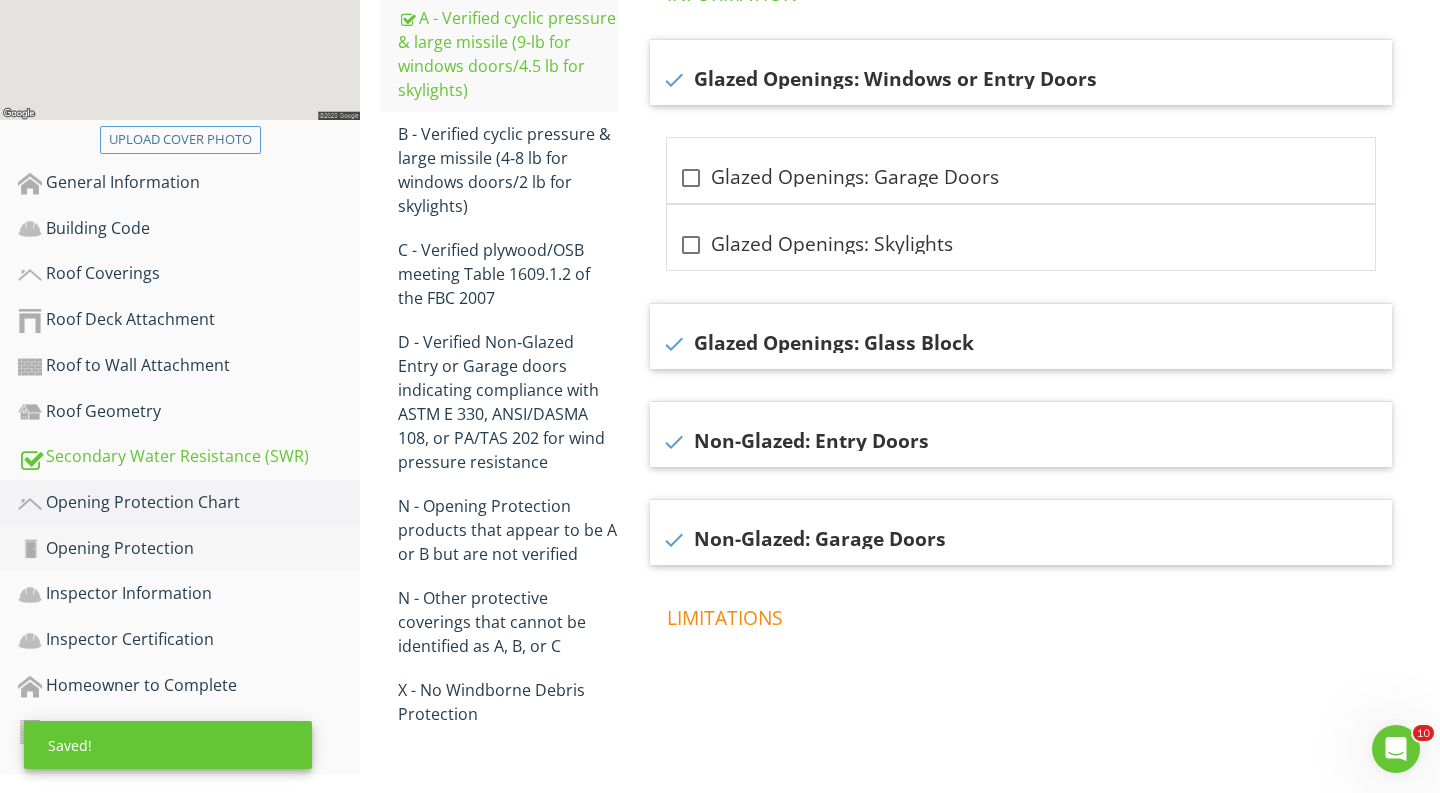 click on "Opening Protection" at bounding box center (189, 549) 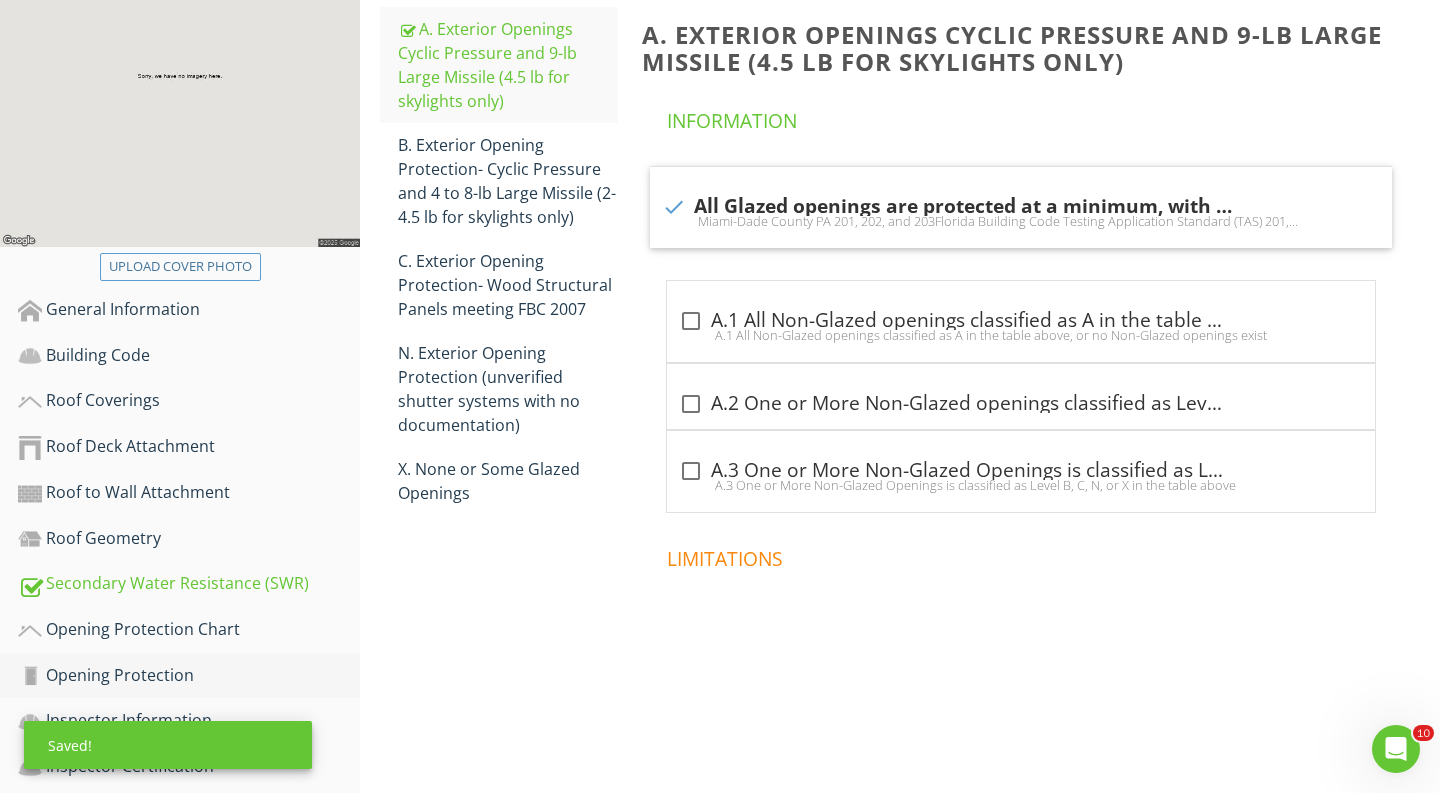 scroll, scrollTop: 163, scrollLeft: 0, axis: vertical 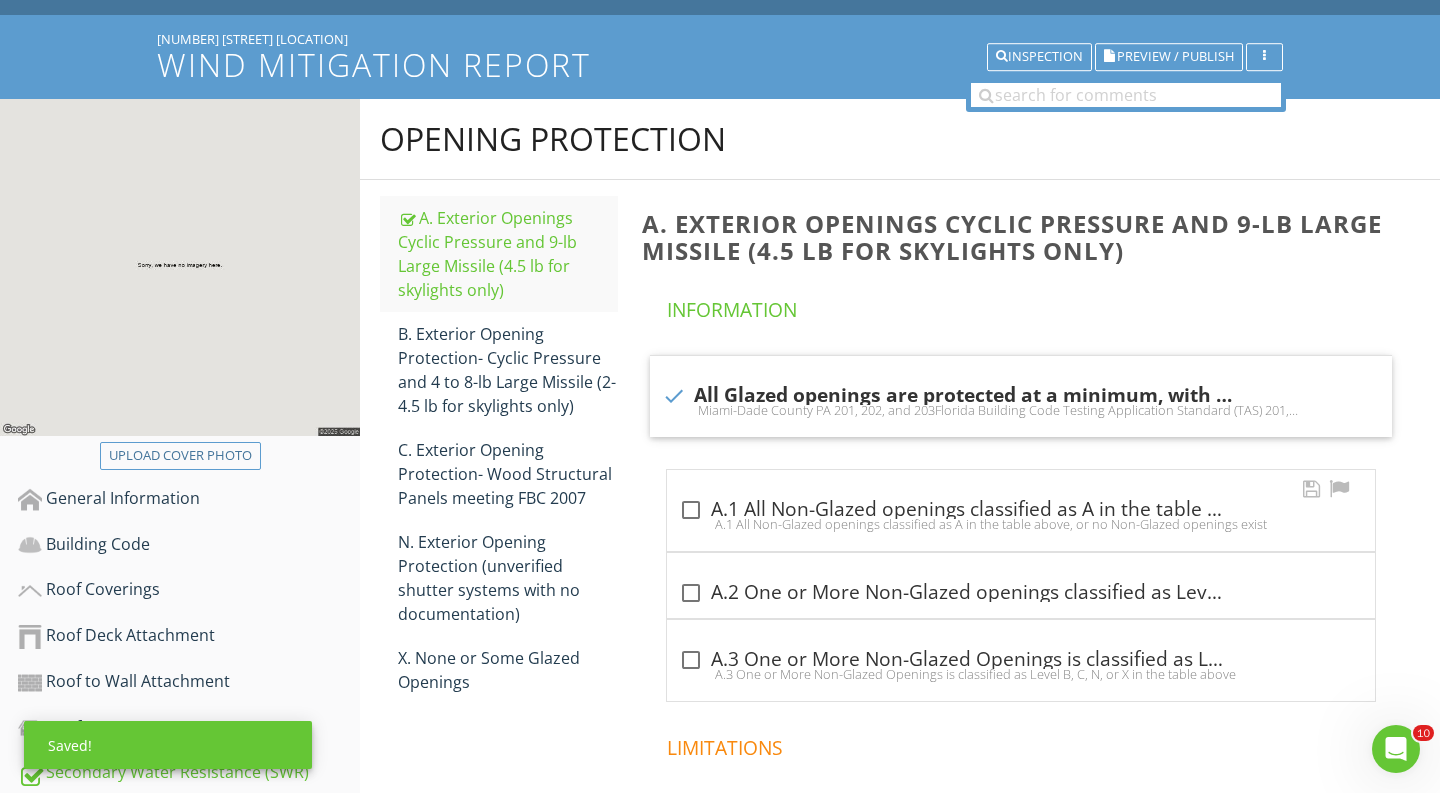 click at bounding box center [691, 510] 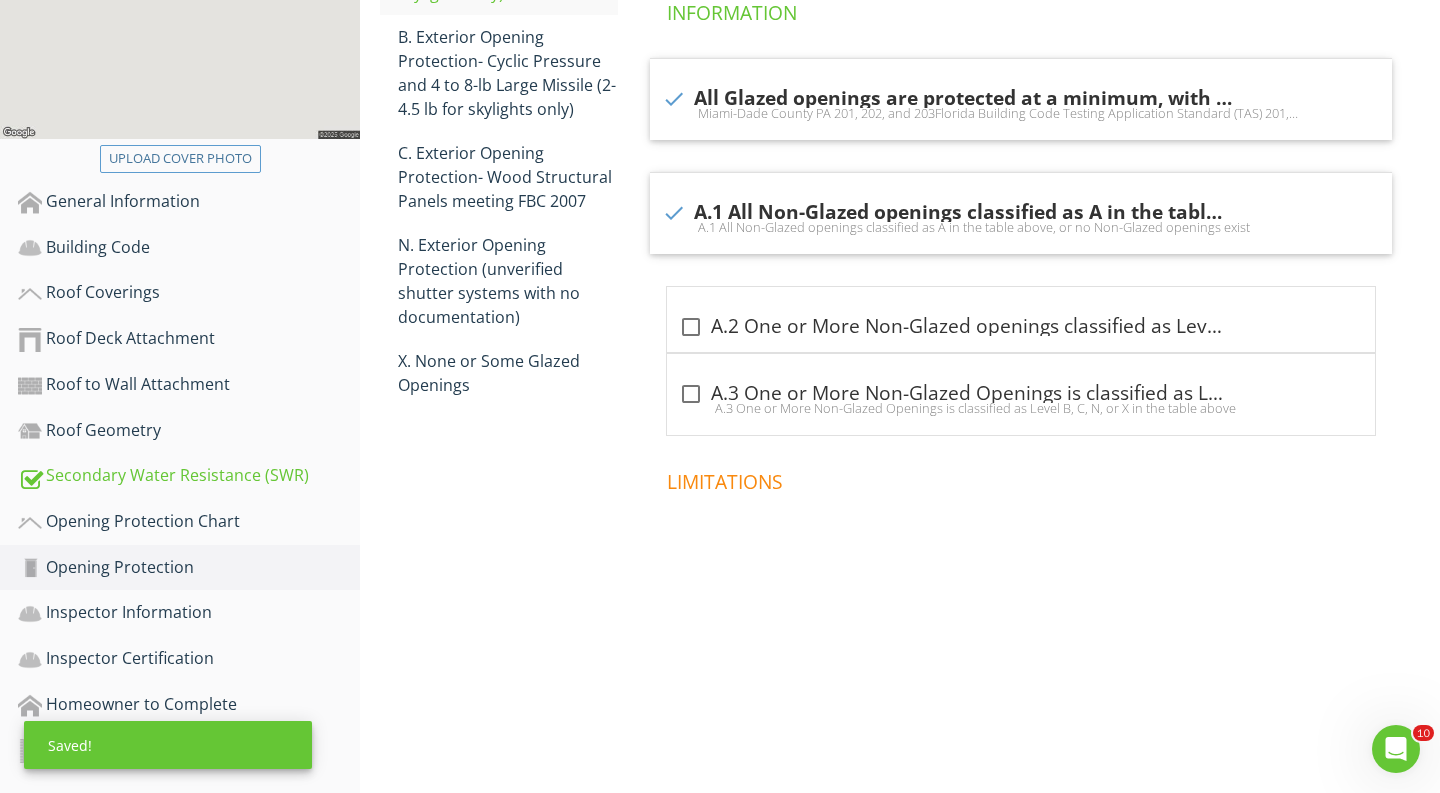 scroll, scrollTop: 460, scrollLeft: 0, axis: vertical 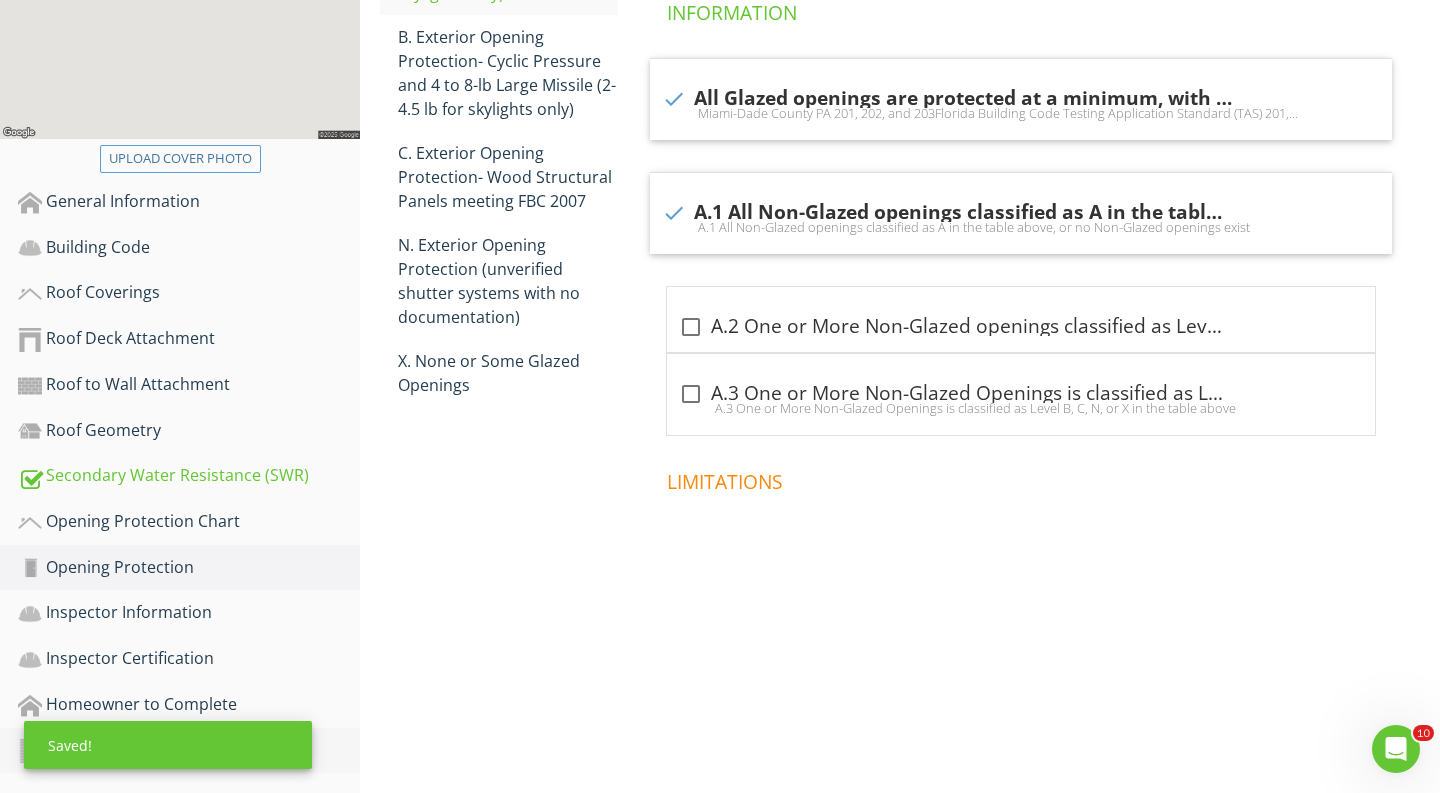 click on "Additional Information" at bounding box center [189, 751] 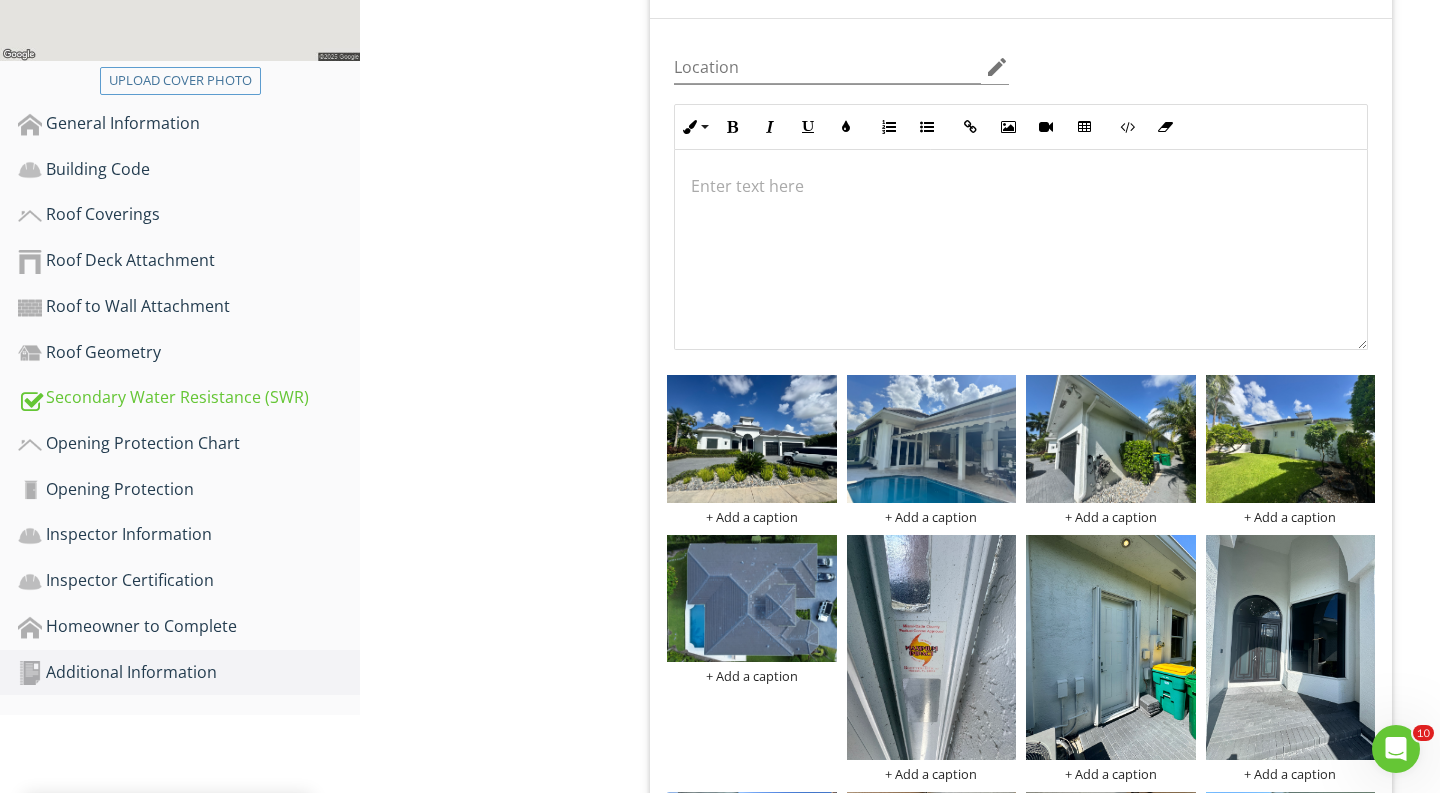 scroll, scrollTop: 782, scrollLeft: 0, axis: vertical 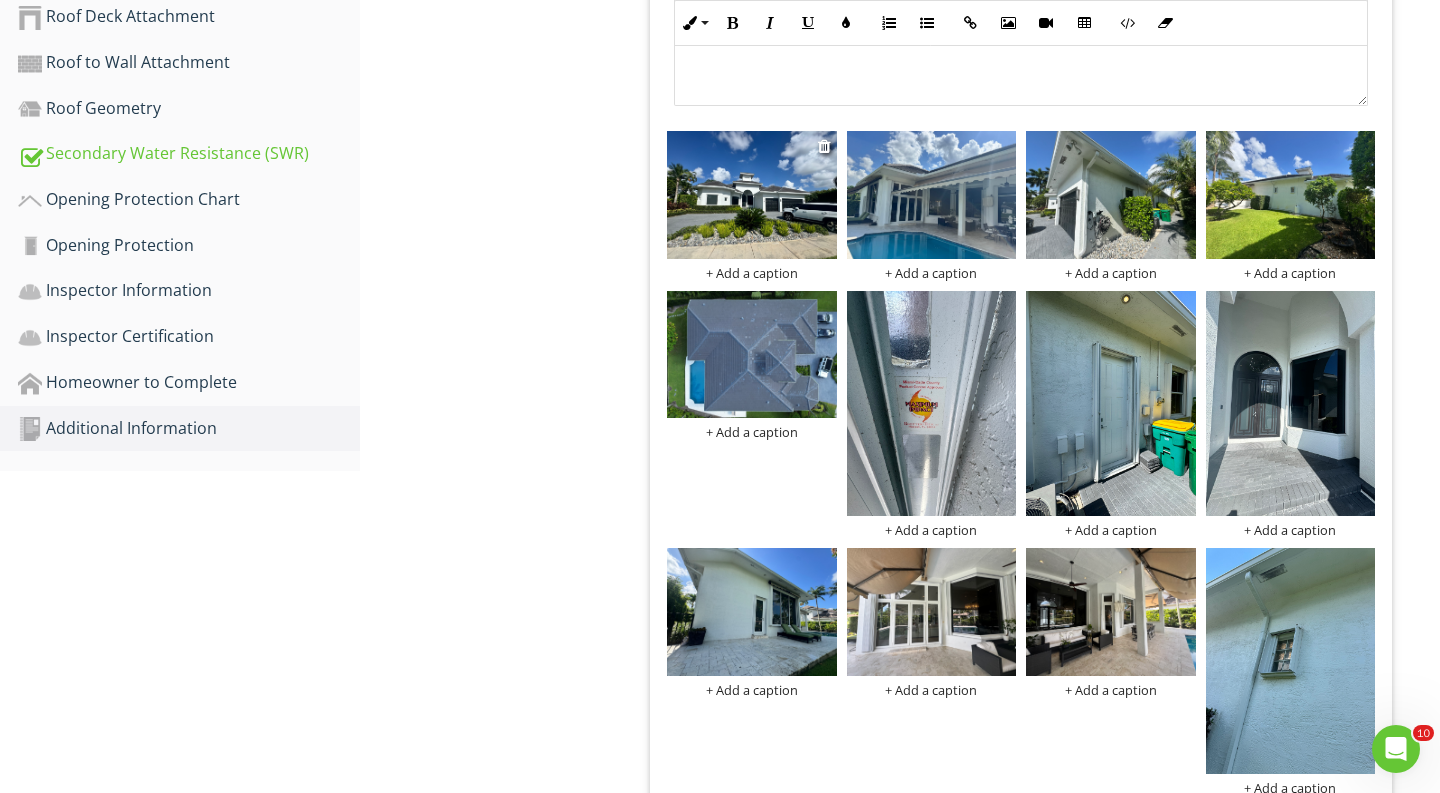 click on "+ Add a caption" at bounding box center (752, 273) 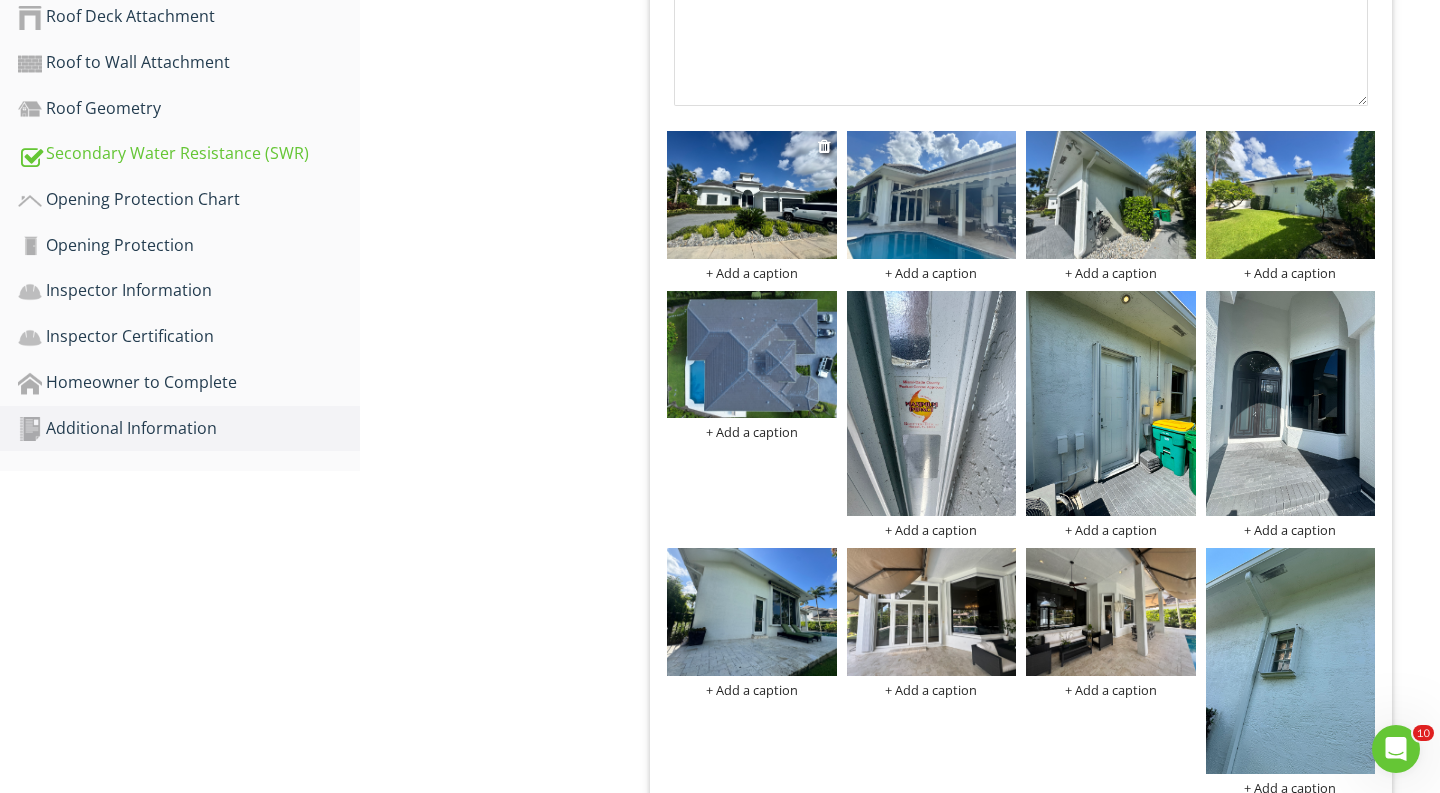 scroll, scrollTop: 510, scrollLeft: 0, axis: vertical 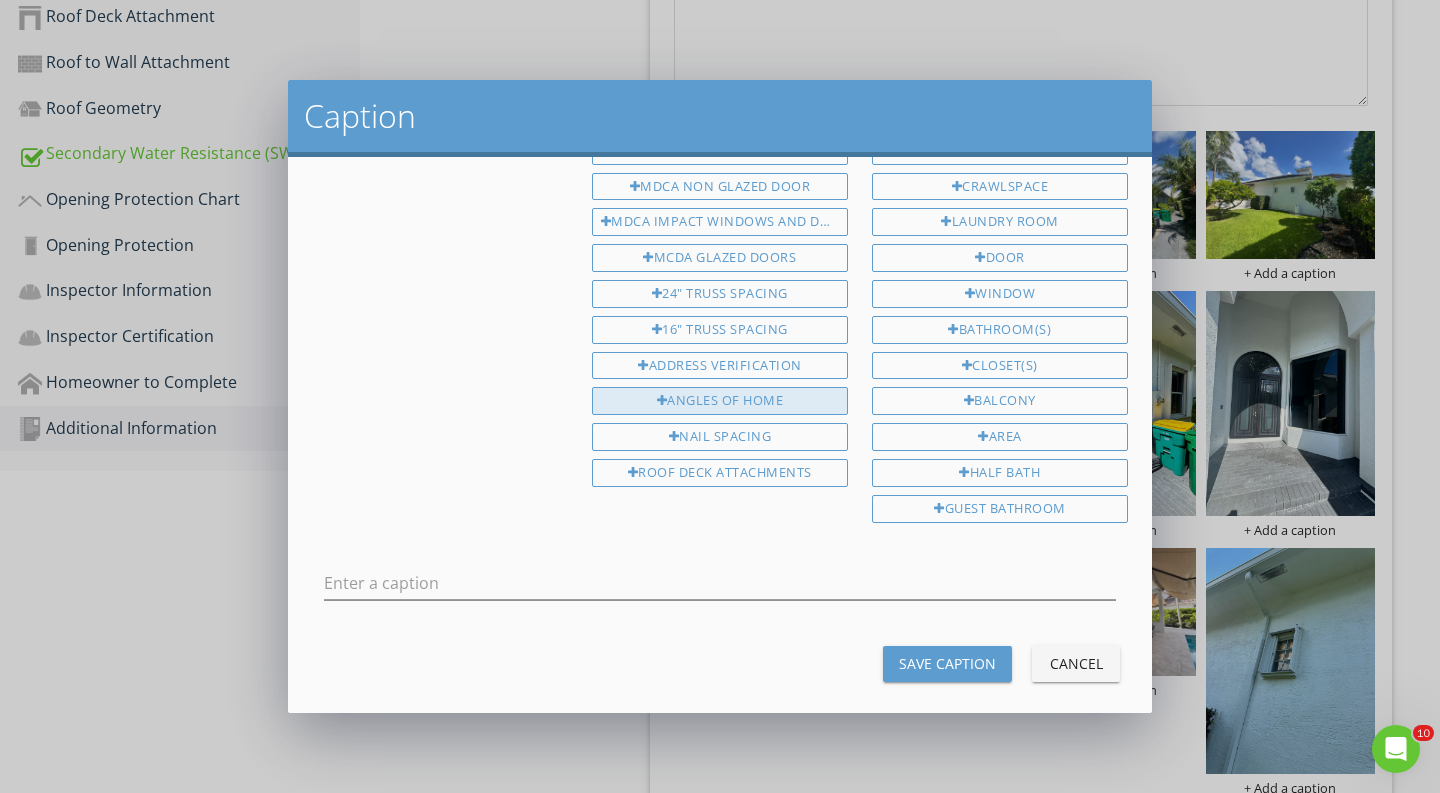 click on "ANGLES OF HOME" at bounding box center [720, 401] 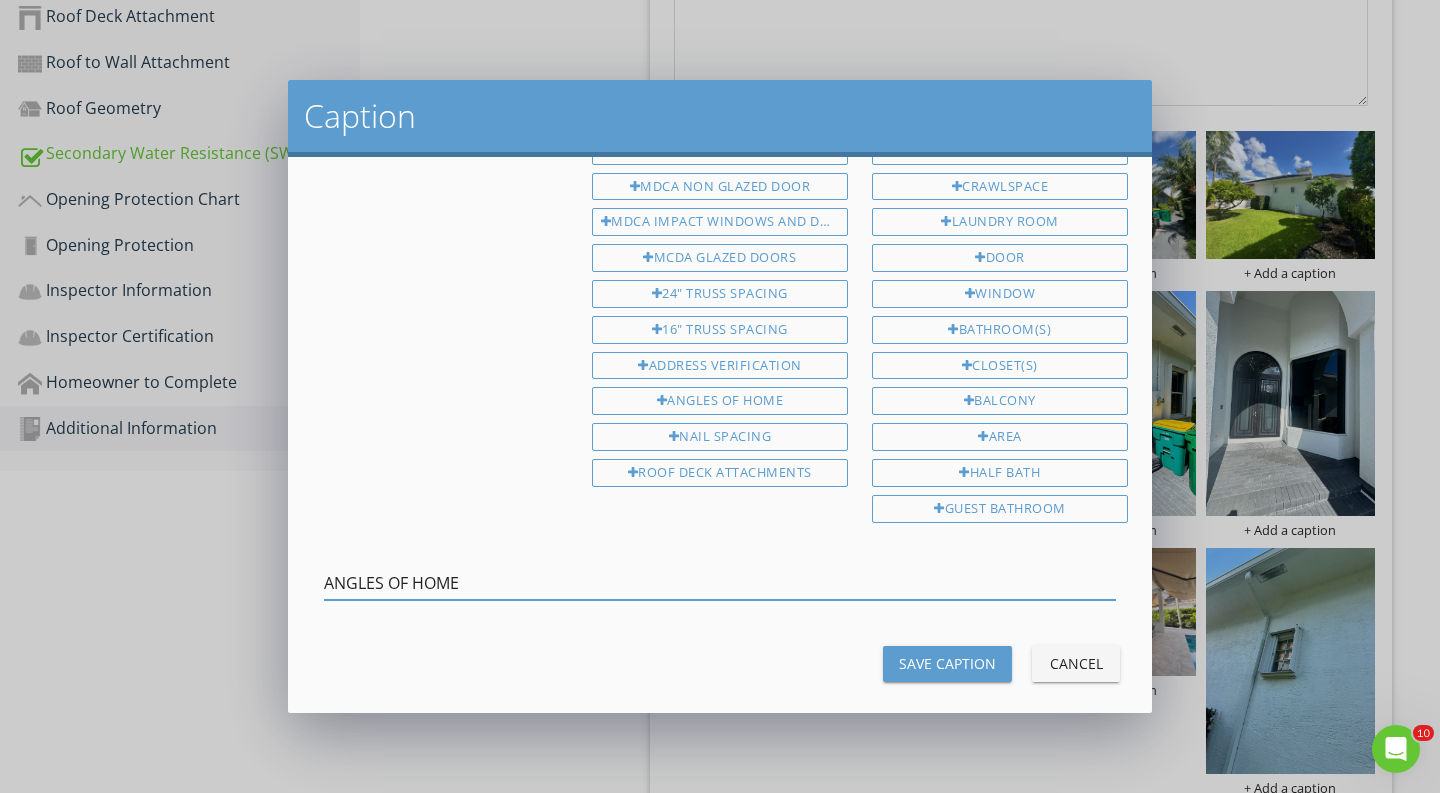 drag, startPoint x: 507, startPoint y: 559, endPoint x: 212, endPoint y: 540, distance: 295.61124 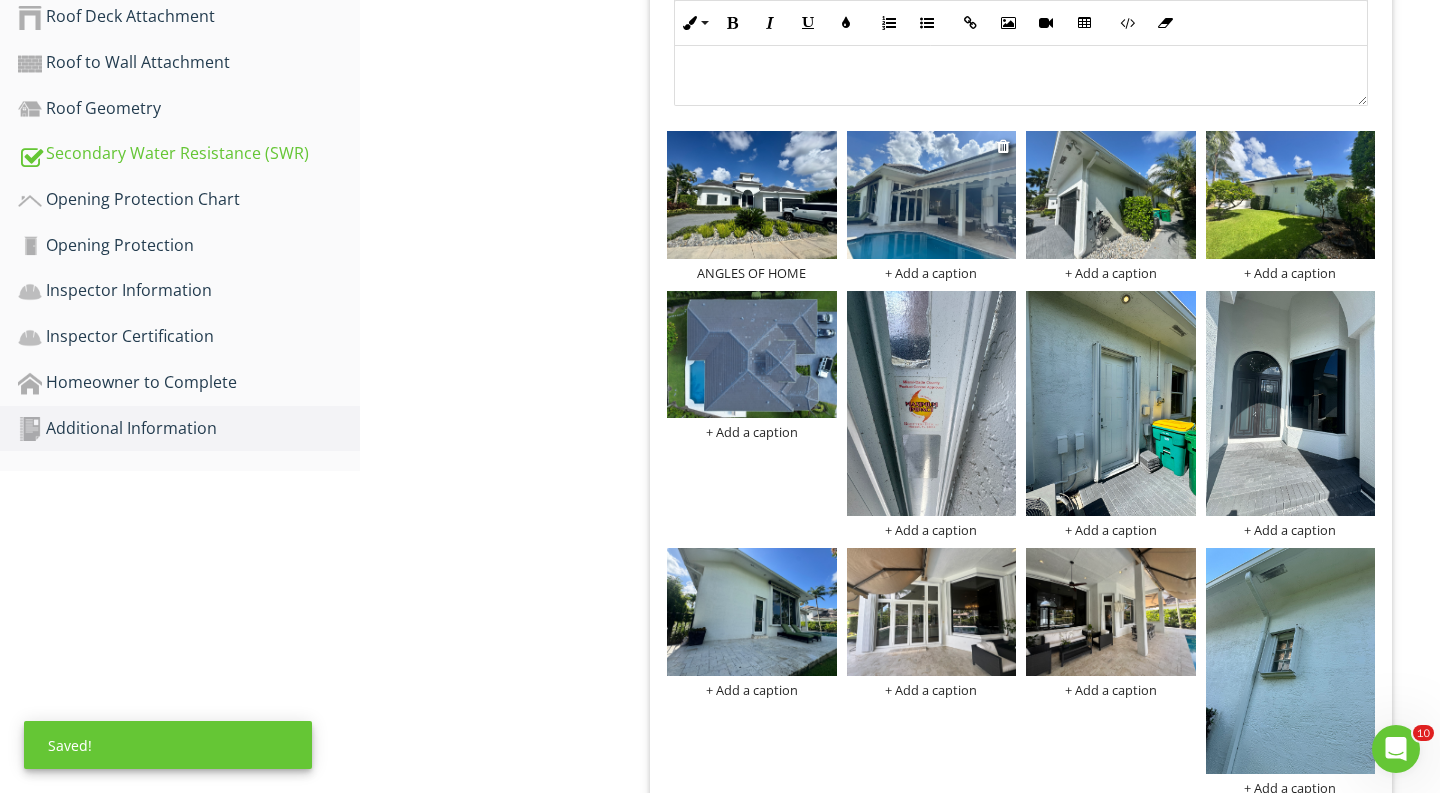 click on "+ Add a caption" at bounding box center [932, 273] 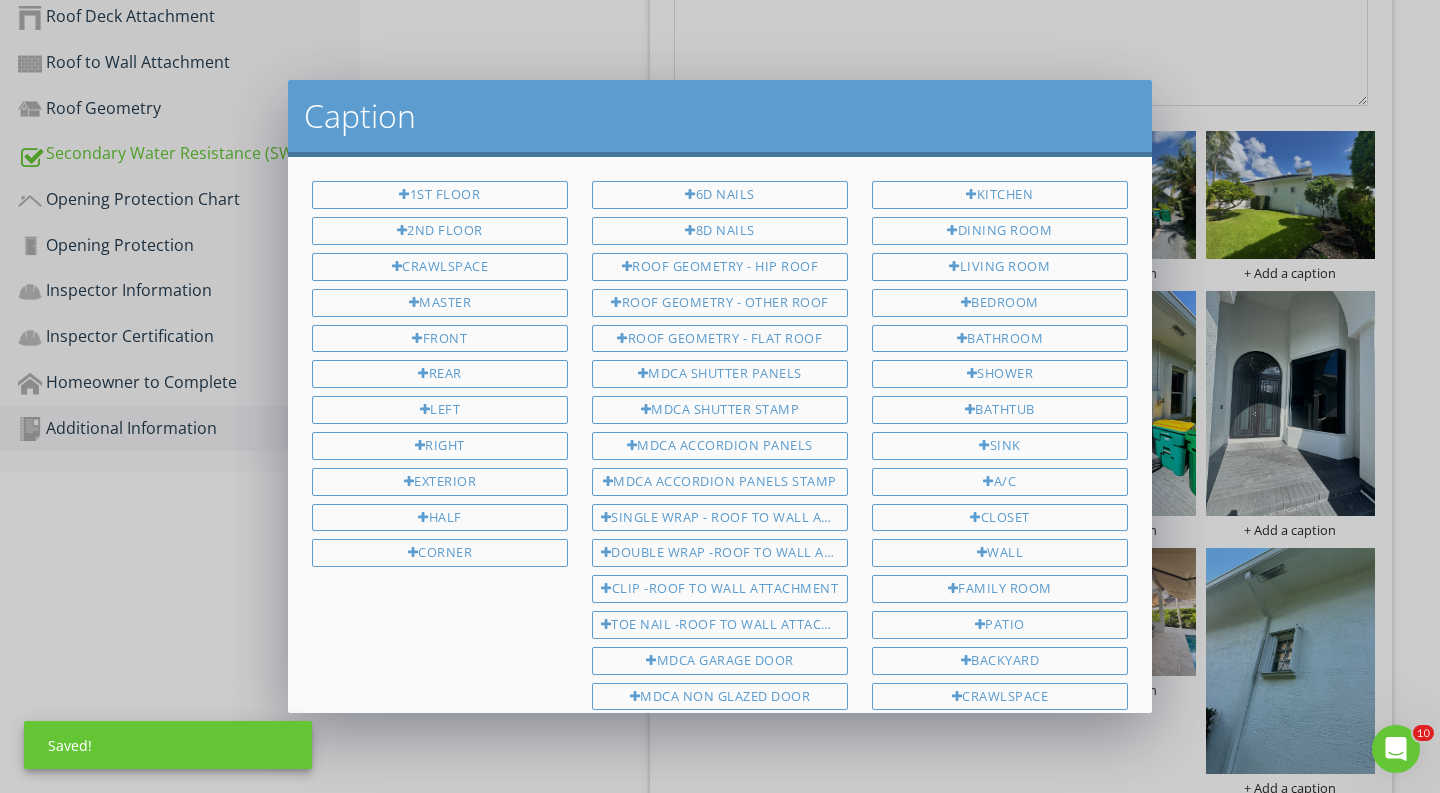 scroll, scrollTop: 510, scrollLeft: 0, axis: vertical 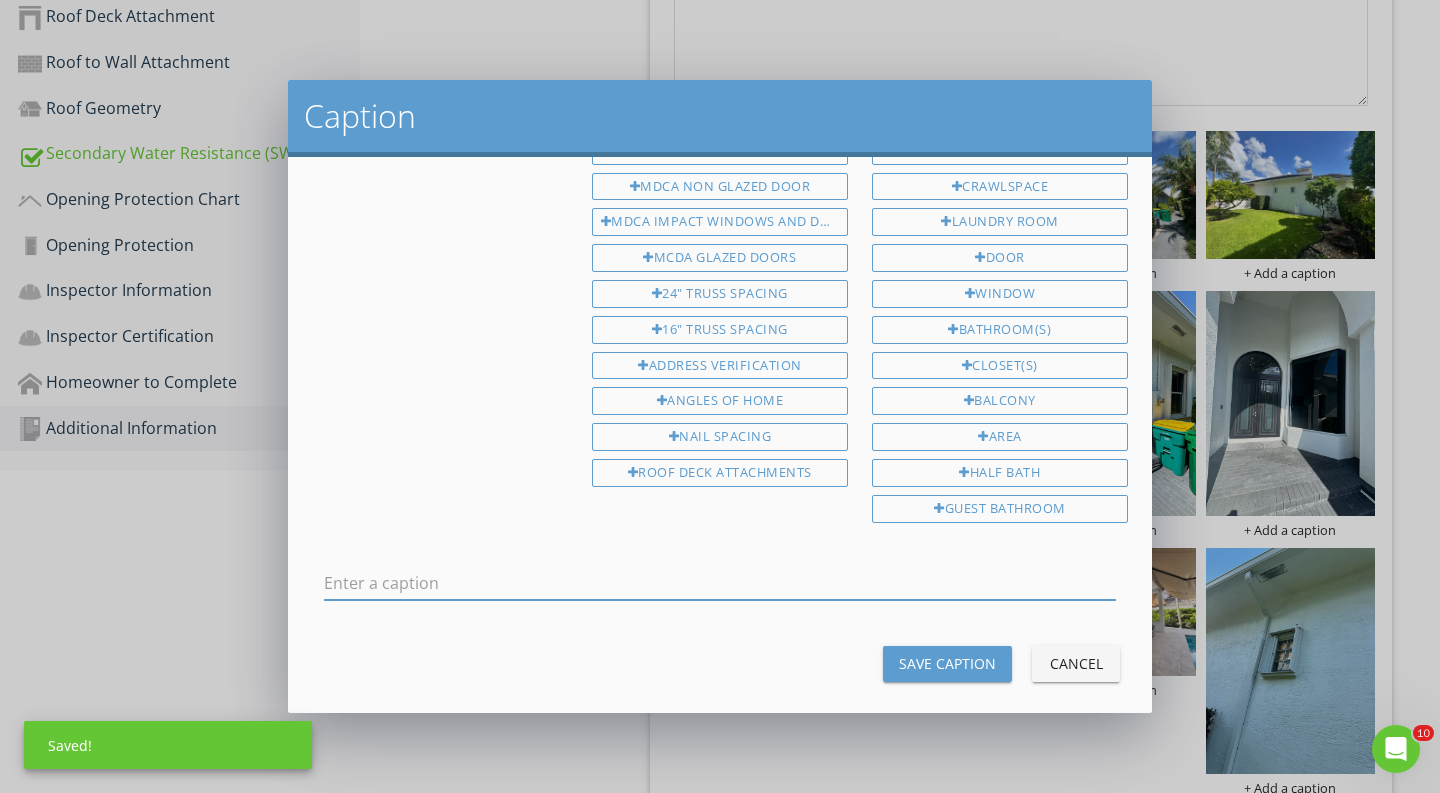 click at bounding box center [720, 583] 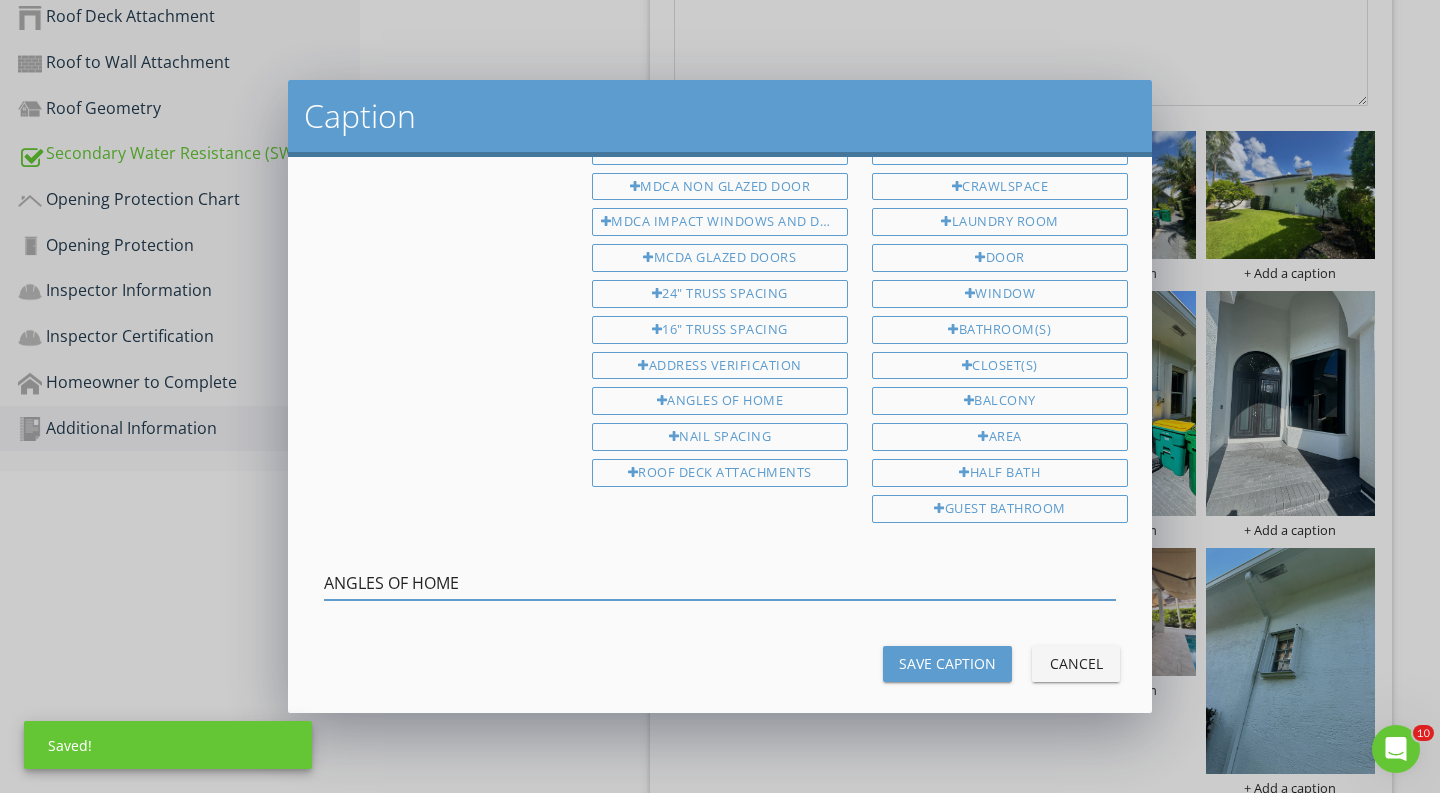 type on "ANGLES OF HOME" 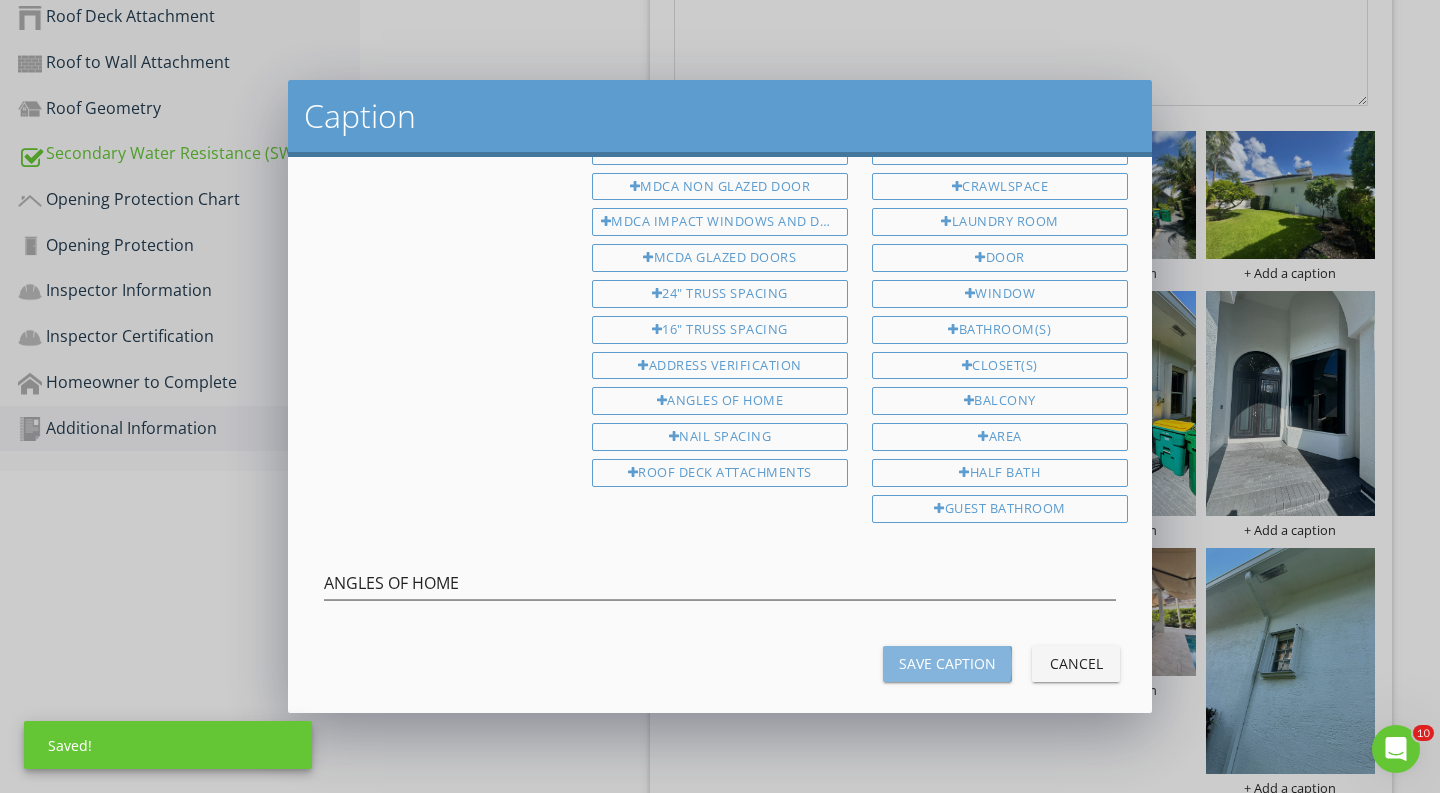 click on "Save Caption" at bounding box center [947, 663] 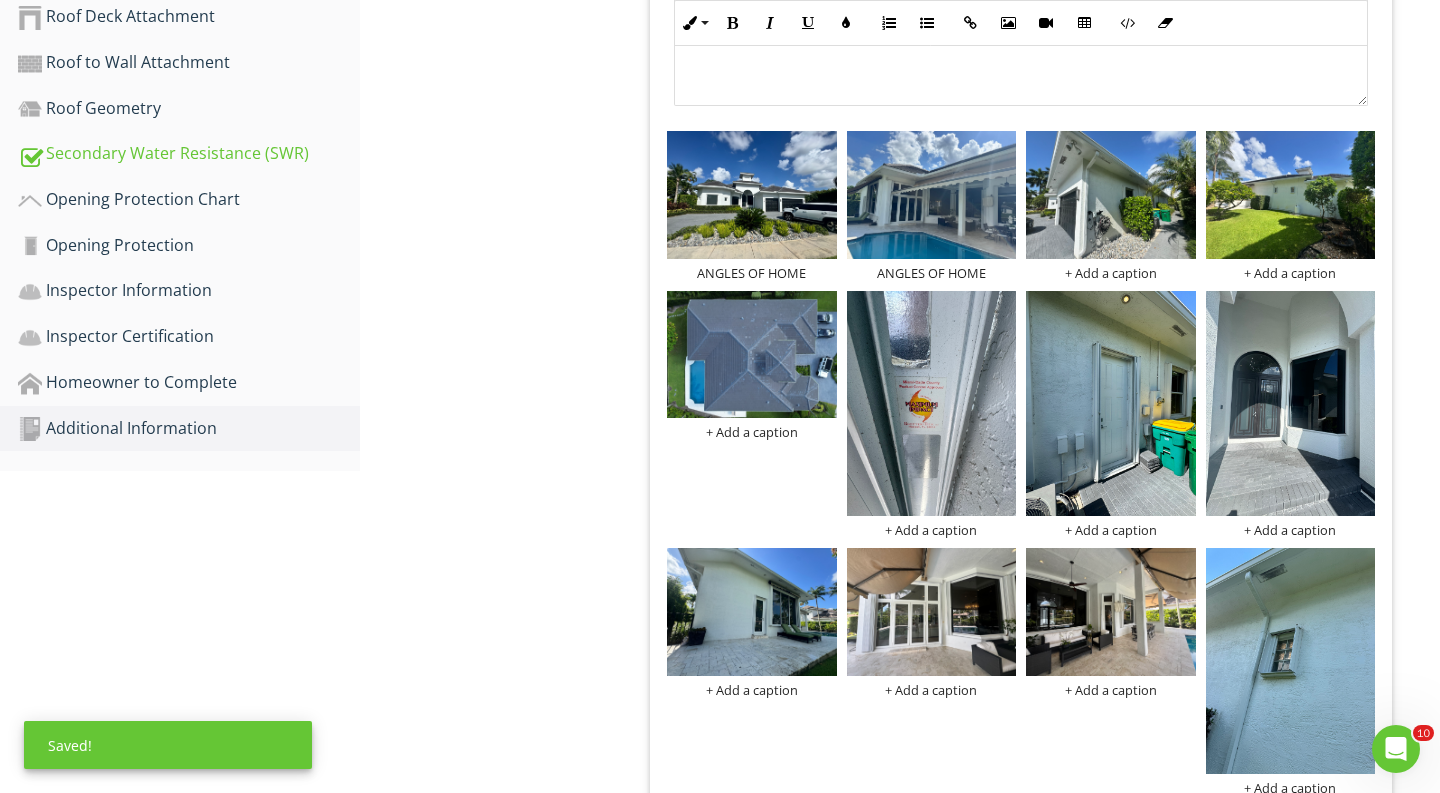 click on "ANGLES OF HOME
ANGLES OF HOME
+ Add a caption         + Add a caption         + Add a caption         + Add a caption         + Add a caption         + Add a caption         + Add a caption         + Add a caption         + Add a caption         + Add a caption         + Add a caption         + Add a caption         + Add a caption         + Add a caption         + Add a caption         + Add a caption         + Add a caption         + Add a caption         + Add a caption         + Add a caption         + Add a caption         + Add a caption         + Add a caption" at bounding box center (1021, 979) 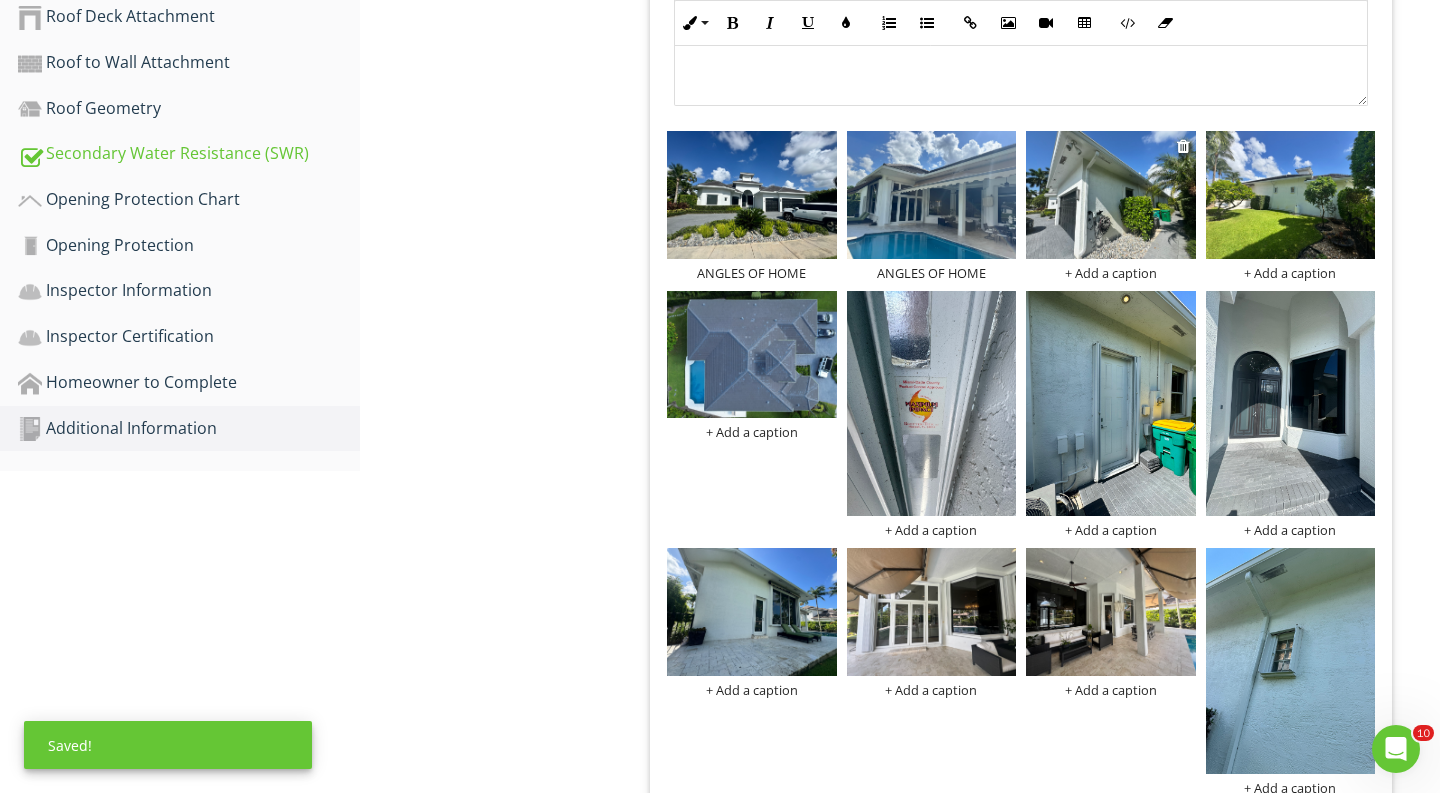 click on "+ Add a caption" at bounding box center [1111, 273] 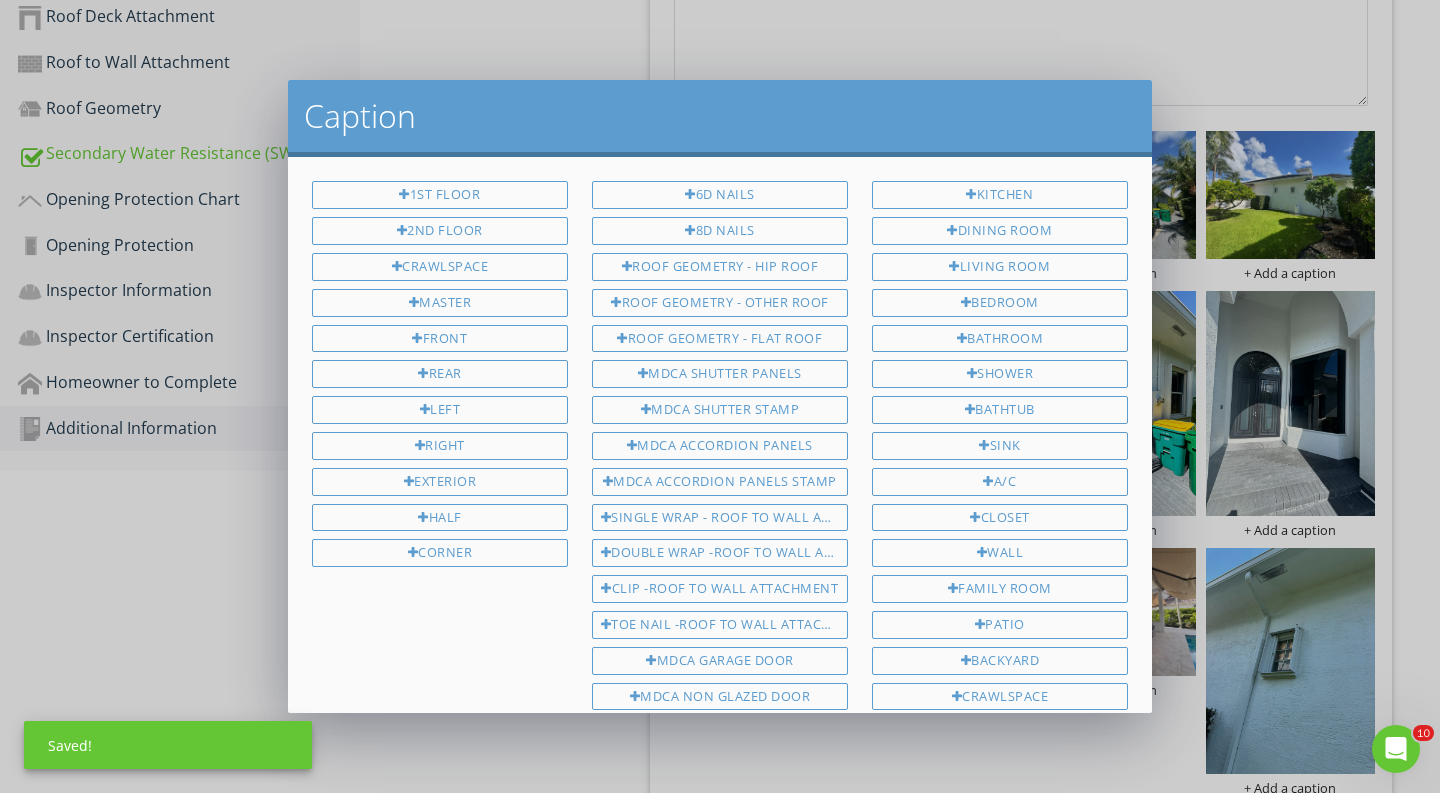 scroll, scrollTop: 510, scrollLeft: 0, axis: vertical 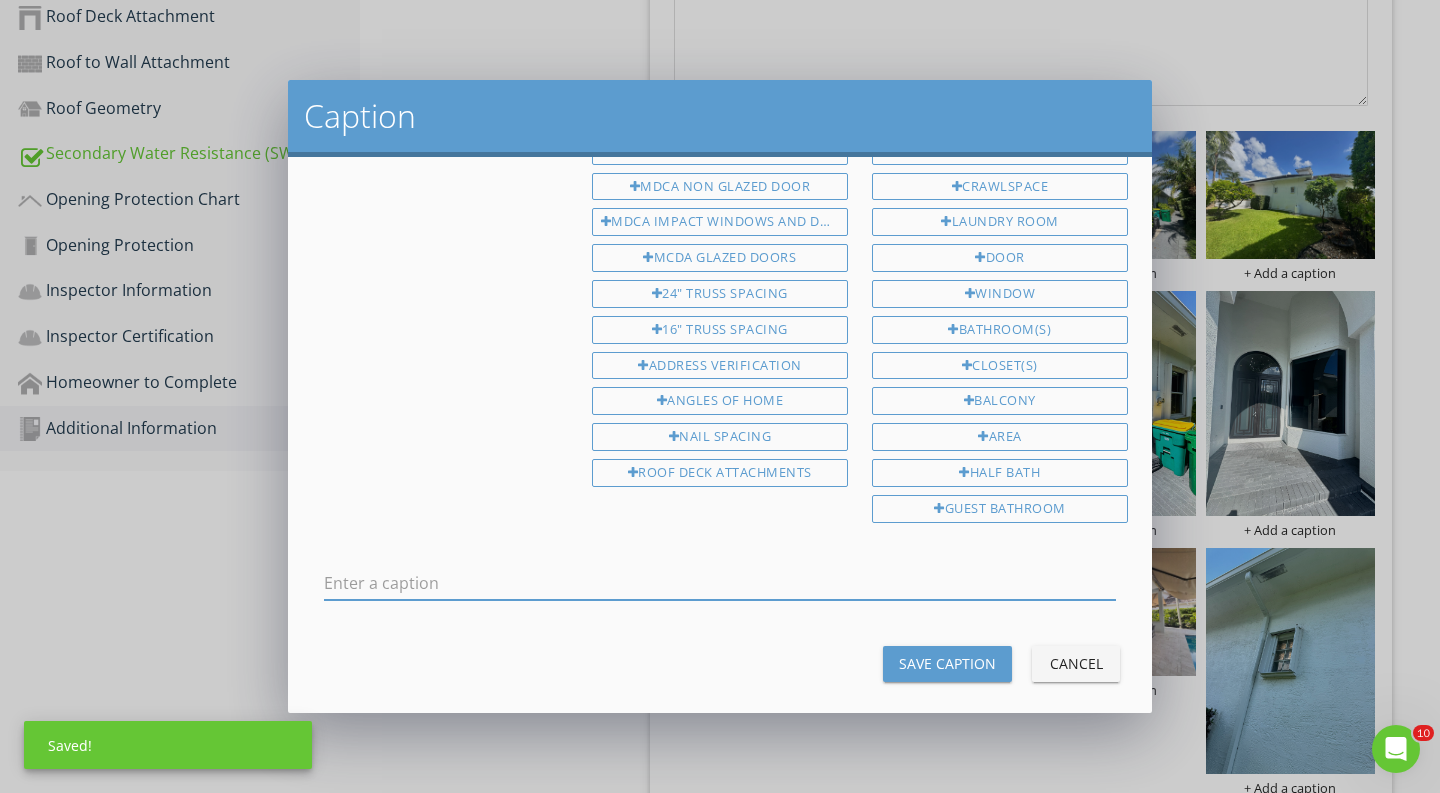 click at bounding box center [720, 583] 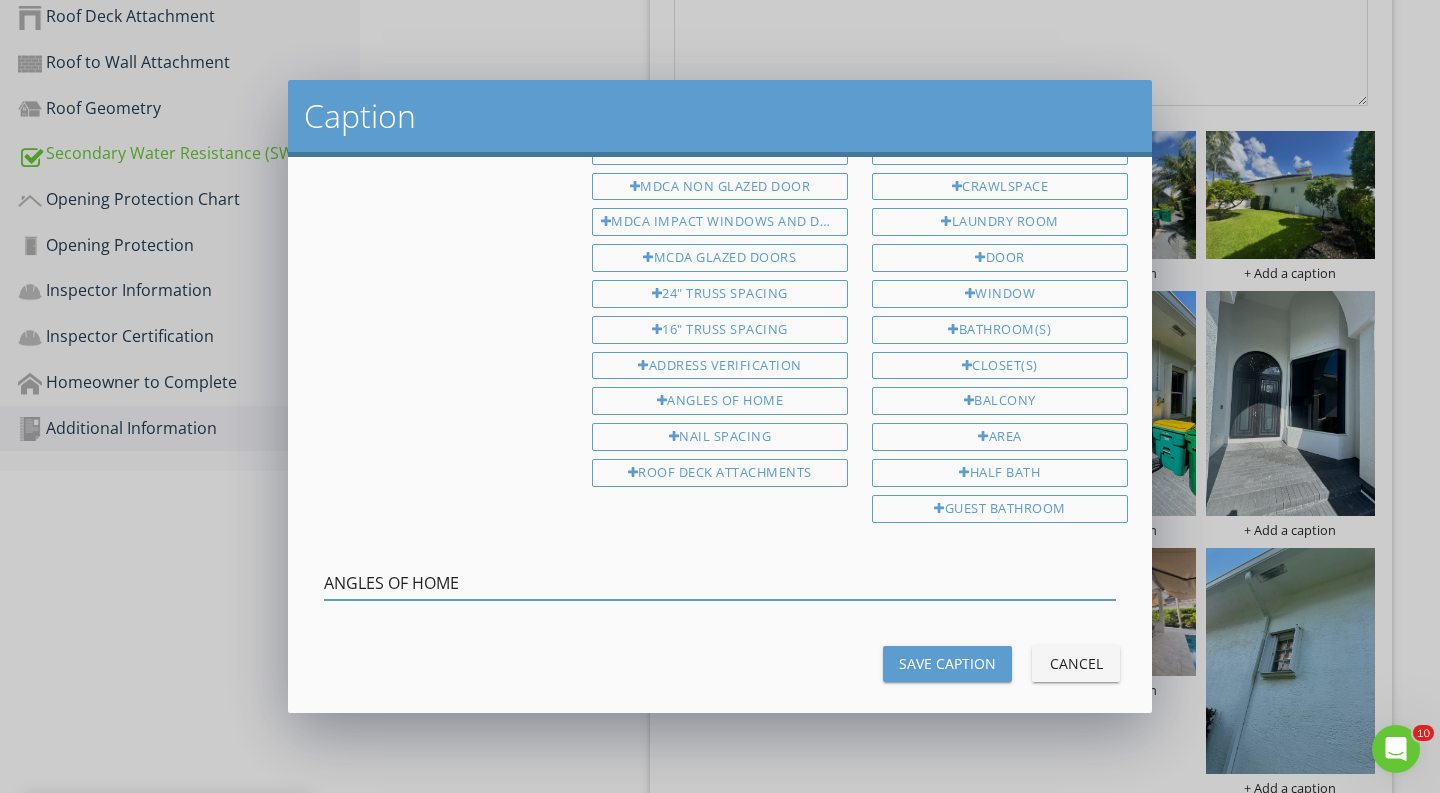 type on "ANGLES OF HOME" 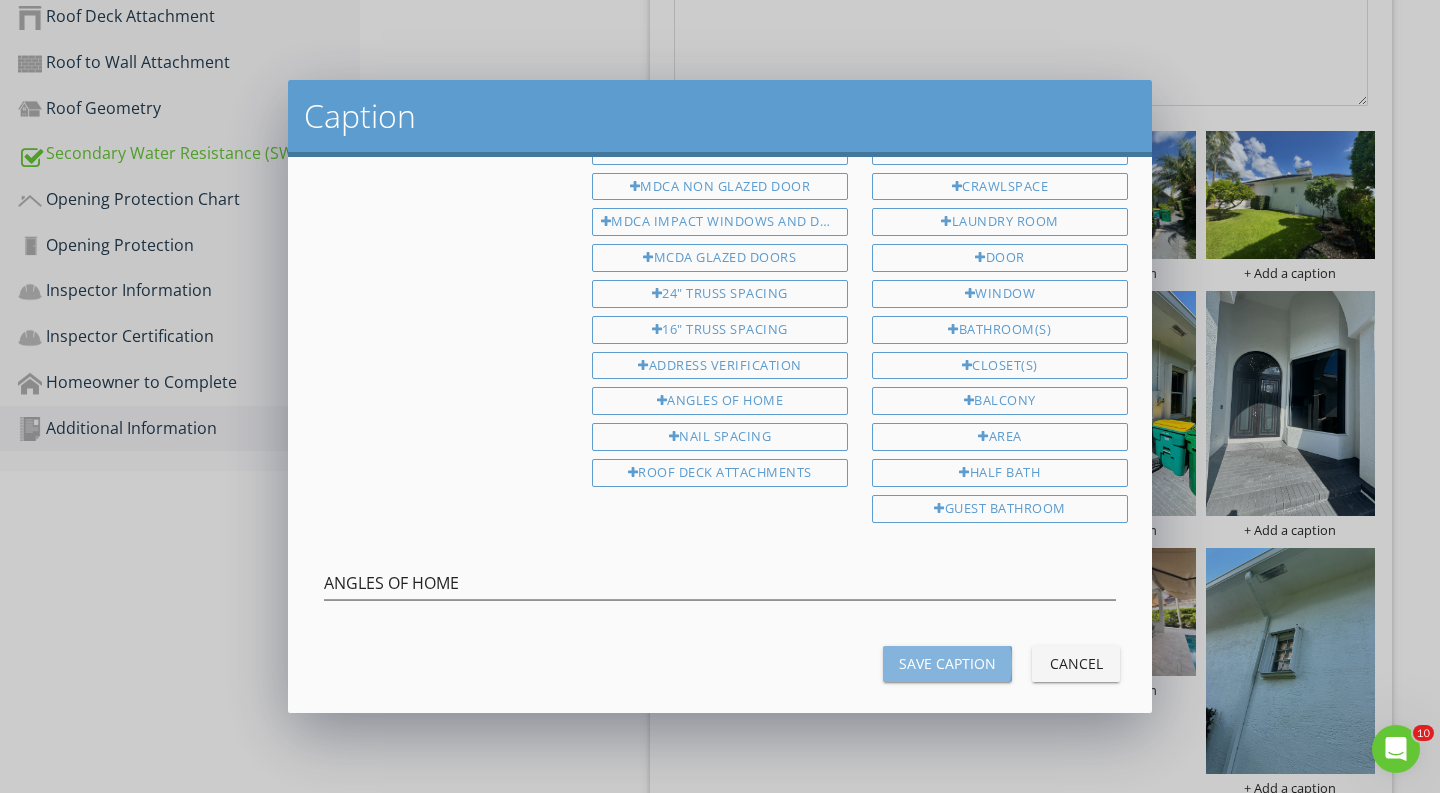 click on "Save Caption" at bounding box center [947, 663] 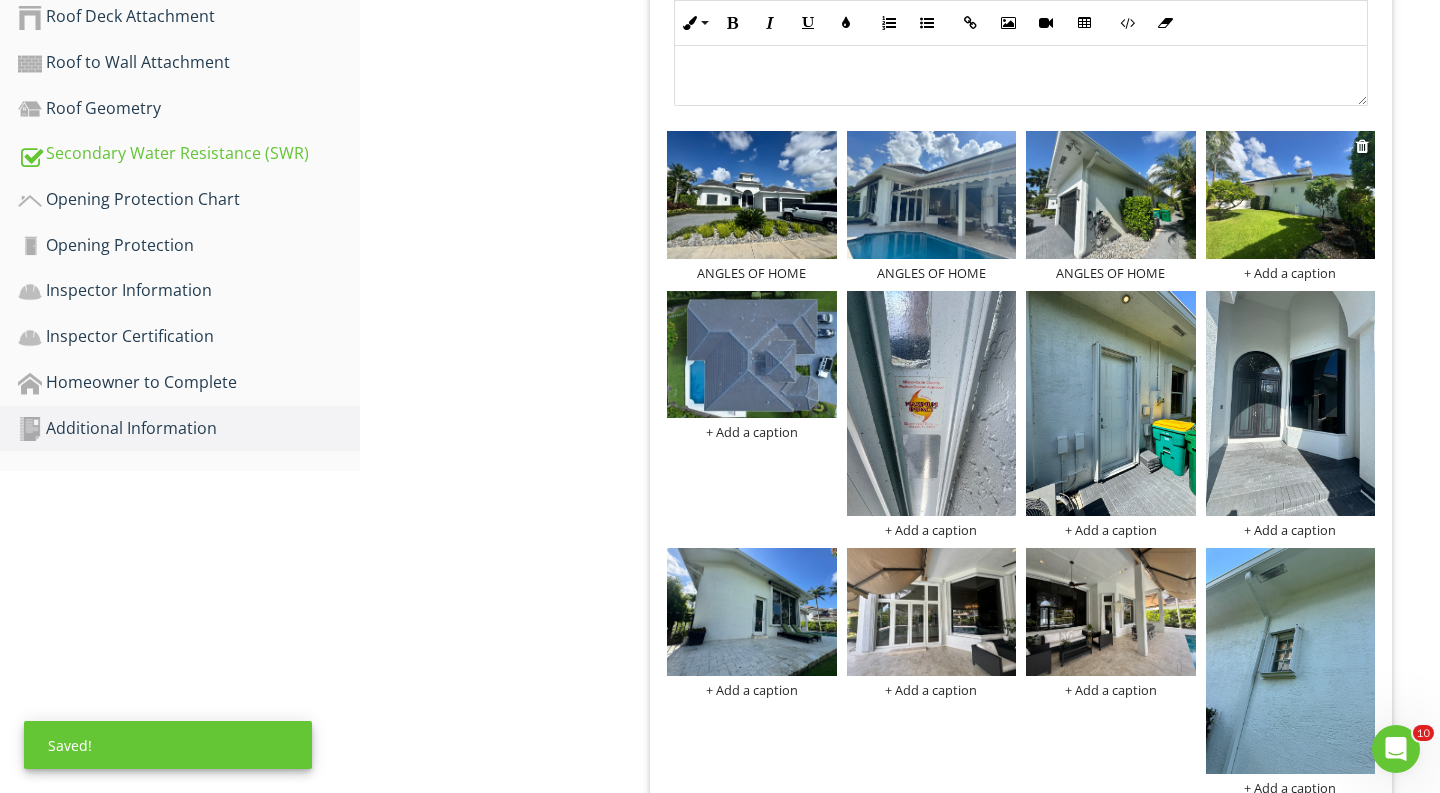 click on "+ Add a caption" at bounding box center [1291, 273] 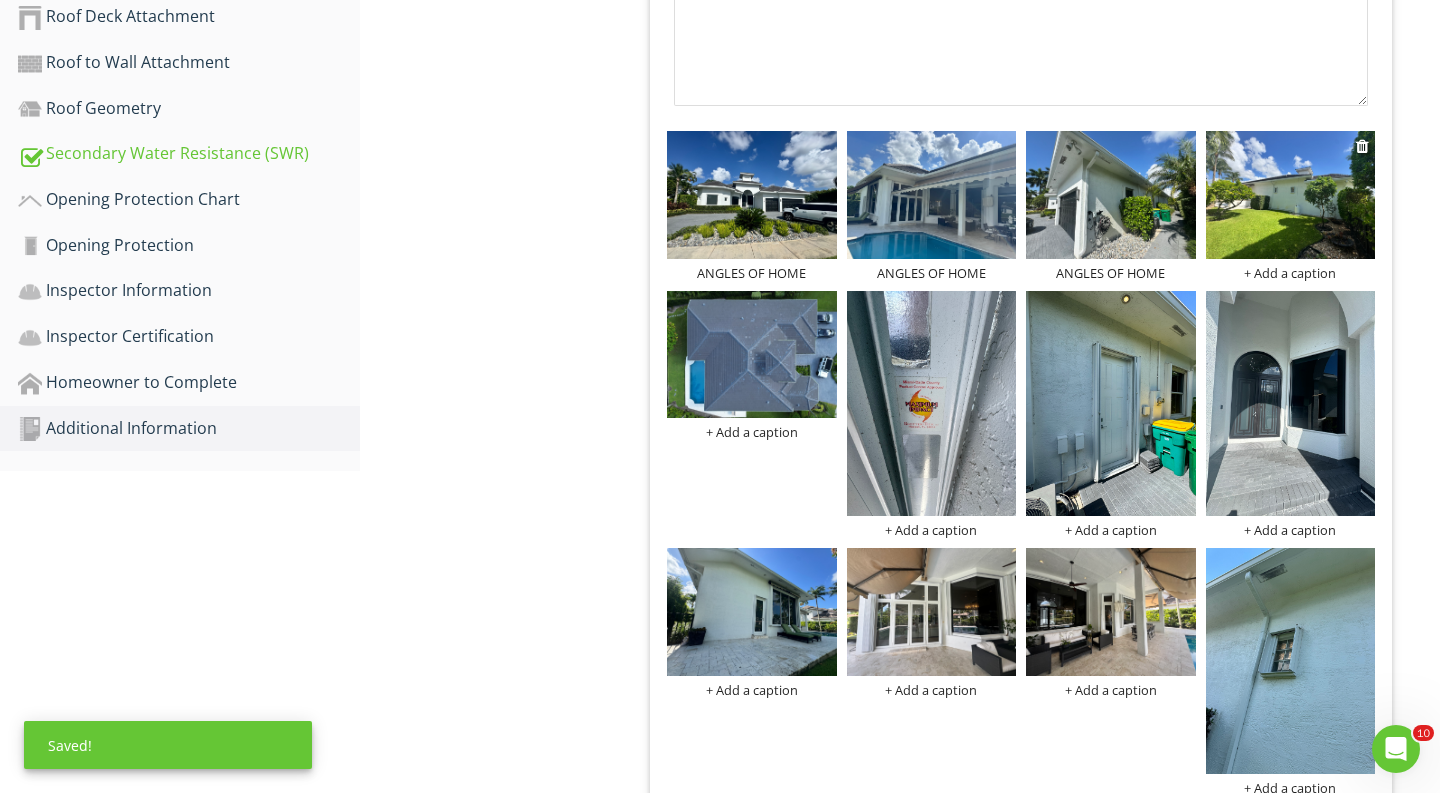 scroll, scrollTop: 510, scrollLeft: 0, axis: vertical 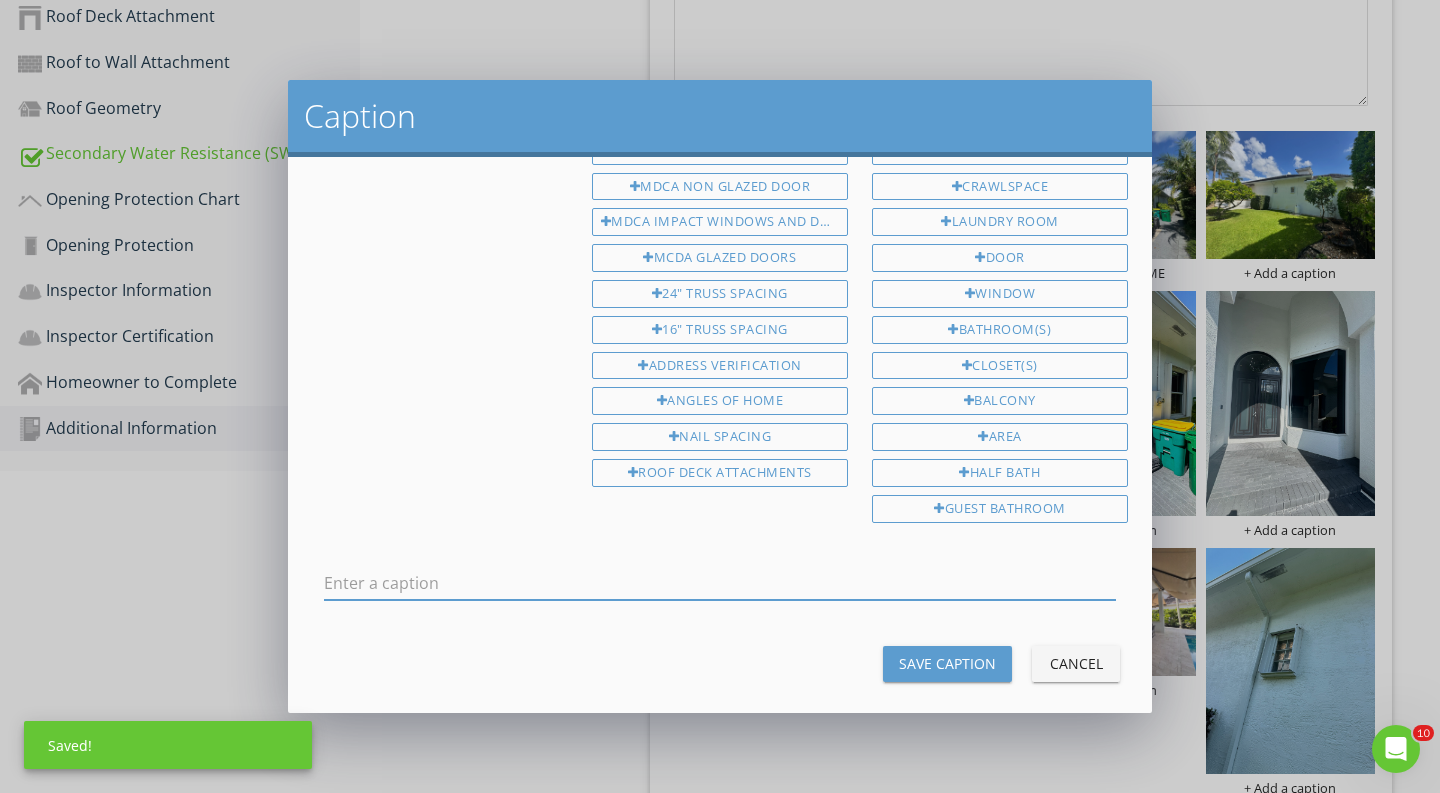 click at bounding box center [720, 583] 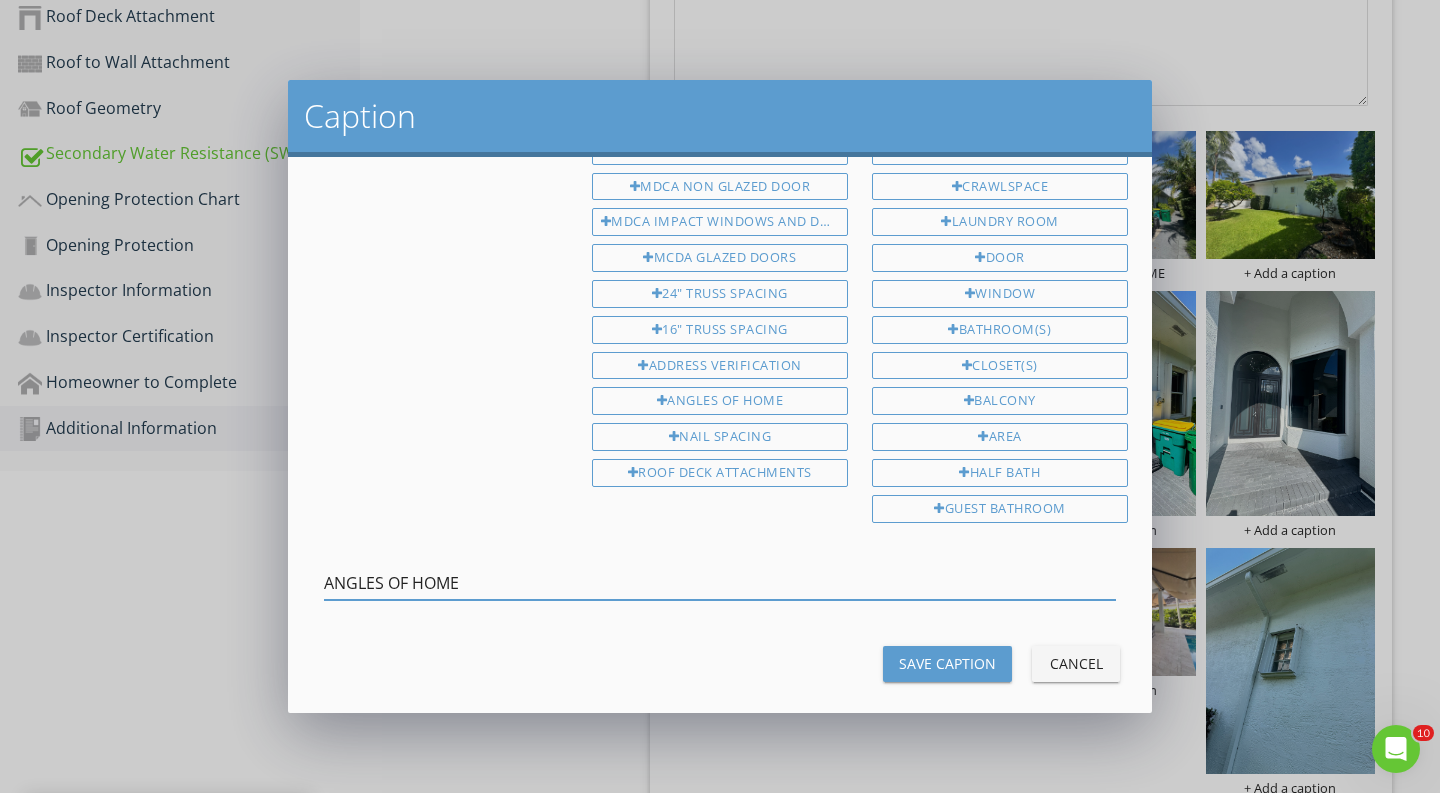 type on "ANGLES OF HOME" 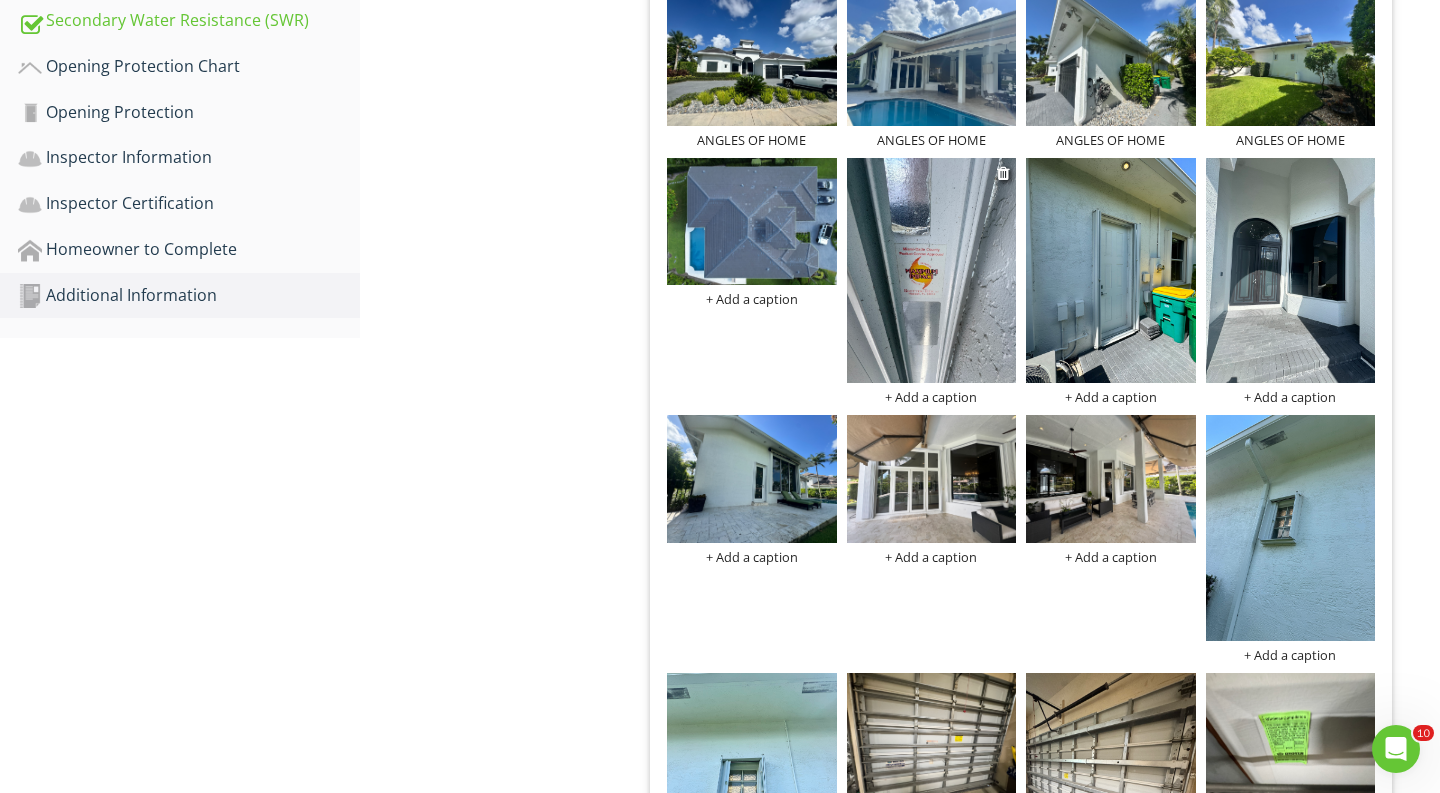 scroll, scrollTop: 925, scrollLeft: 0, axis: vertical 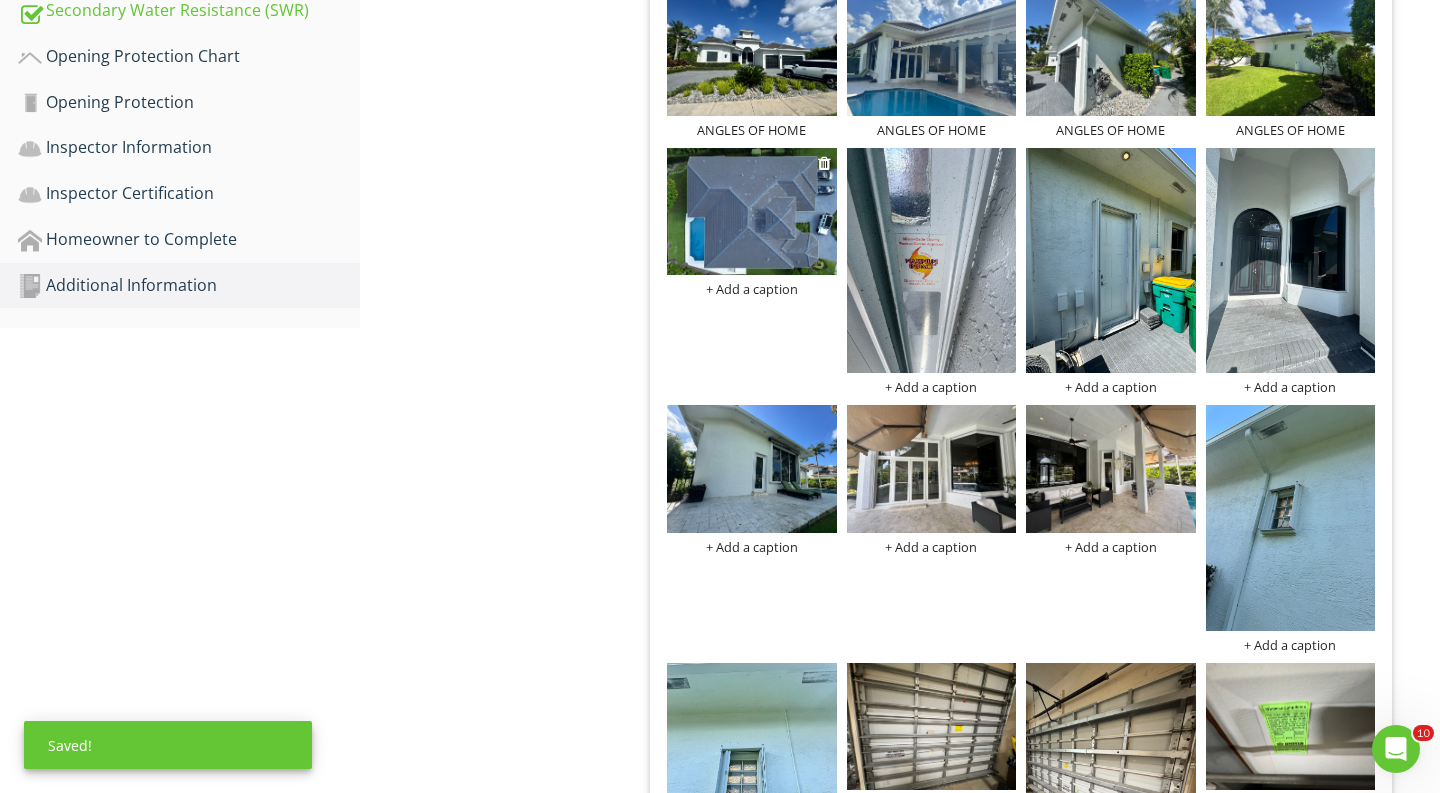 click on "+ Add a caption" at bounding box center [752, 289] 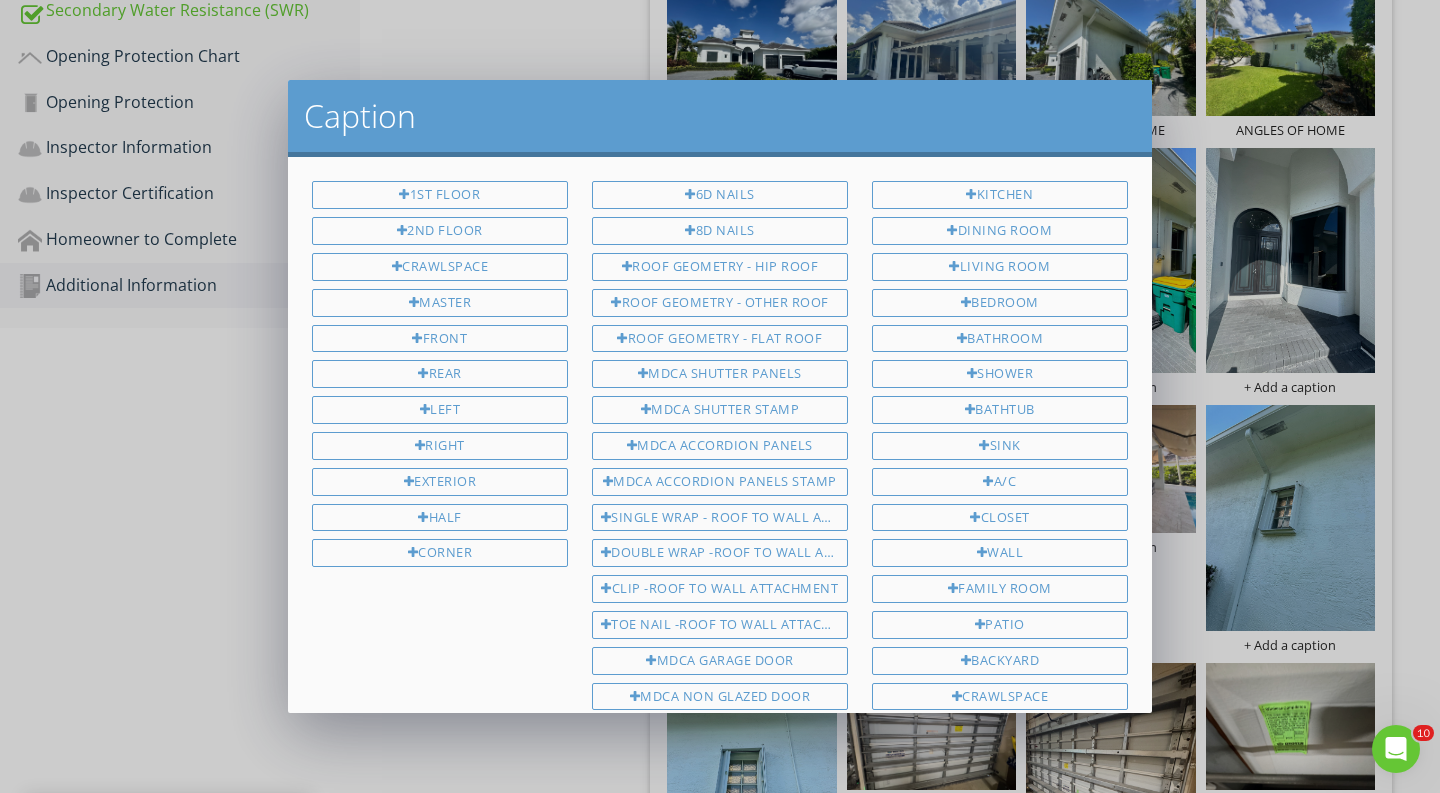 scroll, scrollTop: 0, scrollLeft: 0, axis: both 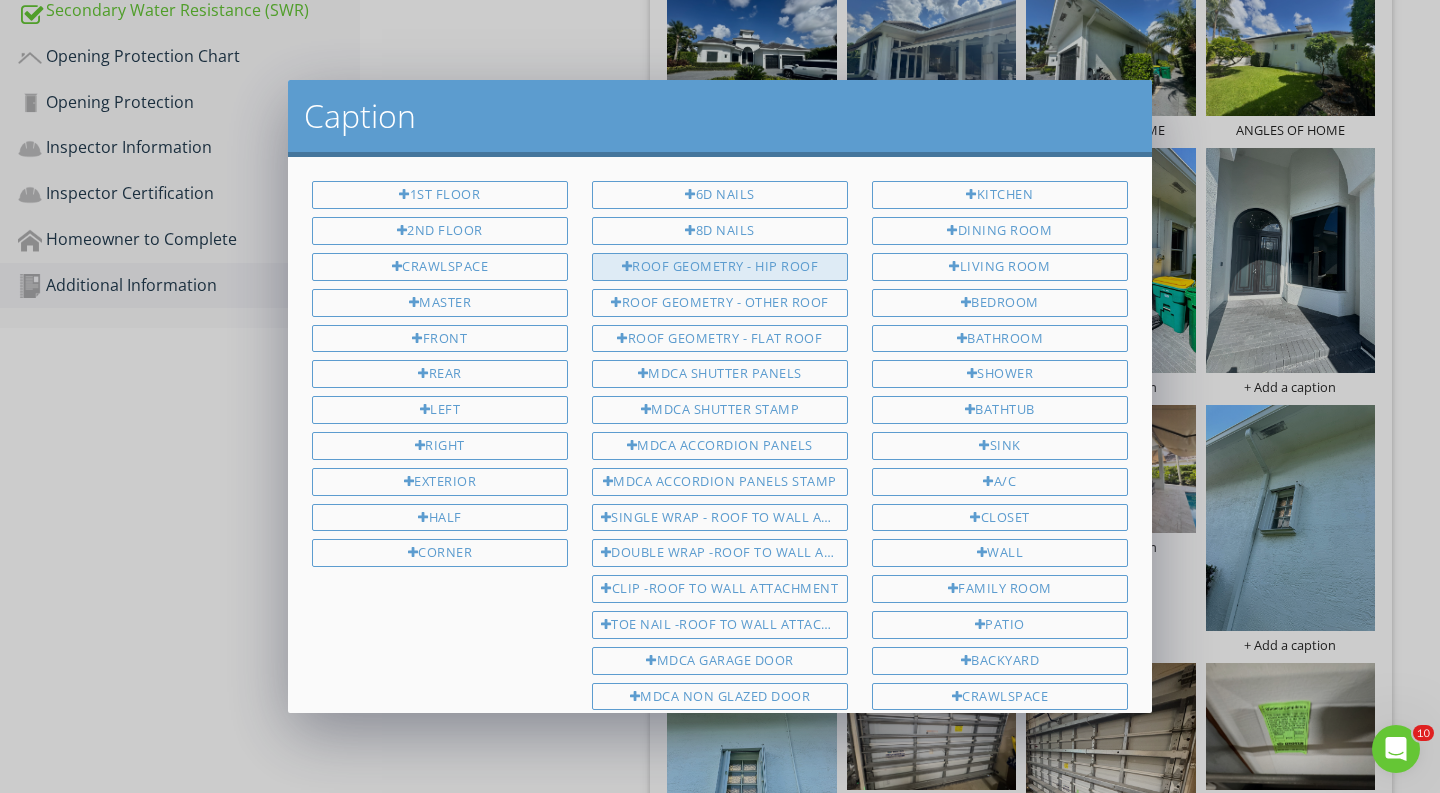 click on "ROOF GEOMETRY - HIP ROOF" at bounding box center [720, 267] 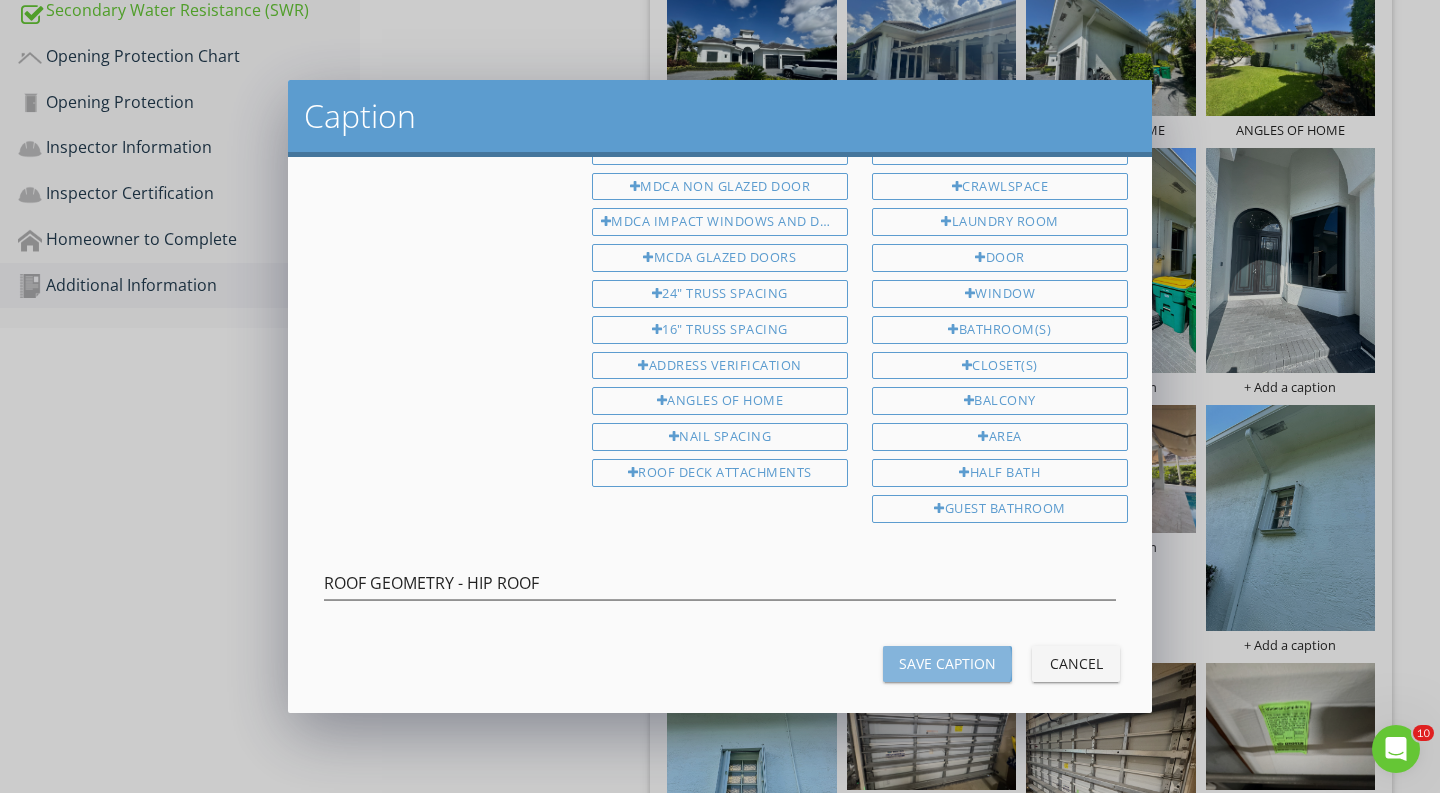 scroll, scrollTop: 510, scrollLeft: 0, axis: vertical 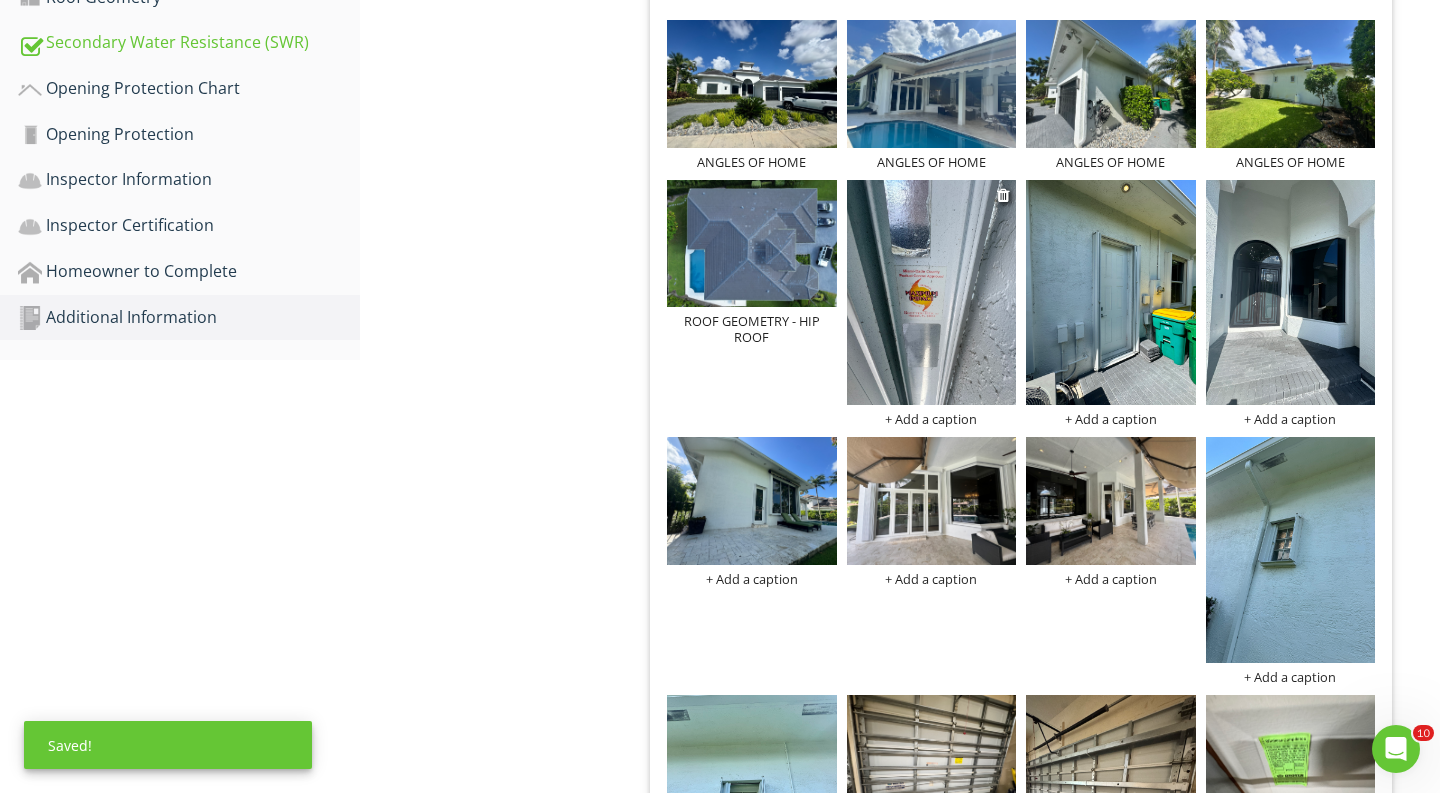 click on "+ Add a caption" at bounding box center (932, 419) 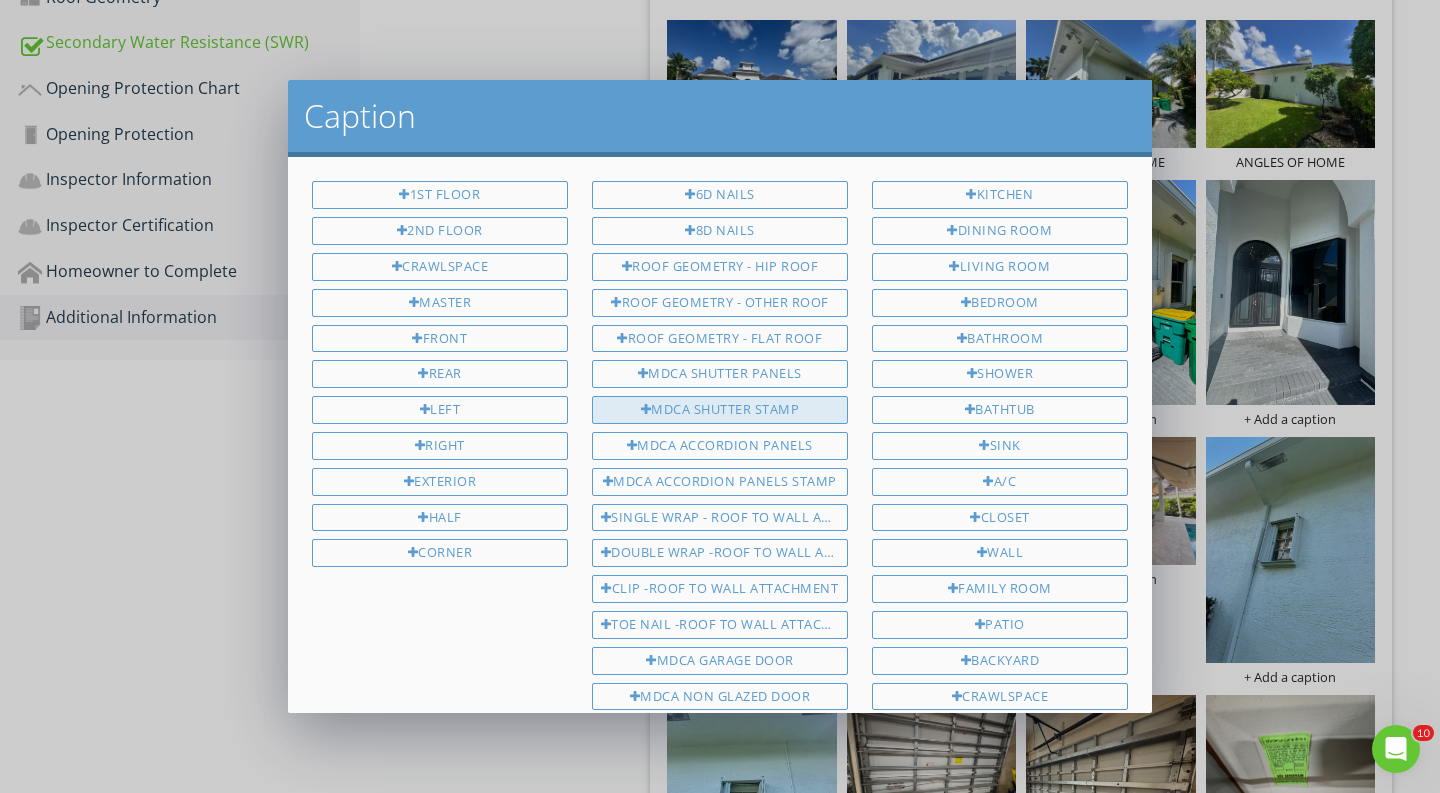 scroll, scrollTop: 0, scrollLeft: 0, axis: both 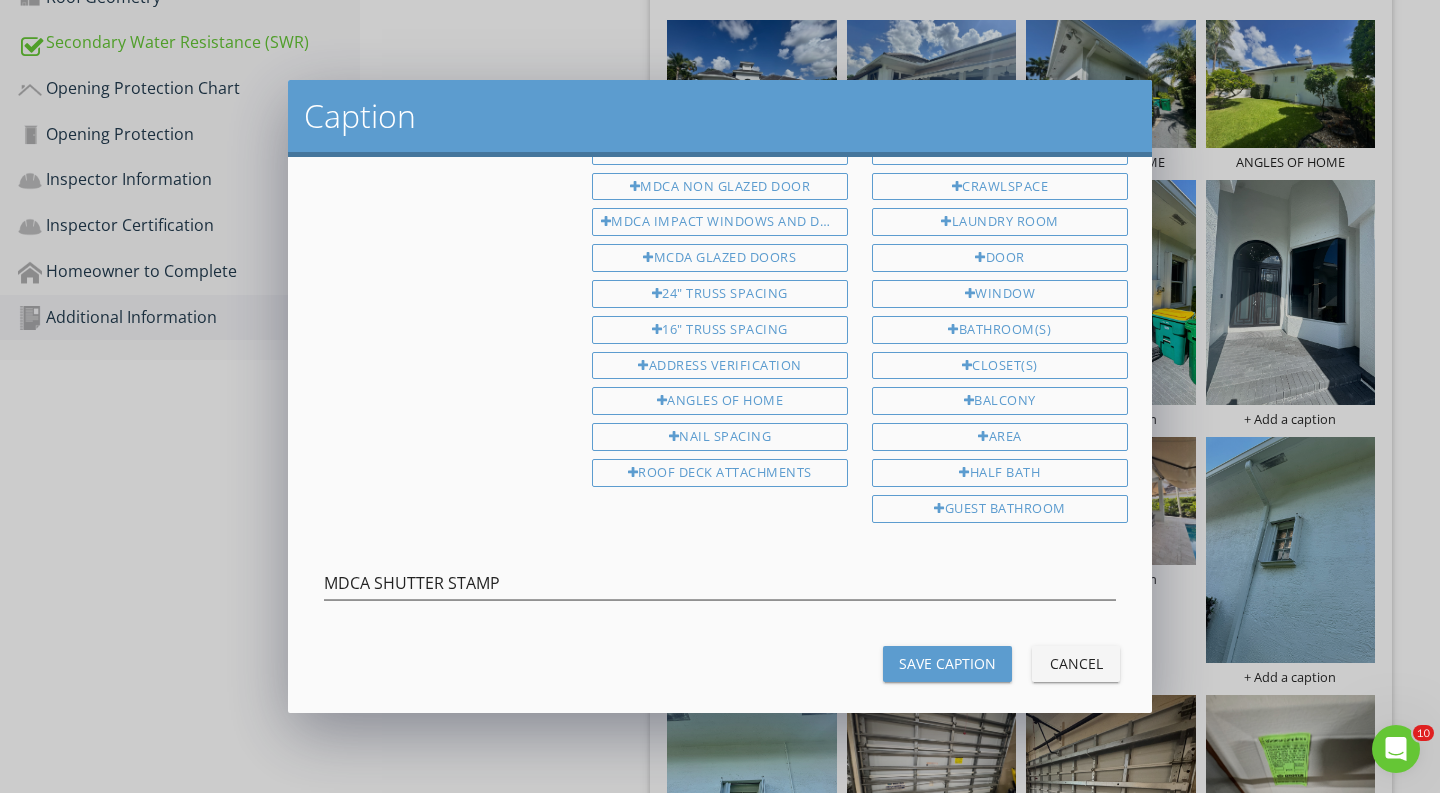 click on "Save Caption" at bounding box center (947, 663) 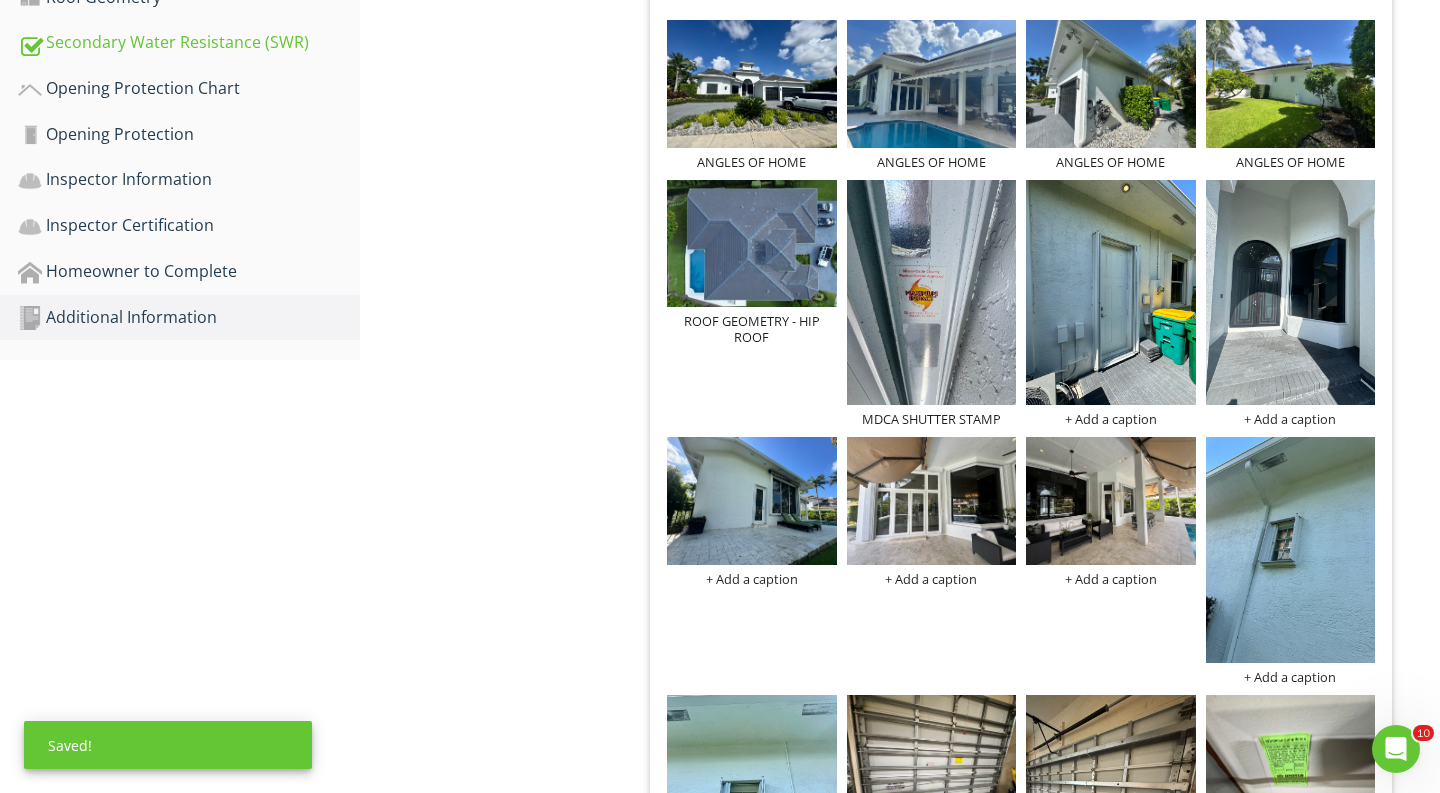 click on "ANGLES OF HOME
ANGLES OF HOME
ANGLES OF HOME
ANGLES OF HOME
ROOF GEOMETRY - HIP ROOF
MDCA SHUTTER STAMP
+ Add a caption         + Add a caption         + Add a caption         + Add a caption         + Add a caption         + Add a caption         + Add a caption         + Add a caption         + Add a caption         + Add a caption         + Add a caption         + Add a caption         + Add a caption         + Add a caption         + Add a caption         + Add a caption         + Add a caption         + Add a caption         + Add a caption" at bounding box center (1021, 868) 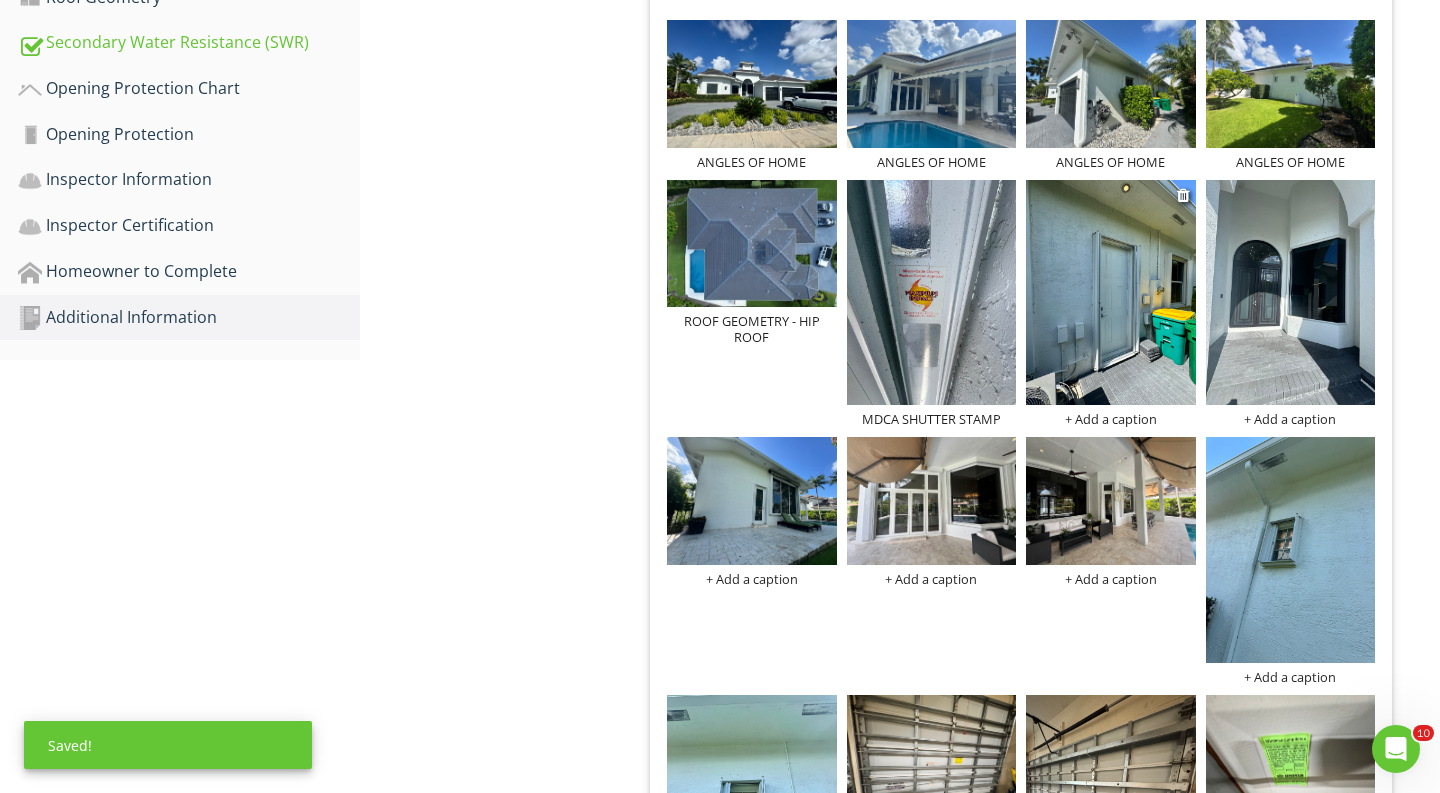 click on "+ Add a caption" at bounding box center [1111, 419] 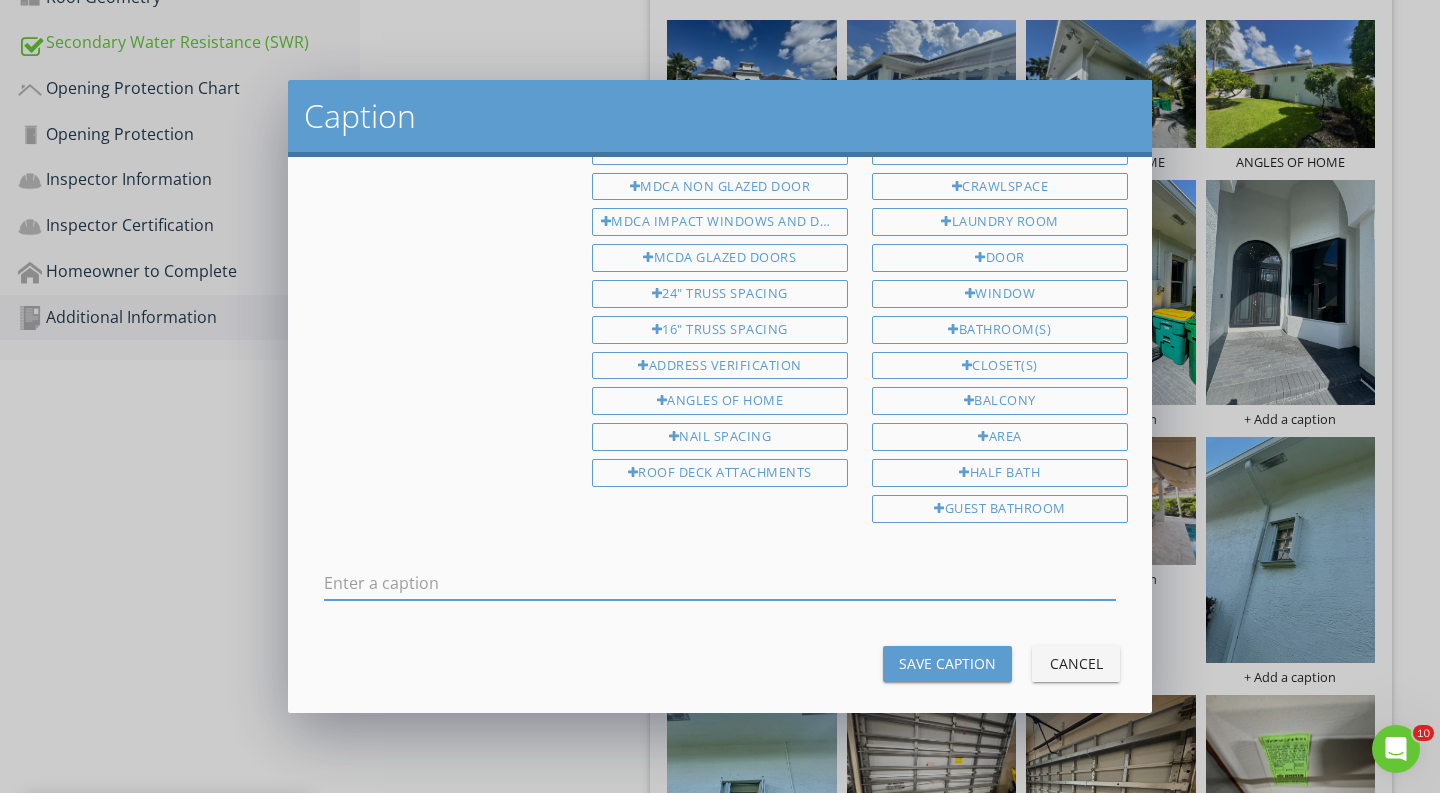 click at bounding box center (720, 583) 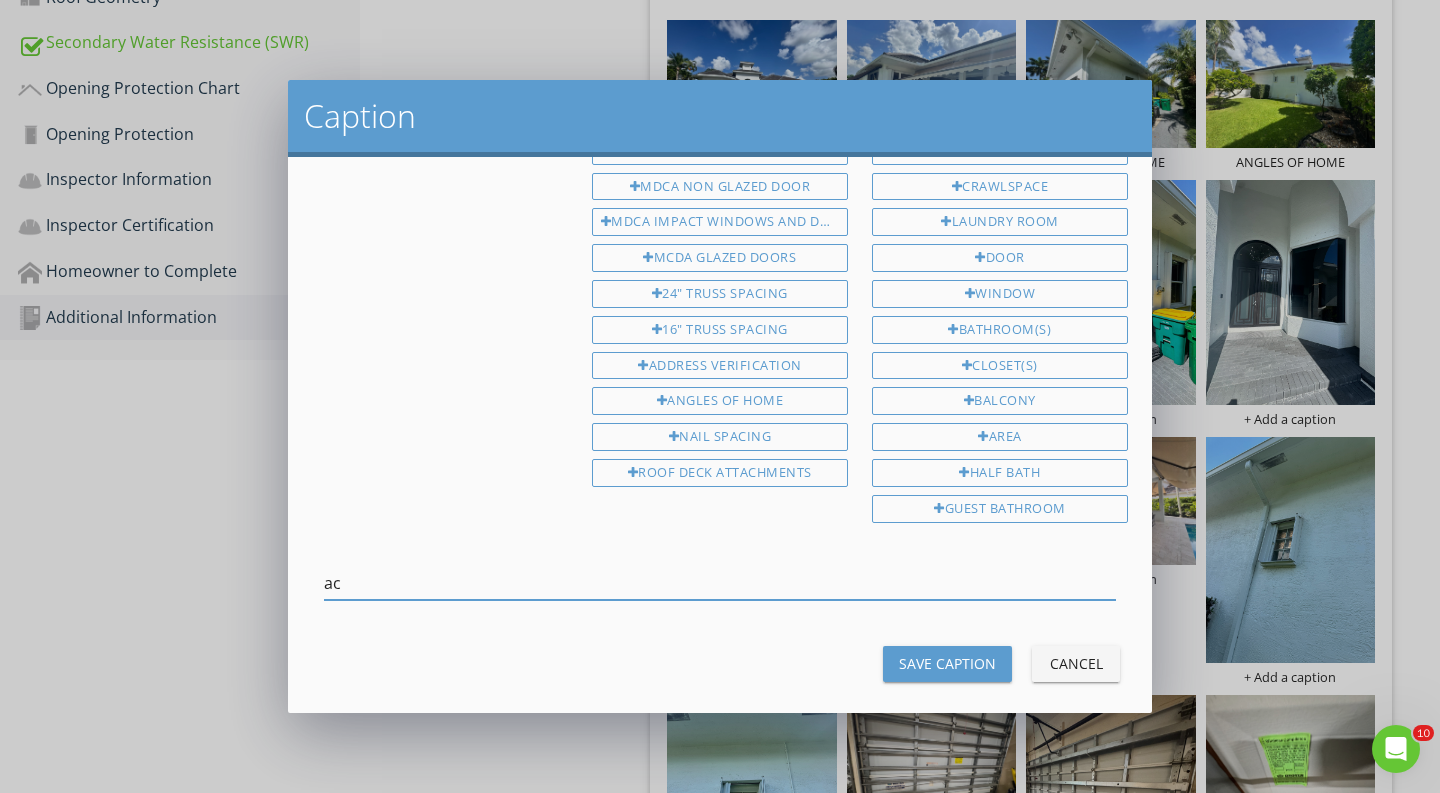 type on "a" 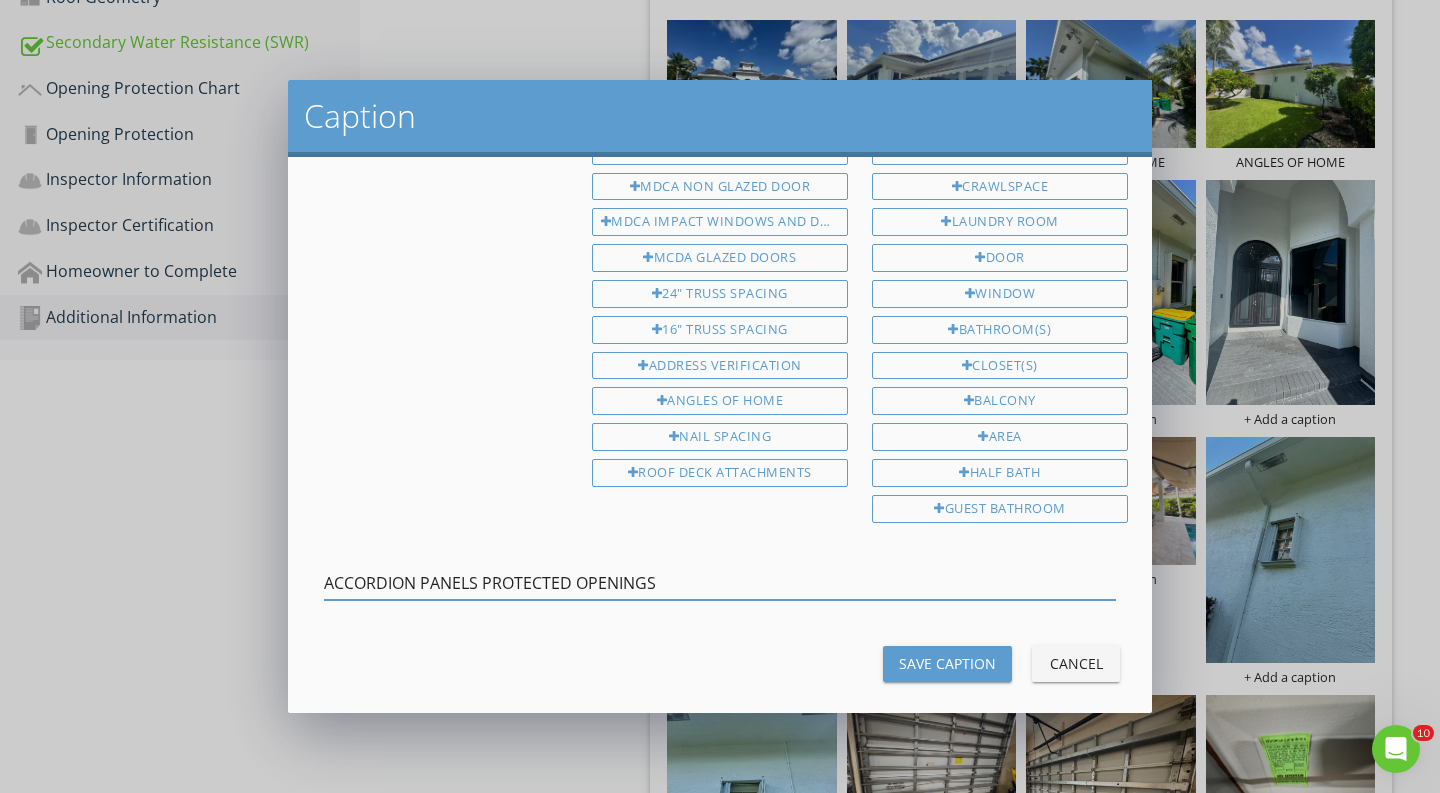 drag, startPoint x: 701, startPoint y: 565, endPoint x: 185, endPoint y: 547, distance: 516.31384 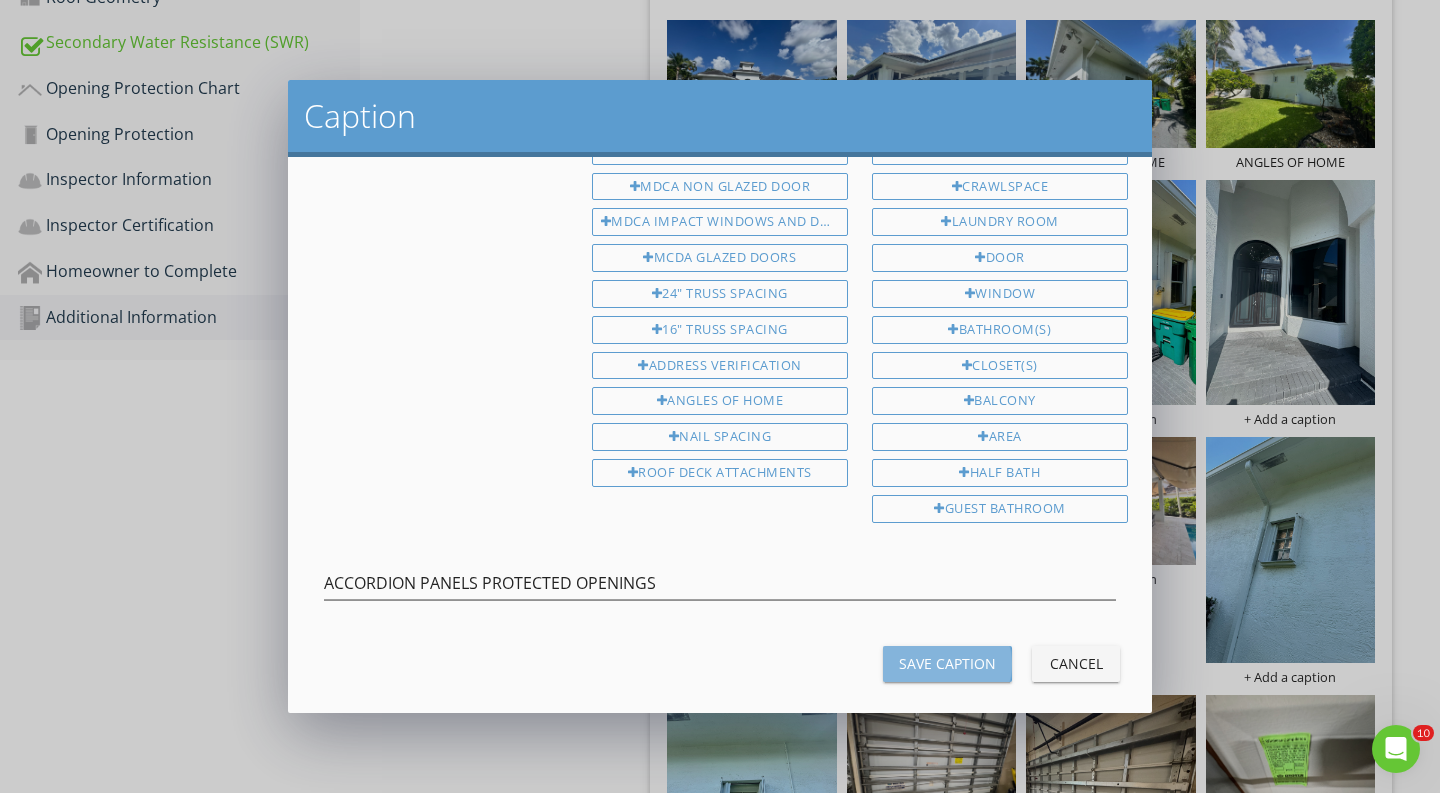 click on "Save Caption" at bounding box center (947, 663) 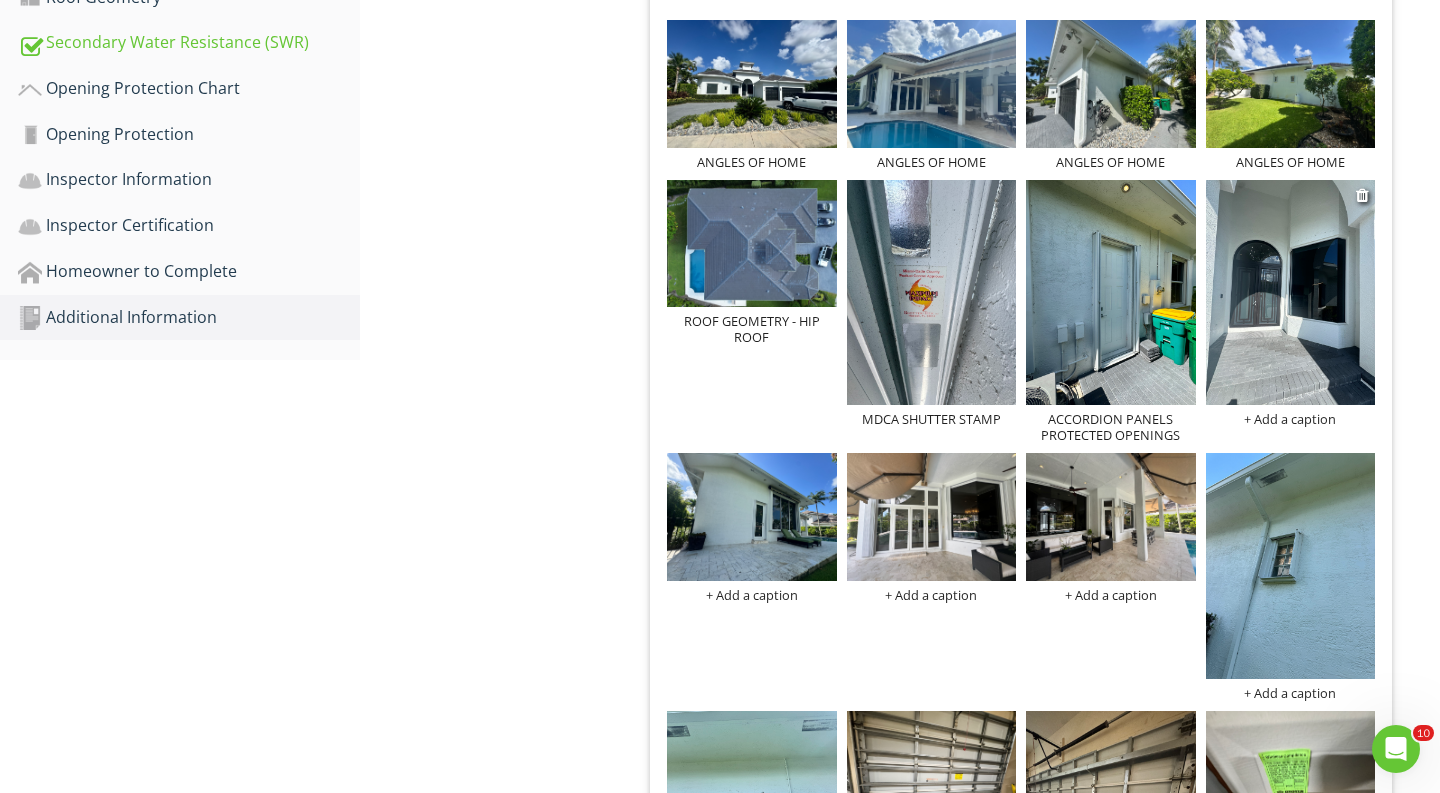 click at bounding box center (1291, 293) 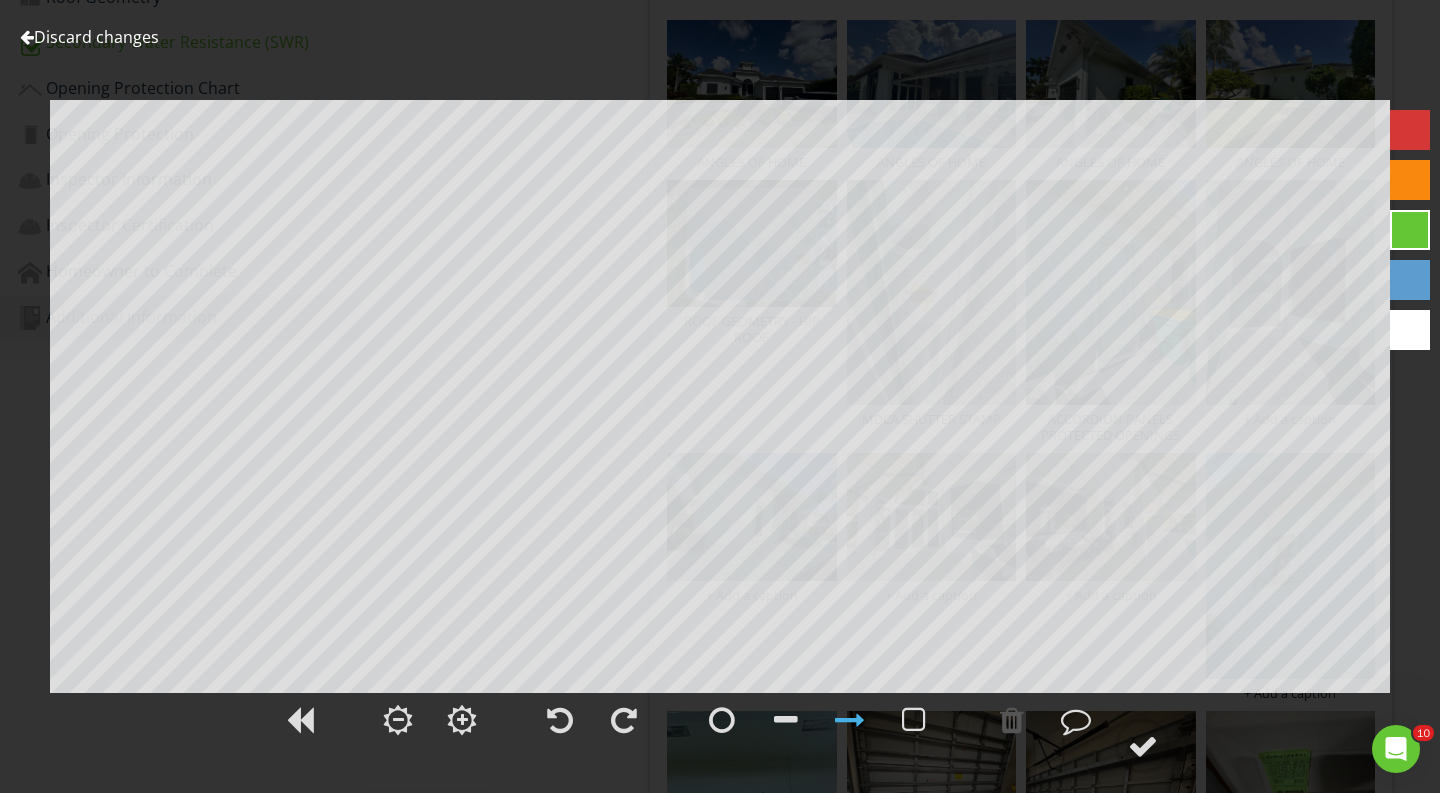 click on "Discard changes" at bounding box center [89, 37] 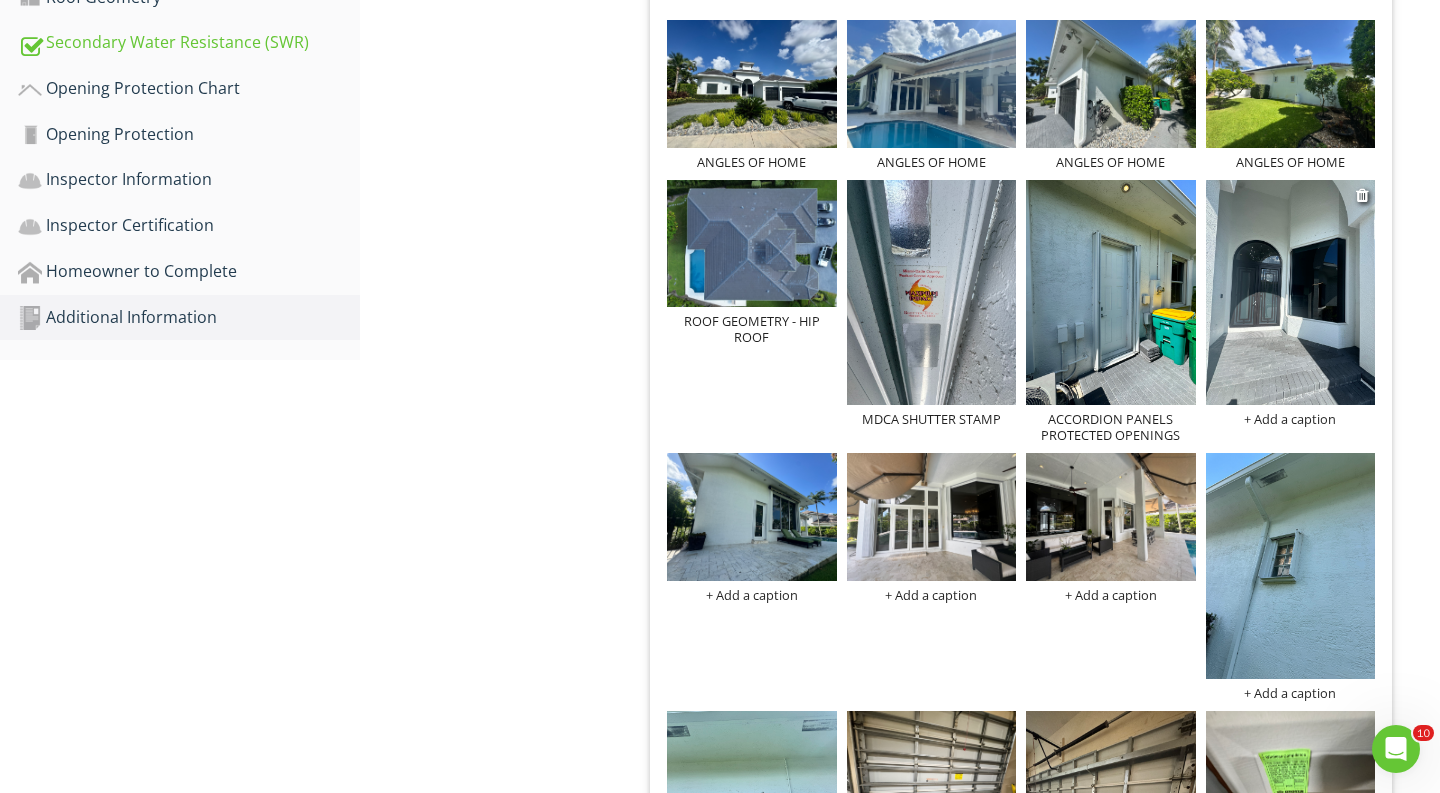 click at bounding box center [1291, 293] 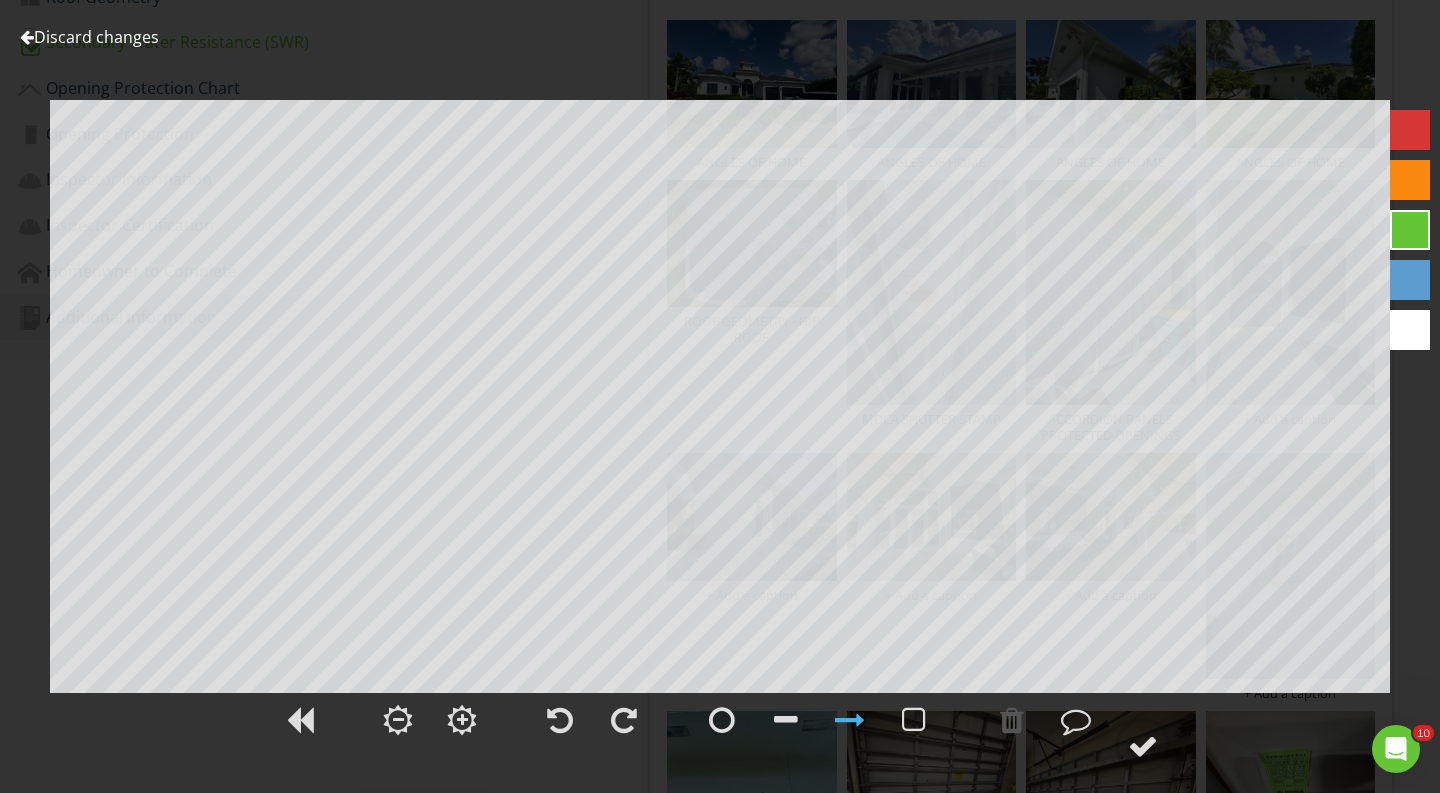 click on "Discard changes" at bounding box center (89, 37) 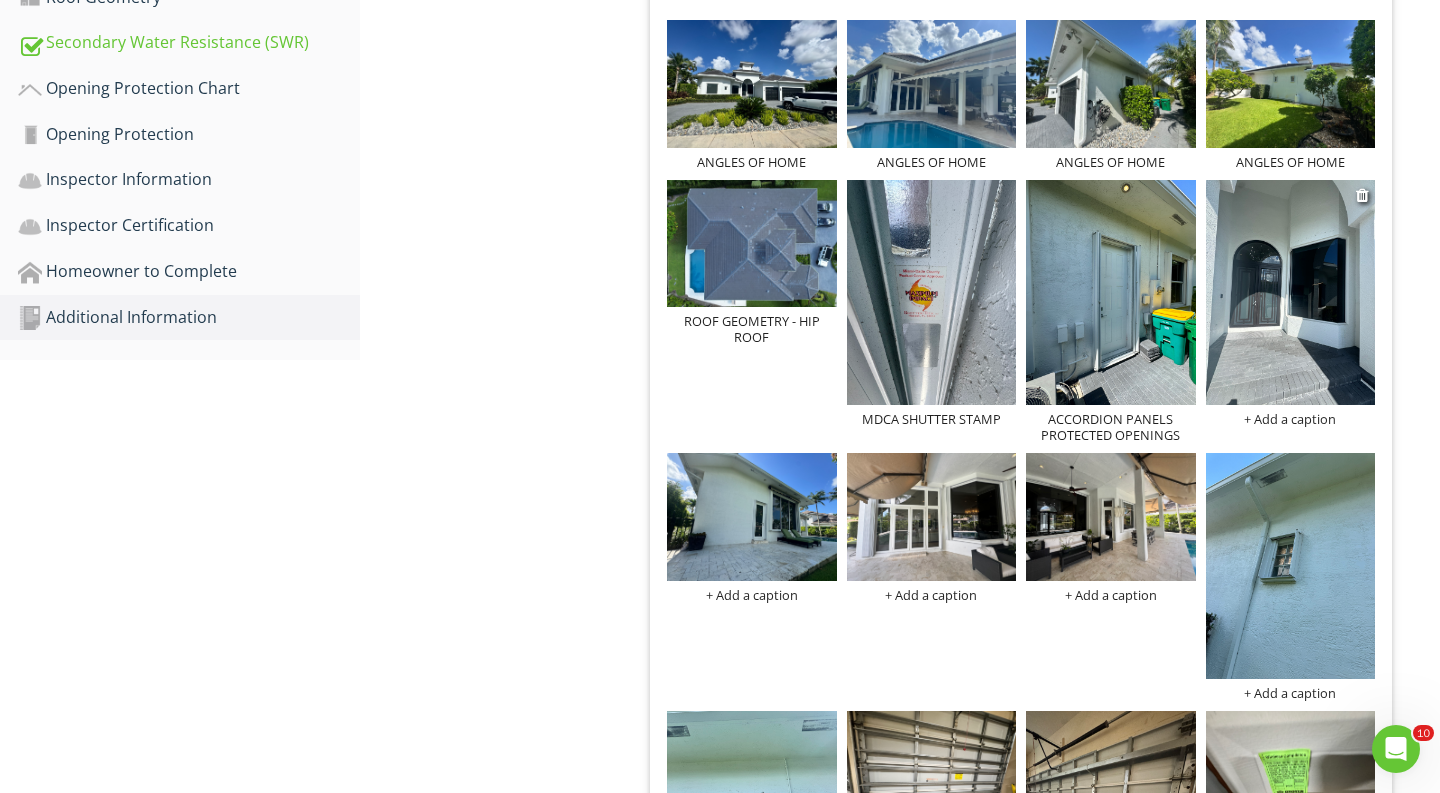 click at bounding box center (1291, 293) 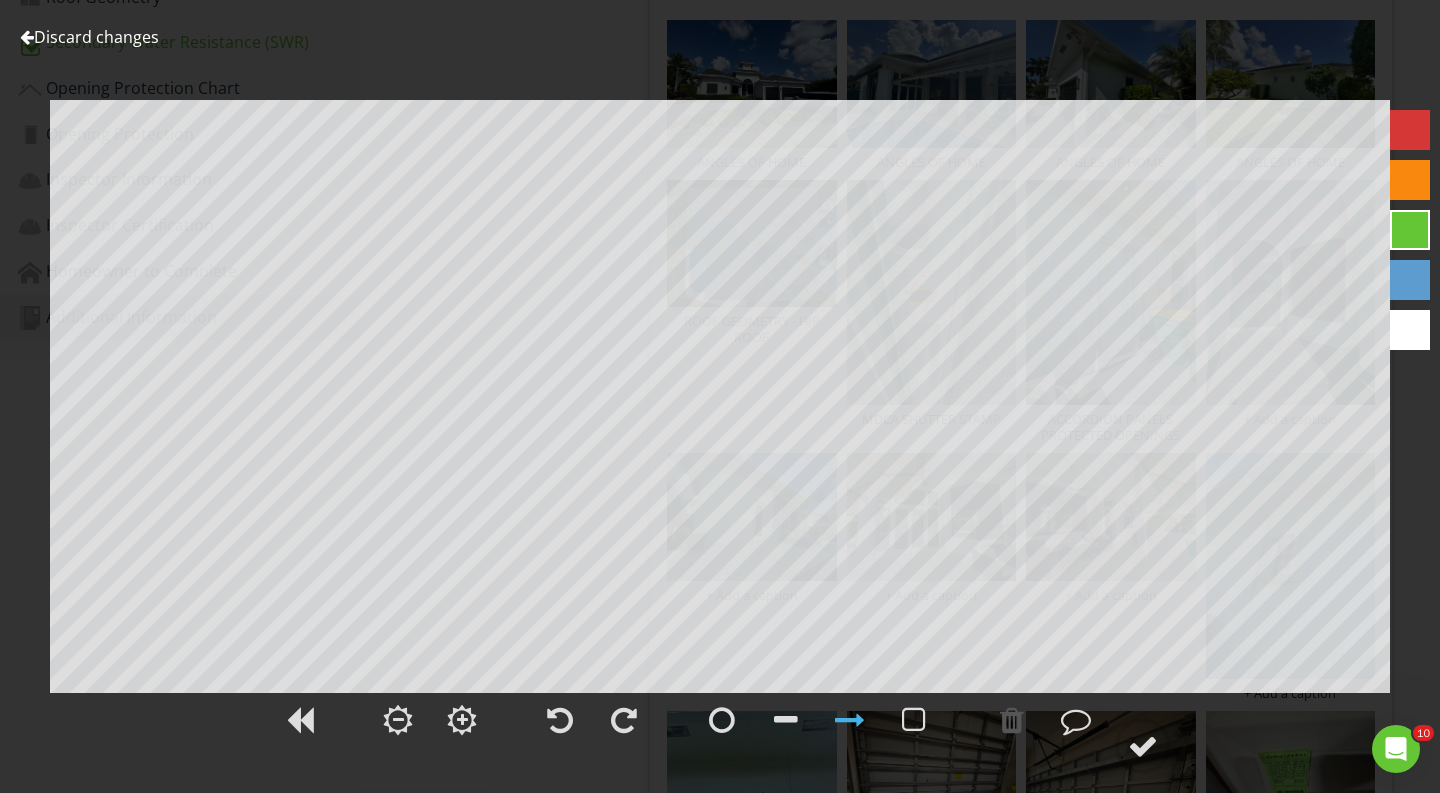 click on "Discard changes" at bounding box center (89, 37) 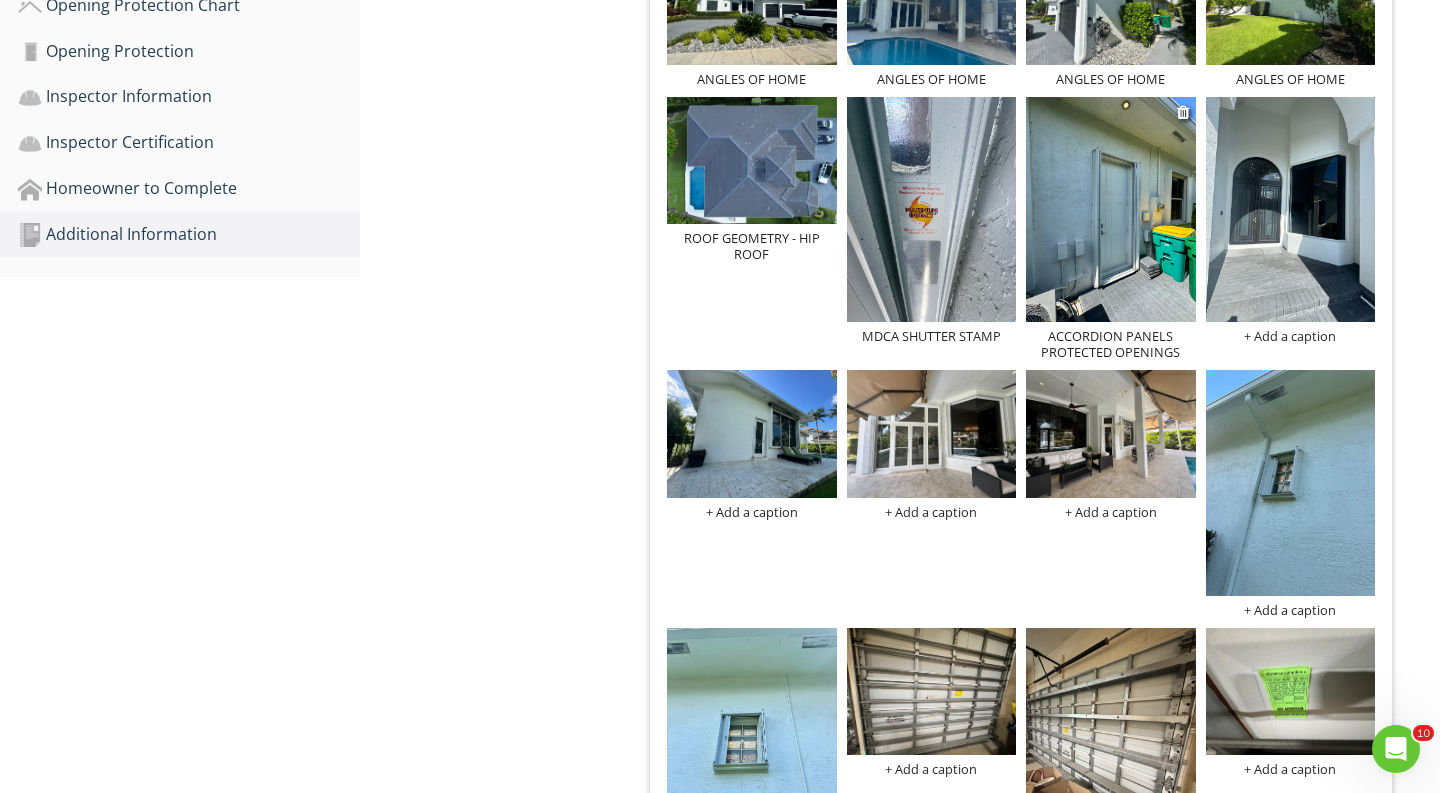 scroll, scrollTop: 1109, scrollLeft: 0, axis: vertical 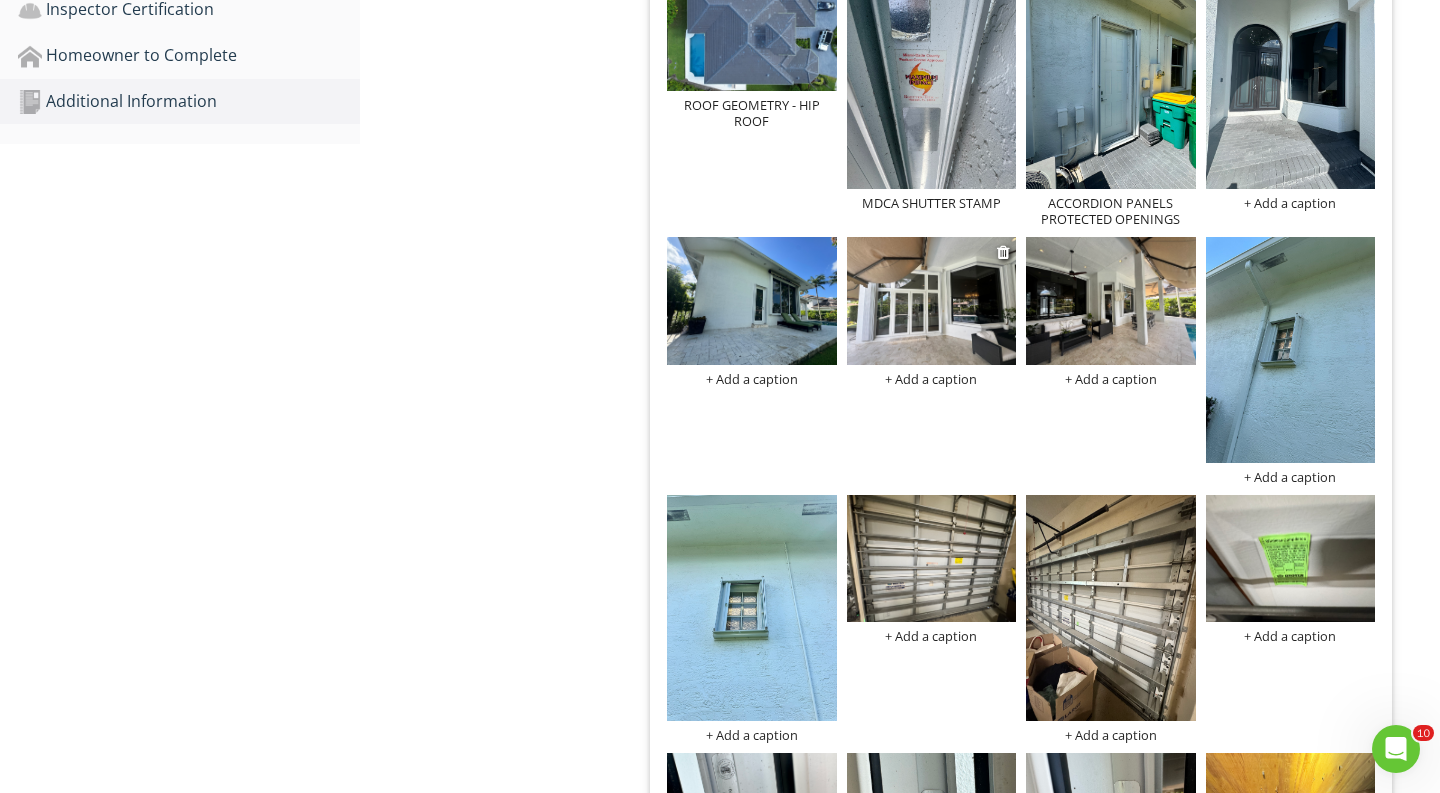 click on "+ Add a caption" at bounding box center [932, 379] 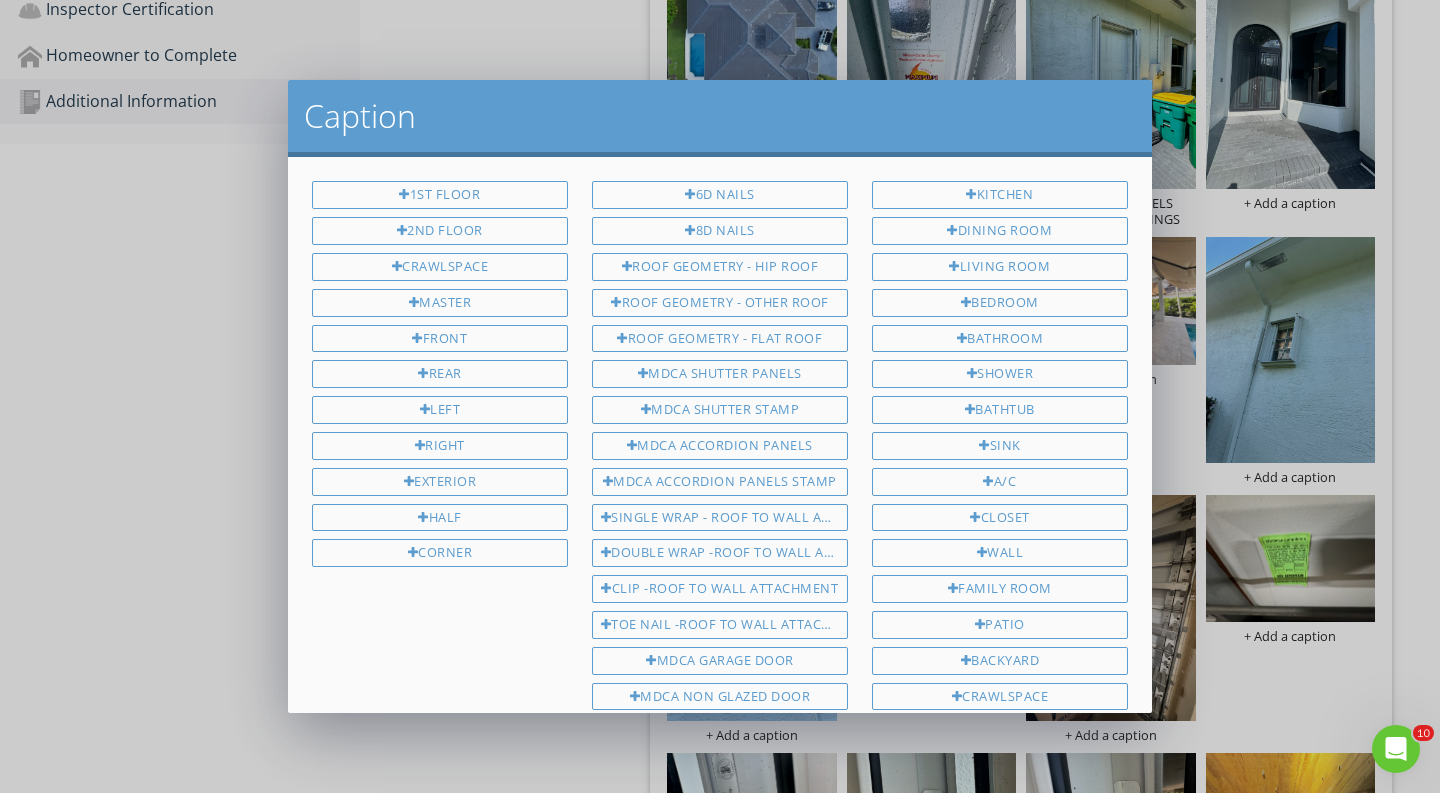 scroll, scrollTop: 510, scrollLeft: 0, axis: vertical 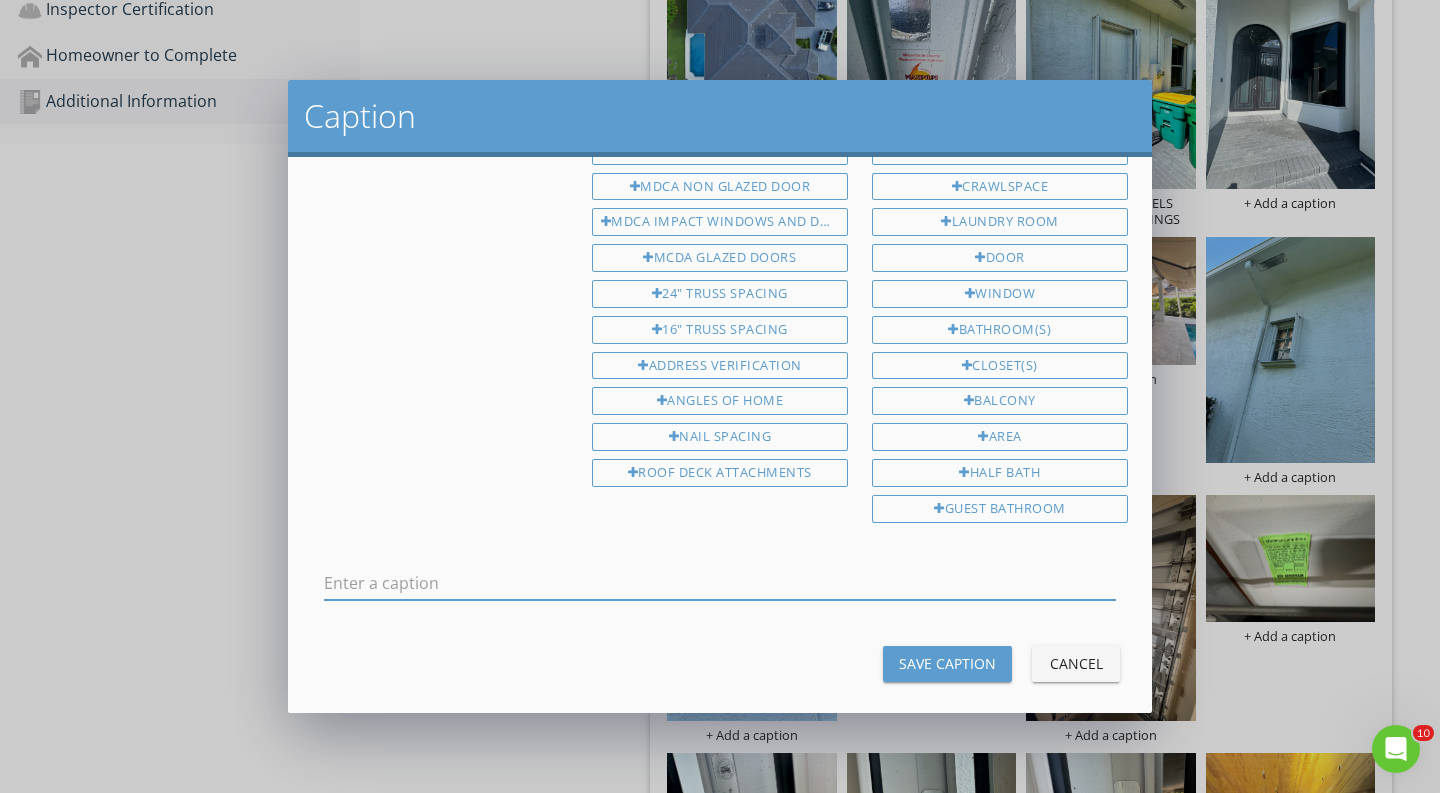 click on "Cancel" at bounding box center [1076, 663] 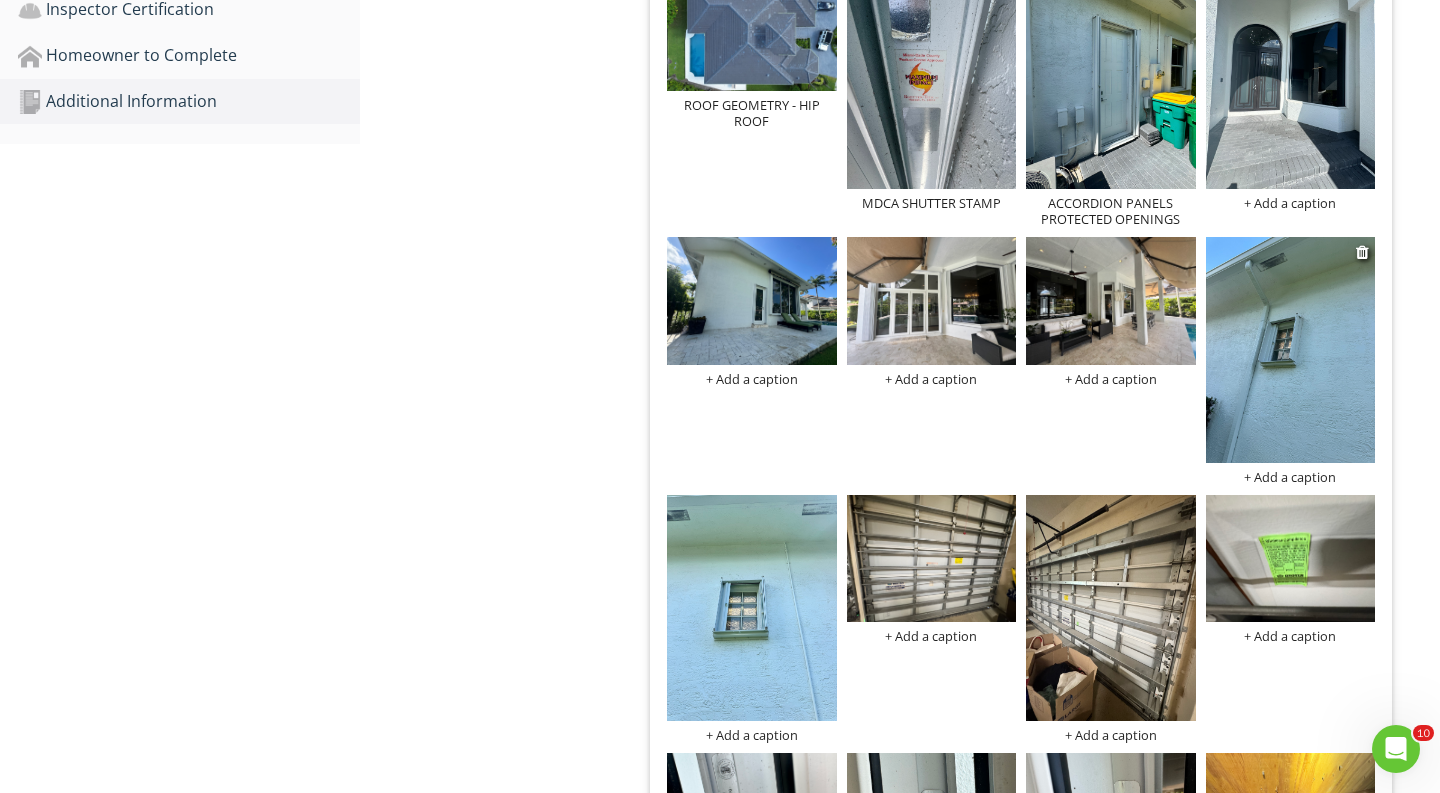 click on "+ Add a caption" at bounding box center [1291, 477] 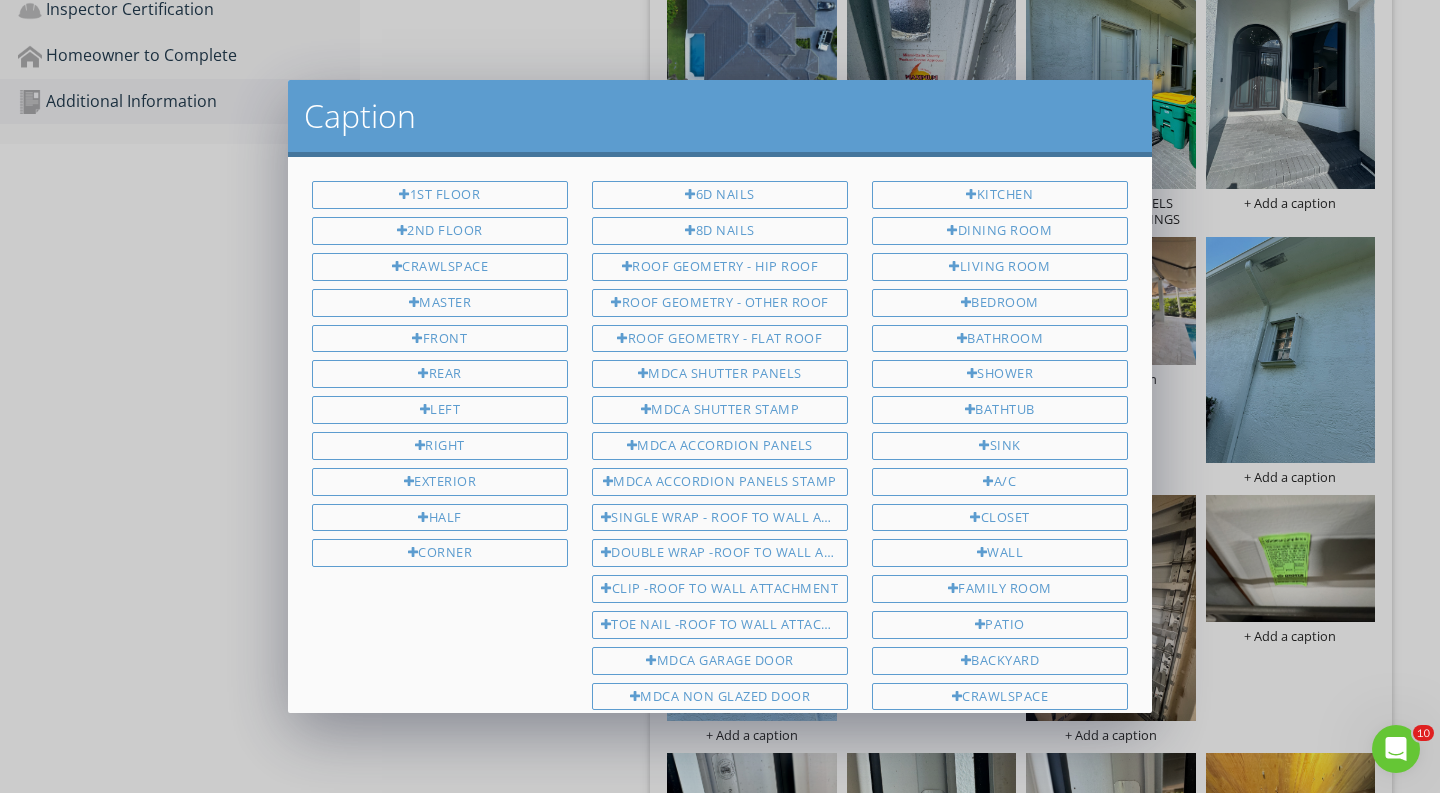 scroll, scrollTop: 510, scrollLeft: 0, axis: vertical 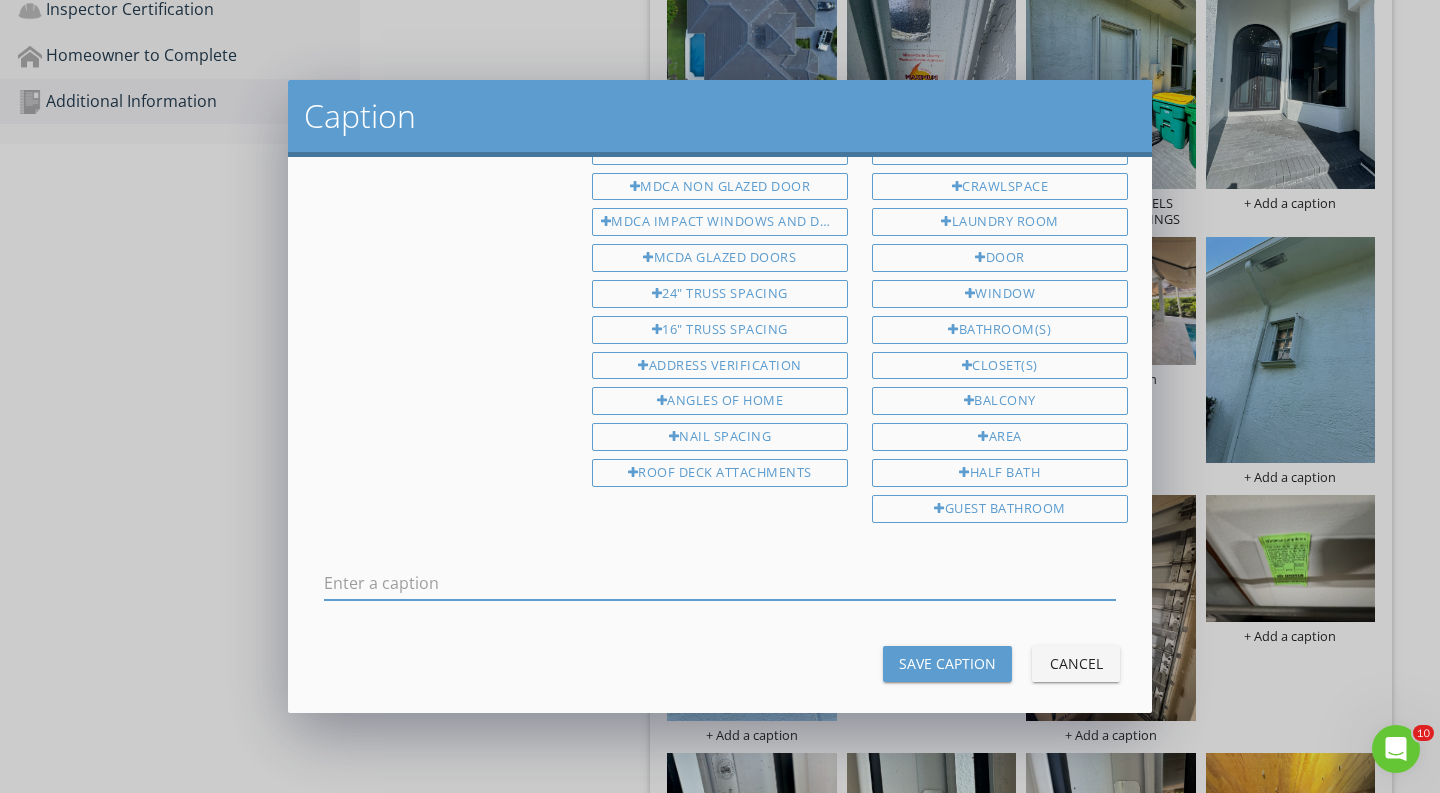 click at bounding box center (720, 583) 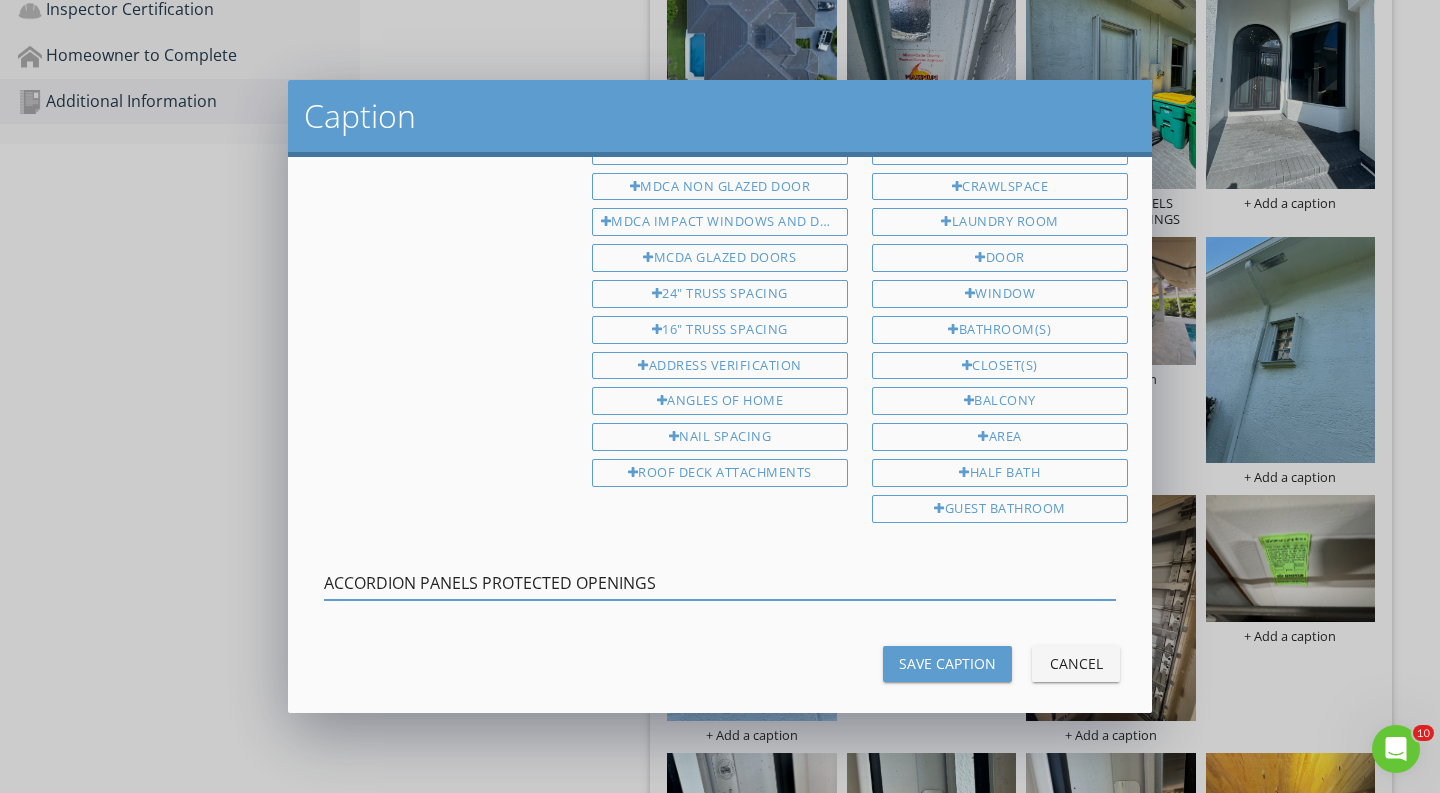 type on "ACCORDION PANELS PROTECTED OPENINGS" 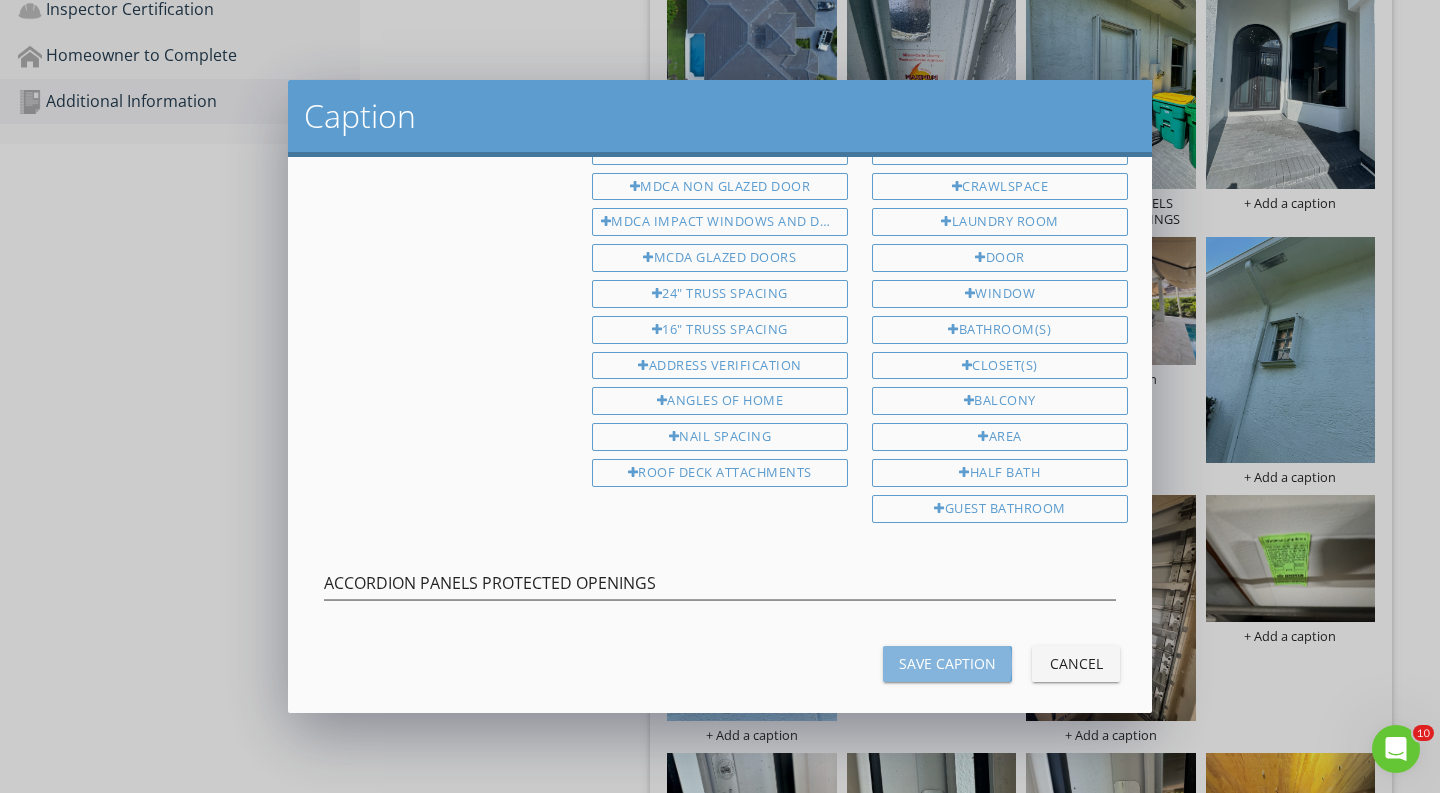 click on "Save Caption" at bounding box center [947, 663] 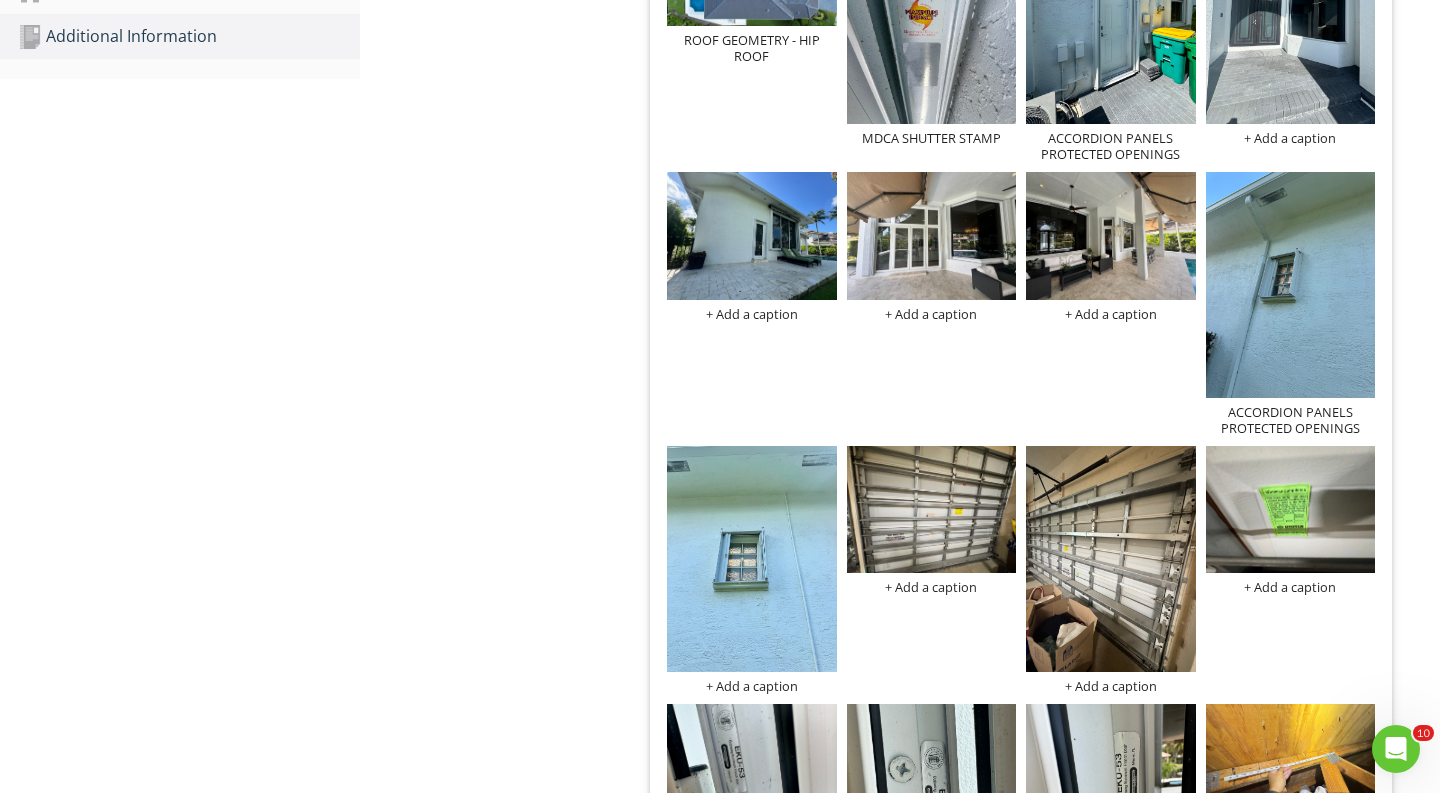 scroll, scrollTop: 1209, scrollLeft: 0, axis: vertical 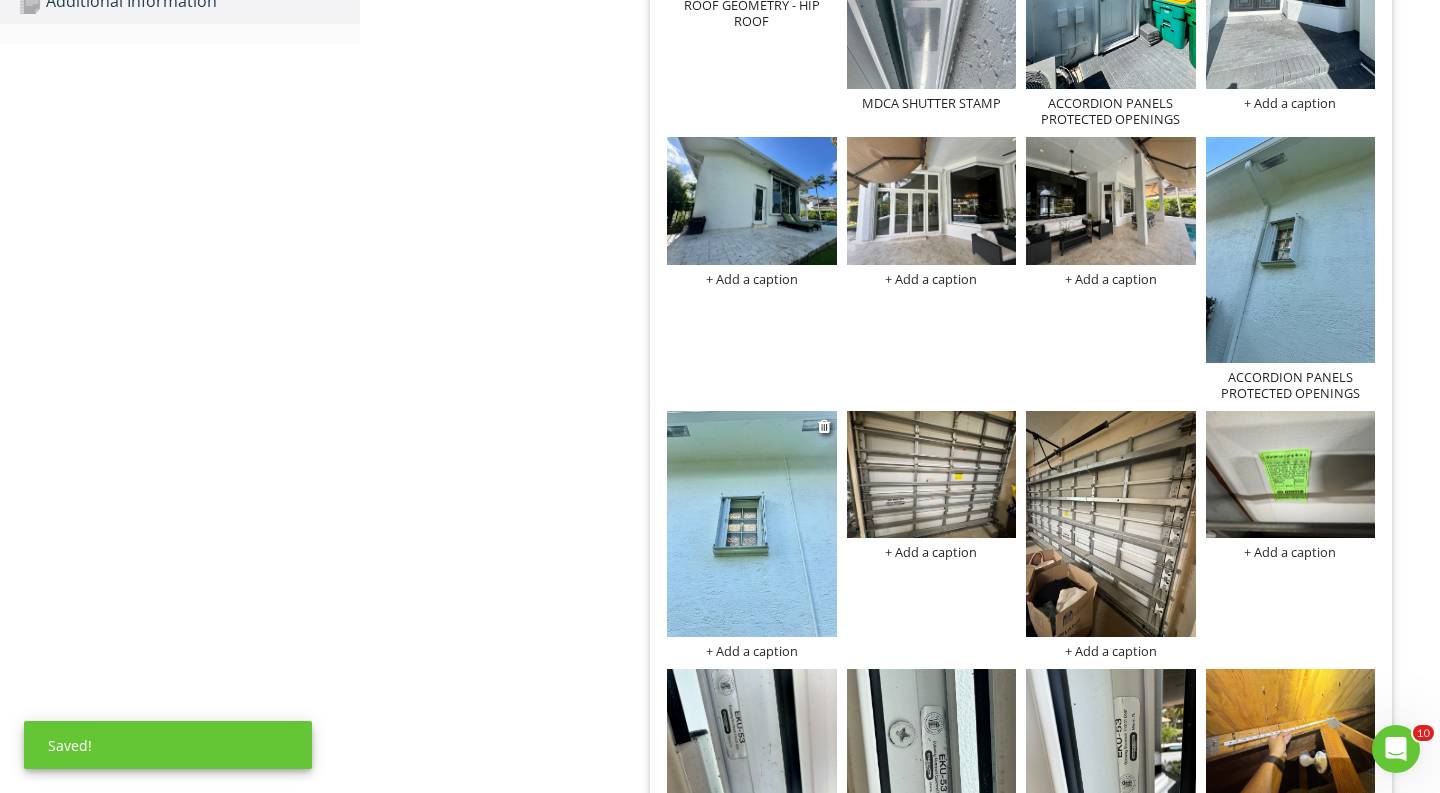 click on "+ Add a caption" at bounding box center [752, 651] 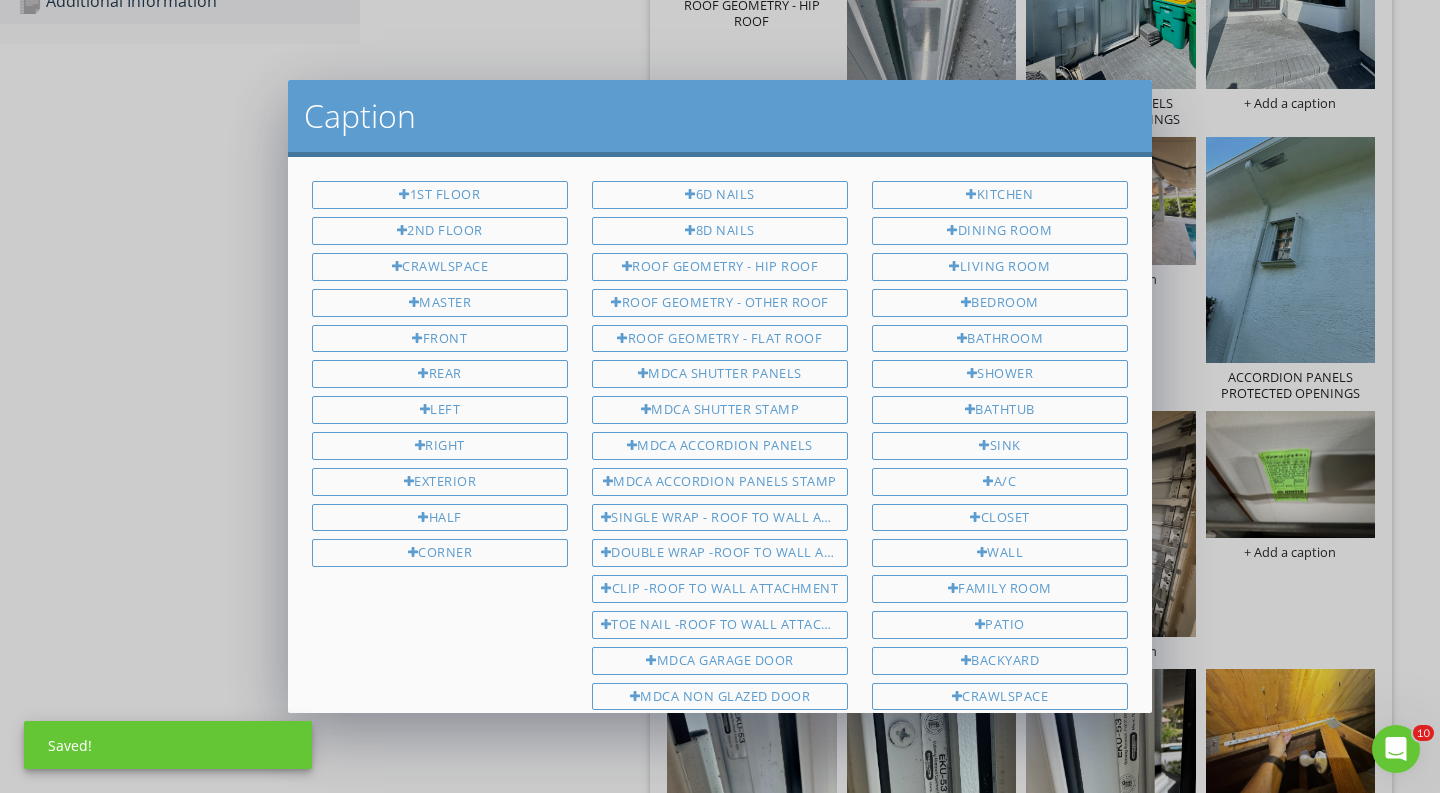 scroll, scrollTop: 510, scrollLeft: 0, axis: vertical 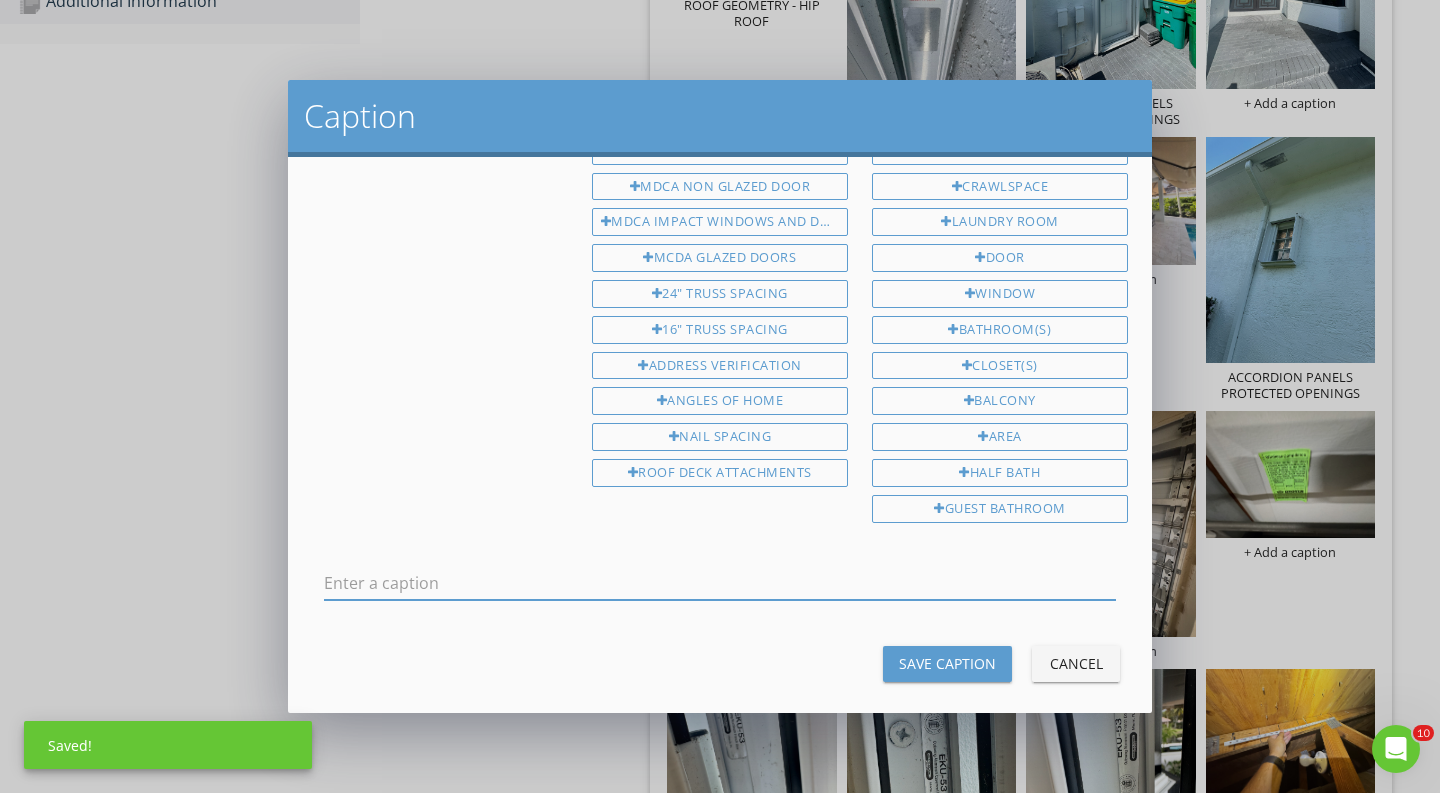 click at bounding box center [720, 583] 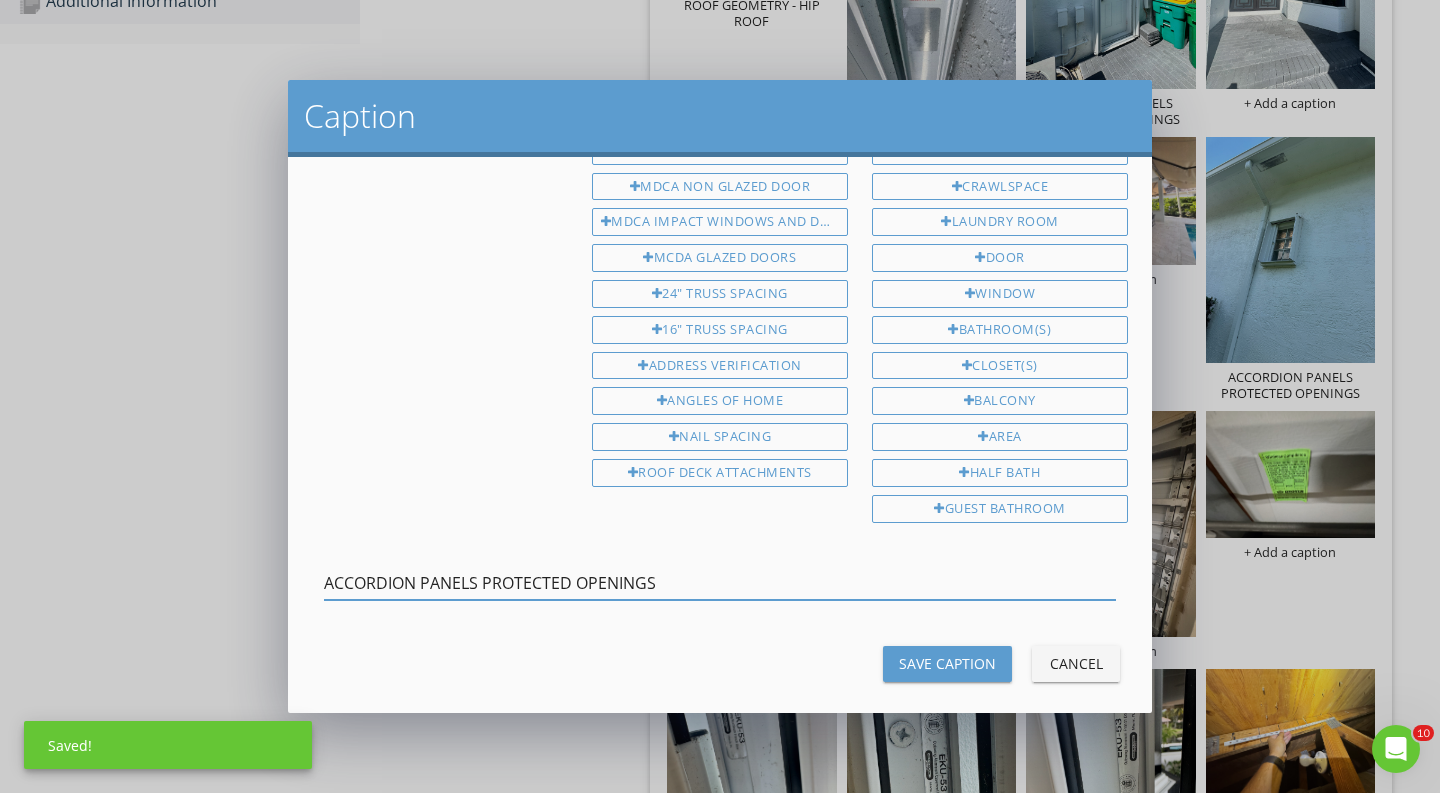 type on "ACCORDION PANELS PROTECTED OPENINGS" 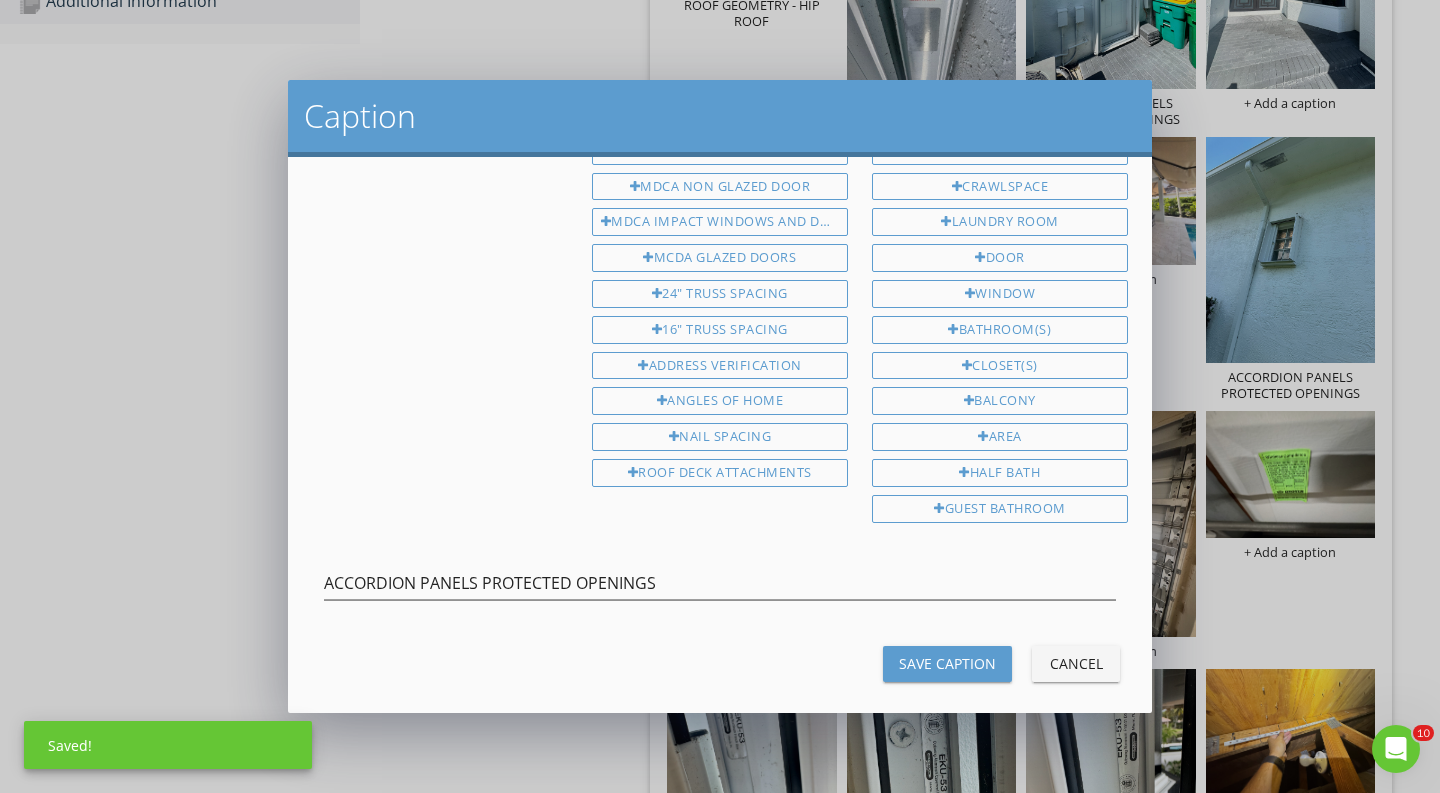 click on "Save Caption" at bounding box center (947, 663) 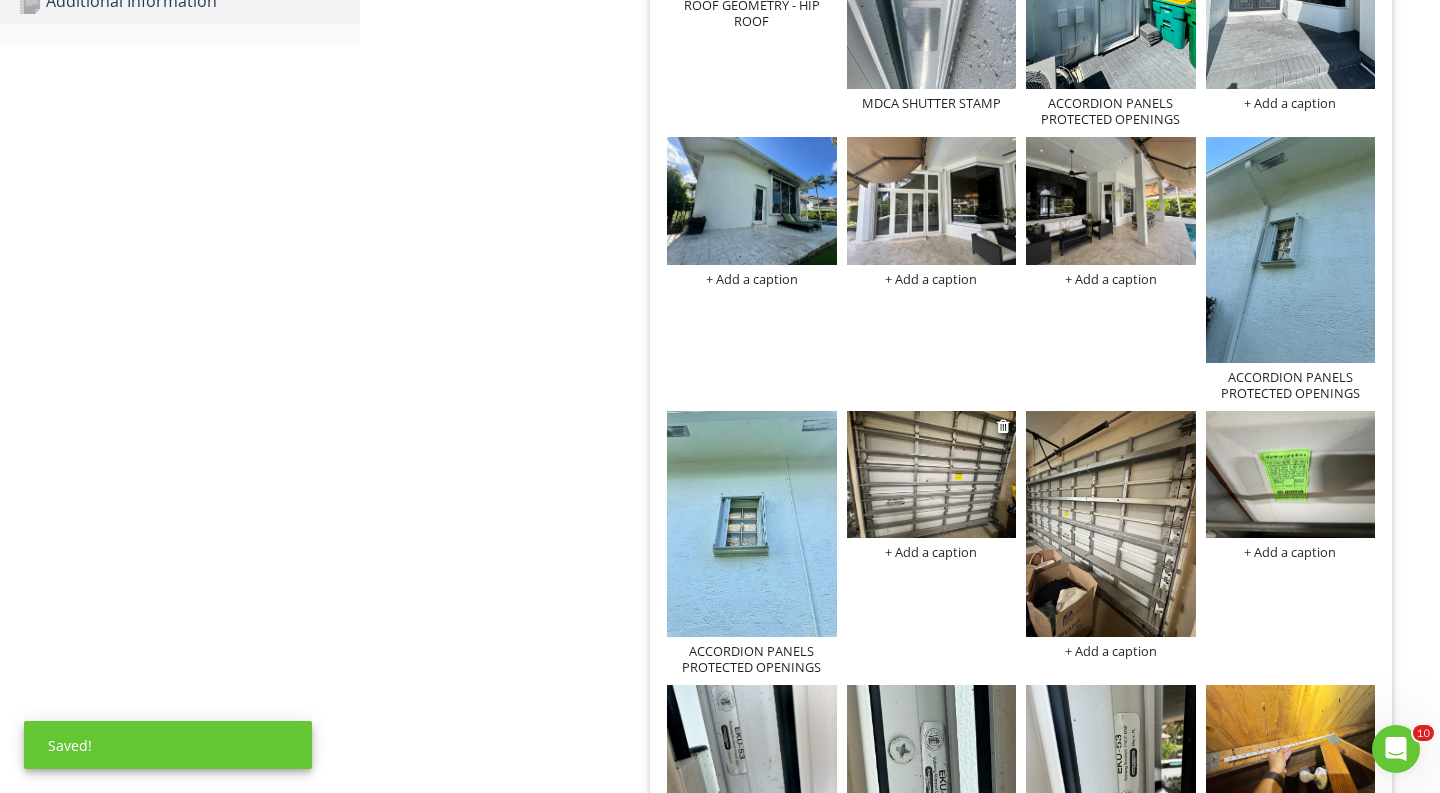click on "+ Add a caption" at bounding box center (932, 552) 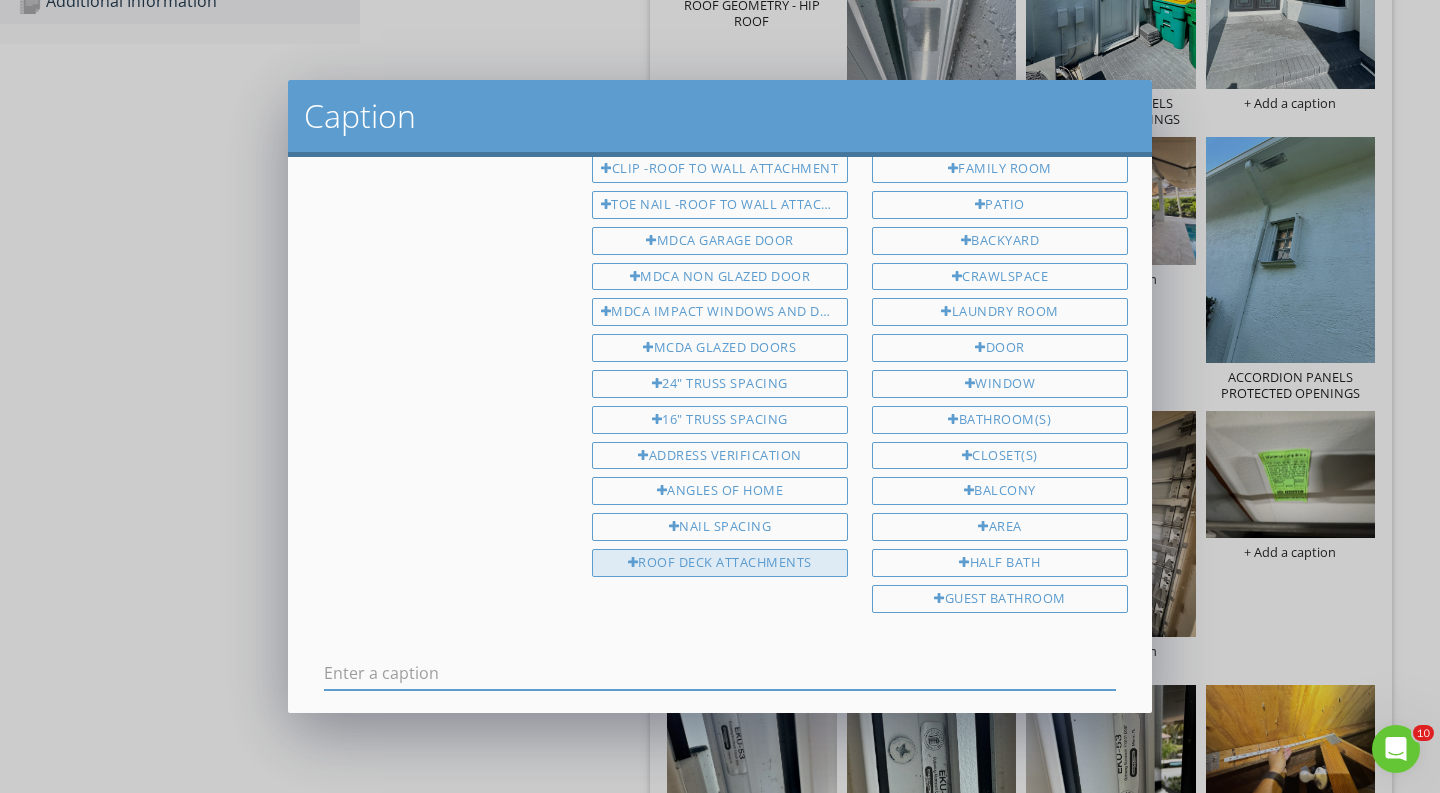 scroll, scrollTop: 429, scrollLeft: 0, axis: vertical 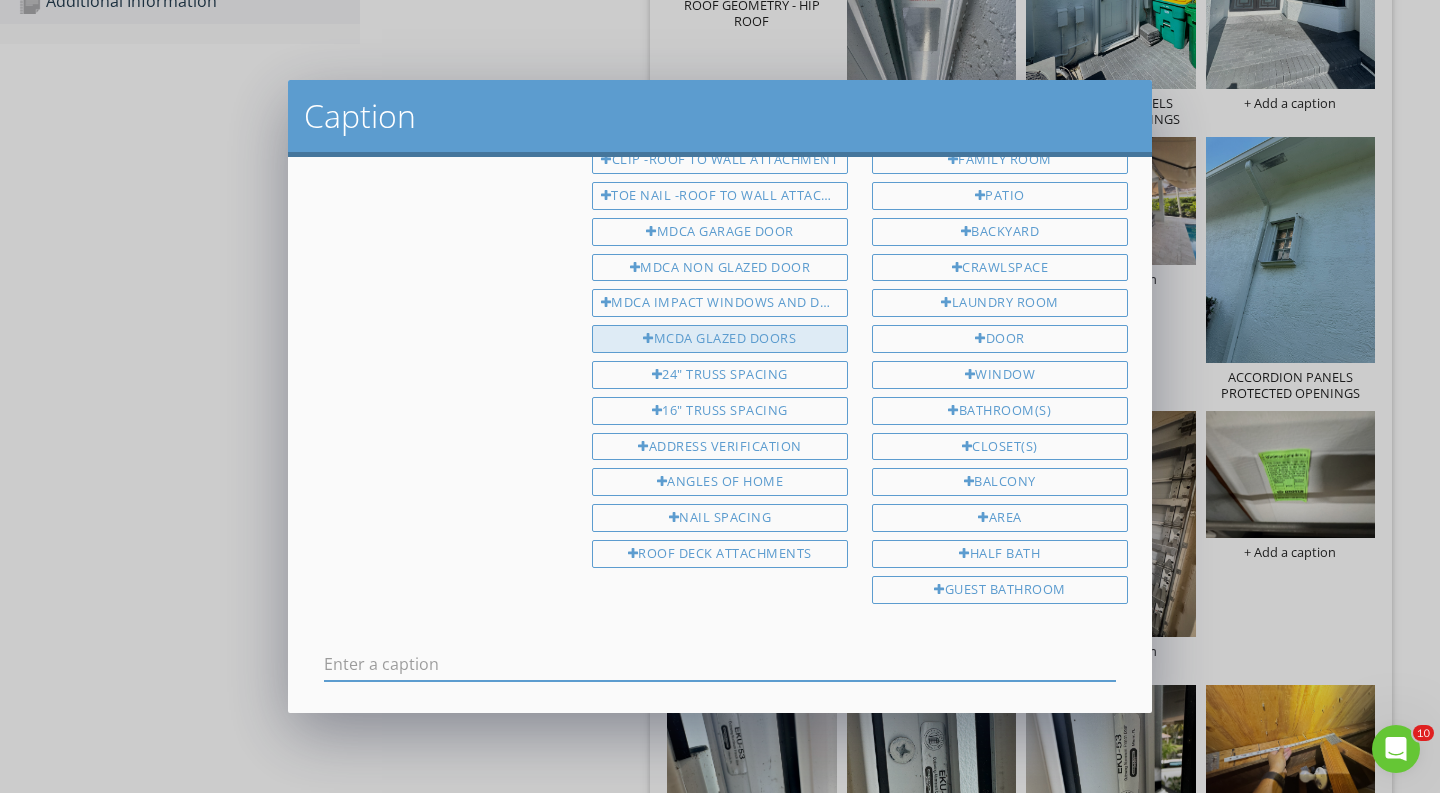 click on "MCDA GLAZED DOORS" at bounding box center [720, 339] 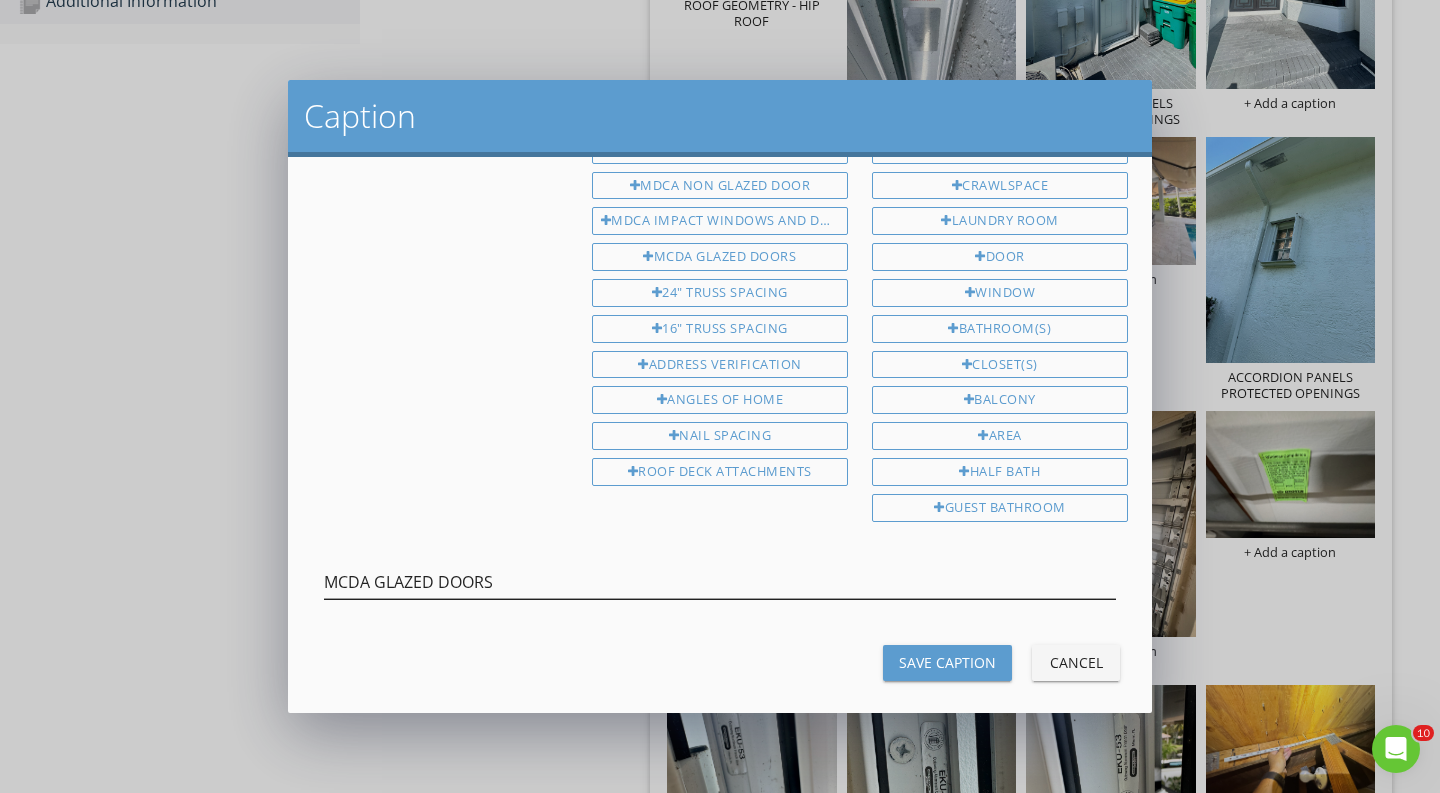 scroll, scrollTop: 510, scrollLeft: 0, axis: vertical 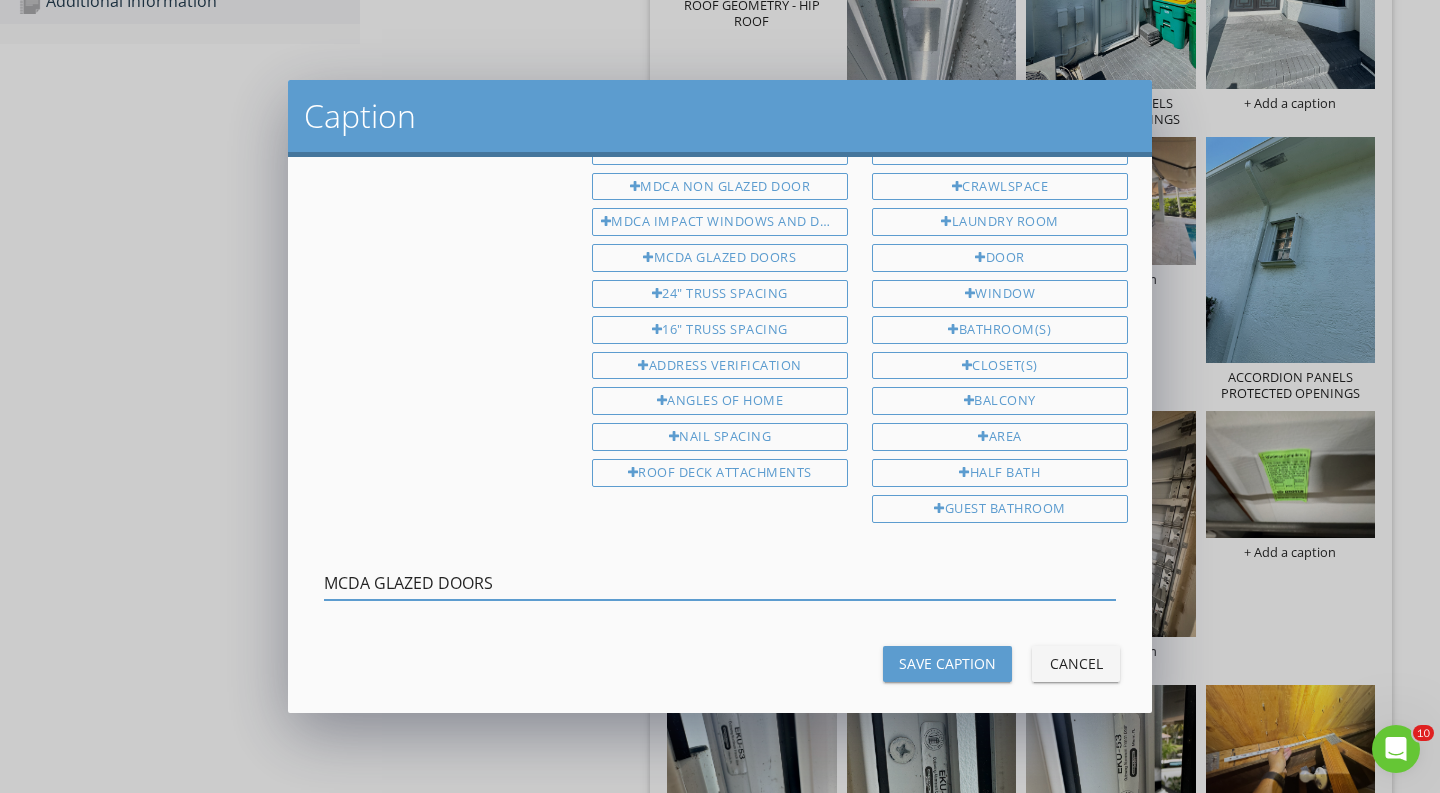 drag, startPoint x: 516, startPoint y: 575, endPoint x: 254, endPoint y: 518, distance: 268.1287 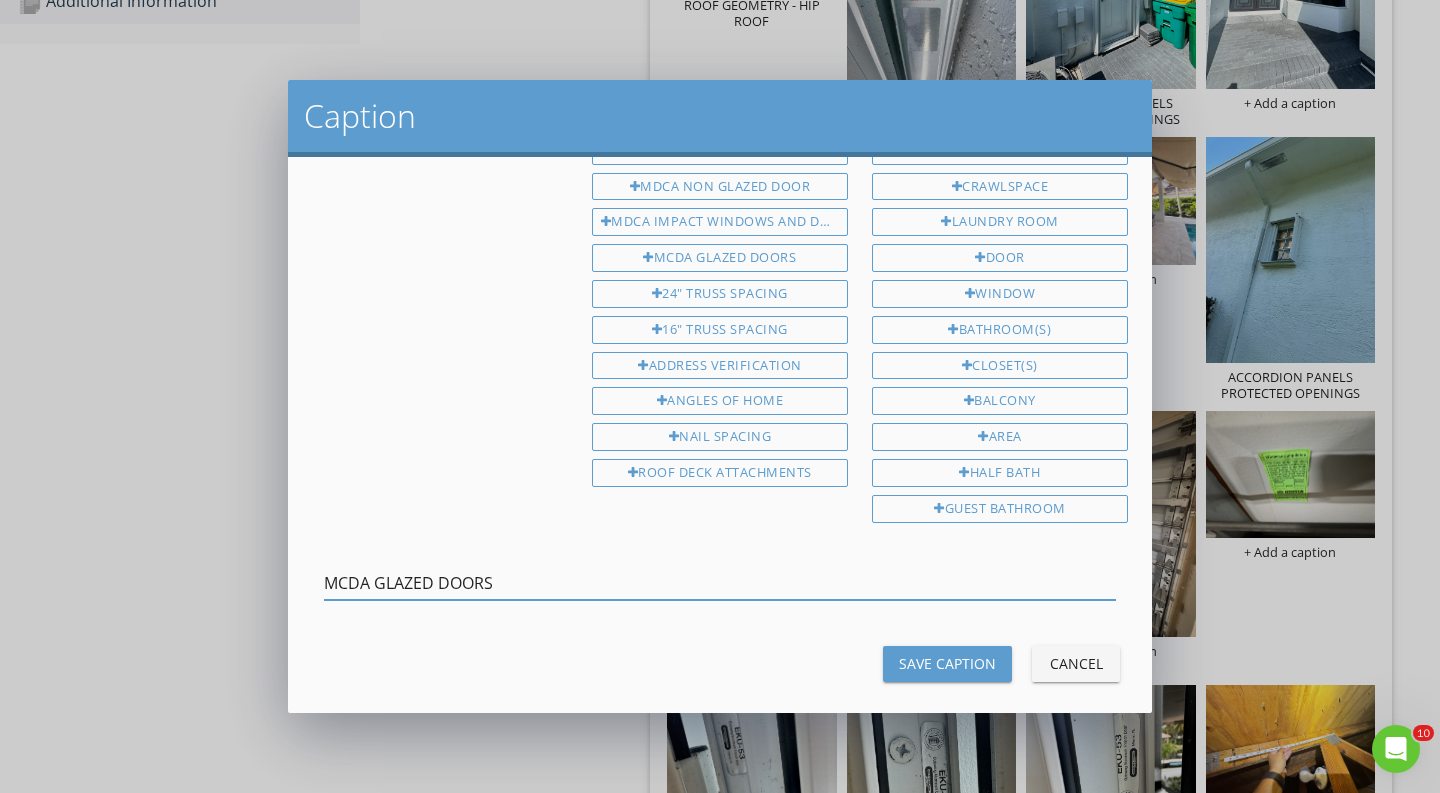 click on "Save Caption" at bounding box center (947, 663) 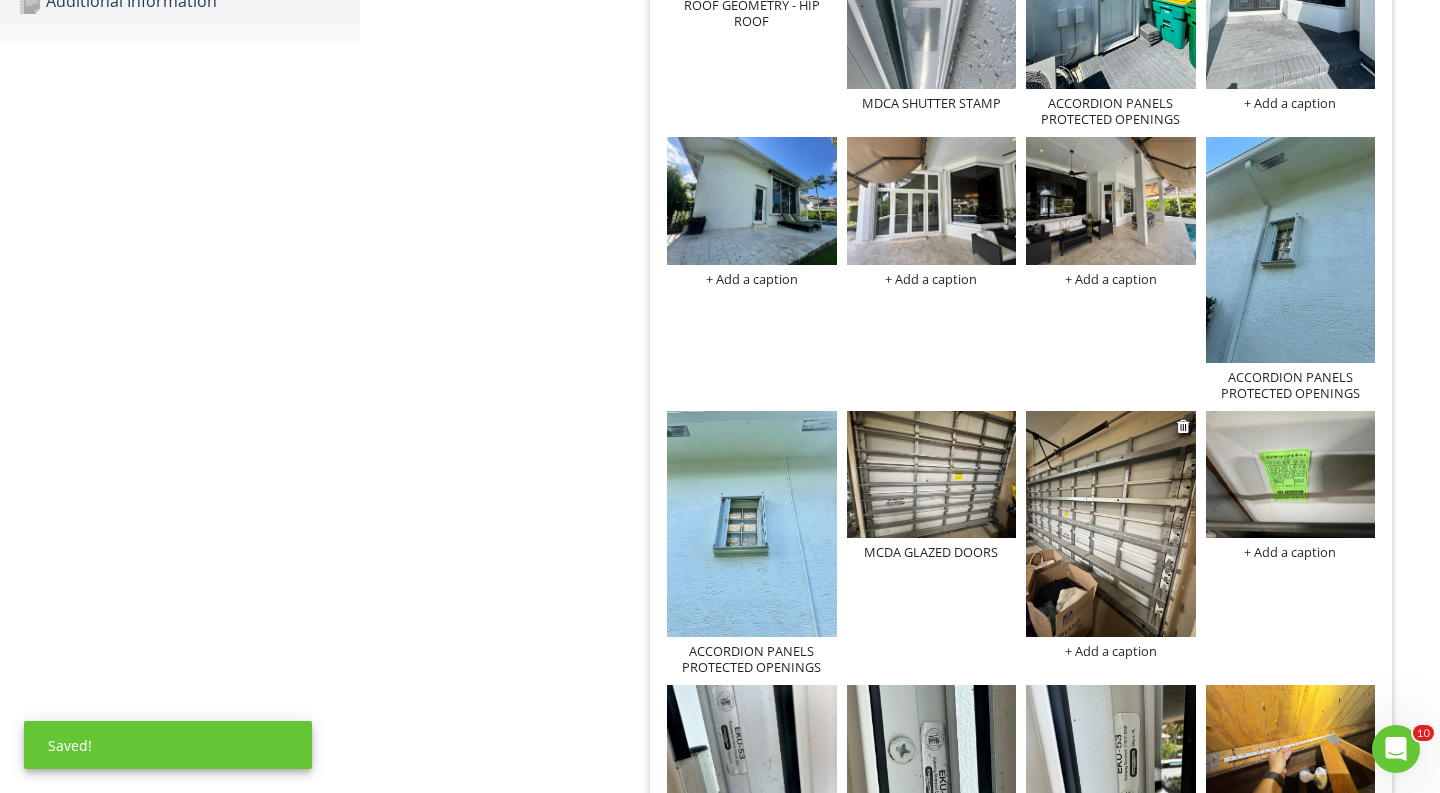 click on "+ Add a caption" at bounding box center (1111, 651) 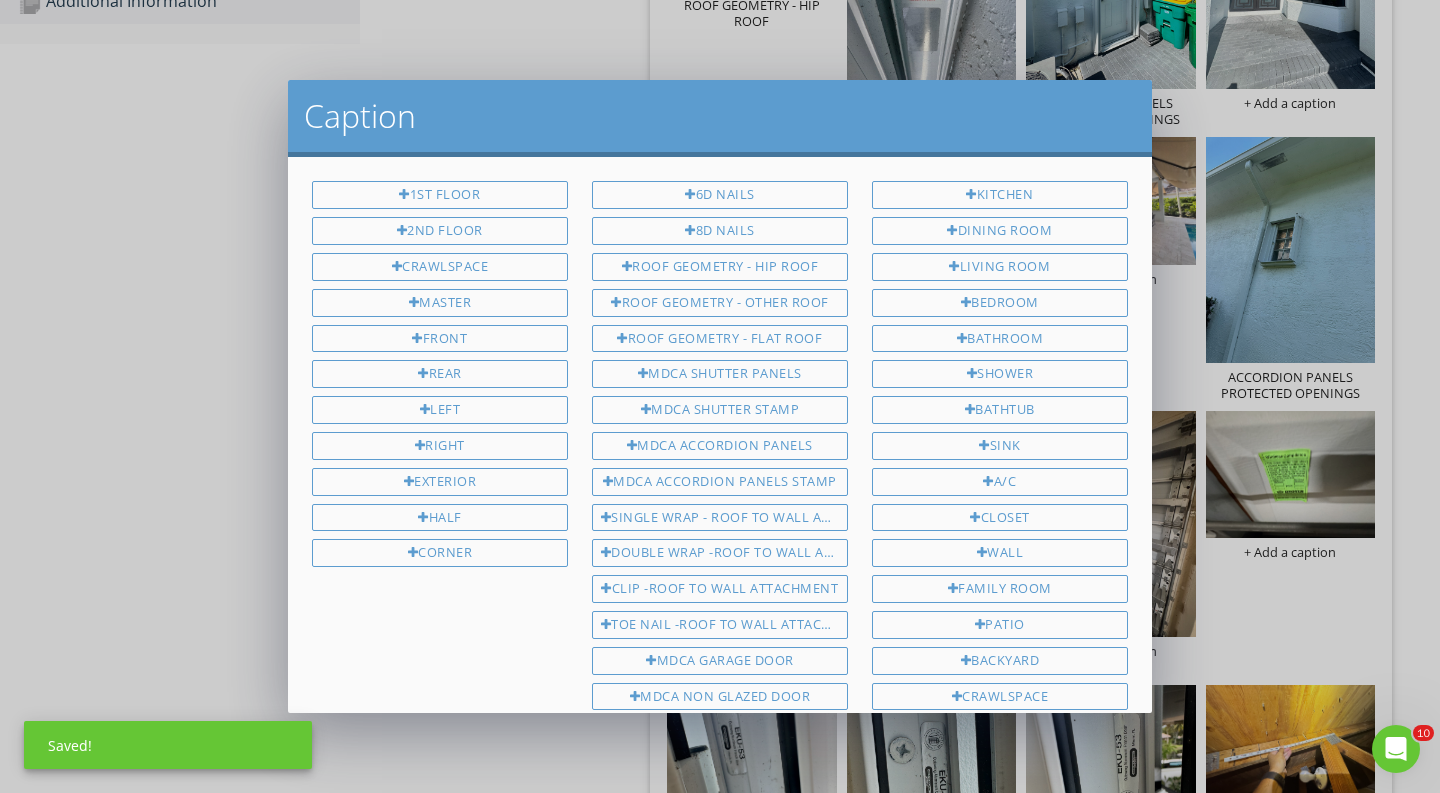 scroll, scrollTop: 510, scrollLeft: 0, axis: vertical 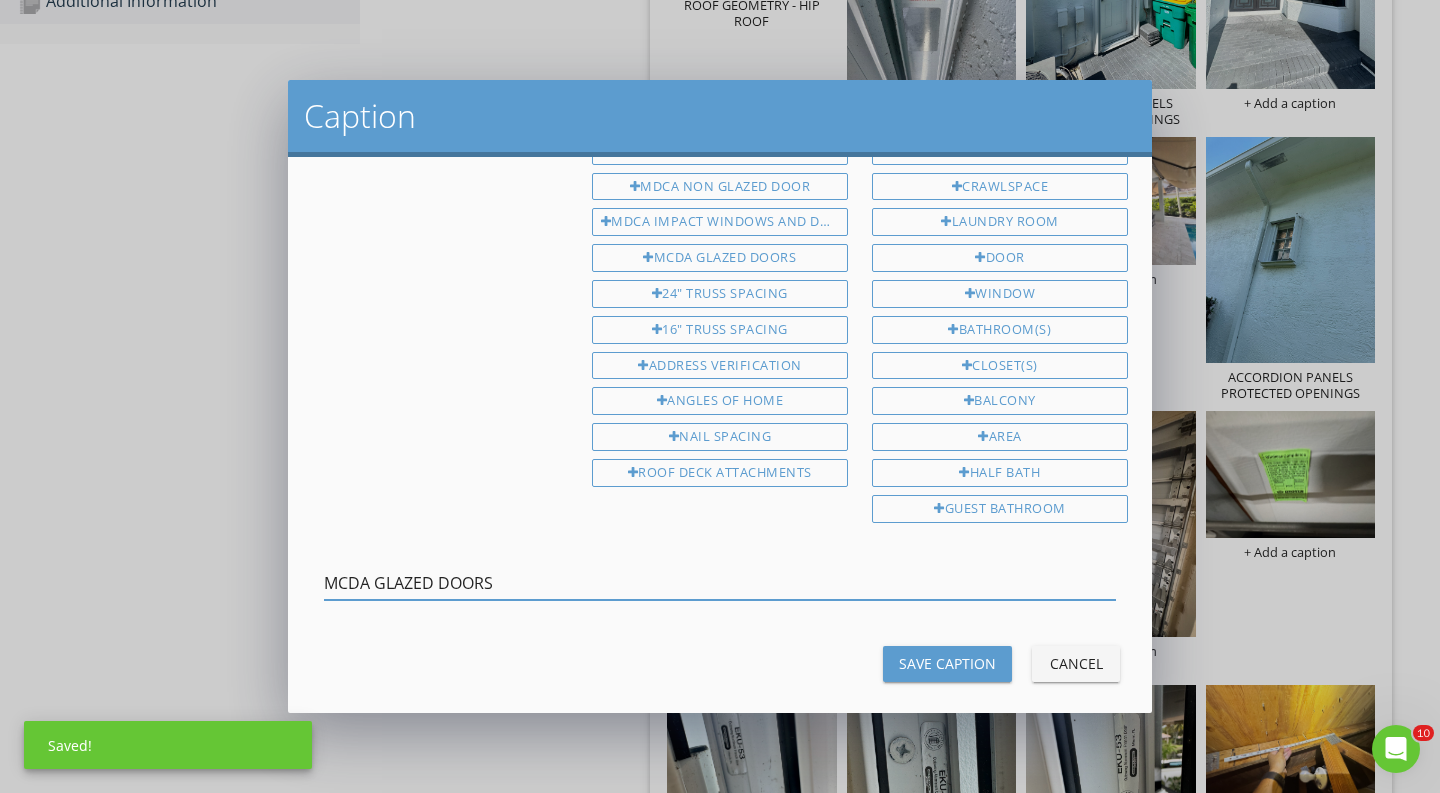 click on "MCDA GLAZED DOORS" at bounding box center (720, 583) 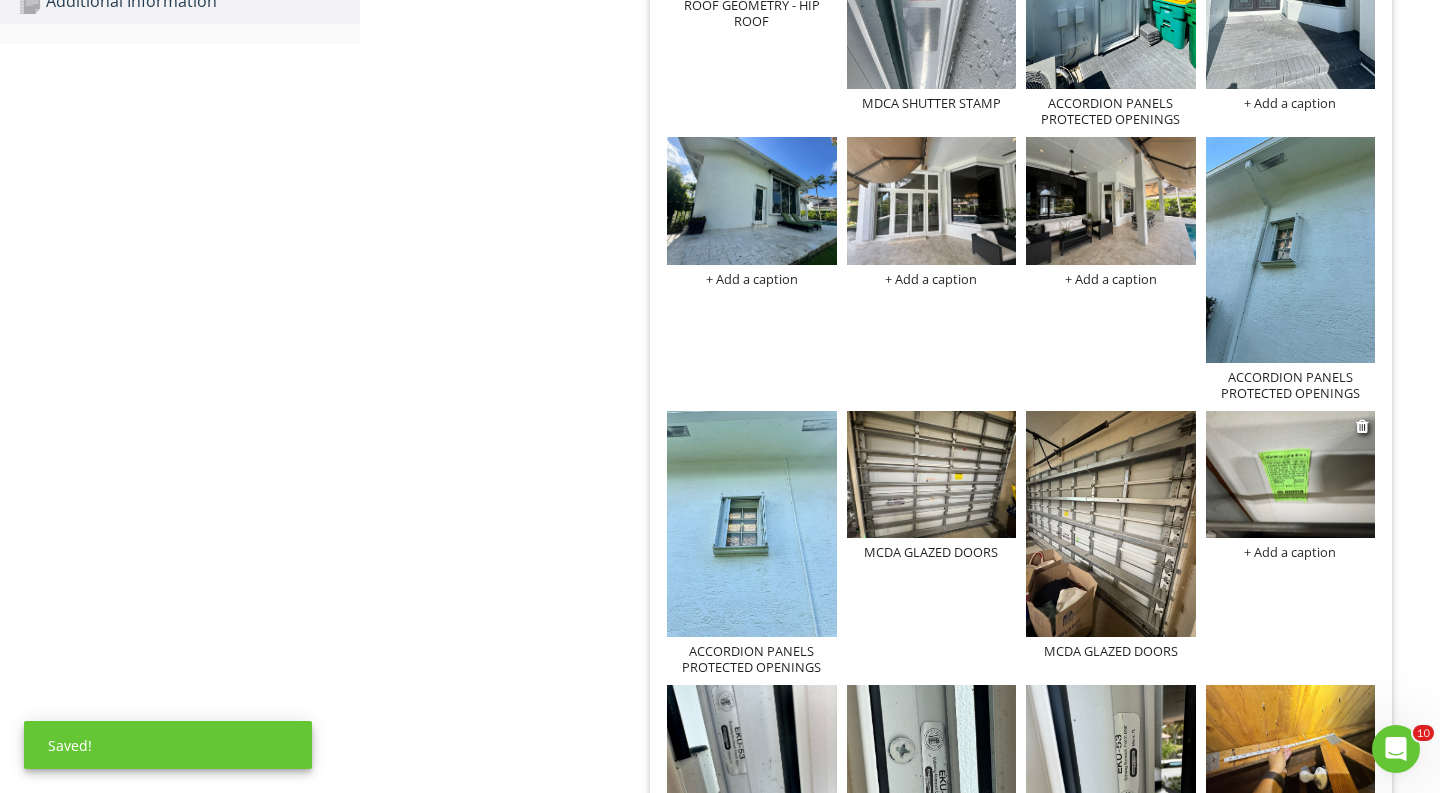 click on "+ Add a caption" at bounding box center (1291, 552) 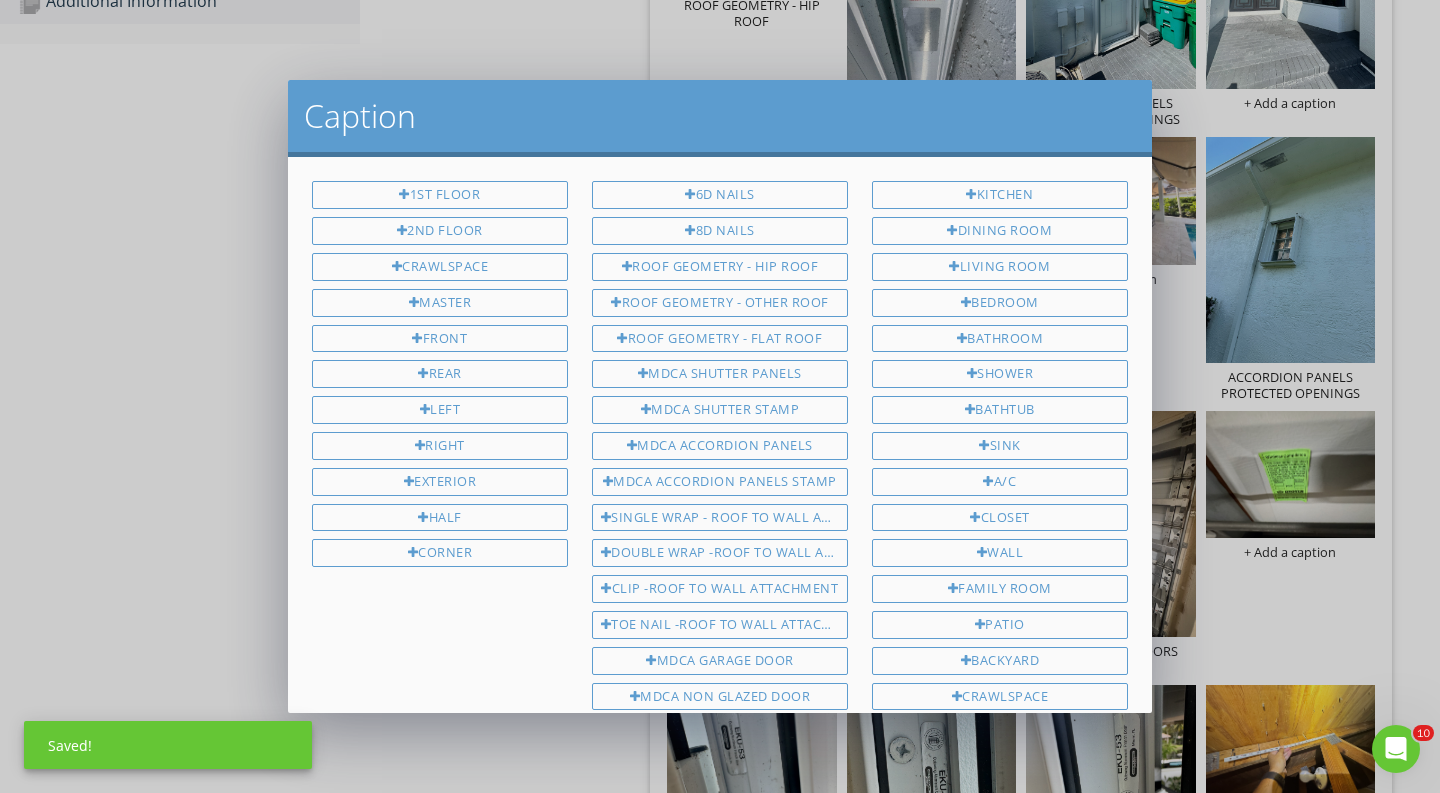 scroll, scrollTop: 510, scrollLeft: 0, axis: vertical 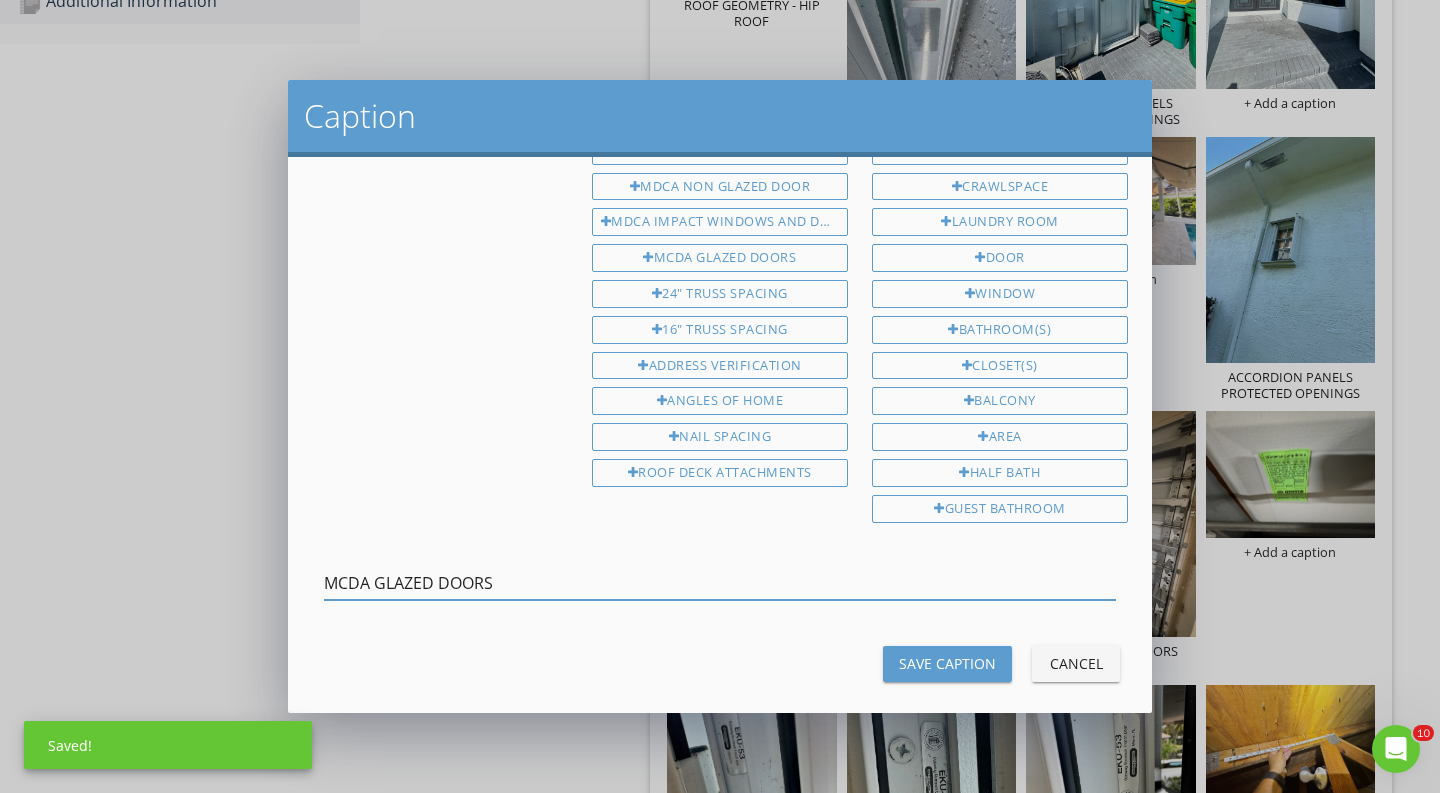 click on "MCDA GLAZED DOORS" at bounding box center [720, 583] 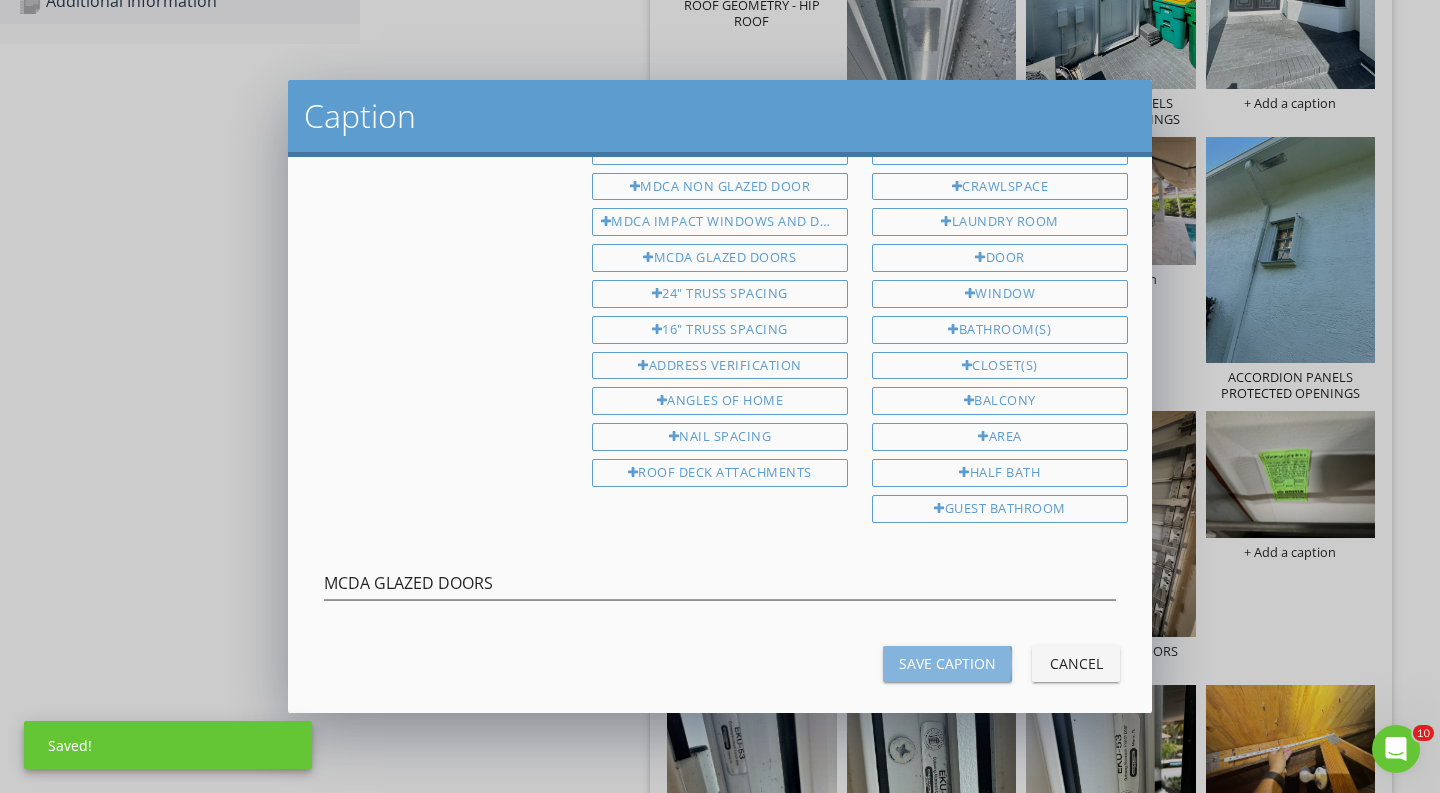 click on "Save Caption" at bounding box center [947, 663] 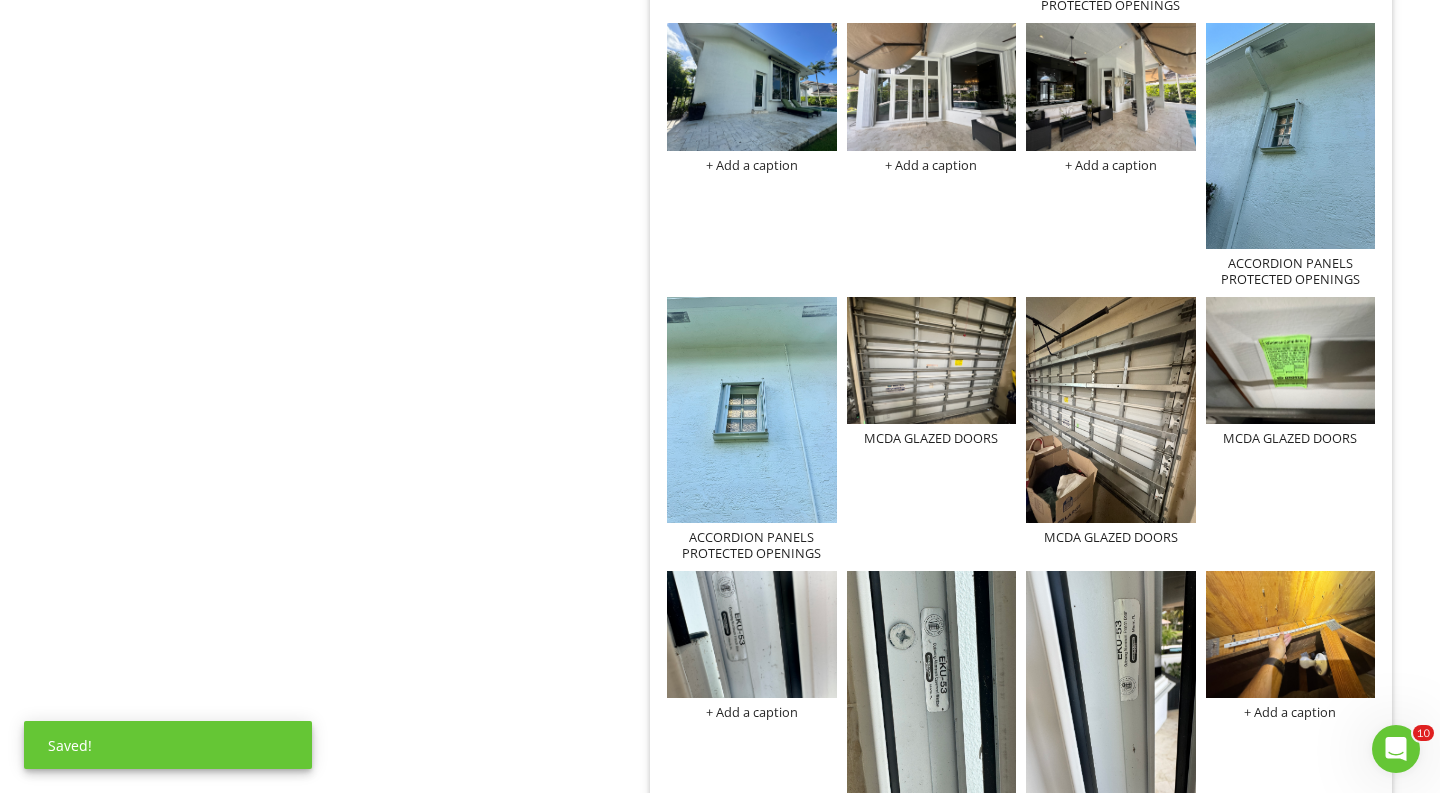scroll, scrollTop: 1529, scrollLeft: 0, axis: vertical 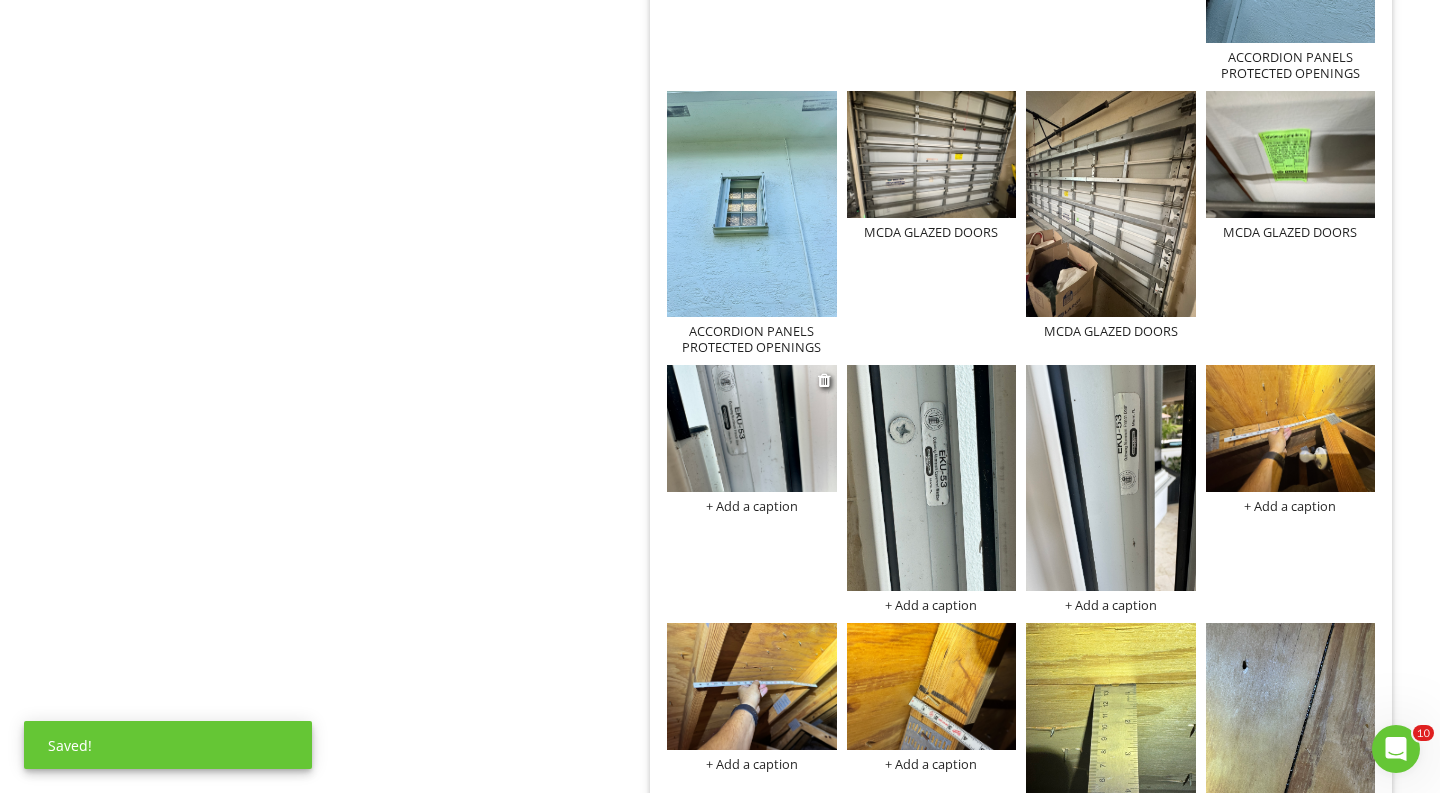 click on "+ Add a caption" at bounding box center (752, 506) 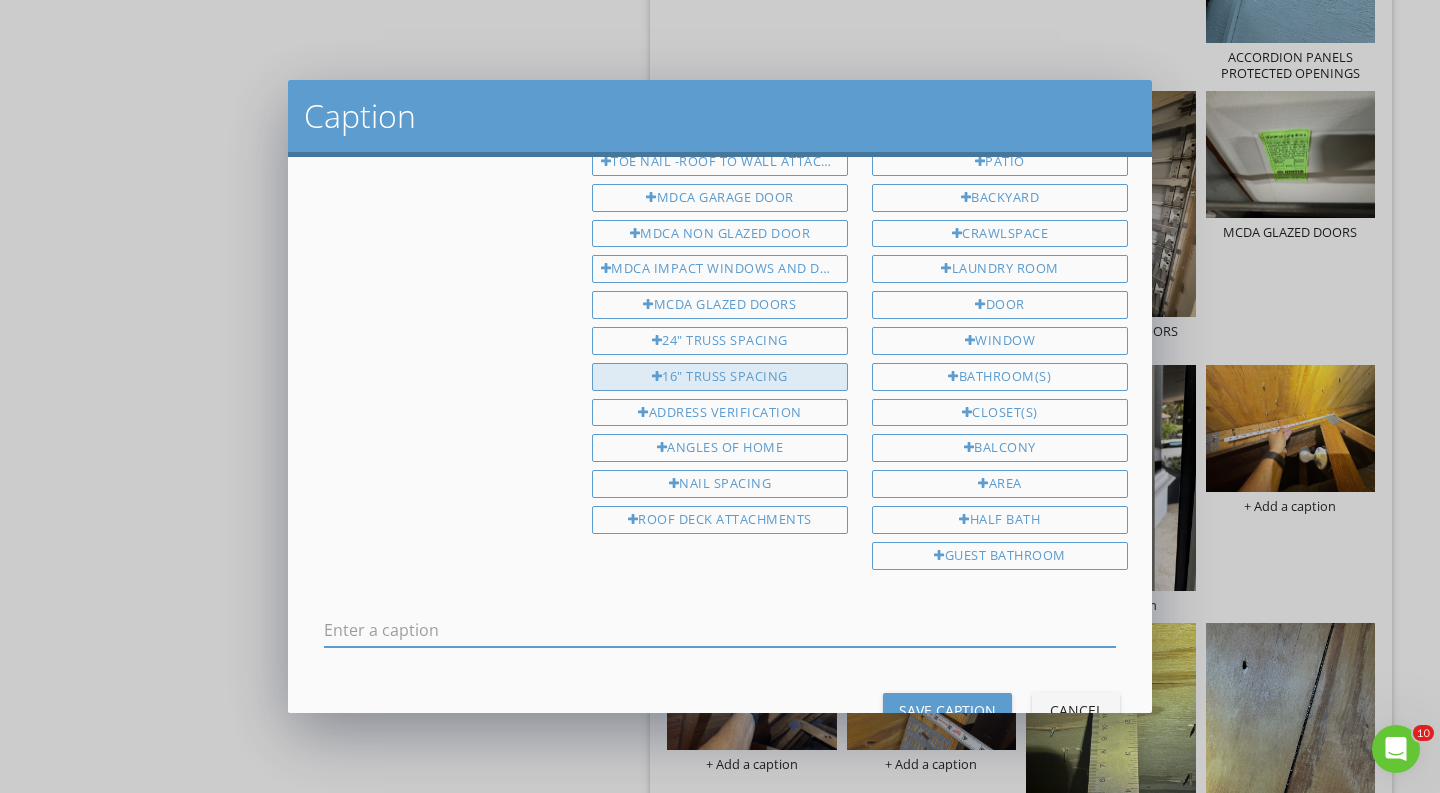 scroll, scrollTop: 433, scrollLeft: 0, axis: vertical 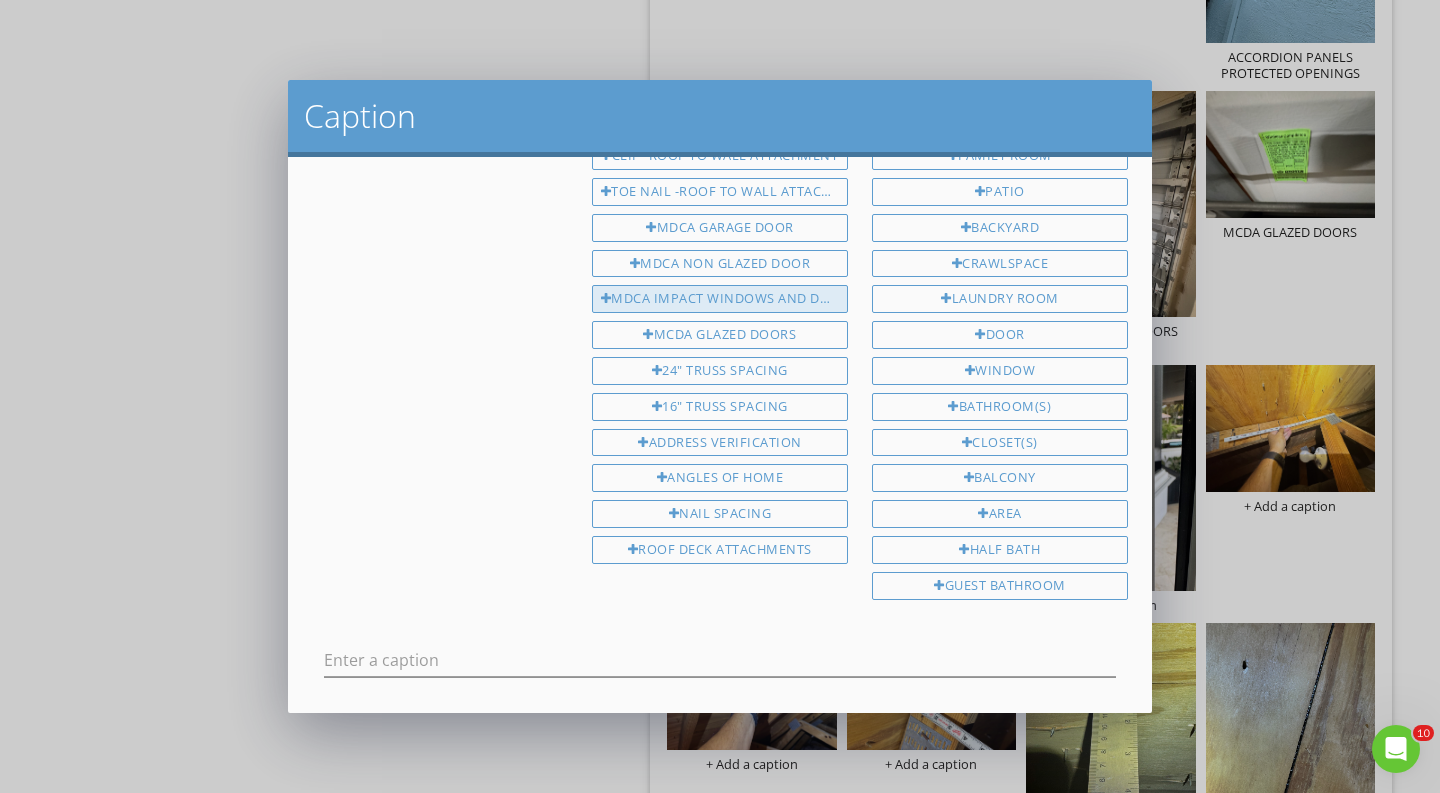 click on "MDCA IMPACT WINDOWS AND DOORS" at bounding box center (720, 299) 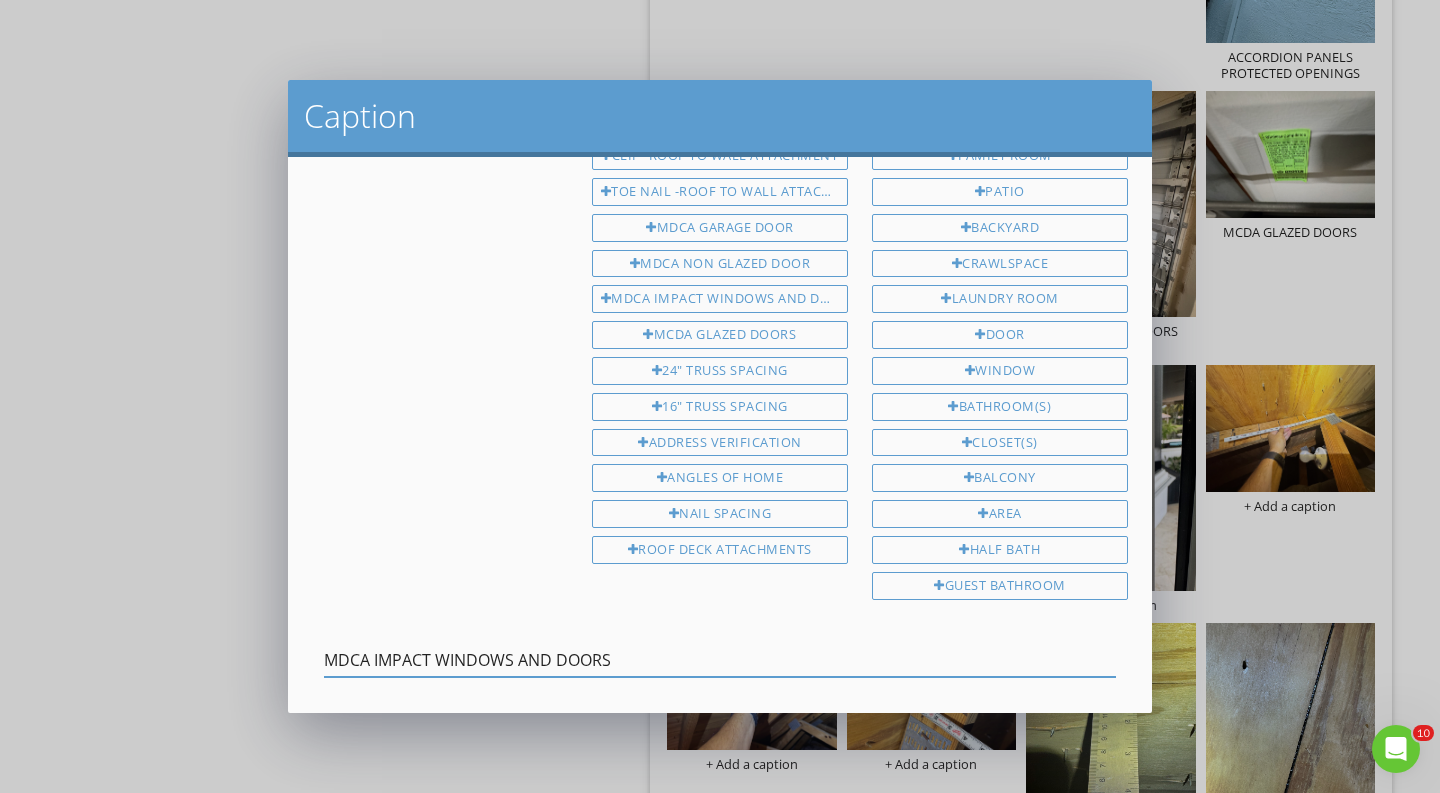 drag, startPoint x: 646, startPoint y: 640, endPoint x: 122, endPoint y: 590, distance: 526.38007 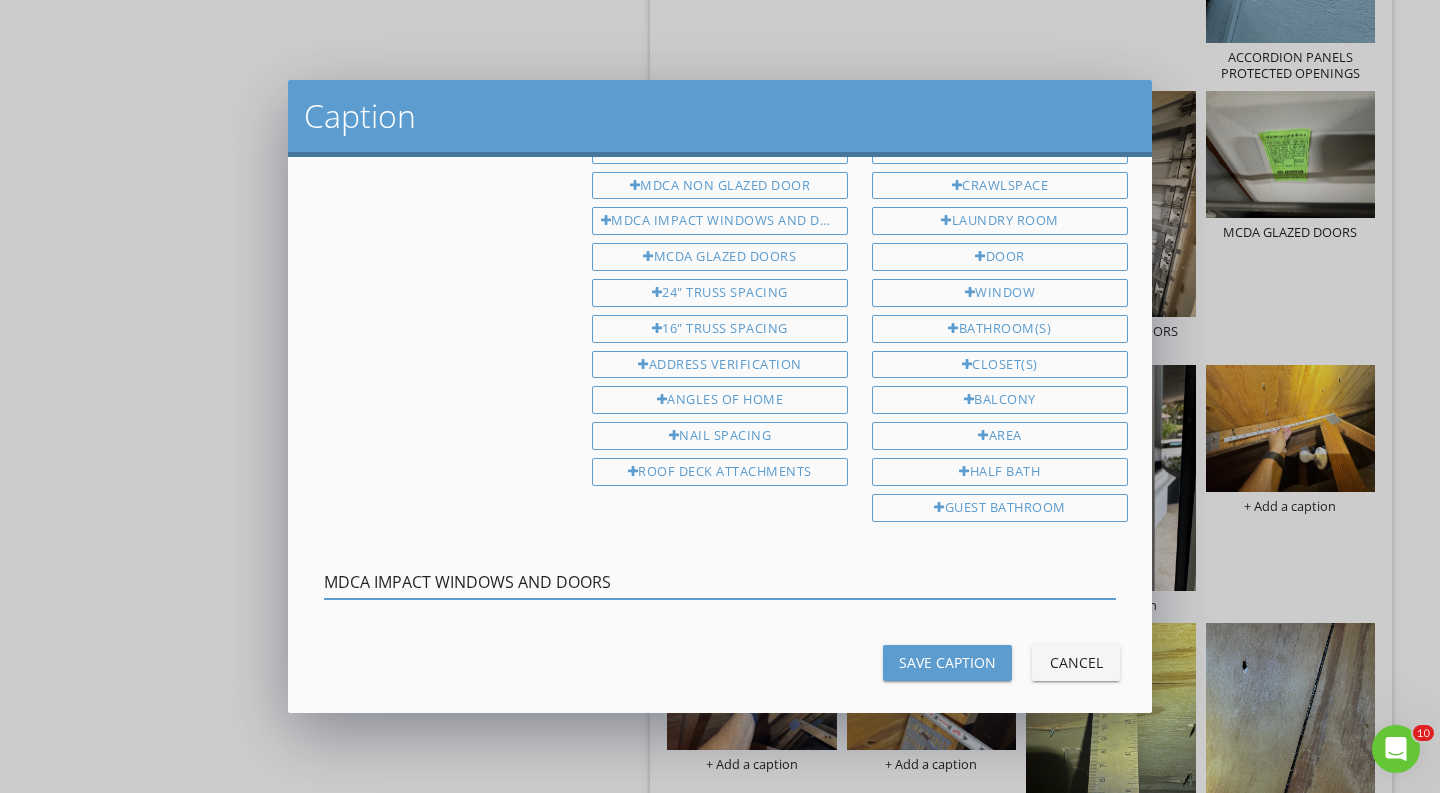 click on "Save Caption" at bounding box center (947, 662) 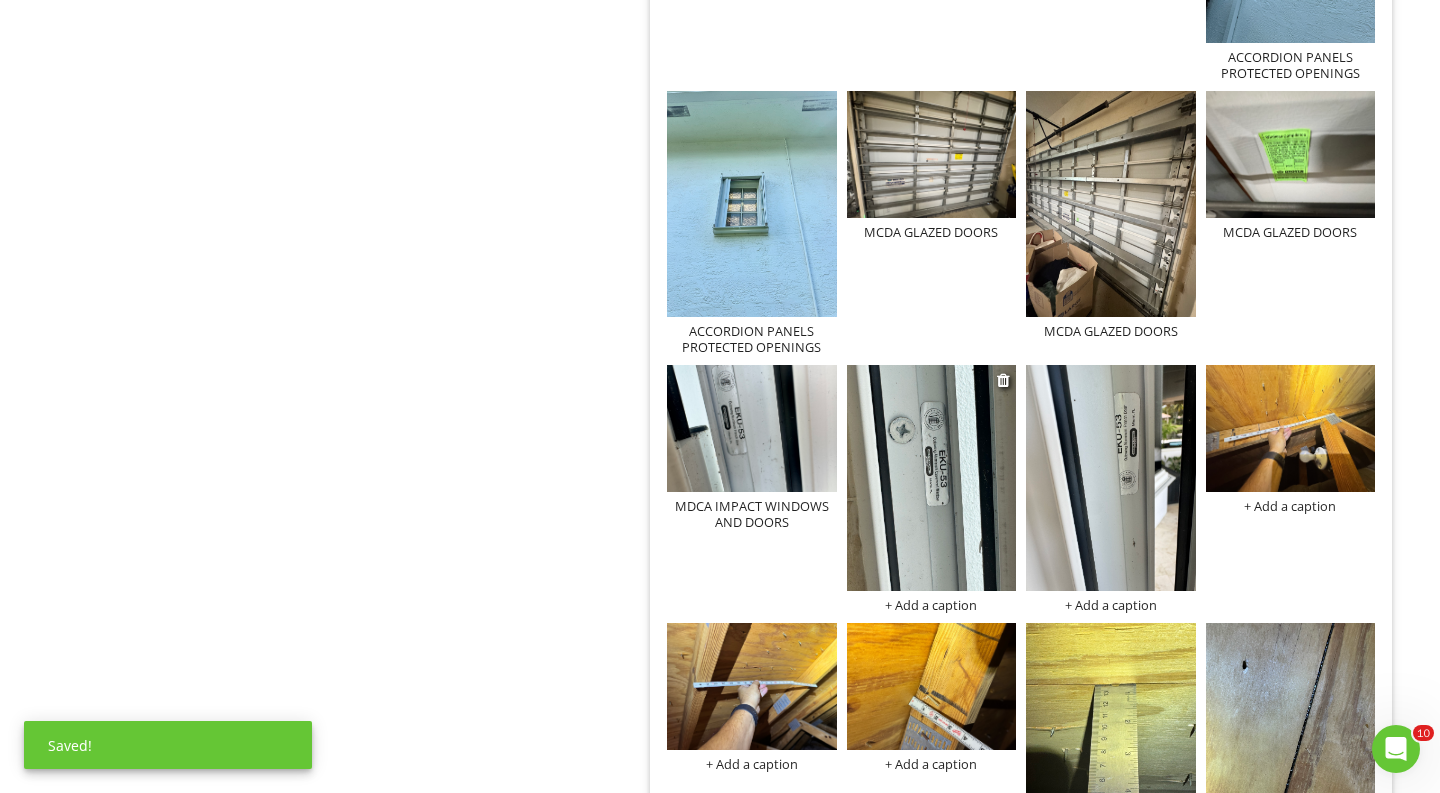 click on "+ Add a caption" at bounding box center [932, 605] 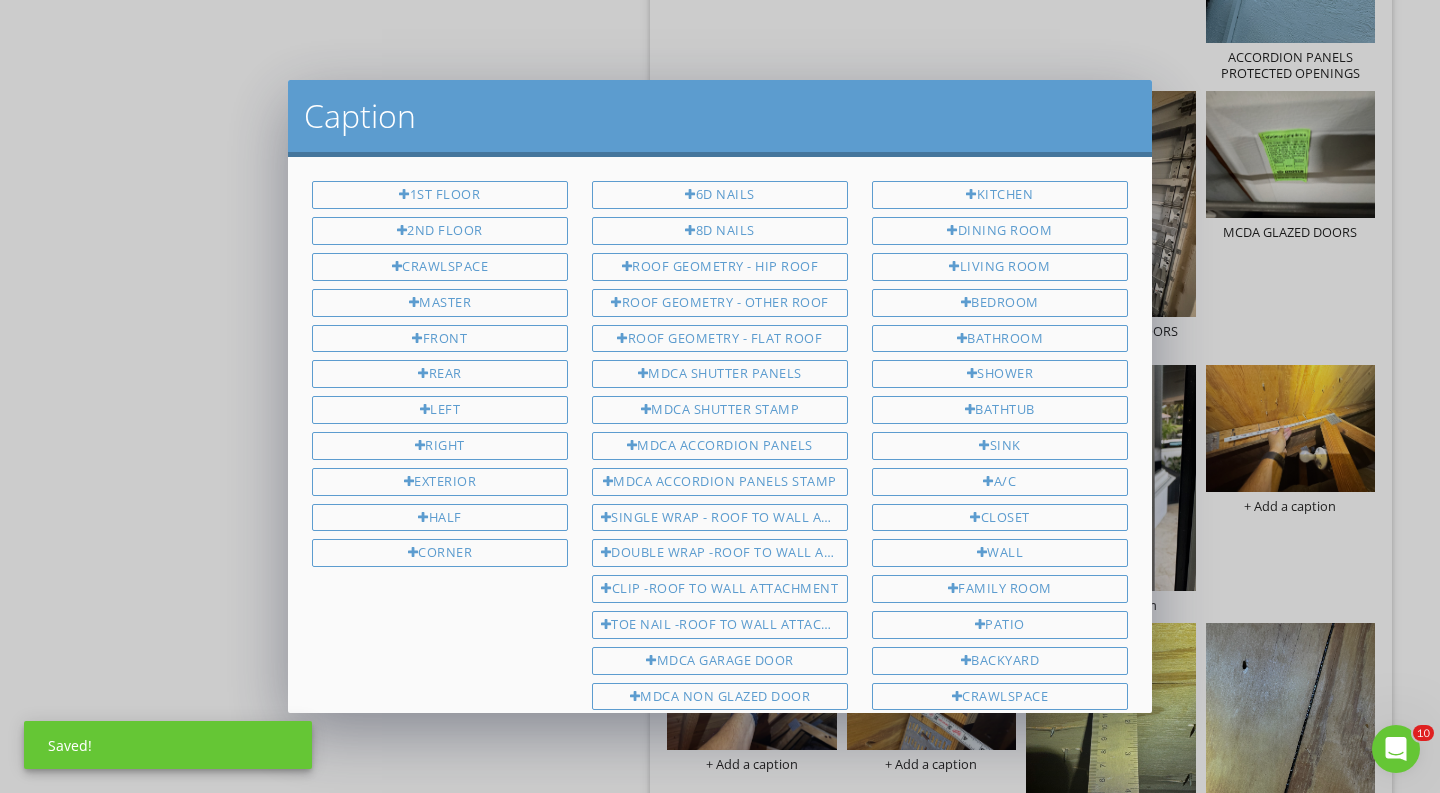scroll, scrollTop: 510, scrollLeft: 0, axis: vertical 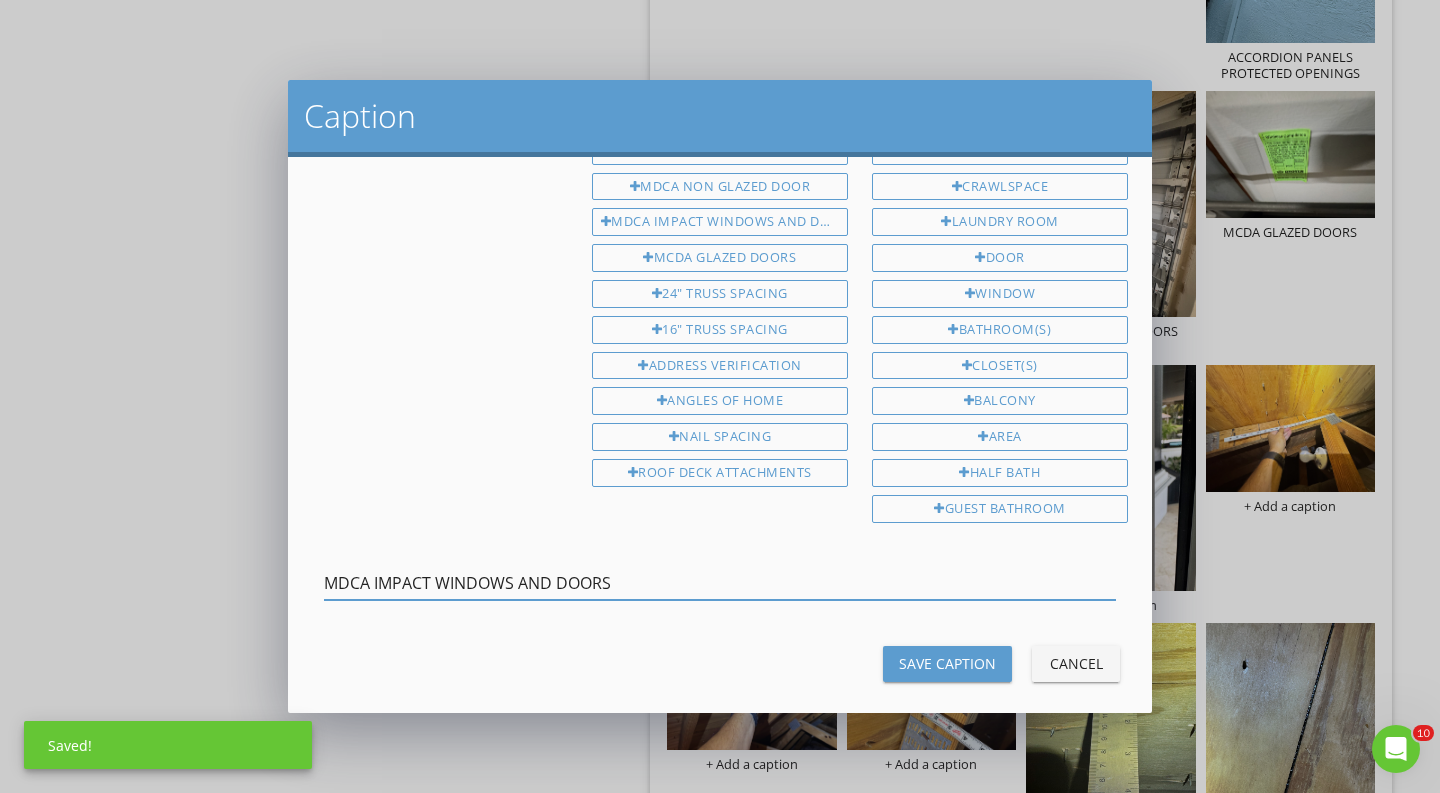 click on "MDCA IMPACT WINDOWS AND DOORS" at bounding box center [720, 583] 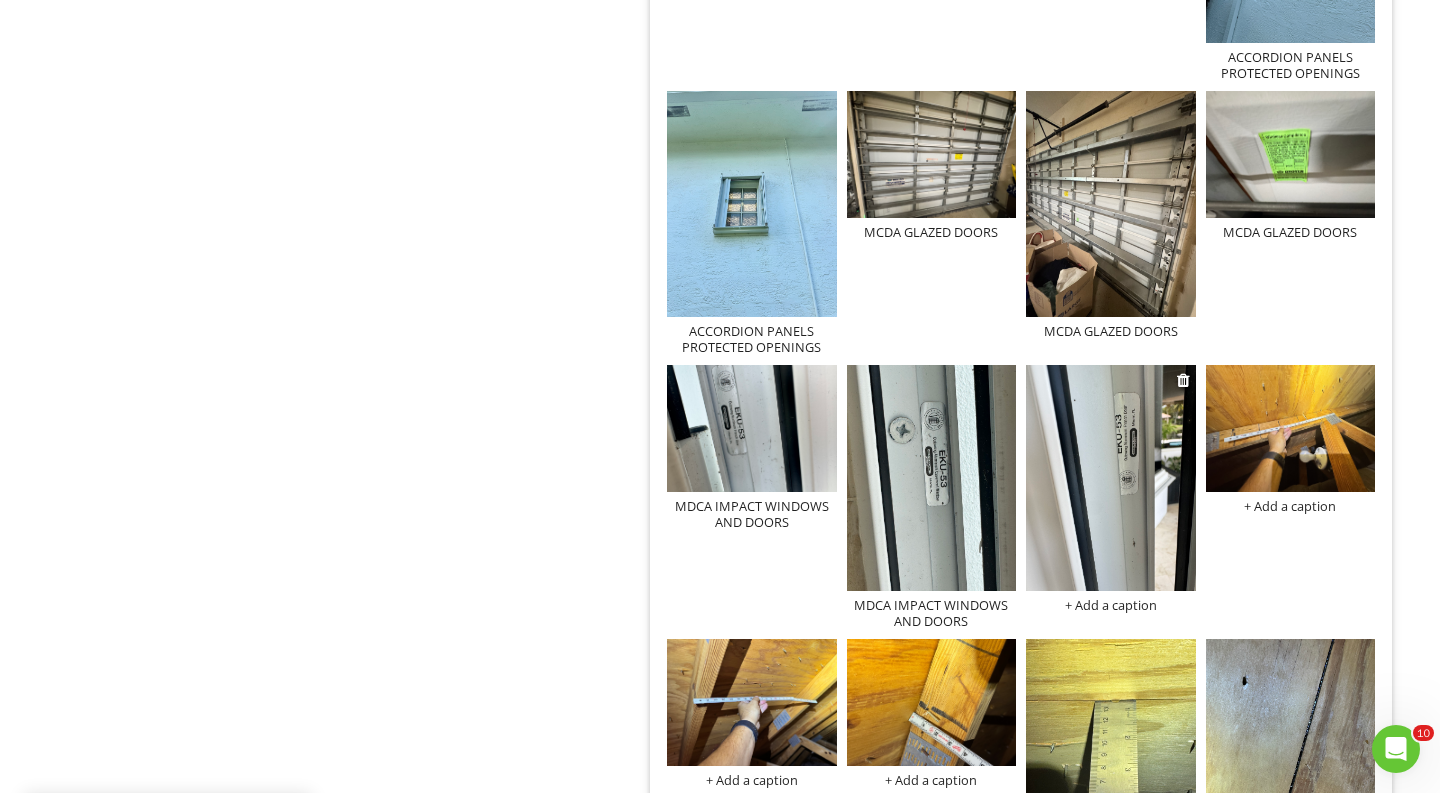 click on "+ Add a caption" at bounding box center [1111, 605] 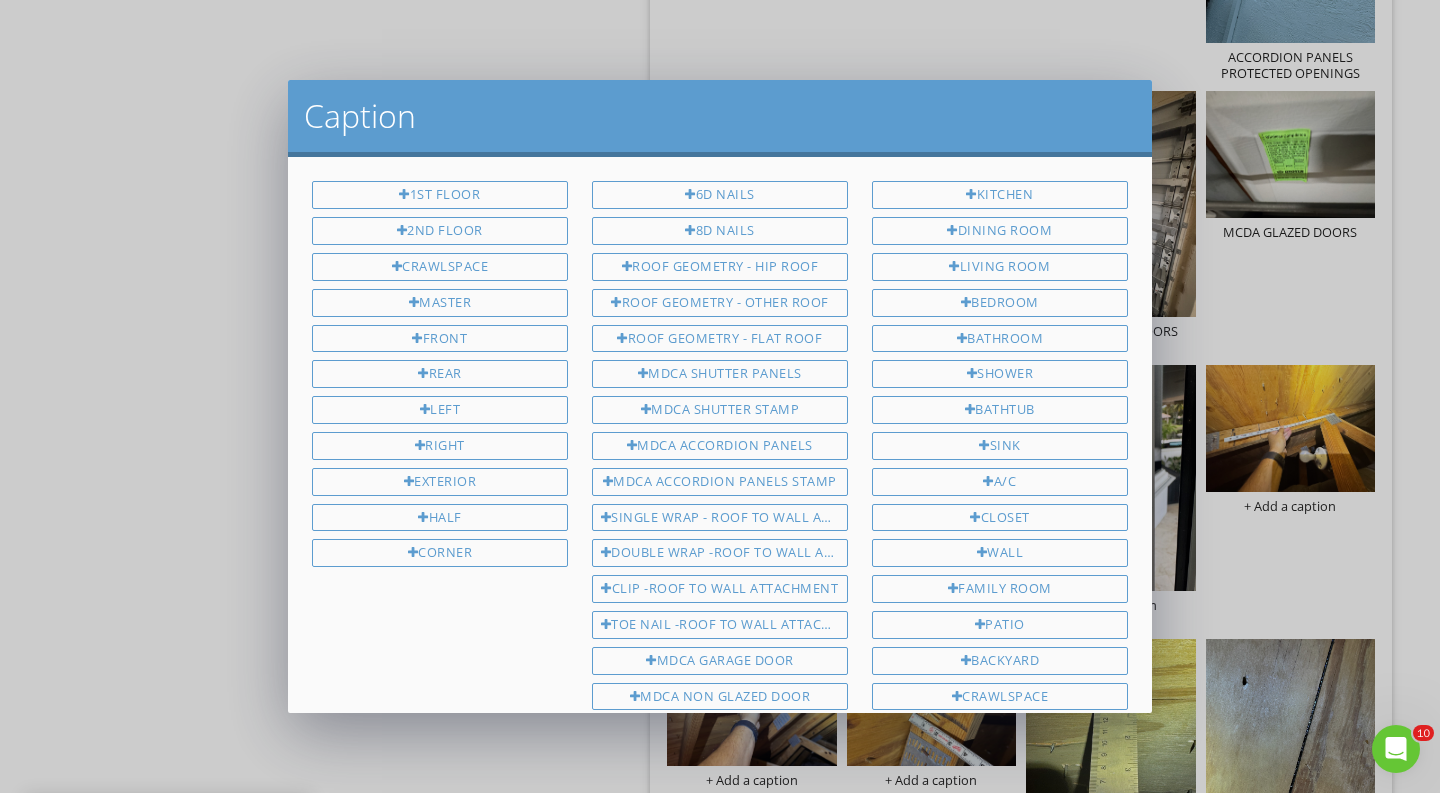 scroll, scrollTop: 510, scrollLeft: 0, axis: vertical 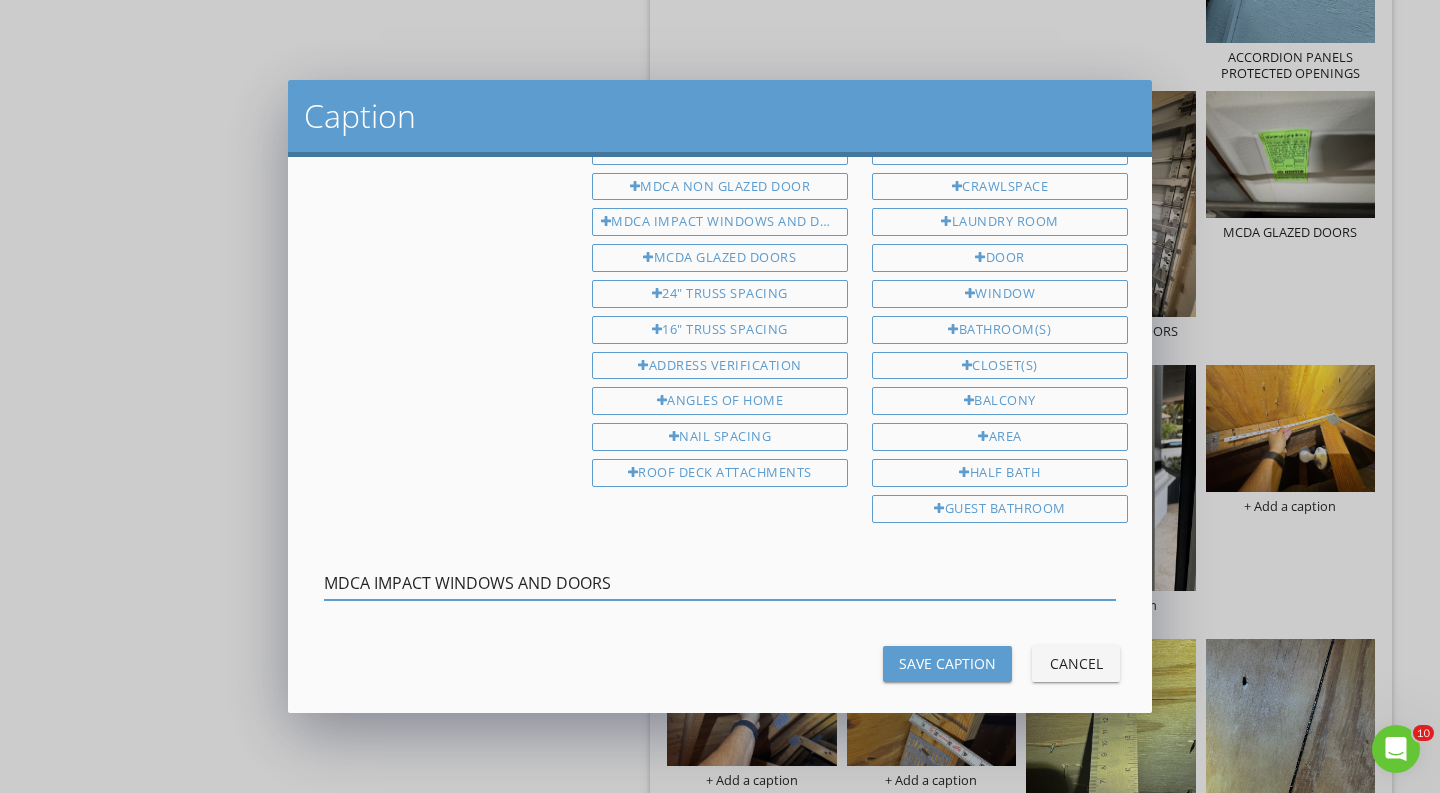 click on "MDCA IMPACT WINDOWS AND DOORS" at bounding box center (720, 583) 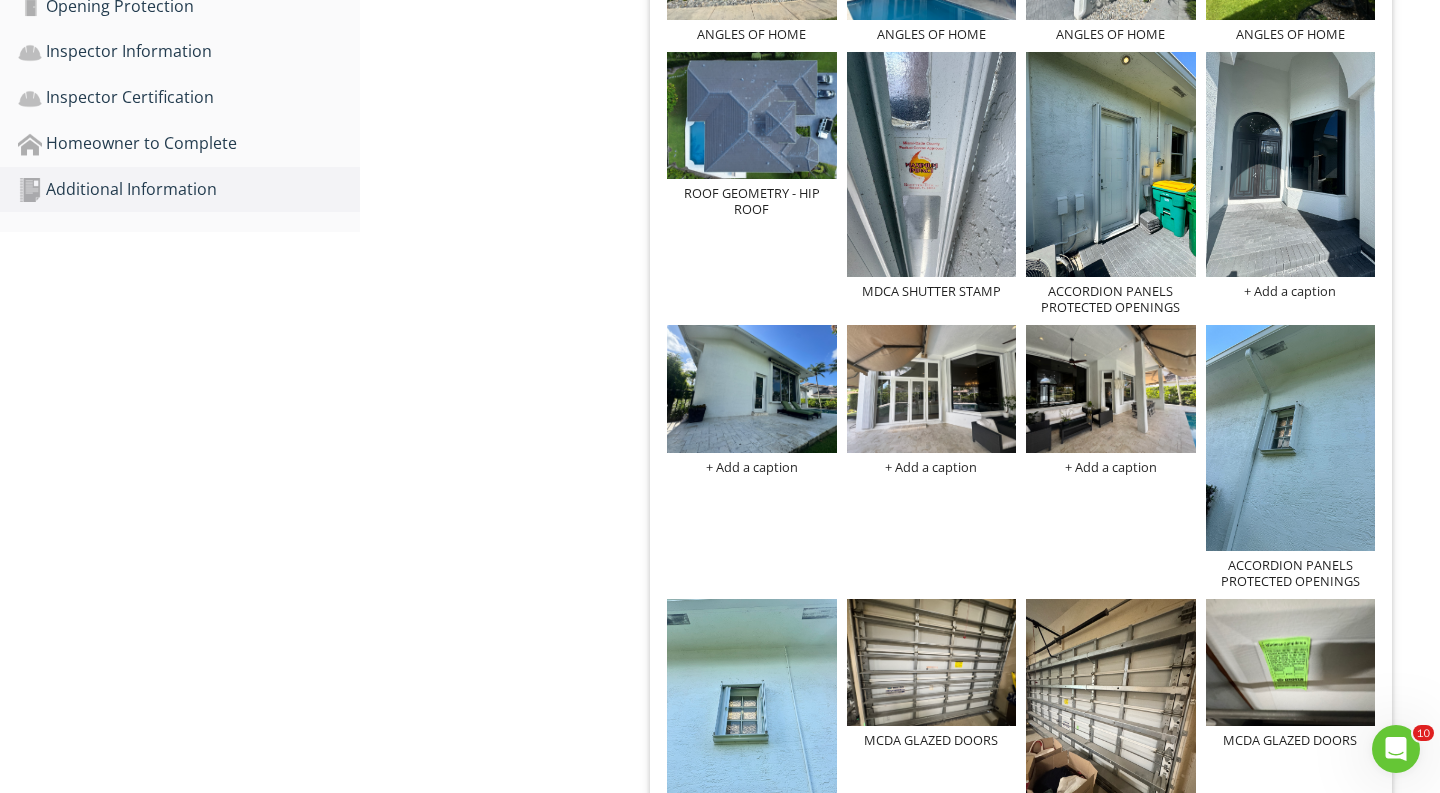 scroll, scrollTop: 1014, scrollLeft: 0, axis: vertical 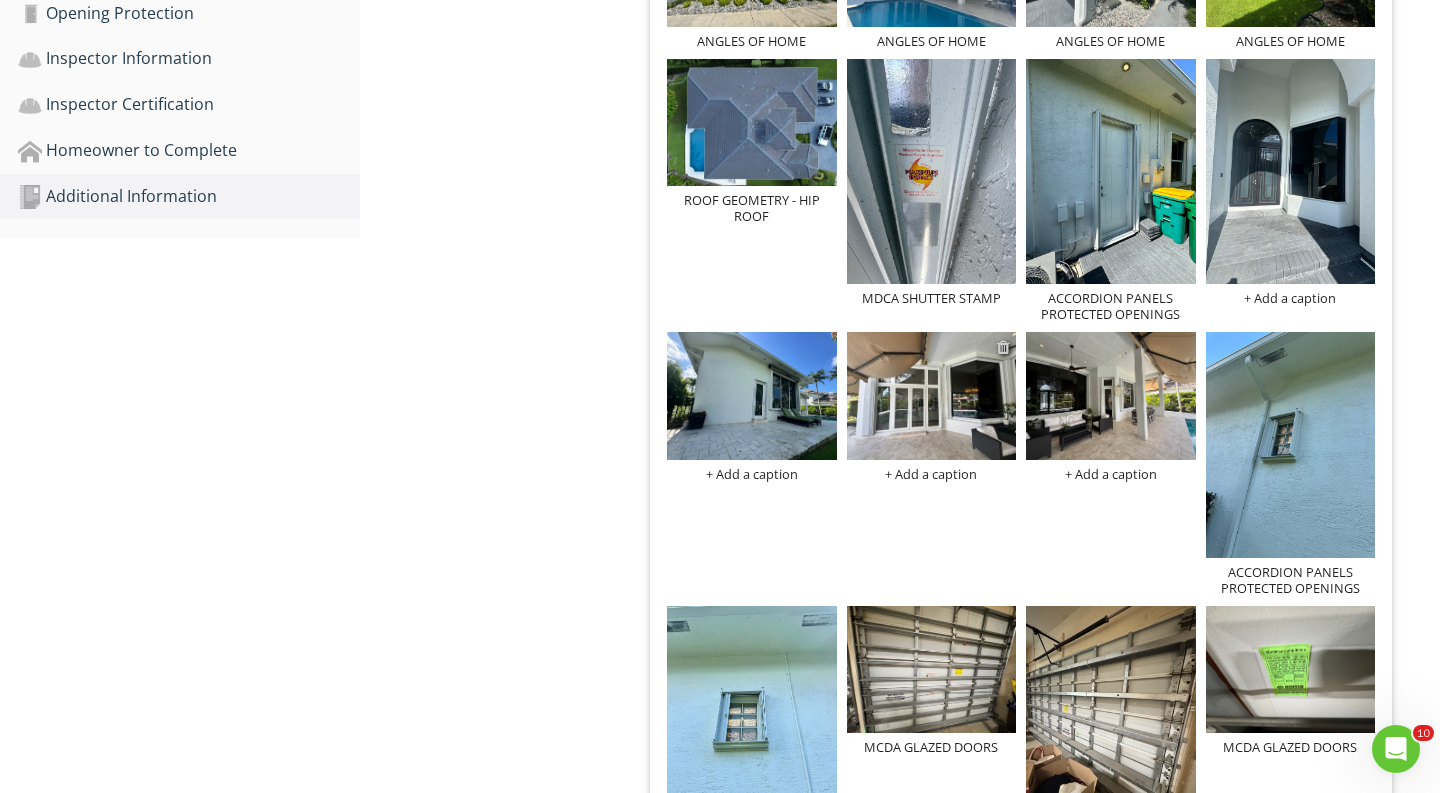click at bounding box center [1003, 347] 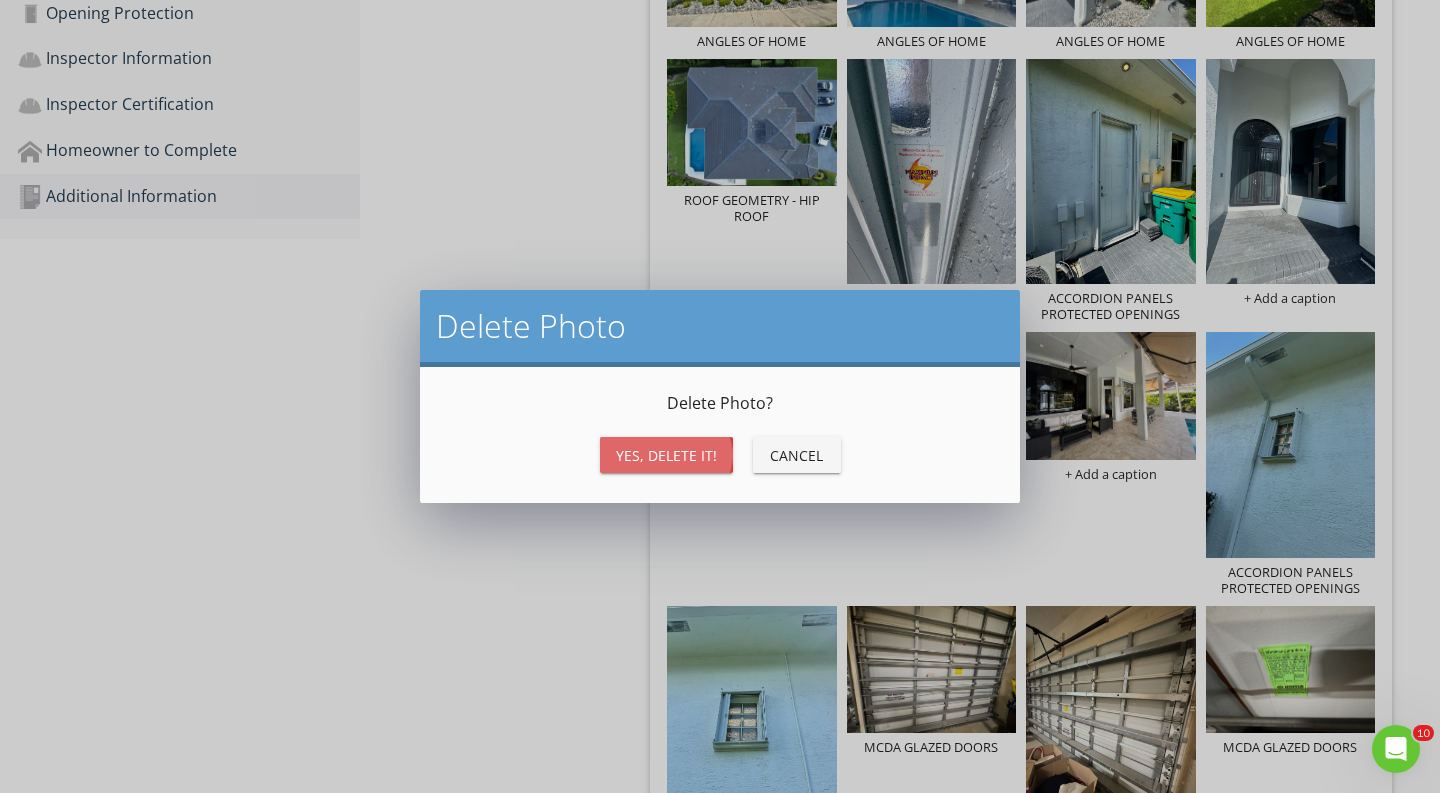 click on "Yes, Delete it!" at bounding box center (666, 455) 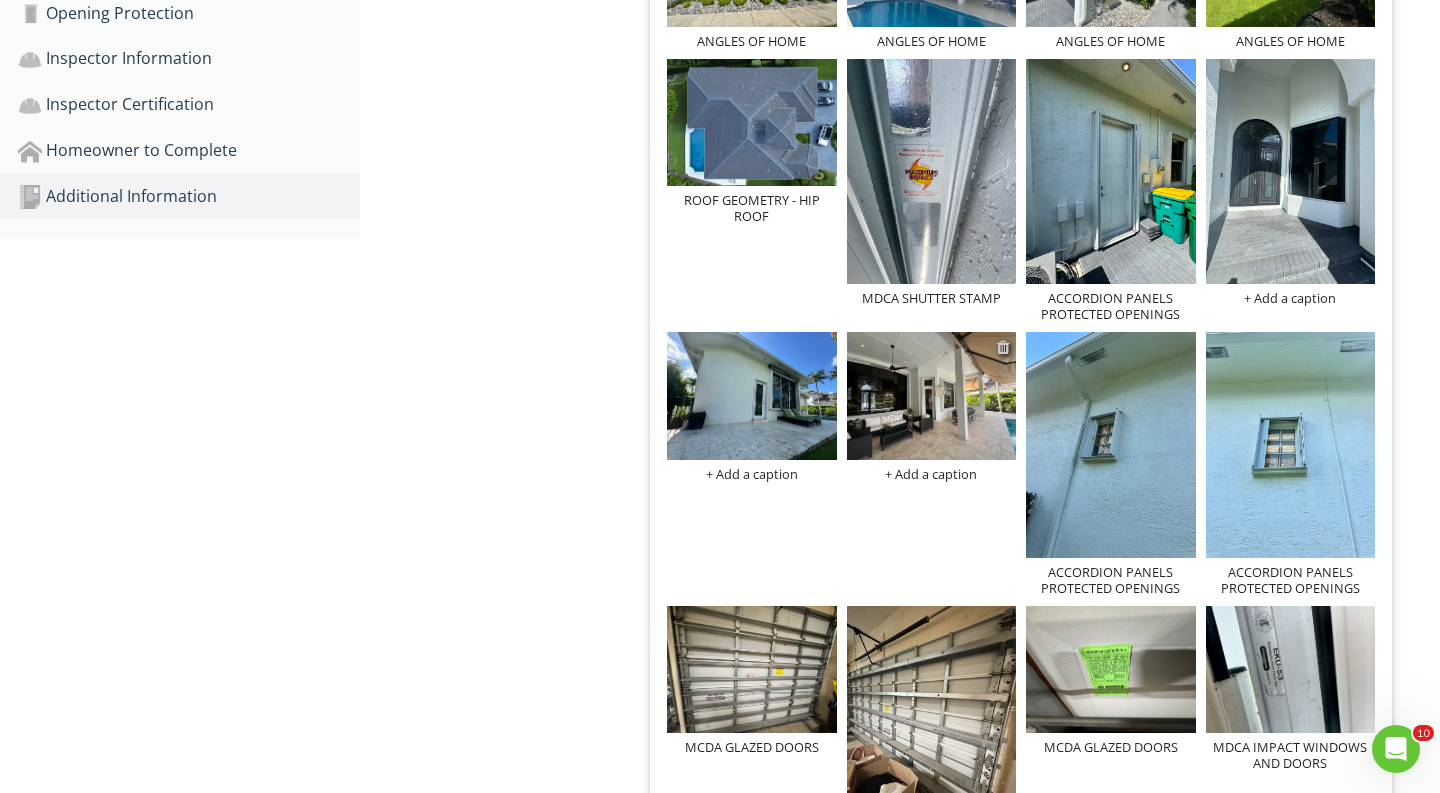 click at bounding box center (1003, 347) 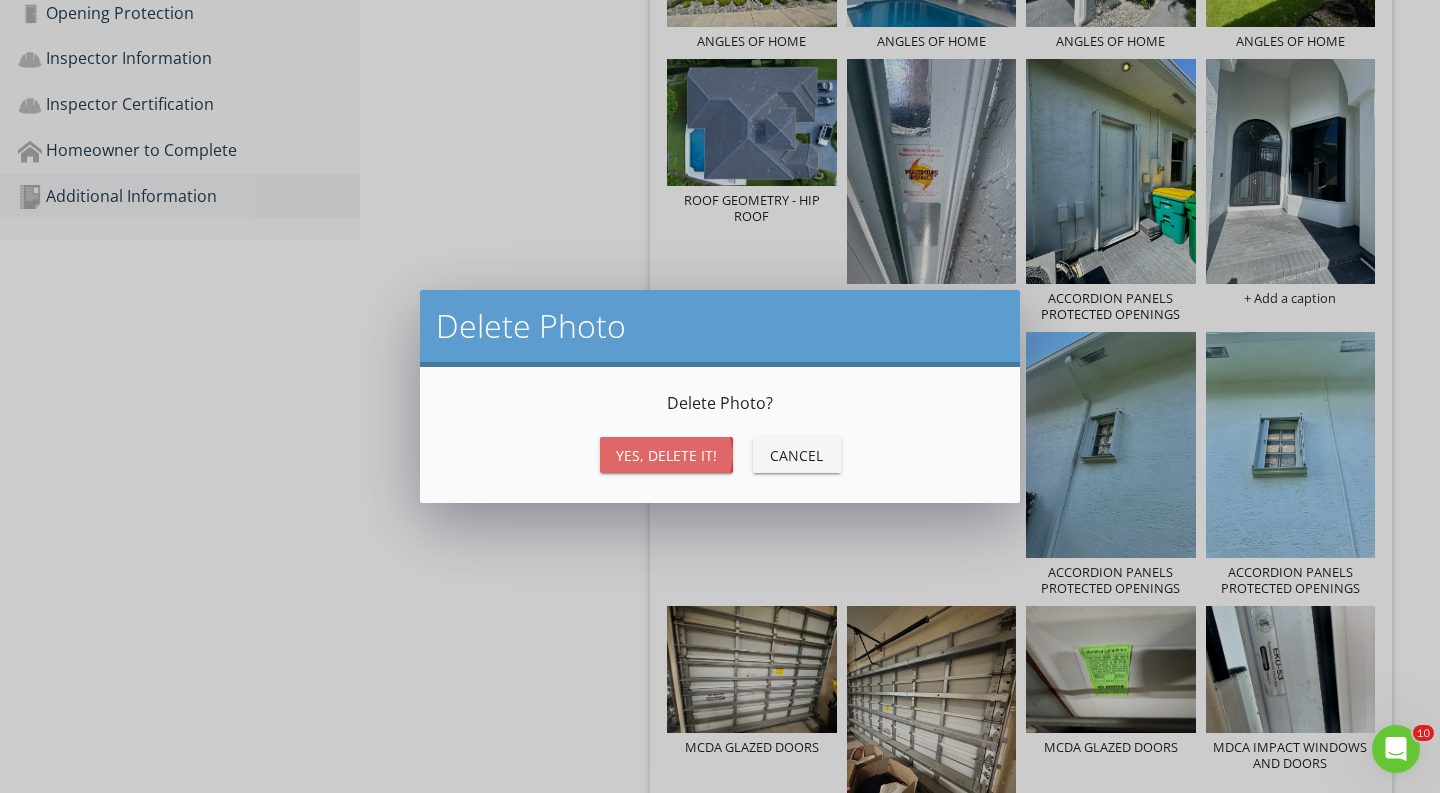 click on "Yes, Delete it!" at bounding box center [666, 455] 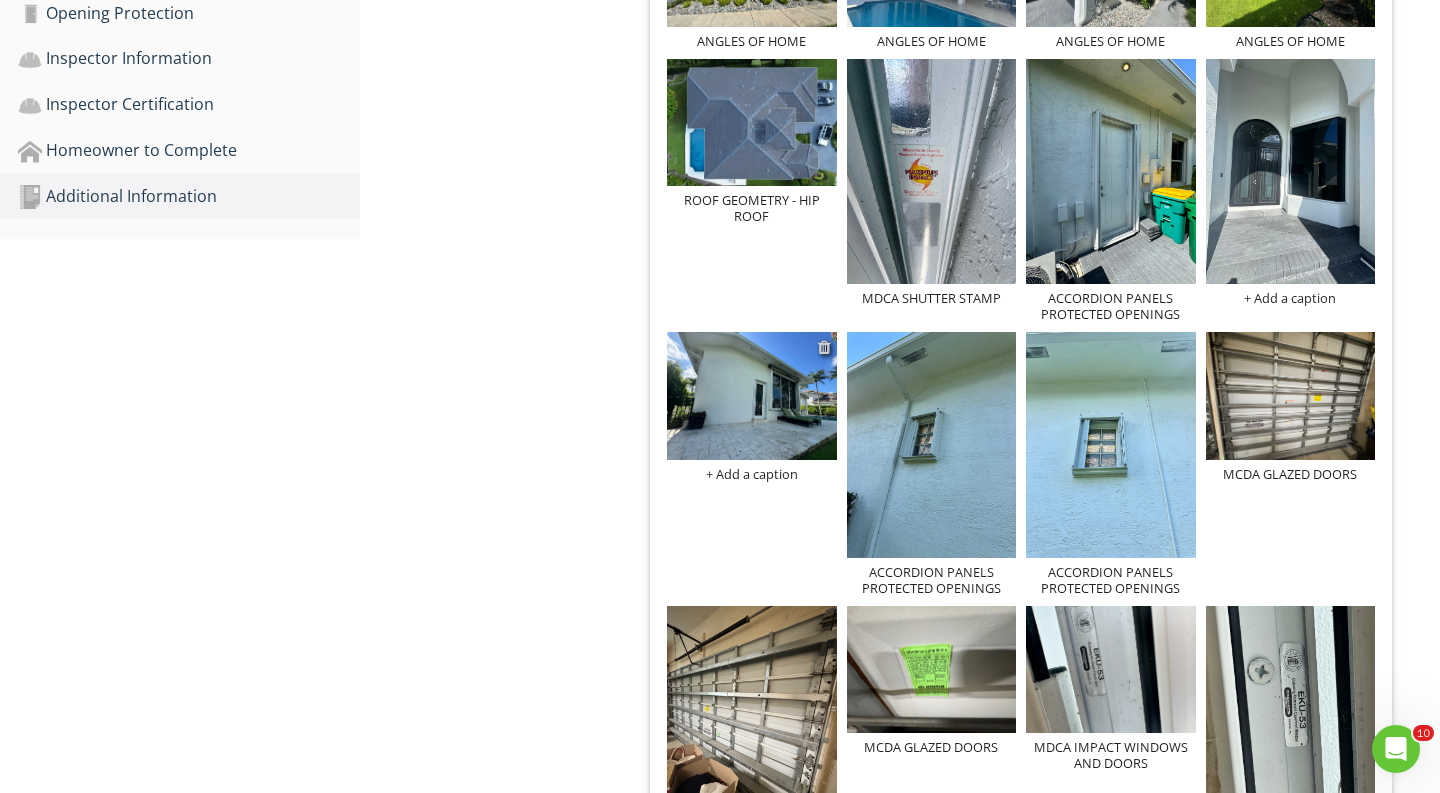 click at bounding box center [824, 347] 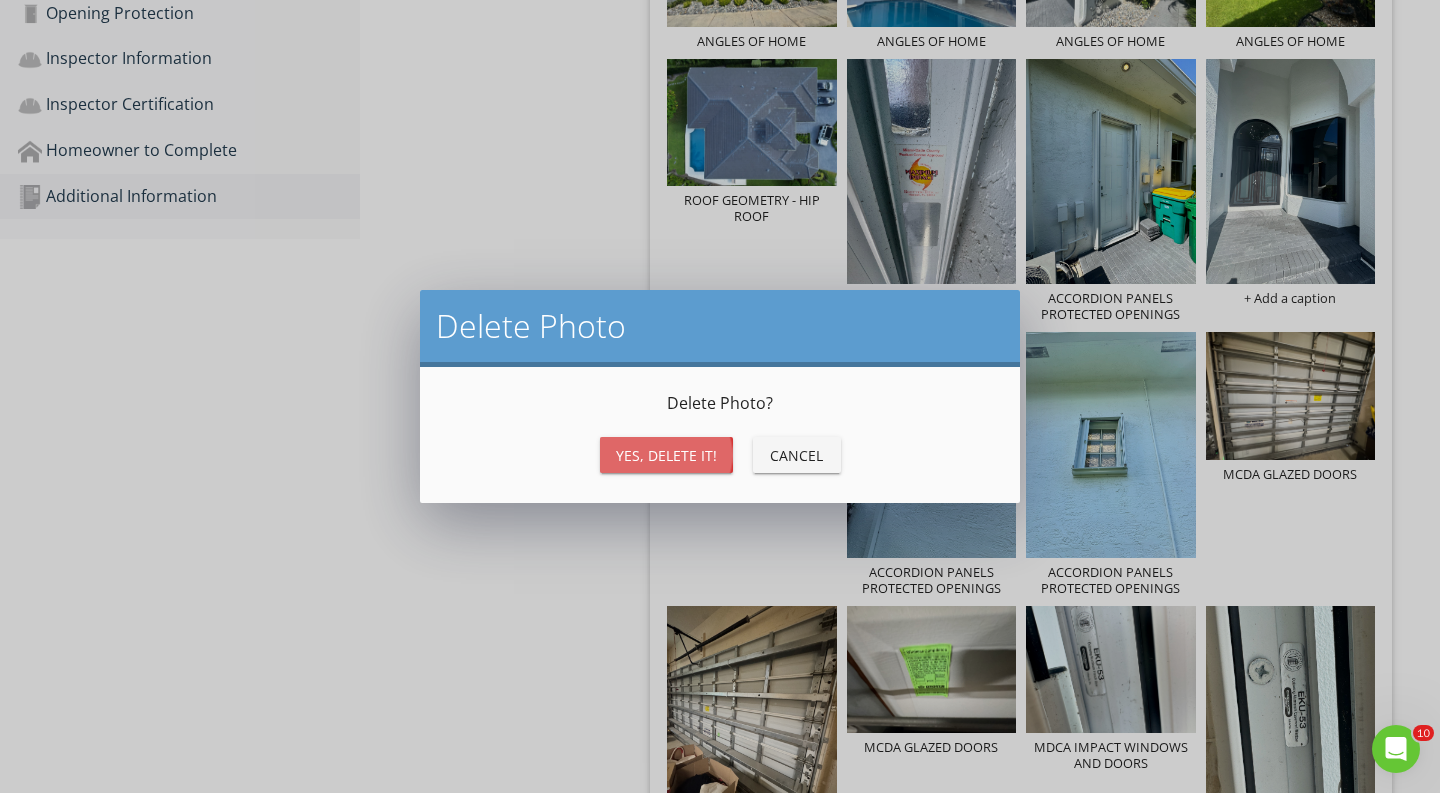 click on "Yes, Delete it!" at bounding box center (666, 455) 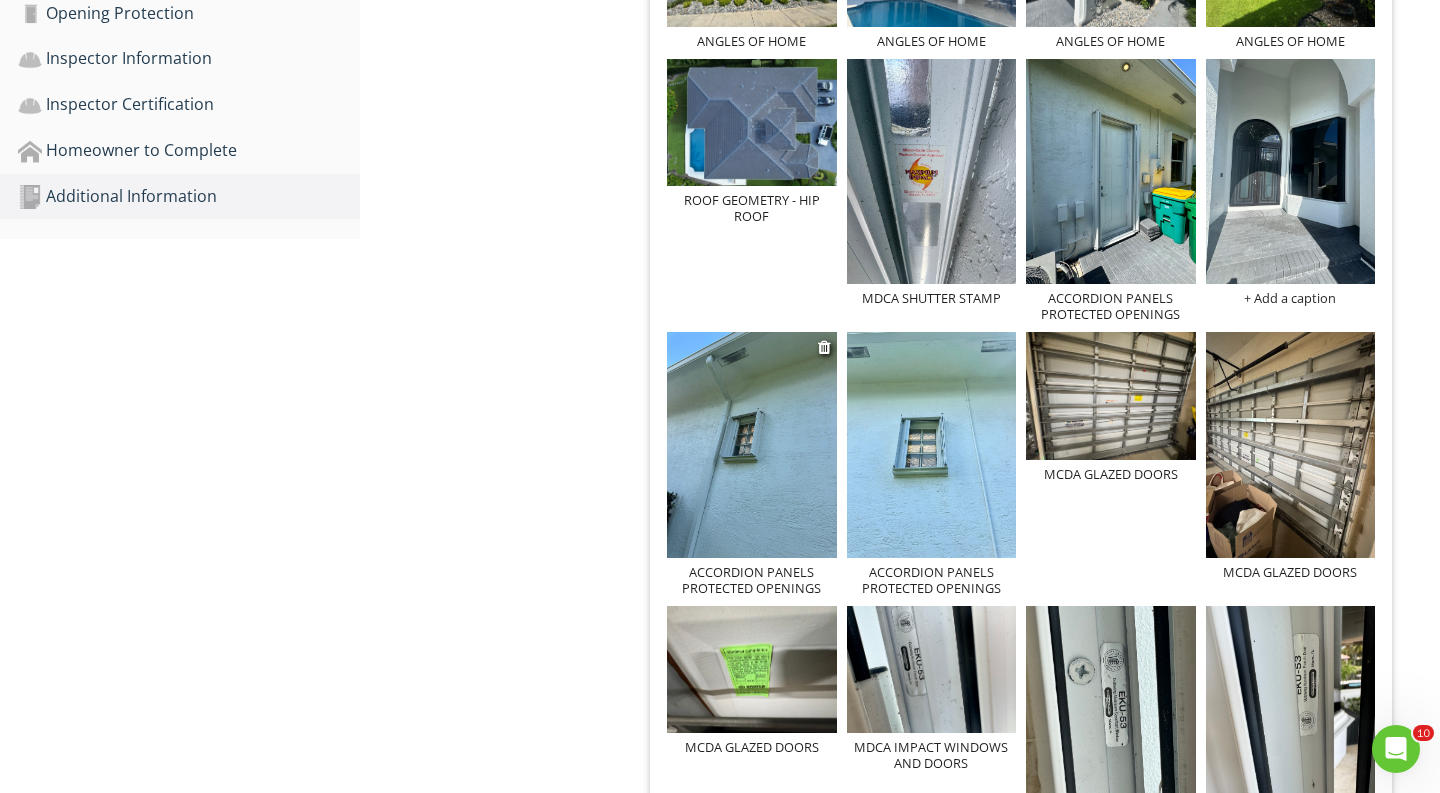 scroll, scrollTop: 1028, scrollLeft: 0, axis: vertical 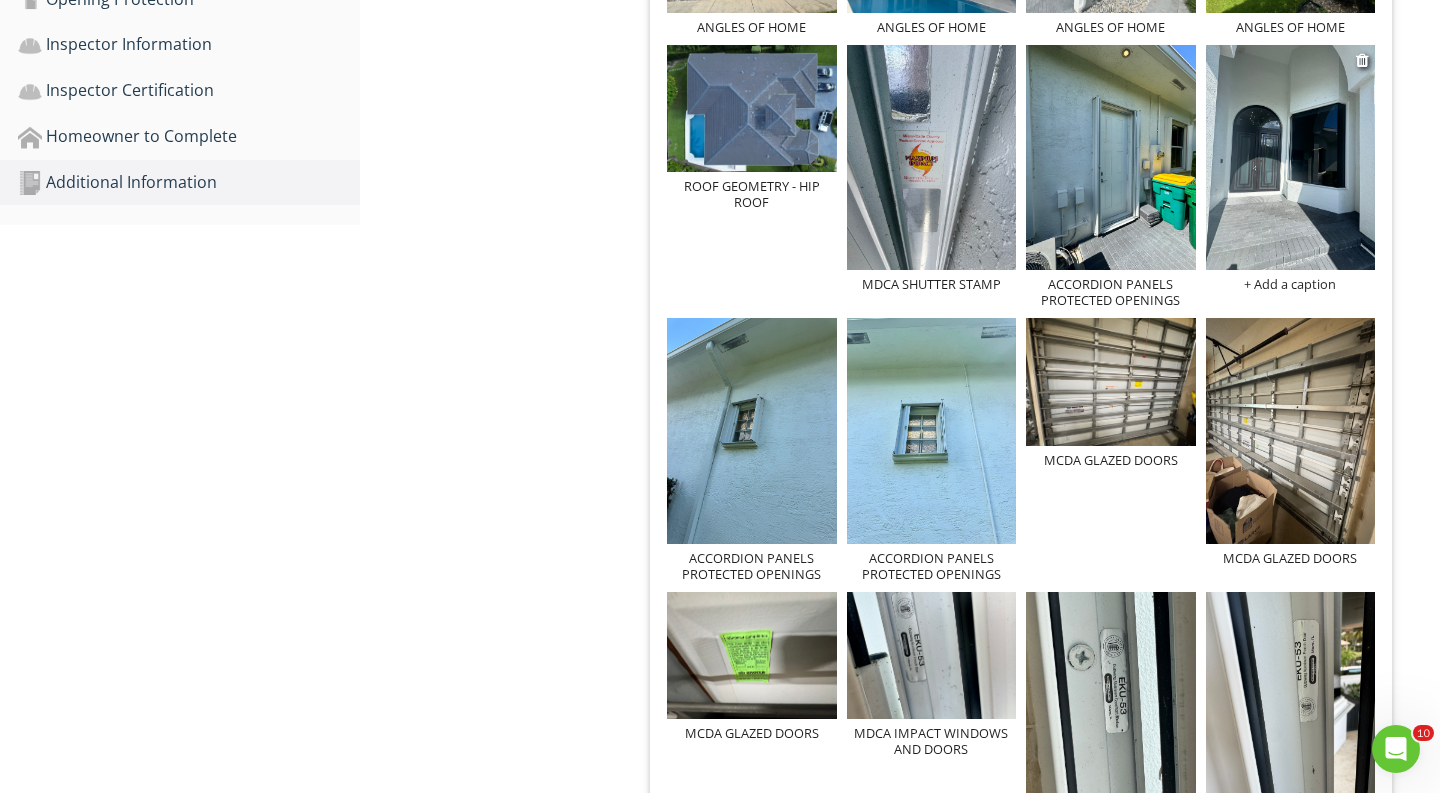 click on "+ Add a caption" at bounding box center [1291, 284] 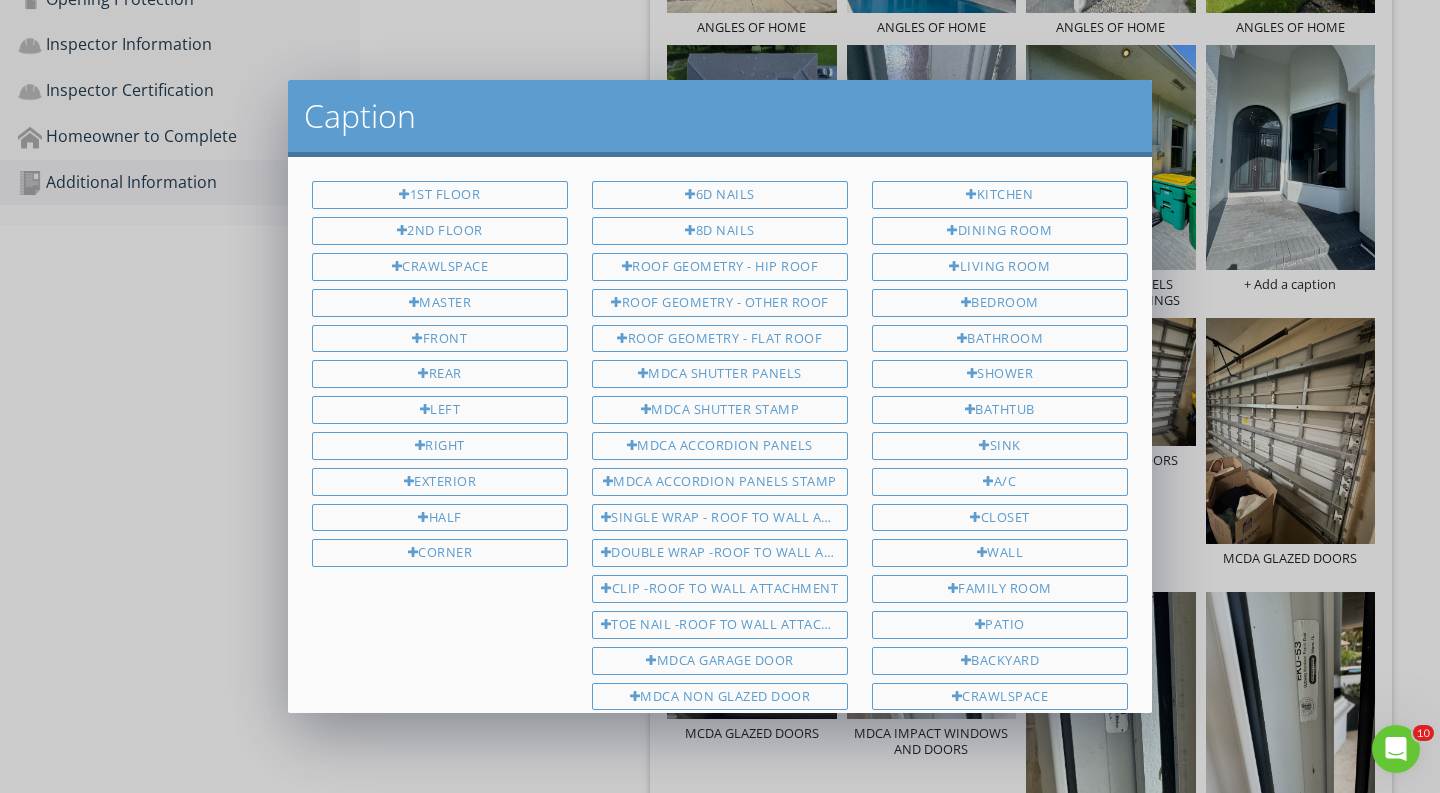 scroll, scrollTop: 510, scrollLeft: 0, axis: vertical 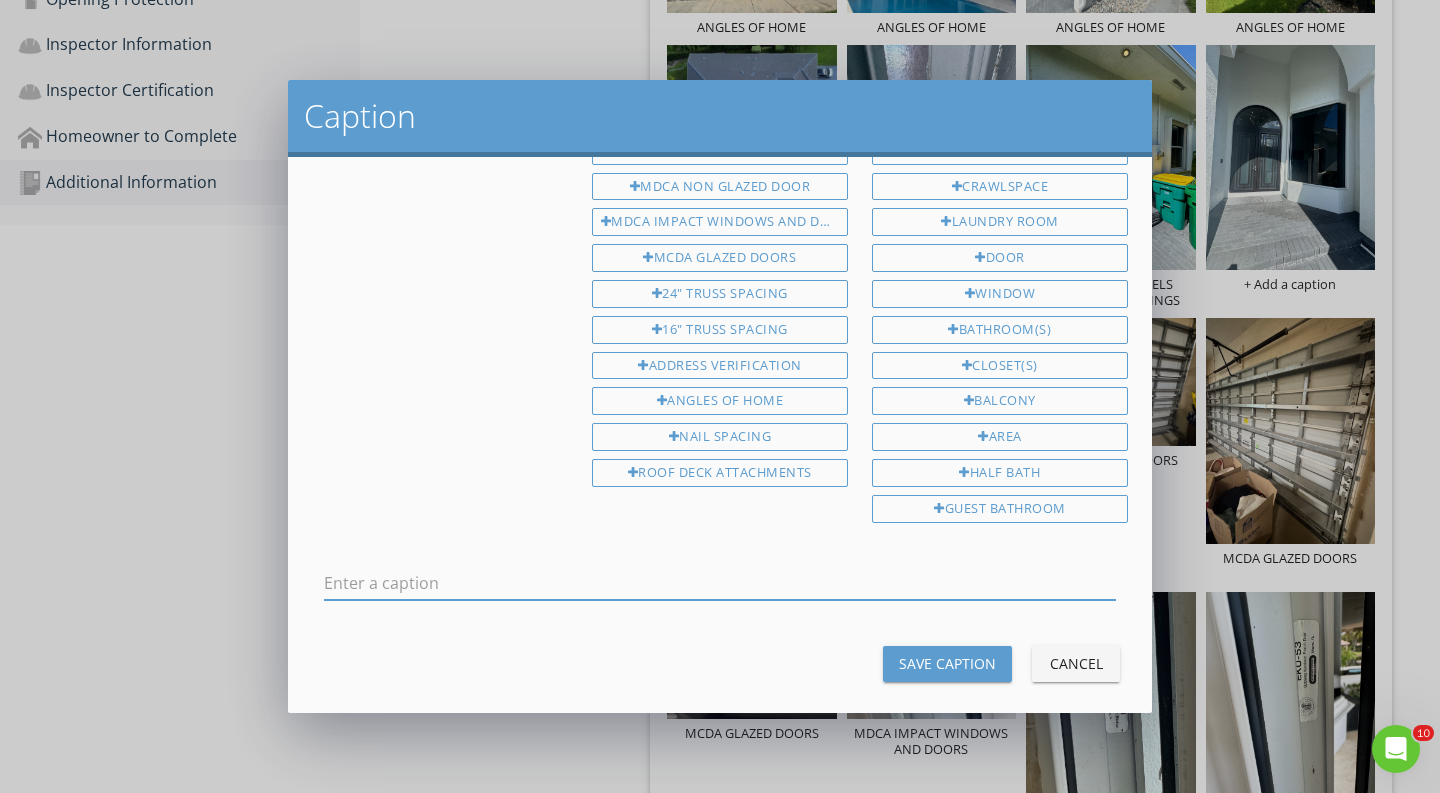 click at bounding box center (720, 583) 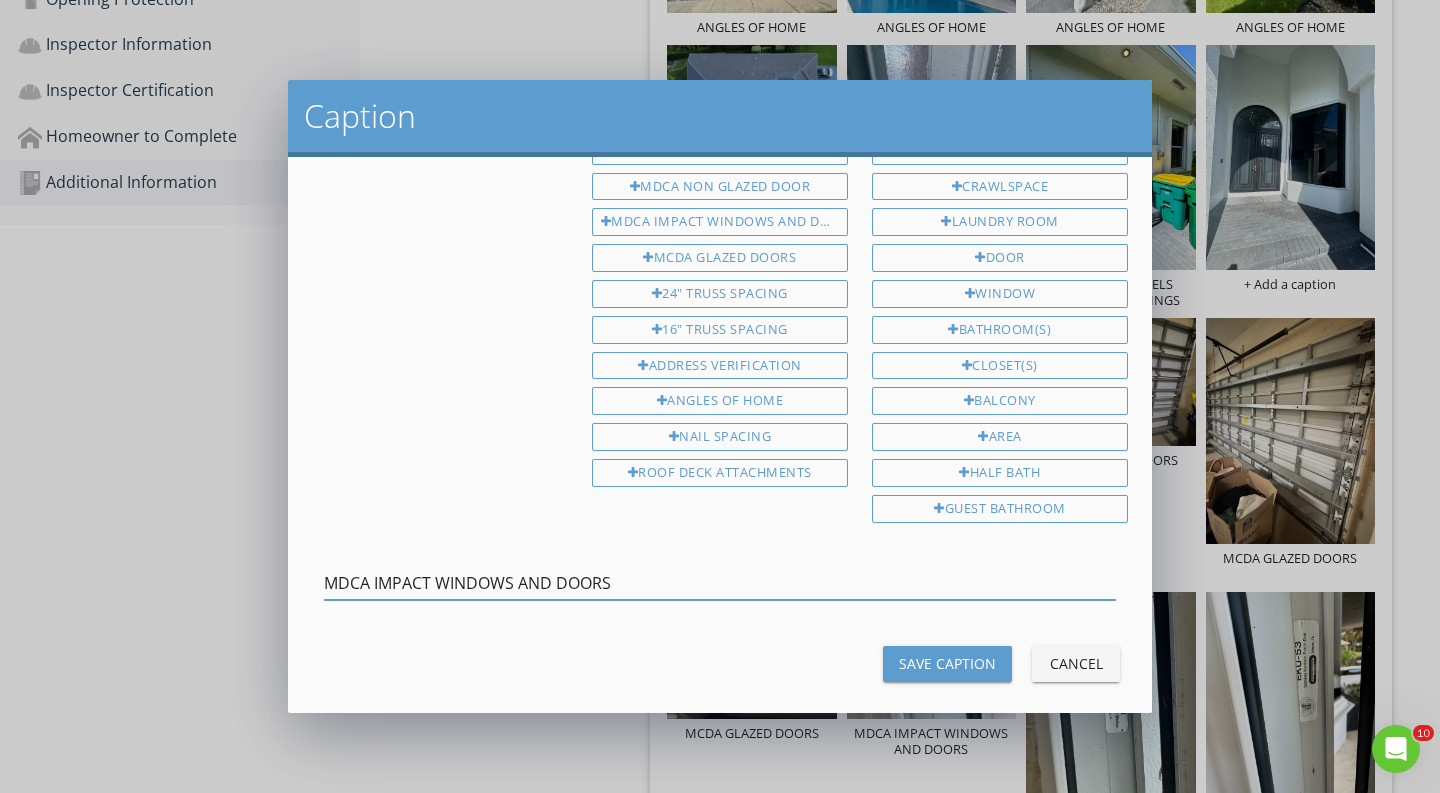 type on "MDCA IMPACT WINDOWS AND DOORS" 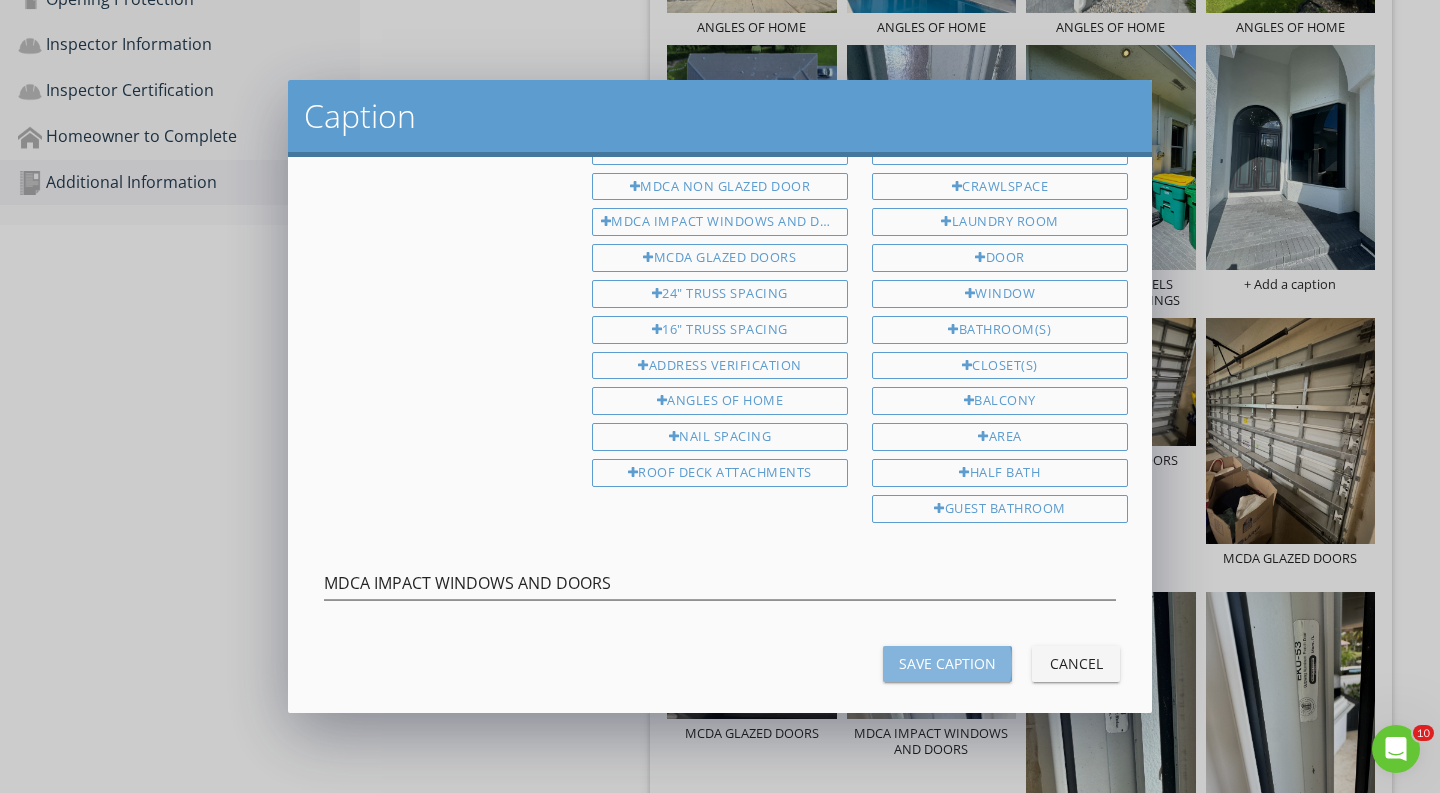 click on "Save Caption" at bounding box center (947, 663) 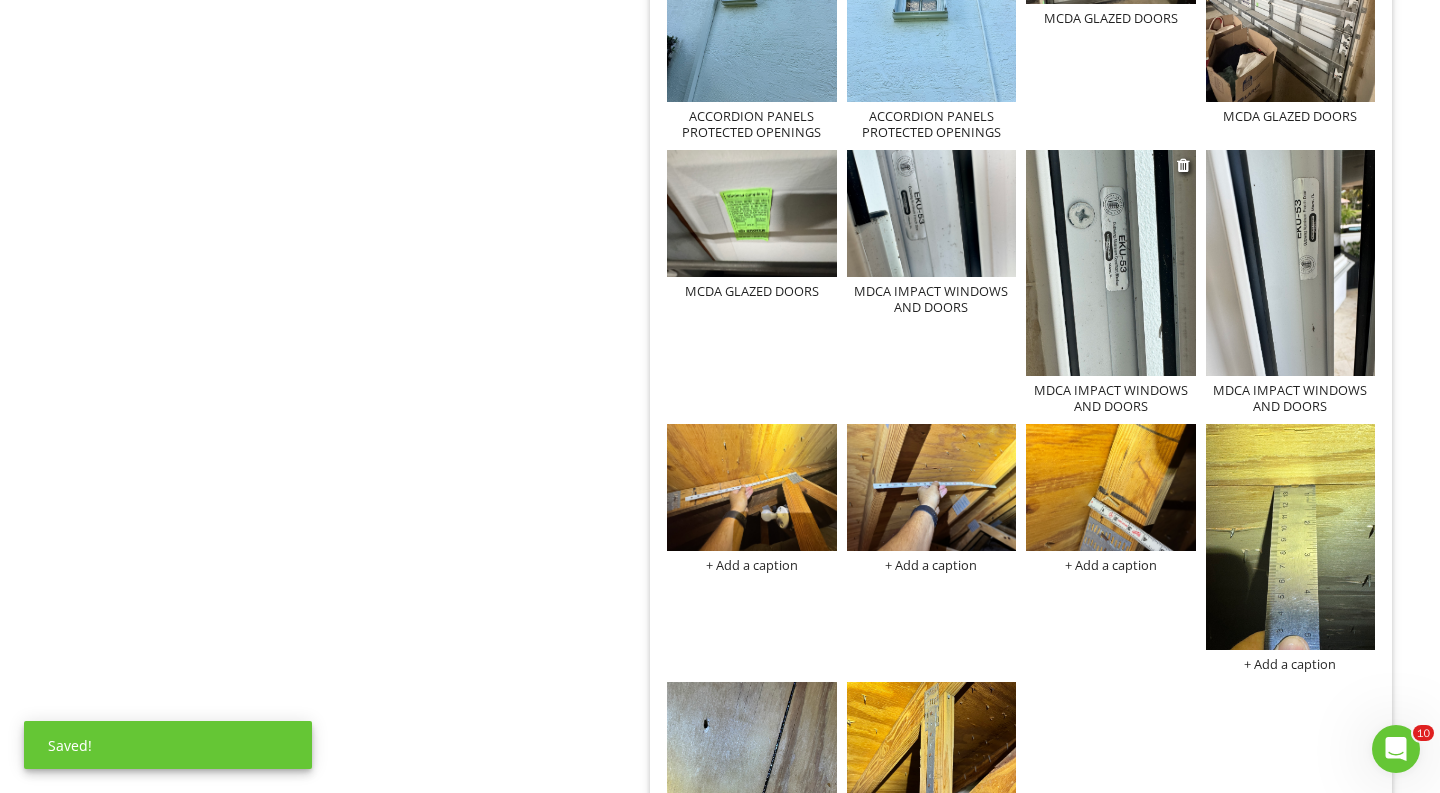 scroll, scrollTop: 1556, scrollLeft: 0, axis: vertical 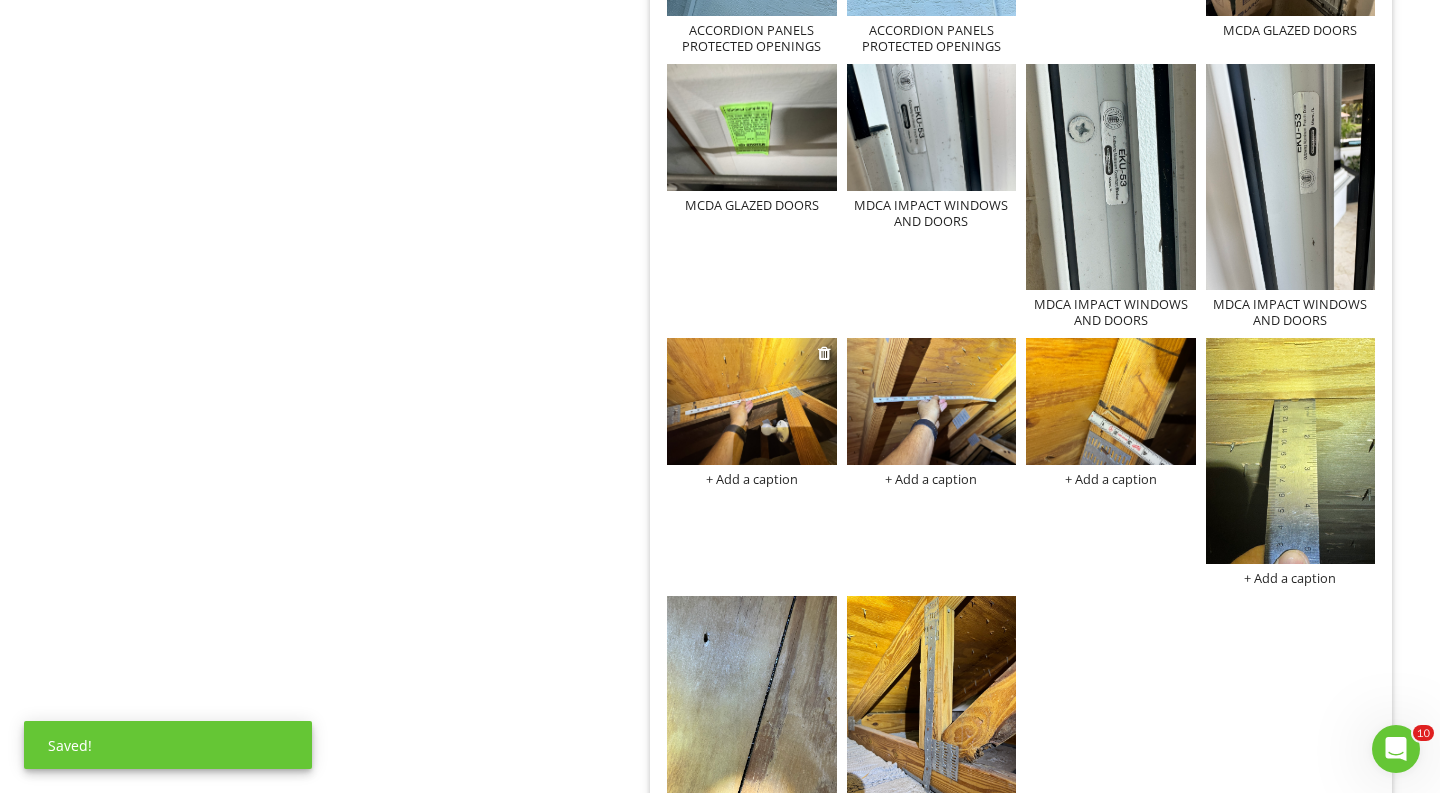 click on "+ Add a caption" at bounding box center [752, 479] 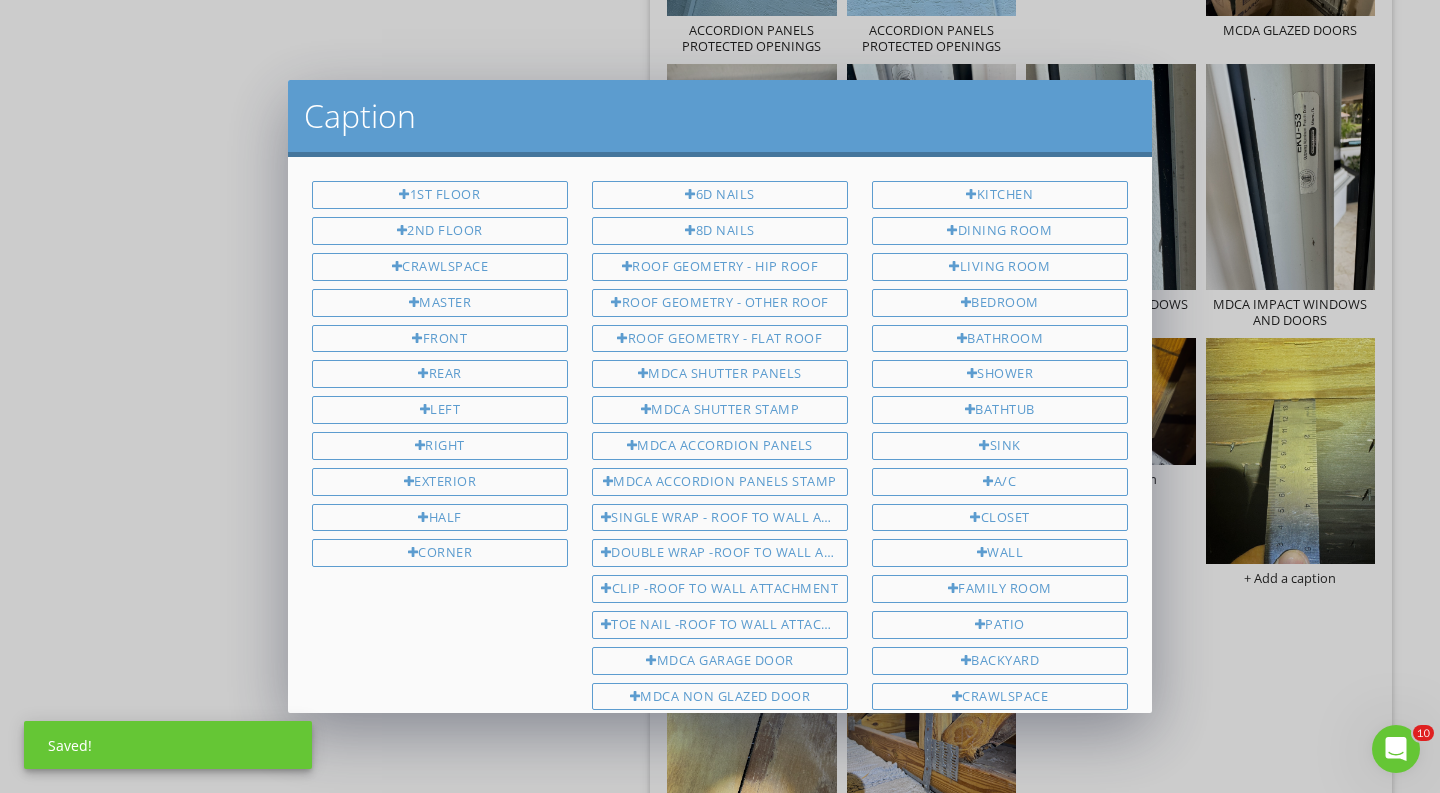scroll, scrollTop: 510, scrollLeft: 0, axis: vertical 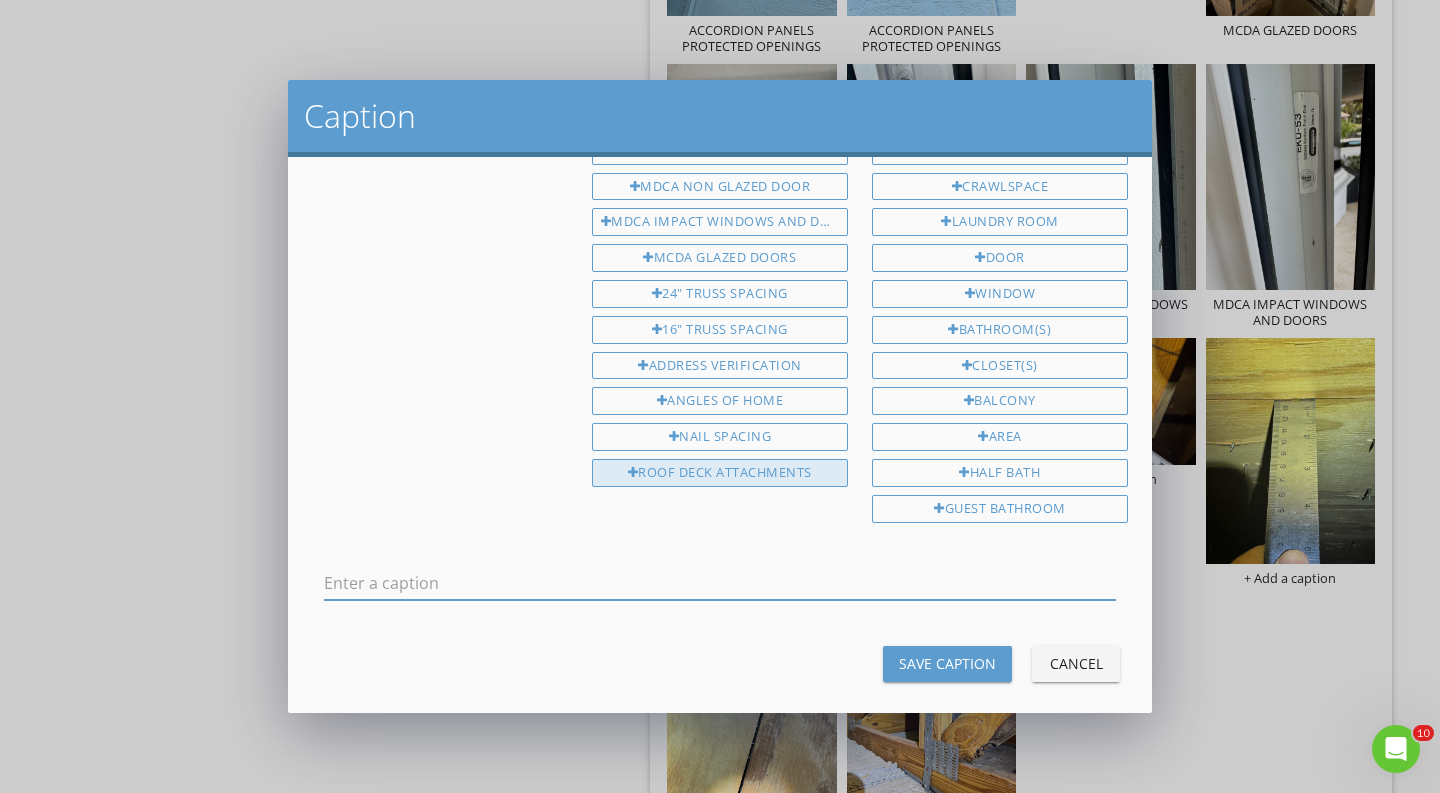 click on "ROOF DECK ATTACHMENTS" at bounding box center (720, 473) 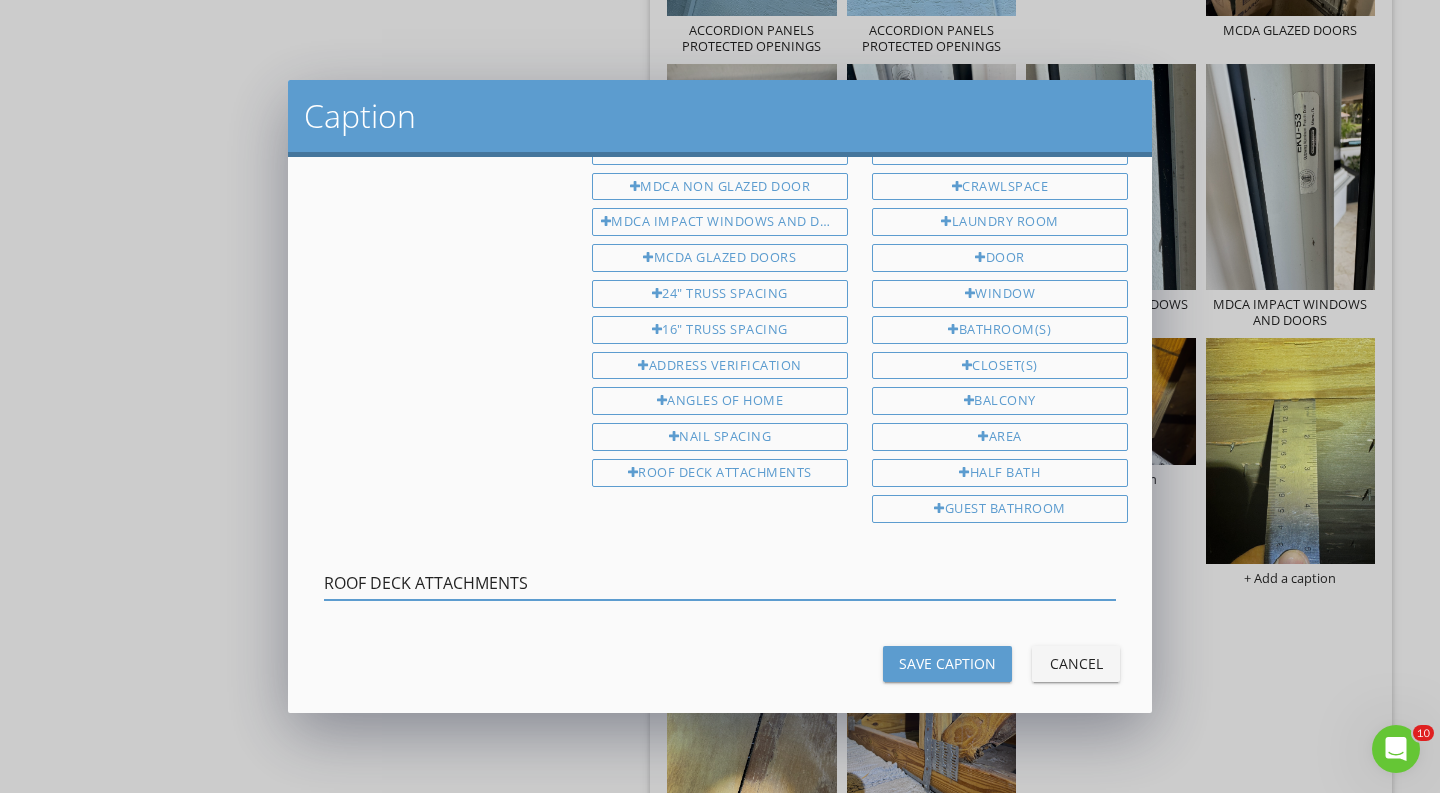 drag, startPoint x: 581, startPoint y: 573, endPoint x: 208, endPoint y: 554, distance: 373.4836 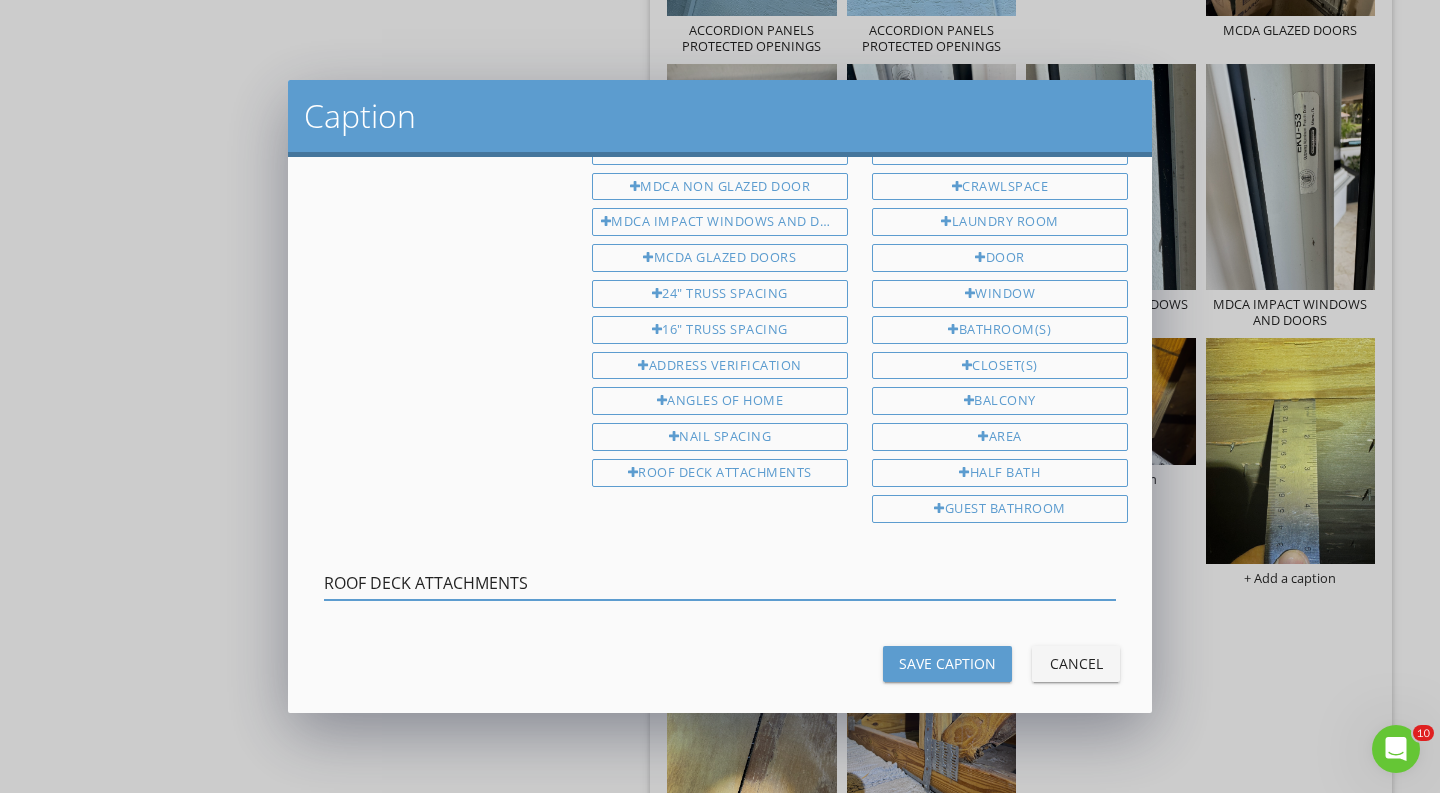 click on "Save Caption" at bounding box center [947, 664] 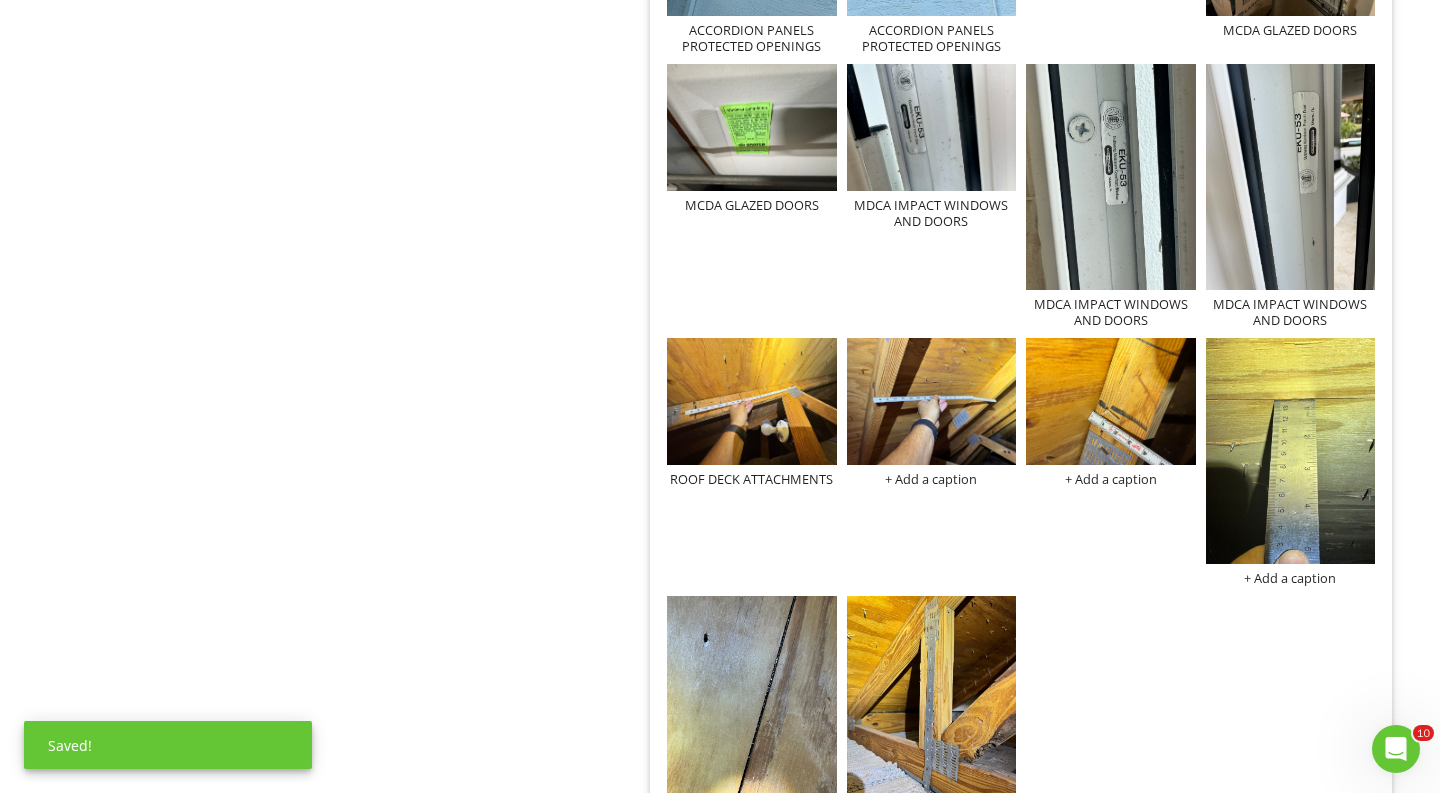 click on "ANGLES OF HOME
ANGLES OF HOME
ANGLES OF HOME
ANGLES OF HOME
ROOF GEOMETRY - HIP ROOF
MDCA SHUTTER STAMP
ACCORDION PANELS PROTECTED OPENINGS
MDCA IMPACT WINDOWS AND DOORS
ACCORDION PANELS PROTECTED OPENINGS
ACCORDION PANELS PROTECTED OPENINGS
MCDA GLAZED DOORS
MCDA GLAZED DOORS
MCDA GLAZED DOORS
MDCA IMPACT WINDOWS AND DOORS
MDCA IMPACT WINDOWS AND DOORS
MDCA IMPACT WINDOWS AND DOORS
ROOF DECK ATTACHMENTS
+ Add a caption         + Add a caption         + Add a caption         + Add a caption         + Add a caption" at bounding box center (1021, 100) 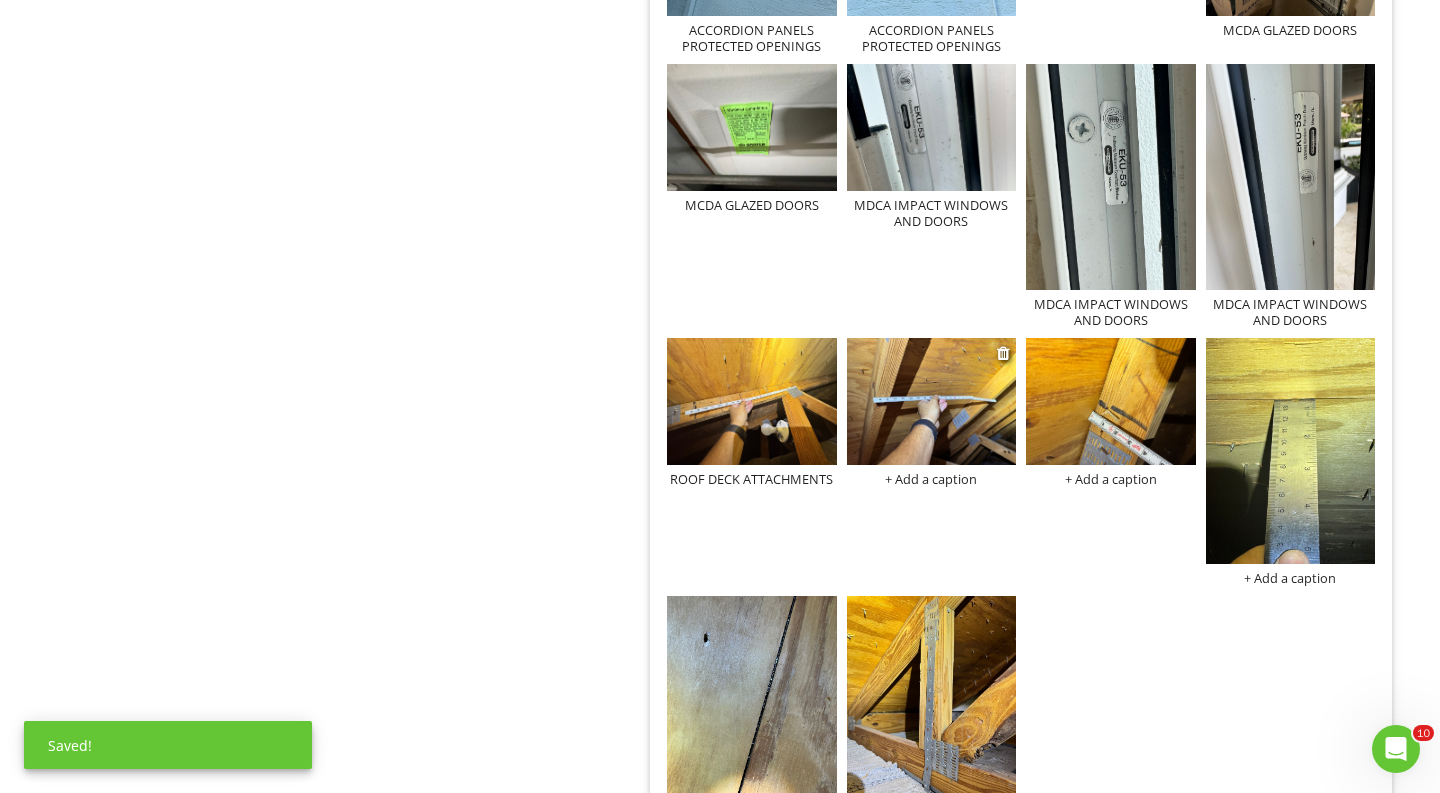 click on "+ Add a caption" at bounding box center [932, 479] 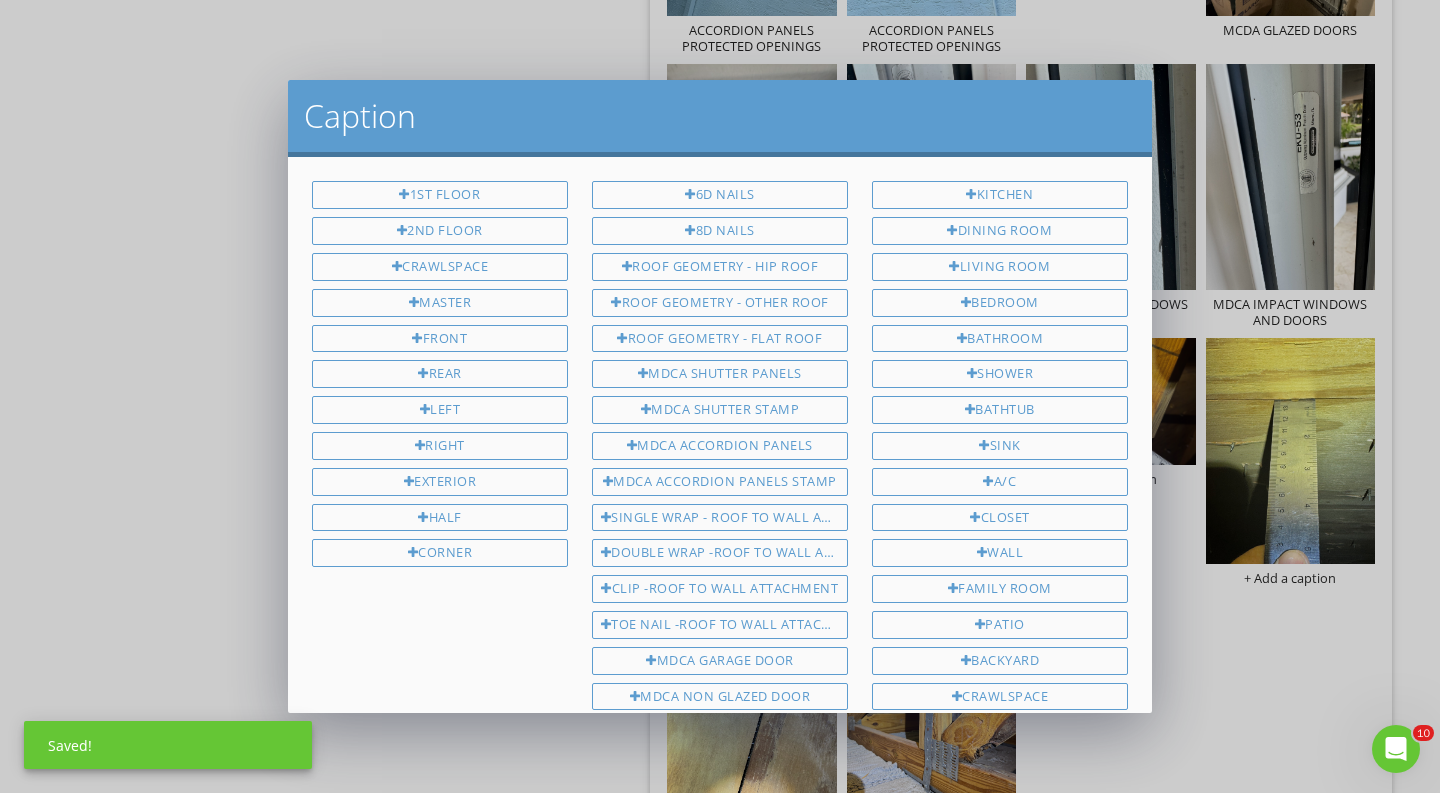 scroll, scrollTop: 510, scrollLeft: 0, axis: vertical 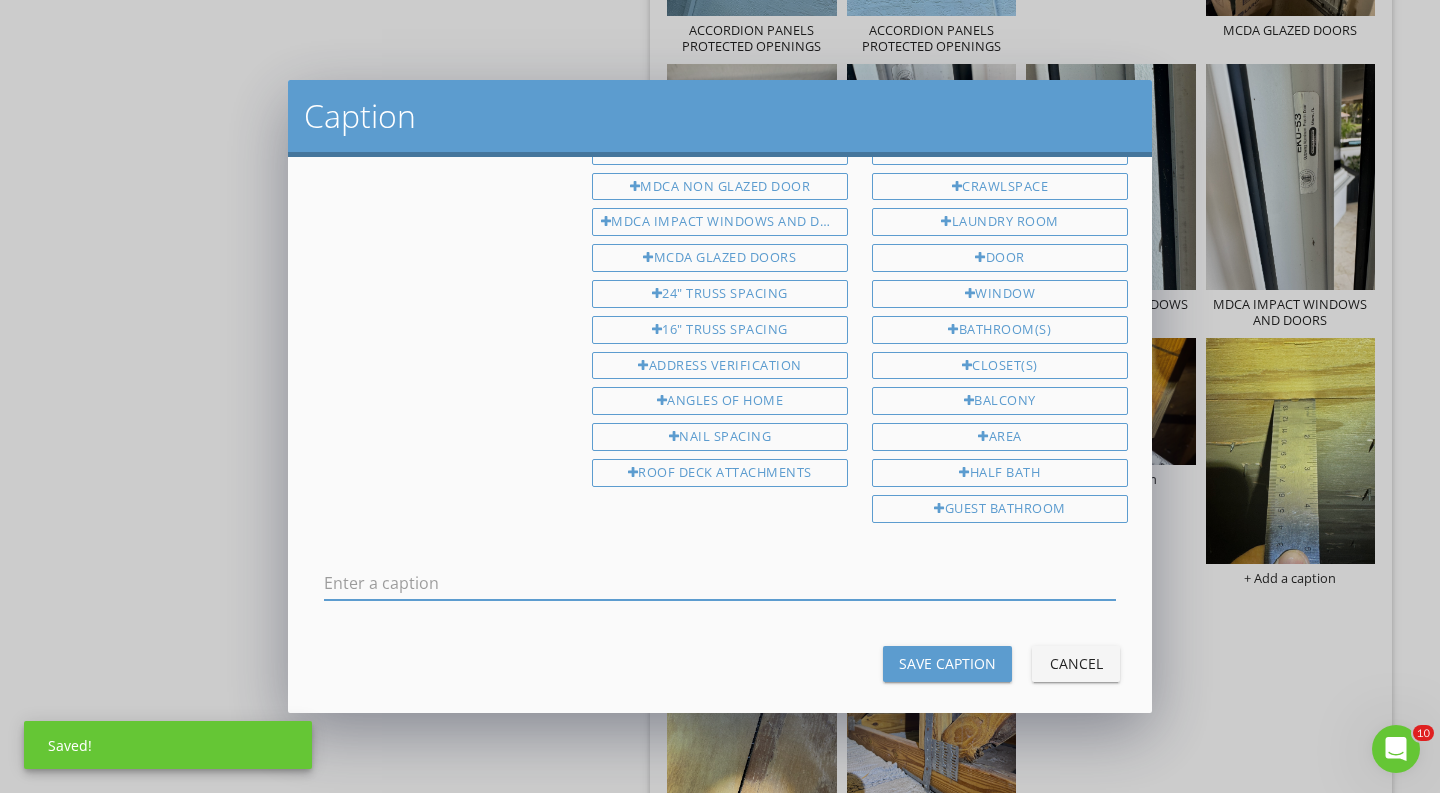 click at bounding box center [720, 583] 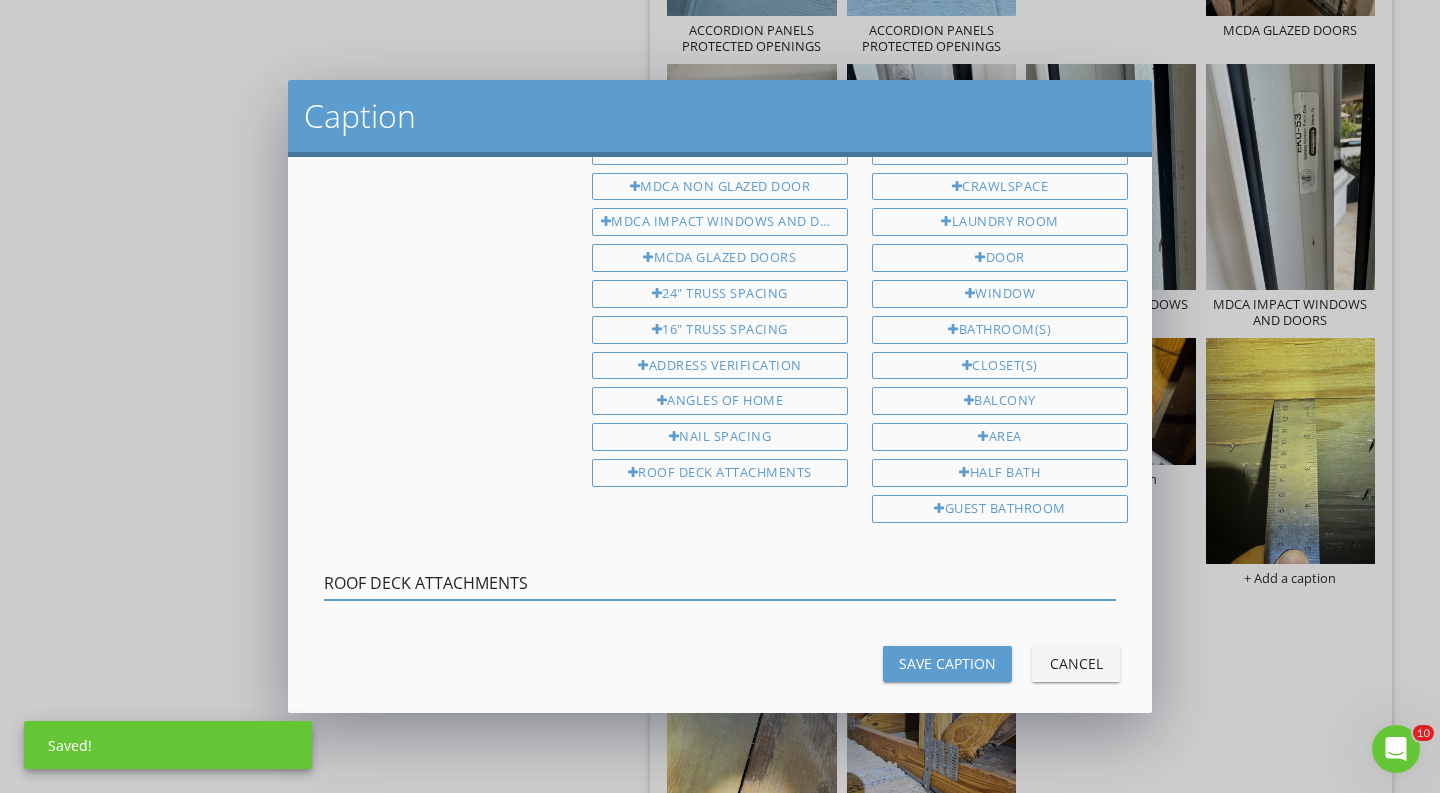 type on "ROOF DECK ATTACHMENTS" 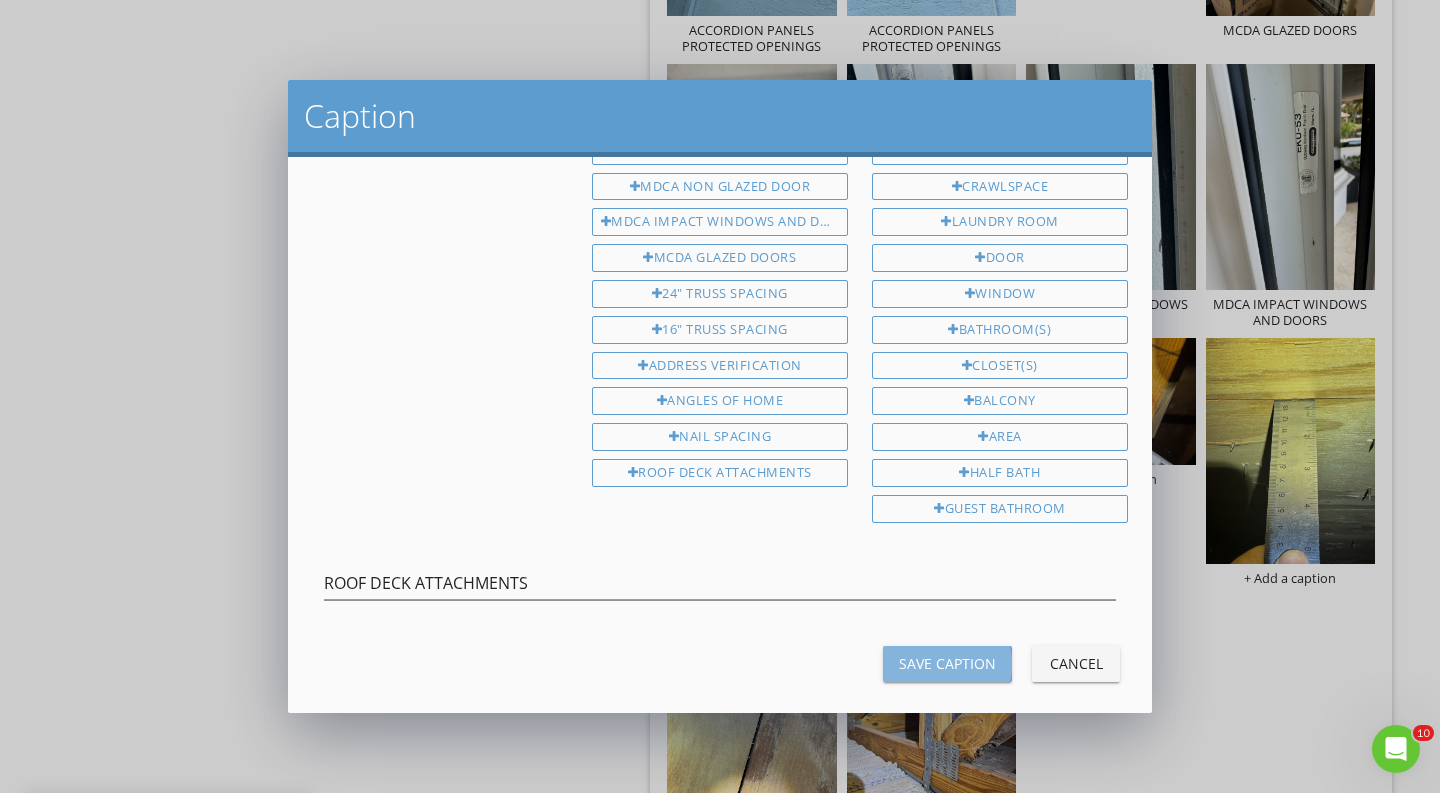 click on "Save Caption" at bounding box center (947, 663) 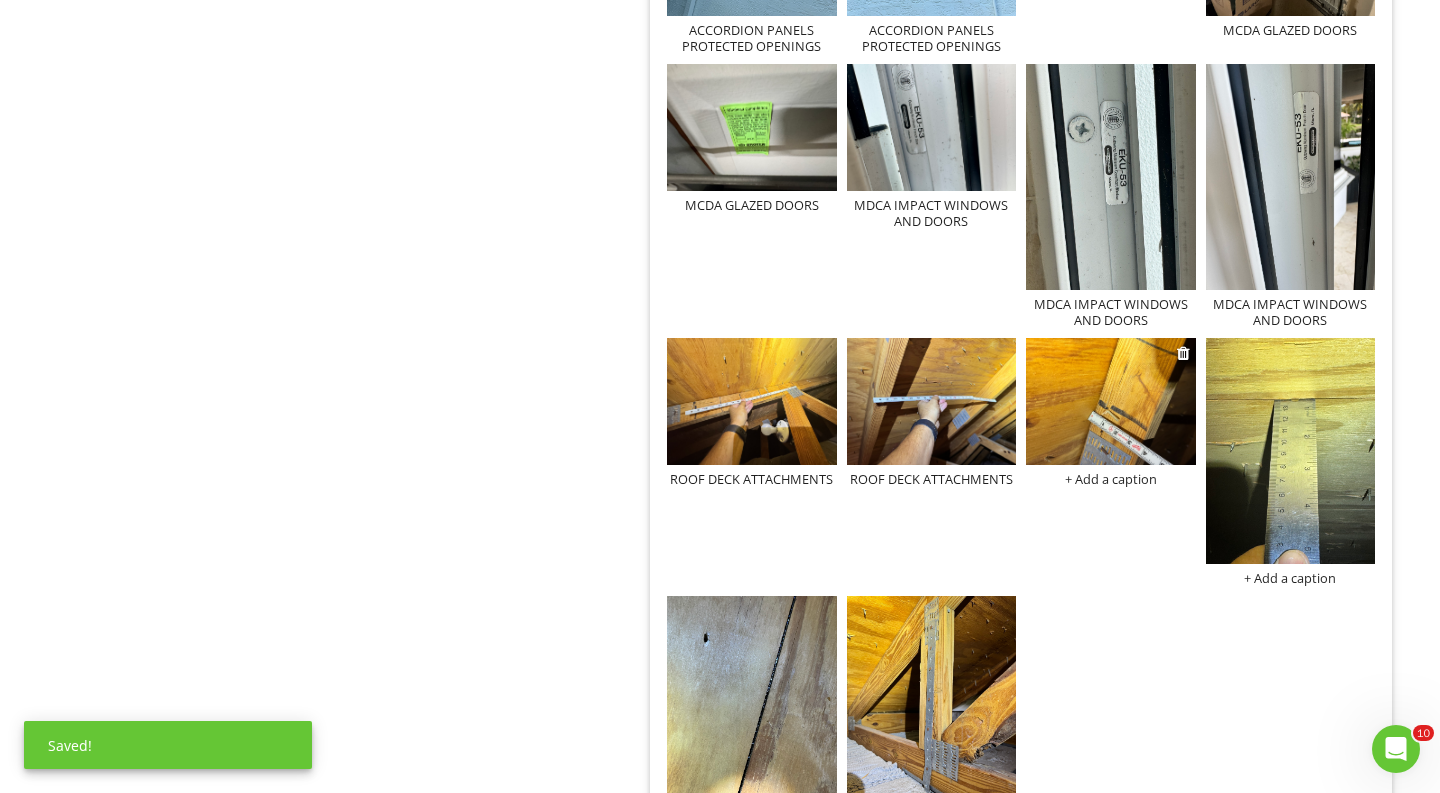 click on "+ Add a caption" at bounding box center (1111, 479) 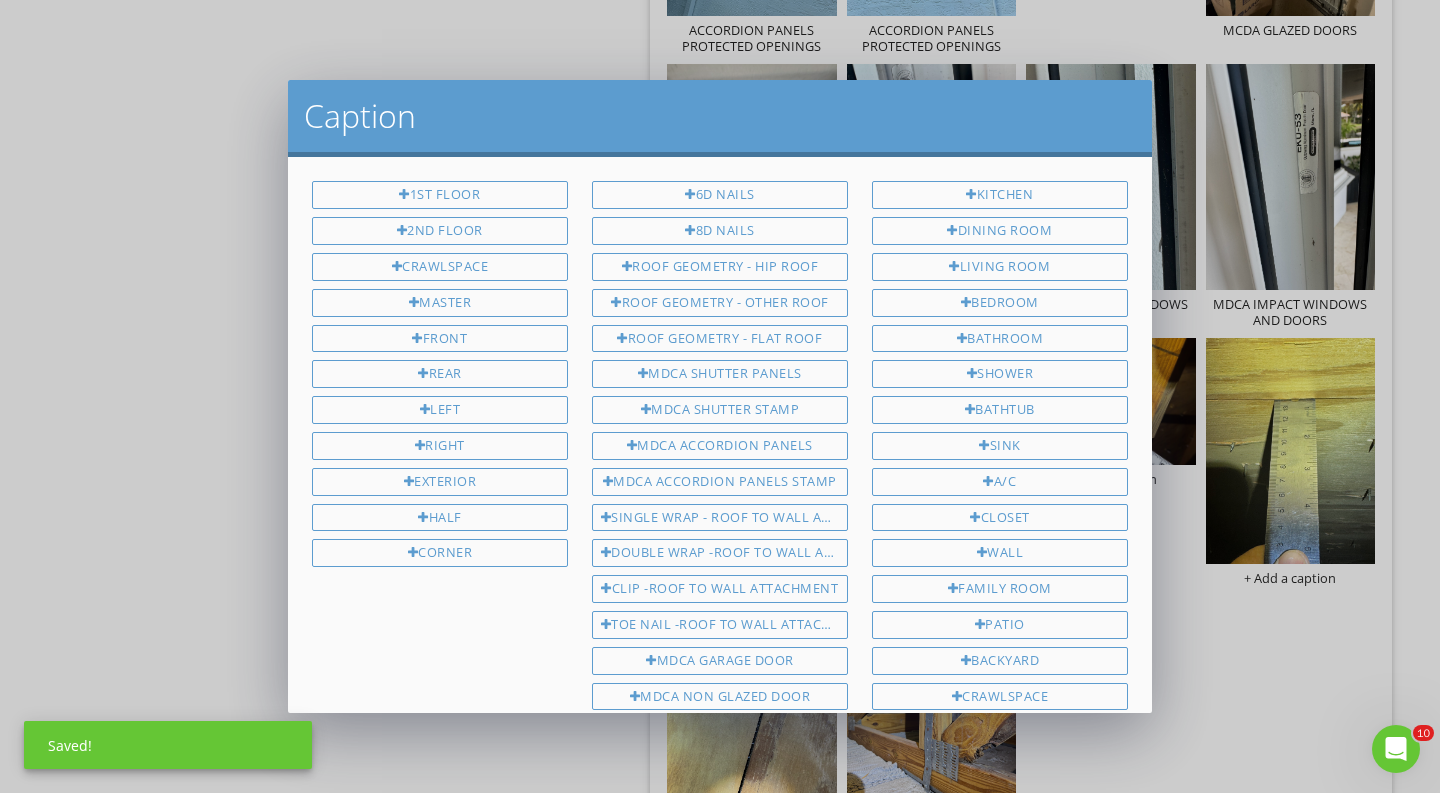 scroll, scrollTop: 510, scrollLeft: 0, axis: vertical 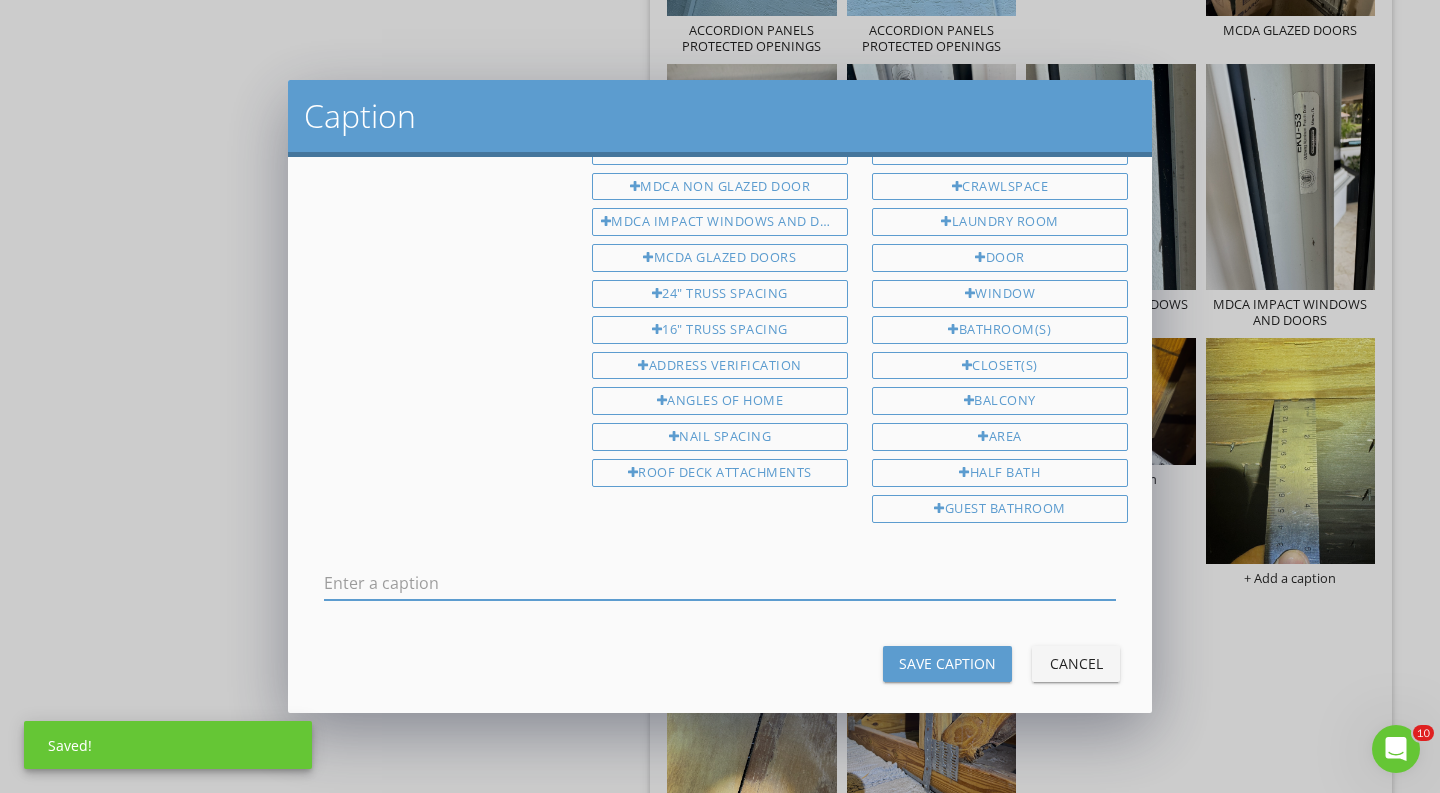 click at bounding box center [720, 583] 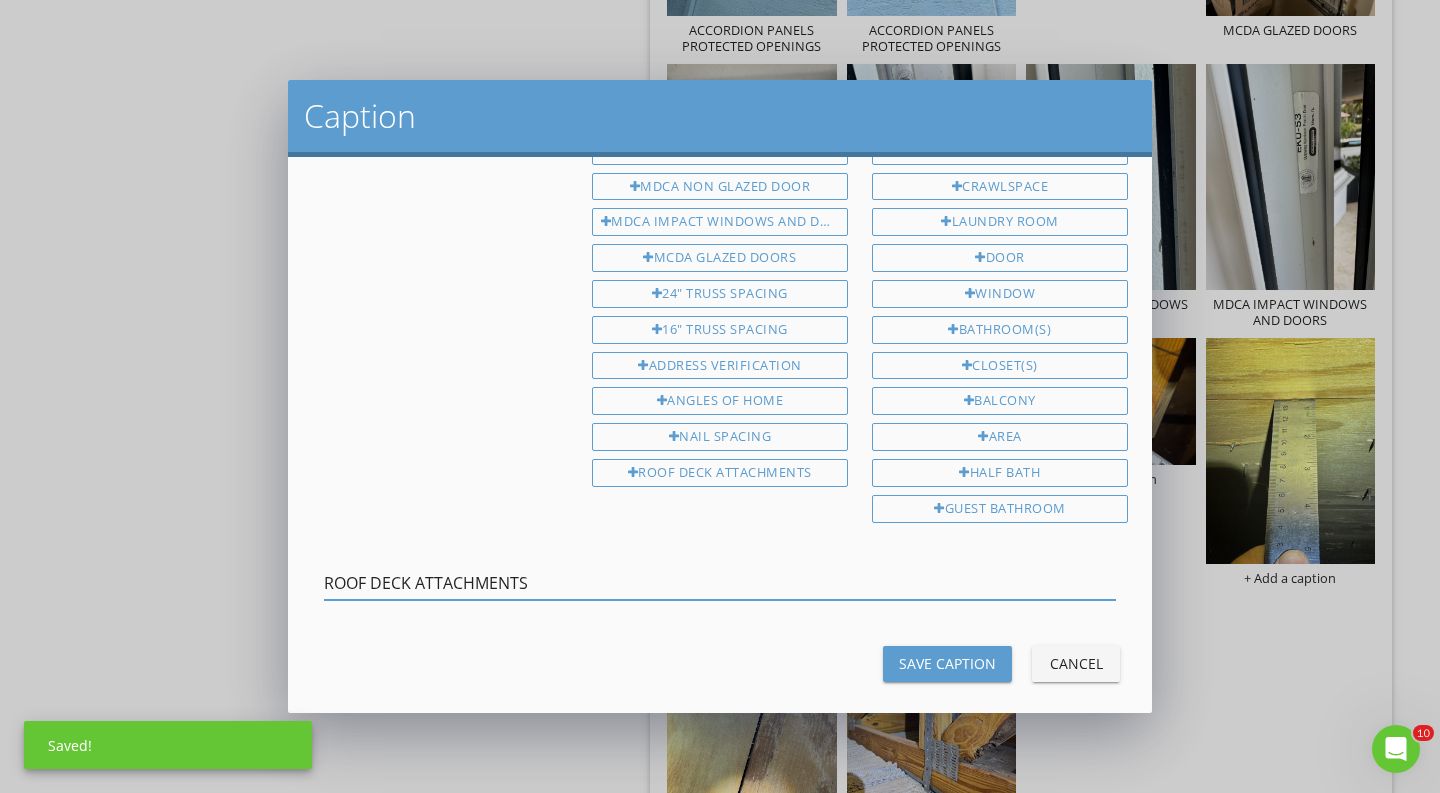 type on "ROOF DECK ATTACHMENTS" 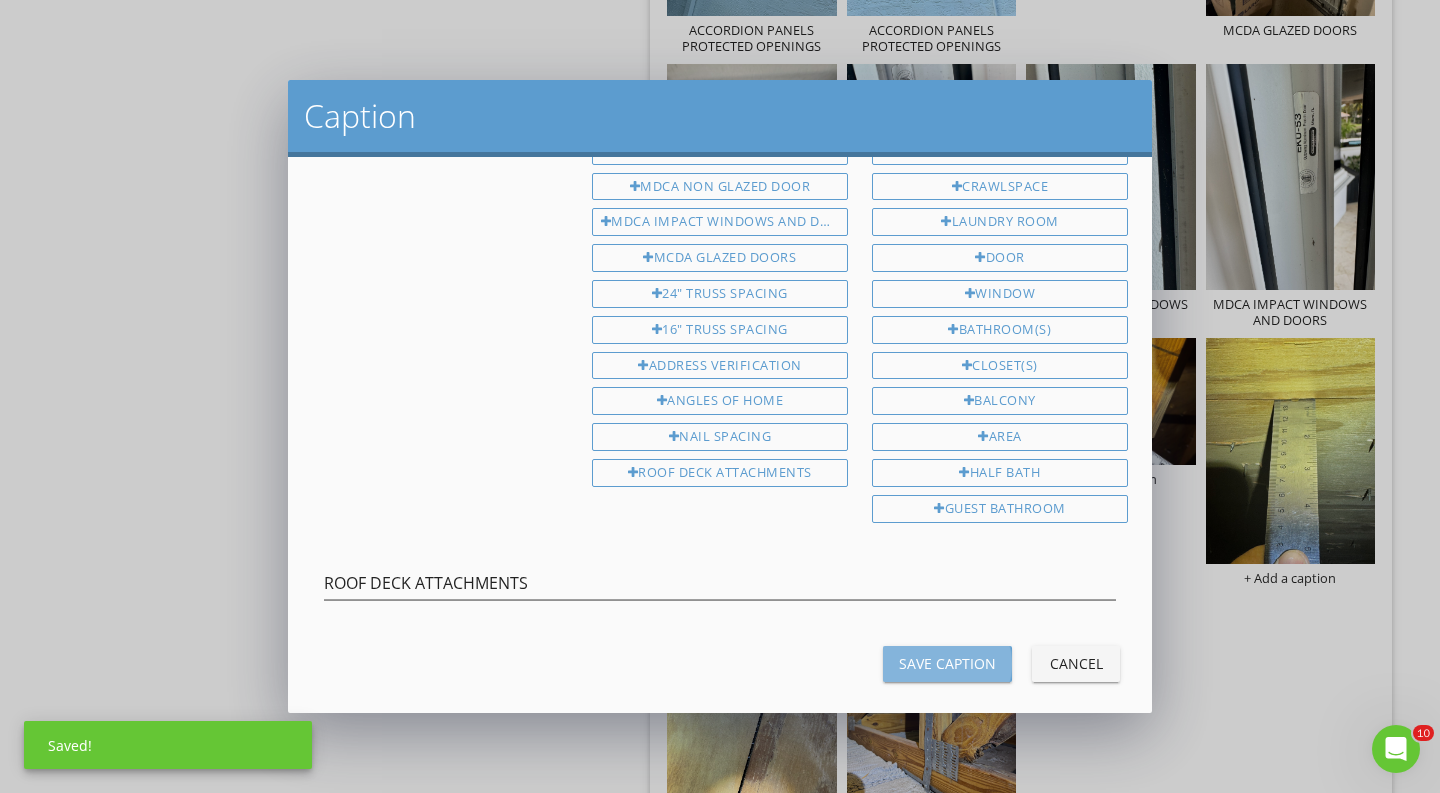 click on "Save Caption" at bounding box center (947, 663) 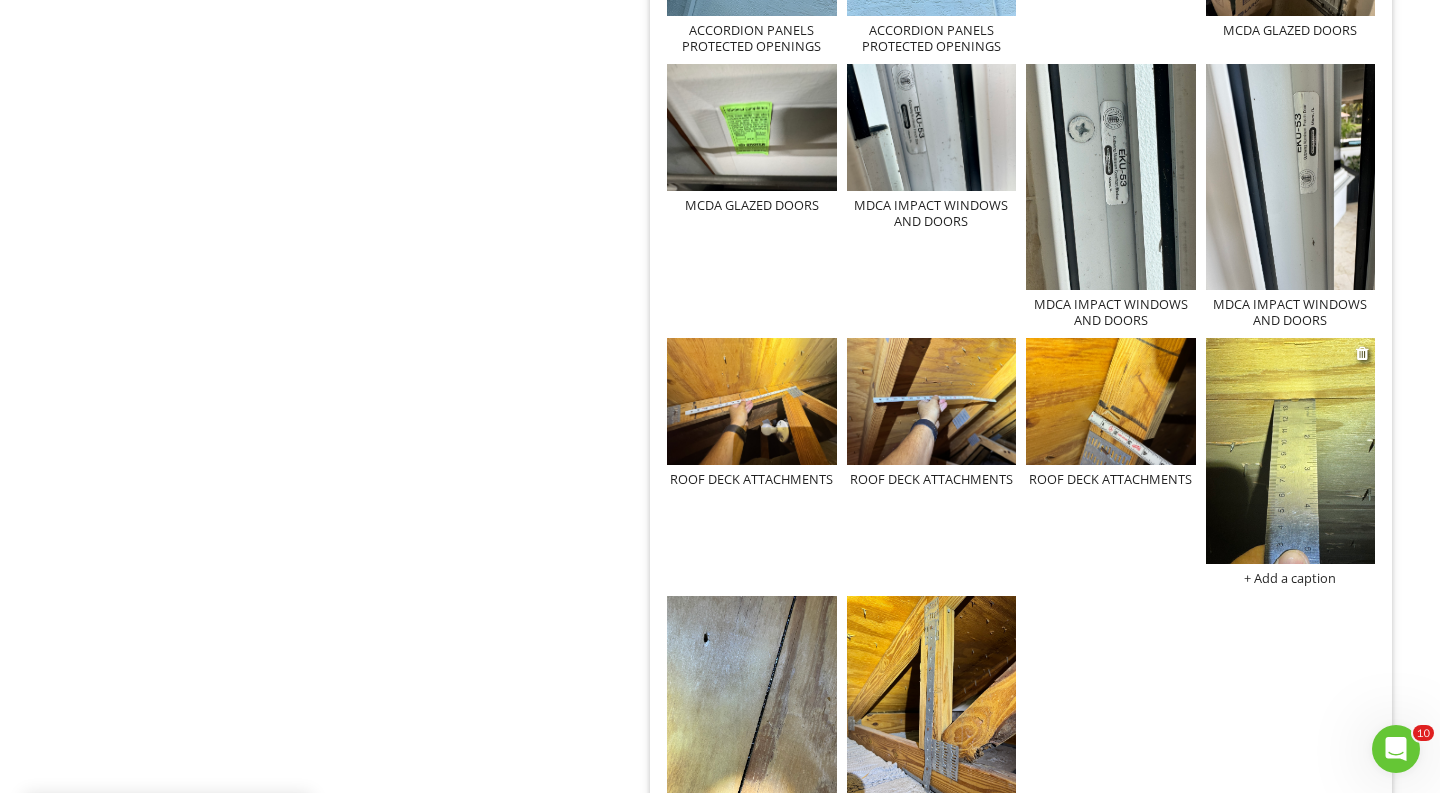 click on "+ Add a caption" at bounding box center [1291, 578] 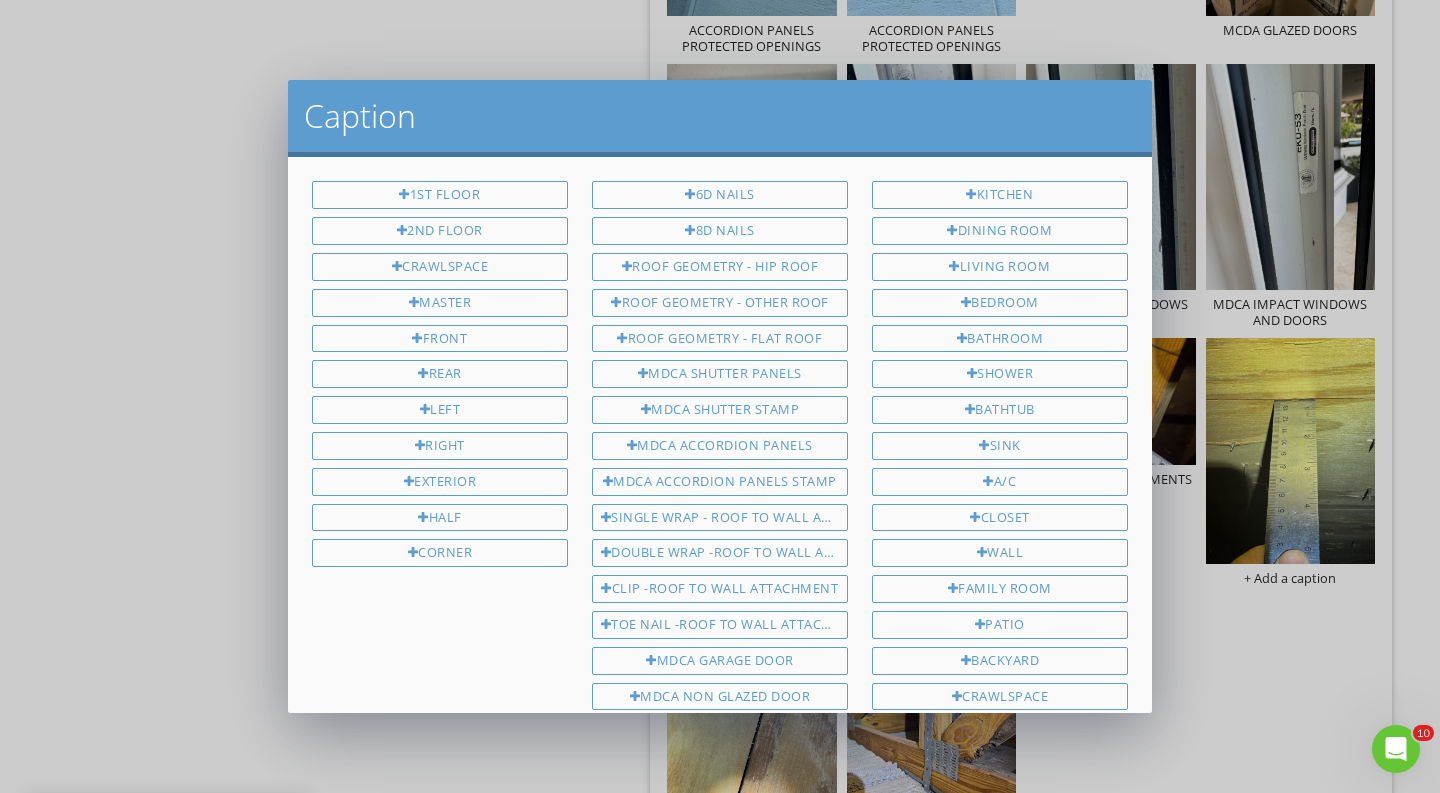 scroll, scrollTop: 510, scrollLeft: 0, axis: vertical 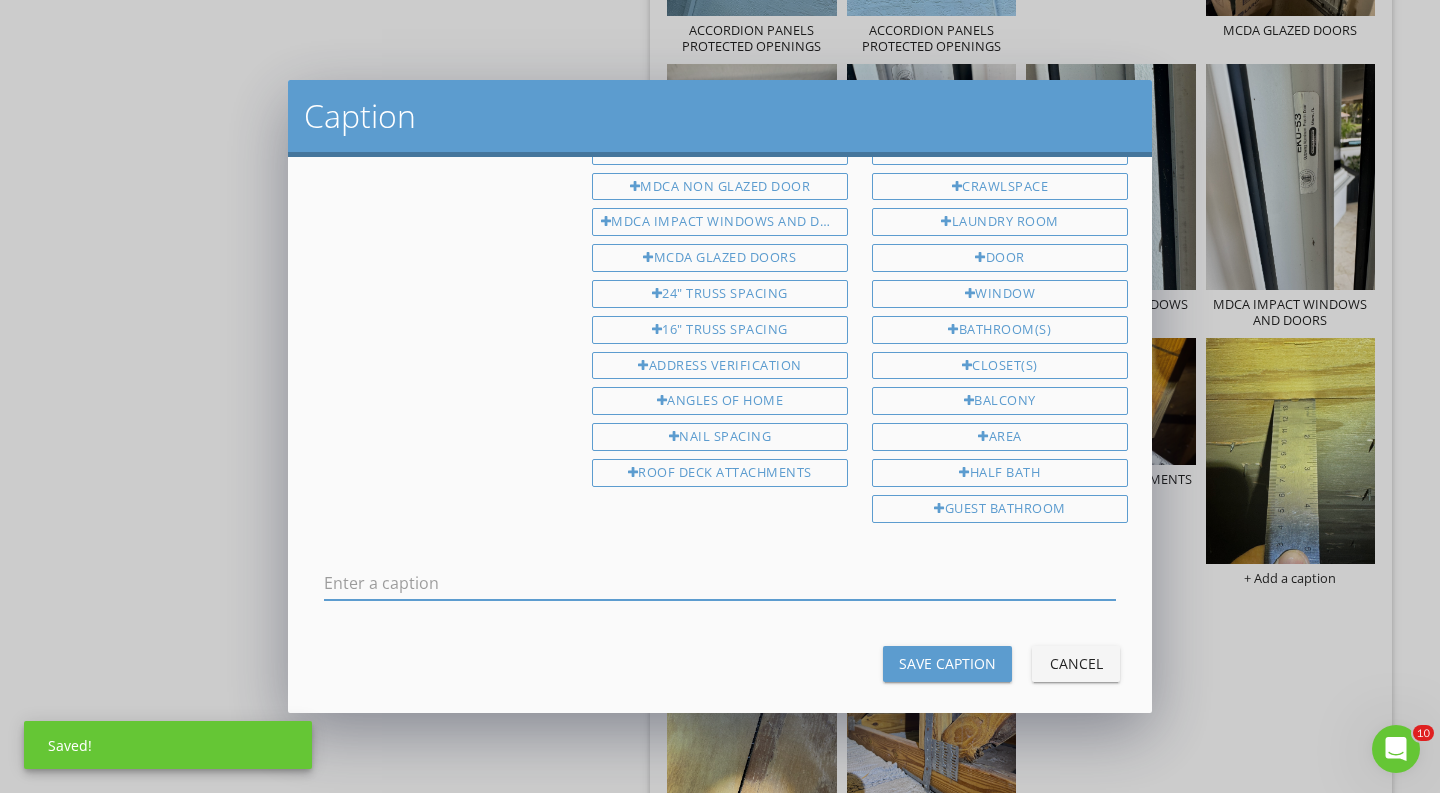 click at bounding box center (720, 583) 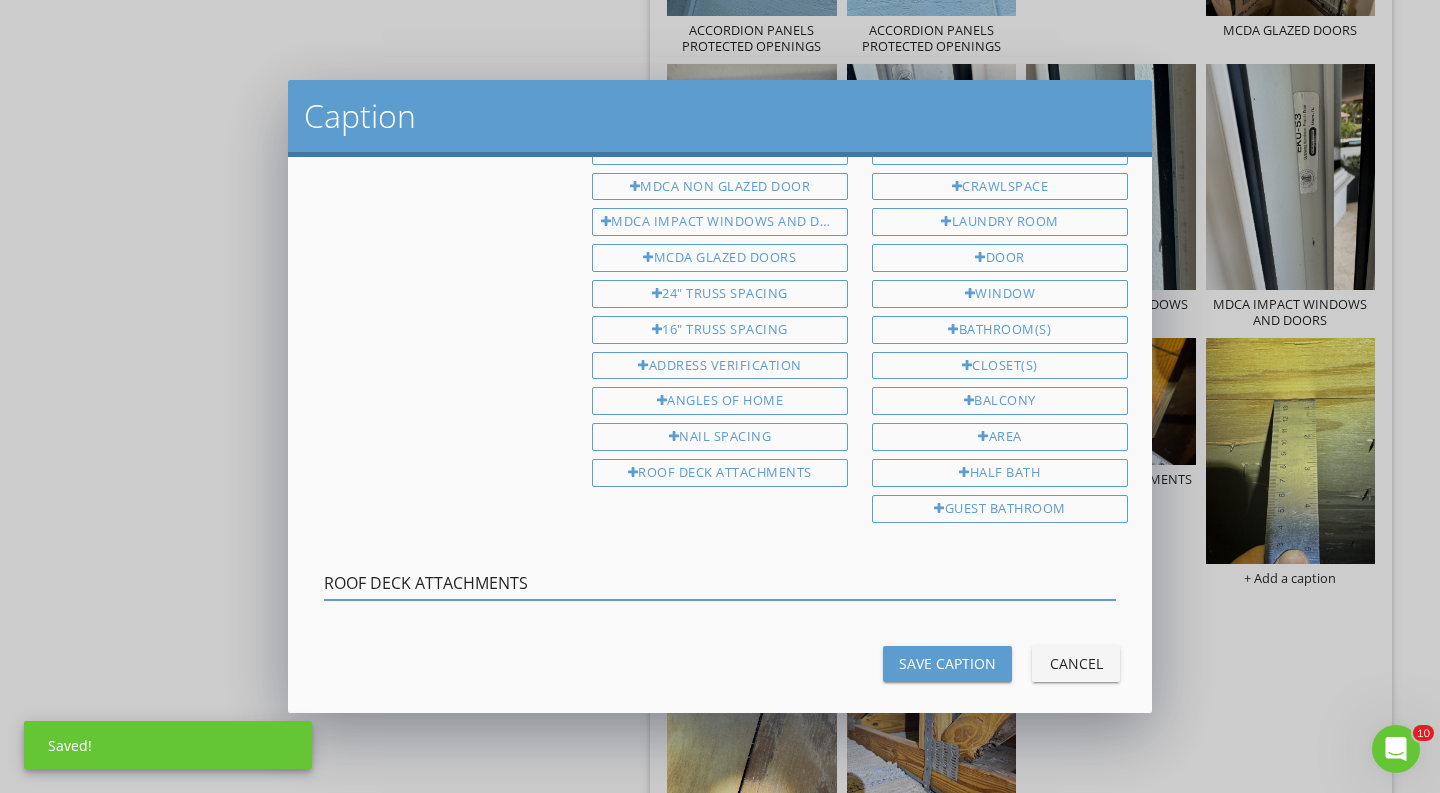 type on "ROOF DECK ATTACHMENTS" 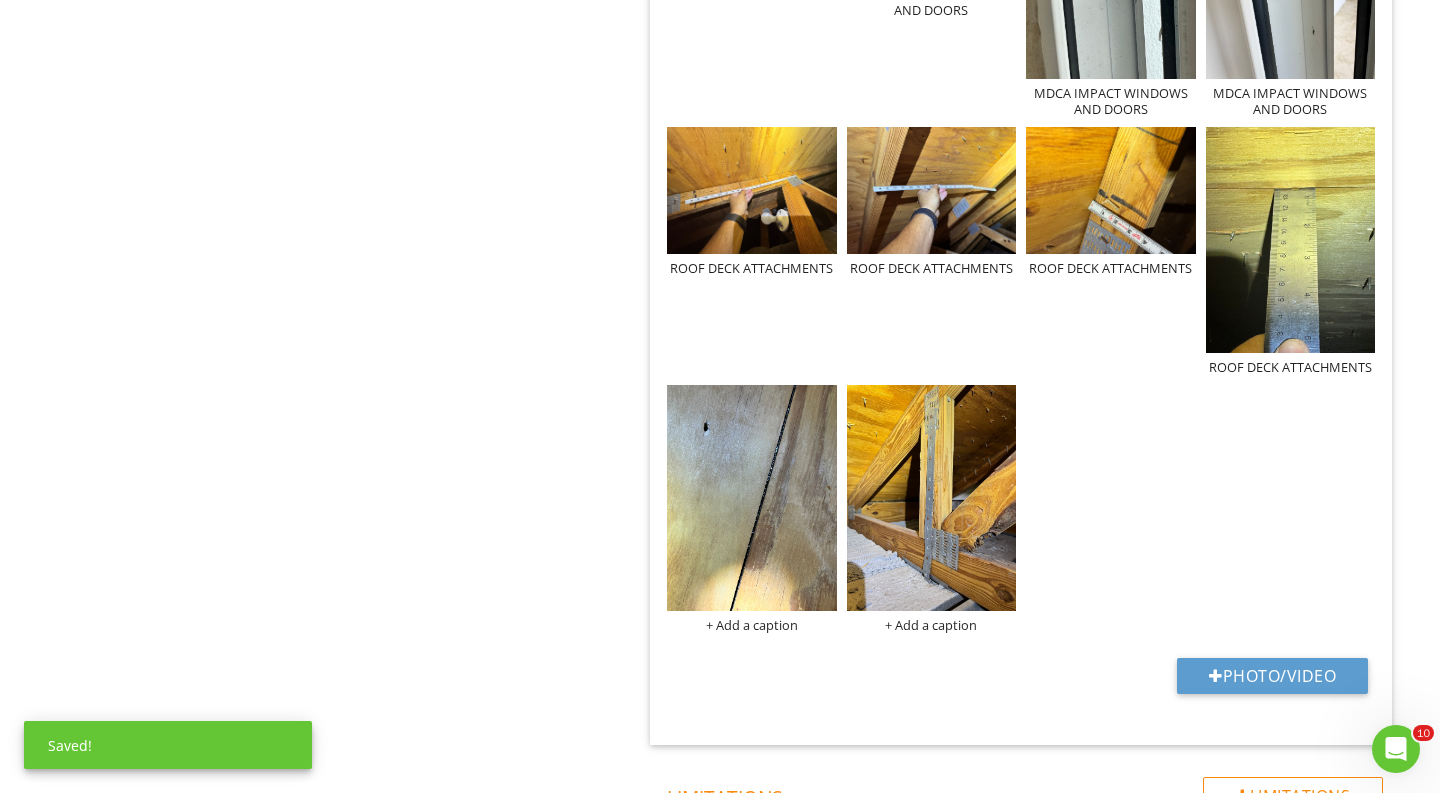 scroll, scrollTop: 1782, scrollLeft: 0, axis: vertical 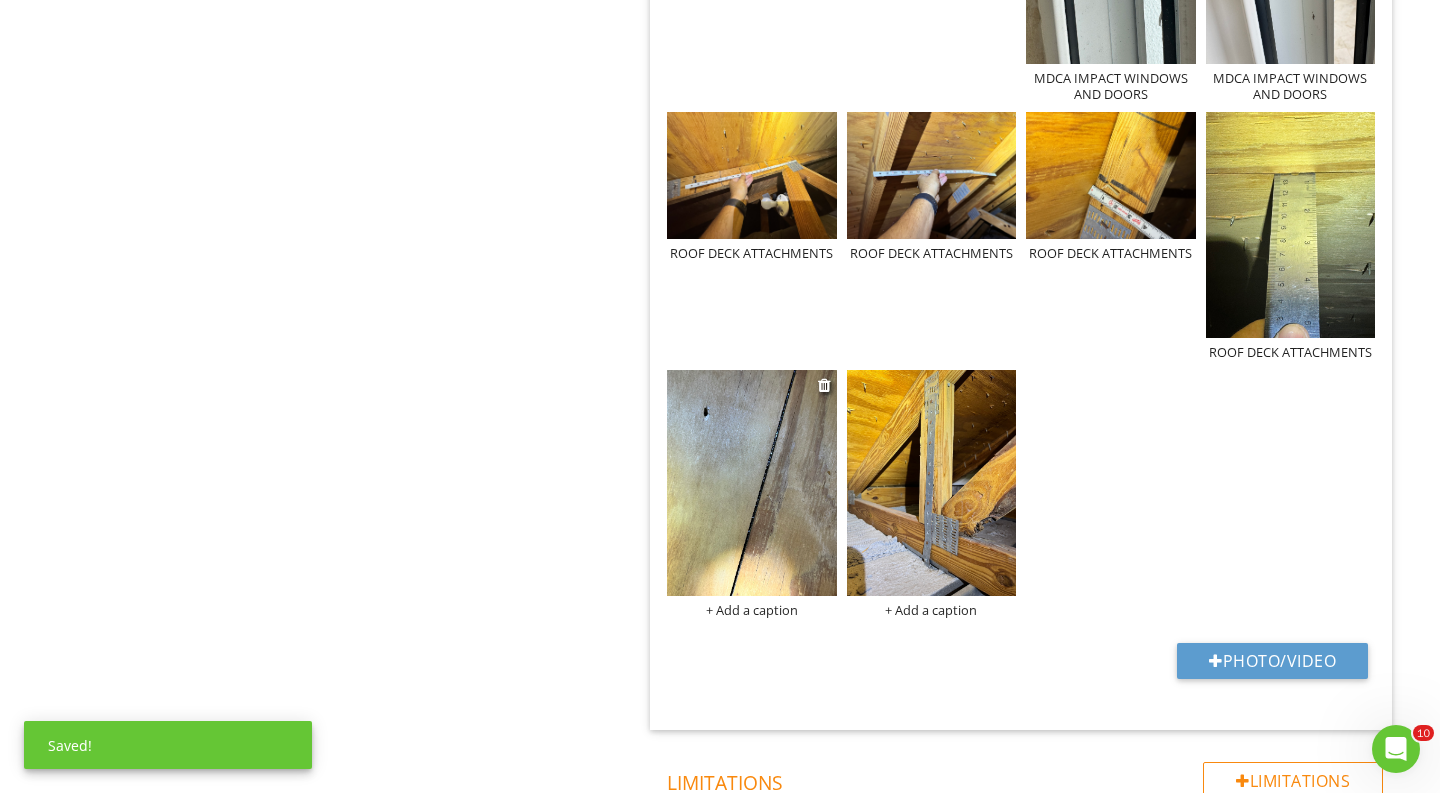 click on "+ Add a caption" at bounding box center (752, 610) 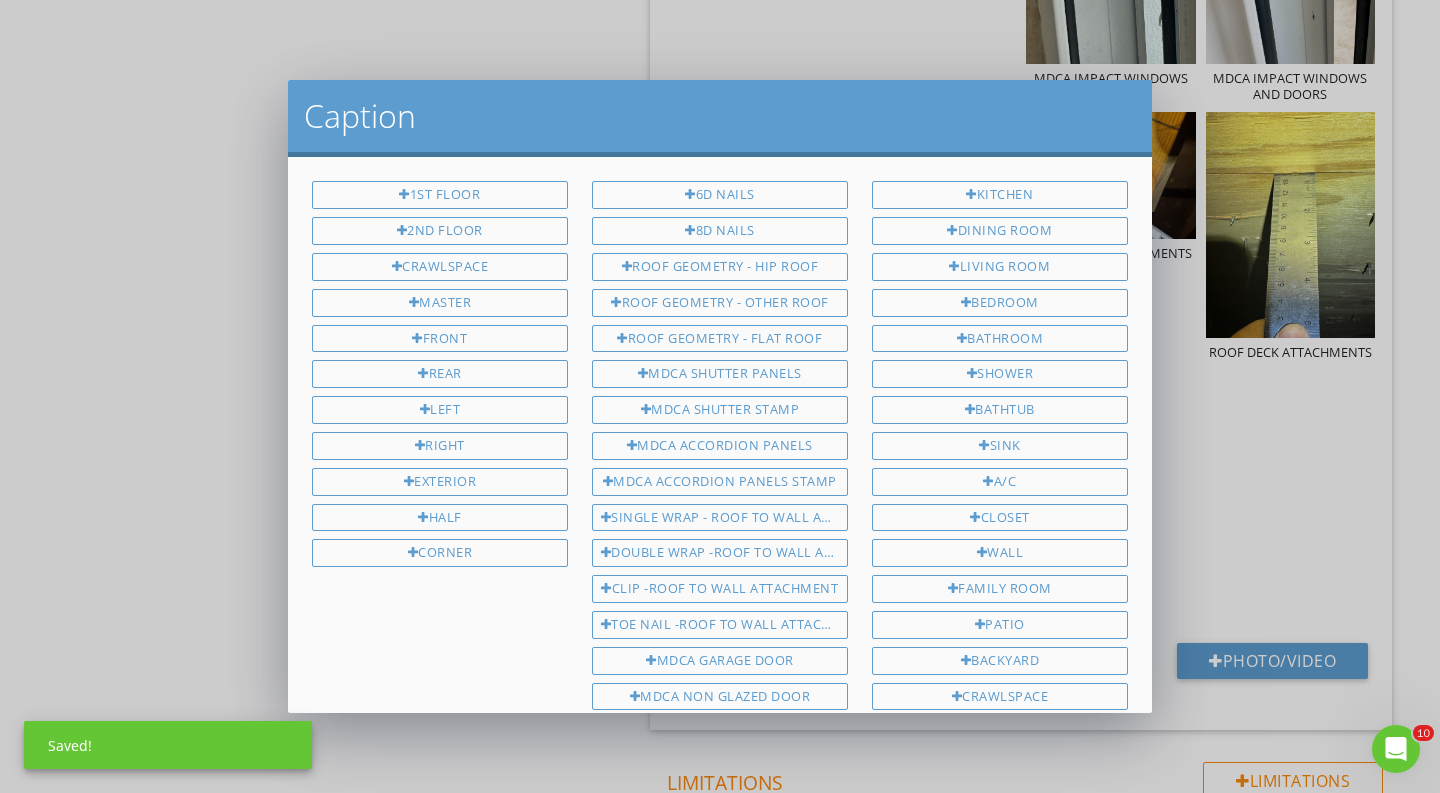 scroll, scrollTop: 510, scrollLeft: 0, axis: vertical 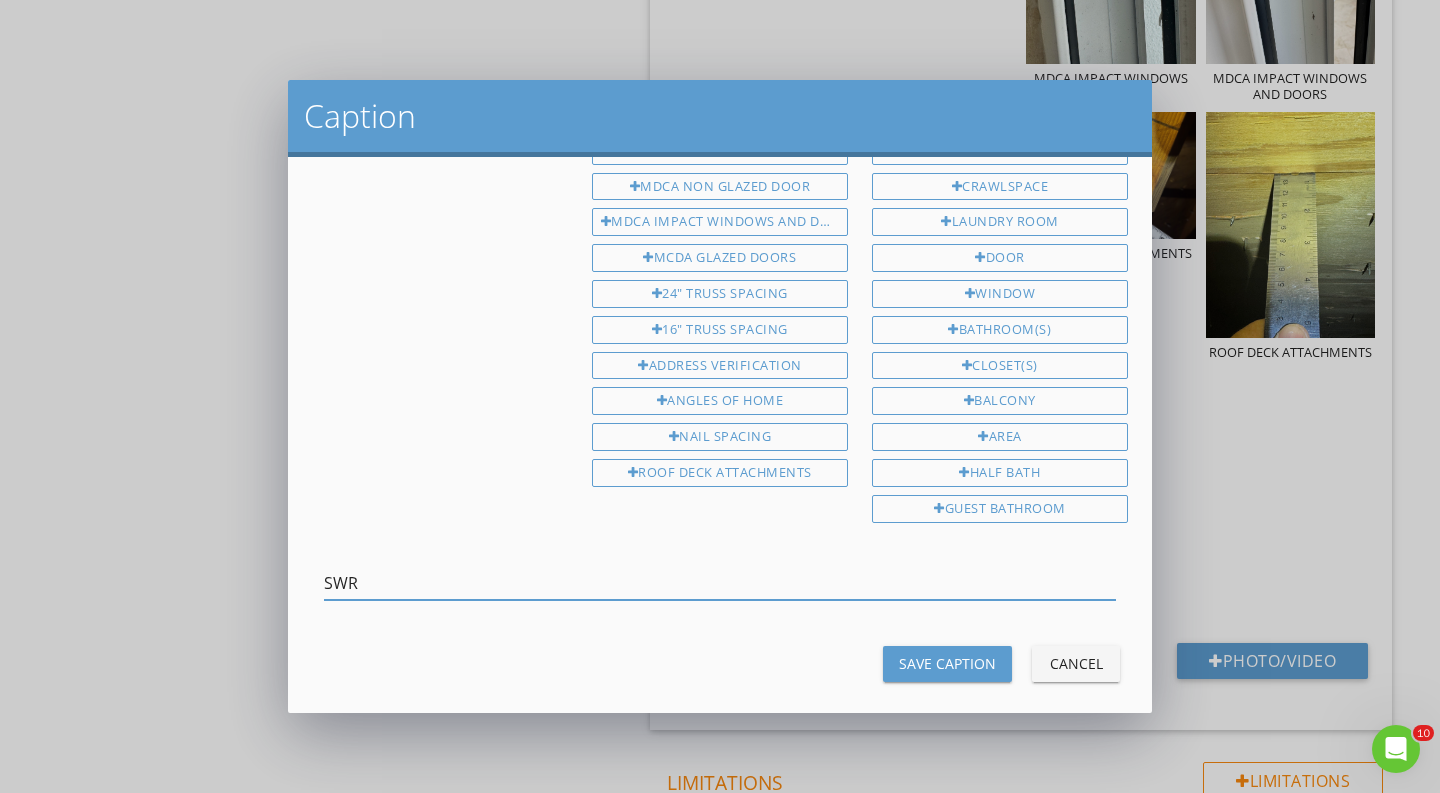 type on "SWR" 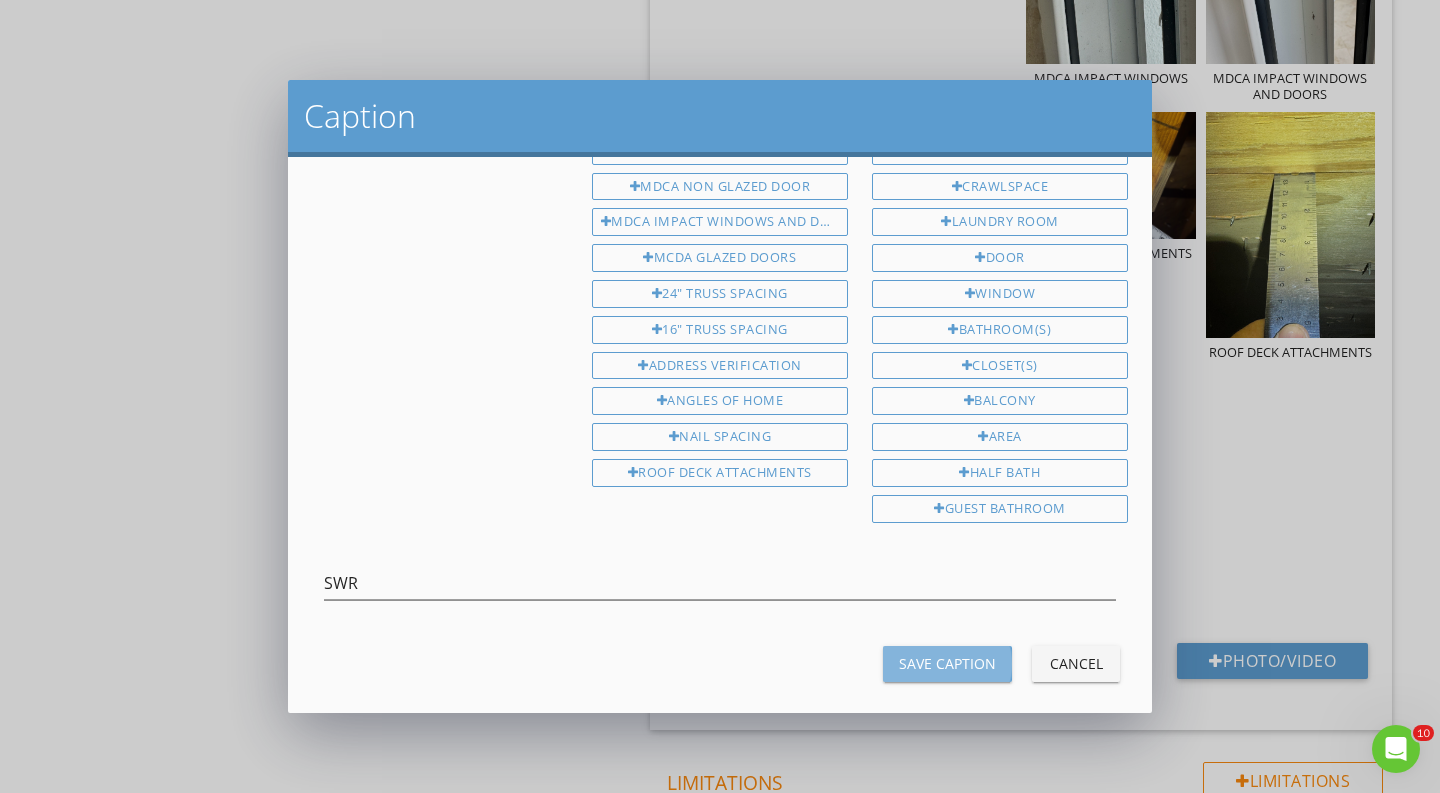 click on "Save Caption" at bounding box center (947, 663) 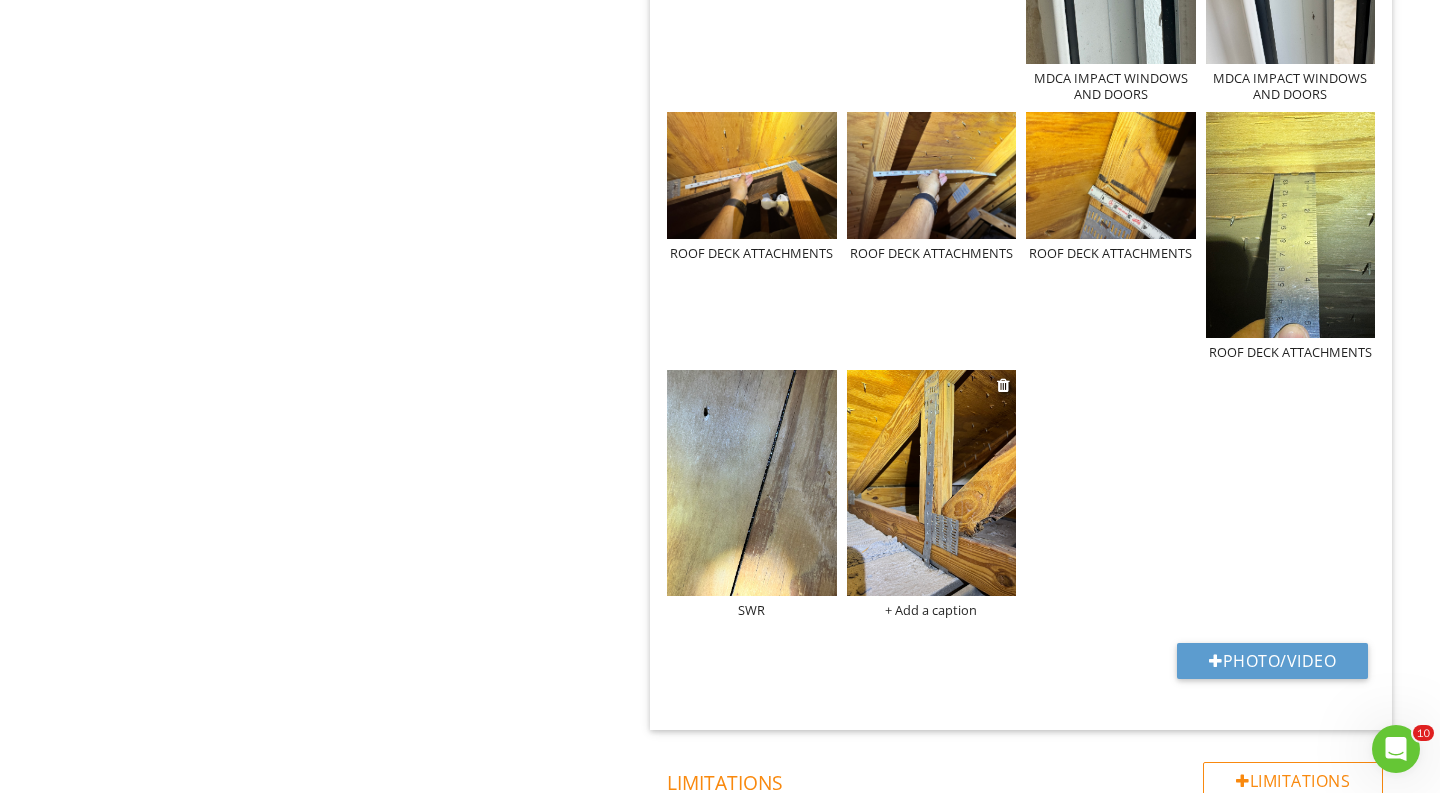 click on "+ Add a caption" at bounding box center [932, 610] 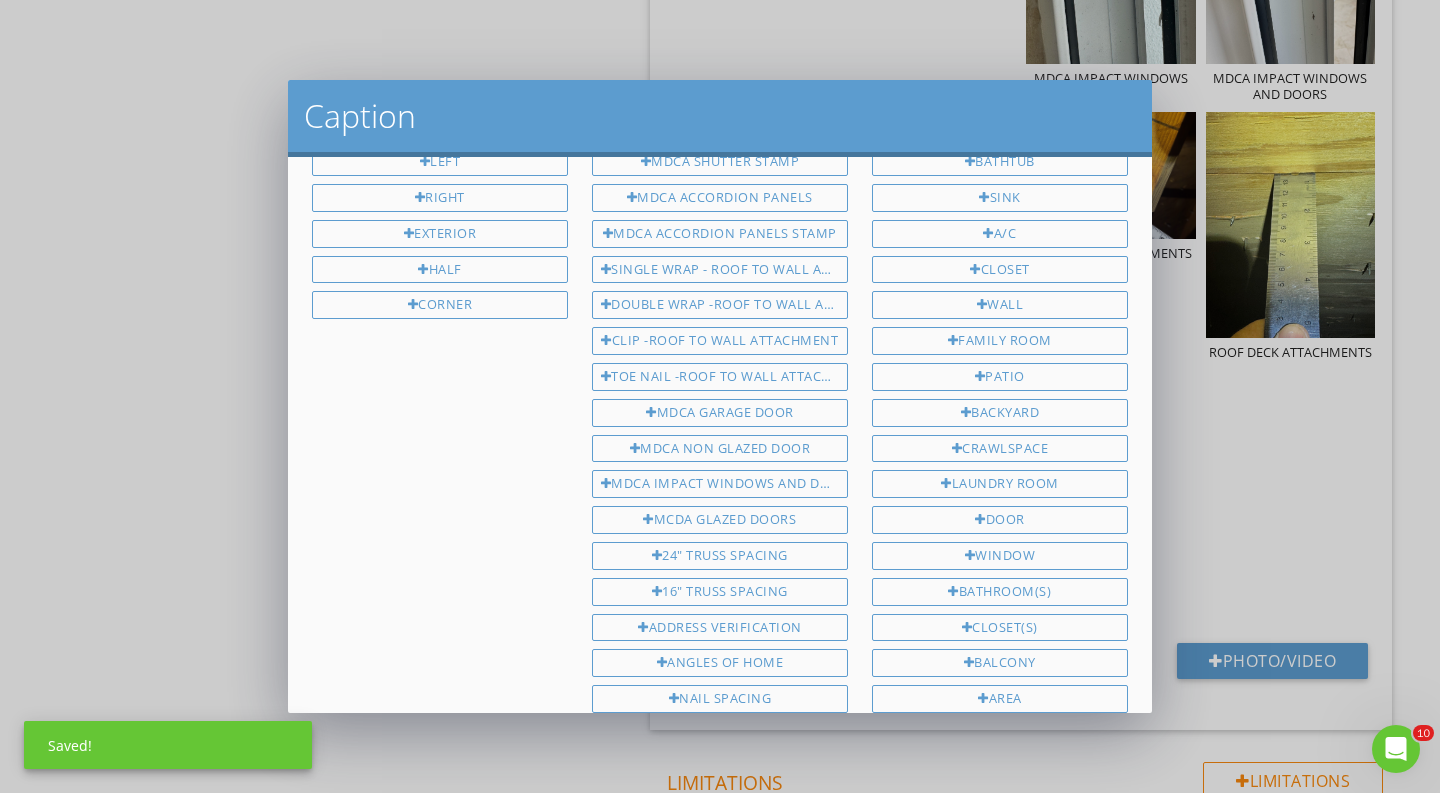 scroll, scrollTop: 100, scrollLeft: 0, axis: vertical 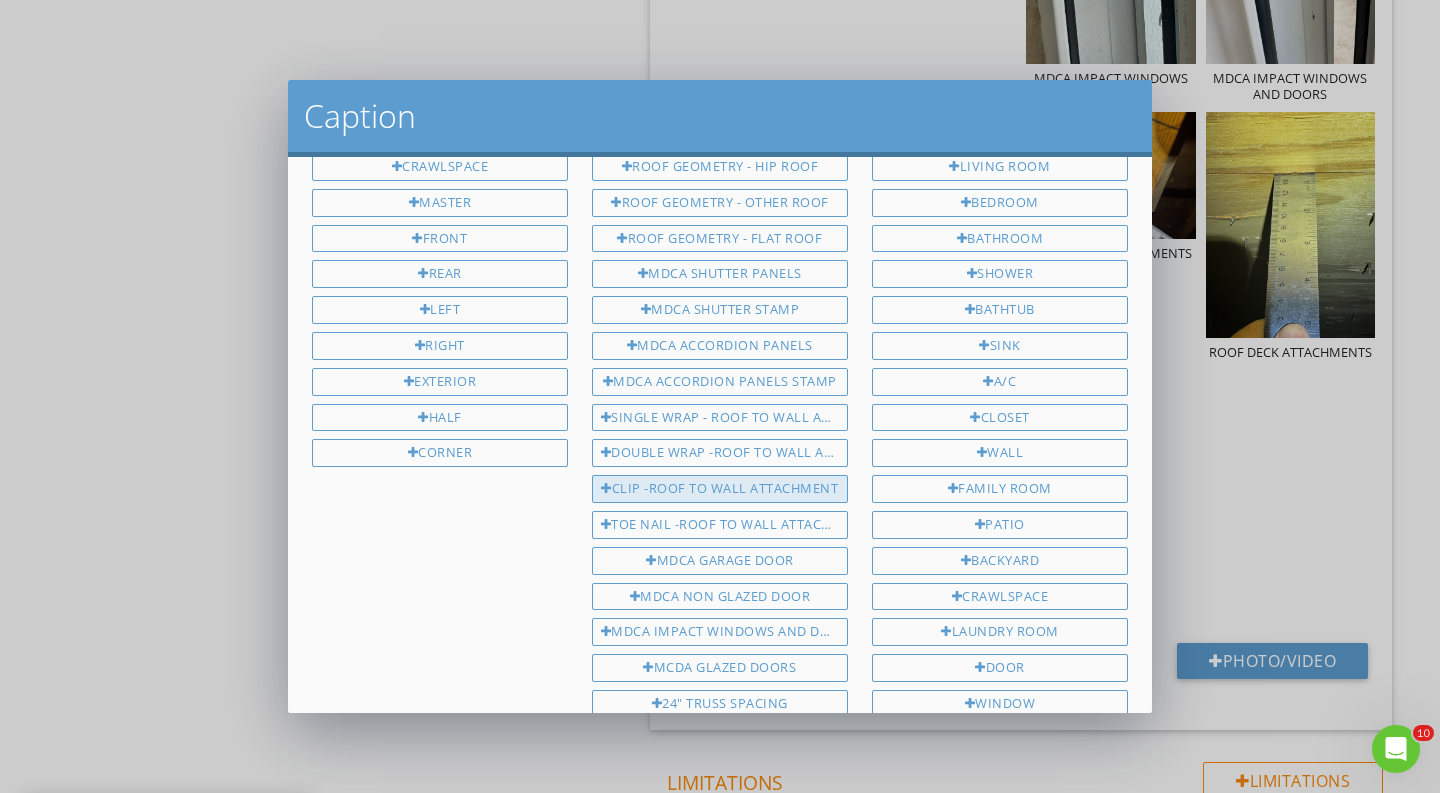 click on "CLIP -ROOF TO WALL ATTACHMENT" at bounding box center (720, 489) 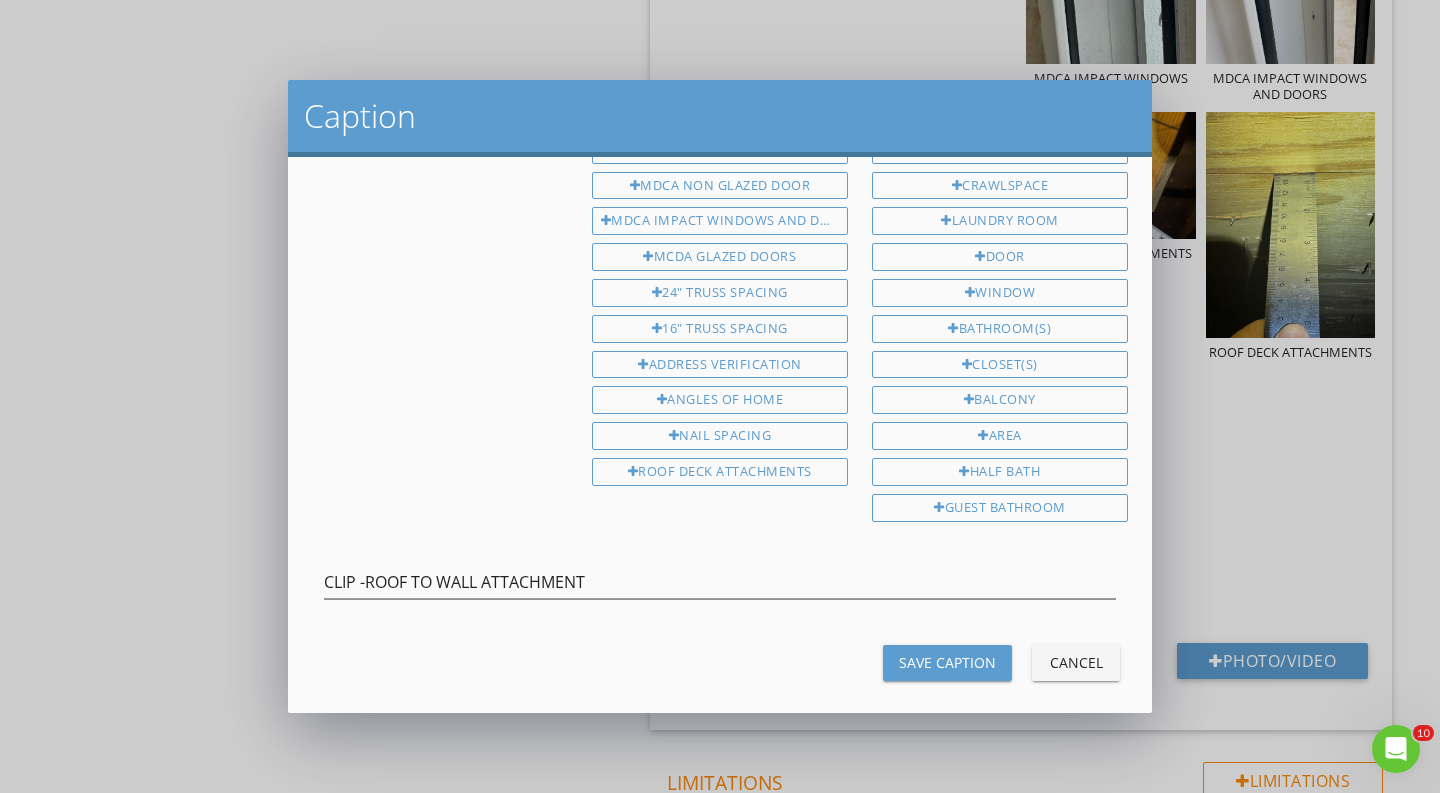 scroll, scrollTop: 510, scrollLeft: 0, axis: vertical 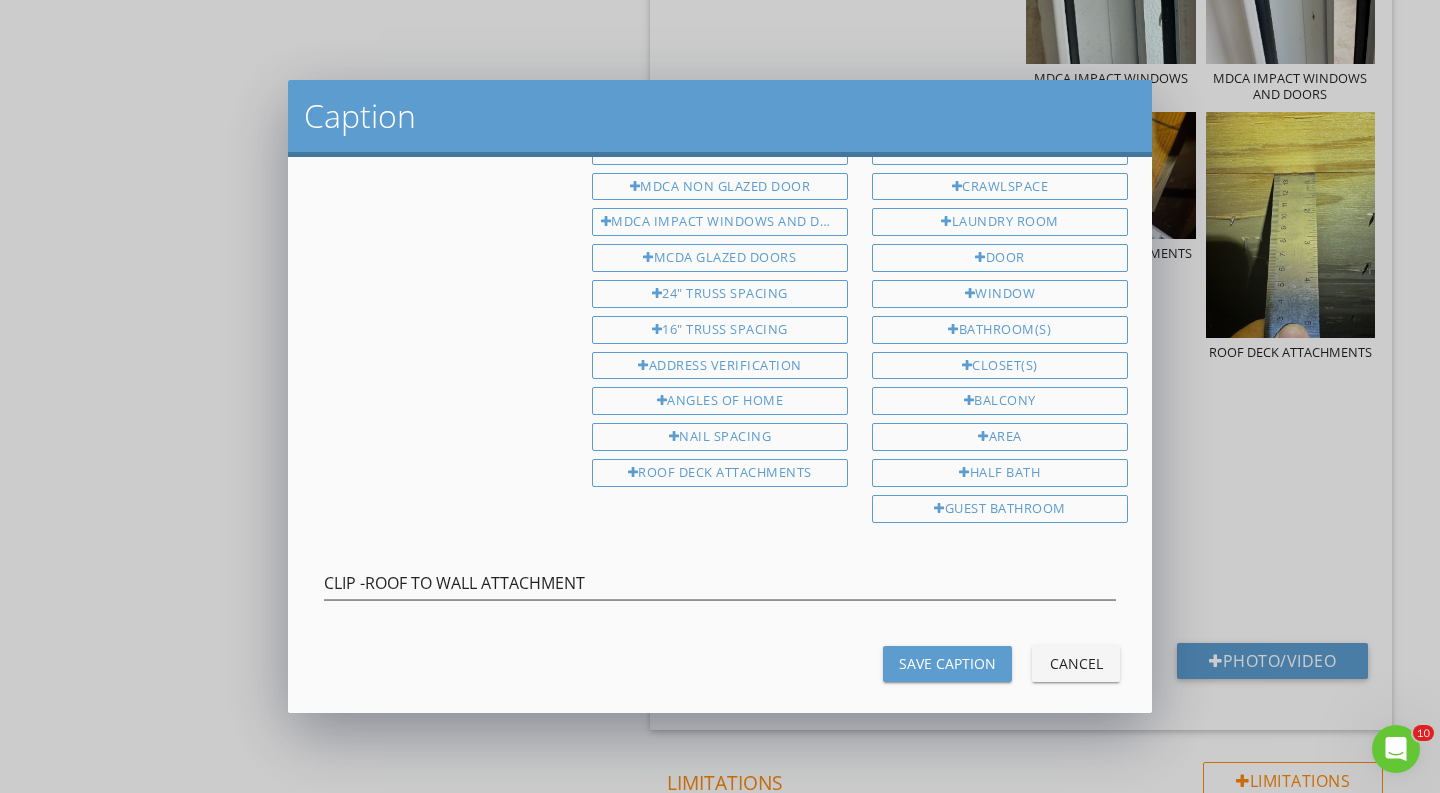click on "Save Caption" at bounding box center [947, 664] 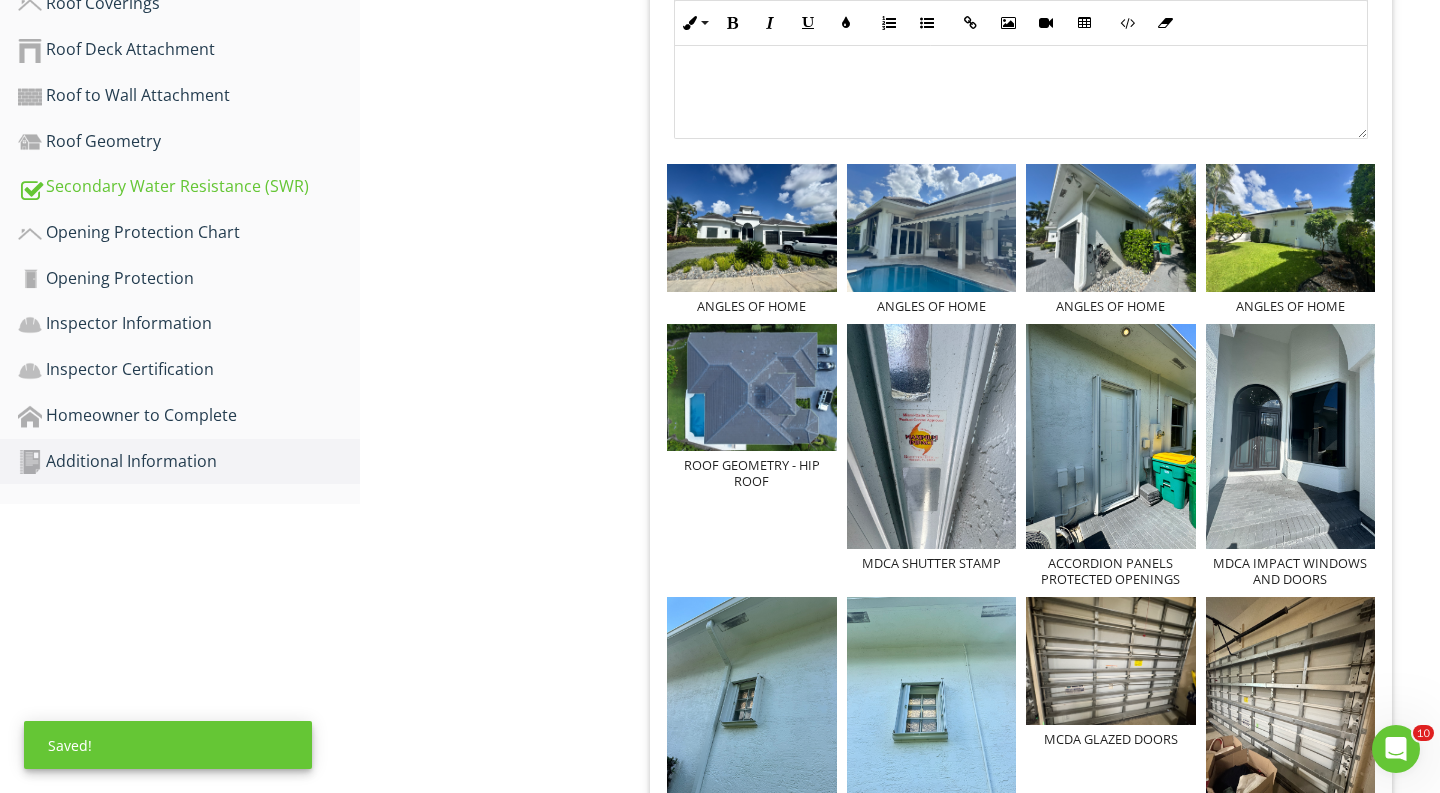 scroll, scrollTop: 841, scrollLeft: 0, axis: vertical 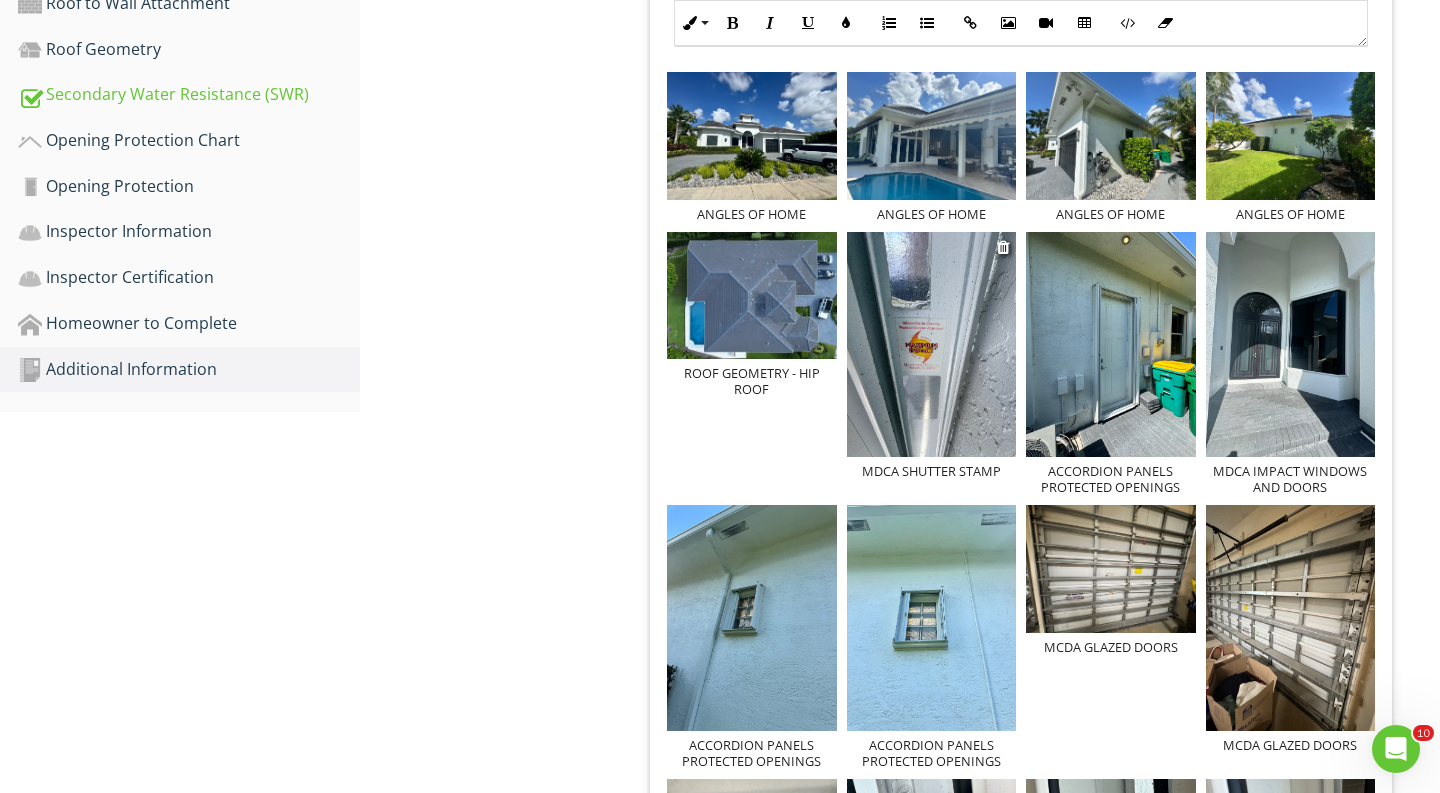 click on "MDCA SHUTTER STAMP" at bounding box center (932, 471) 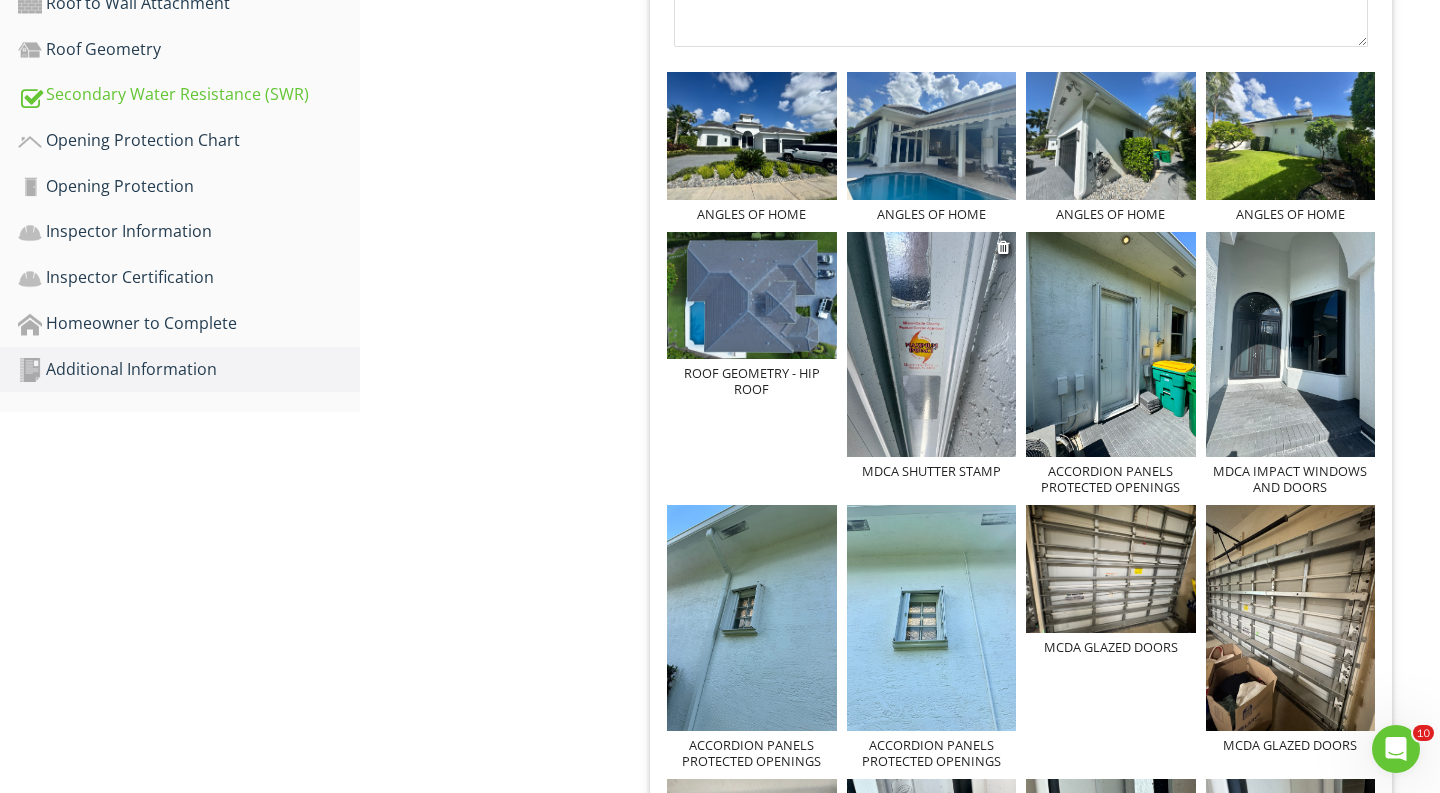 scroll, scrollTop: 510, scrollLeft: 0, axis: vertical 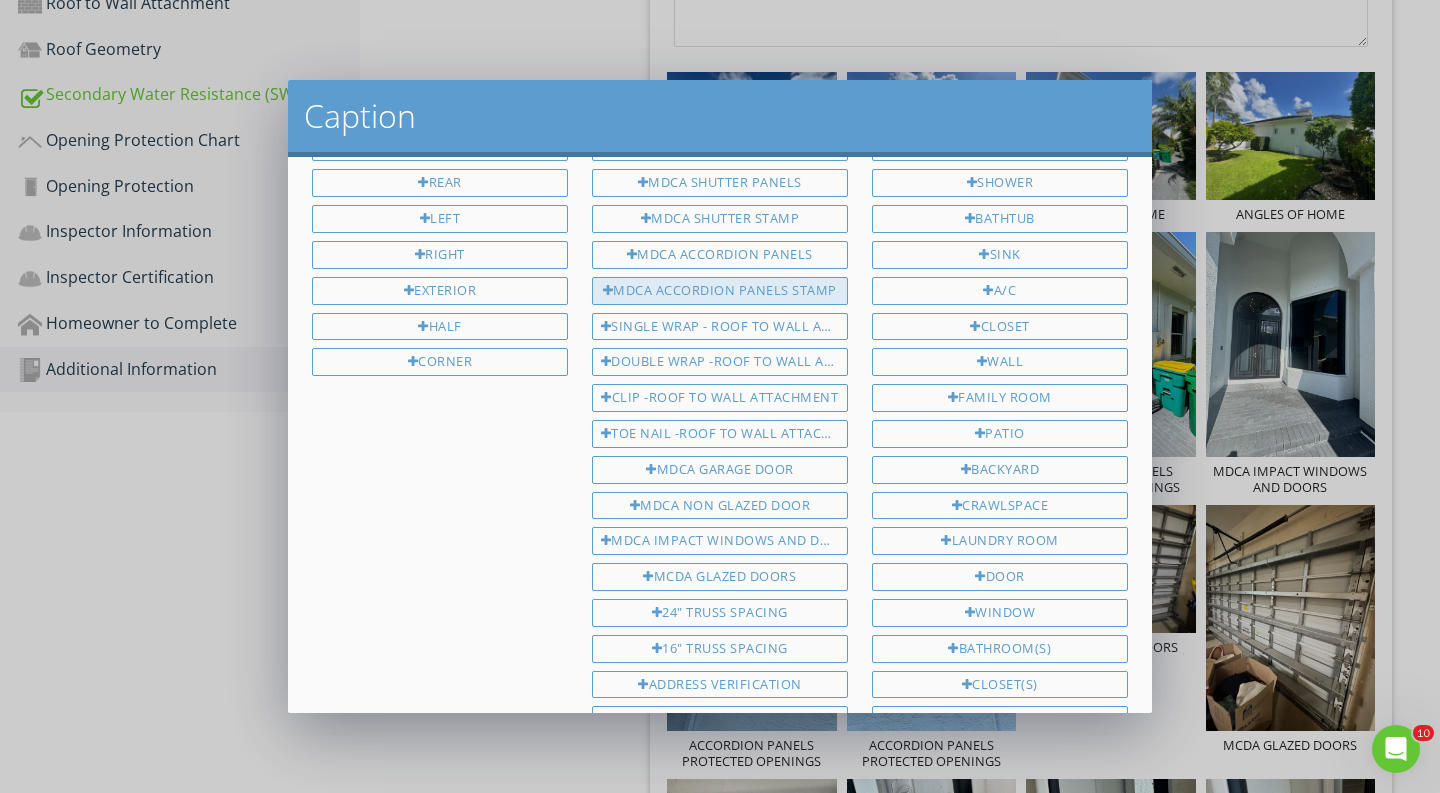 click on "MDCA ACCORDION PANELS STAMP" at bounding box center (720, 291) 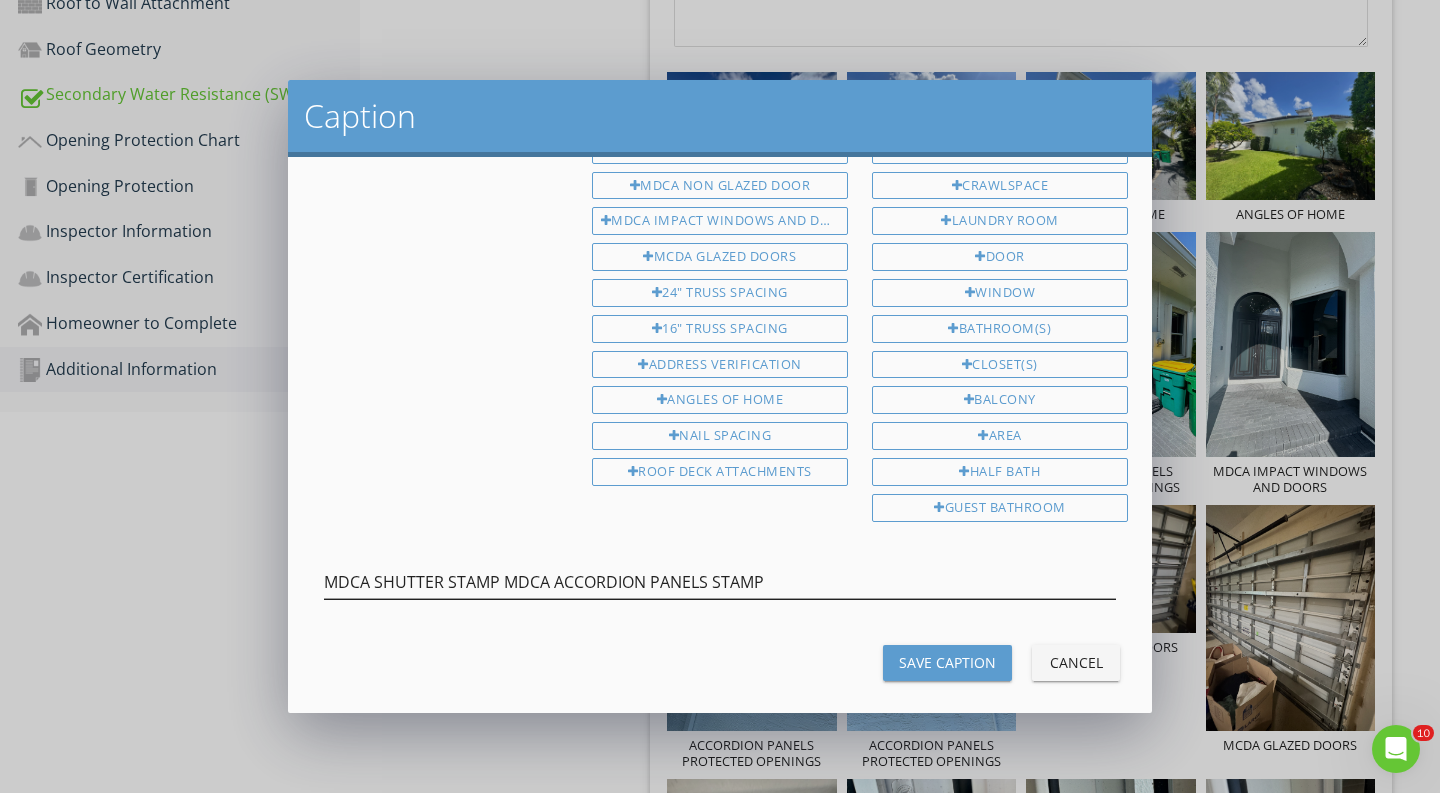 scroll, scrollTop: 510, scrollLeft: 0, axis: vertical 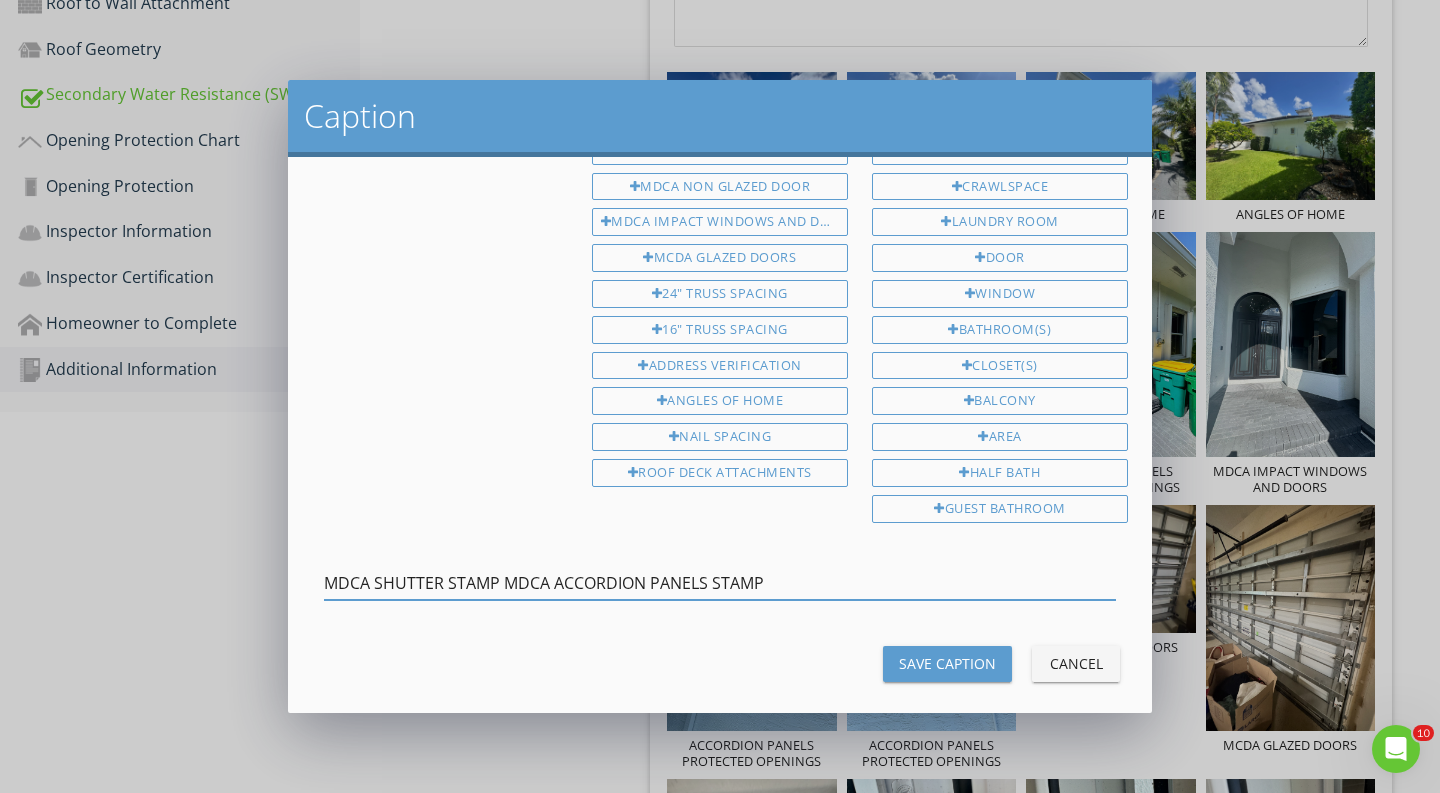 drag, startPoint x: 508, startPoint y: 568, endPoint x: 256, endPoint y: 568, distance: 252 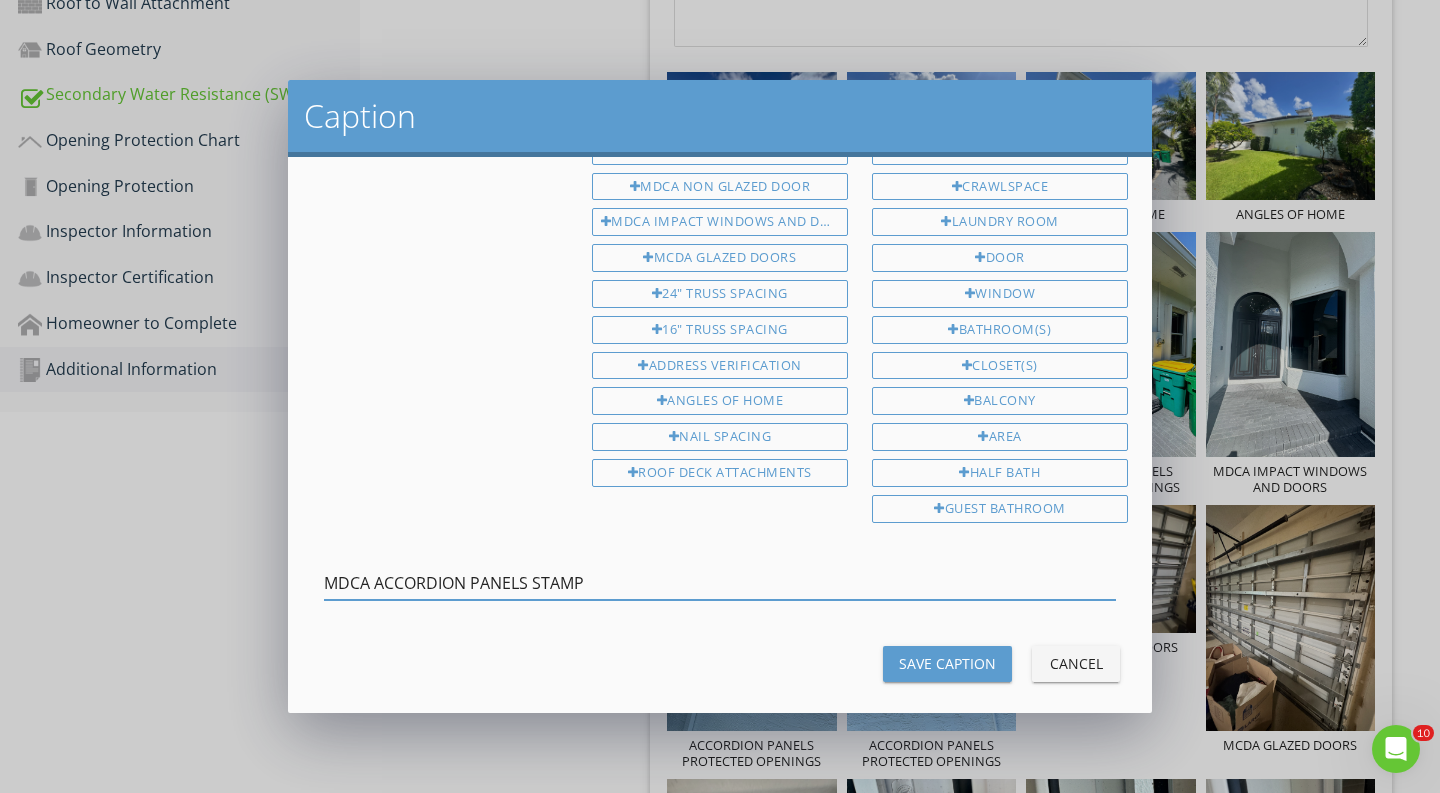 type on "MDCA ACCORDION PANELS STAMP" 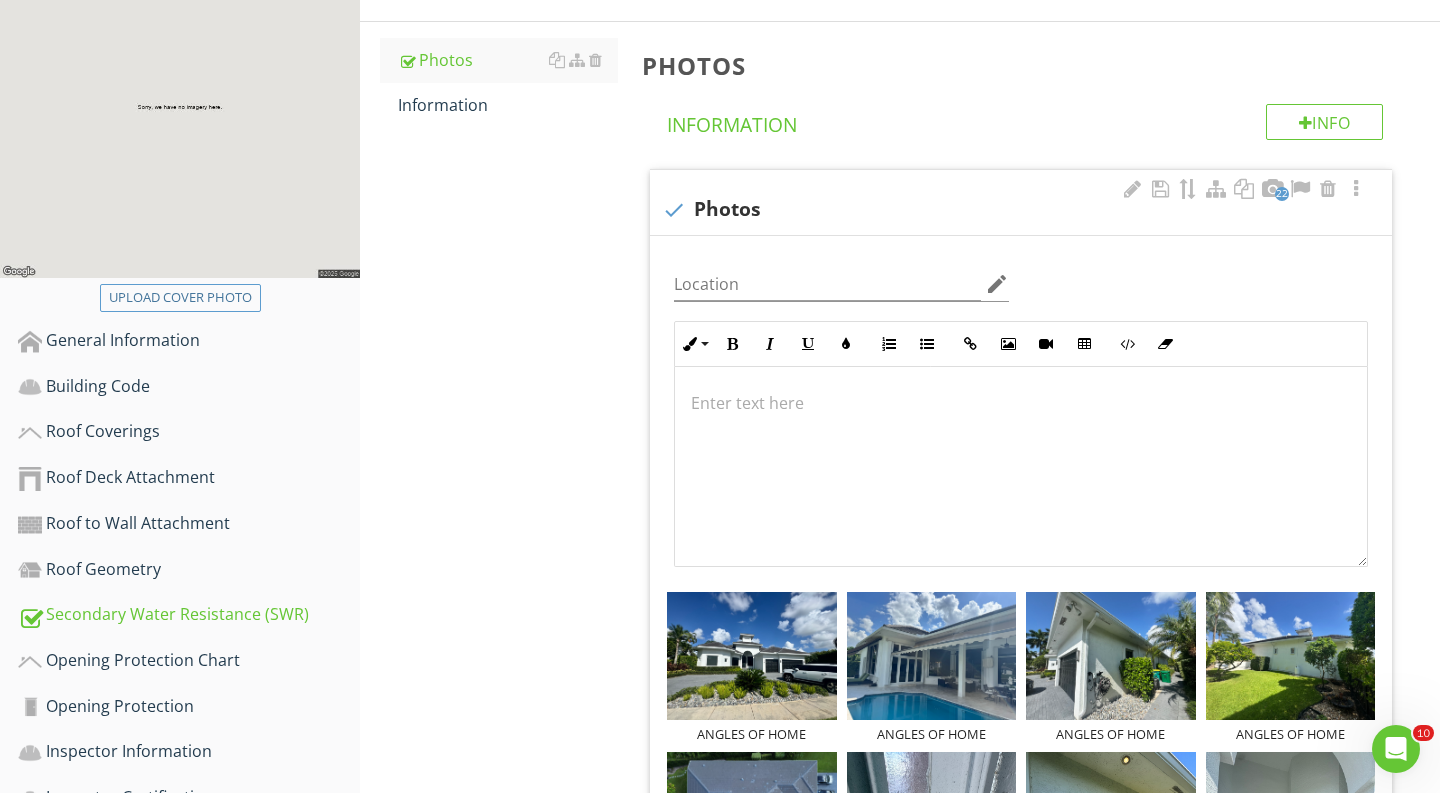 scroll, scrollTop: 0, scrollLeft: 0, axis: both 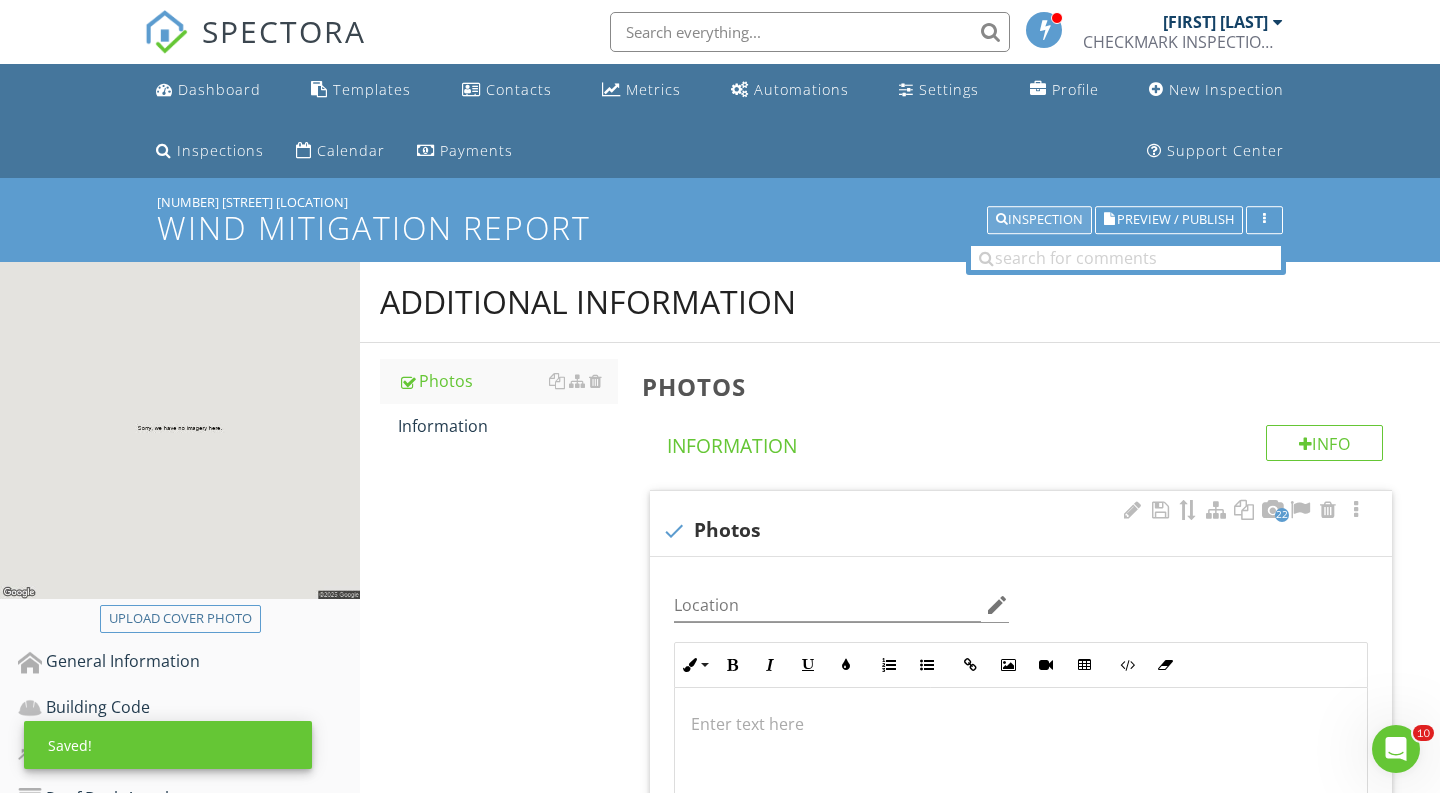 click on "Inspection" at bounding box center [1039, 220] 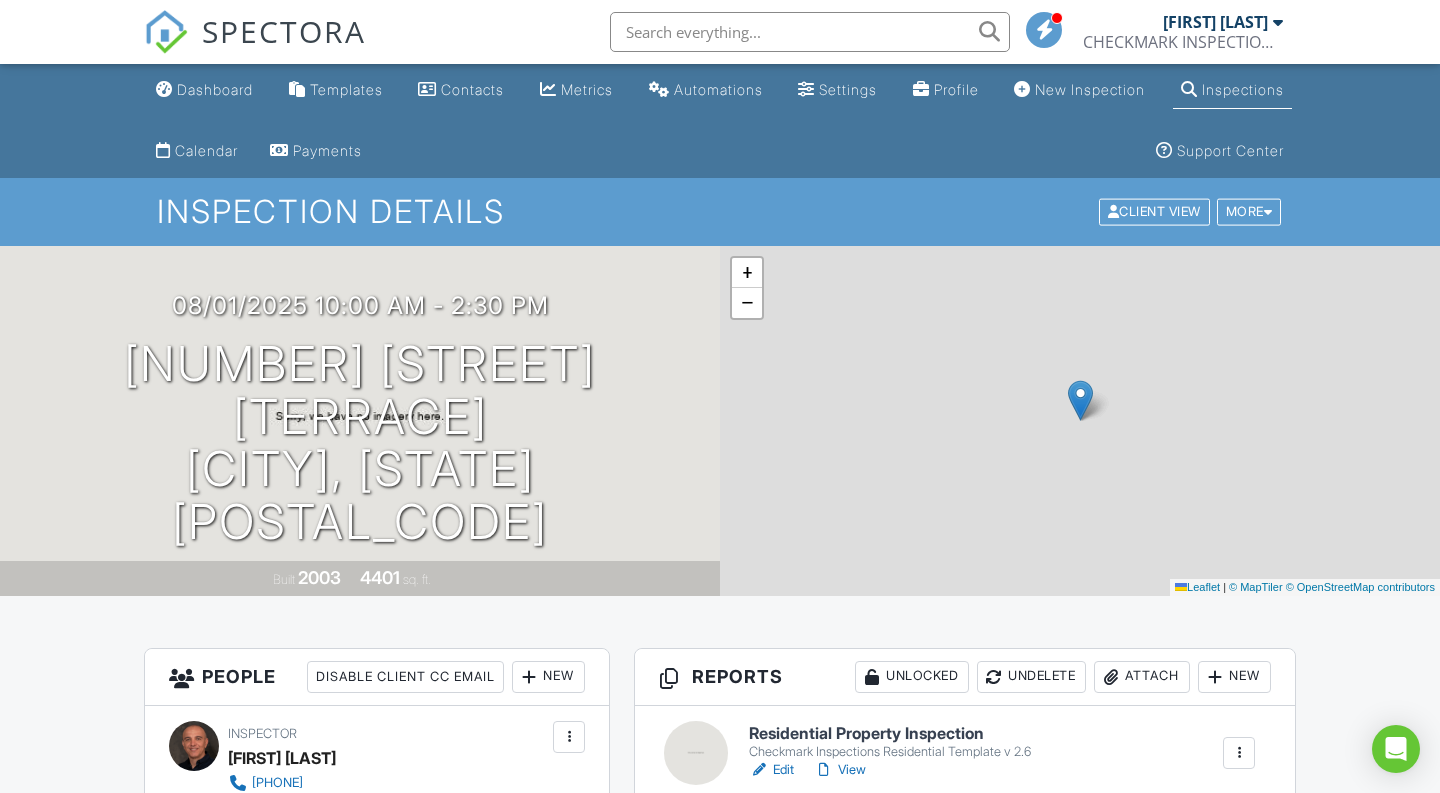 scroll, scrollTop: 0, scrollLeft: 0, axis: both 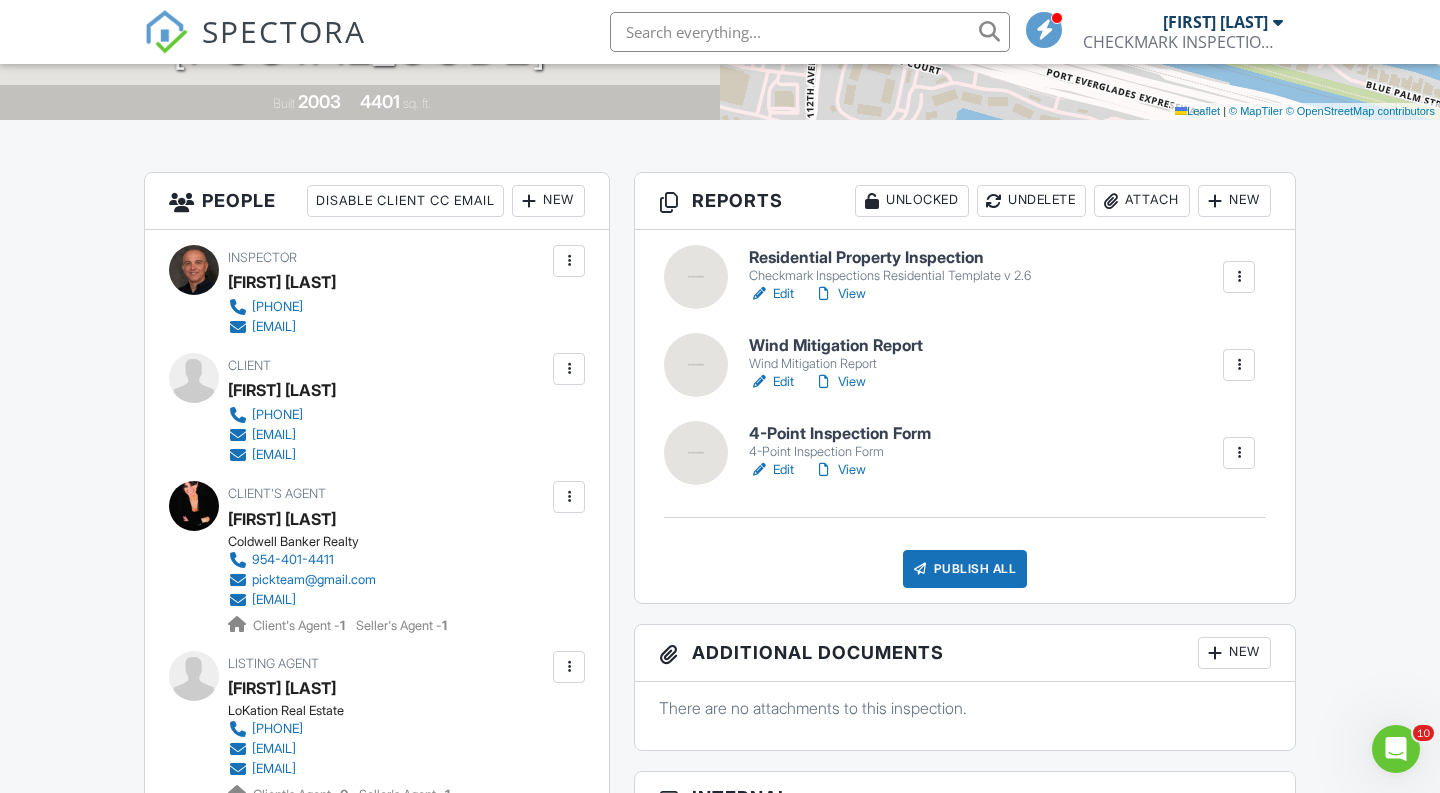 click on "Edit" at bounding box center [771, 470] 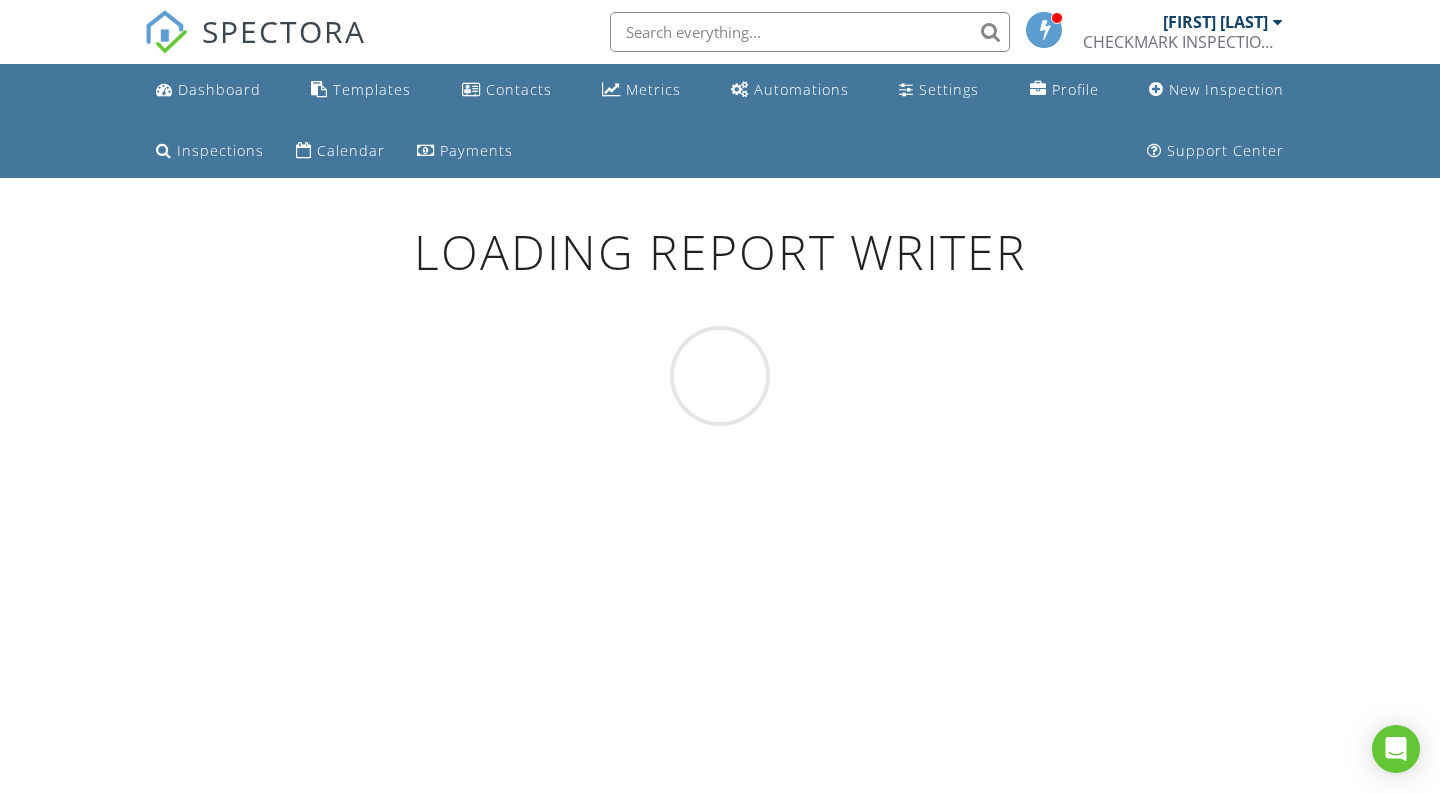 scroll, scrollTop: 0, scrollLeft: 0, axis: both 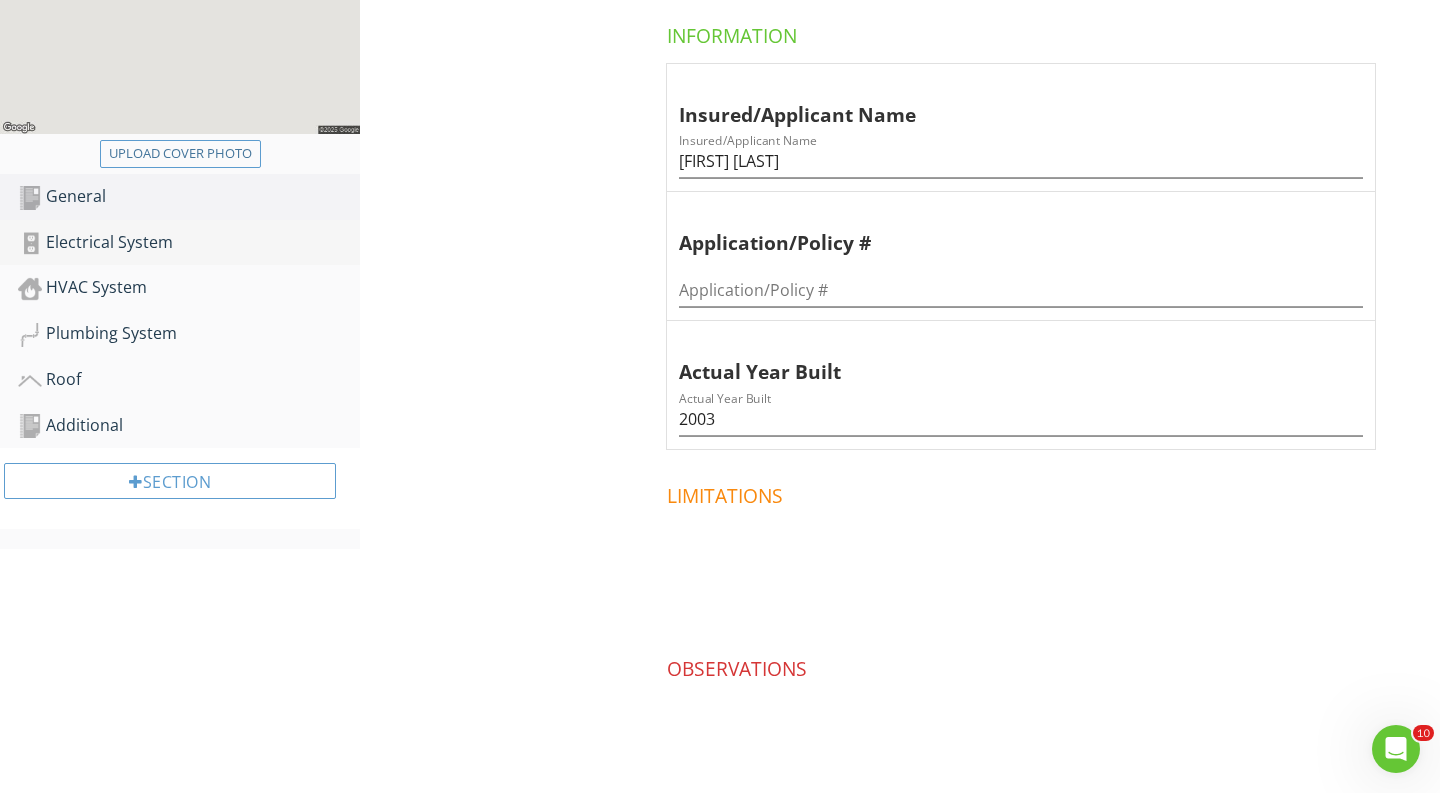 click on "Electrical System" at bounding box center (189, 243) 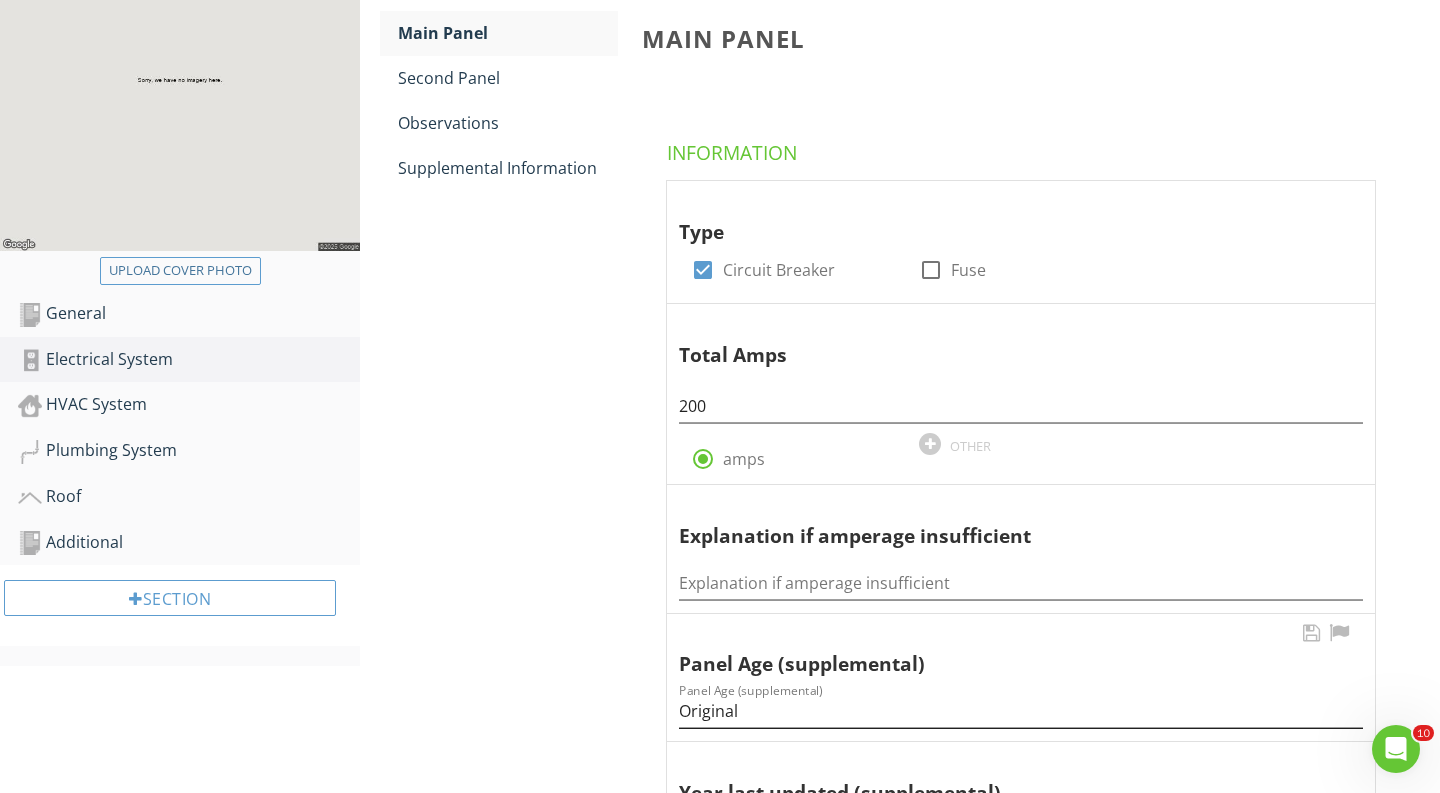 scroll, scrollTop: 151, scrollLeft: 0, axis: vertical 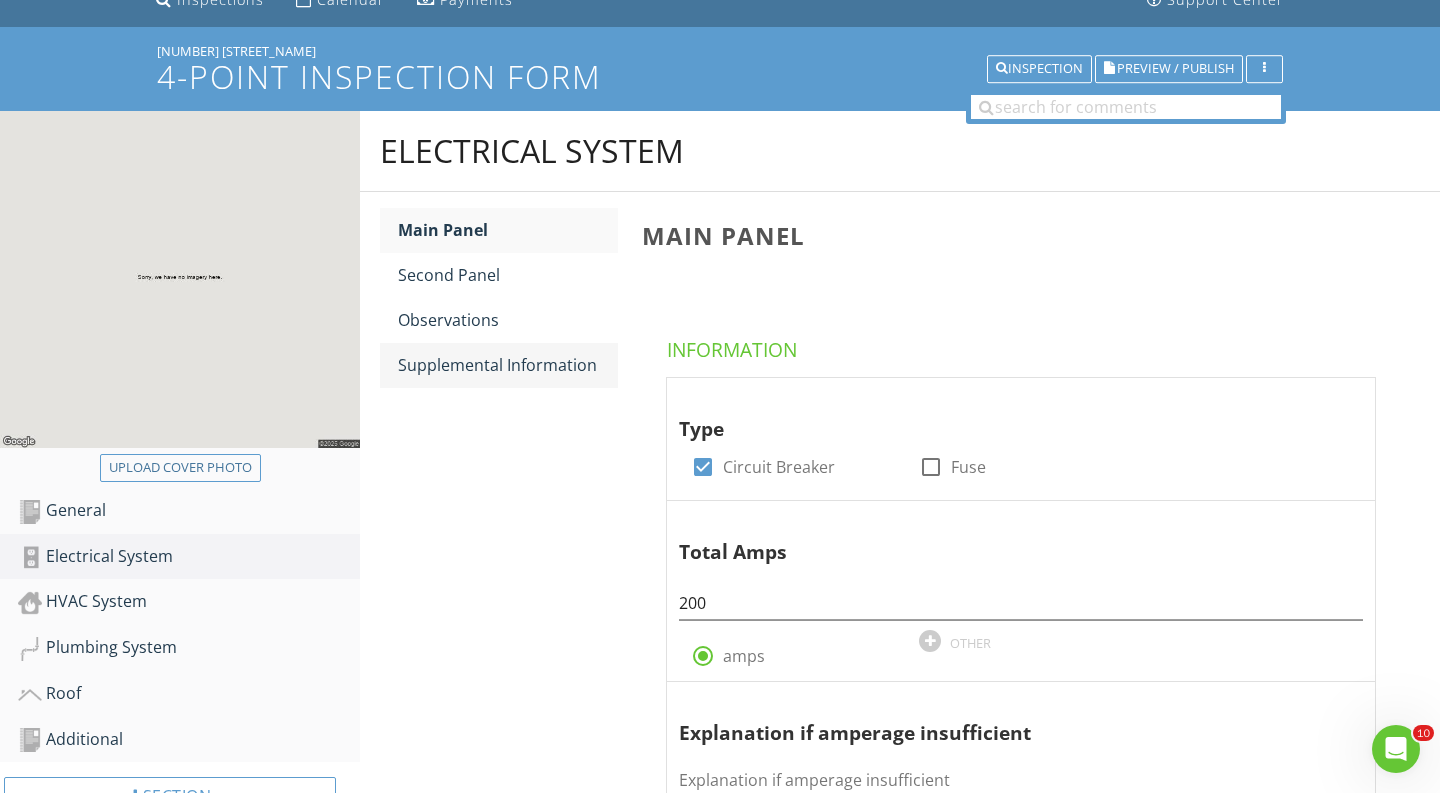 click on "Supplemental Information" at bounding box center [508, 365] 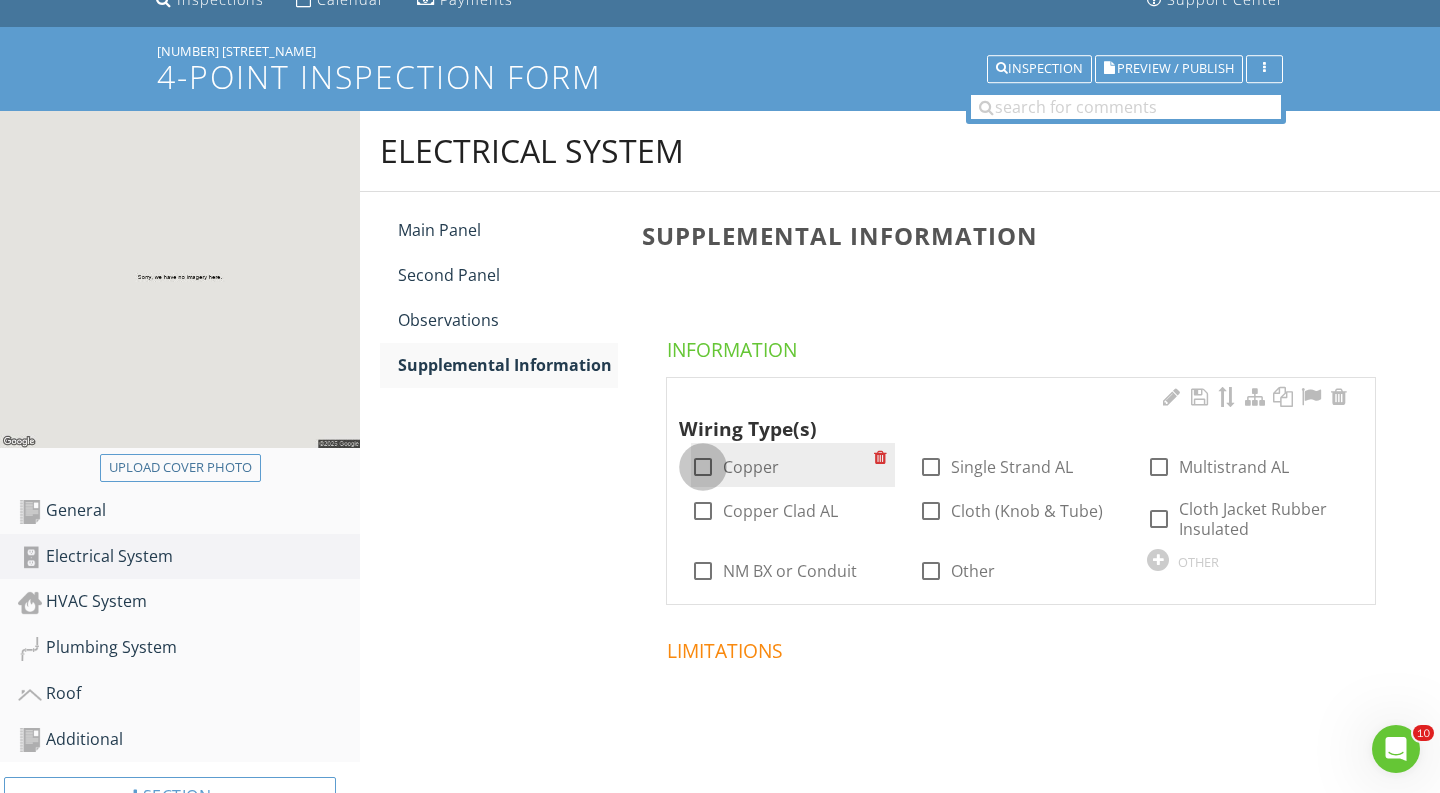 click at bounding box center [703, 467] 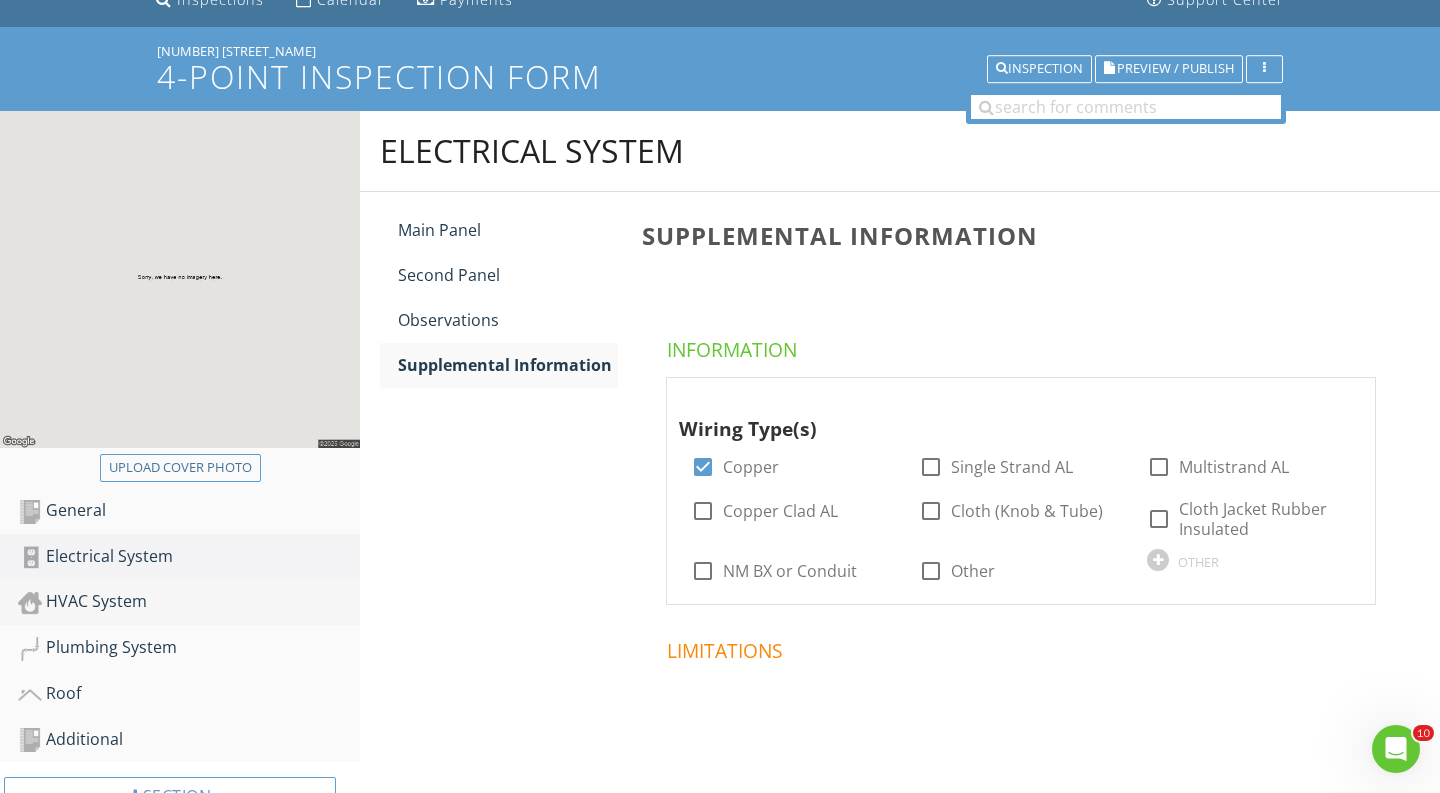 click on "HVAC System" at bounding box center [189, 602] 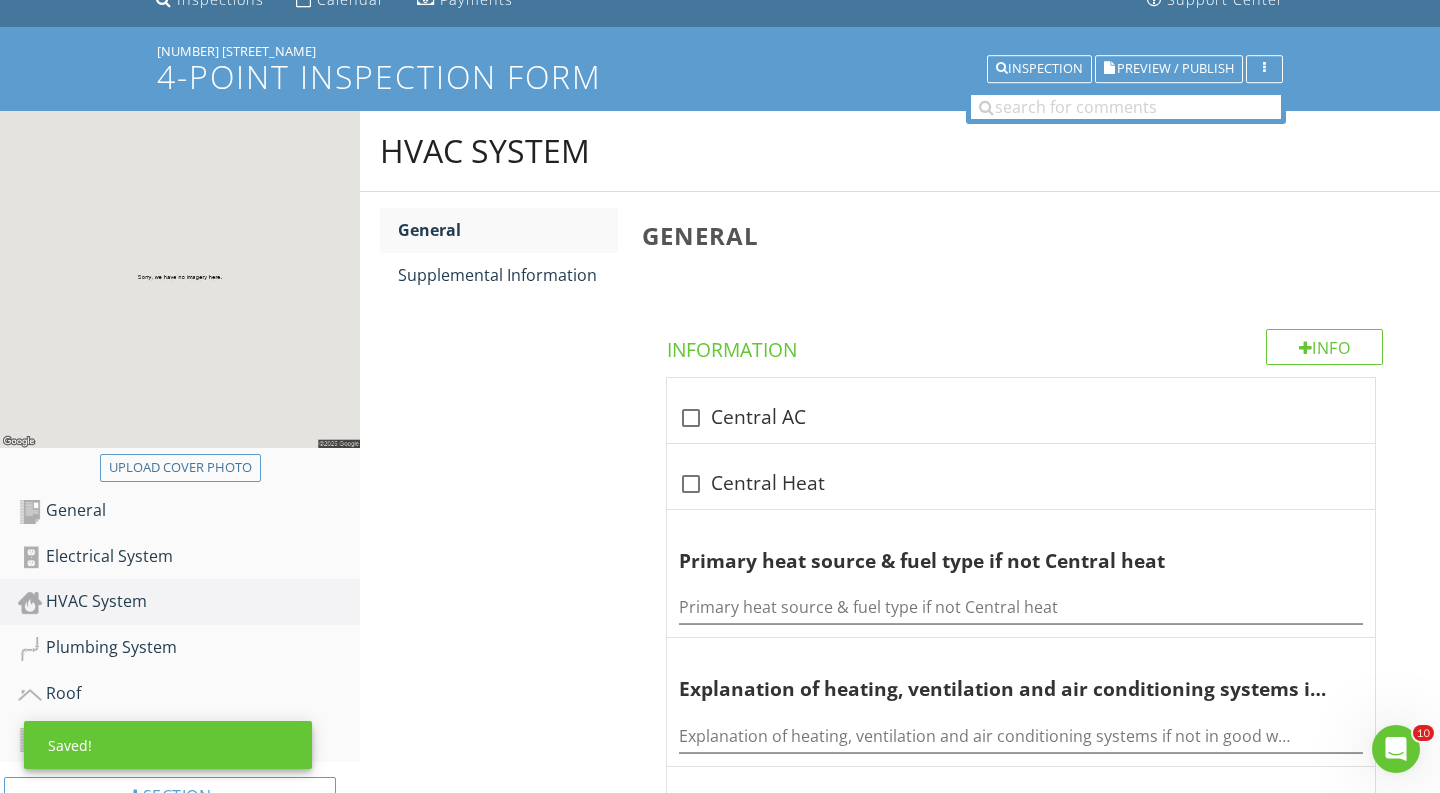 scroll, scrollTop: 93, scrollLeft: 0, axis: vertical 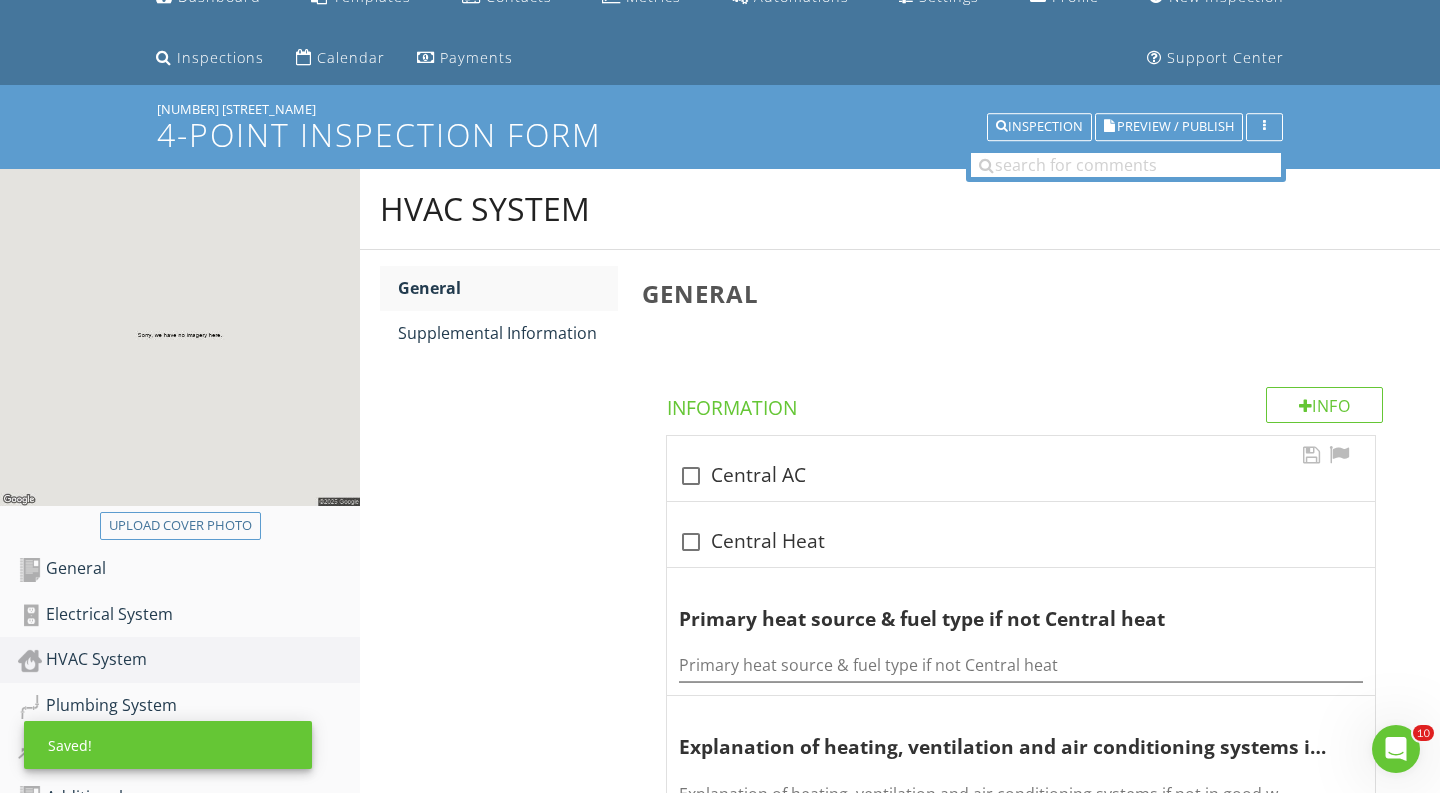 click at bounding box center (691, 476) 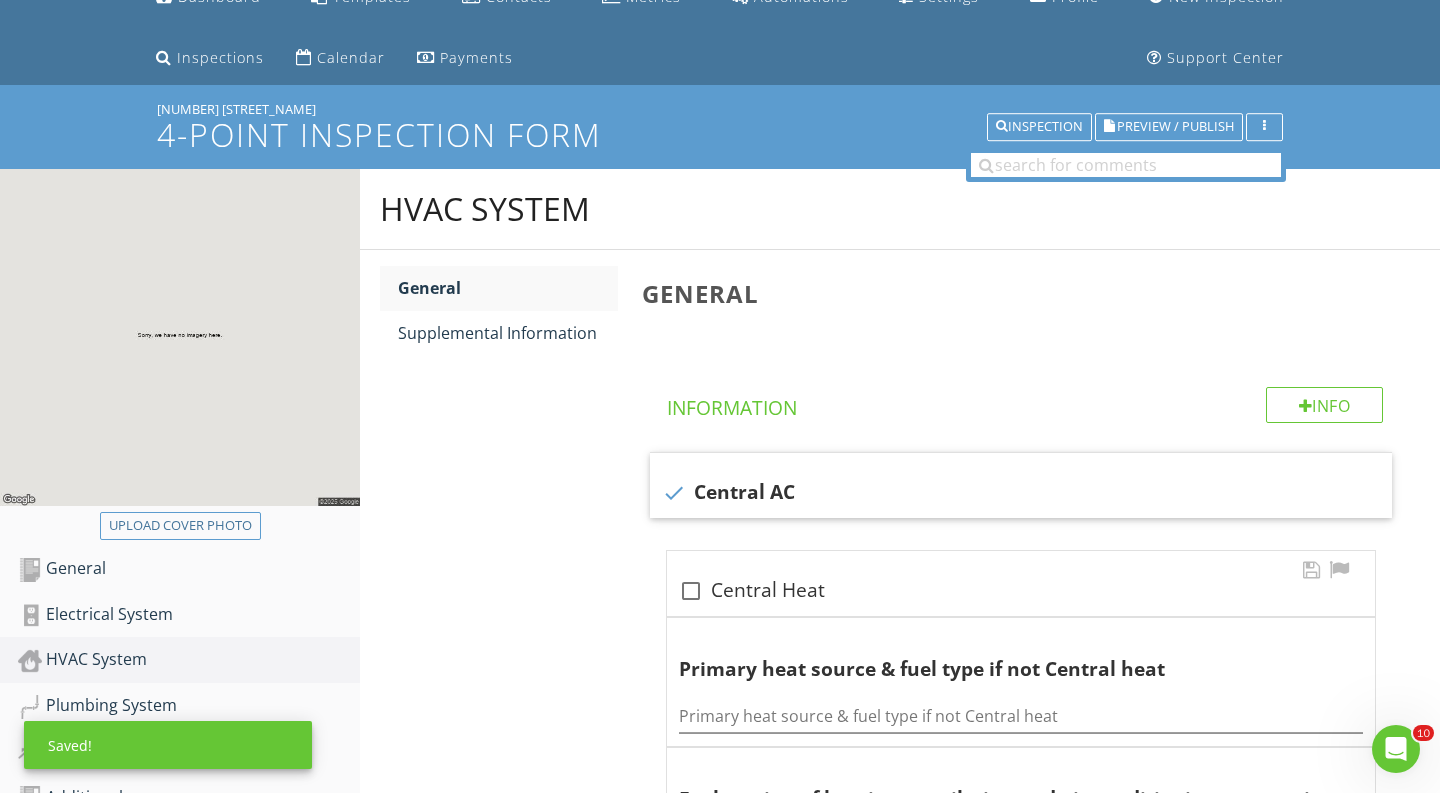 click at bounding box center [691, 591] 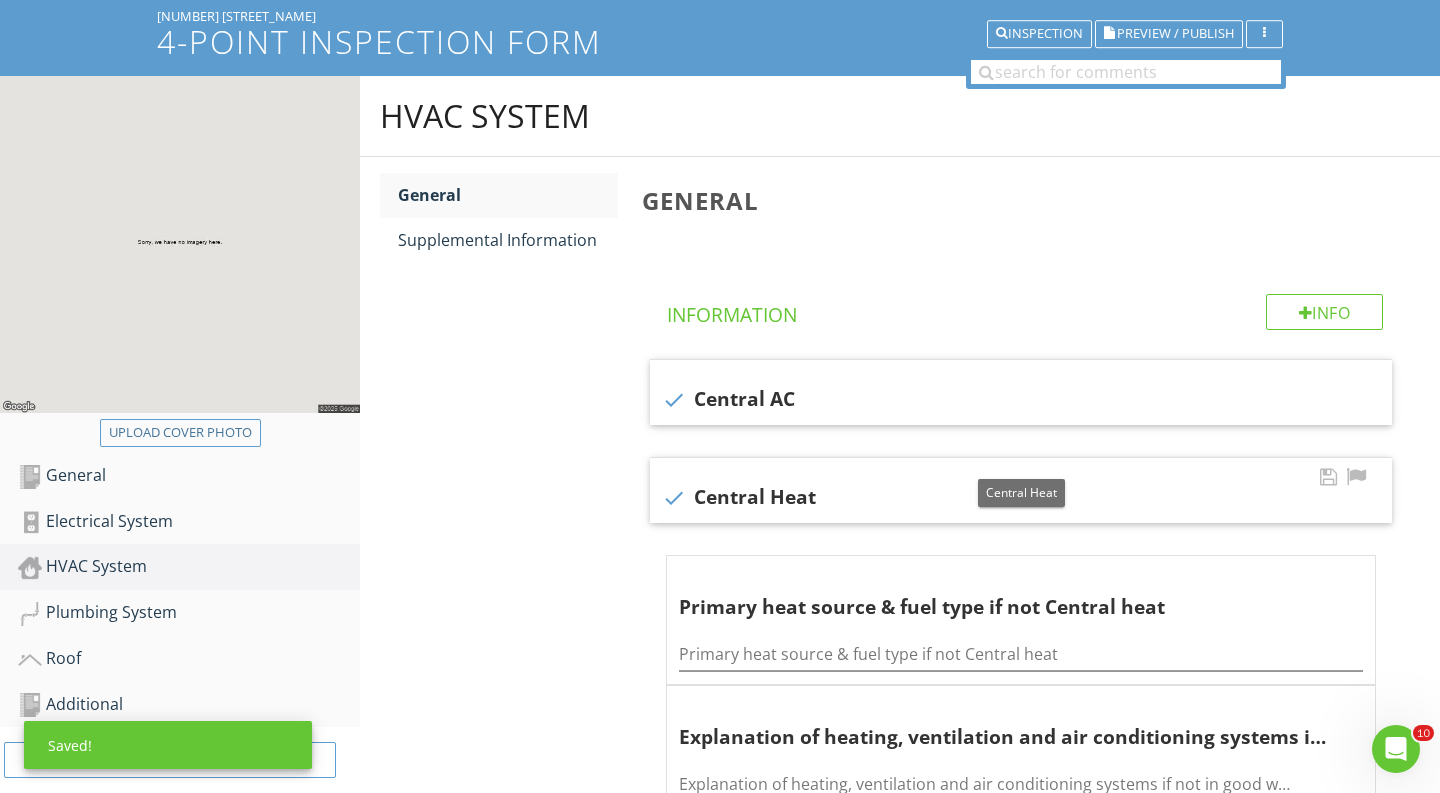 scroll, scrollTop: 298, scrollLeft: 0, axis: vertical 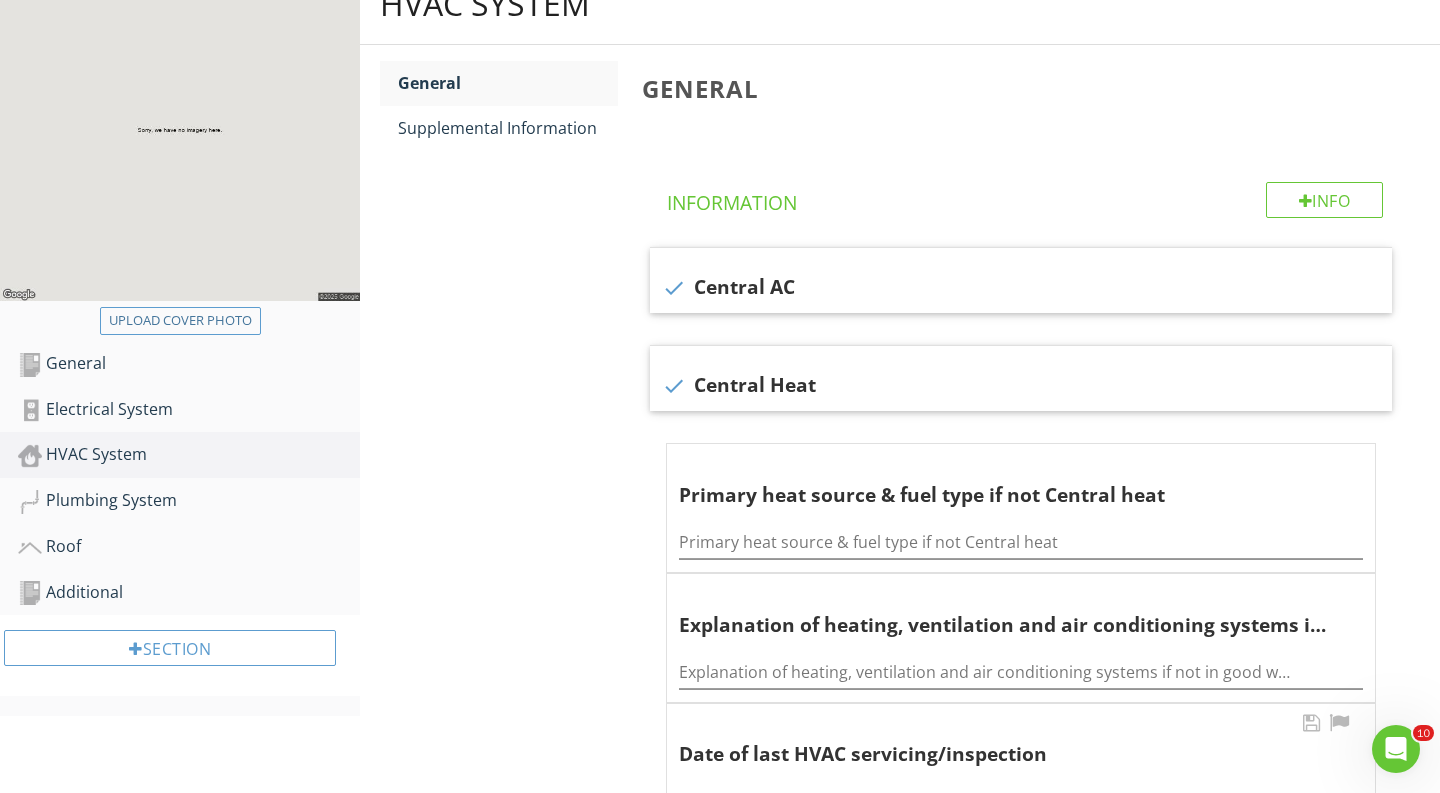 click at bounding box center [1021, 801] 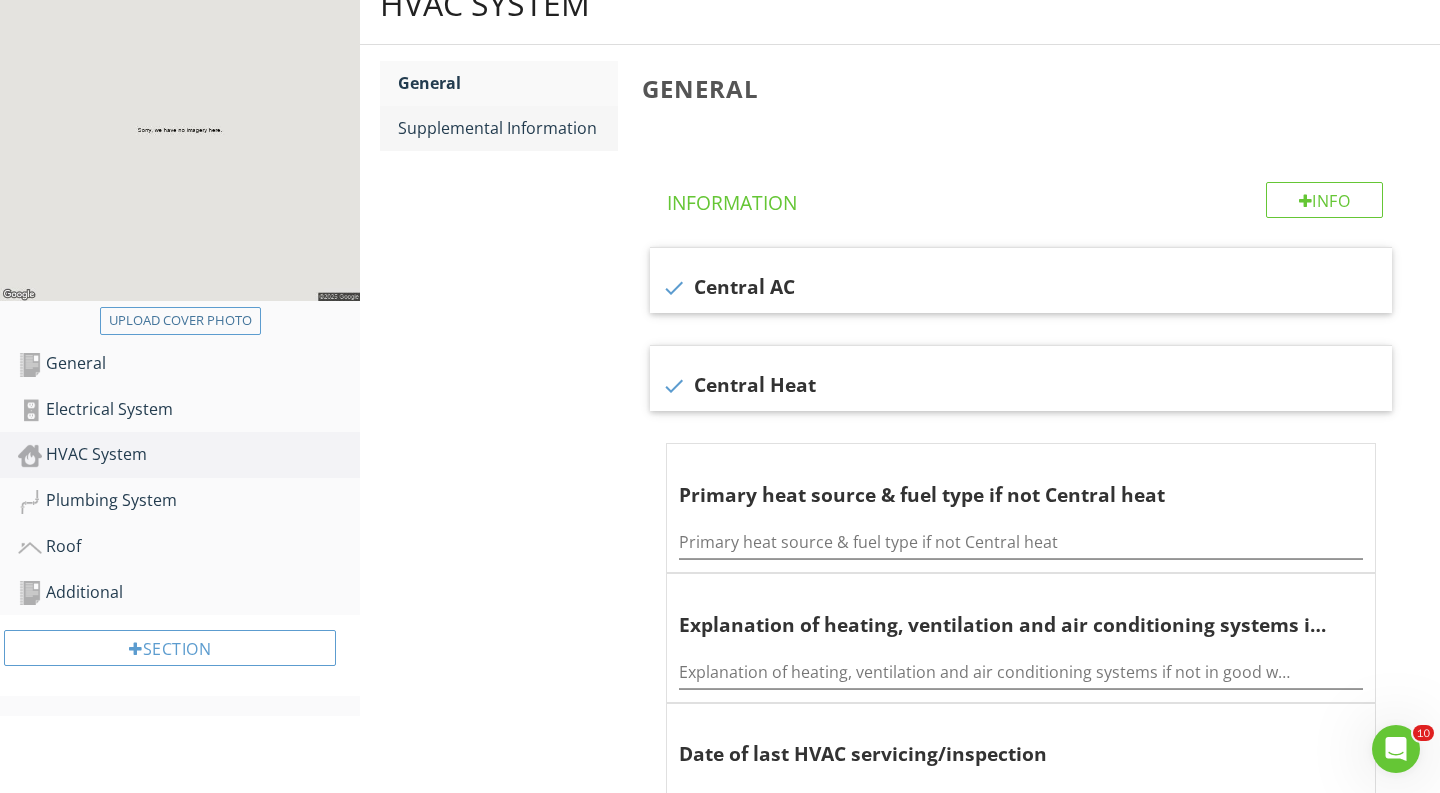 type on "Unknown" 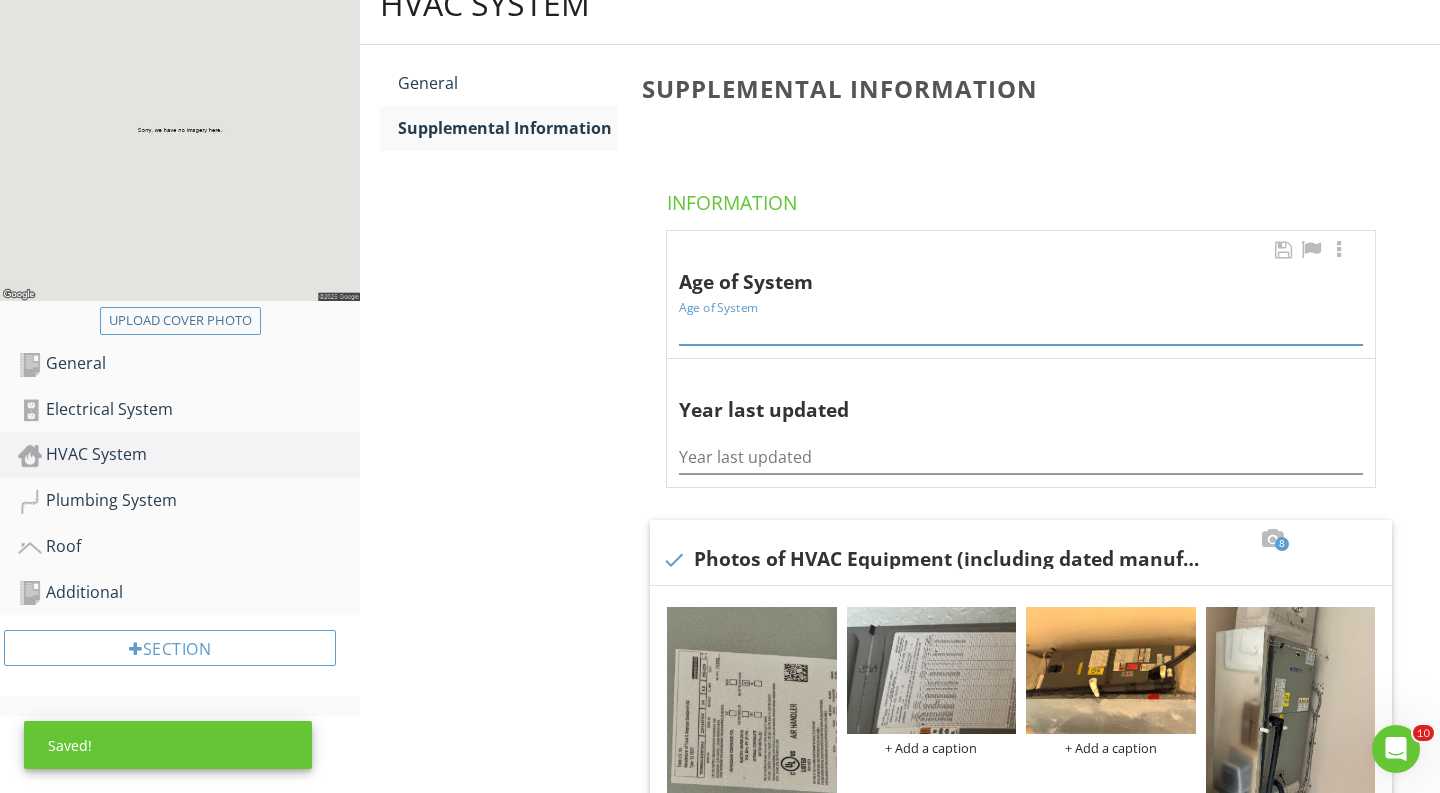 click at bounding box center [1021, 328] 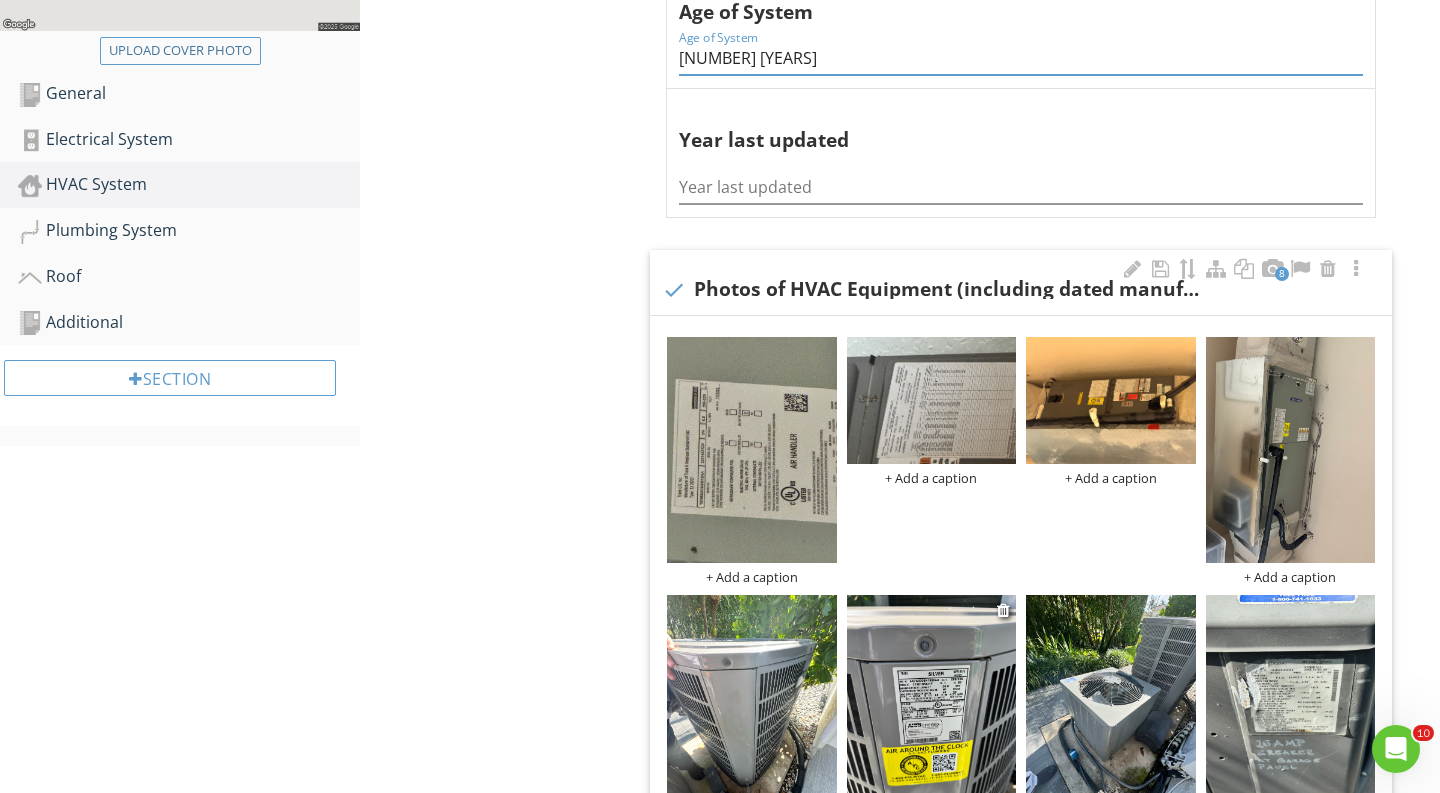scroll, scrollTop: 605, scrollLeft: 0, axis: vertical 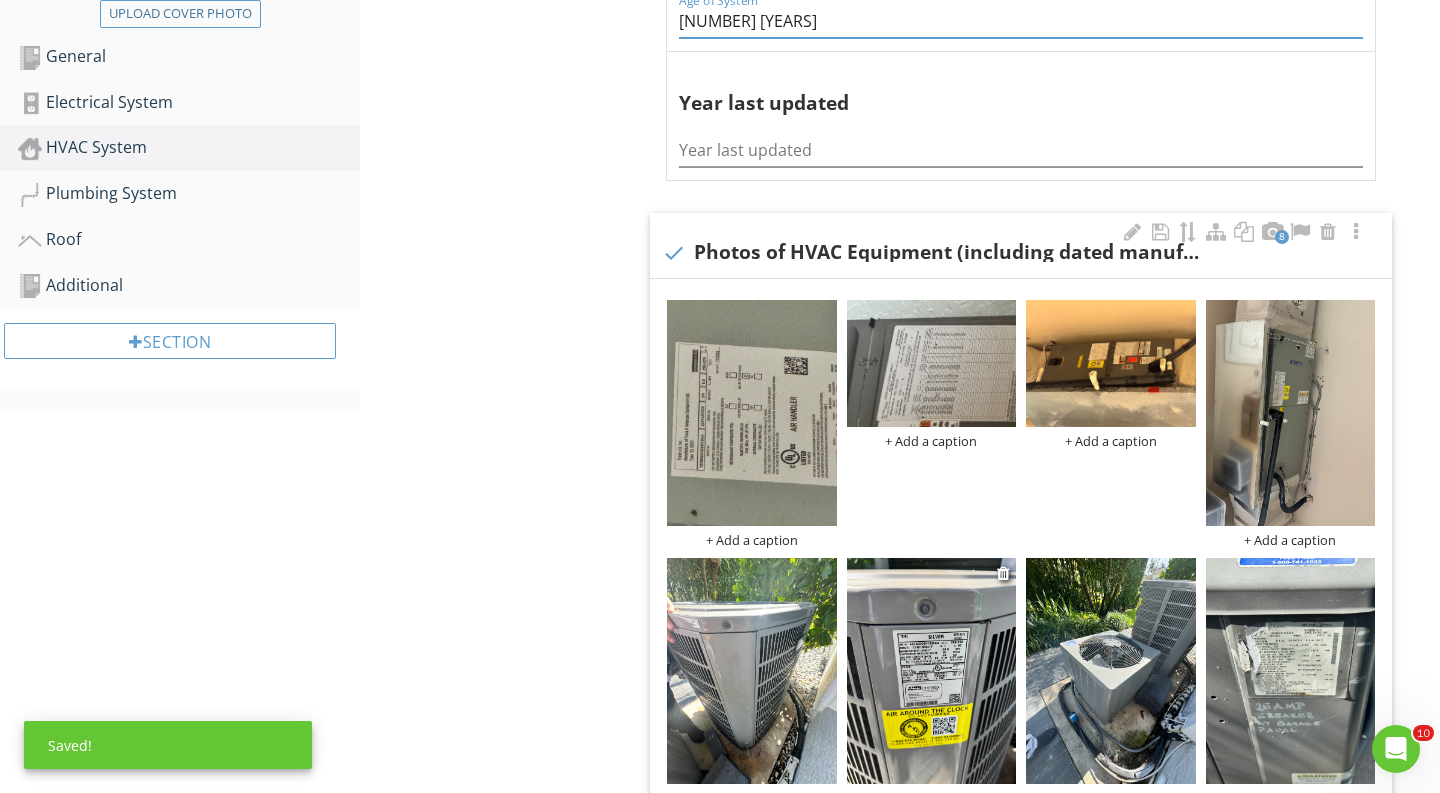type on "12 yrs" 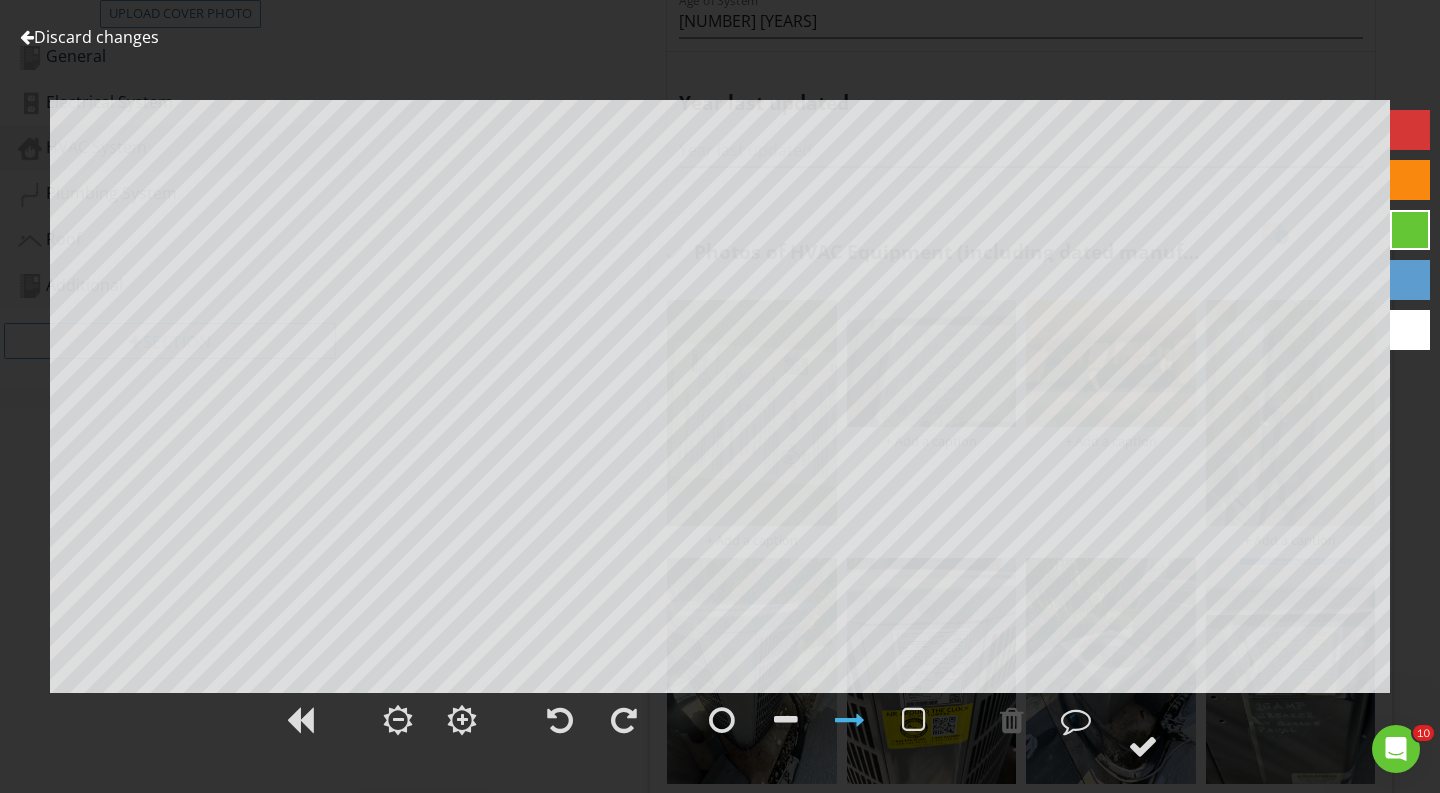 click on "Discard changes" at bounding box center (89, 37) 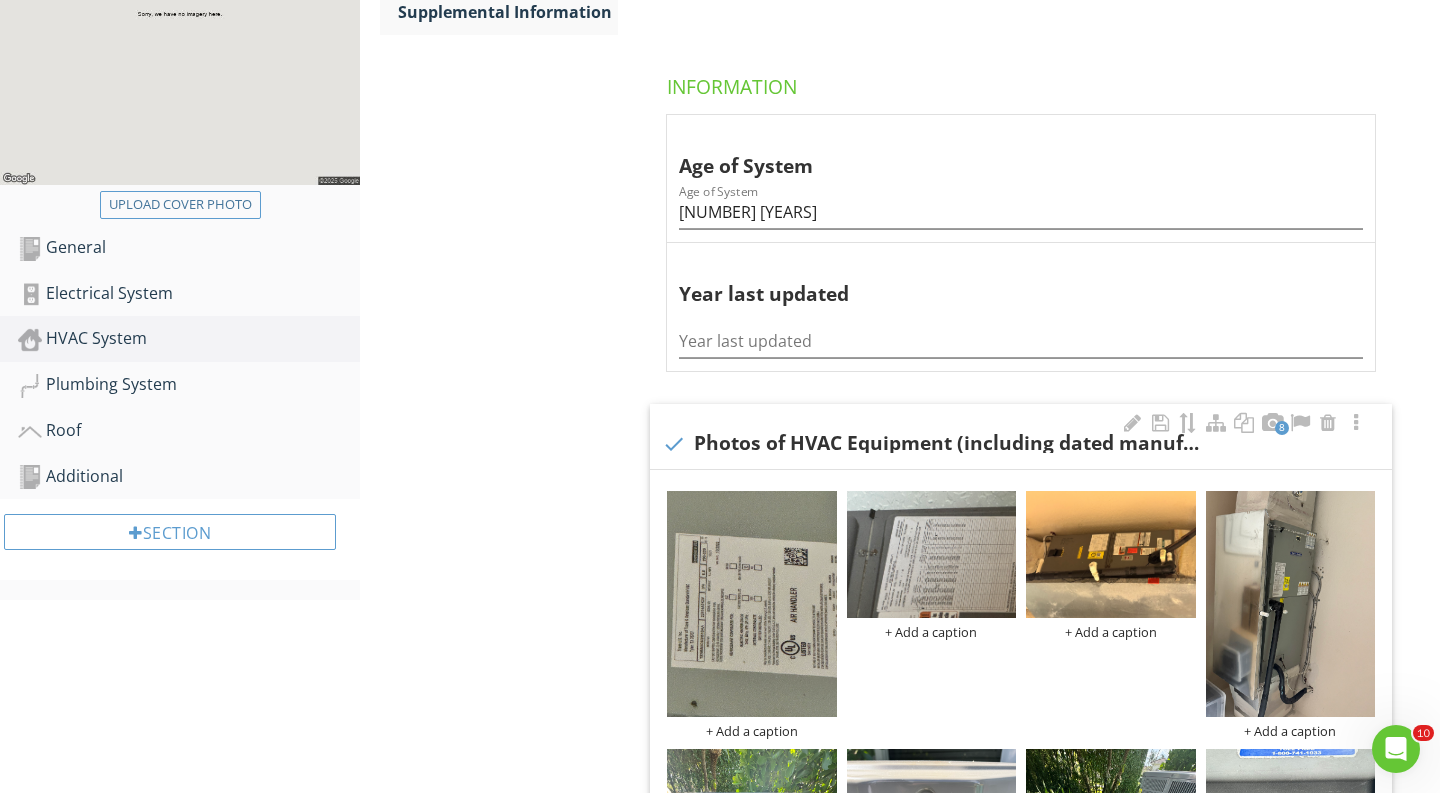 scroll, scrollTop: 381, scrollLeft: 0, axis: vertical 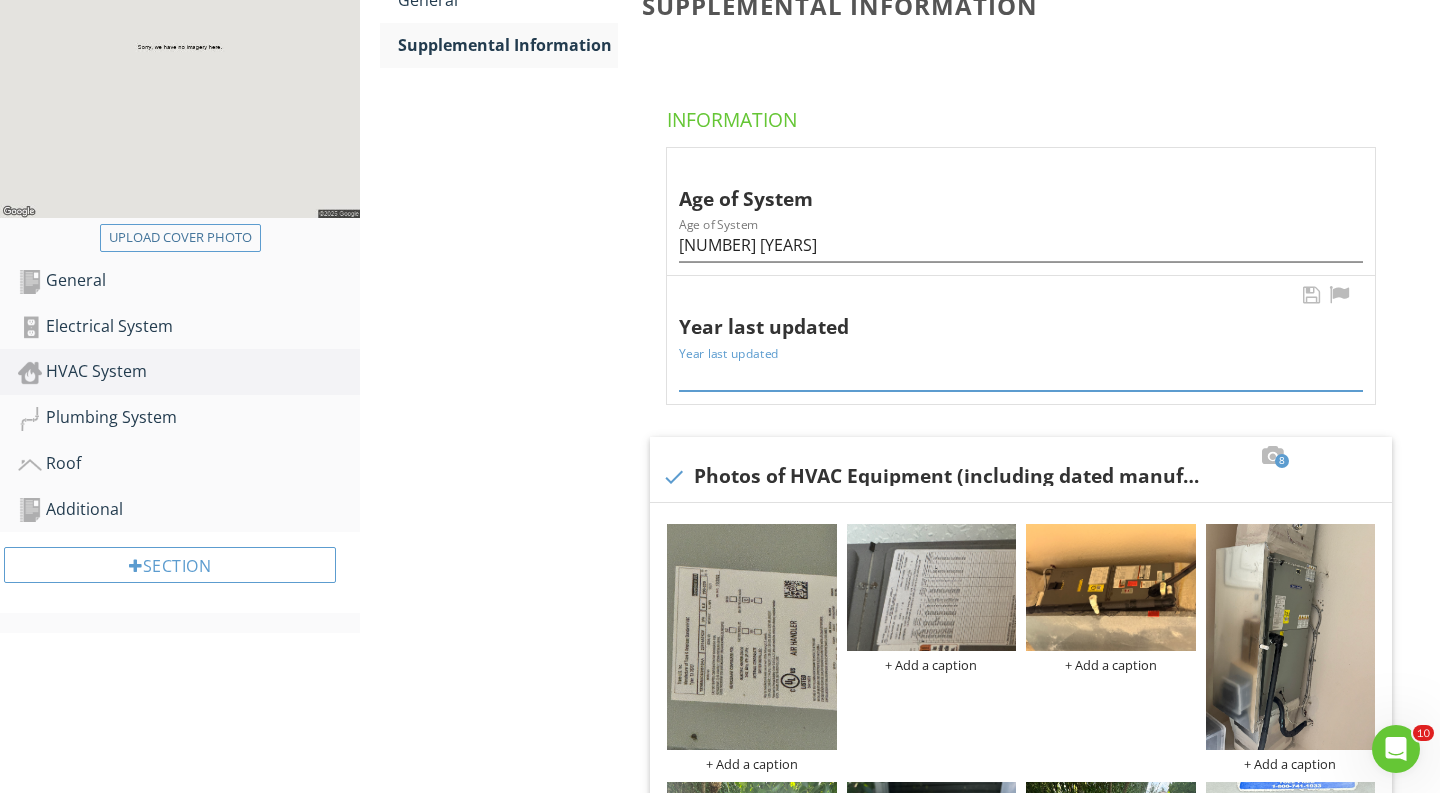 click at bounding box center [1021, 374] 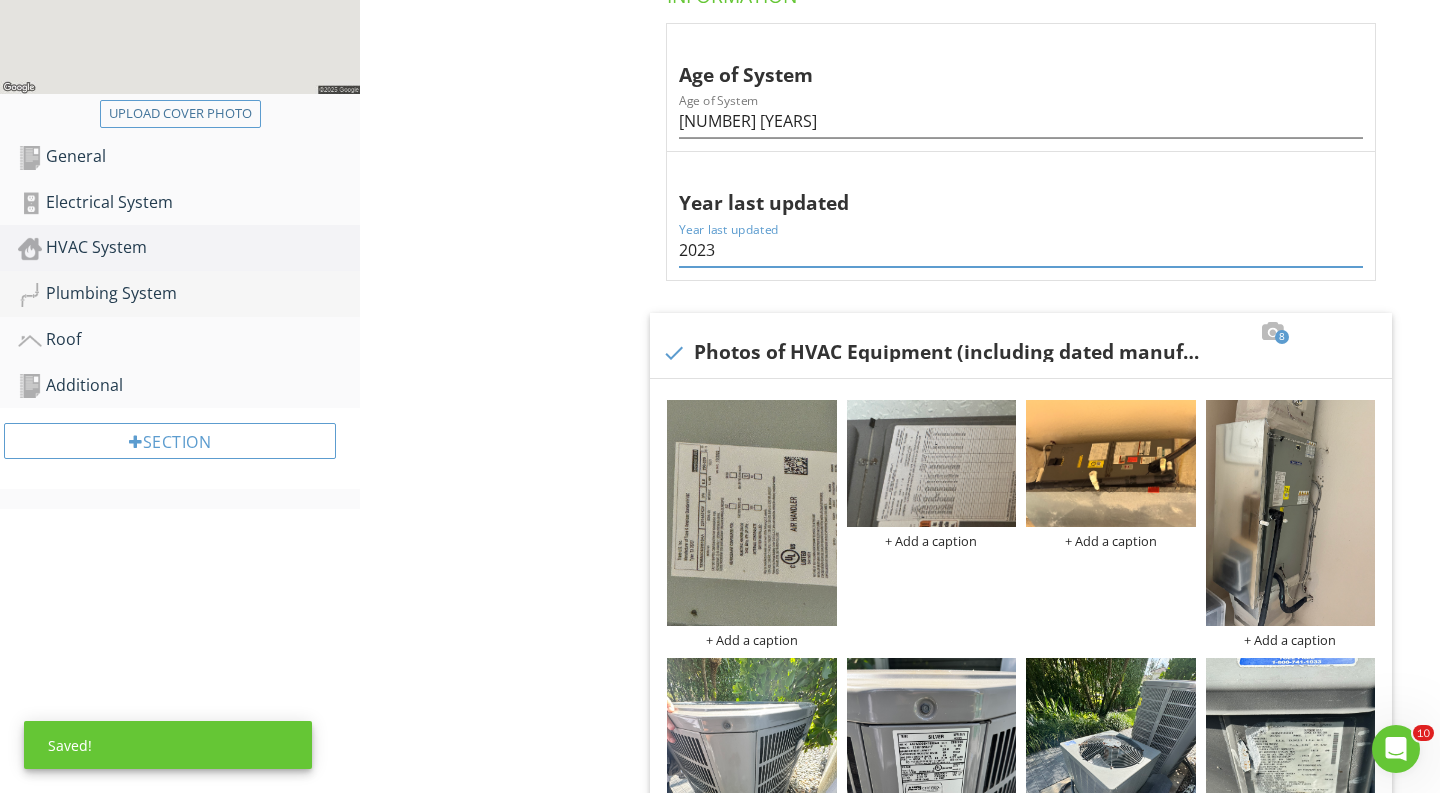 type on "2023" 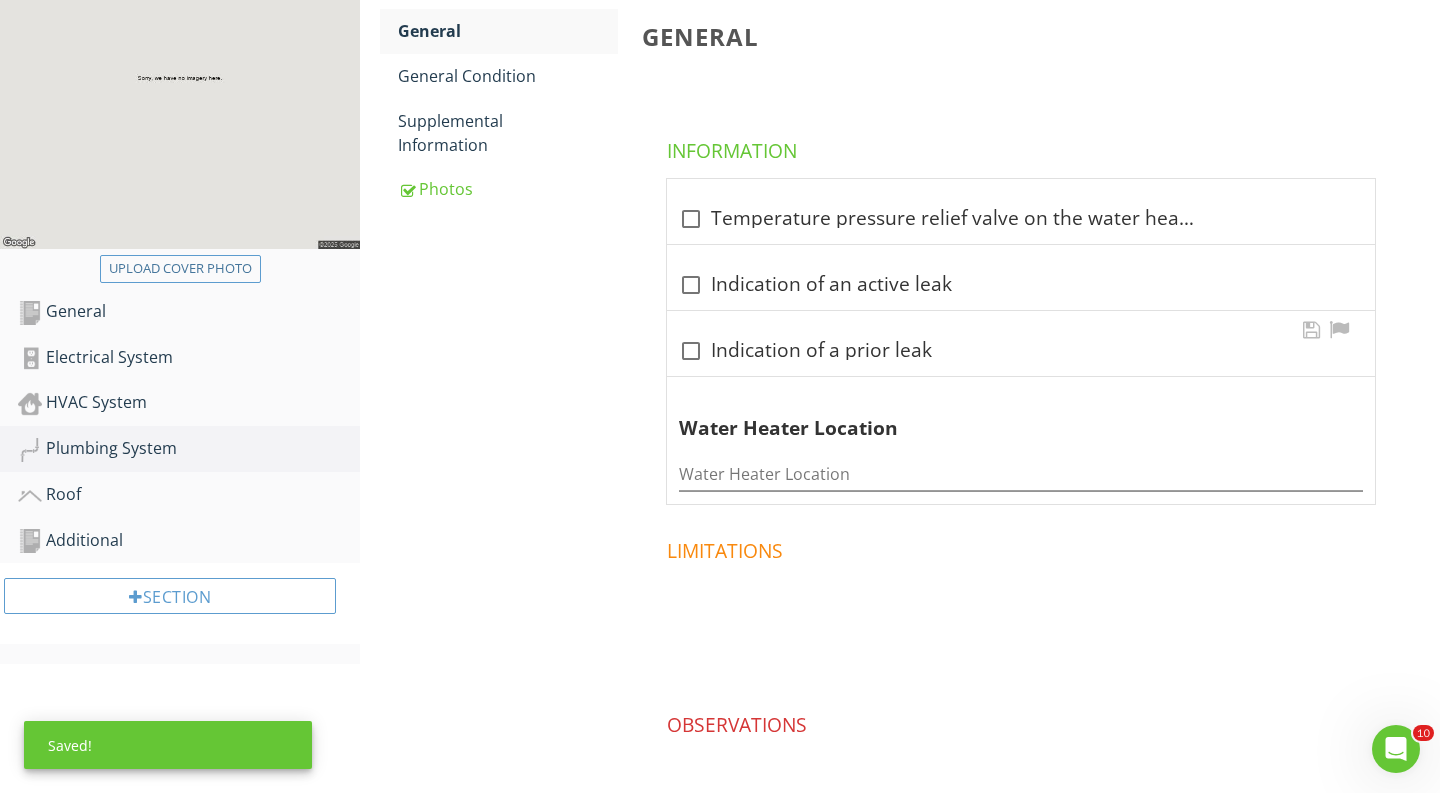 scroll, scrollTop: 215, scrollLeft: 0, axis: vertical 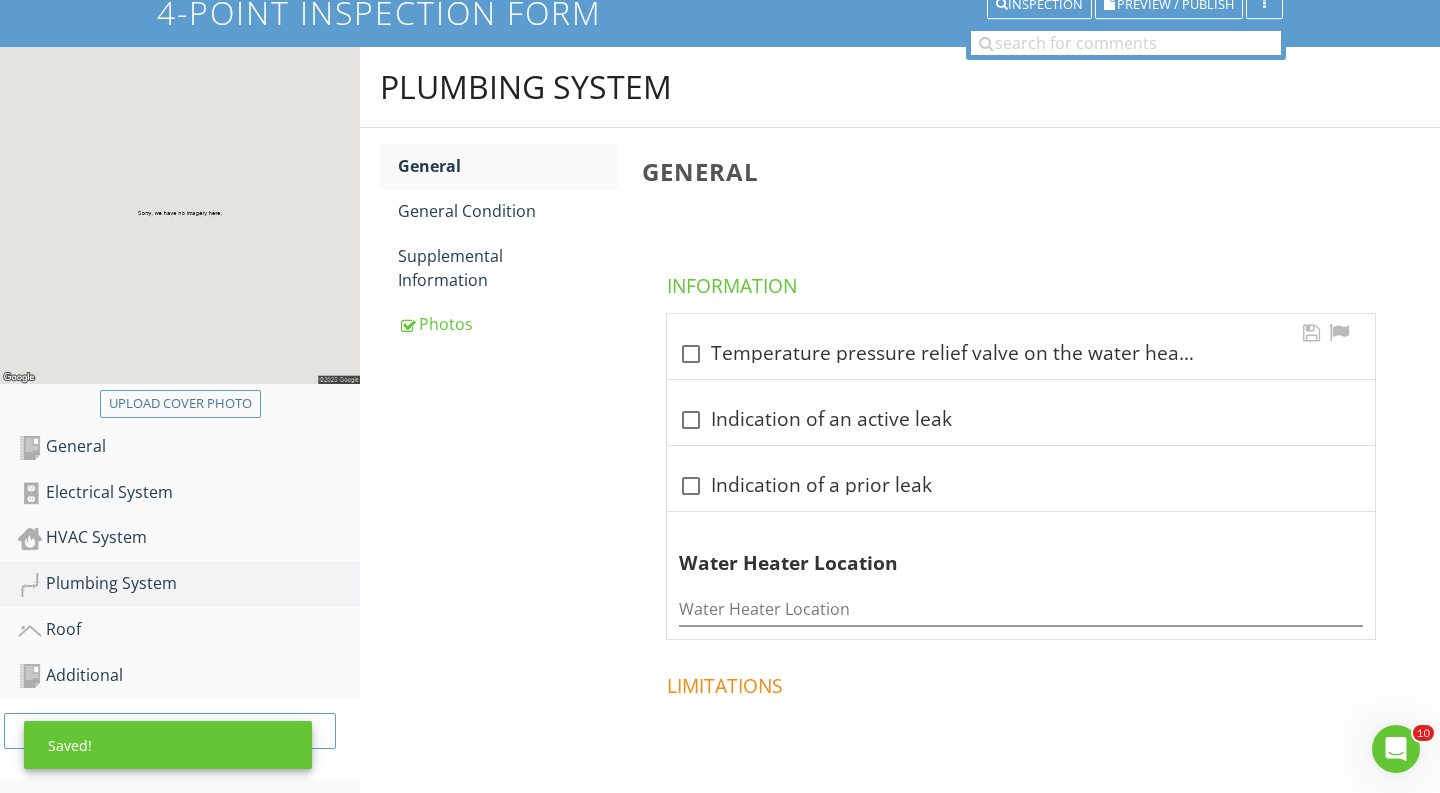 click at bounding box center [691, 354] 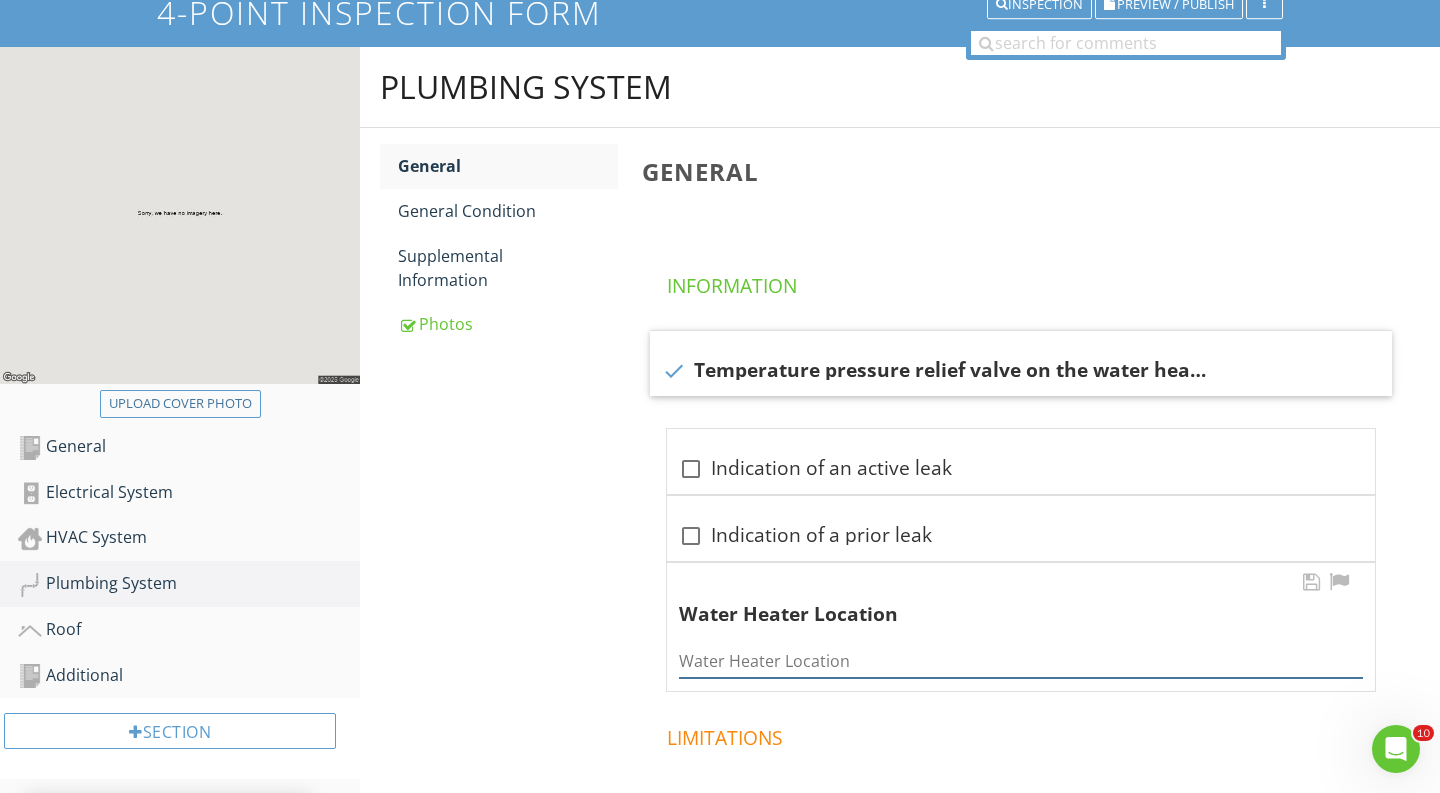 click at bounding box center (1021, 661) 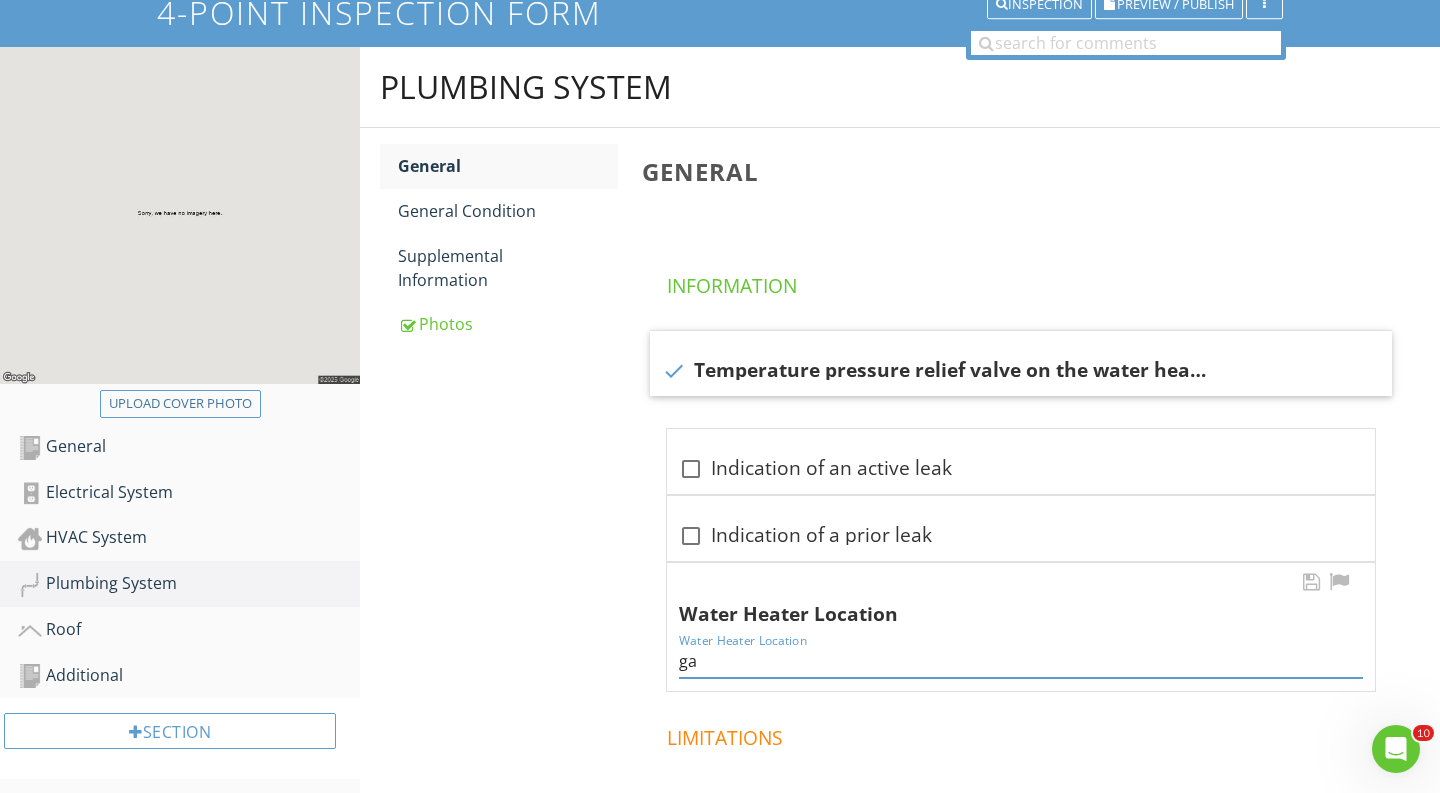 type on "g" 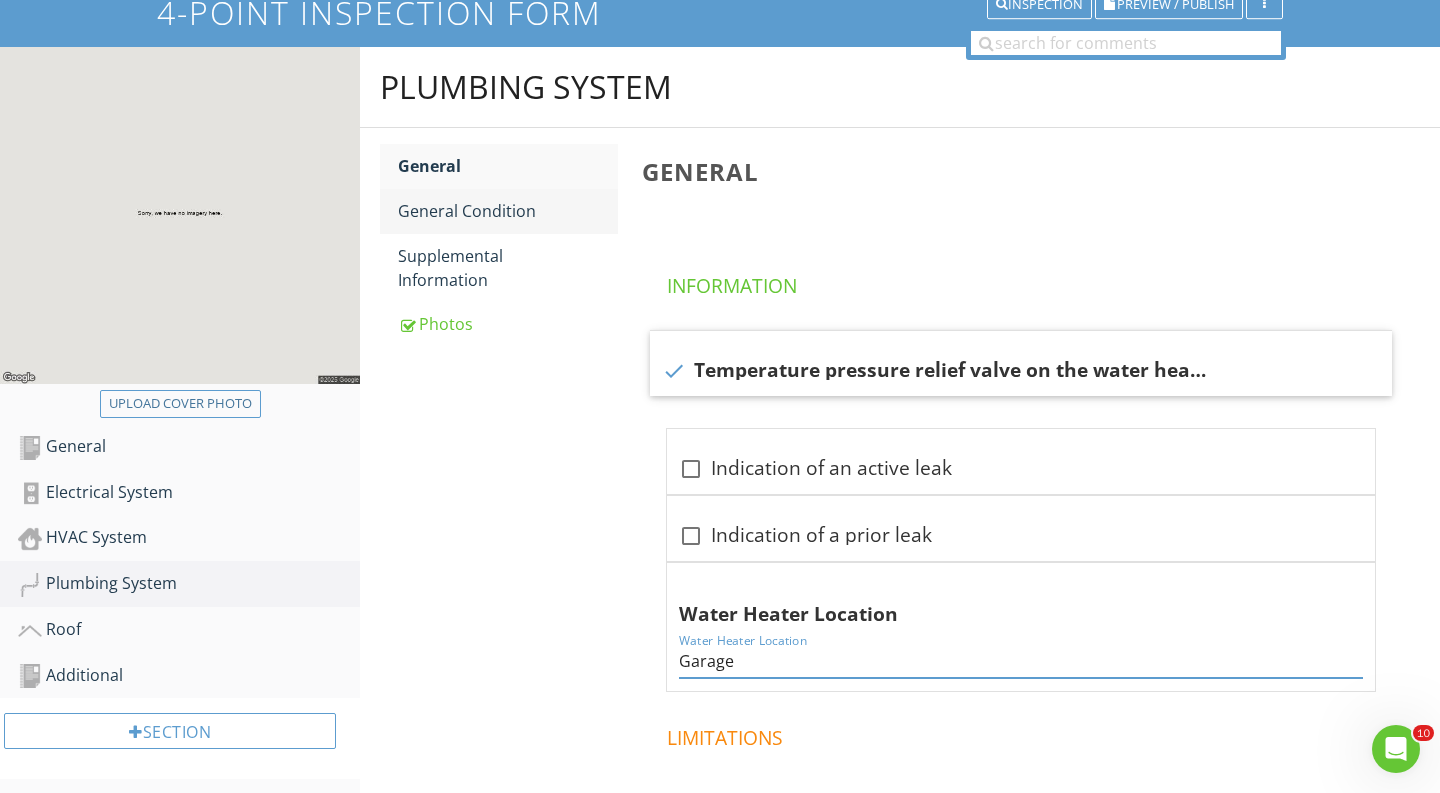 type on "Garage" 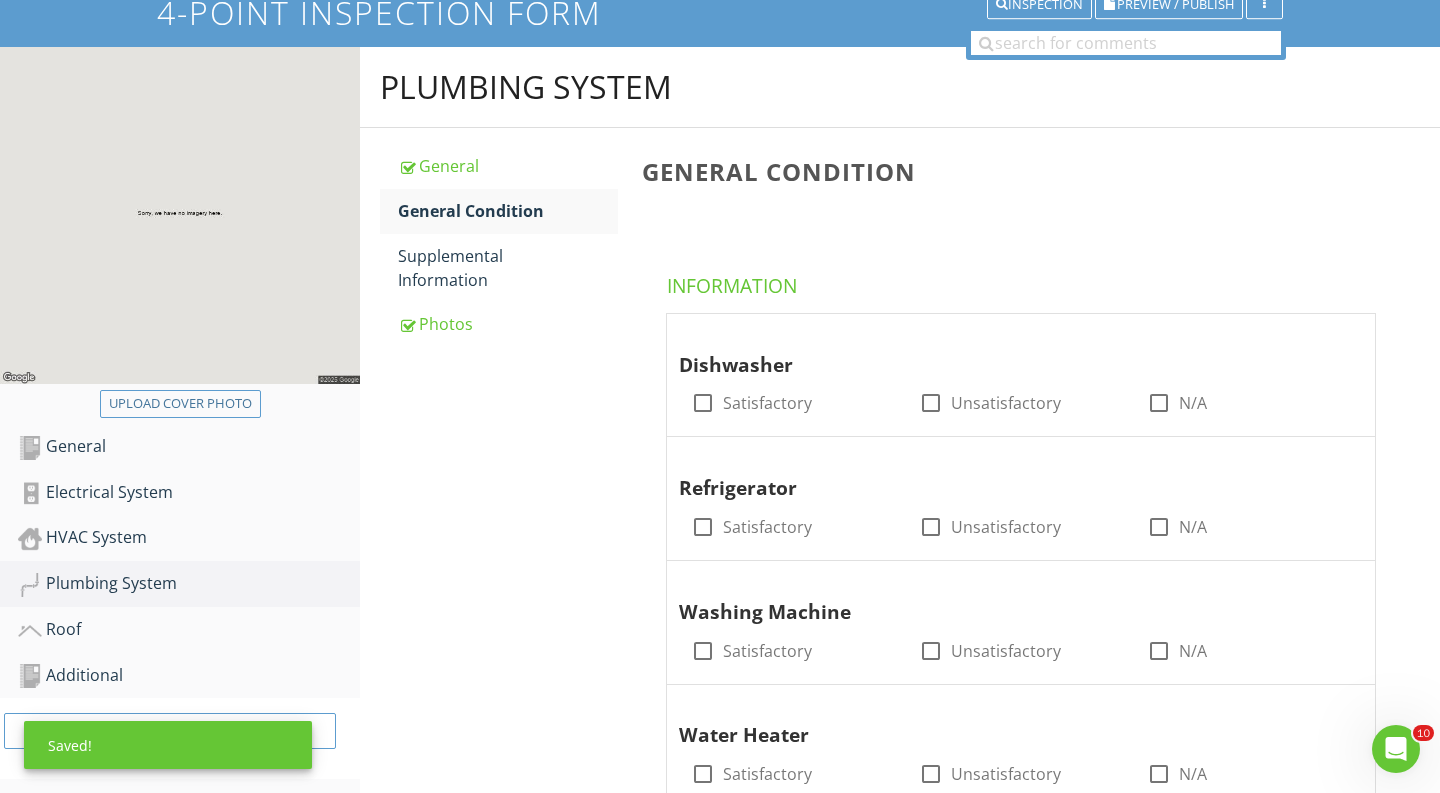 scroll, scrollTop: 300, scrollLeft: 0, axis: vertical 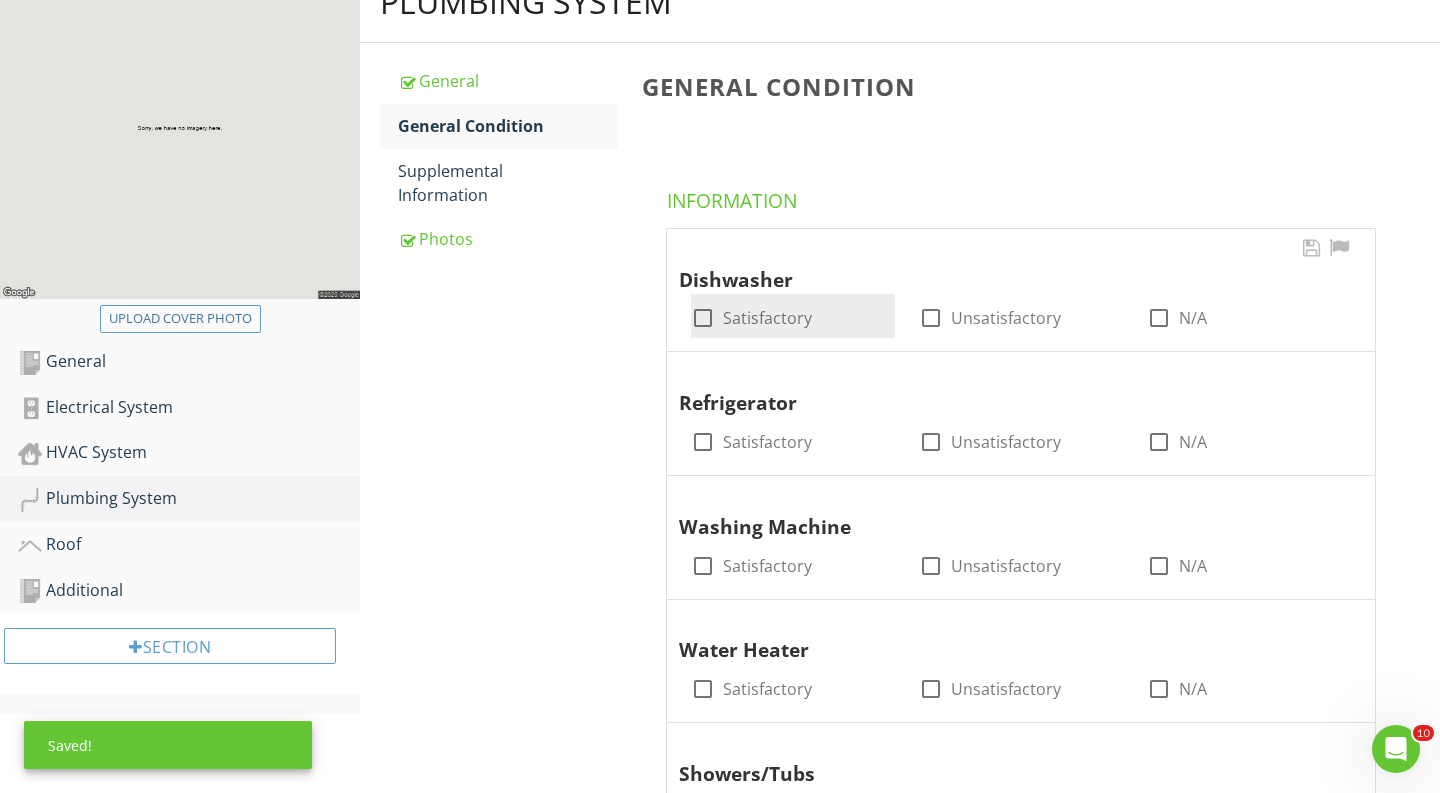 click at bounding box center [703, 318] 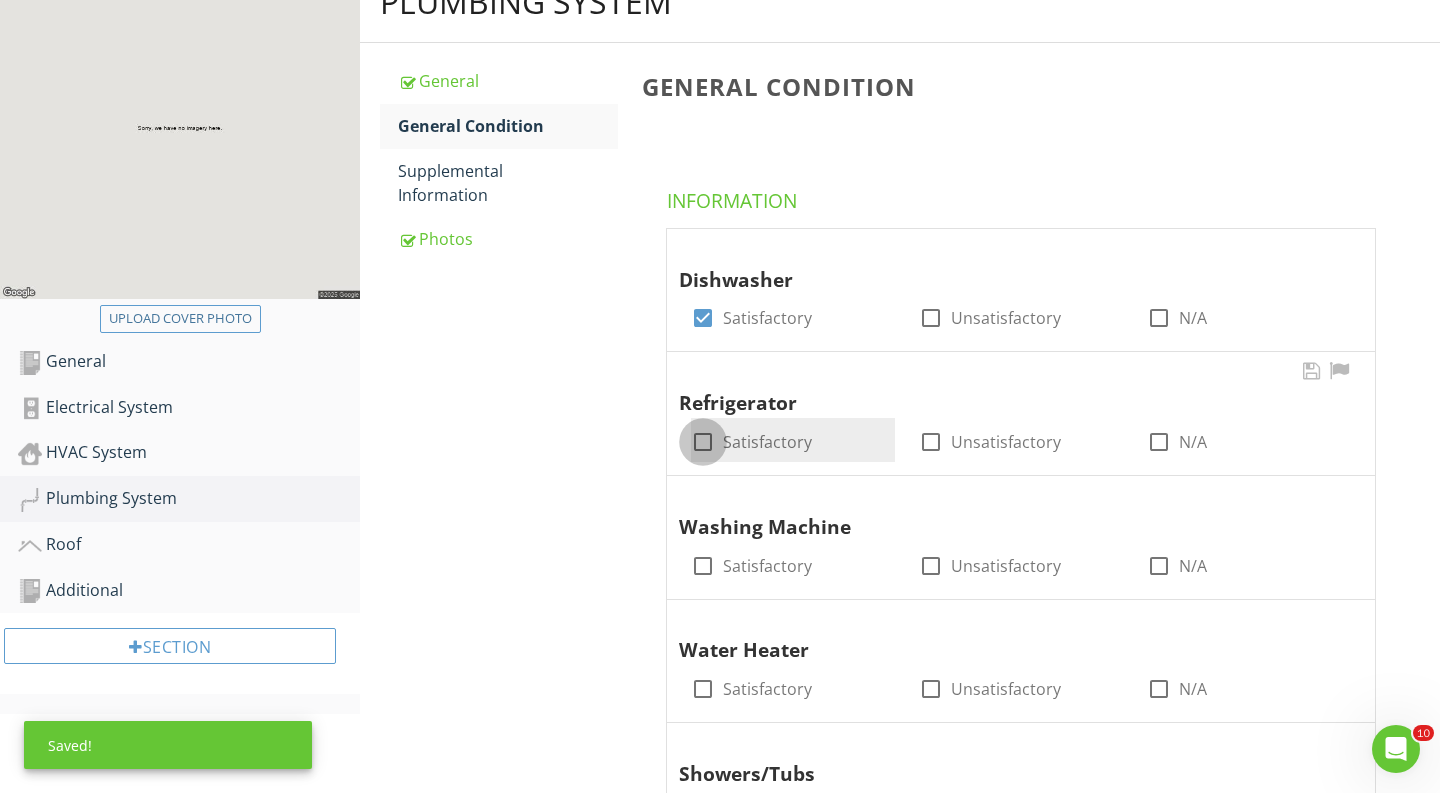 click at bounding box center (703, 442) 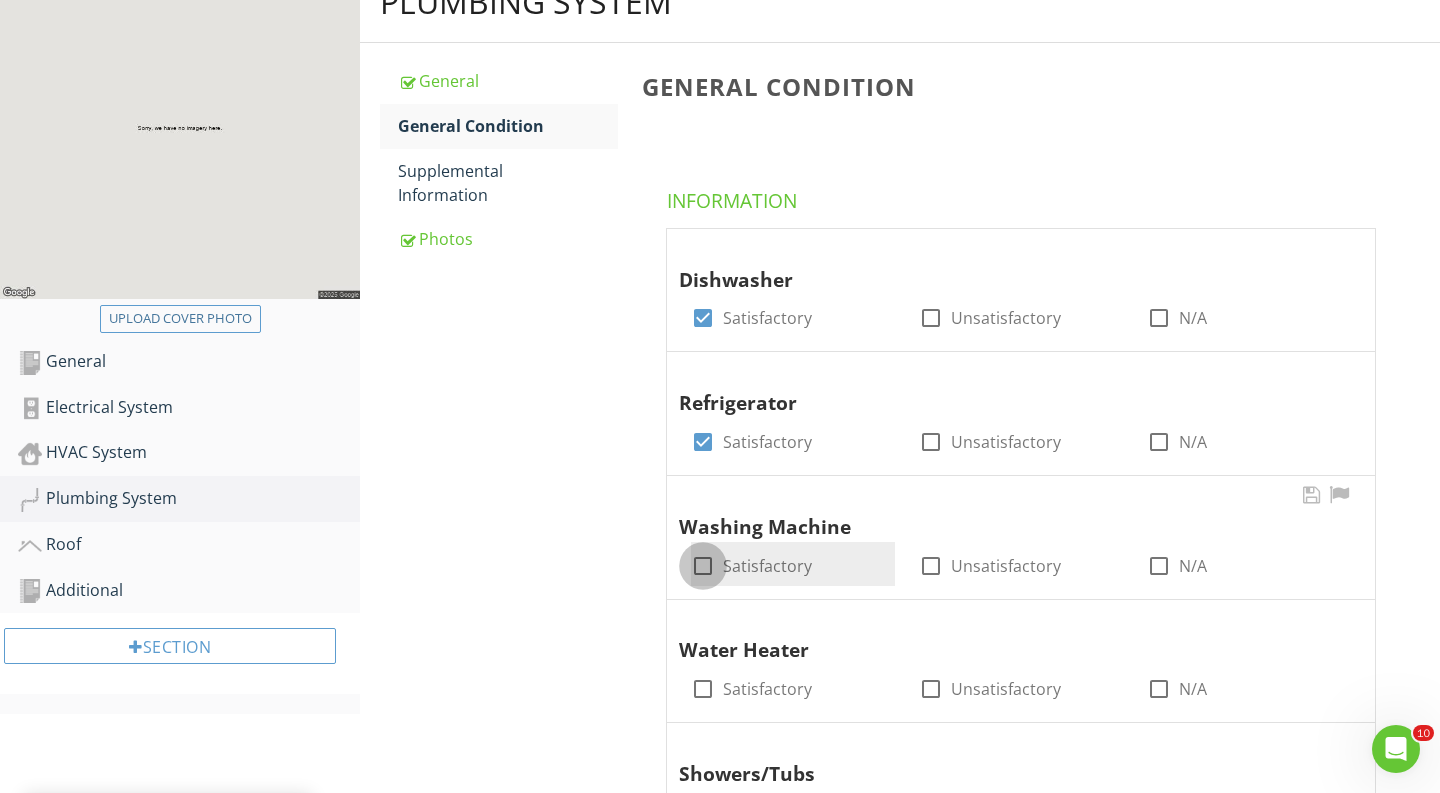 click at bounding box center [703, 566] 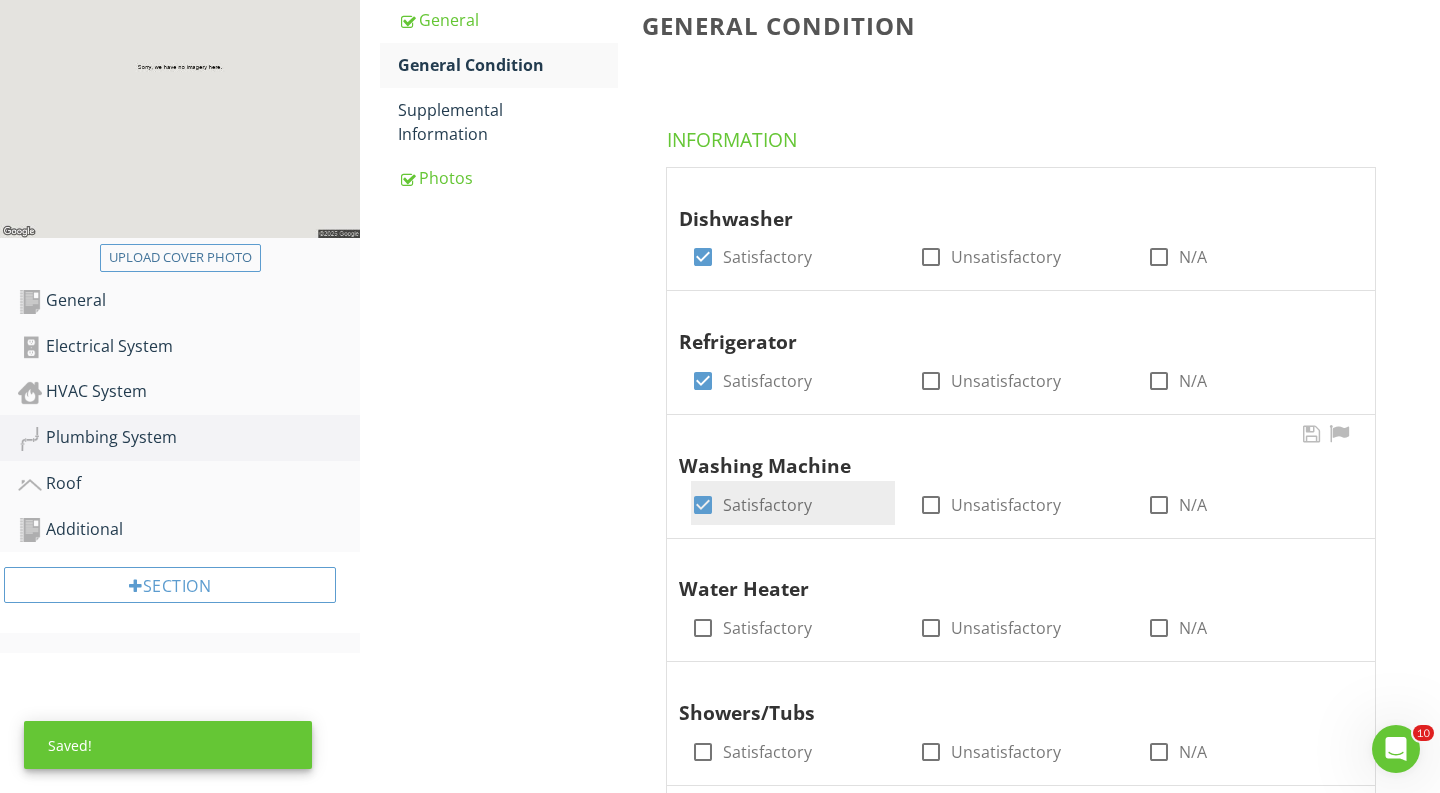 scroll, scrollTop: 538, scrollLeft: 0, axis: vertical 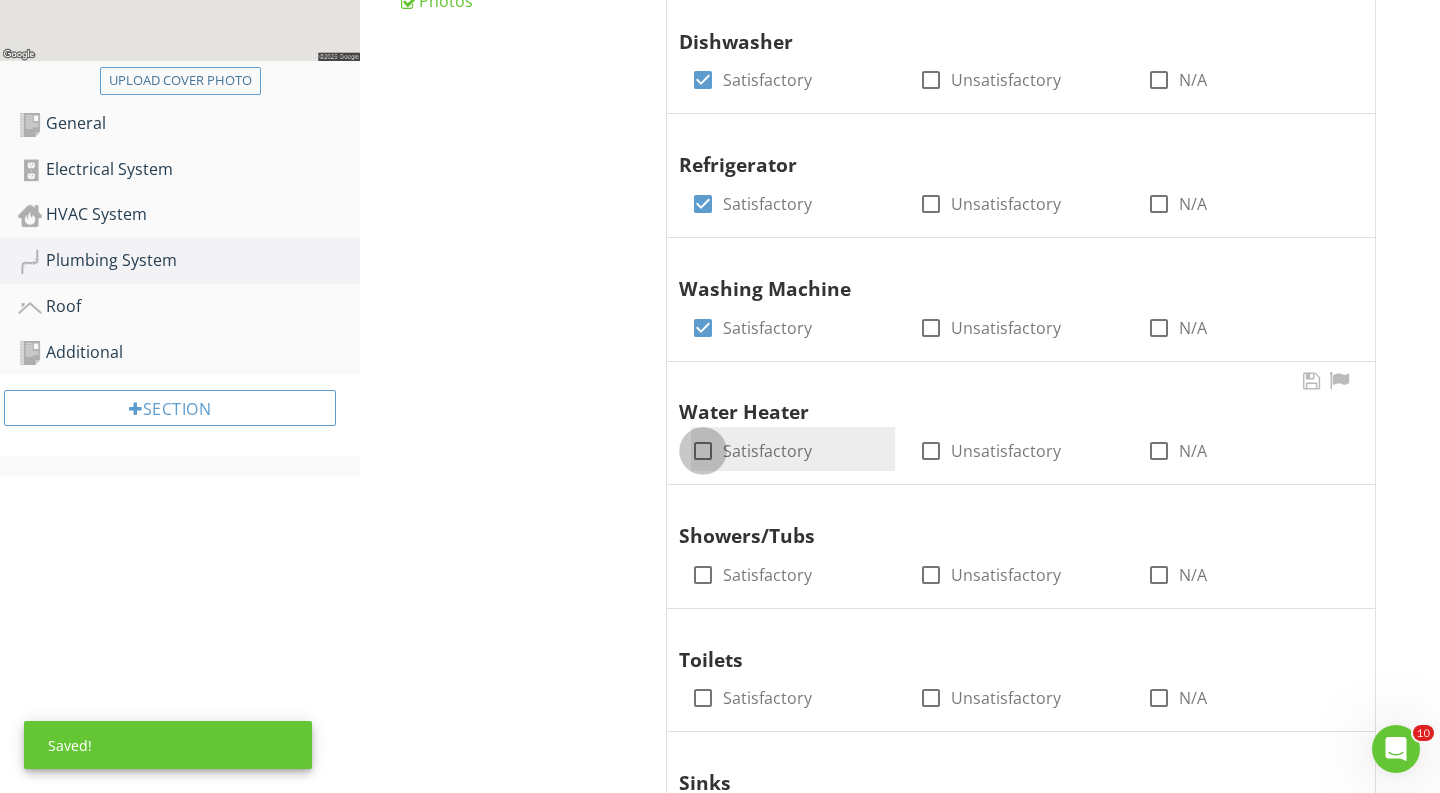 click at bounding box center (703, 451) 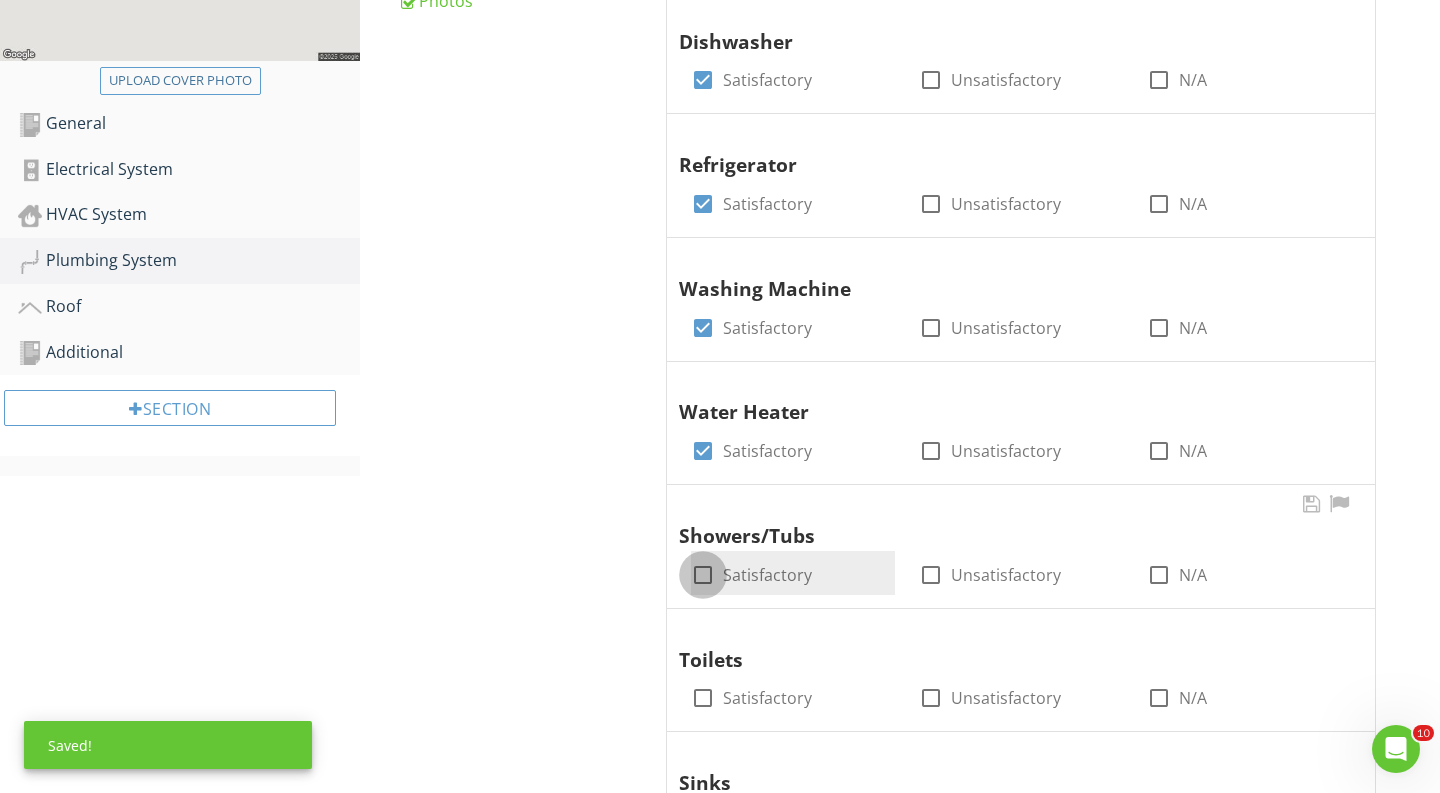 click at bounding box center [703, 575] 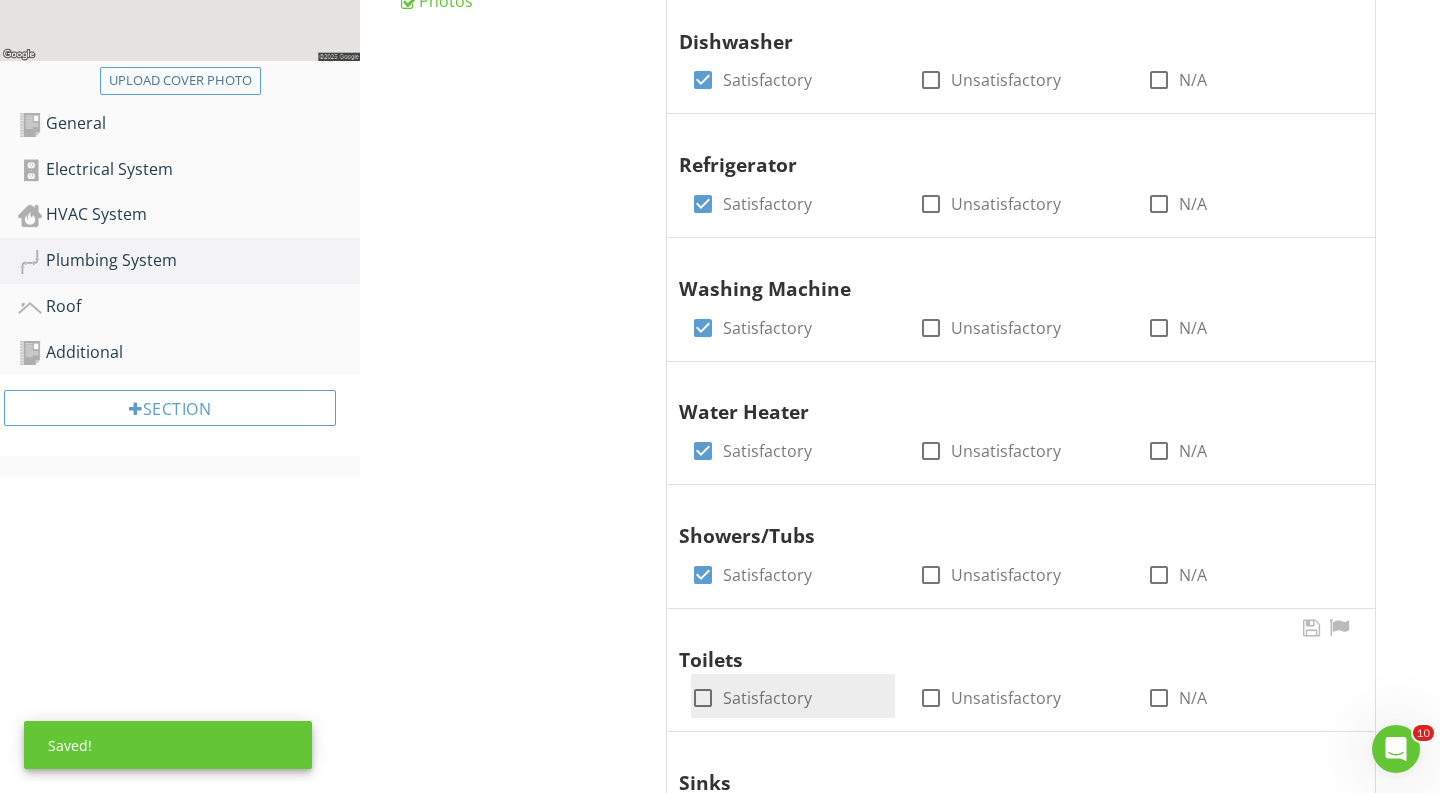 click at bounding box center (703, 698) 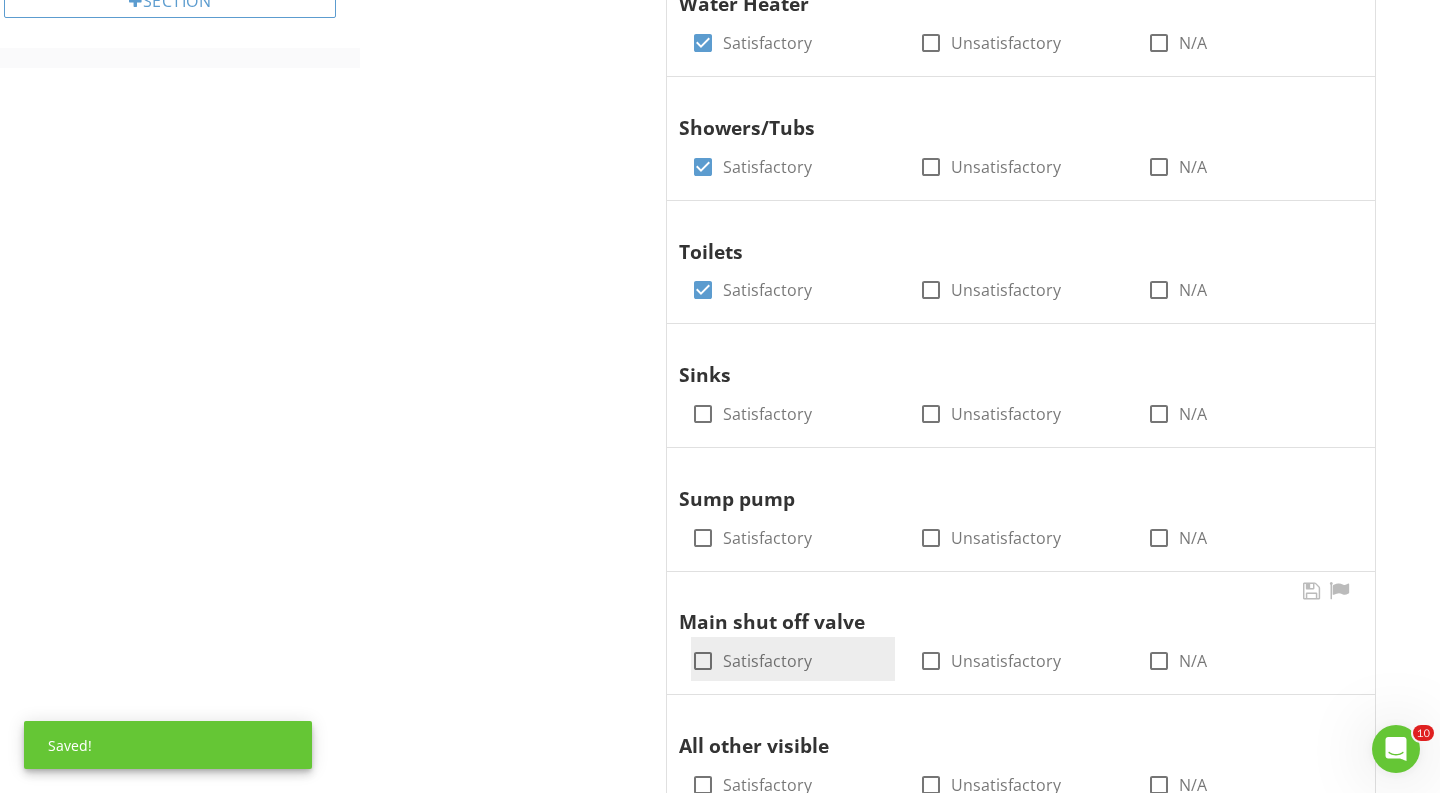 scroll, scrollTop: 980, scrollLeft: 0, axis: vertical 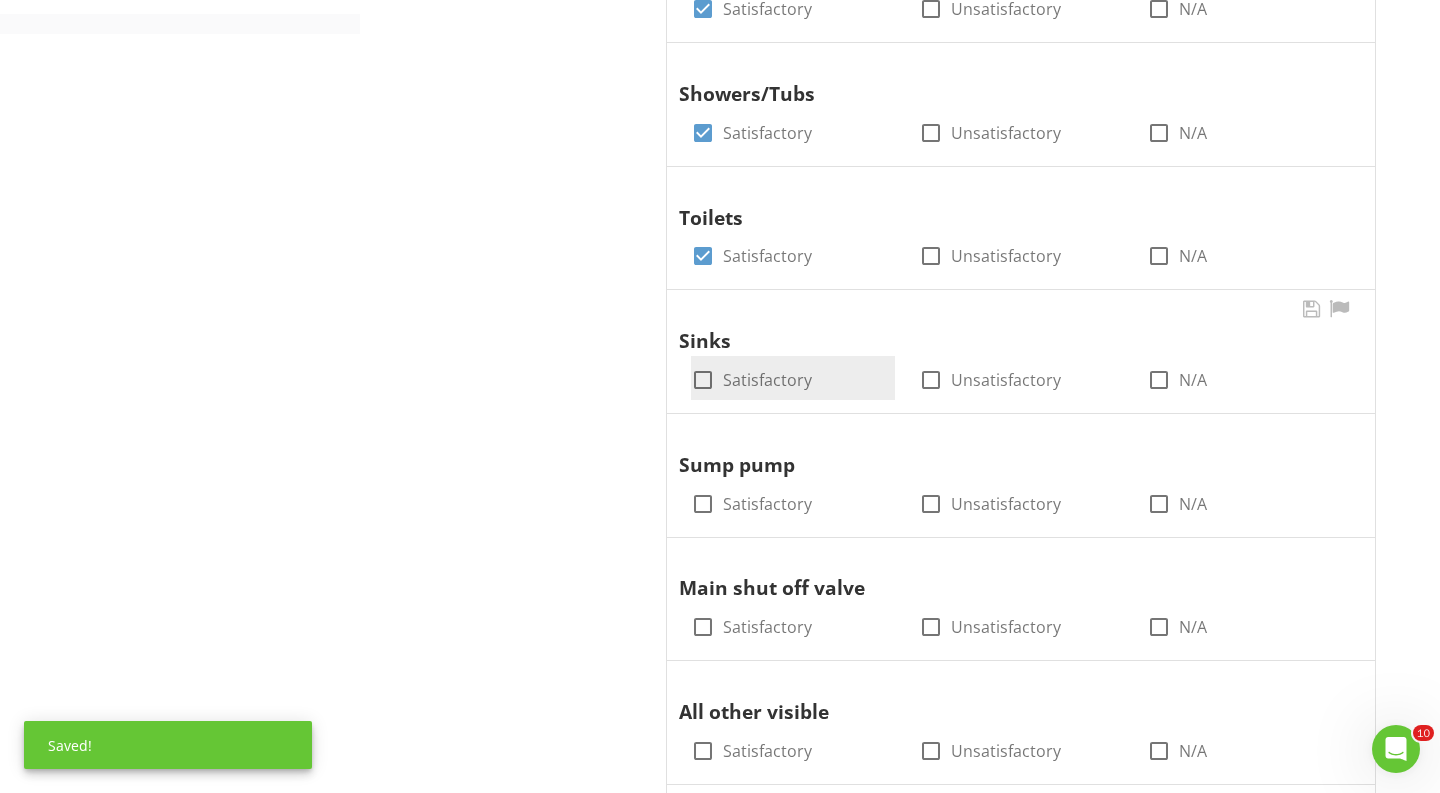 click at bounding box center [703, 380] 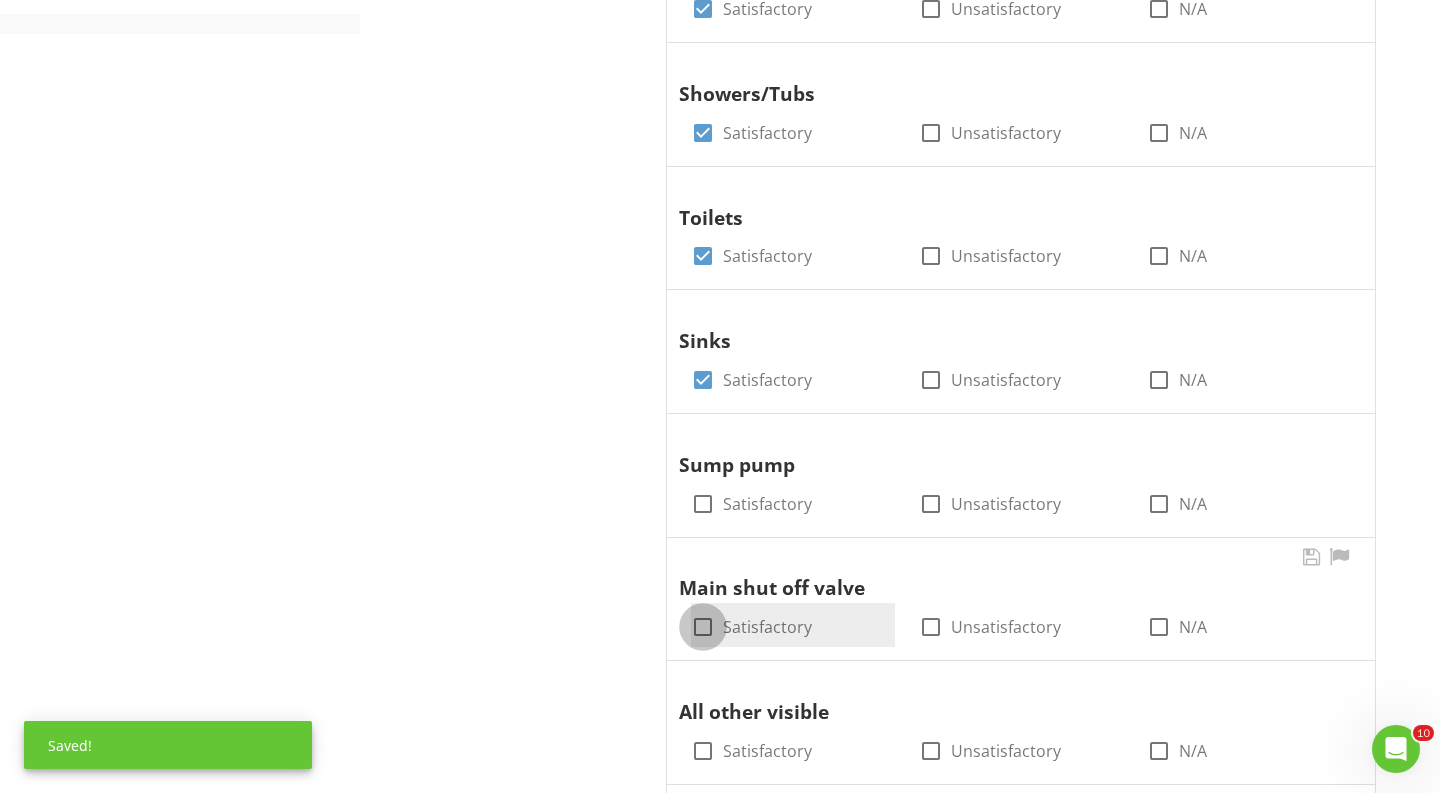 click at bounding box center [703, 627] 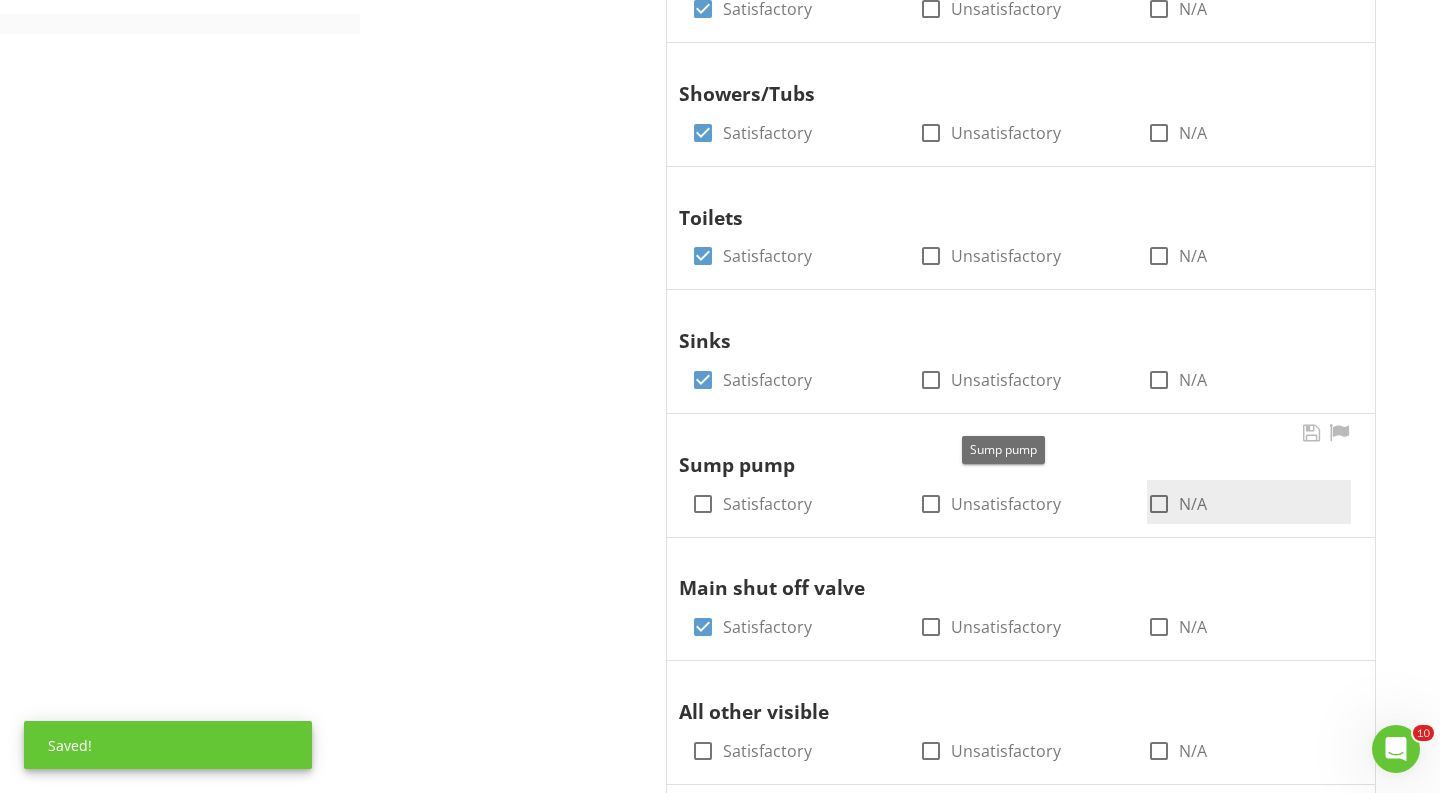 click at bounding box center [1159, 504] 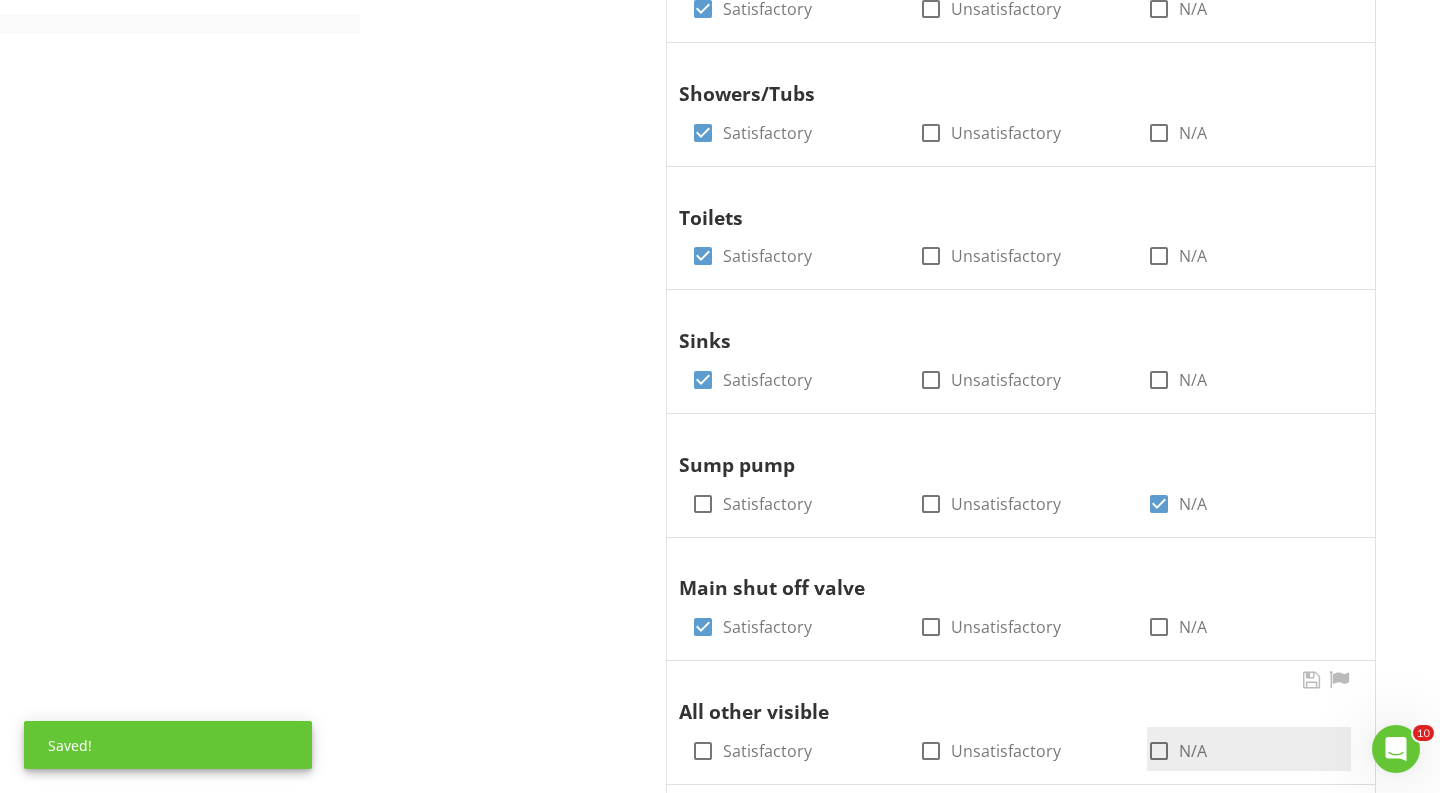 click at bounding box center [1159, 751] 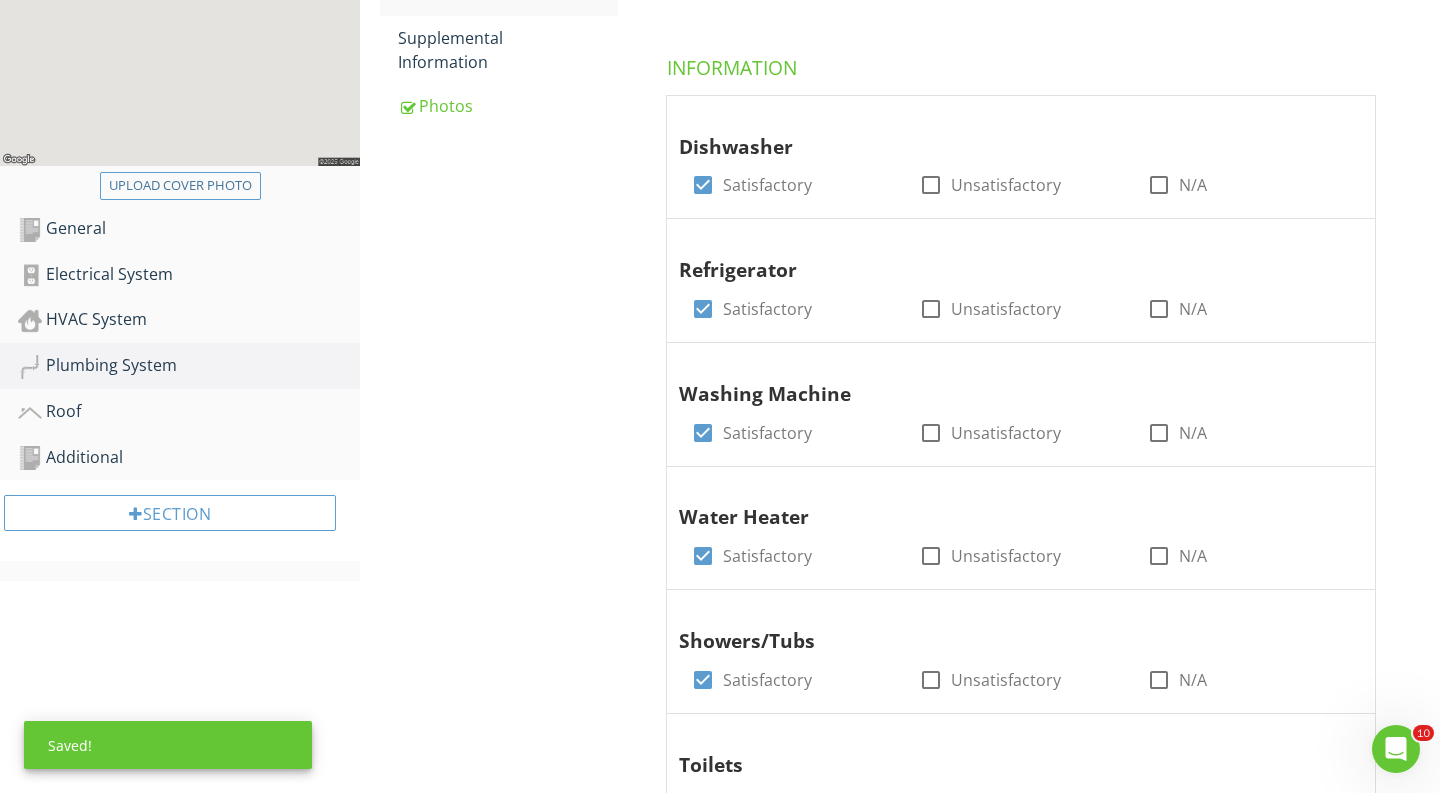 scroll, scrollTop: 347, scrollLeft: 0, axis: vertical 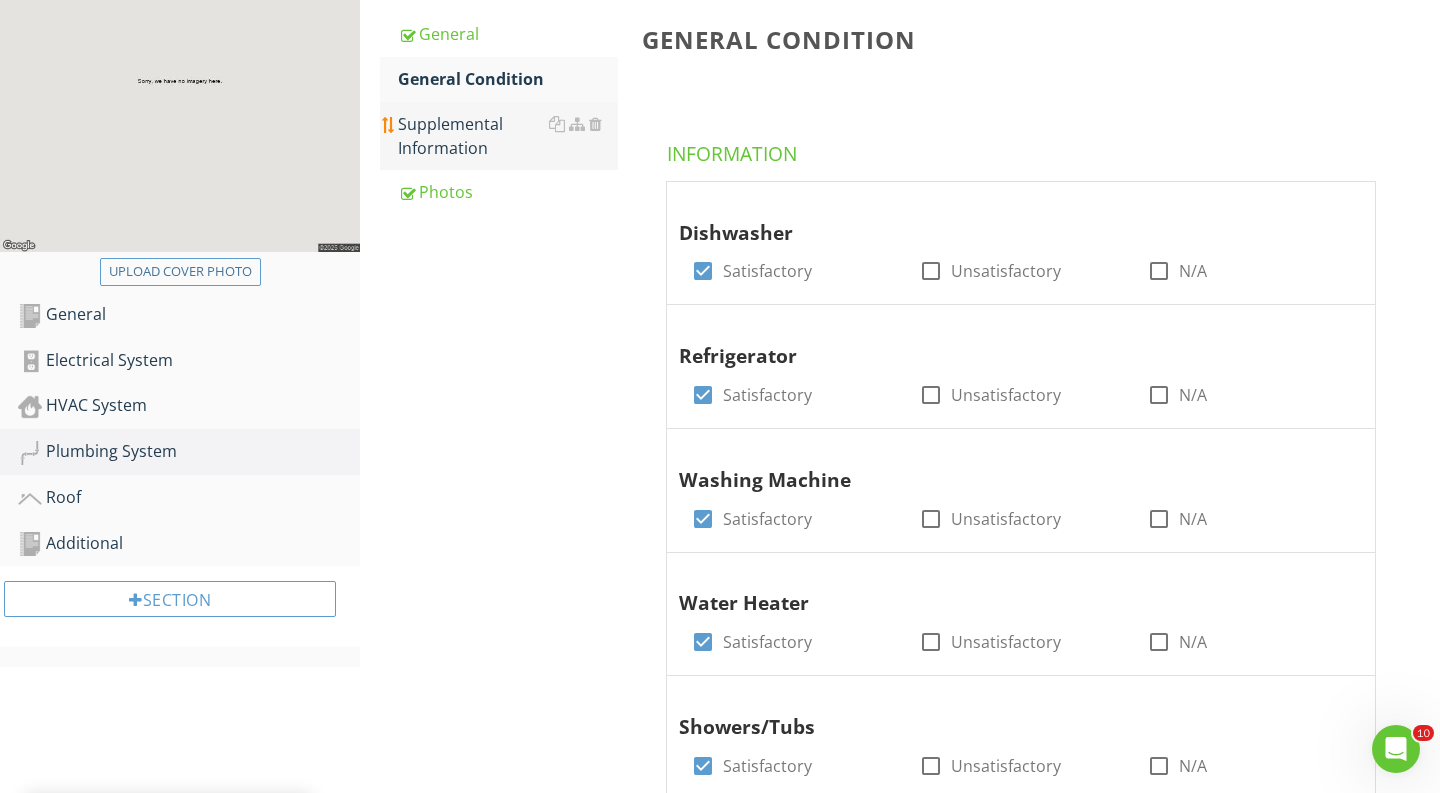 click on "Supplemental Information" at bounding box center [508, 136] 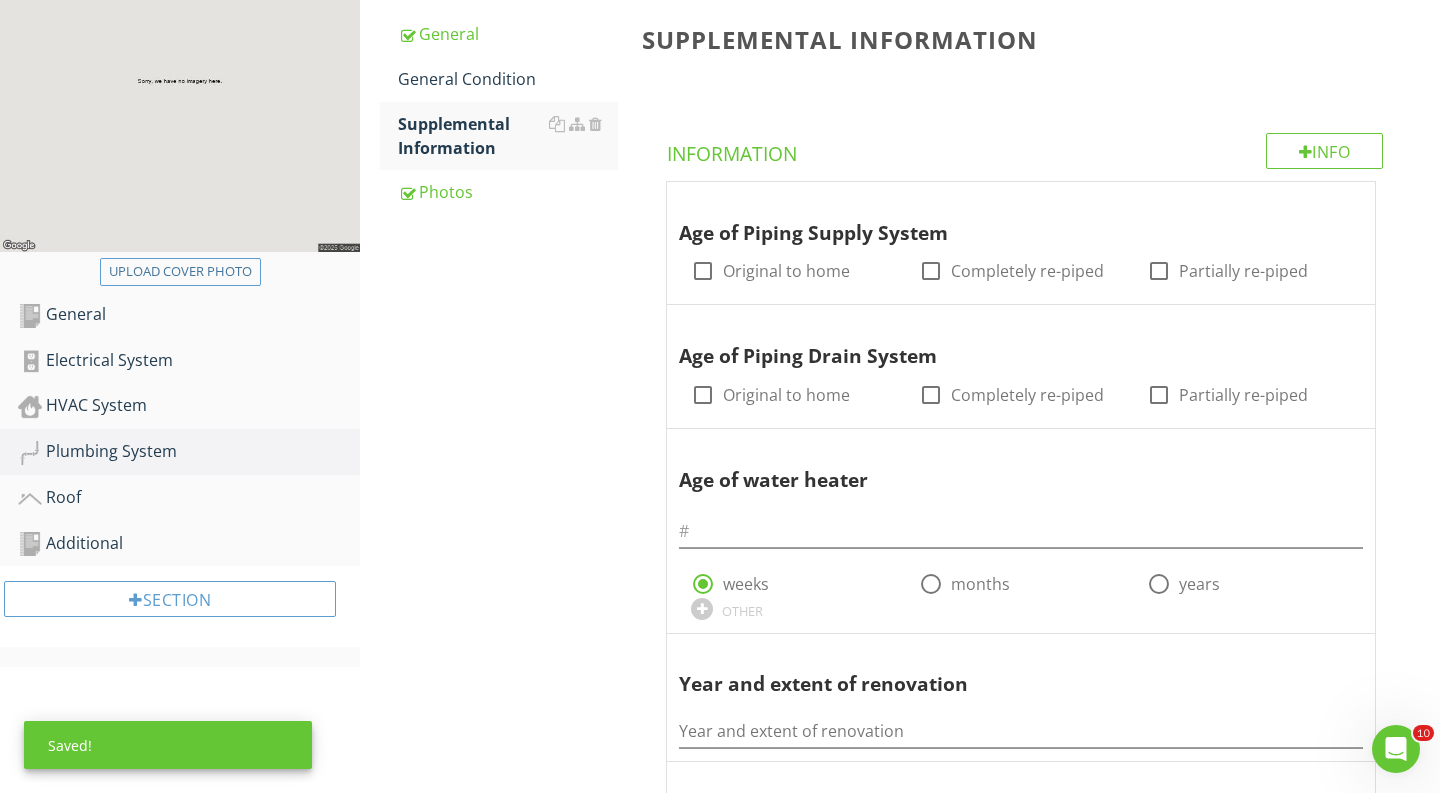 scroll, scrollTop: 364, scrollLeft: 0, axis: vertical 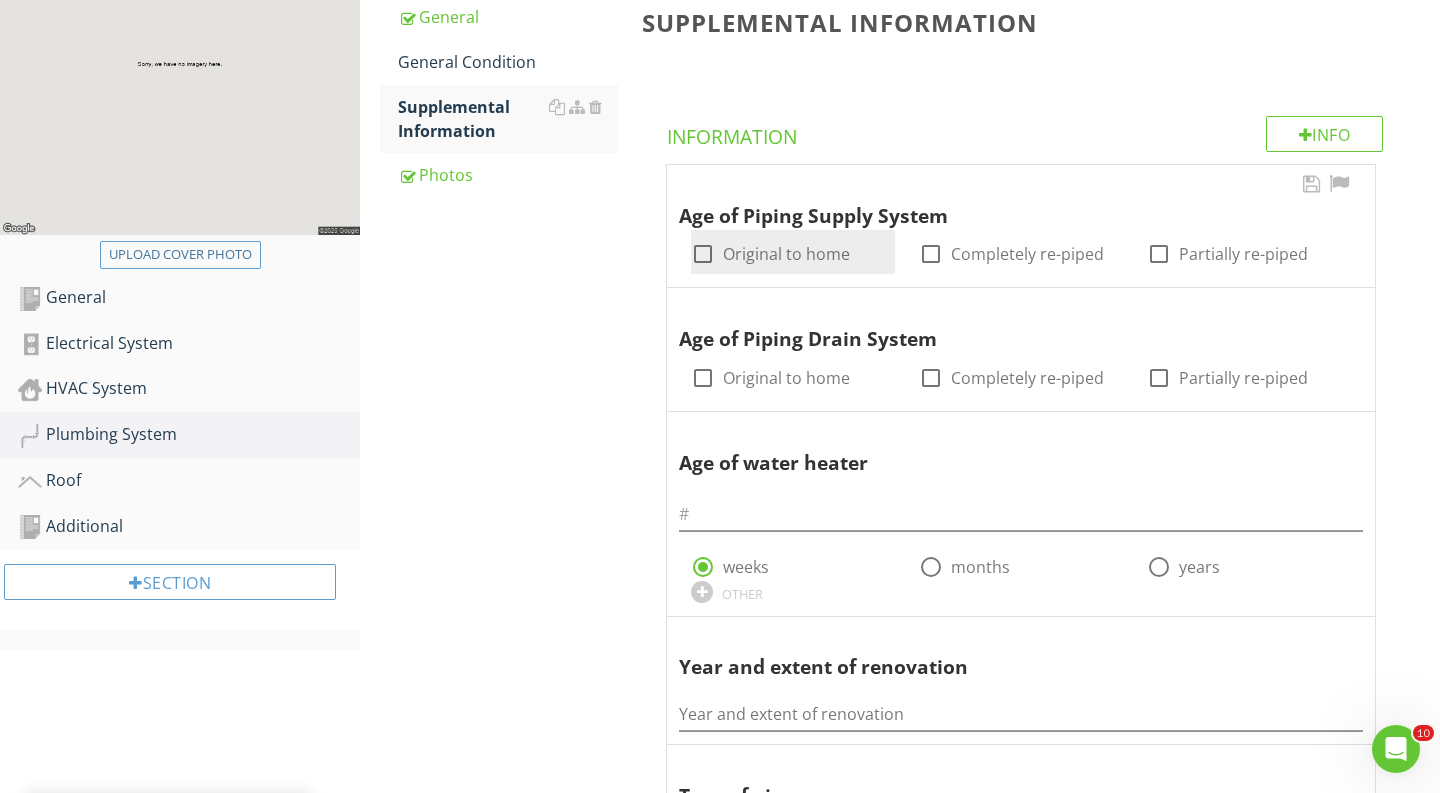 click at bounding box center [703, 254] 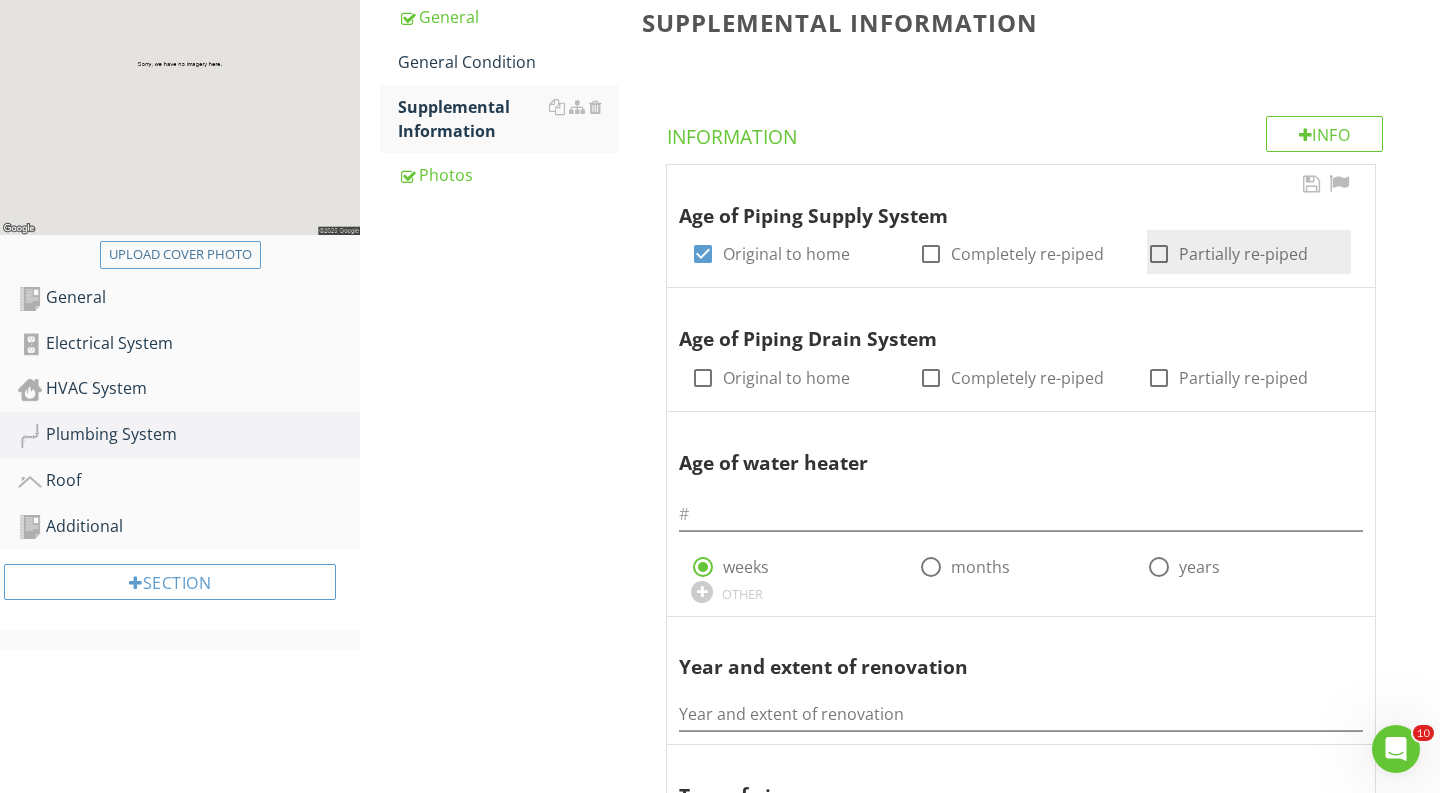click on "Partially re-piped" at bounding box center [1243, 254] 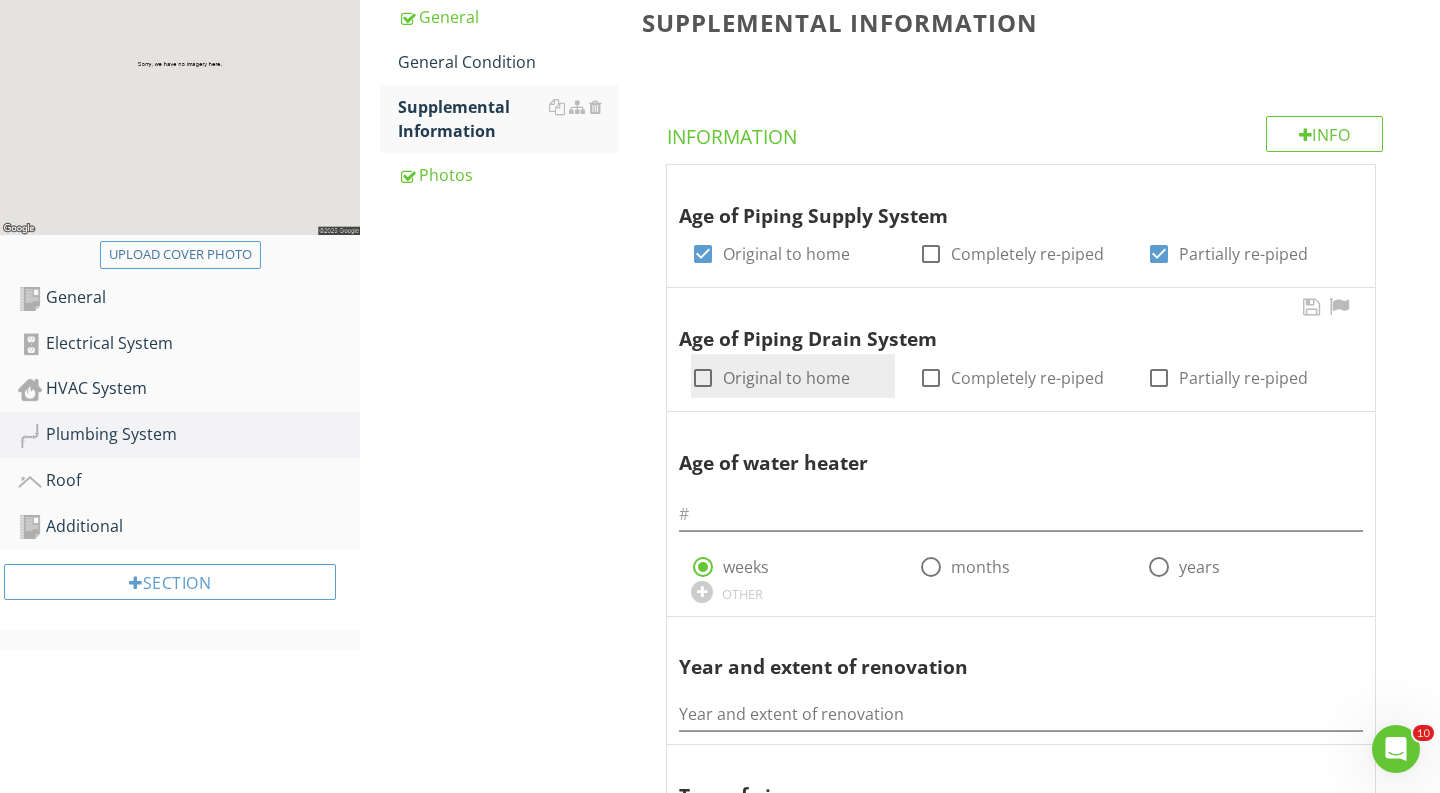 click at bounding box center (703, 378) 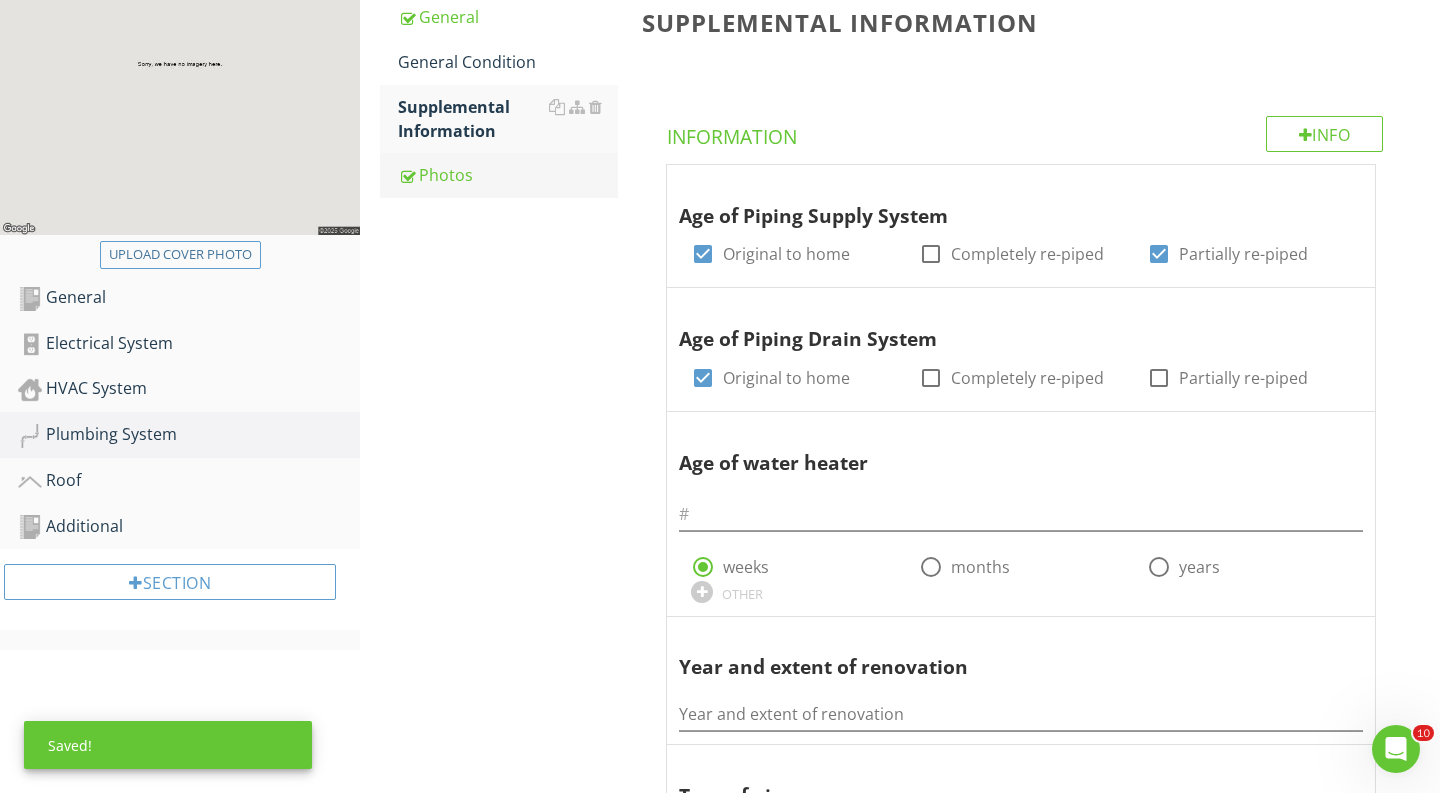 click on "Photos" at bounding box center [508, 175] 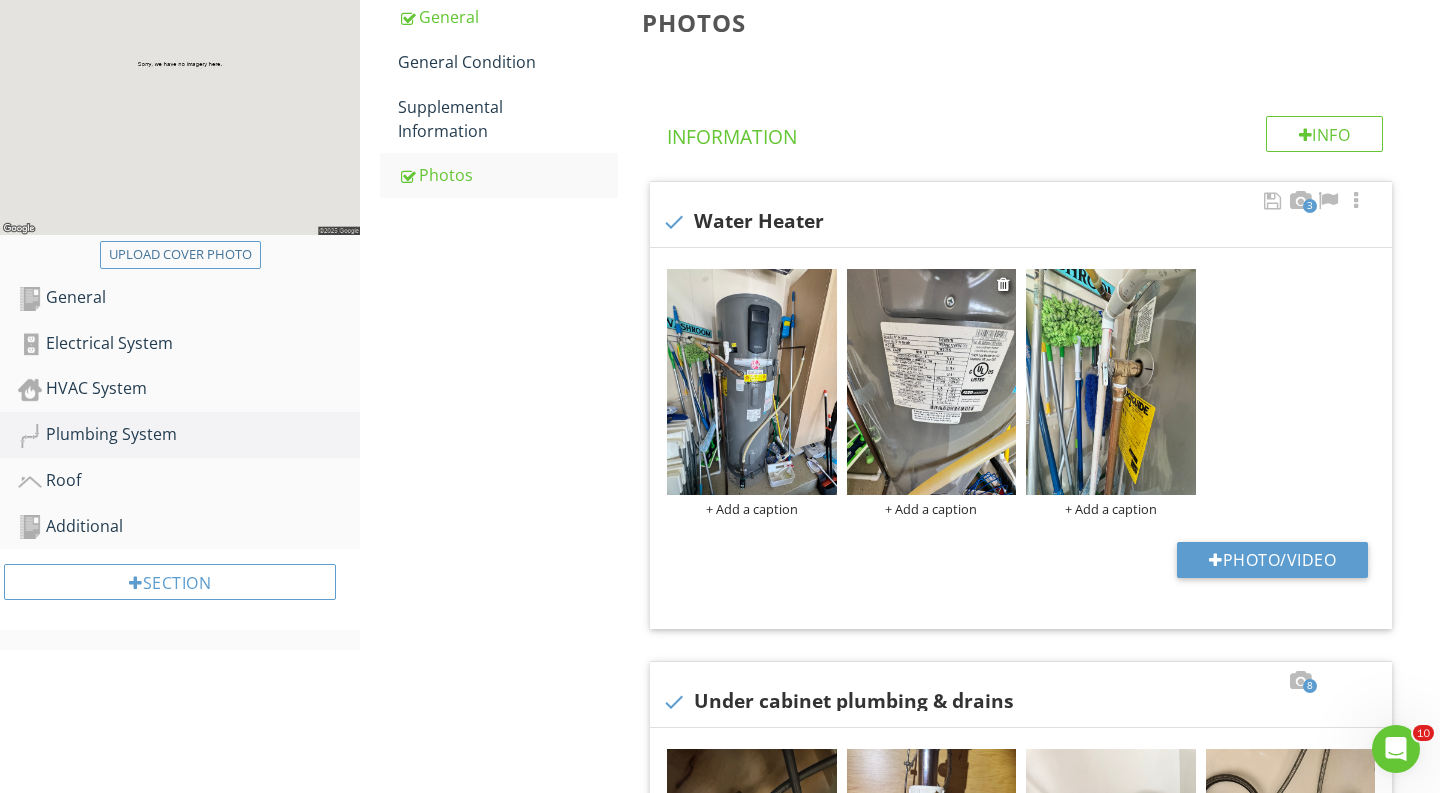 click at bounding box center (932, 382) 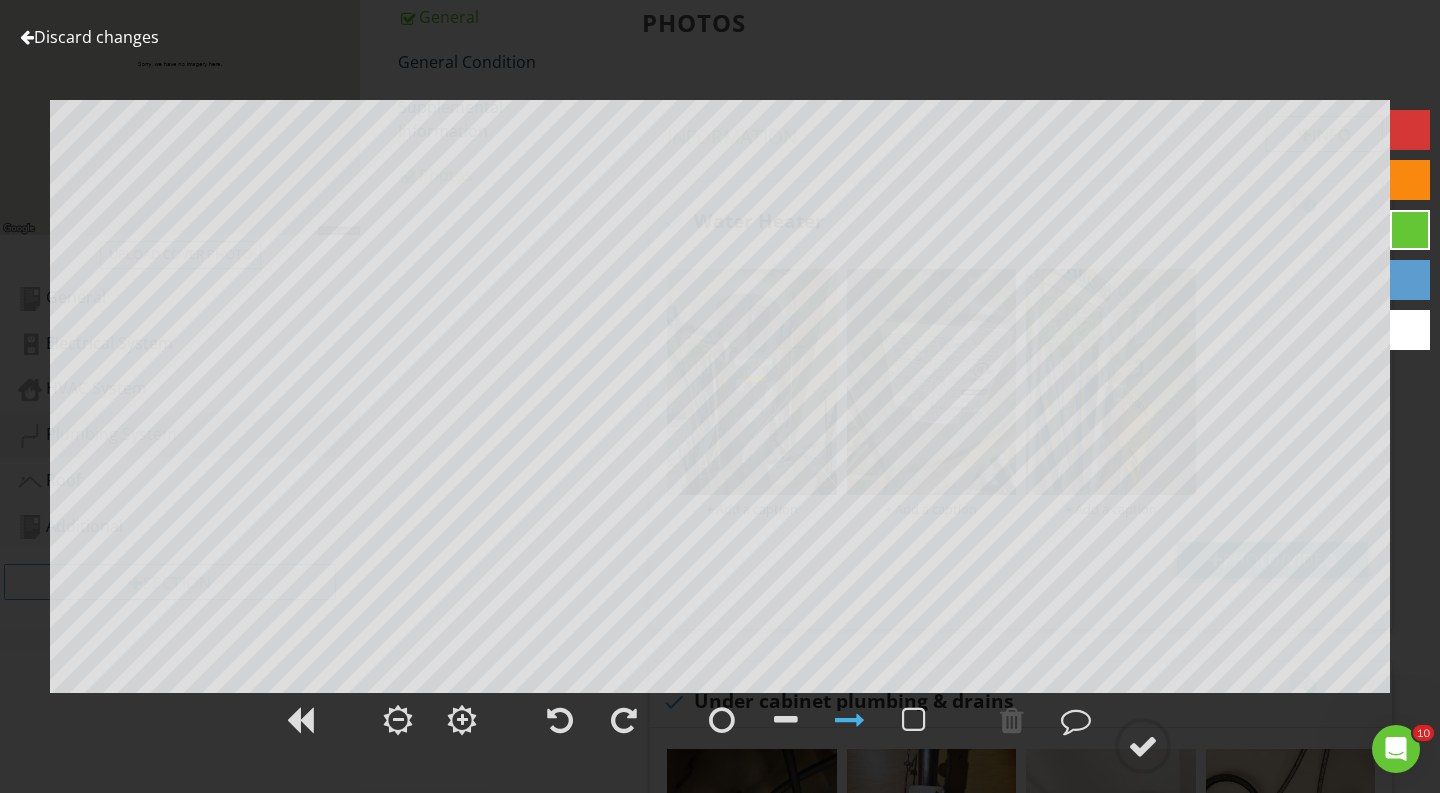 click on "Discard changes" at bounding box center [89, 37] 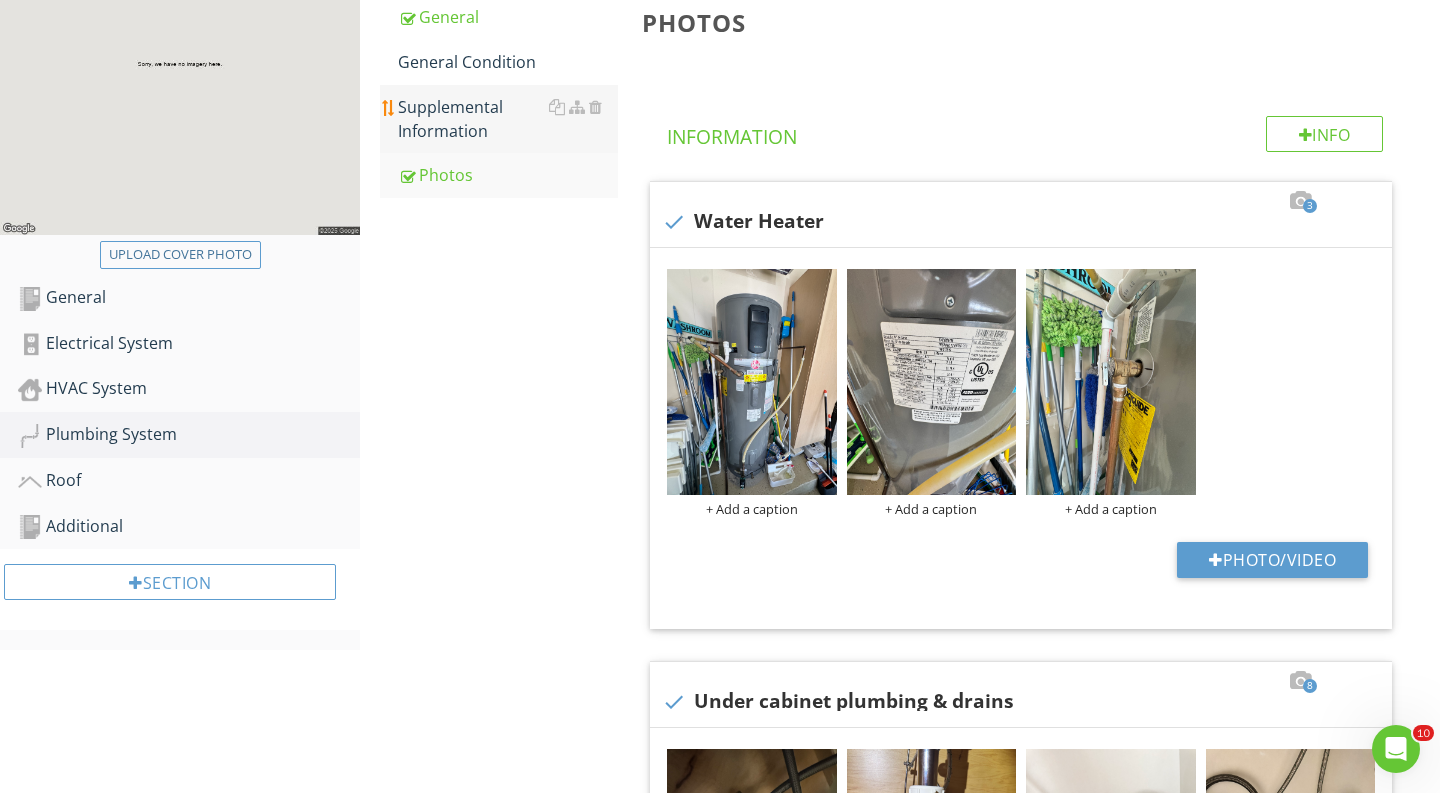 click on "Supplemental Information" at bounding box center (508, 119) 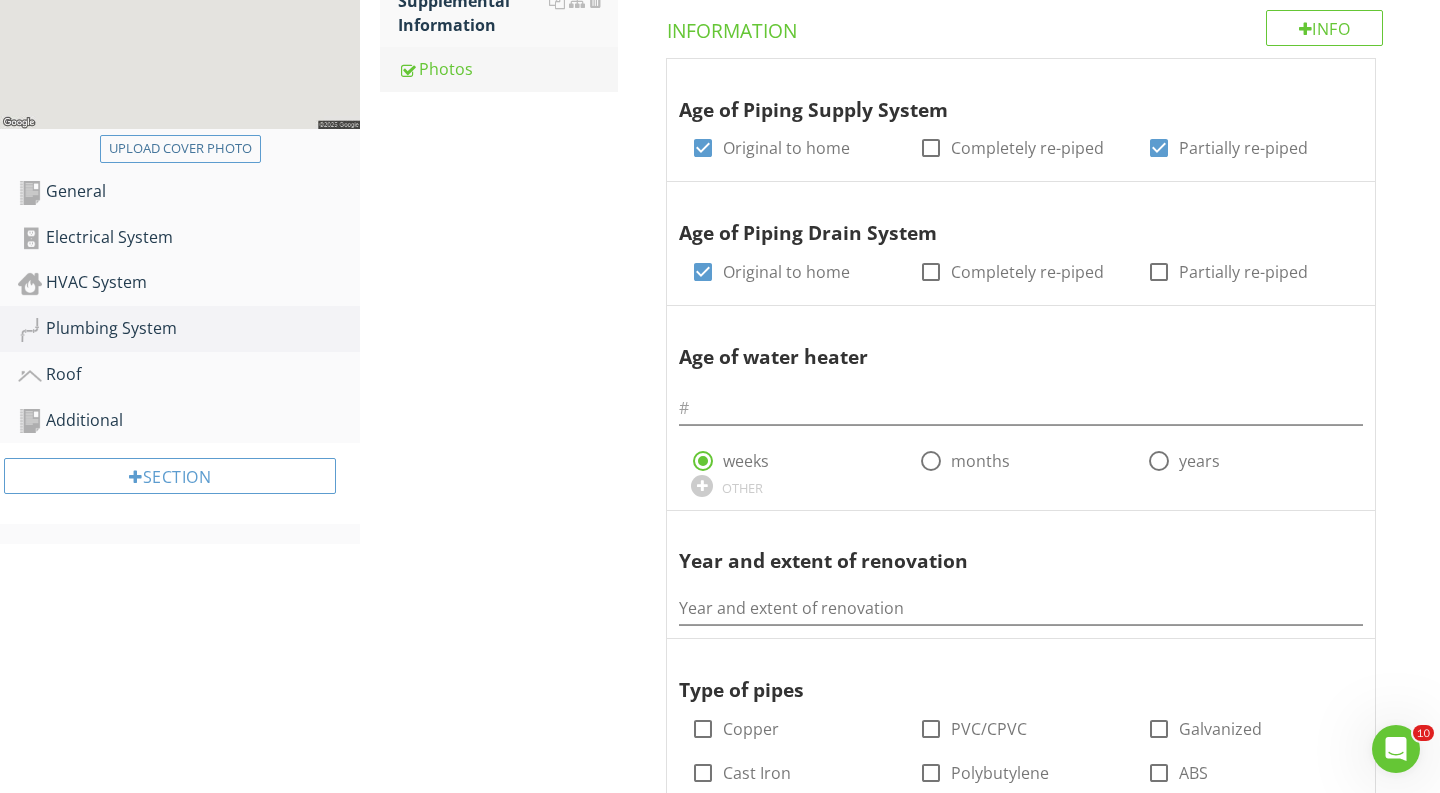 scroll, scrollTop: 717, scrollLeft: 0, axis: vertical 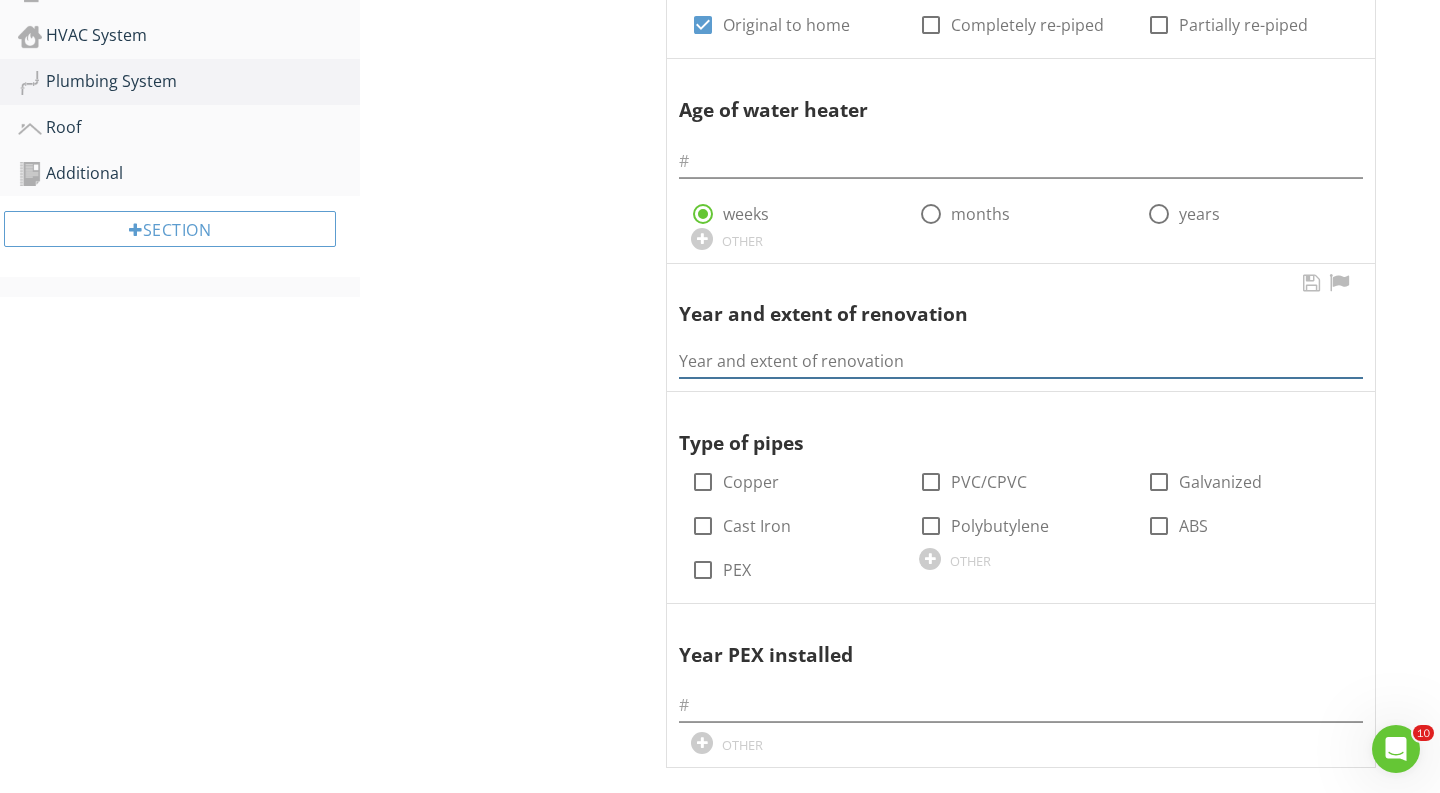 click at bounding box center (1021, 361) 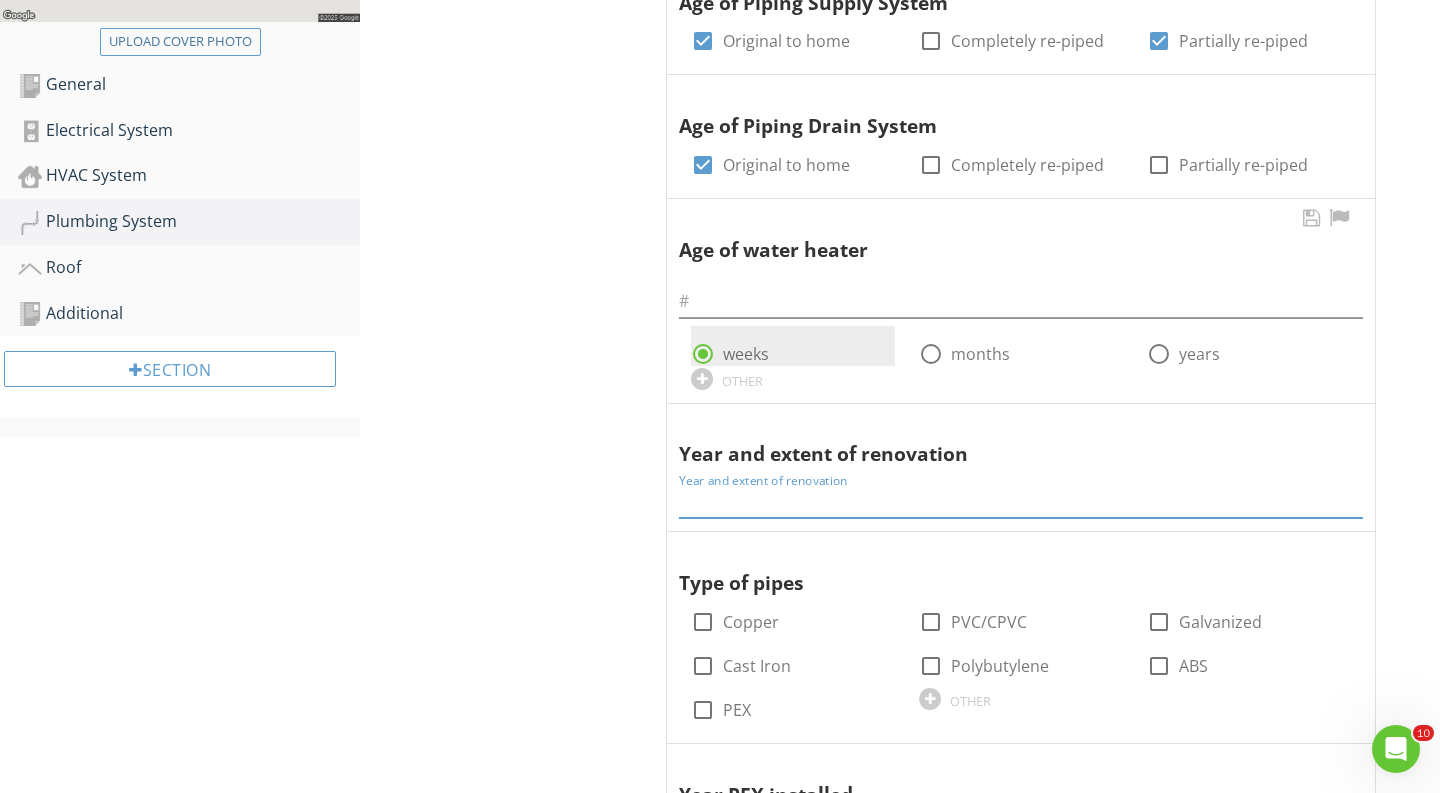 scroll, scrollTop: 553, scrollLeft: 0, axis: vertical 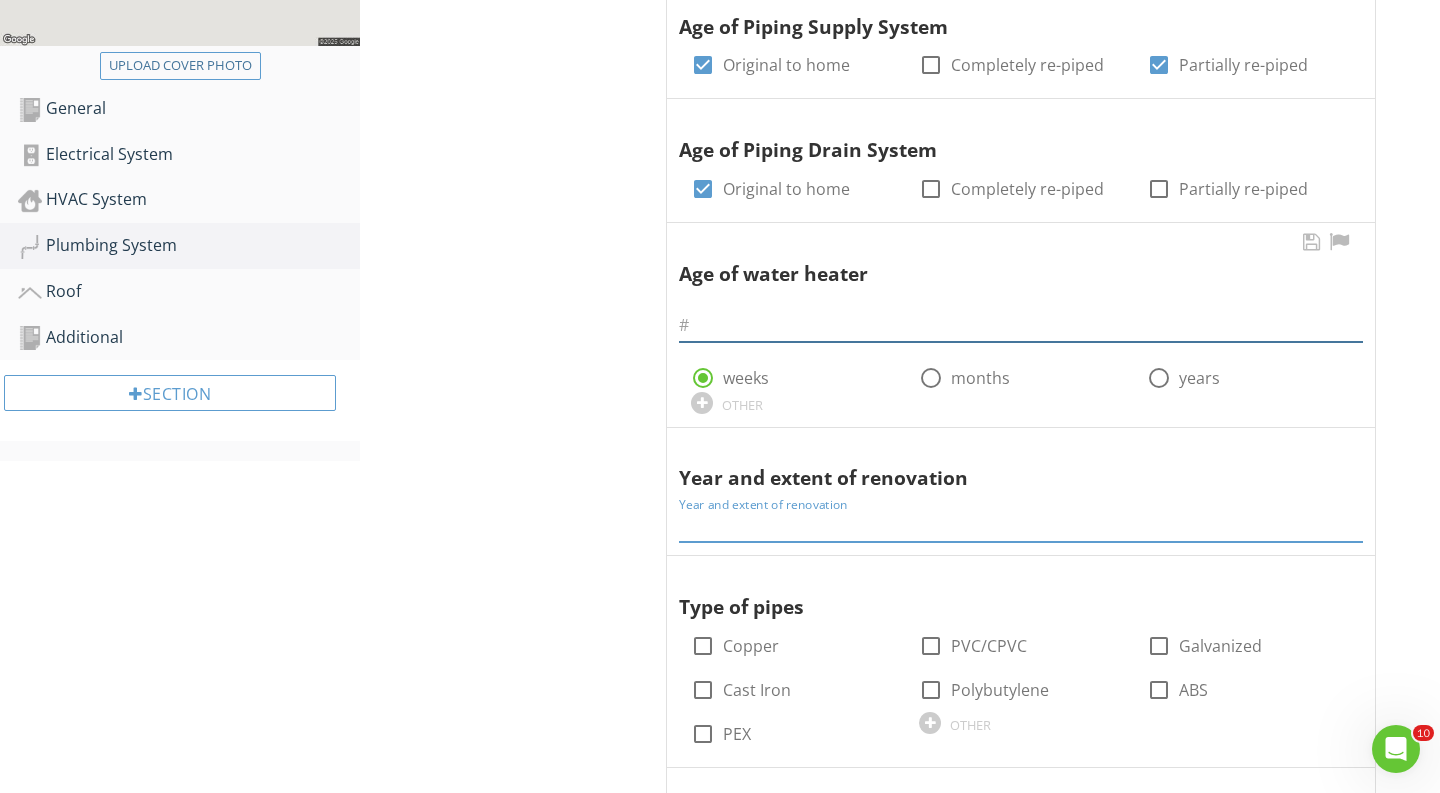 click at bounding box center [1021, 325] 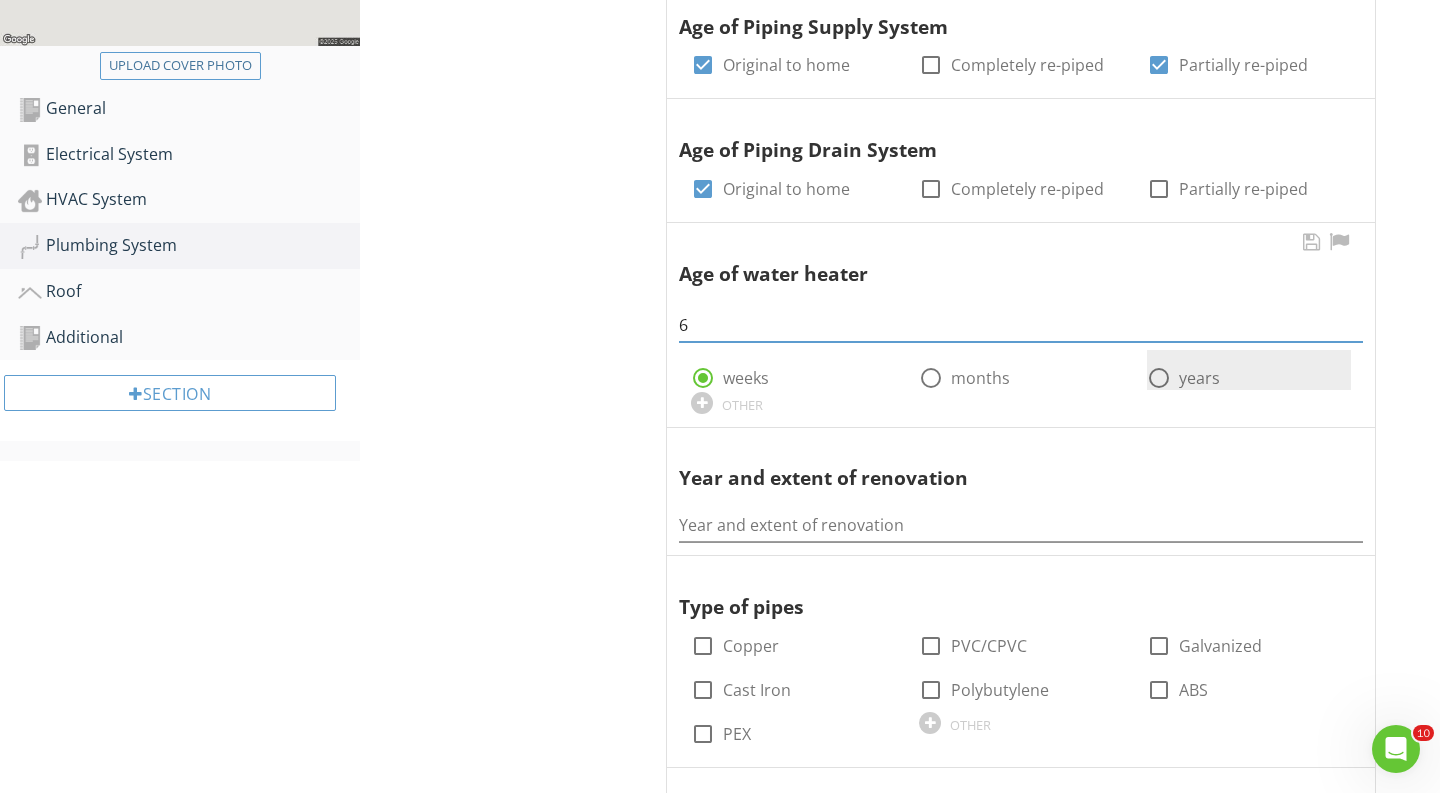 type on "6" 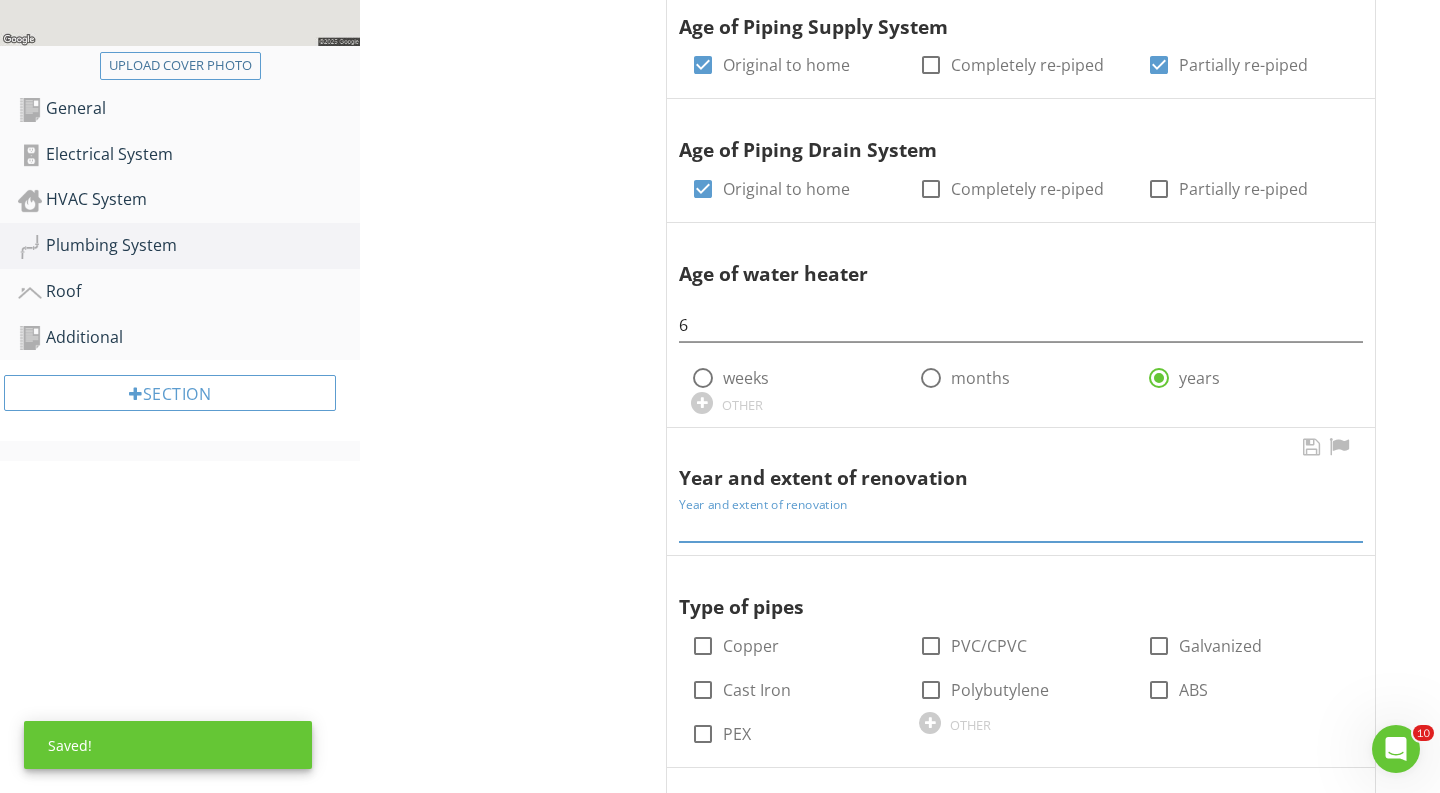 click at bounding box center (1021, 525) 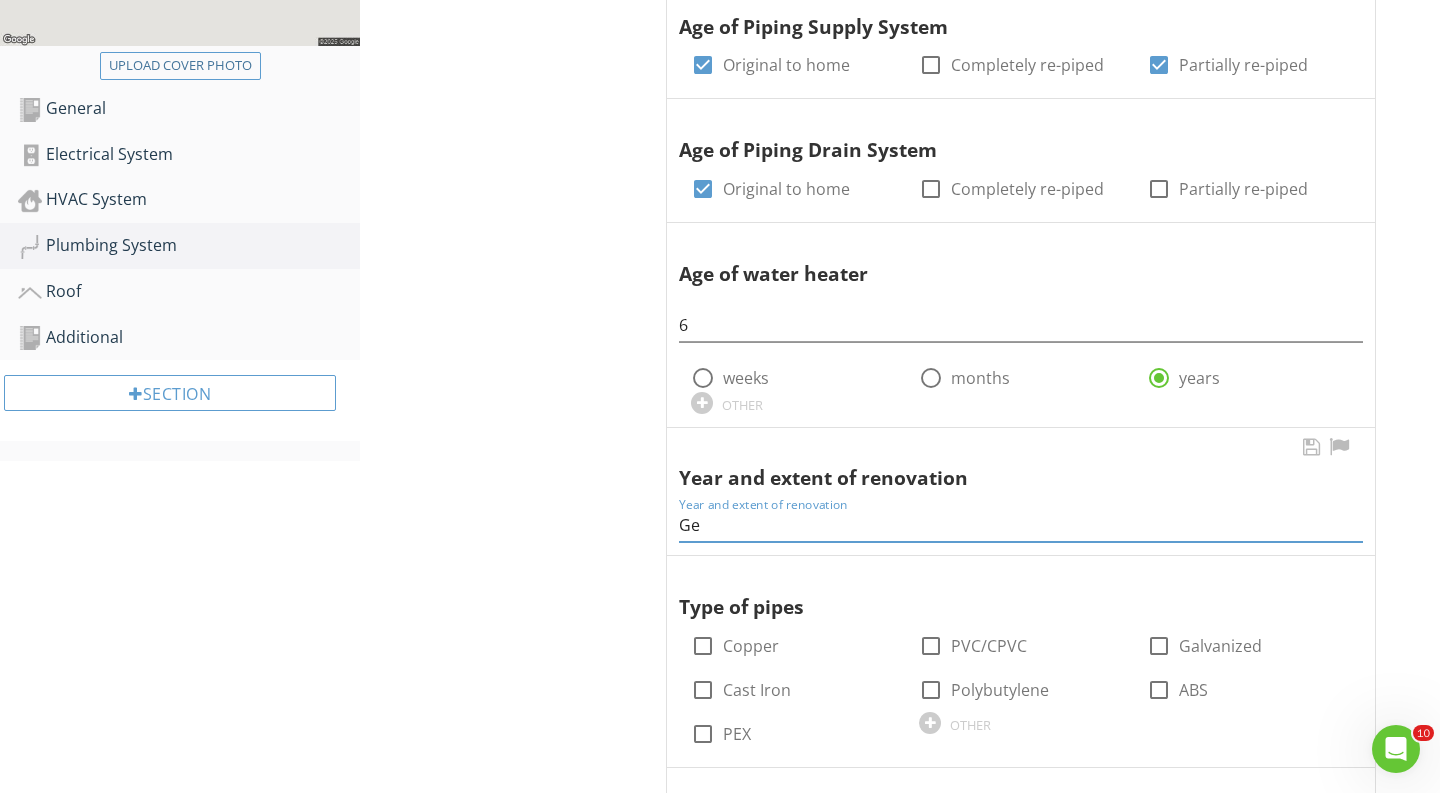 type on "G" 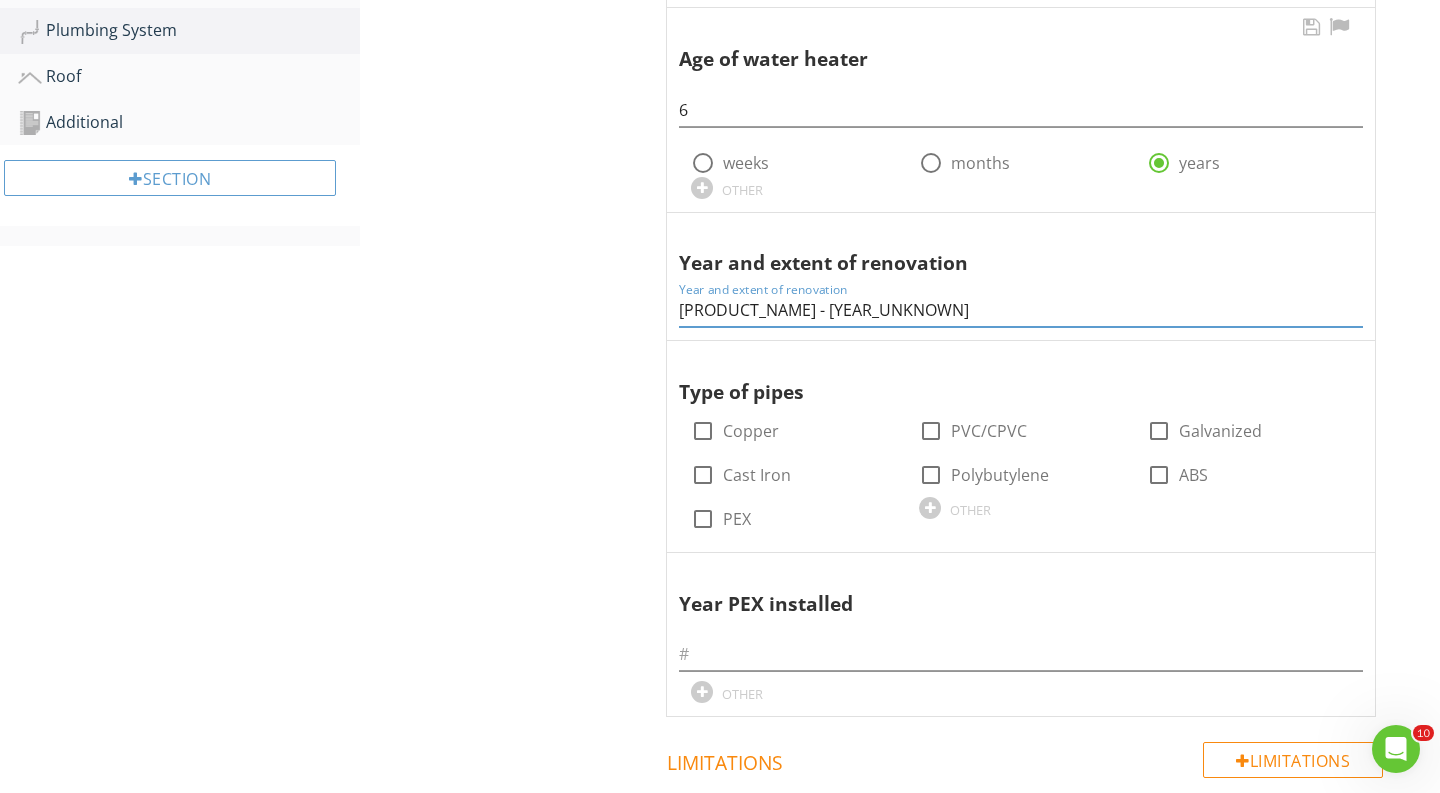 scroll, scrollTop: 850, scrollLeft: 0, axis: vertical 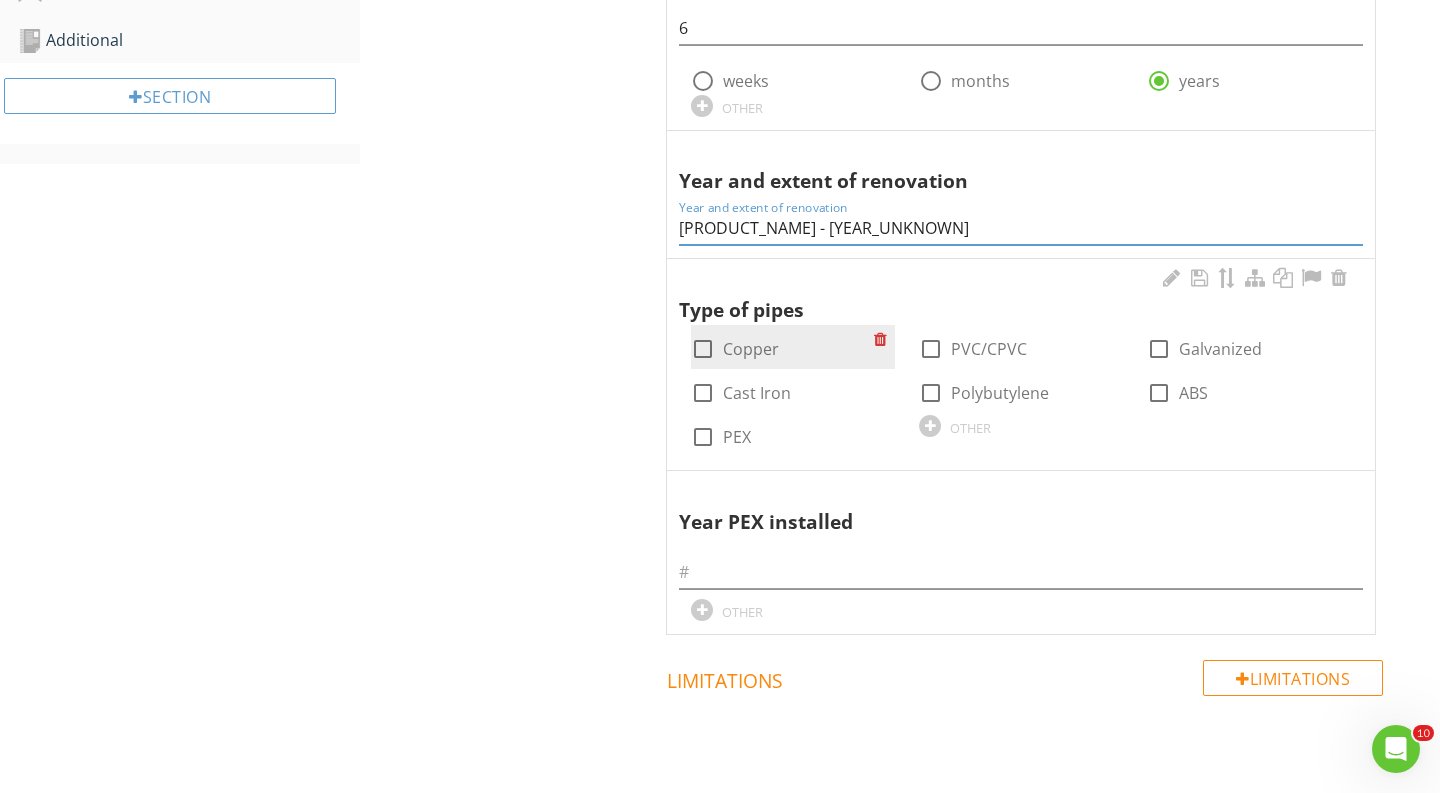 type on "Bathrooms and Kitchen Renovations - Year Unknown" 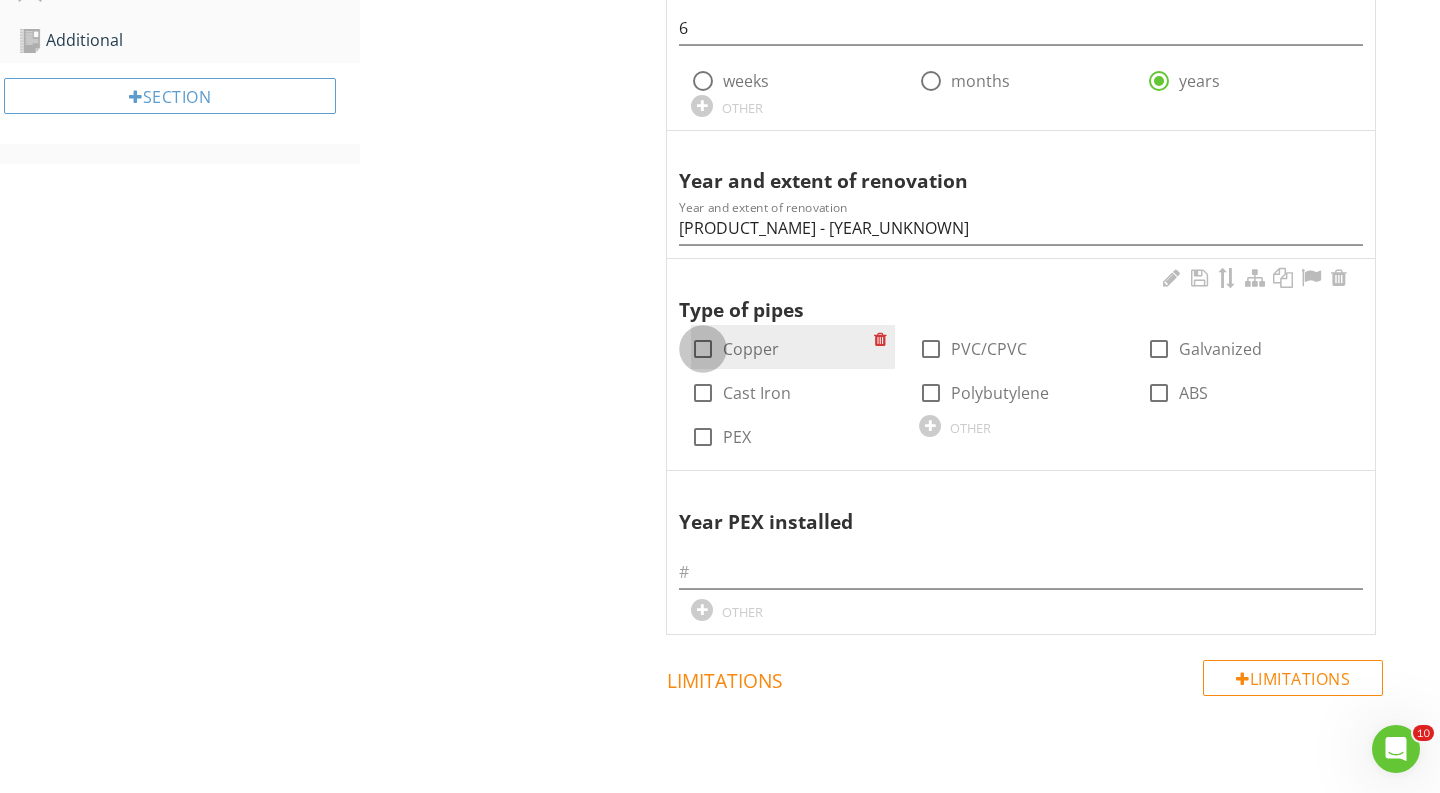 click at bounding box center [703, 349] 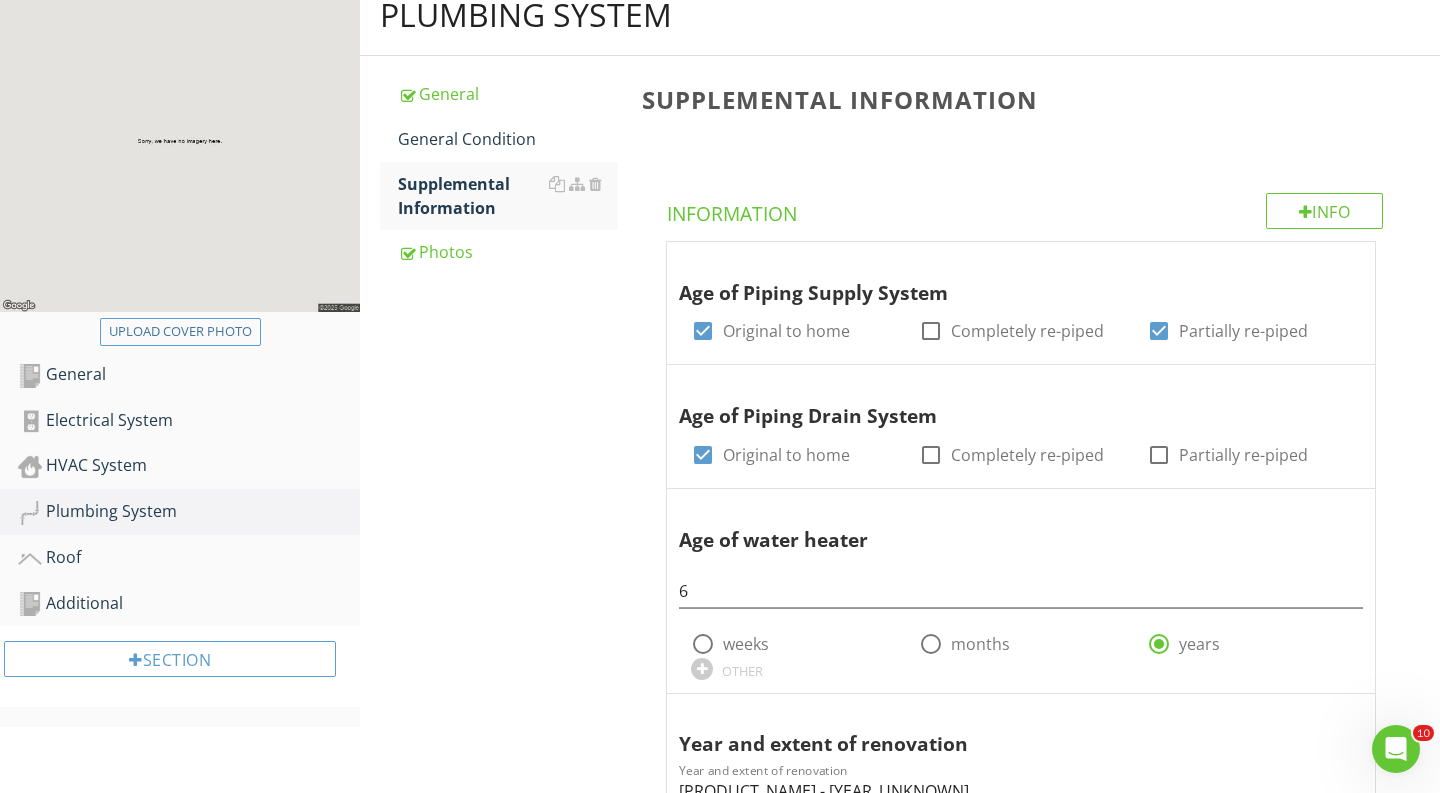 scroll, scrollTop: 241, scrollLeft: 0, axis: vertical 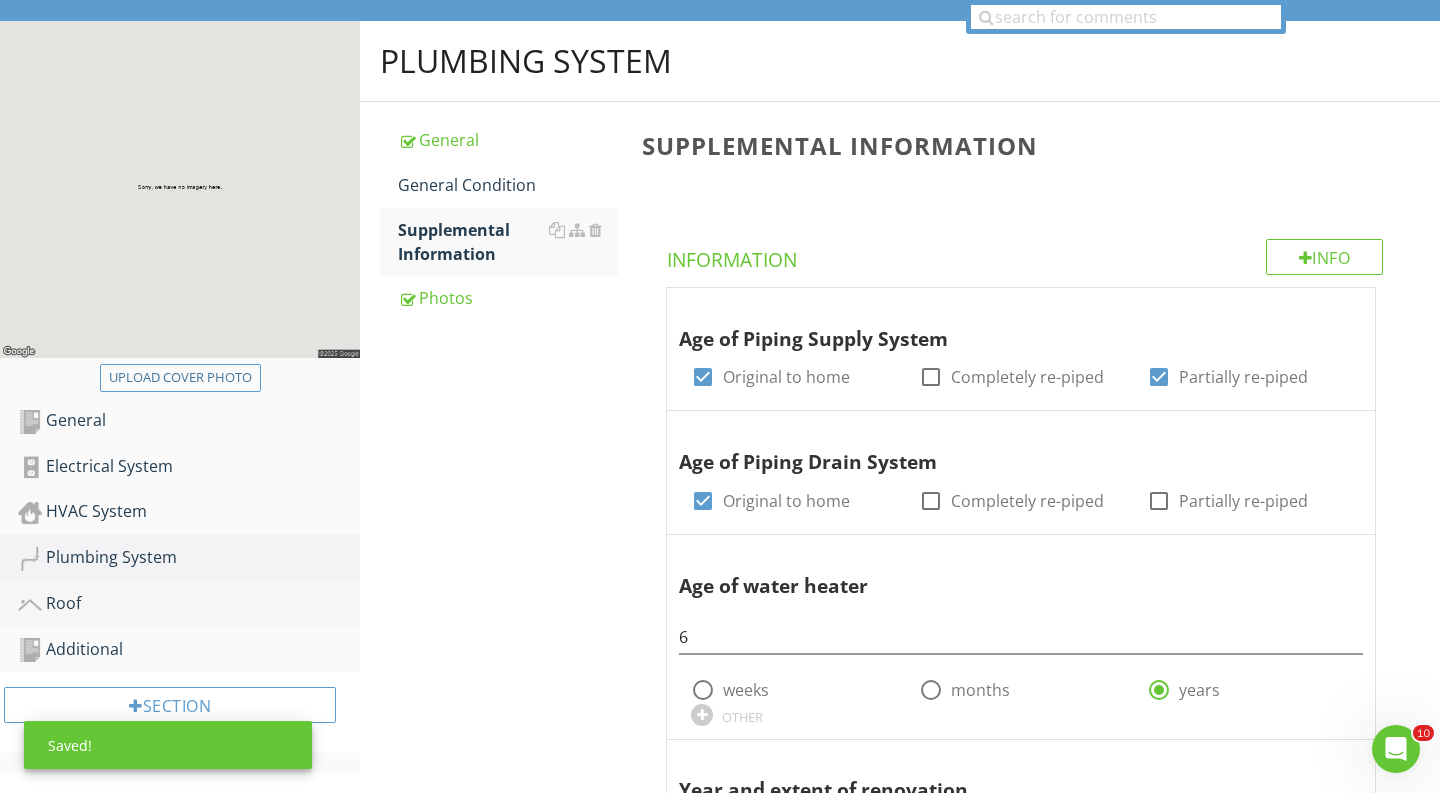 click on "Roof" at bounding box center (189, 604) 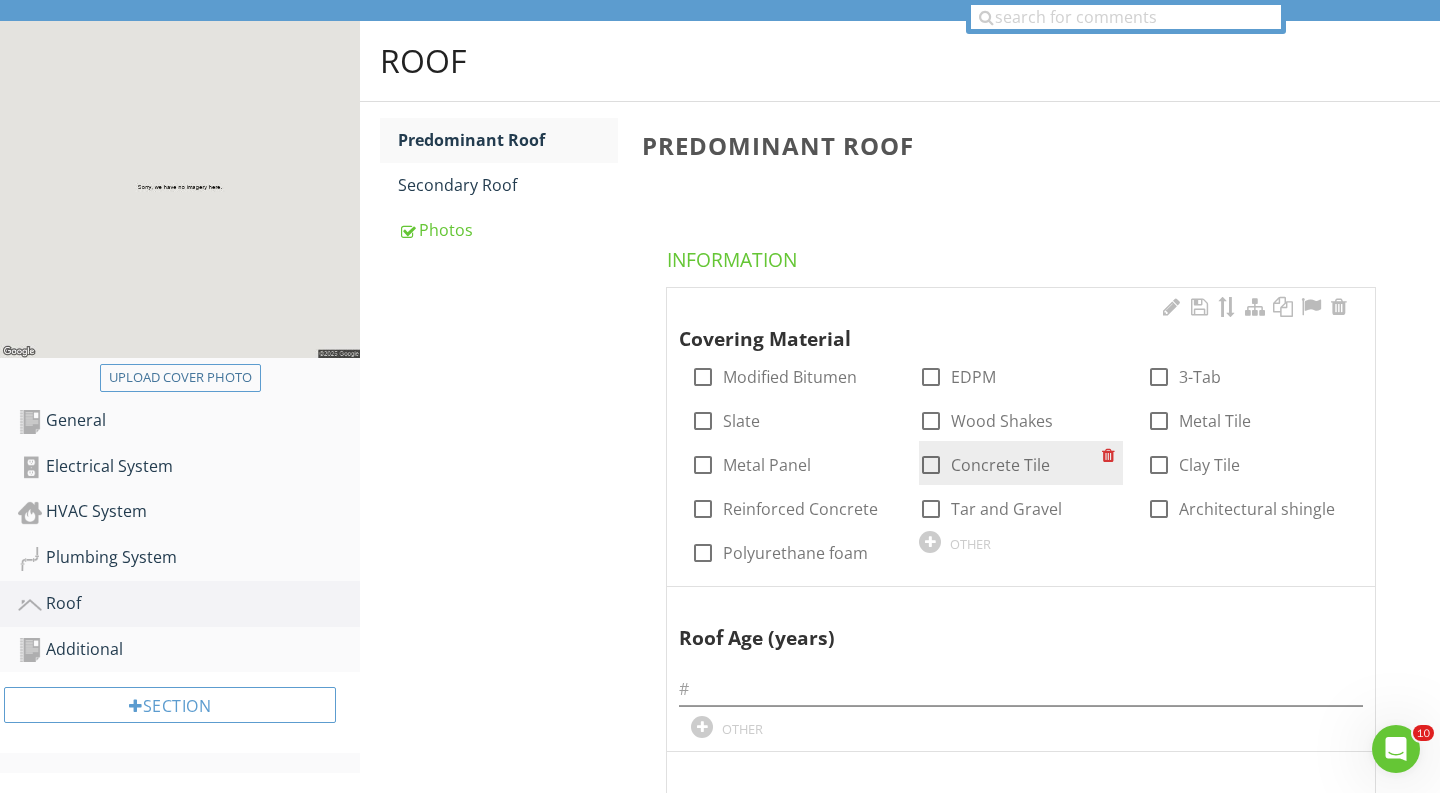 click at bounding box center [931, 465] 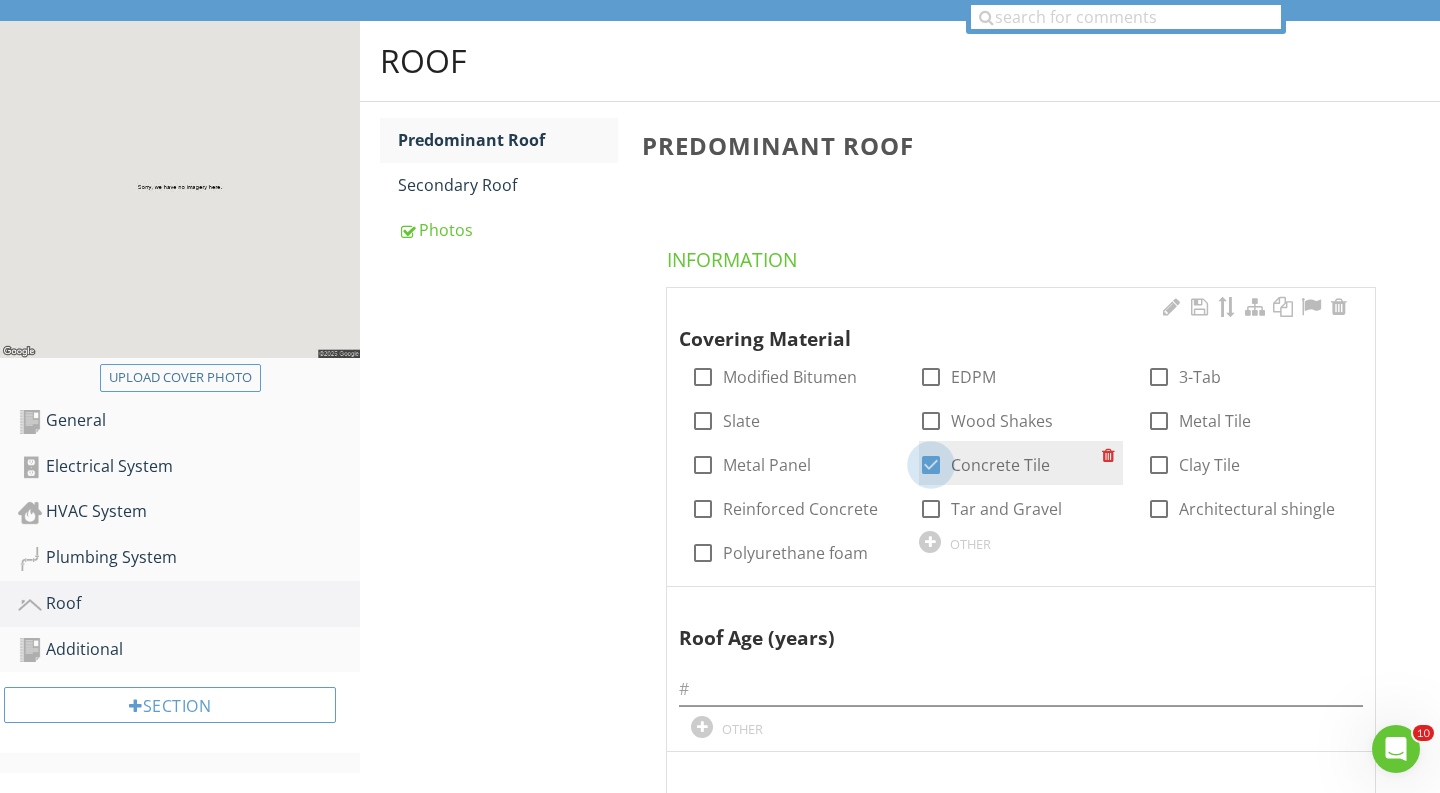 checkbox on "true" 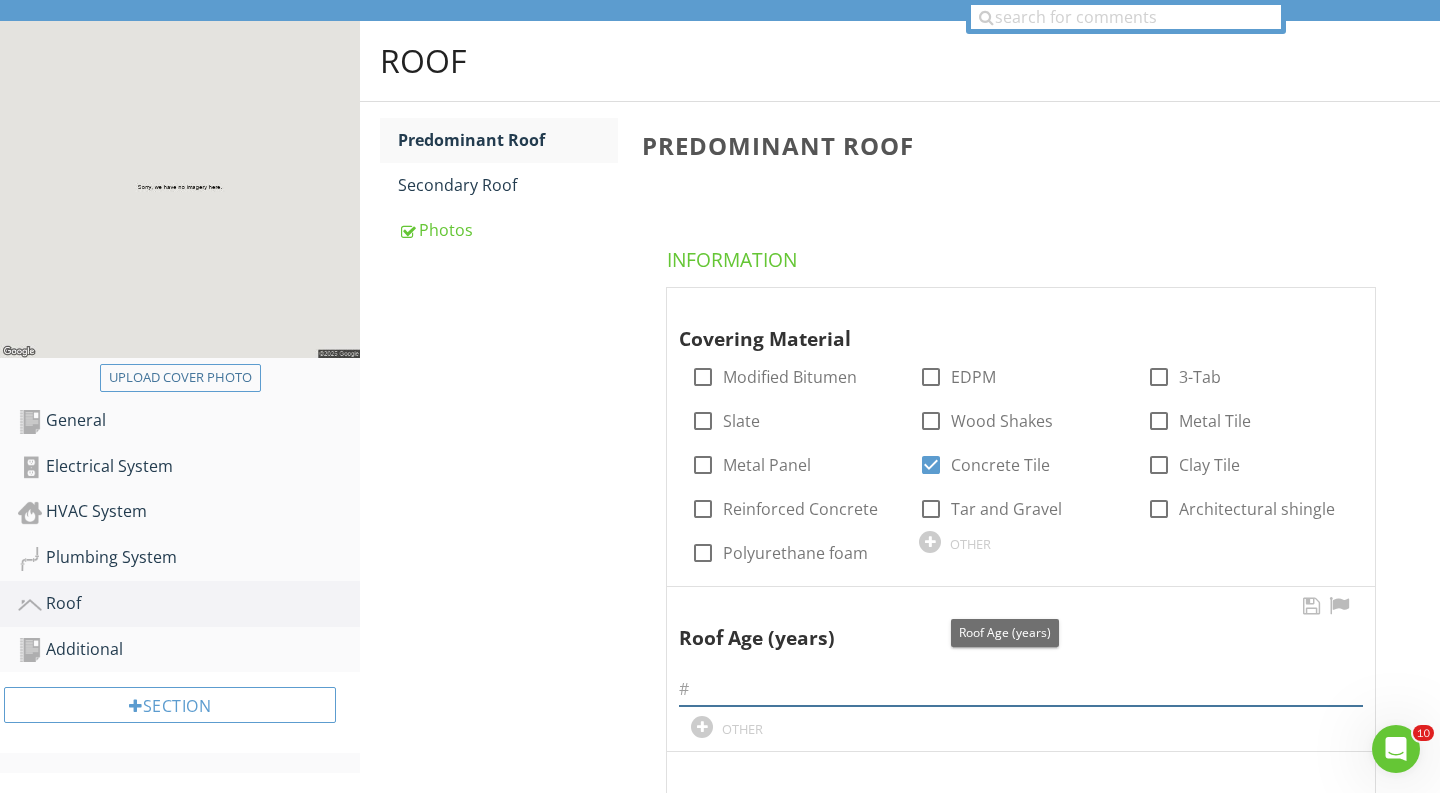 click at bounding box center [1021, 689] 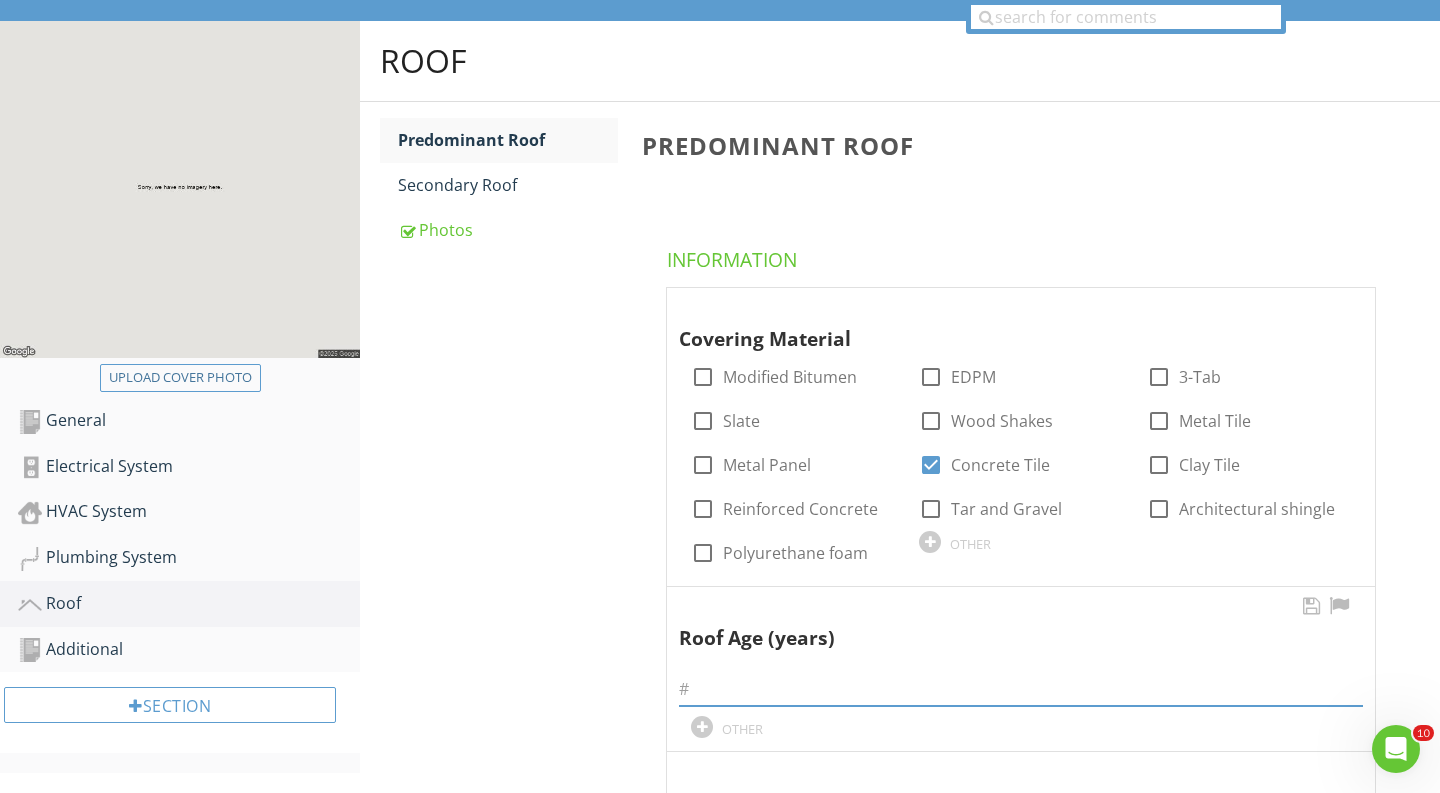 paste on "10/04/2023" 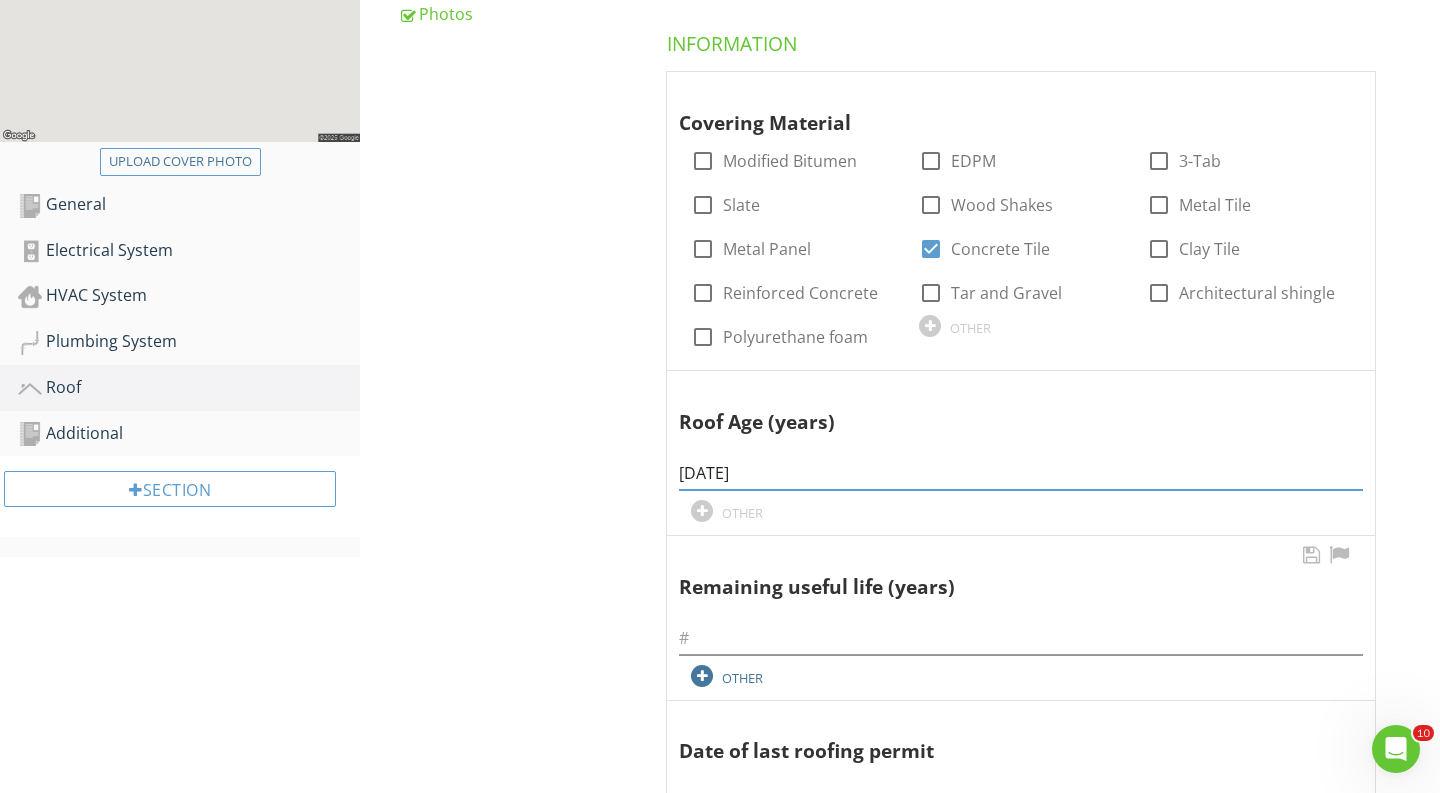 scroll, scrollTop: 514, scrollLeft: 0, axis: vertical 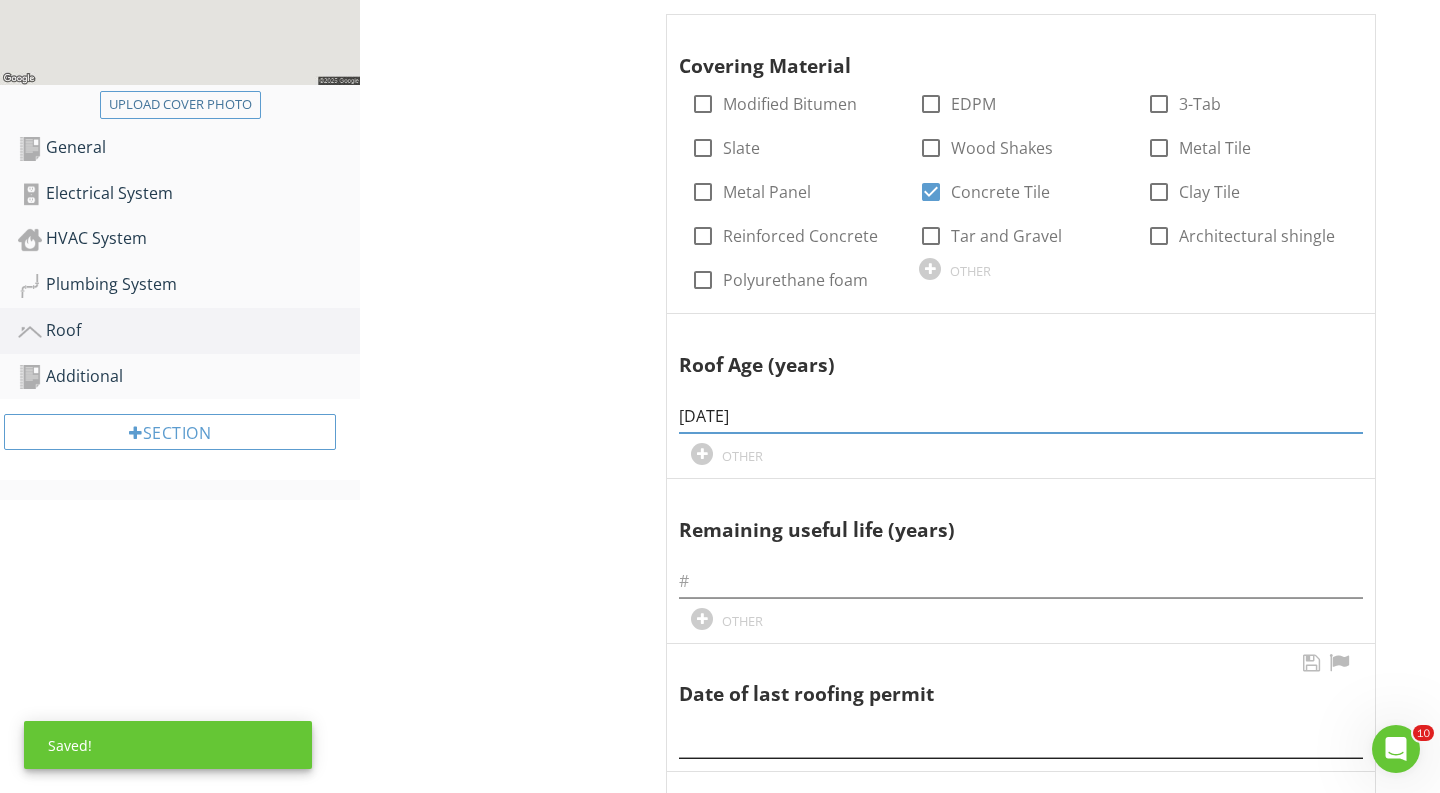 type on "10/04/2023" 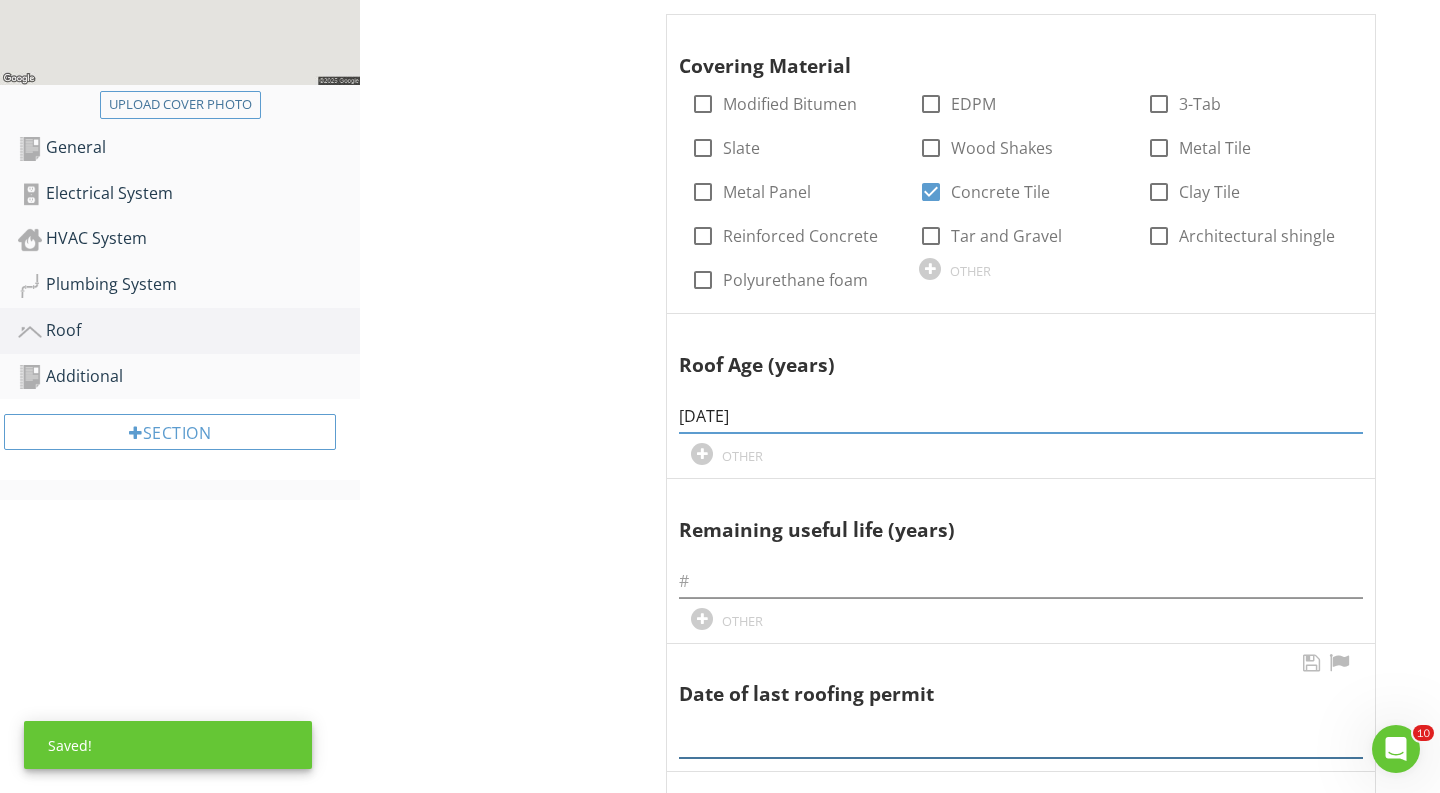 click at bounding box center [1021, 741] 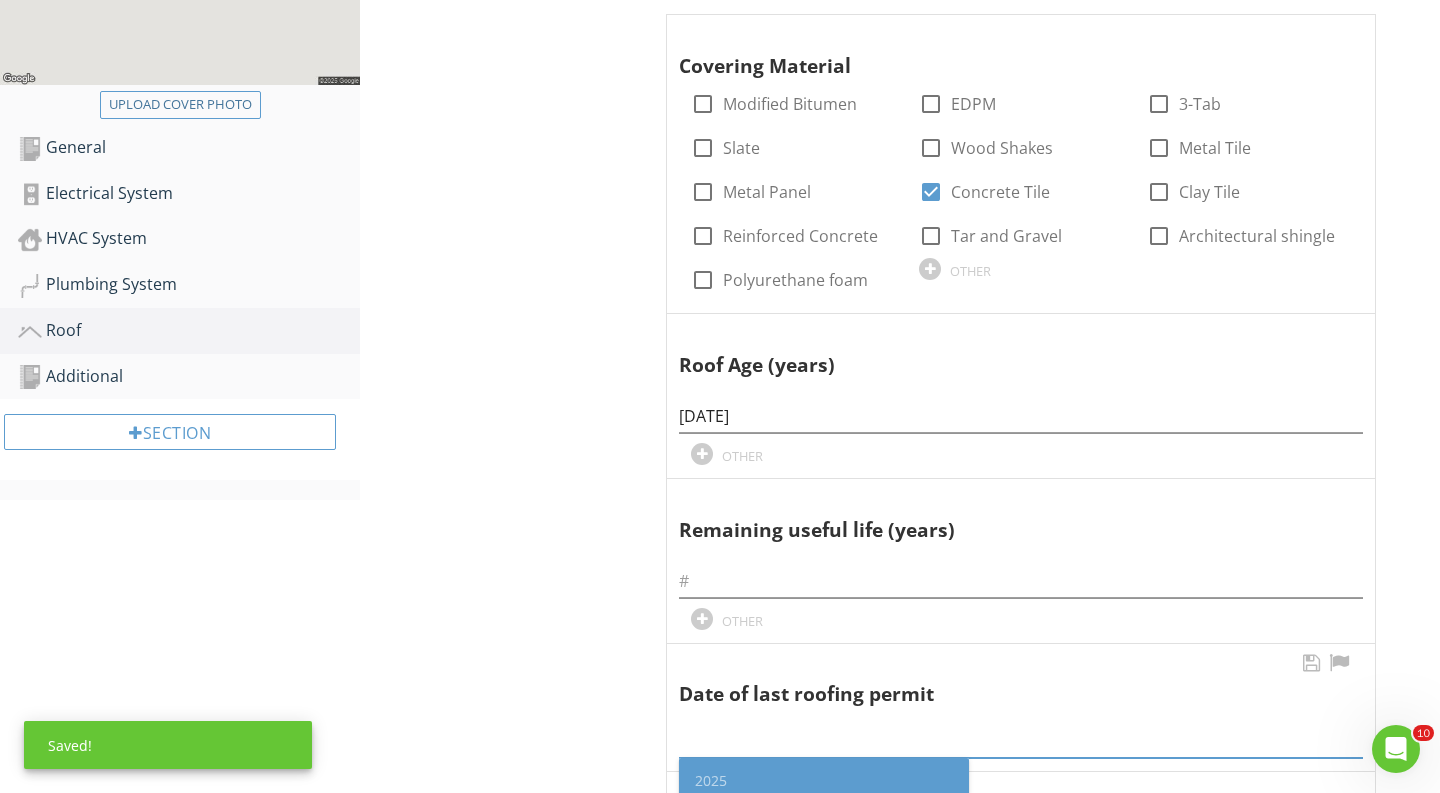 paste on "10/04/2023" 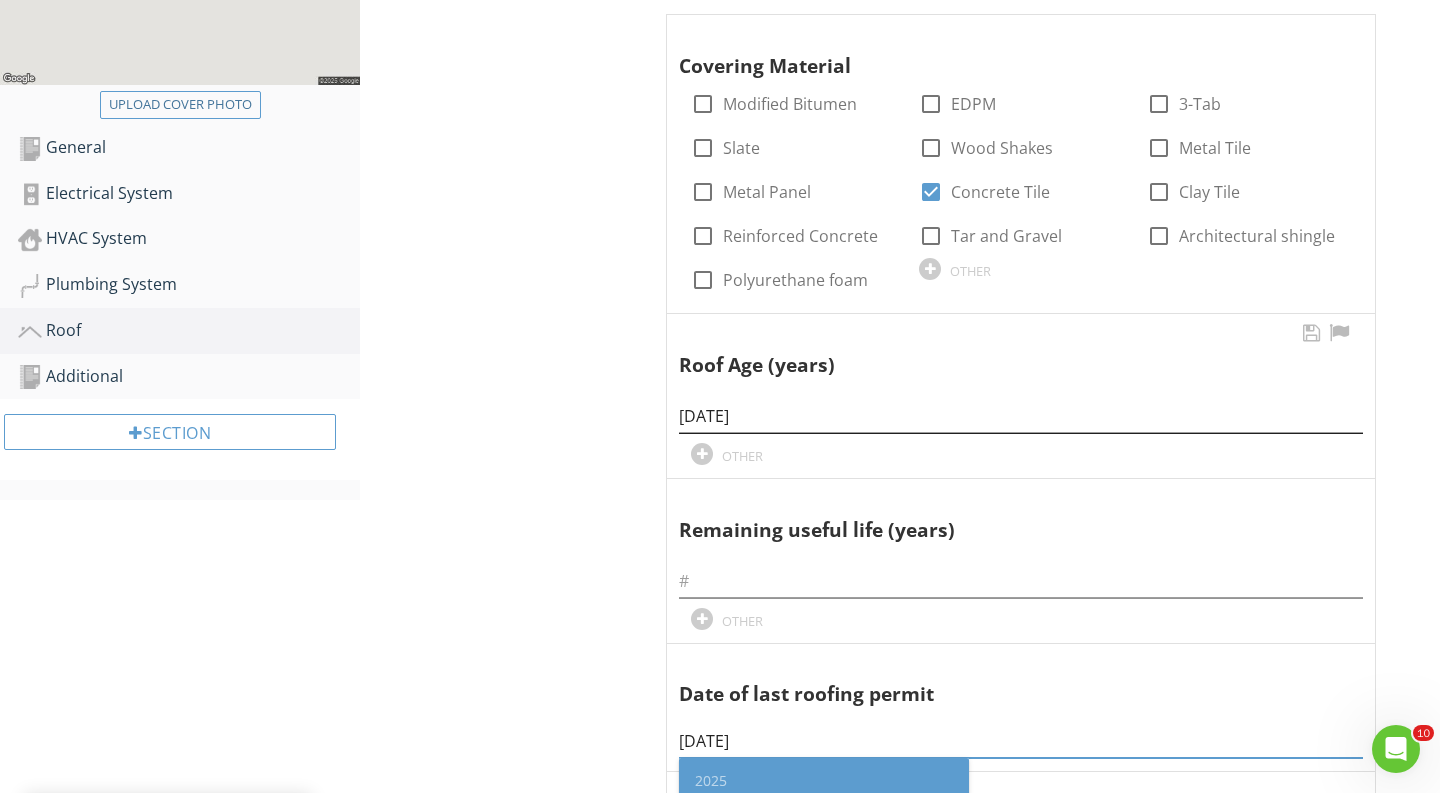 type on "10/04/2023" 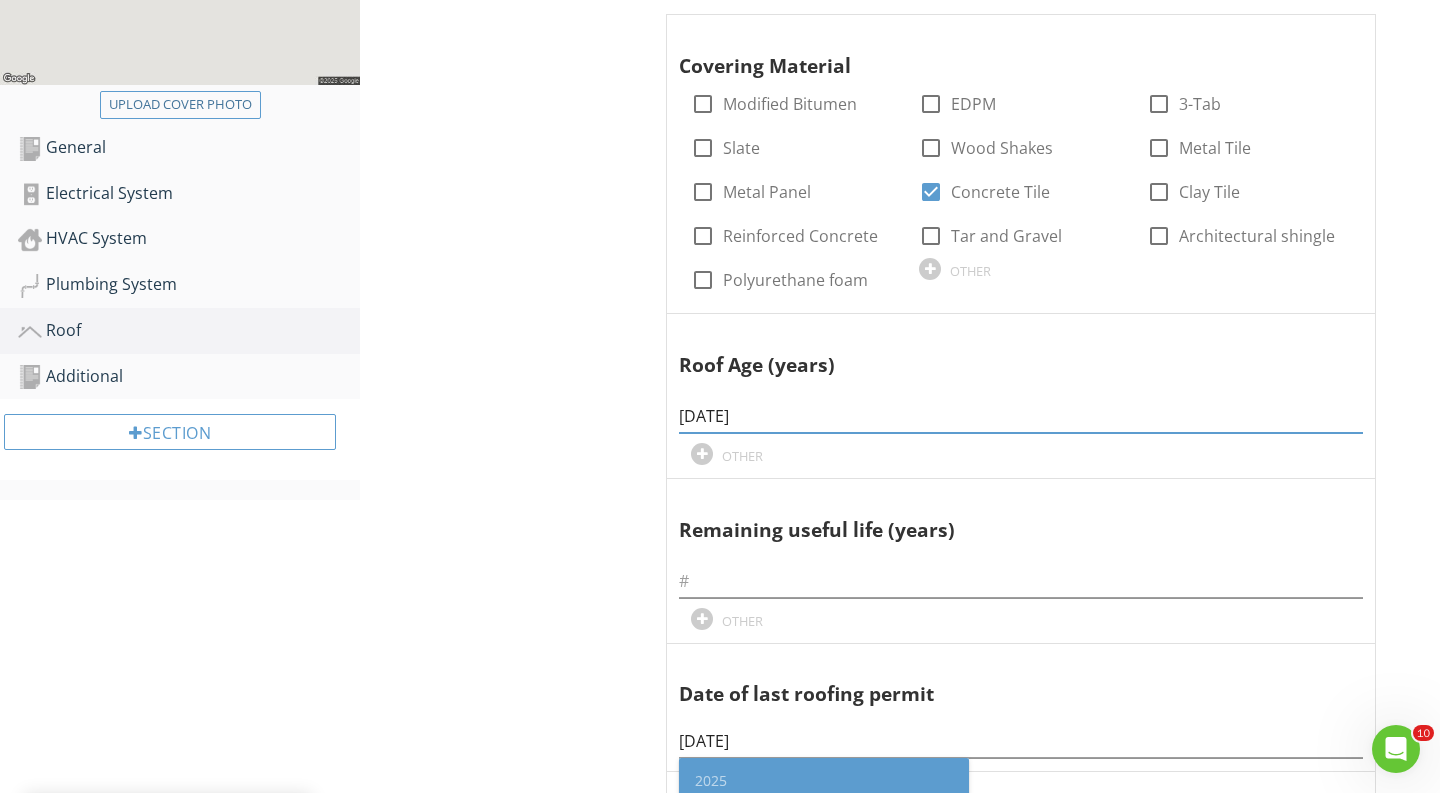drag, startPoint x: 793, startPoint y: 377, endPoint x: 537, endPoint y: 366, distance: 256.2362 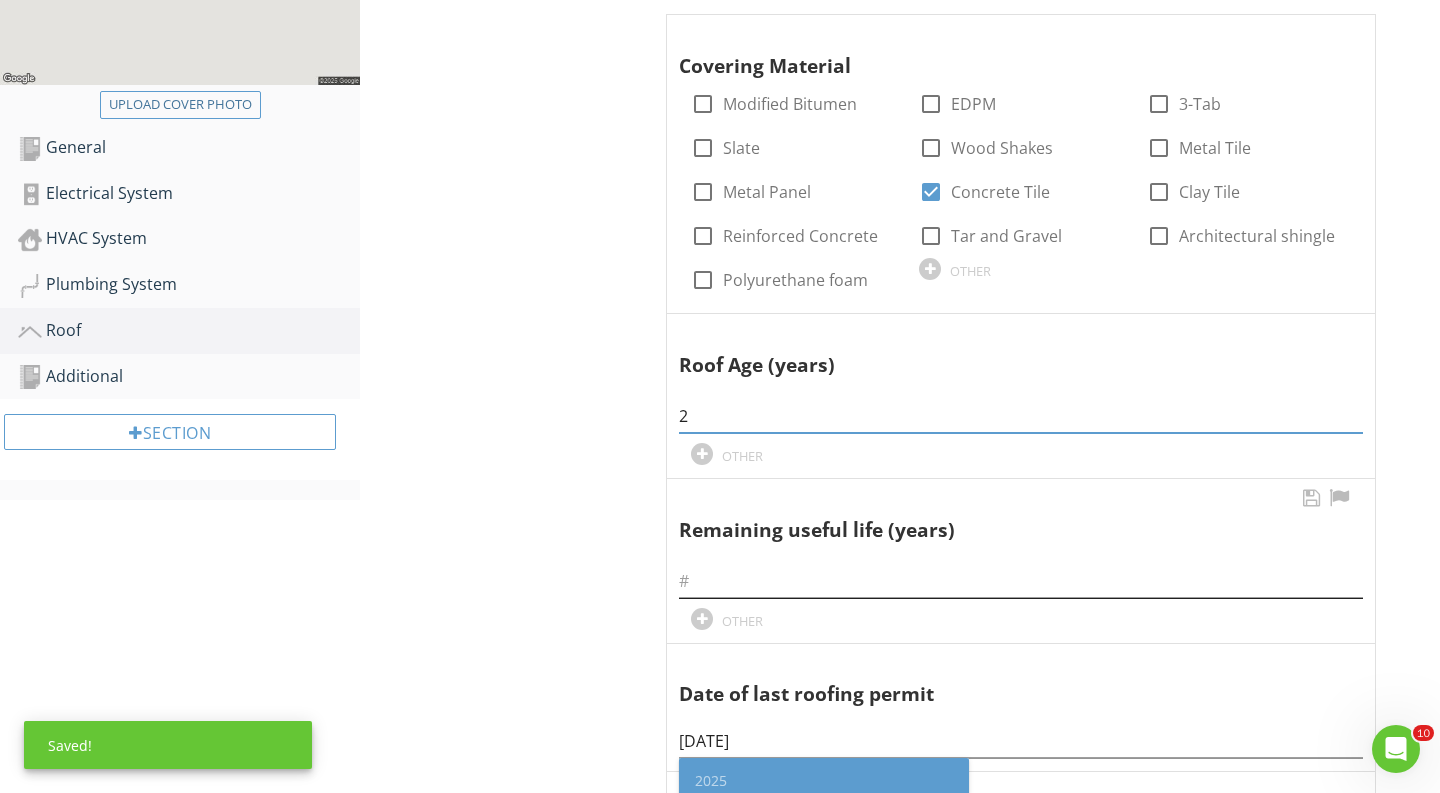type on "2" 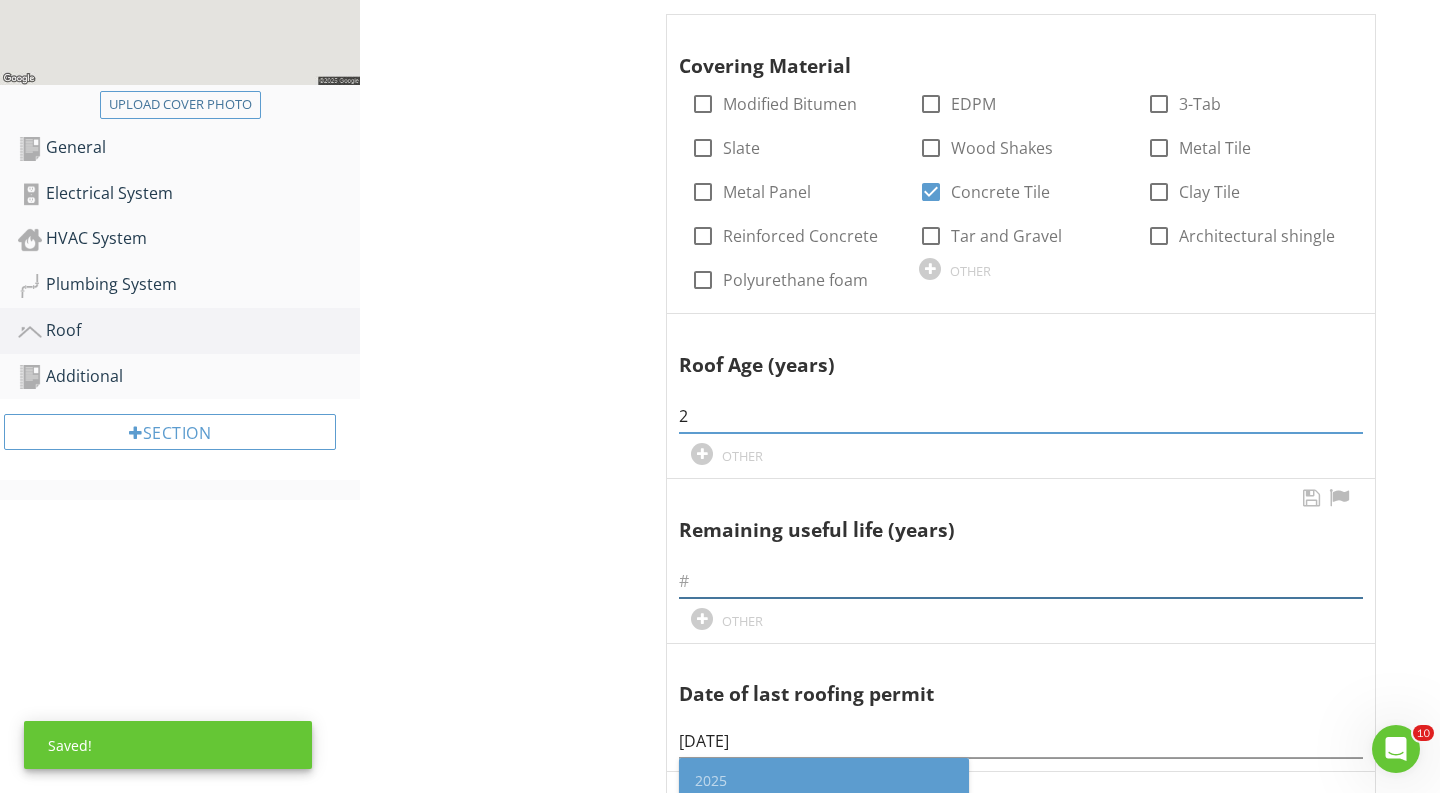 click at bounding box center [1021, 581] 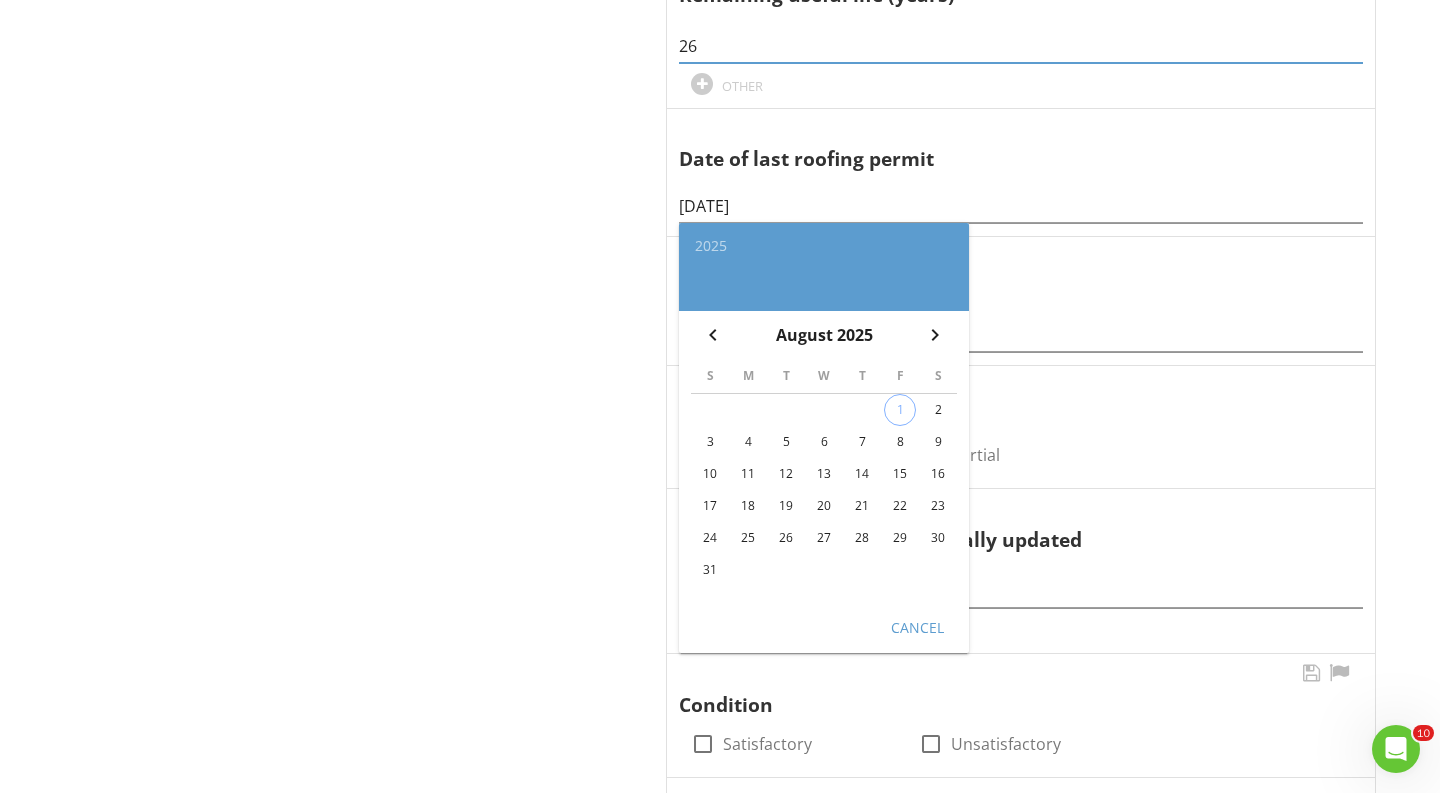 scroll, scrollTop: 1147, scrollLeft: 0, axis: vertical 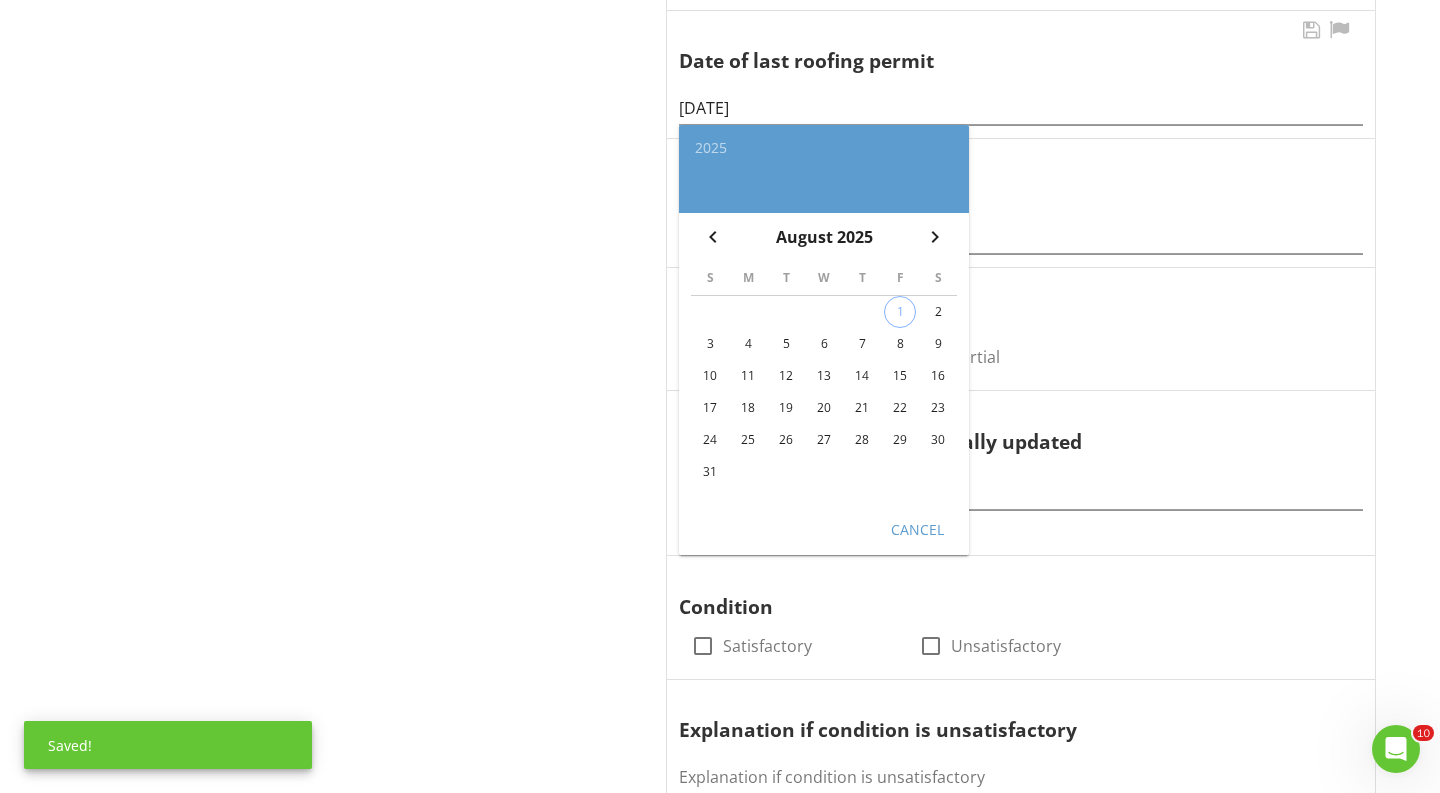 type on "26" 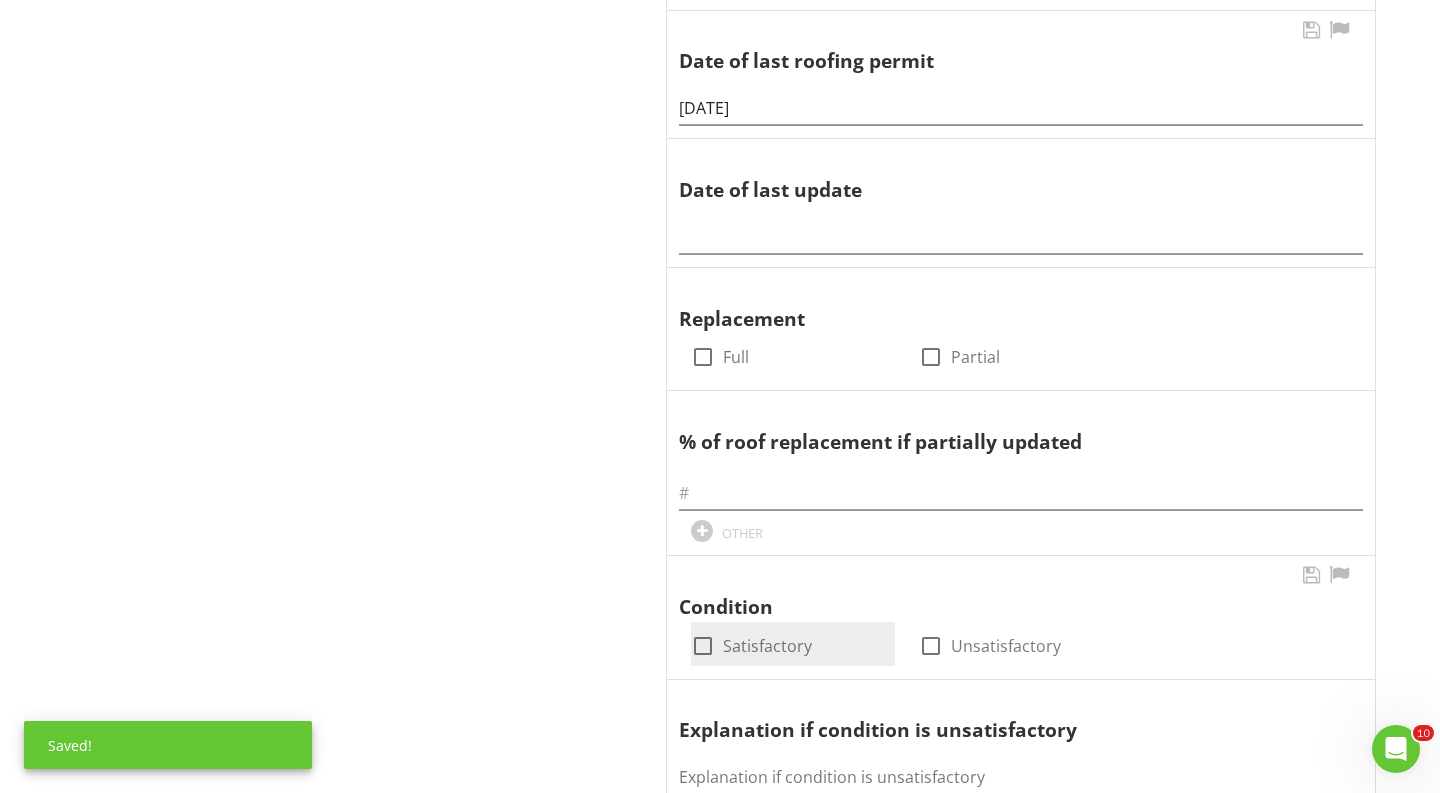 click at bounding box center (703, 646) 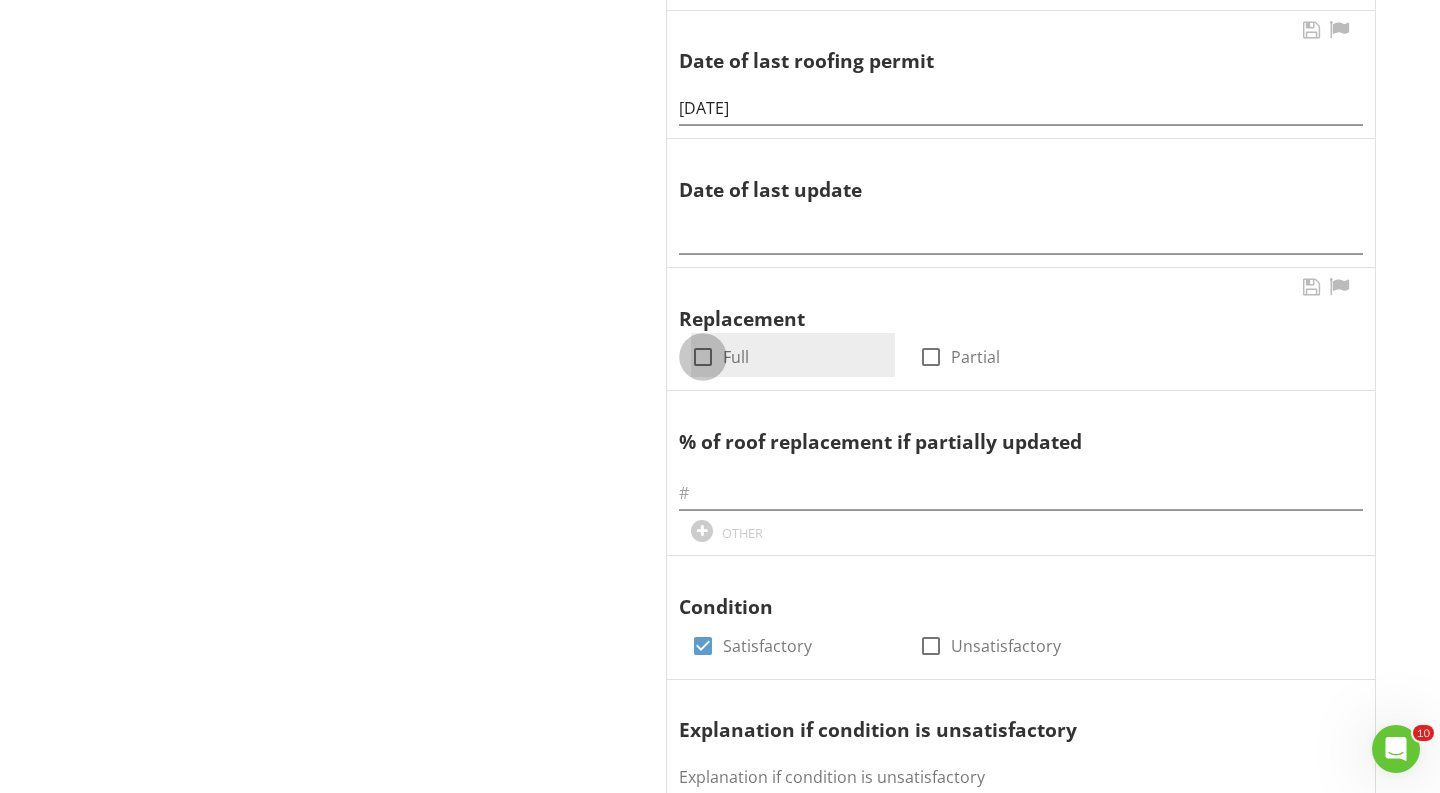 click at bounding box center [703, 357] 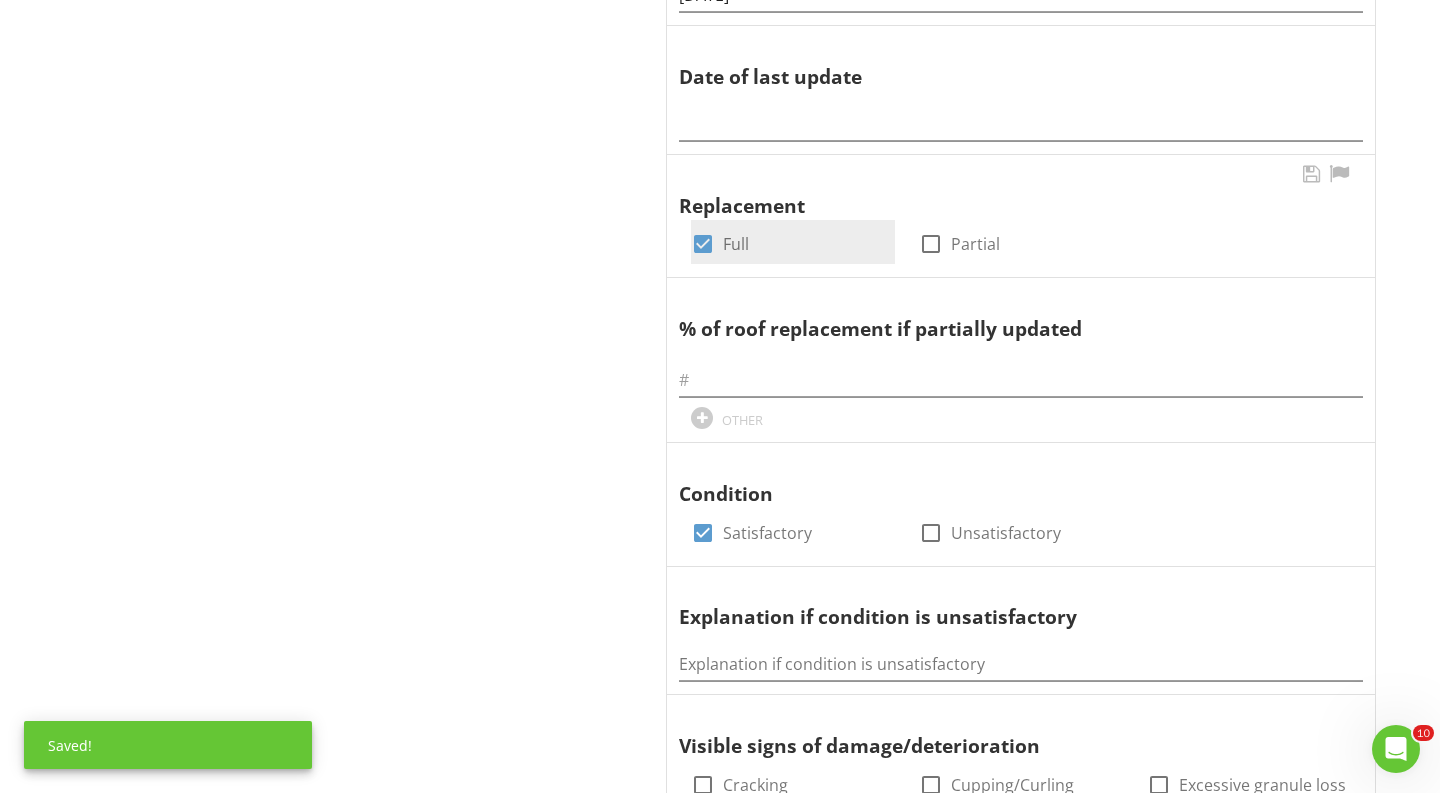 scroll, scrollTop: 1639, scrollLeft: 0, axis: vertical 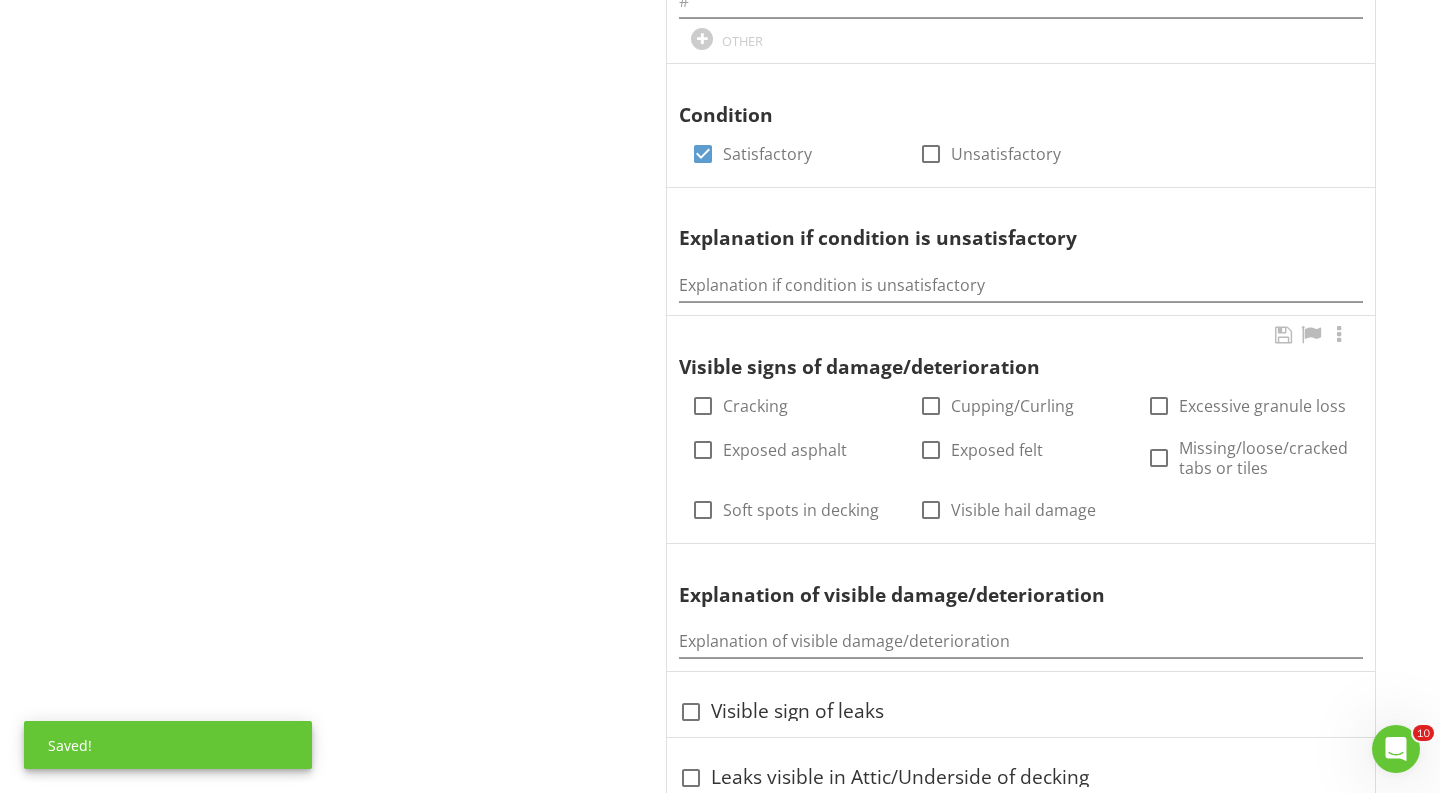 click on "check_box_outline_blank Missing/loose/cracked tabs or tiles" at bounding box center [1249, 456] 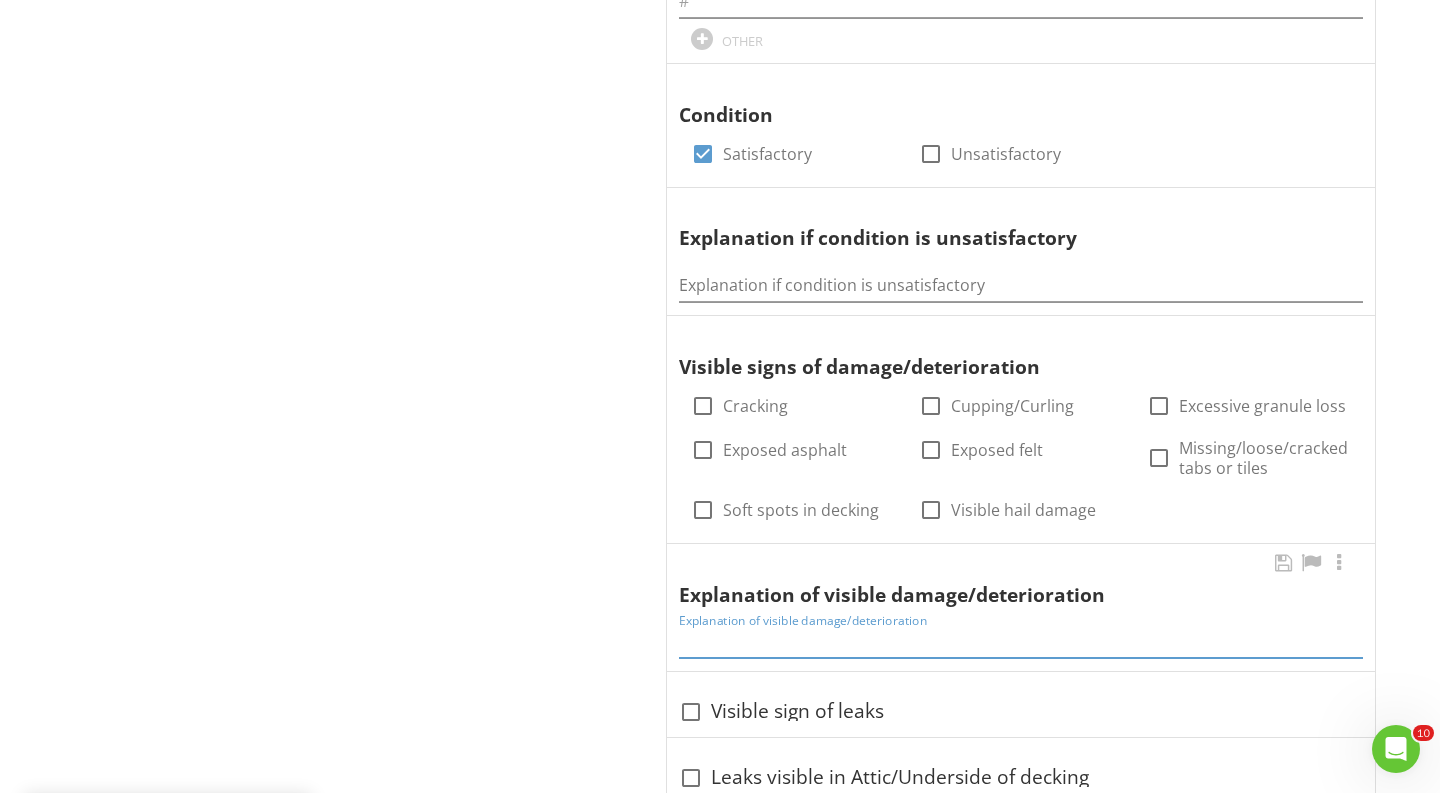click at bounding box center (1021, 641) 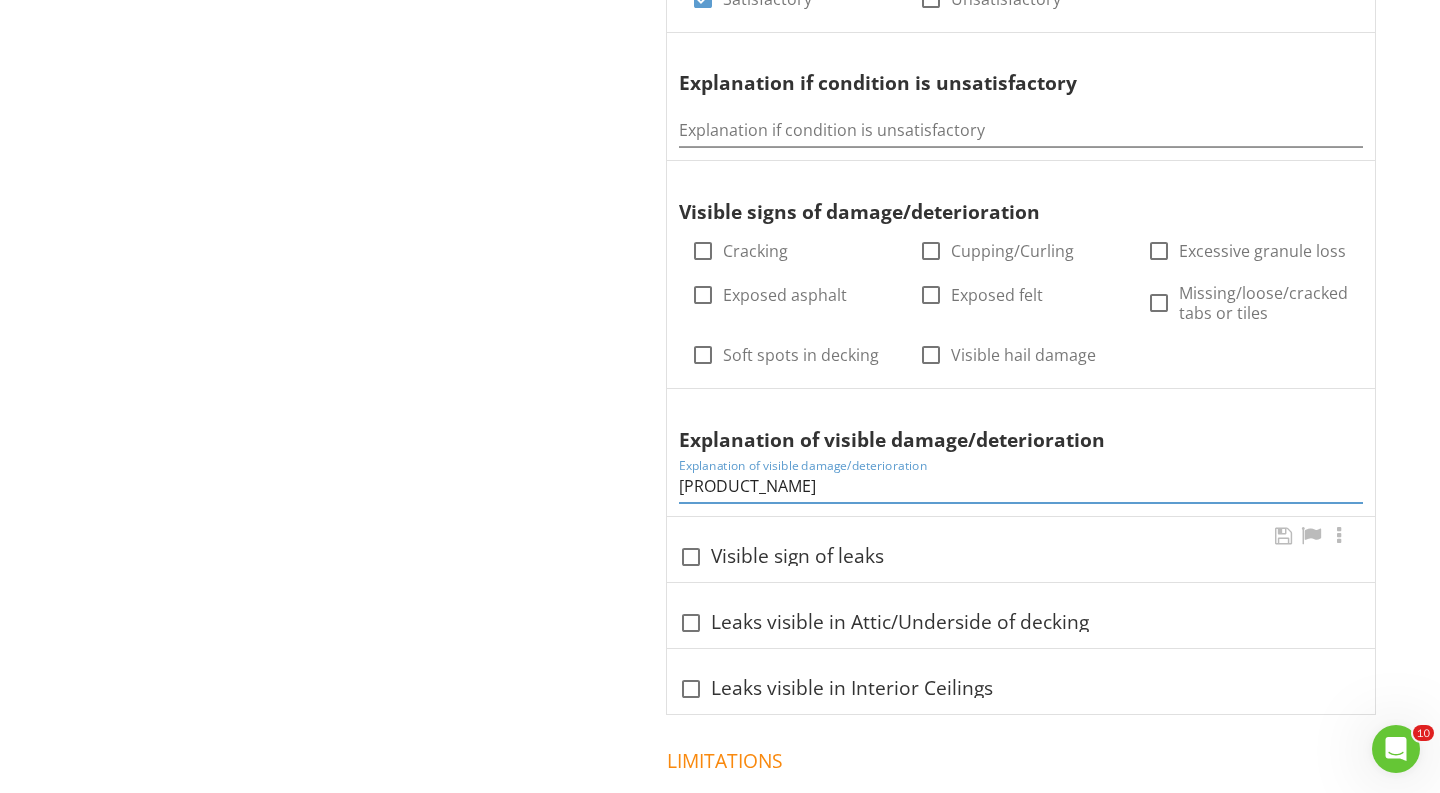 scroll, scrollTop: 1808, scrollLeft: 0, axis: vertical 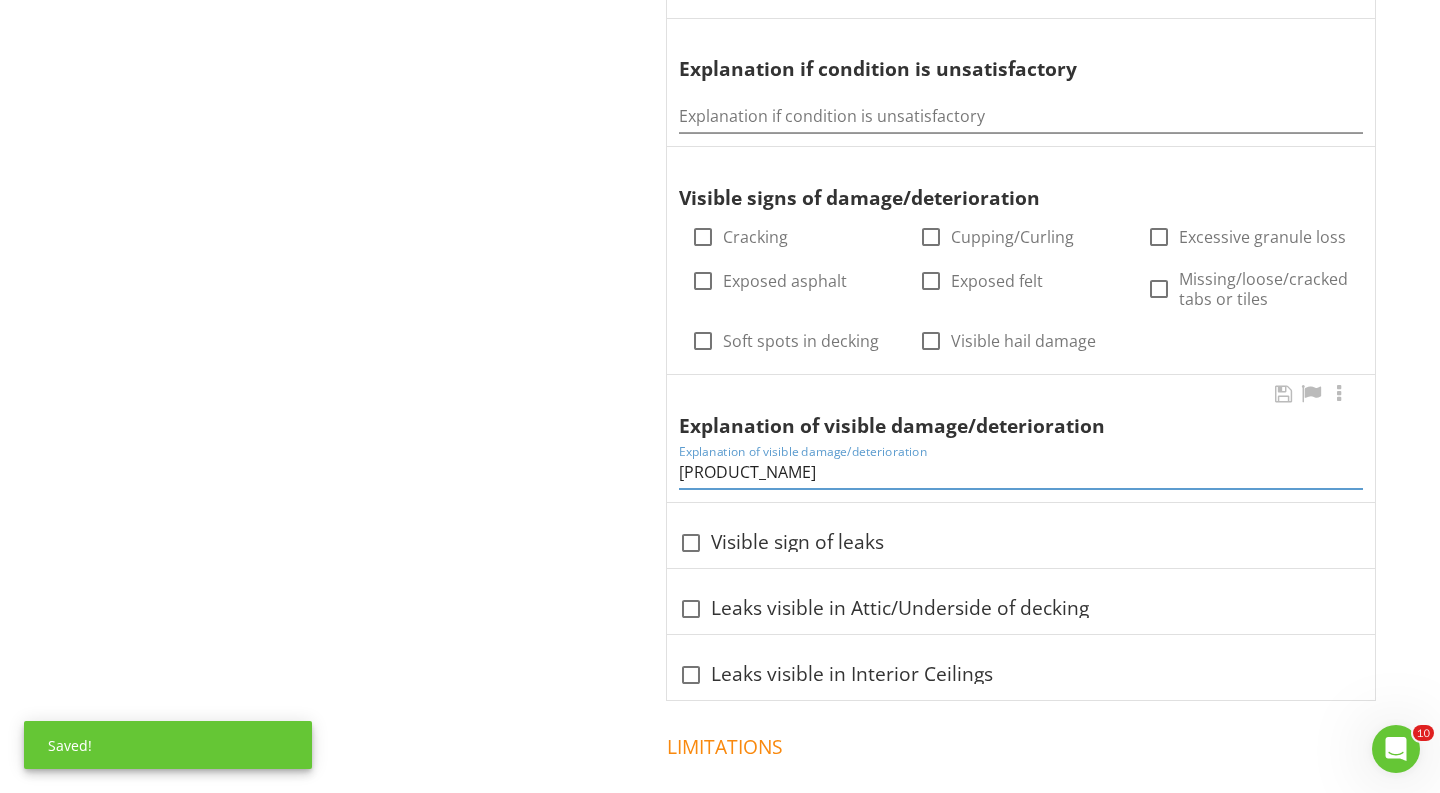 click on "Cracke Tiles" at bounding box center (1021, 472) 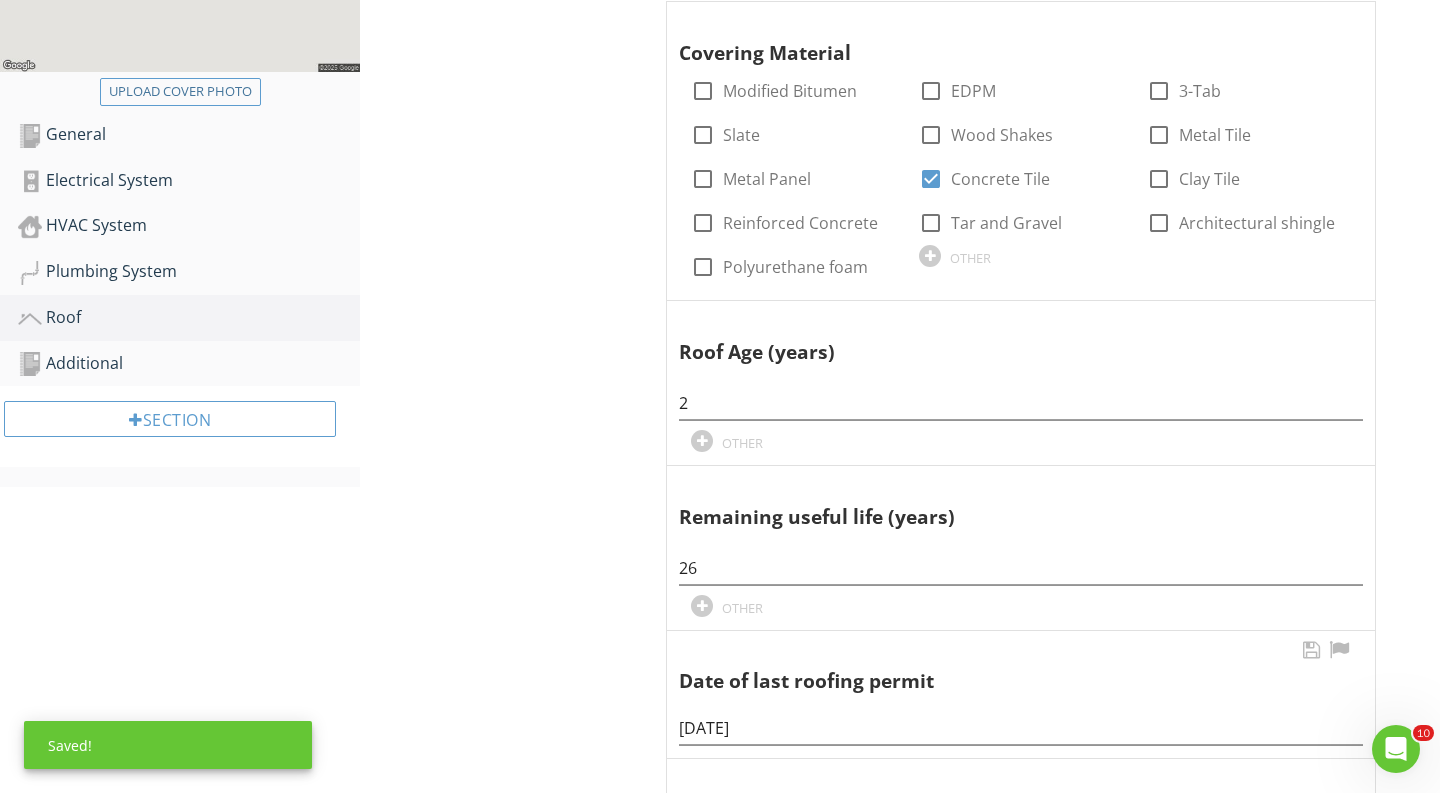 scroll, scrollTop: 367, scrollLeft: 0, axis: vertical 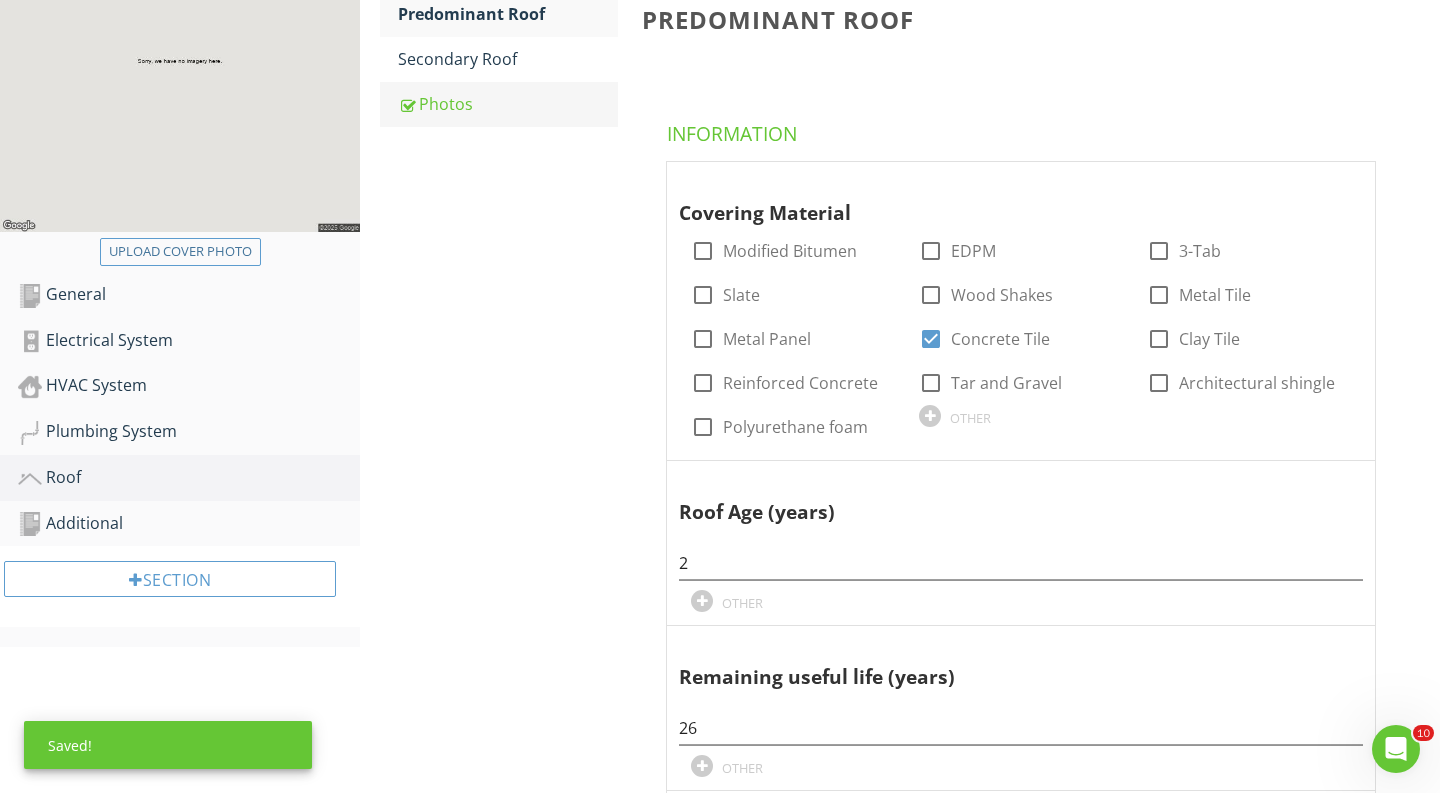 type on "Cracked Tiles" 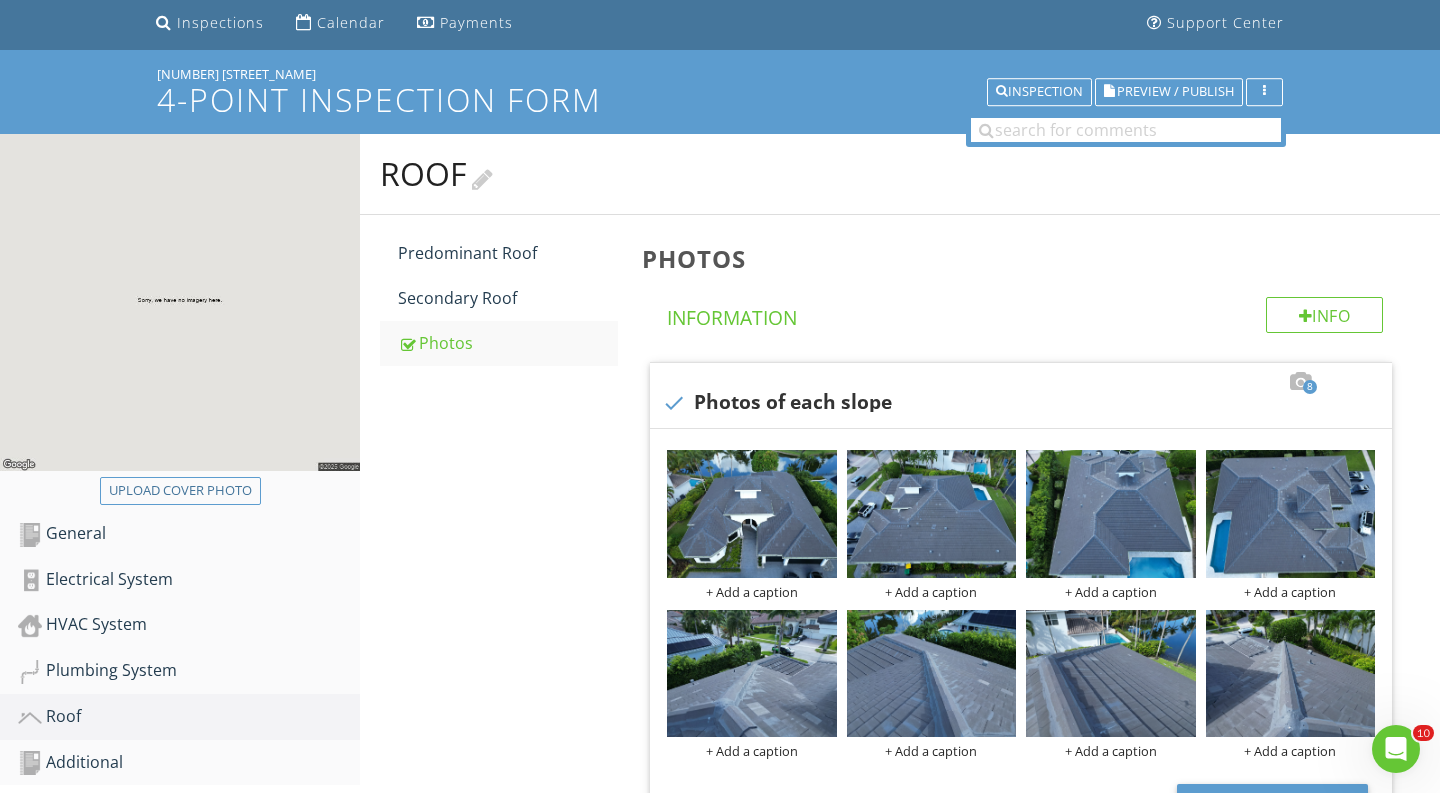 scroll, scrollTop: 122, scrollLeft: 0, axis: vertical 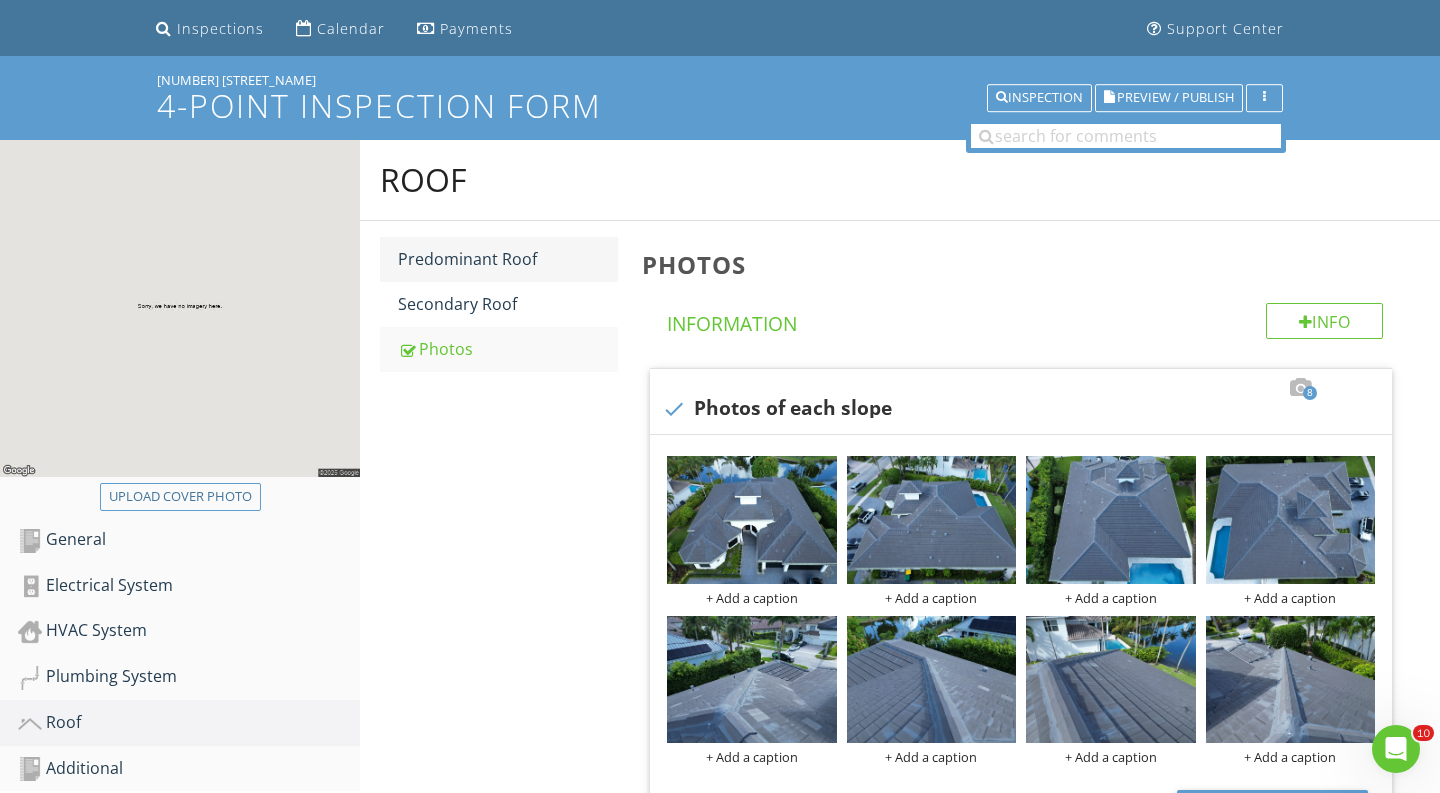 click on "Predominant Roof" at bounding box center (508, 259) 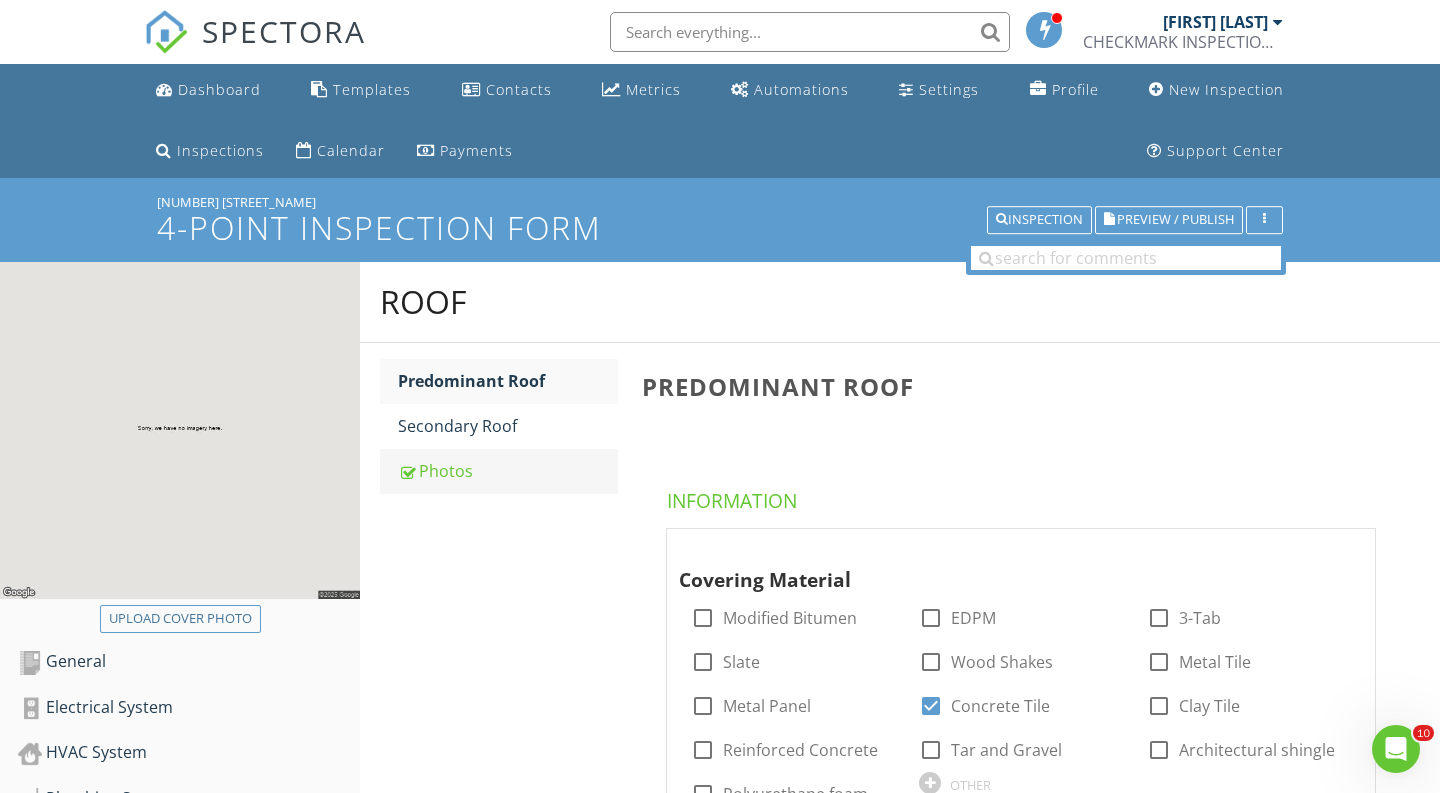scroll, scrollTop: 0, scrollLeft: 0, axis: both 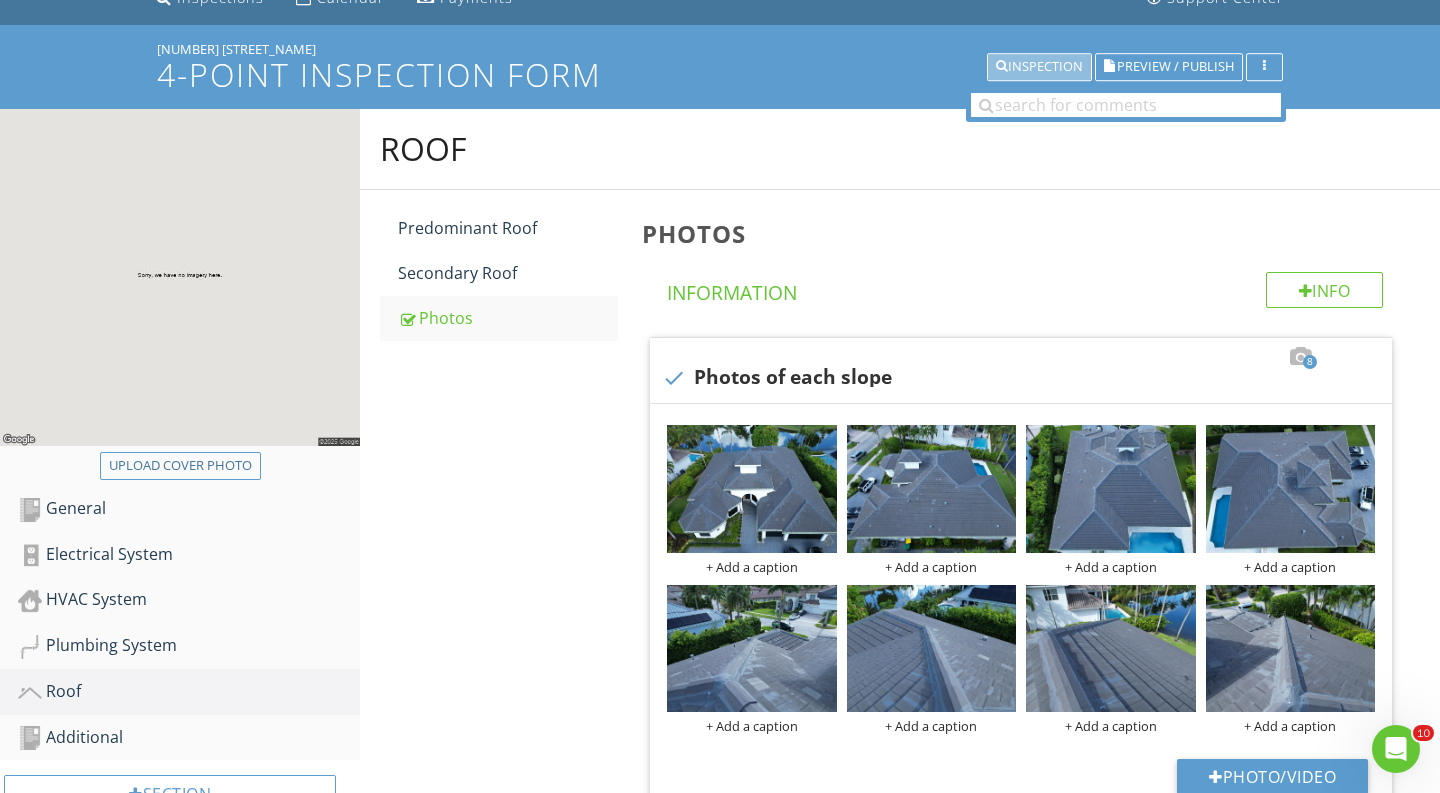 click on "Inspection" at bounding box center (1039, 67) 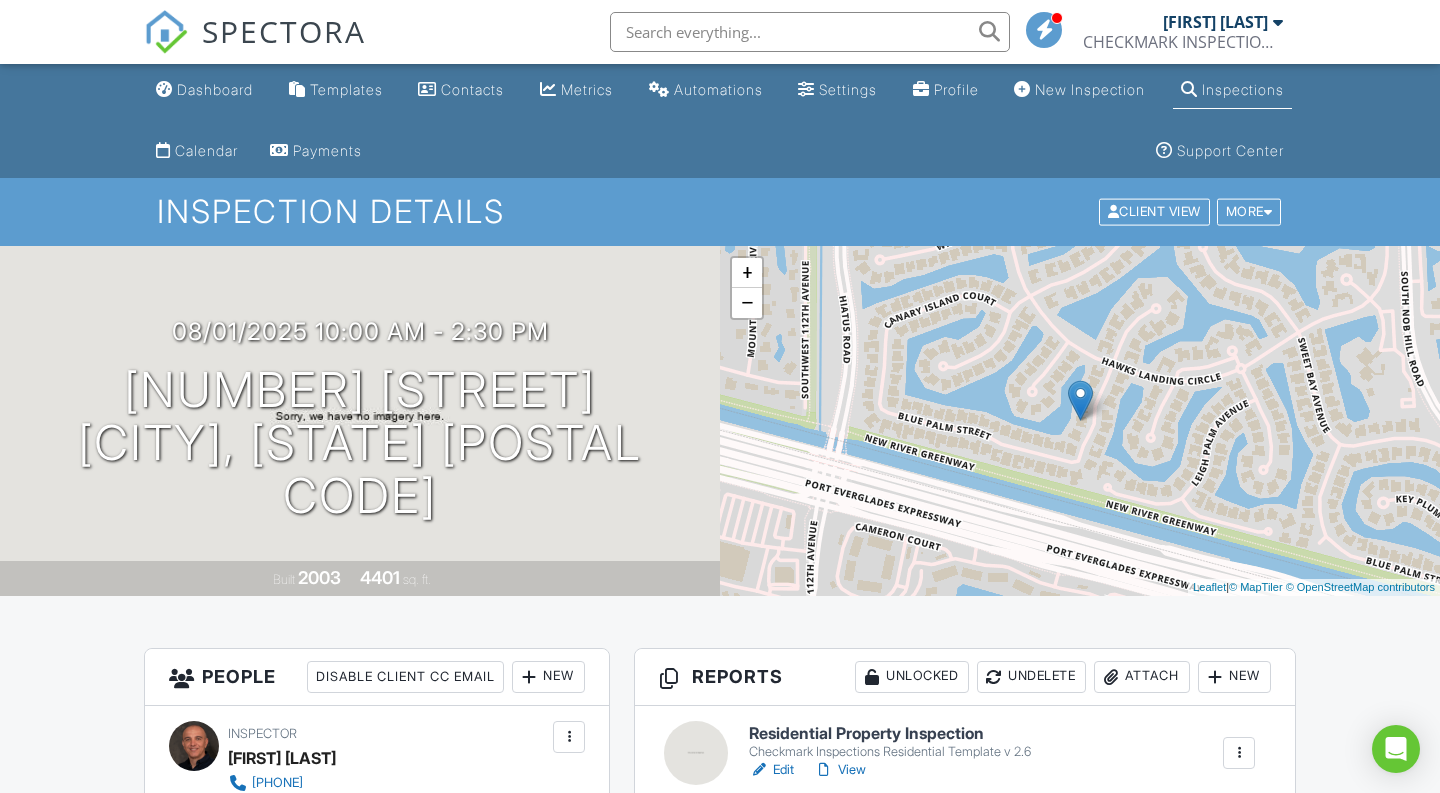 scroll, scrollTop: 24, scrollLeft: 0, axis: vertical 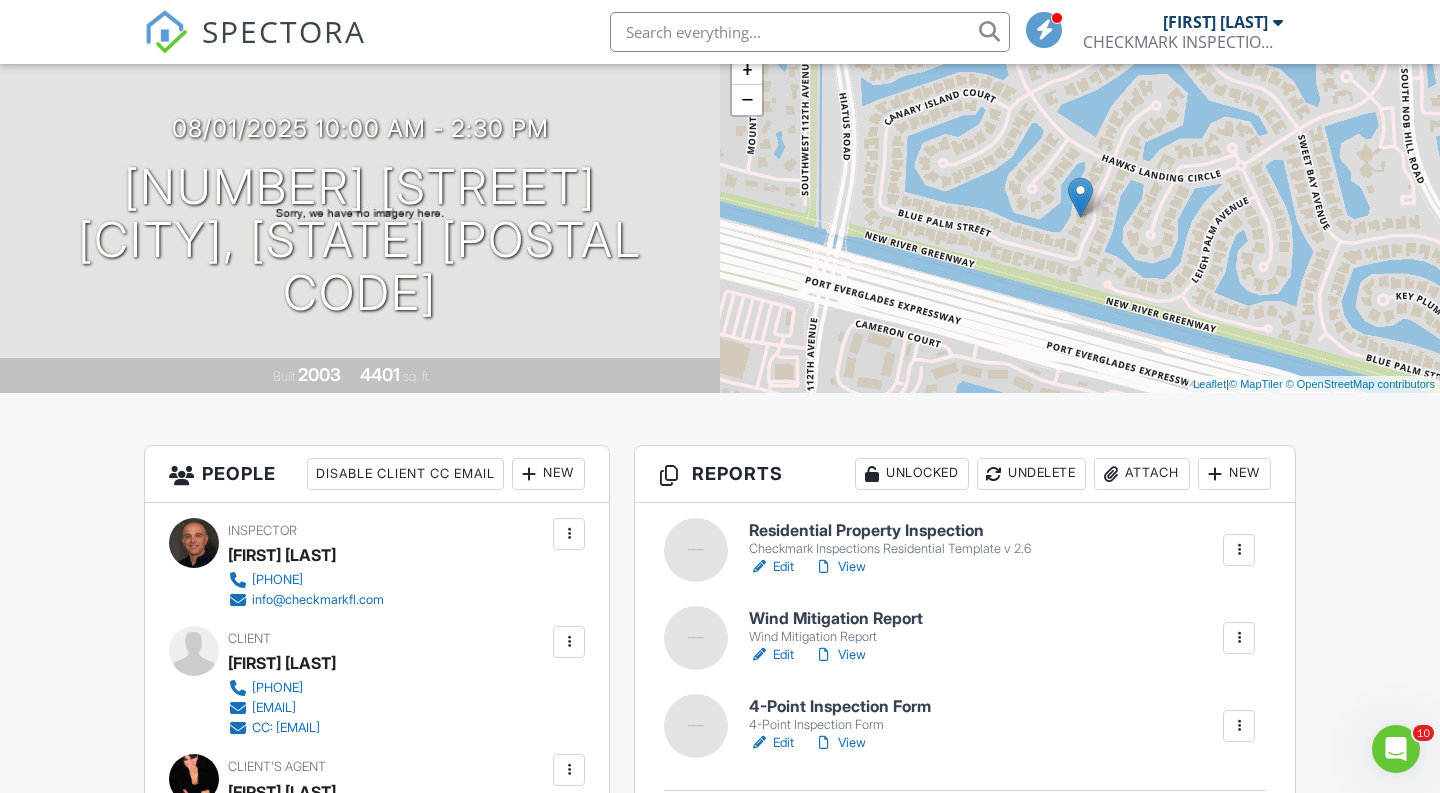 click on "Residential Property Inspection
Checkmark Inspections Residential Template  v 2.6
Edit
View
Quick Publish
Copy
Delete" at bounding box center [965, 550] 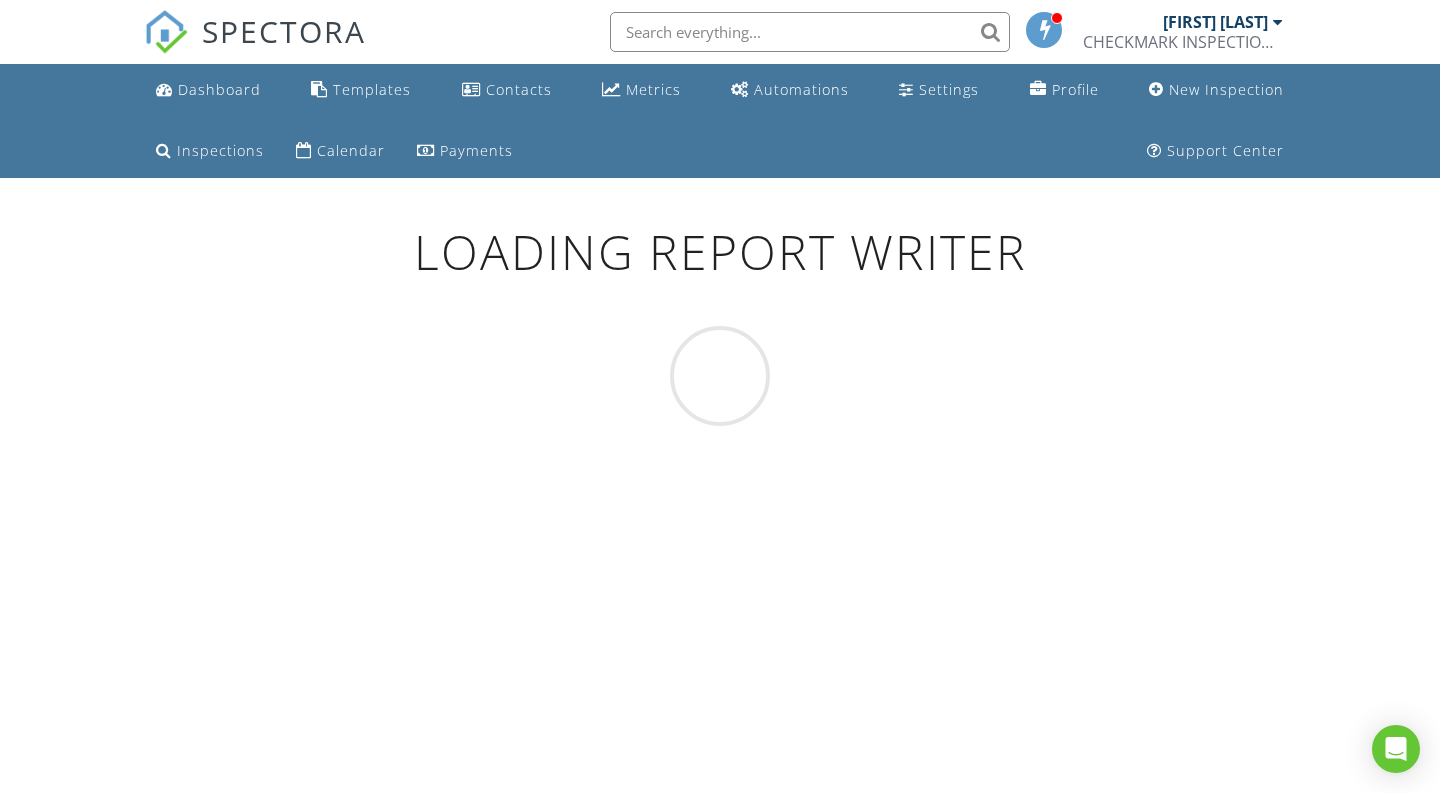scroll, scrollTop: 0, scrollLeft: 0, axis: both 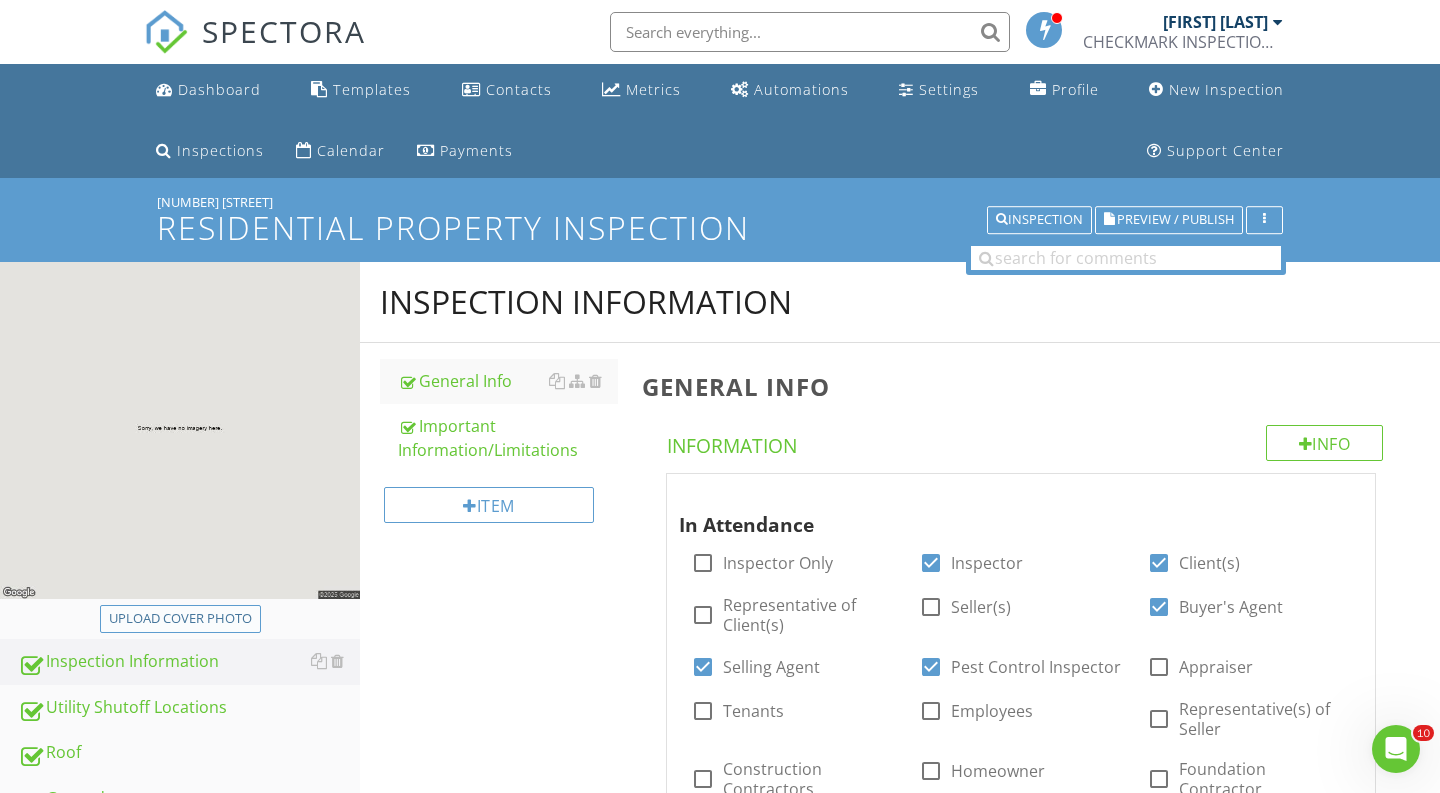click on "Upload cover photo" at bounding box center (180, 619) 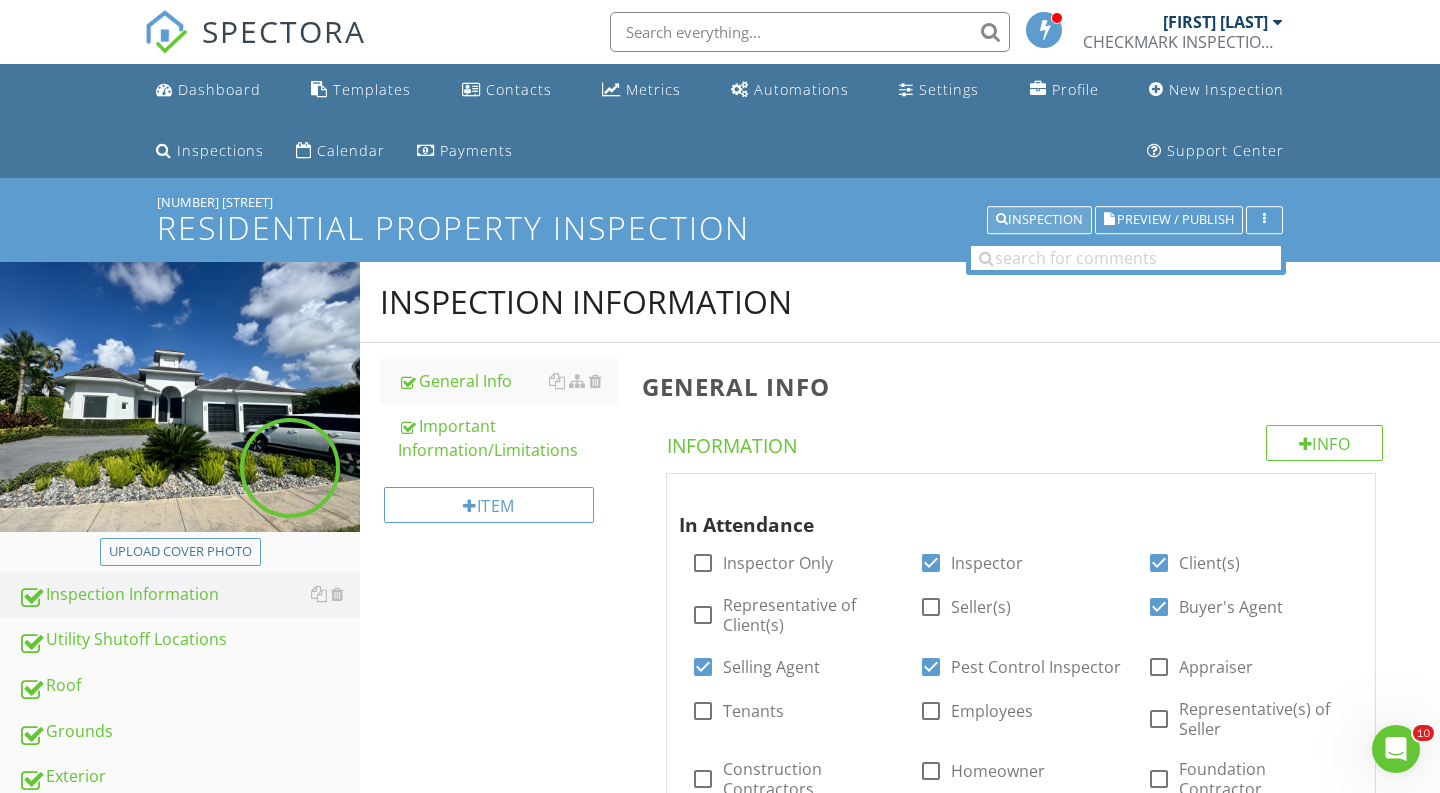 click on "Inspection" at bounding box center [1039, 220] 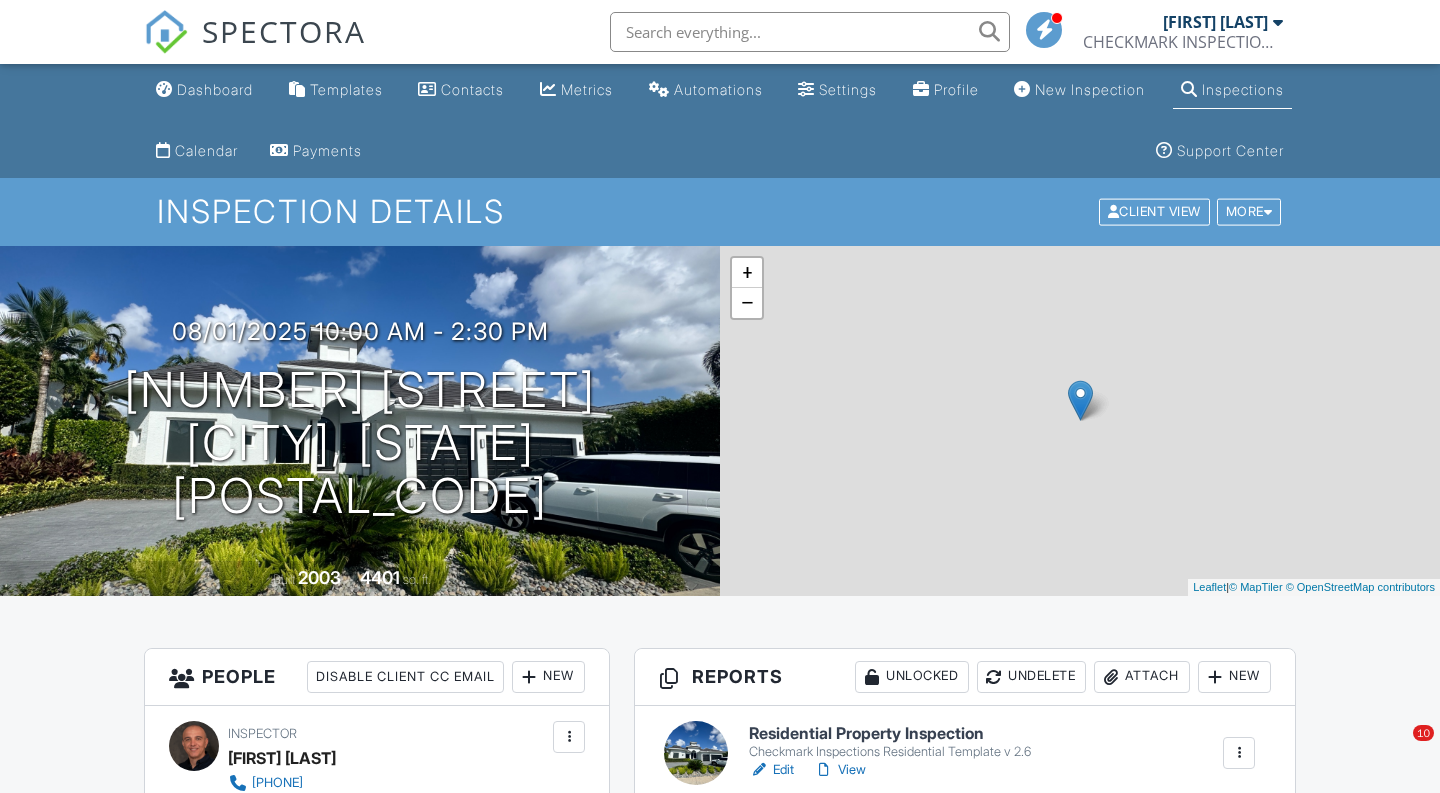 scroll, scrollTop: 0, scrollLeft: 0, axis: both 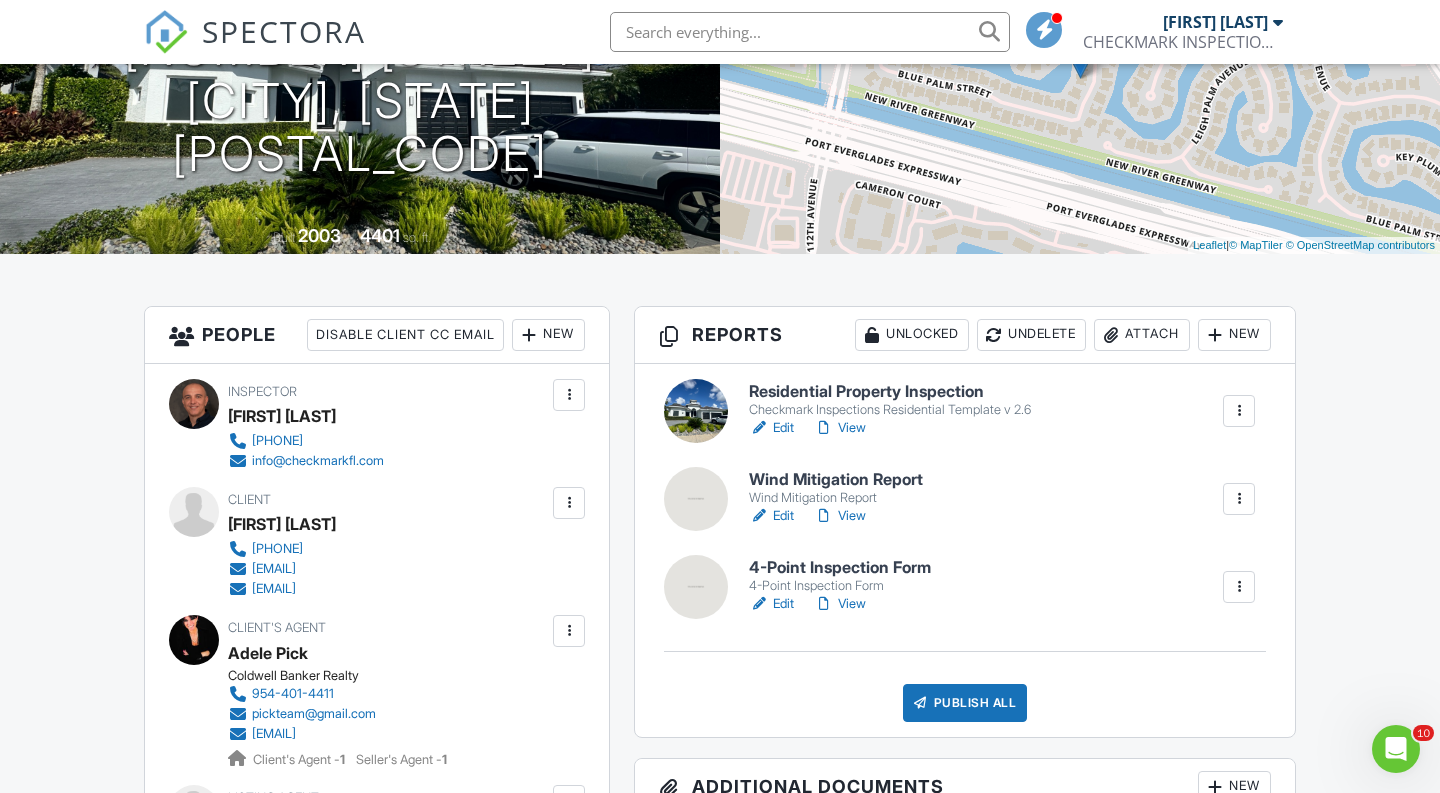 click on "Attach" at bounding box center [1142, 335] 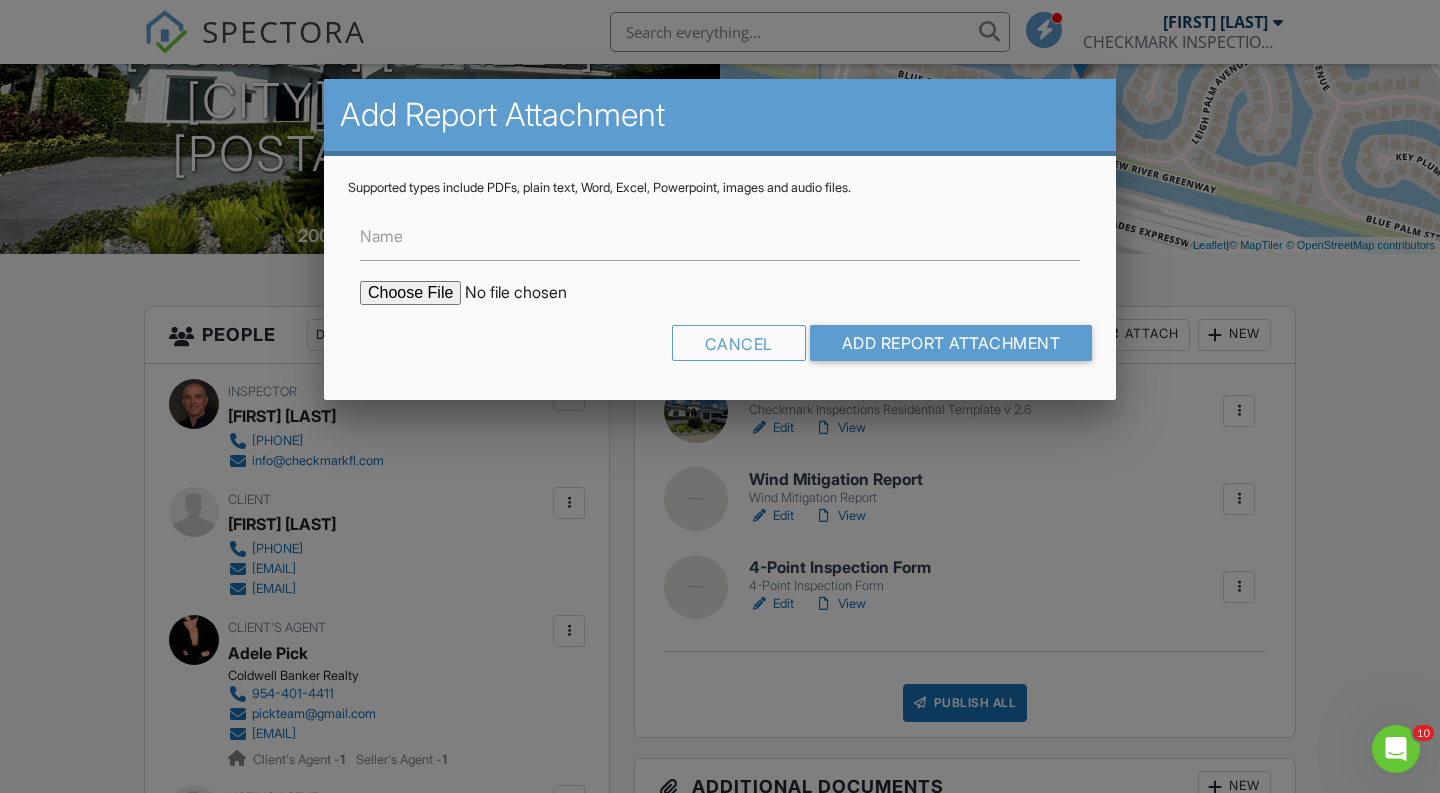 click at bounding box center (530, 293) 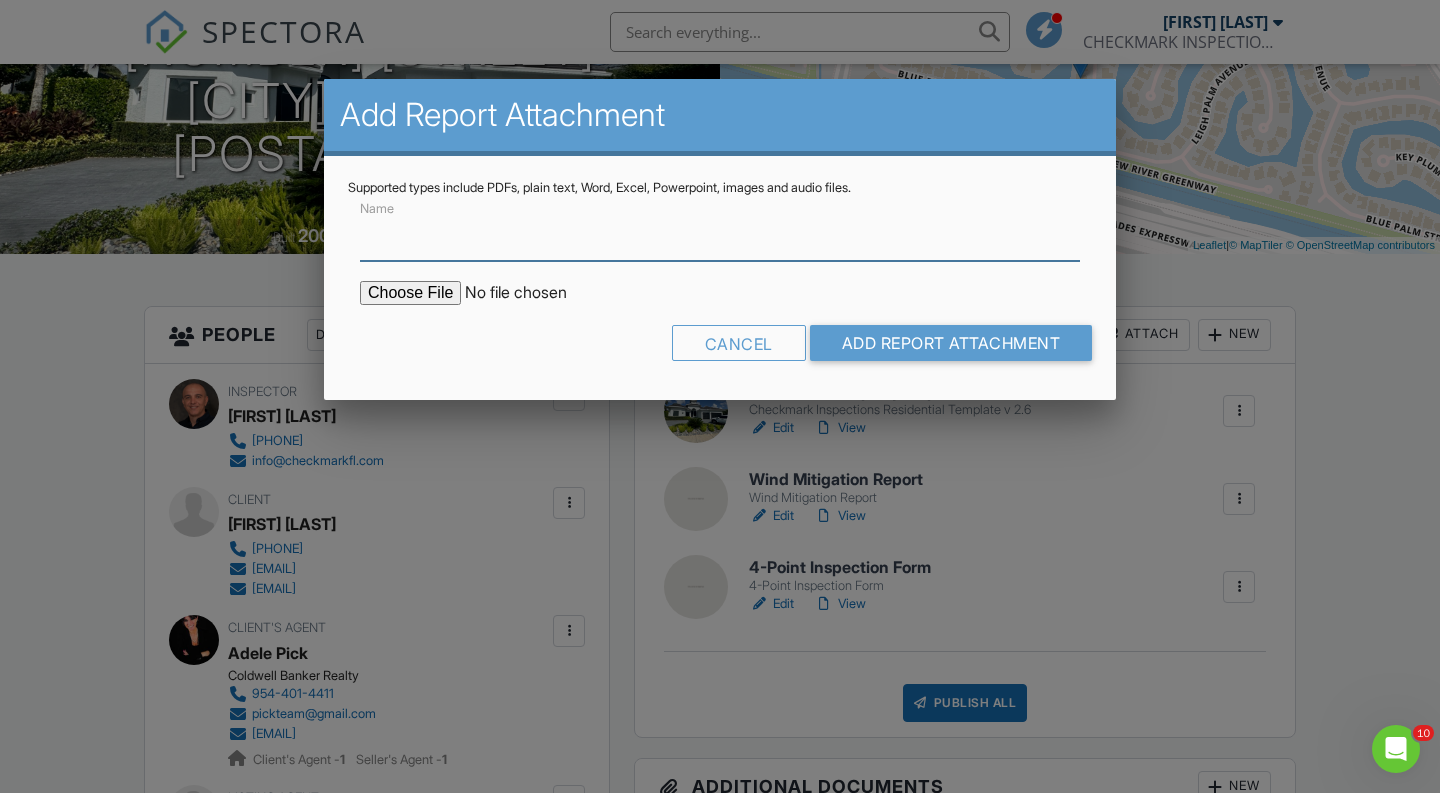 click on "Name" at bounding box center (720, 236) 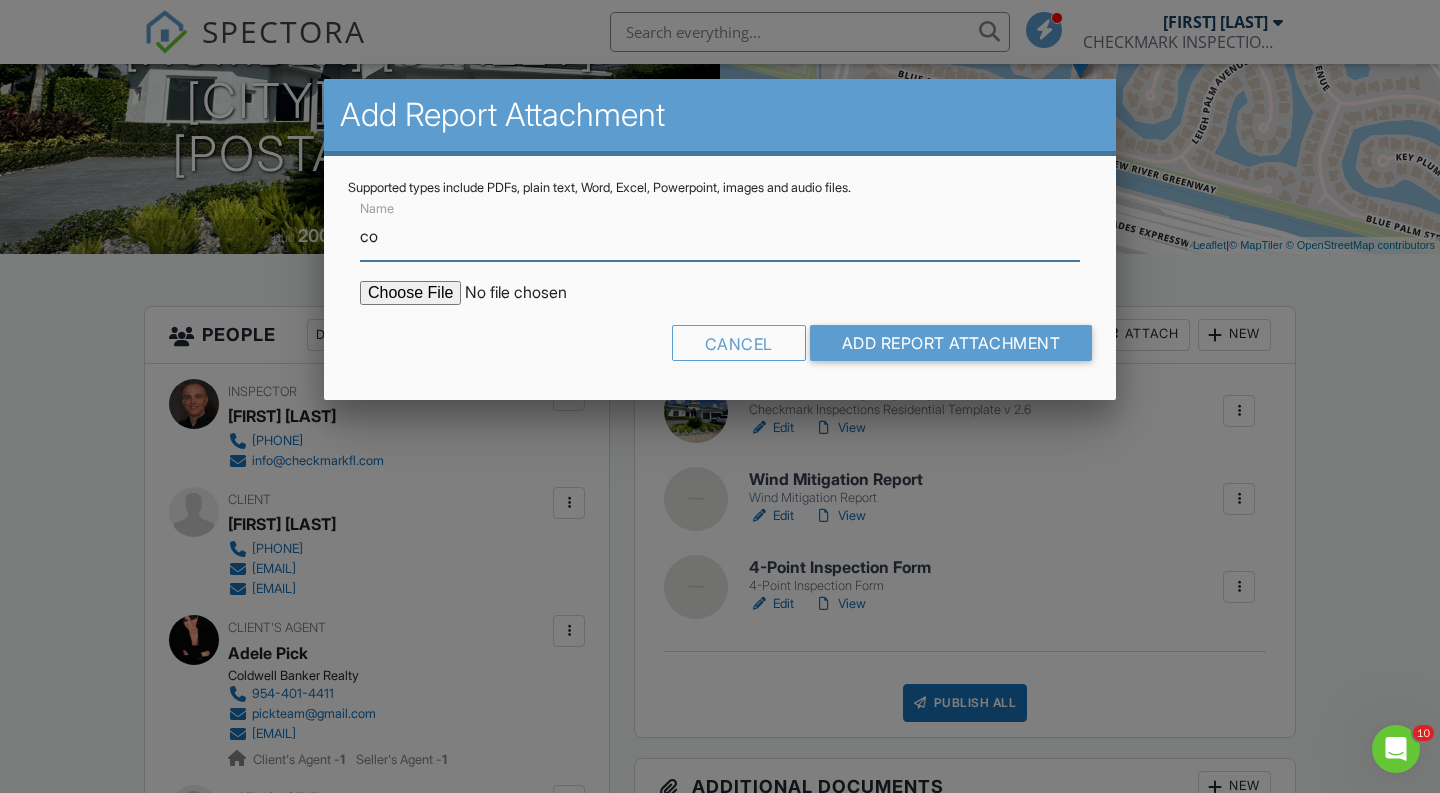 type on "c" 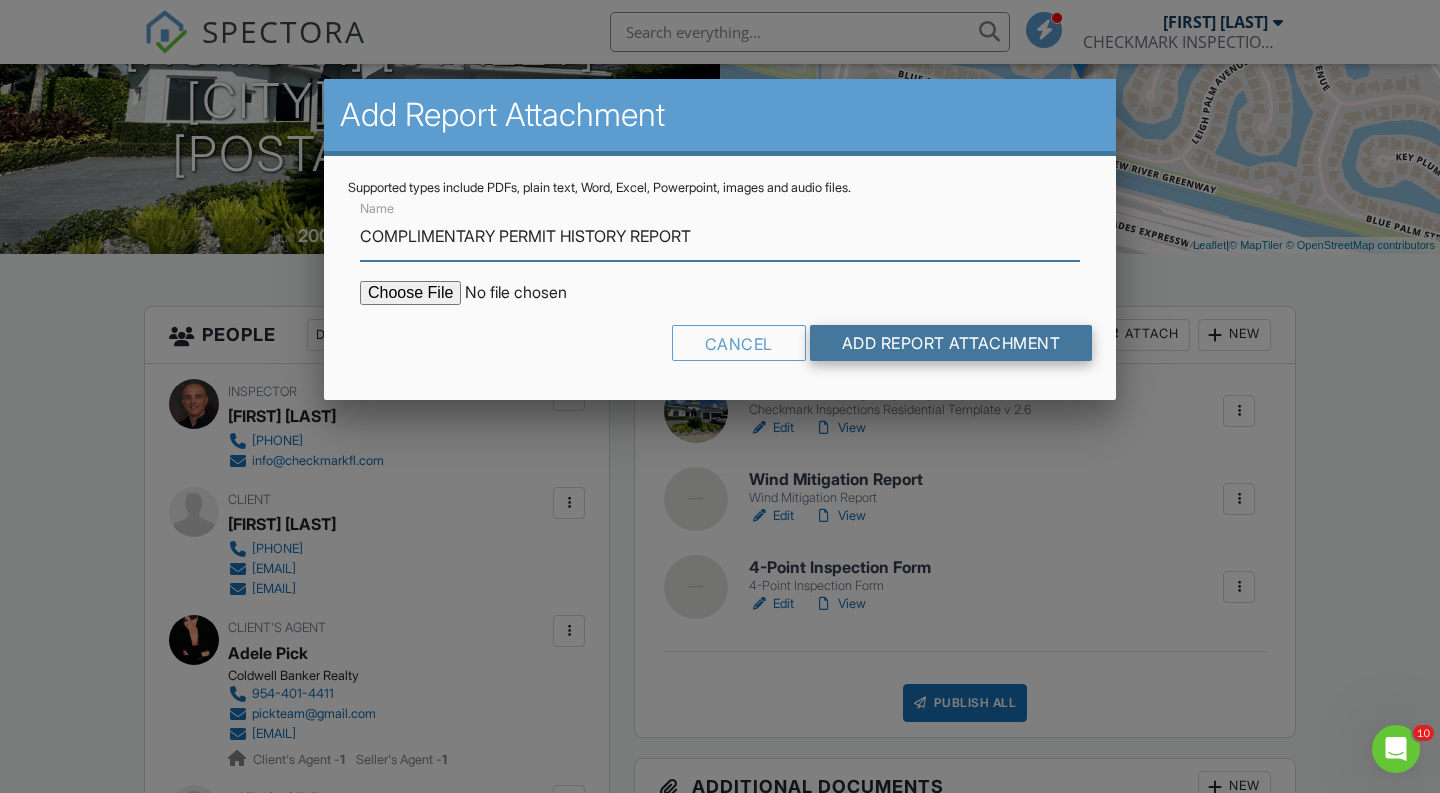 type on "COMPLIMENTARY PERMIT HISTORY REPORT" 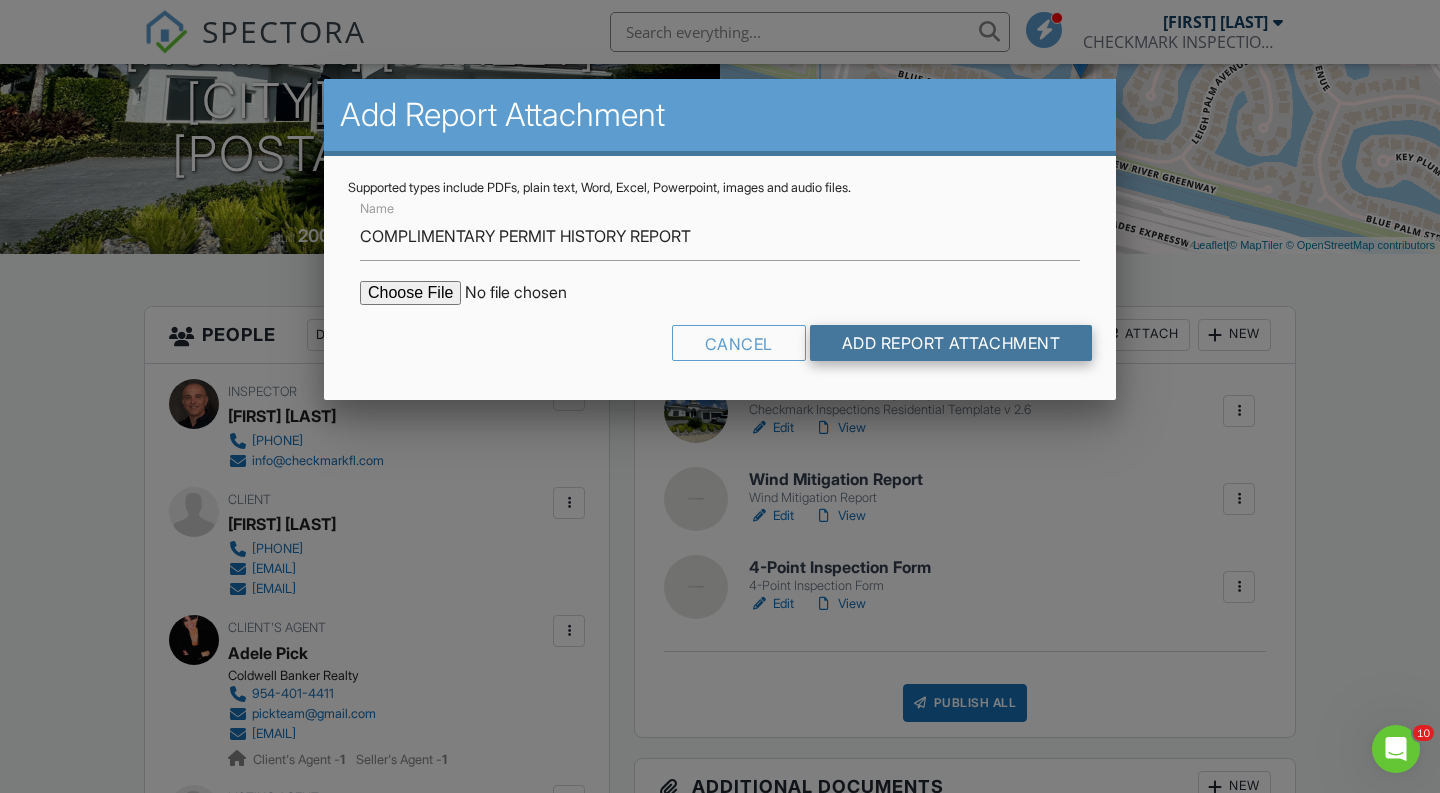 click on "Add Report Attachment" at bounding box center (951, 343) 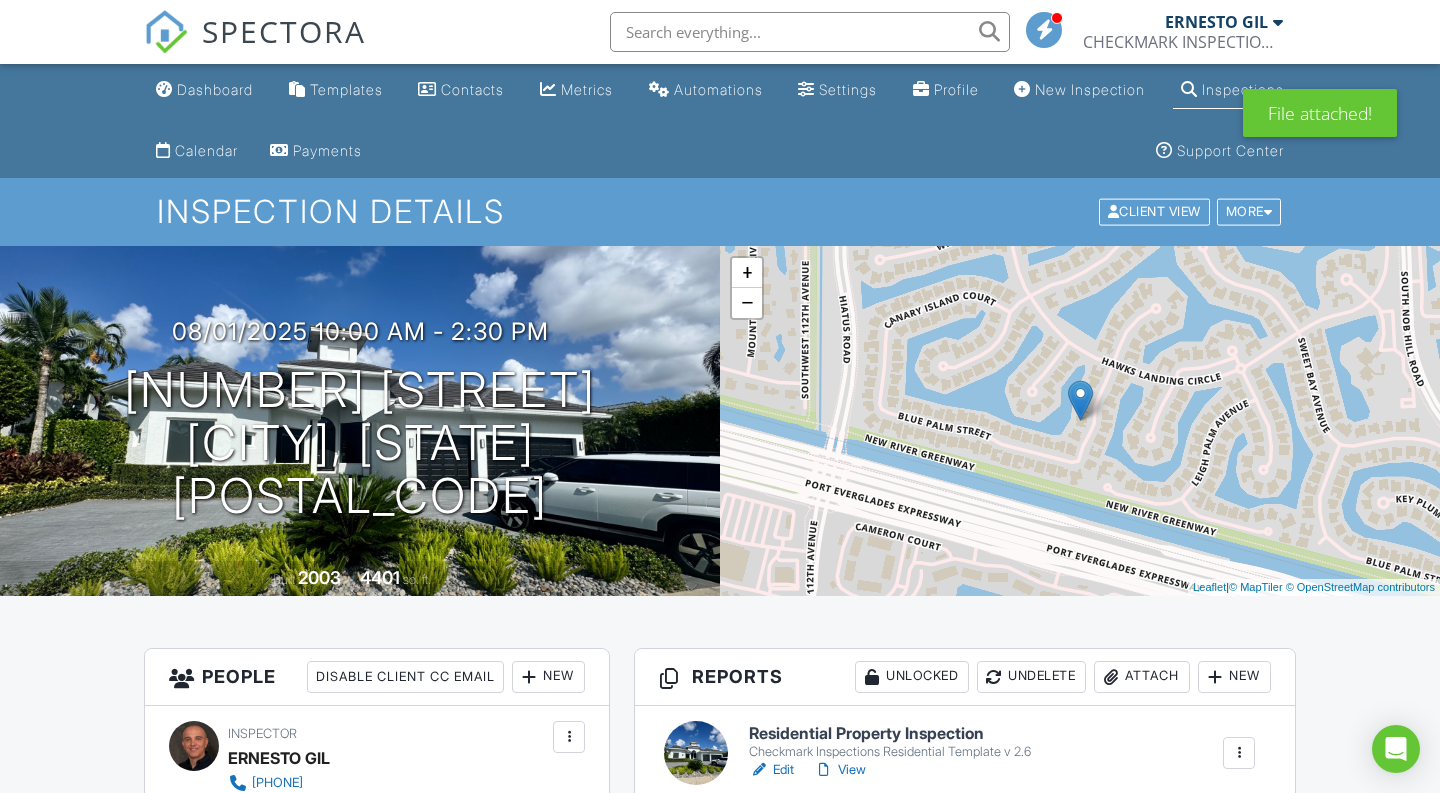 scroll, scrollTop: 238, scrollLeft: 0, axis: vertical 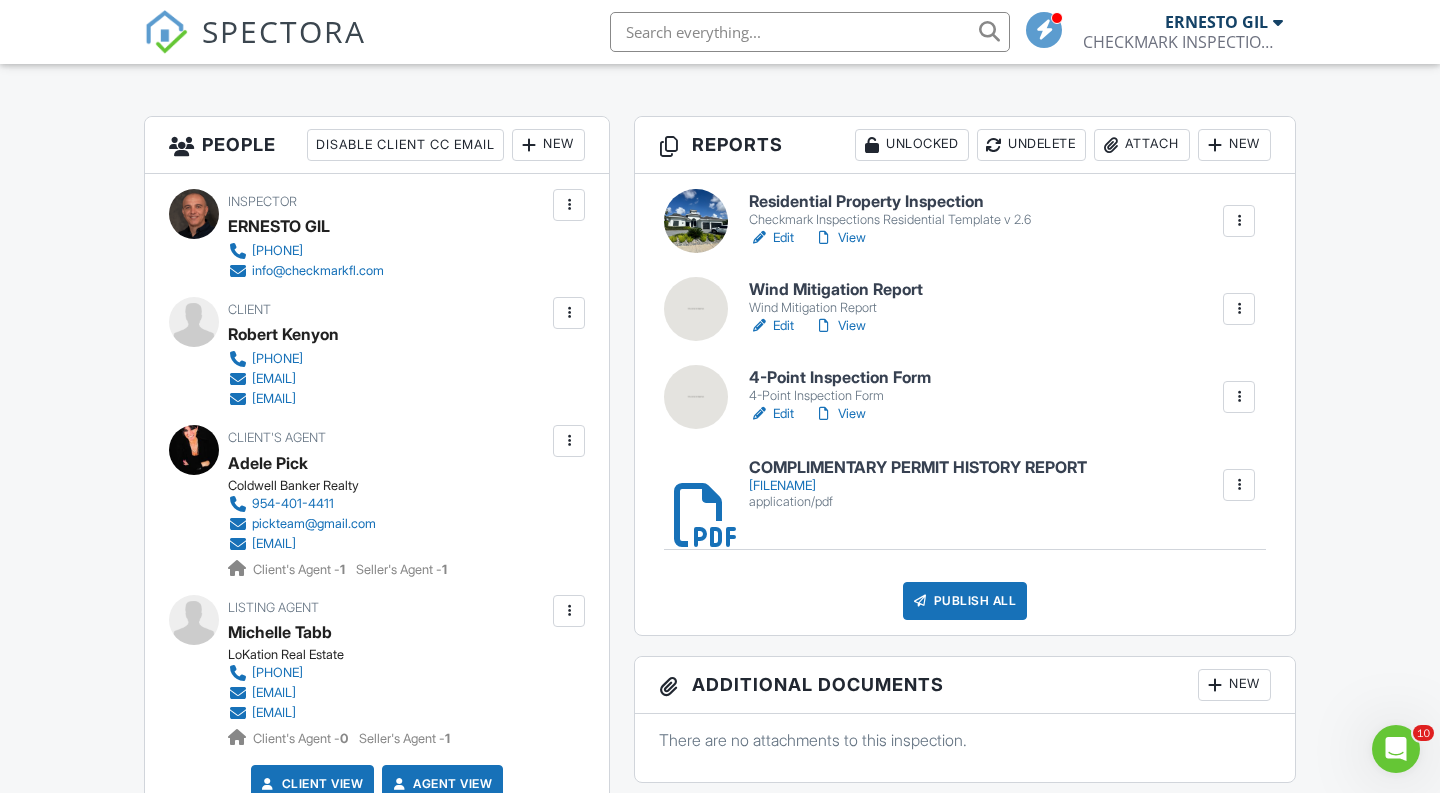click on "Edit" at bounding box center (771, 326) 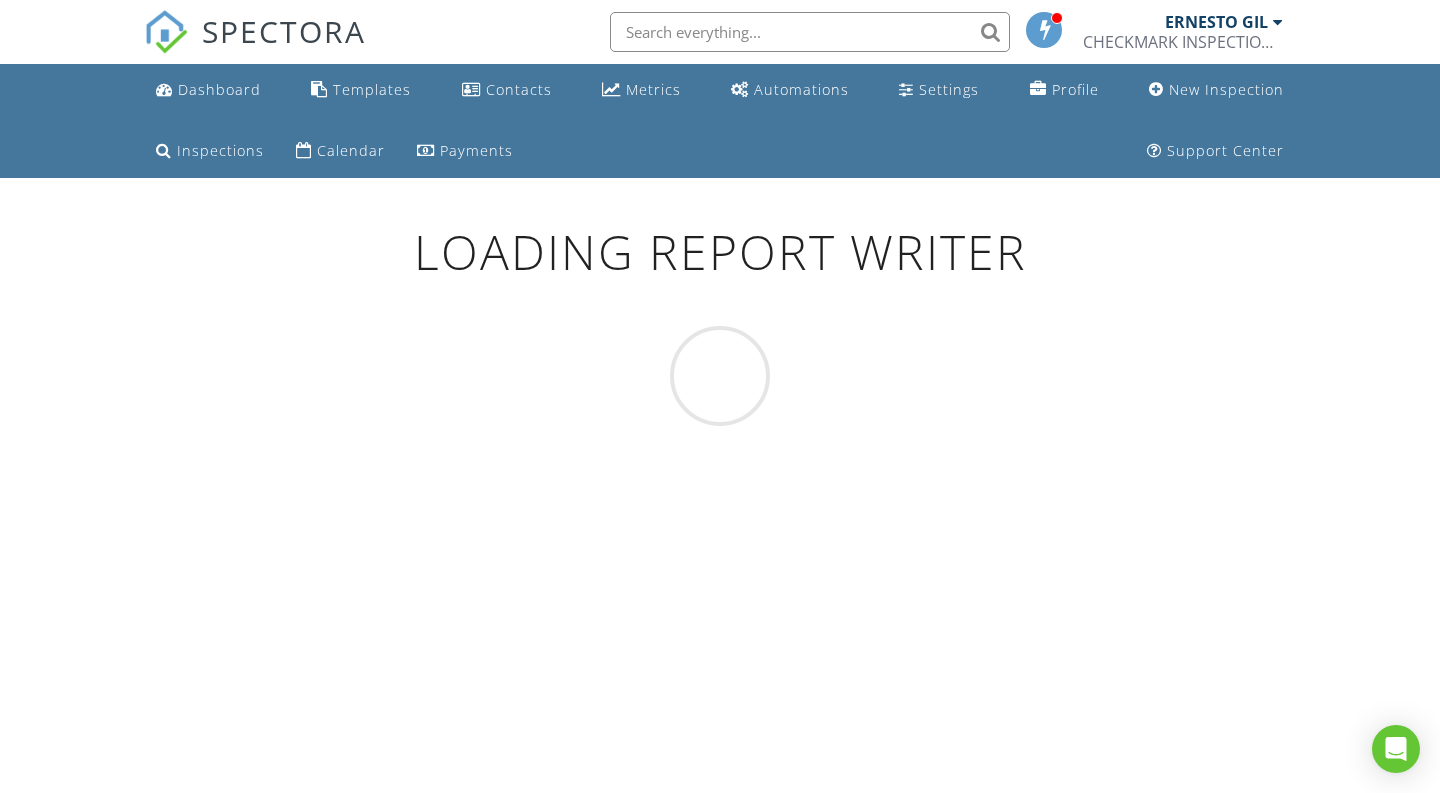 scroll, scrollTop: 0, scrollLeft: 0, axis: both 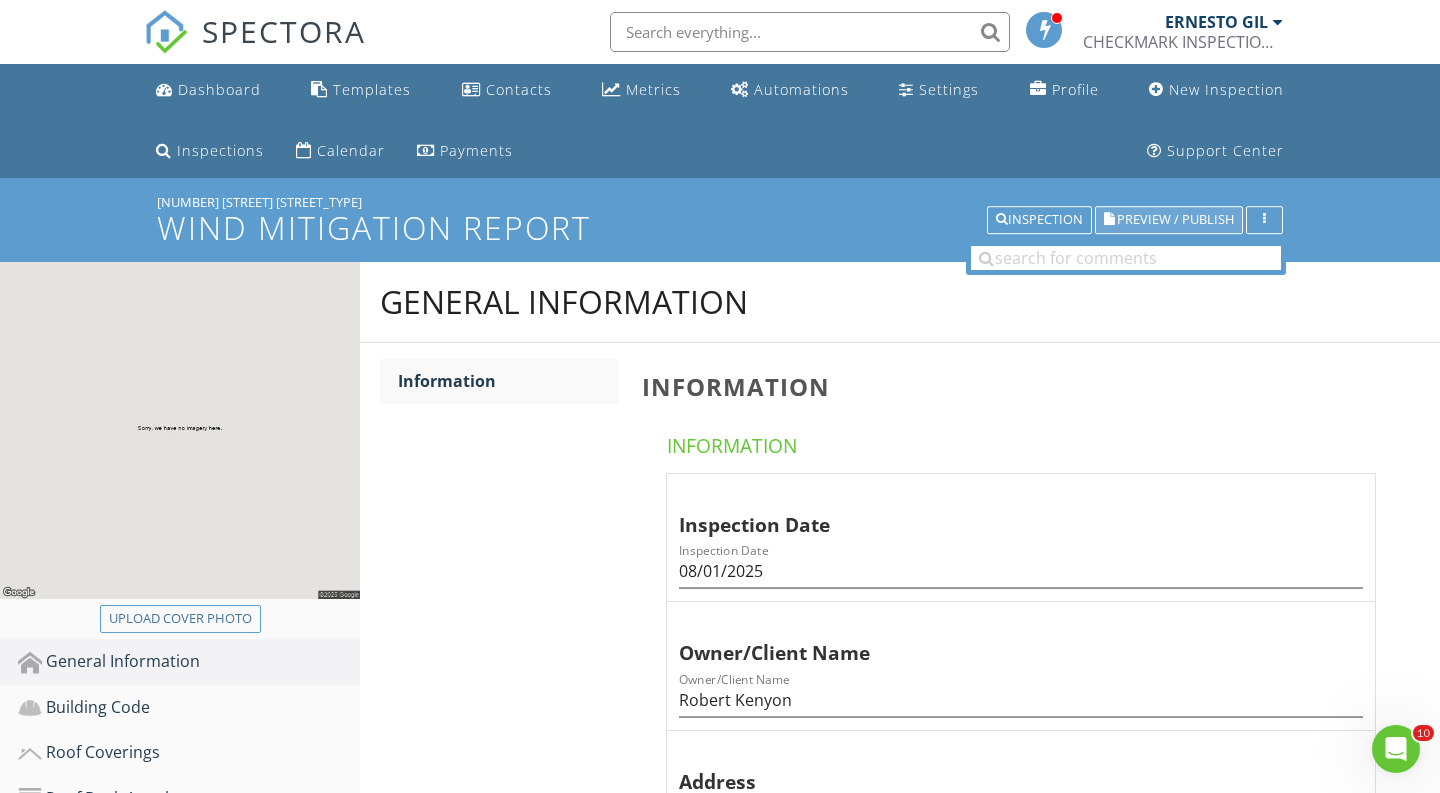 type on "[NUMBER] [STREET]" 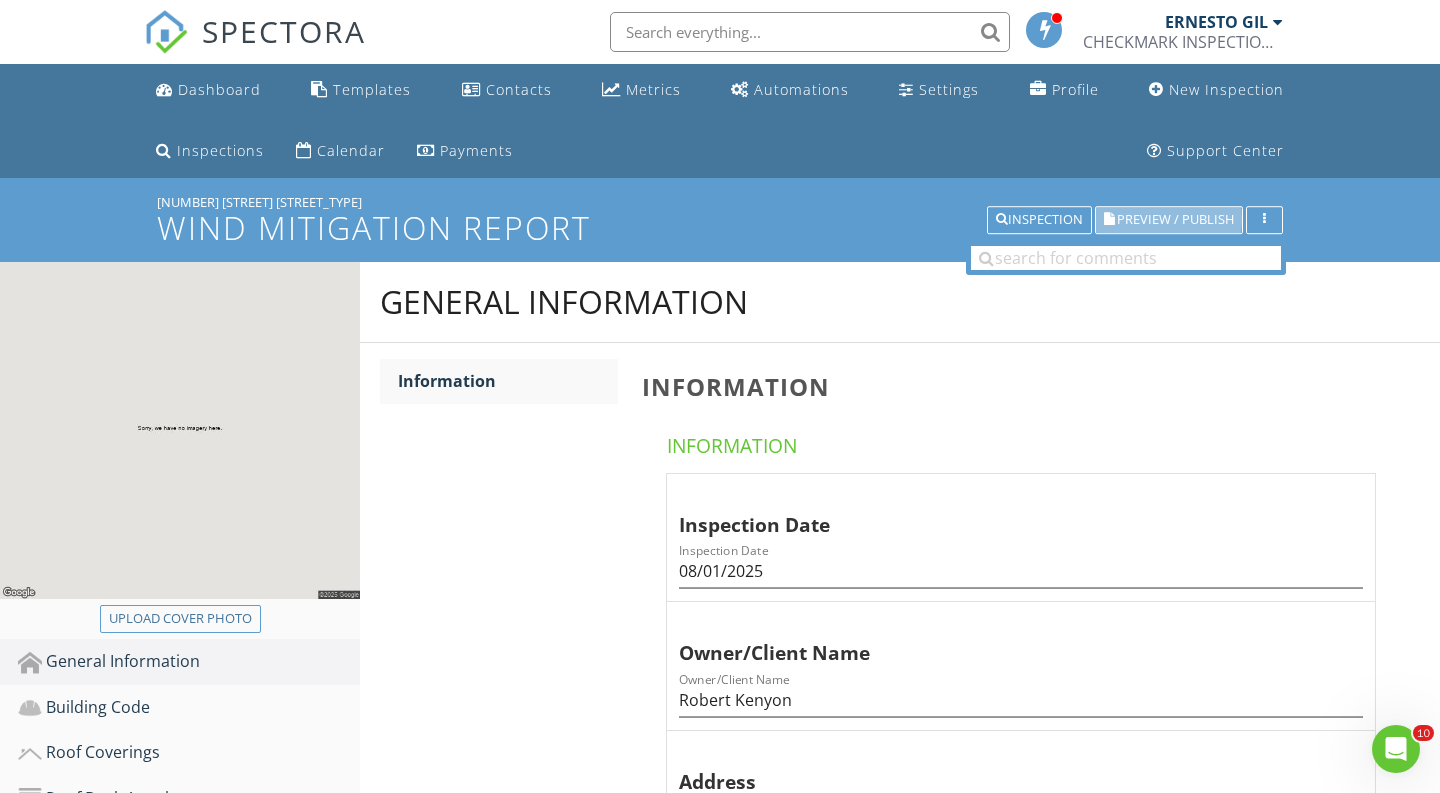 click on "Preview / Publish" at bounding box center (1175, 220) 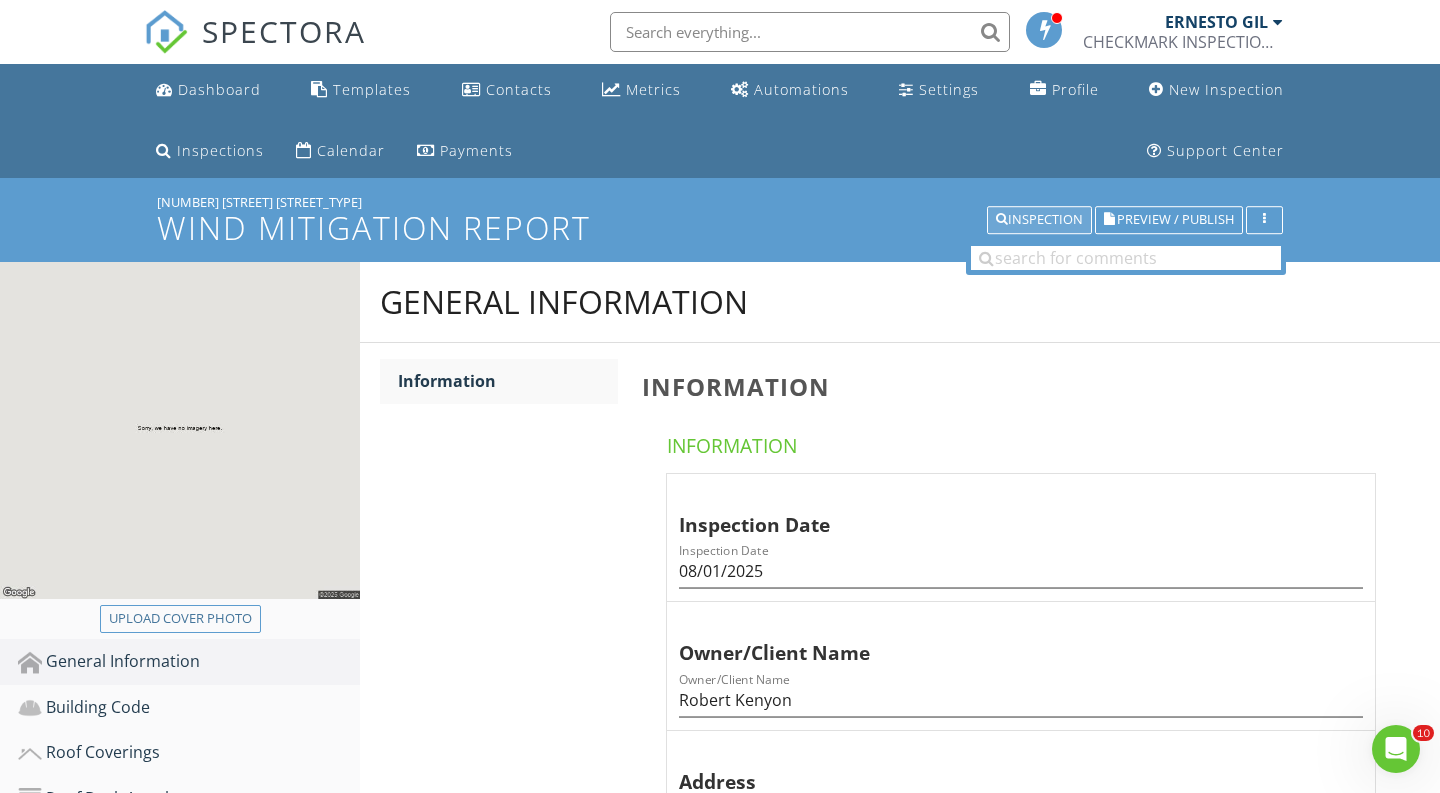 click on "Inspection" at bounding box center [1039, 220] 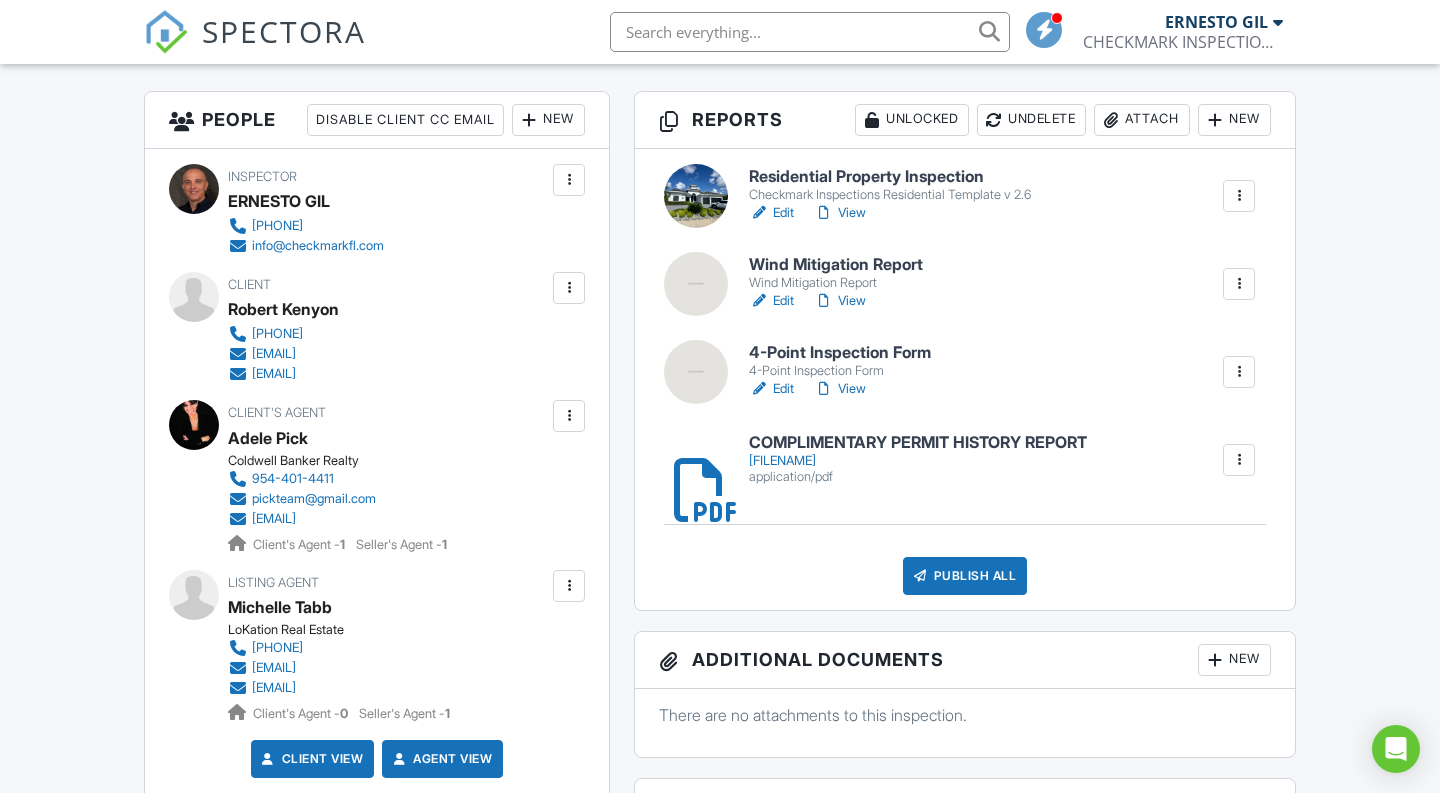 click on "View" at bounding box center (840, 389) 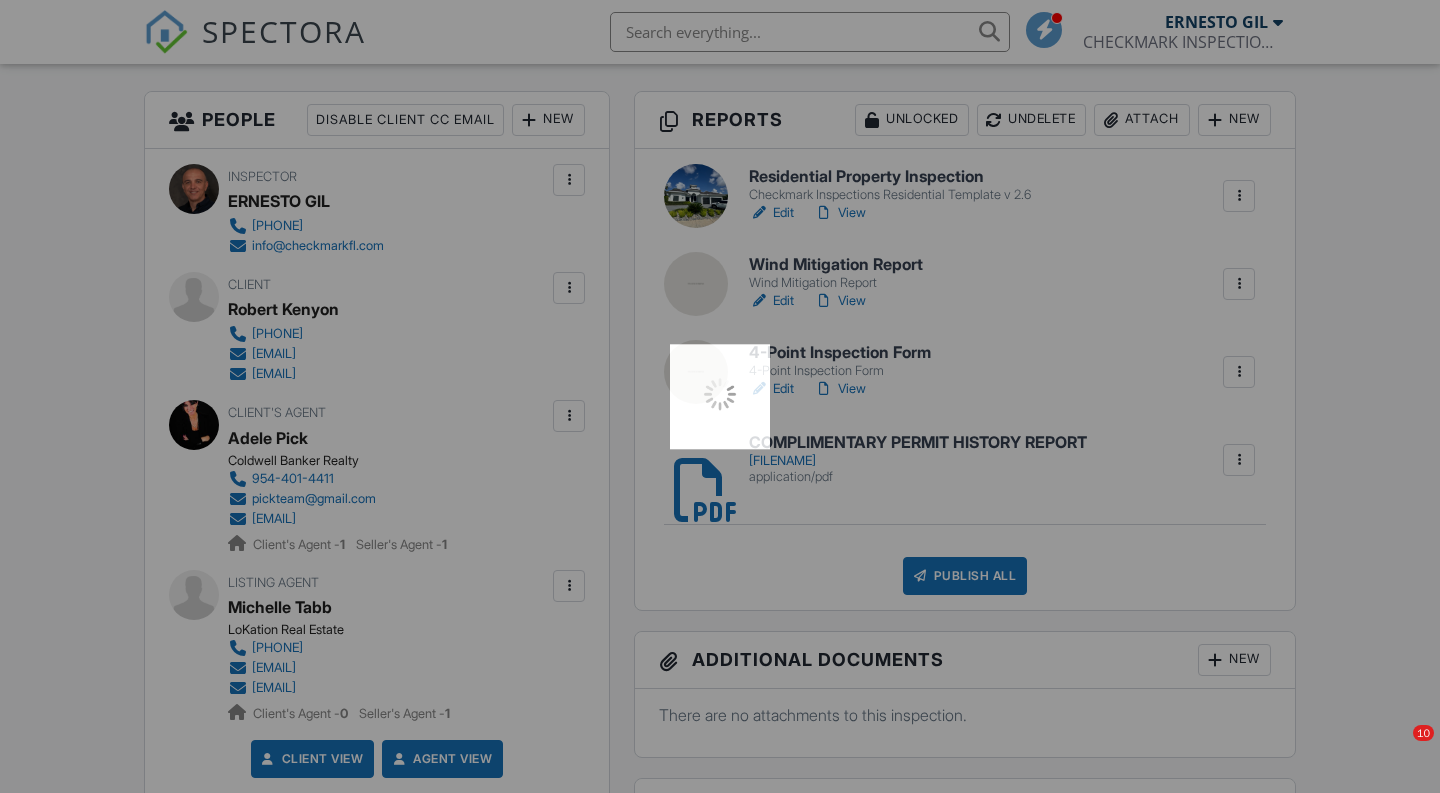 scroll, scrollTop: 0, scrollLeft: 0, axis: both 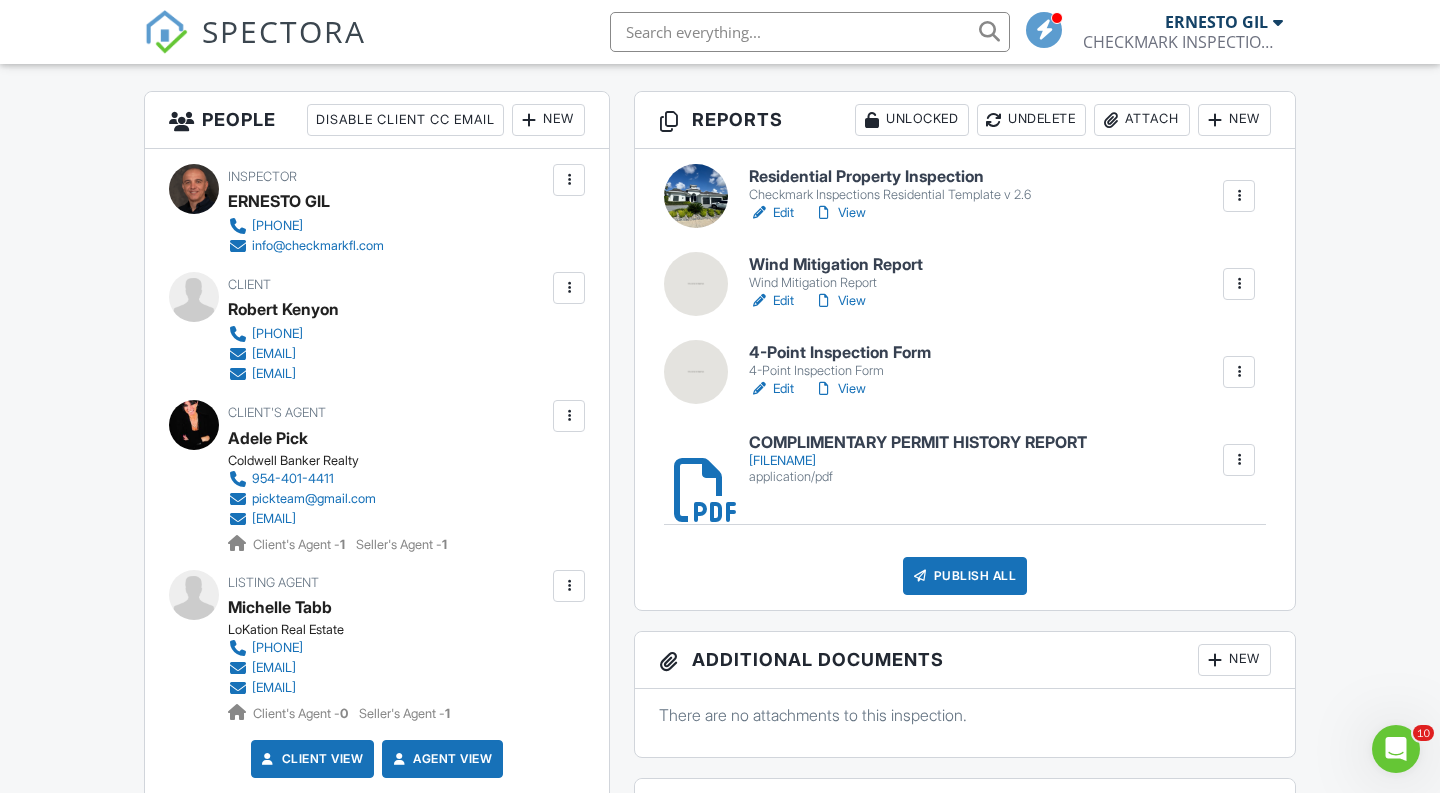 click on "Edit" at bounding box center [771, 213] 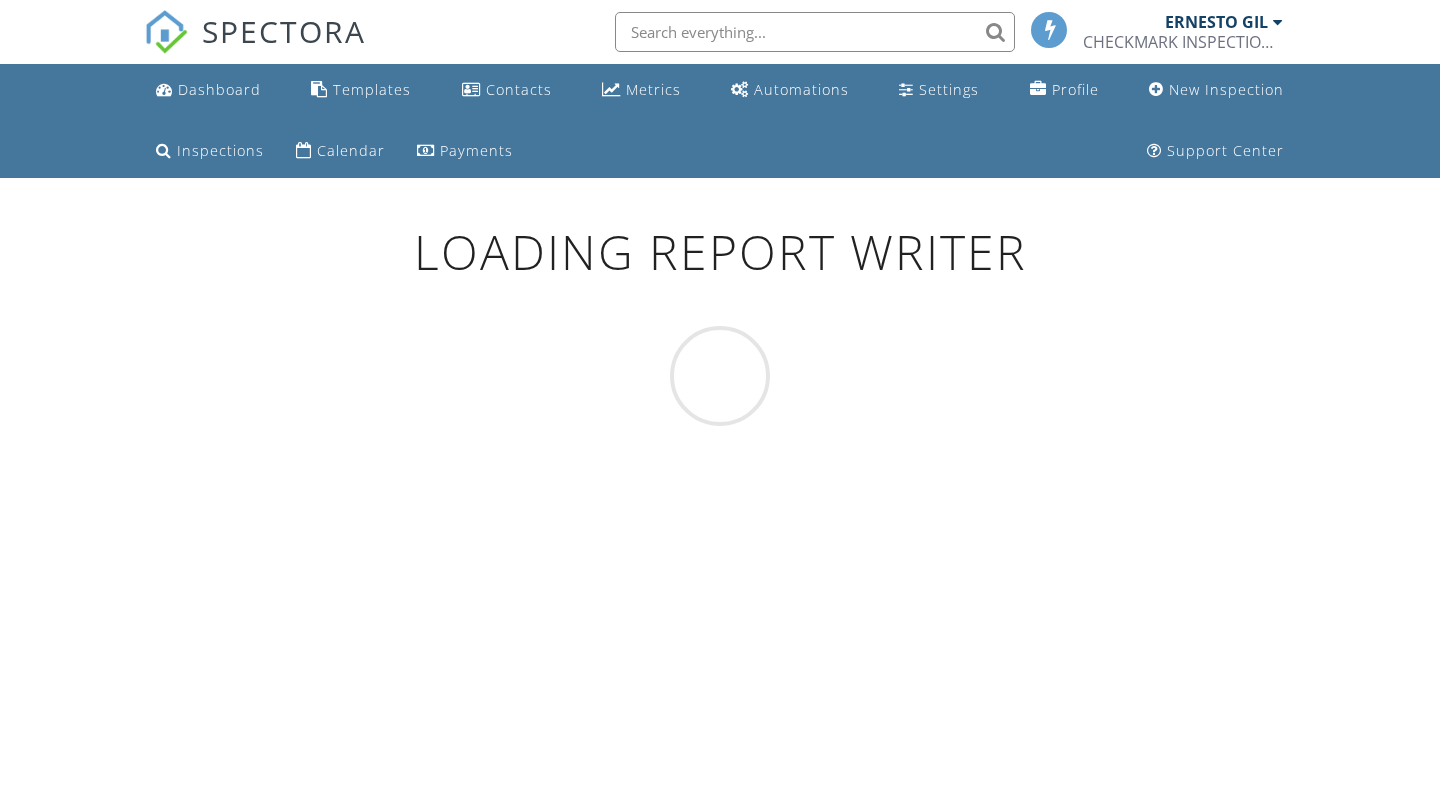 scroll, scrollTop: 0, scrollLeft: 0, axis: both 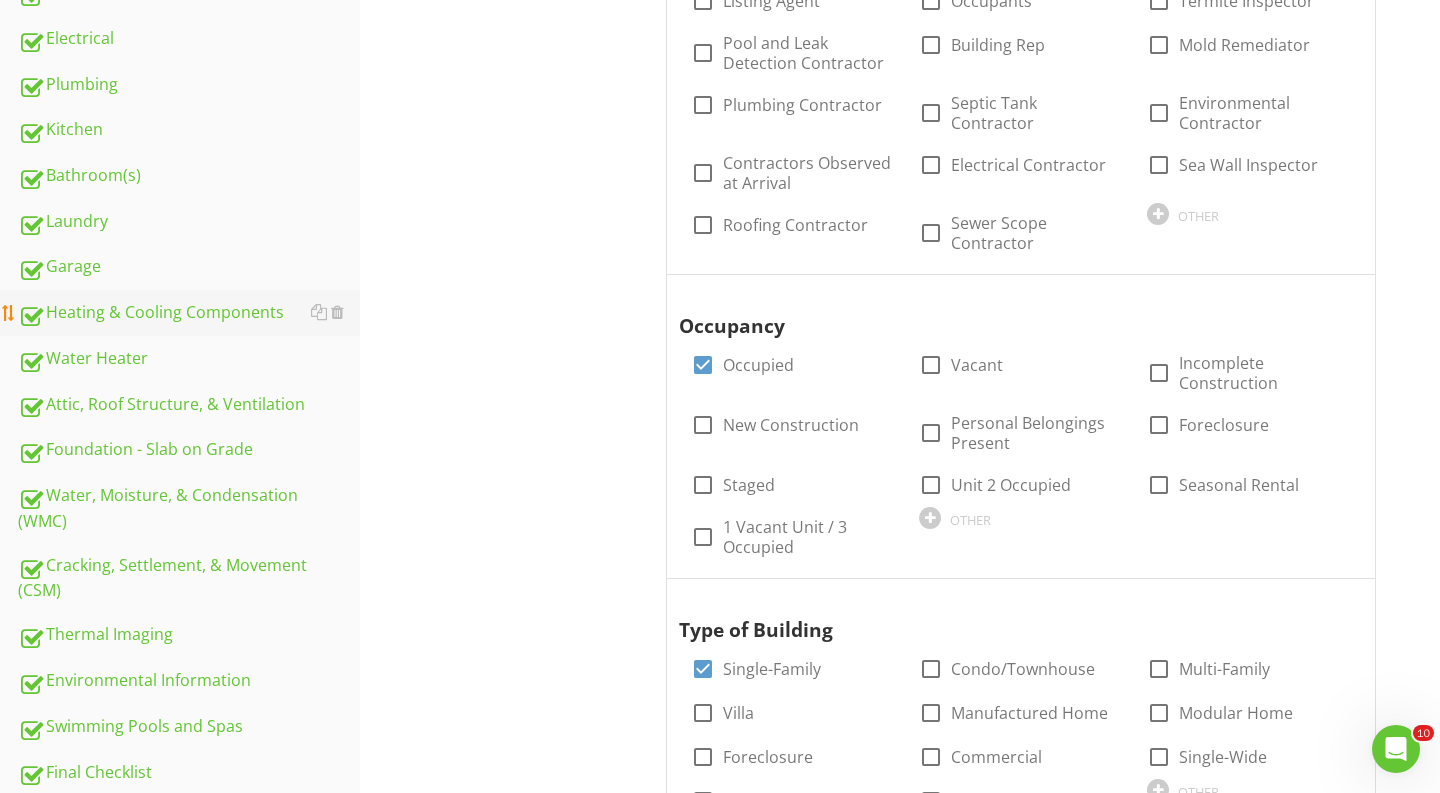 click on "Heating & Cooling Components" at bounding box center (189, 313) 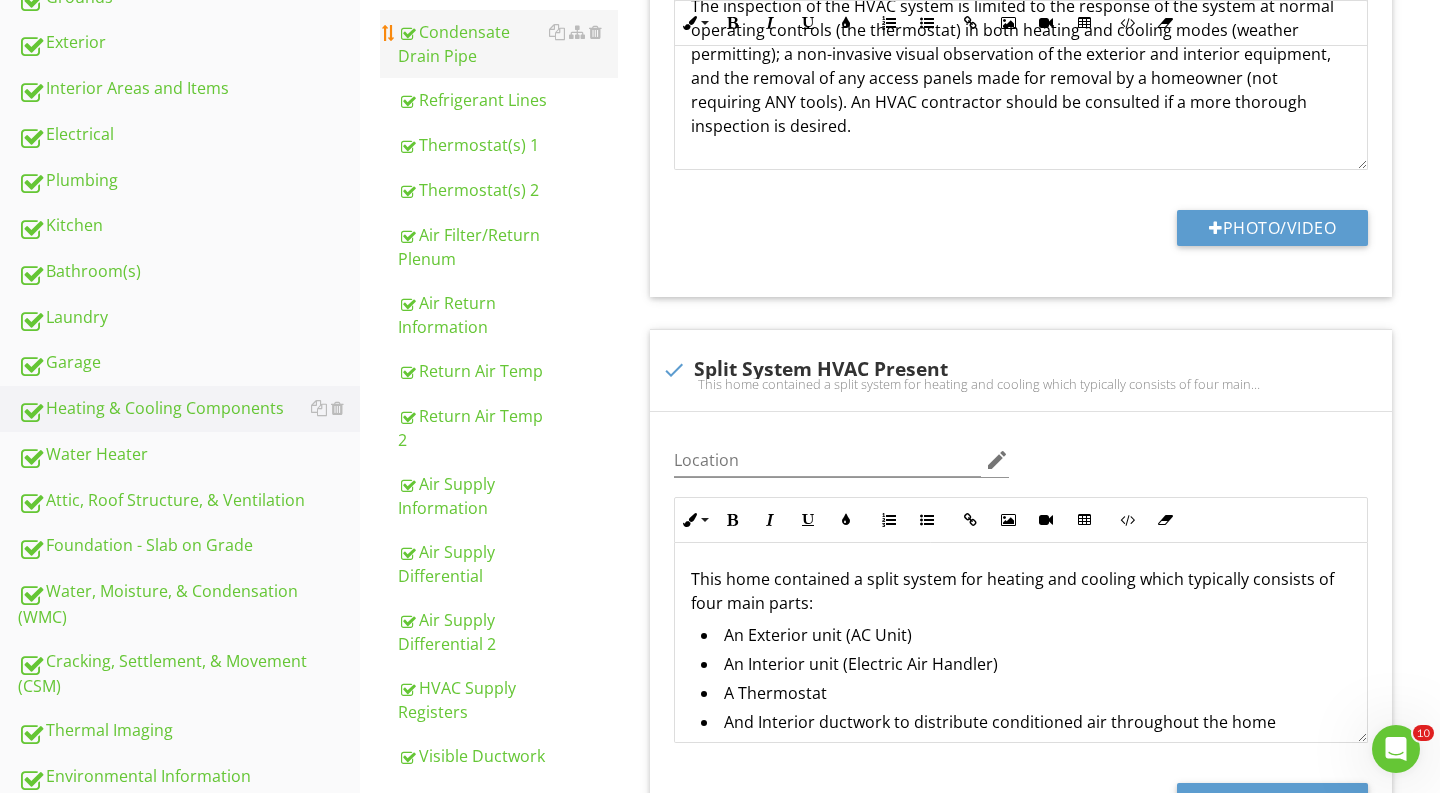 scroll, scrollTop: 720, scrollLeft: 0, axis: vertical 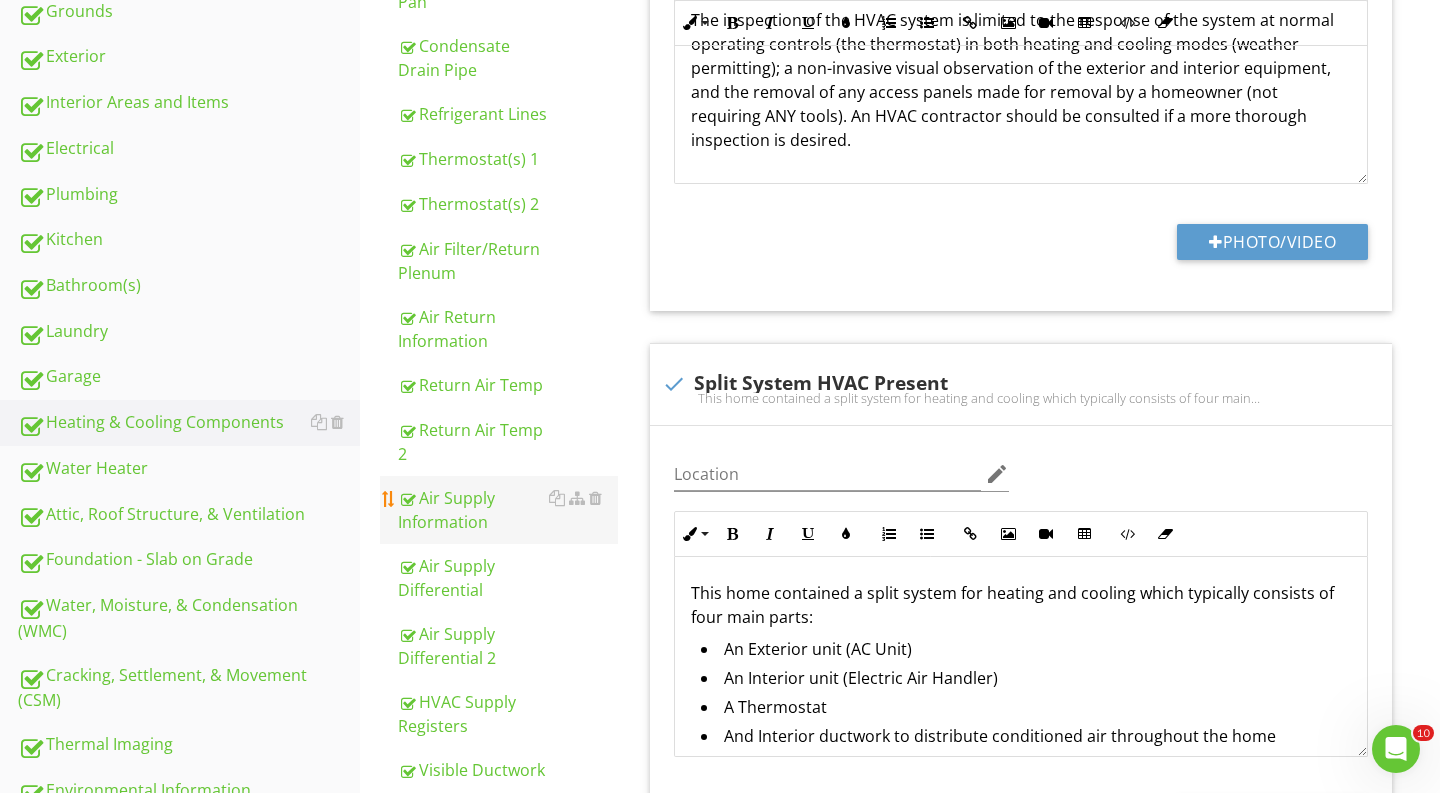 click on "Air Supply Information" at bounding box center (508, 510) 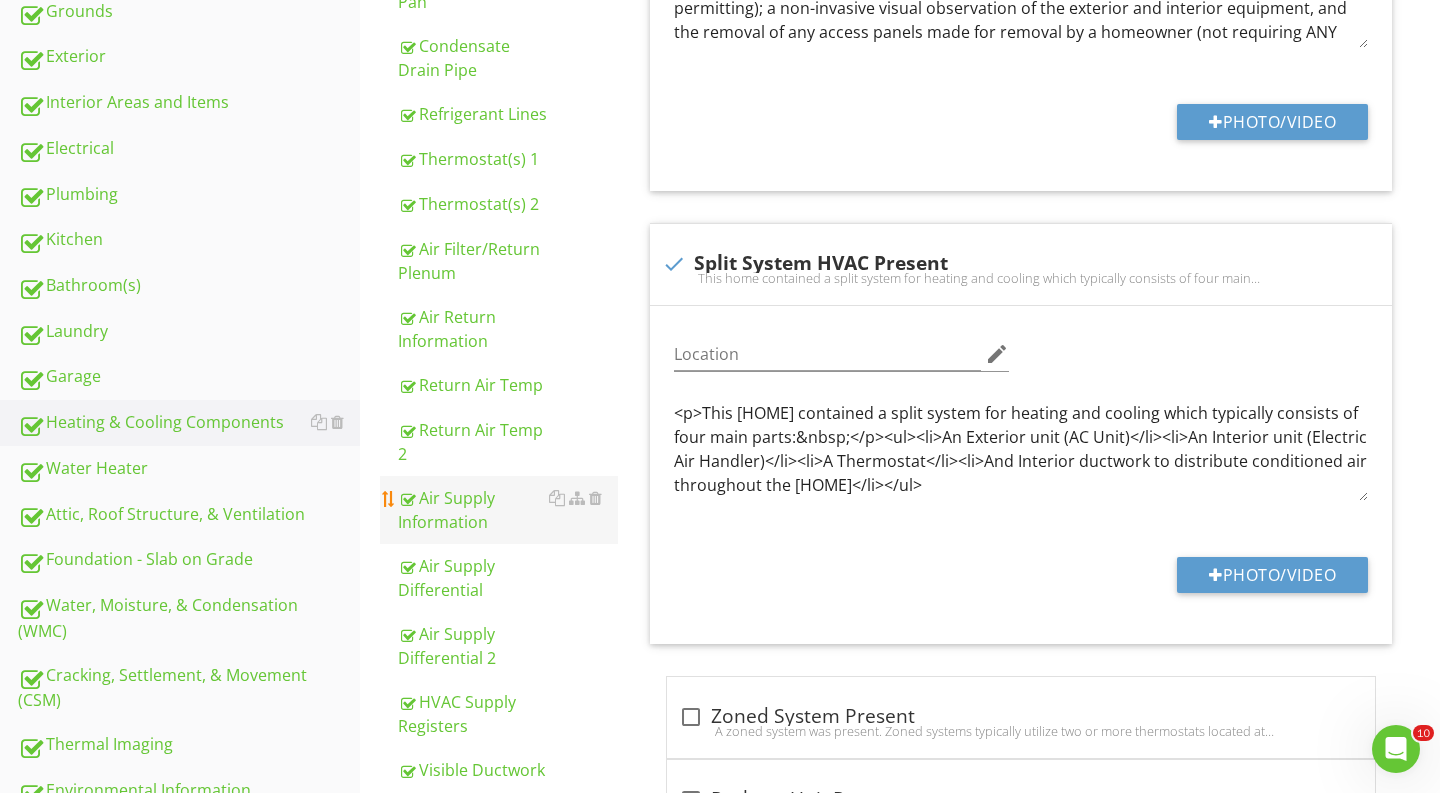 click on "Air Supply Information" at bounding box center (508, 510) 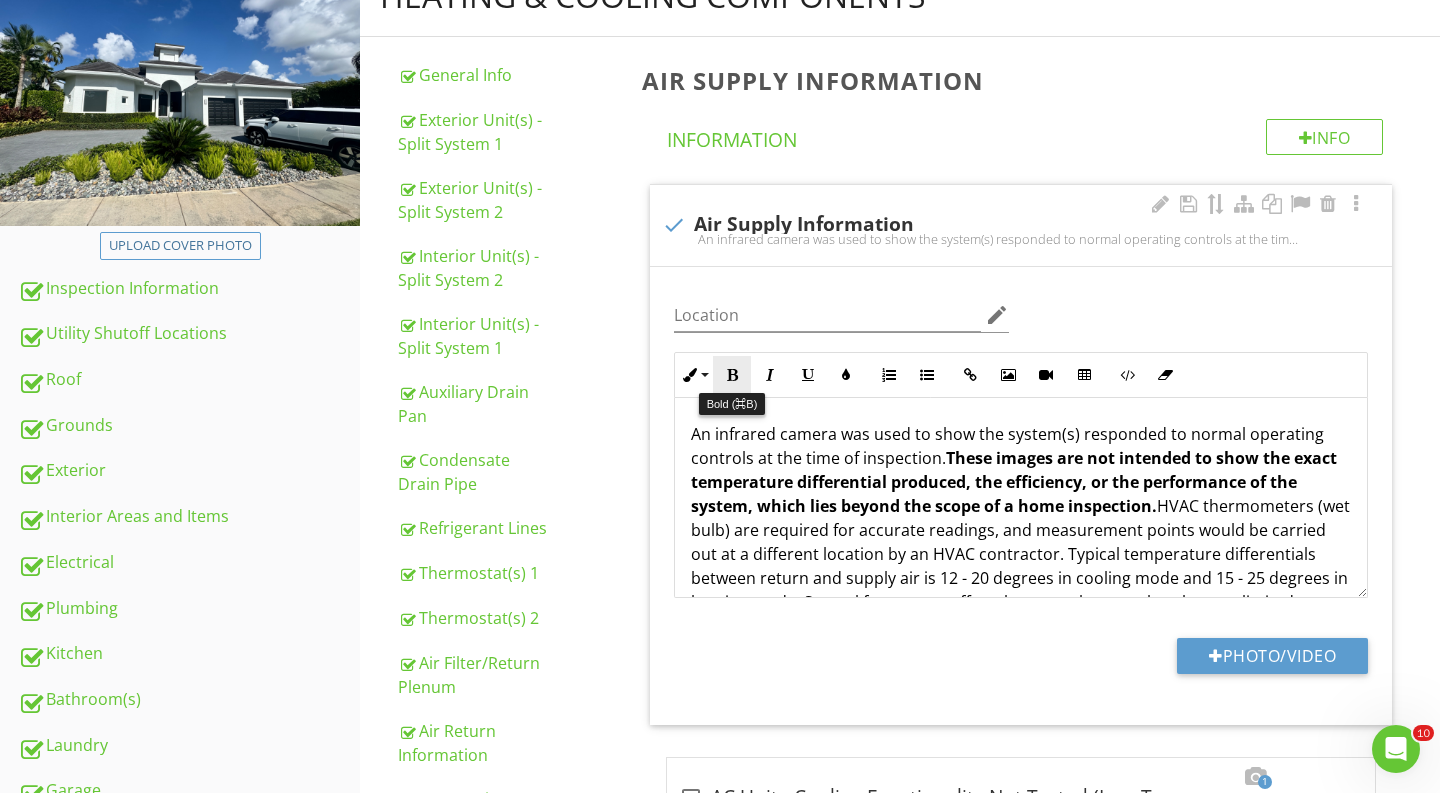 scroll, scrollTop: 319, scrollLeft: 0, axis: vertical 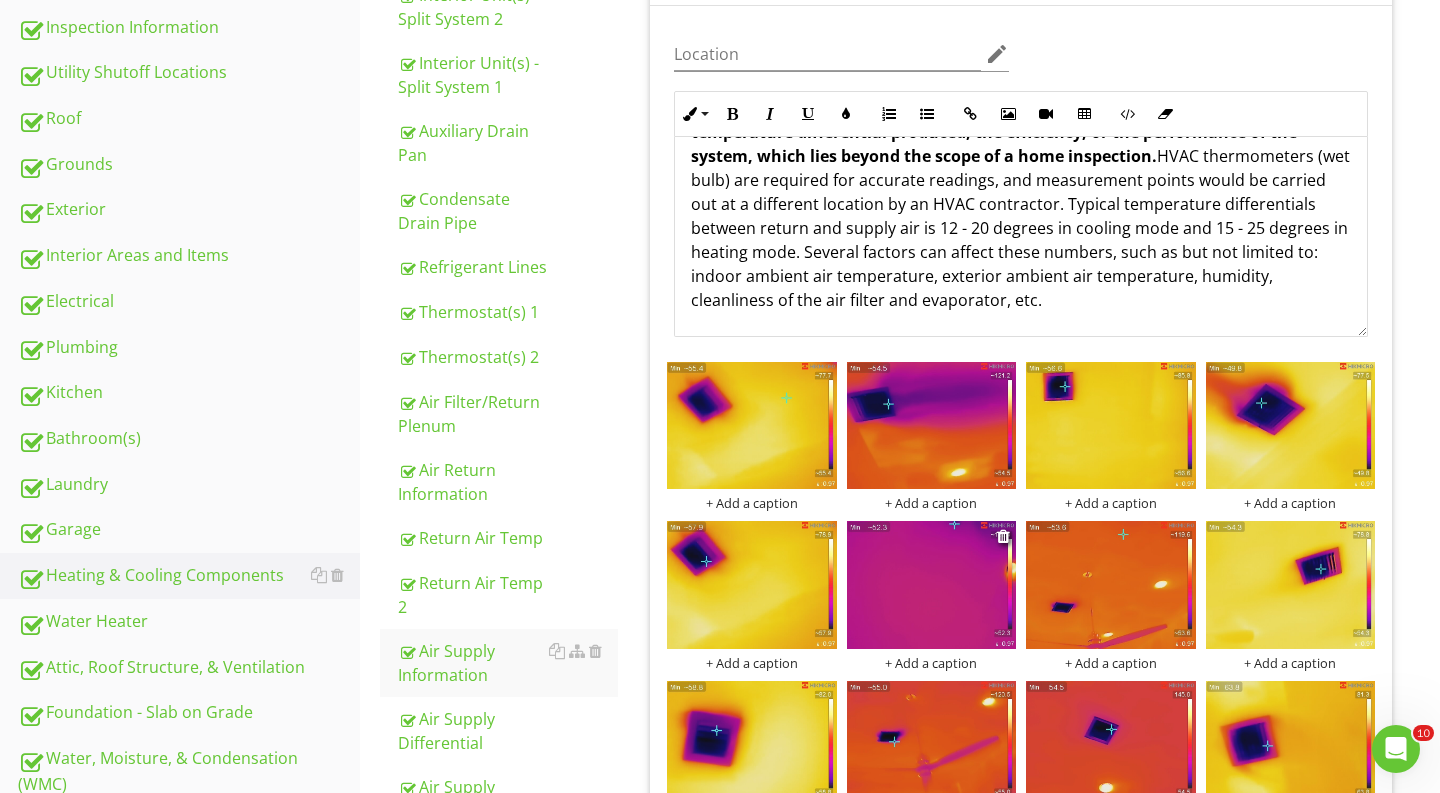 click at bounding box center (932, 584) 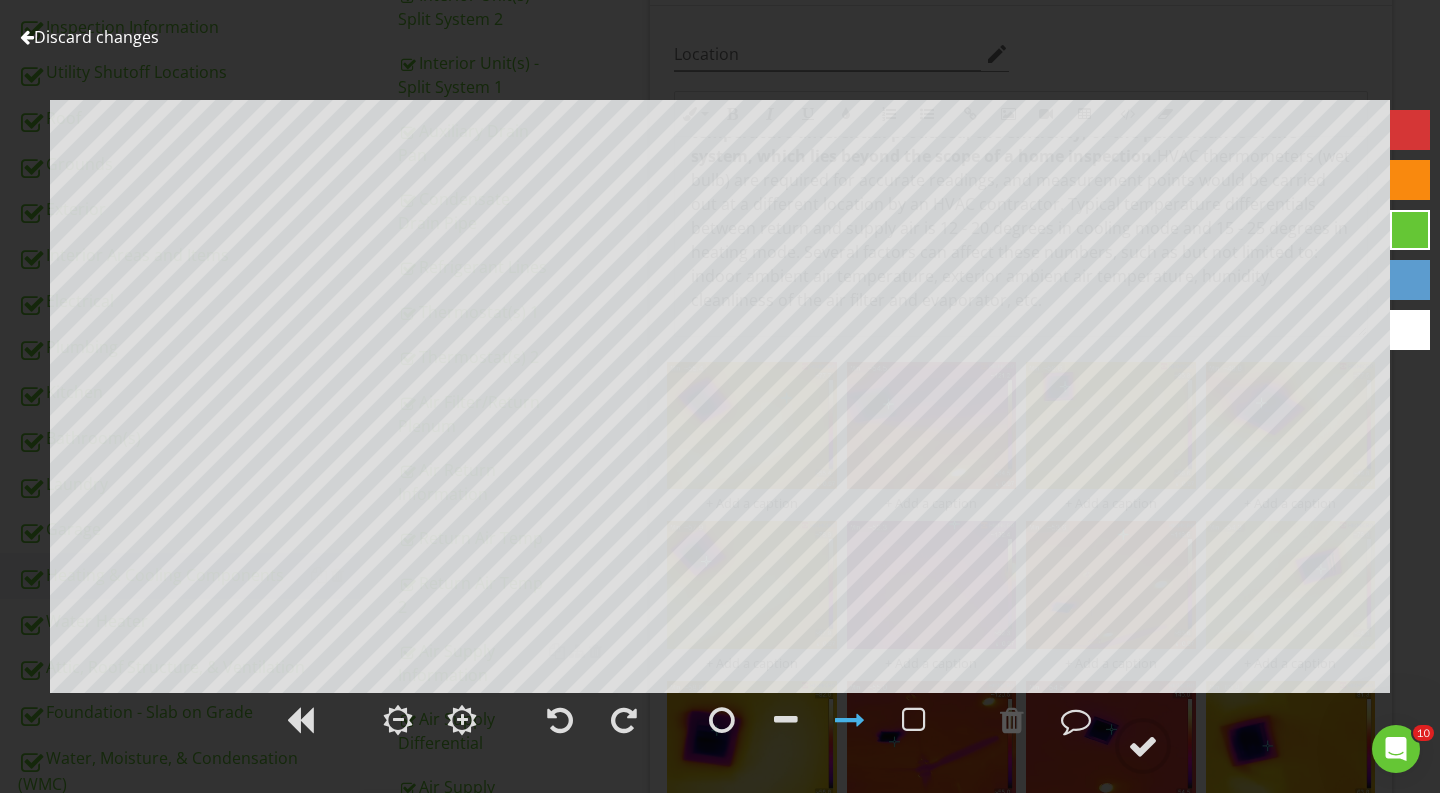 click on "Discard changes" at bounding box center [89, 37] 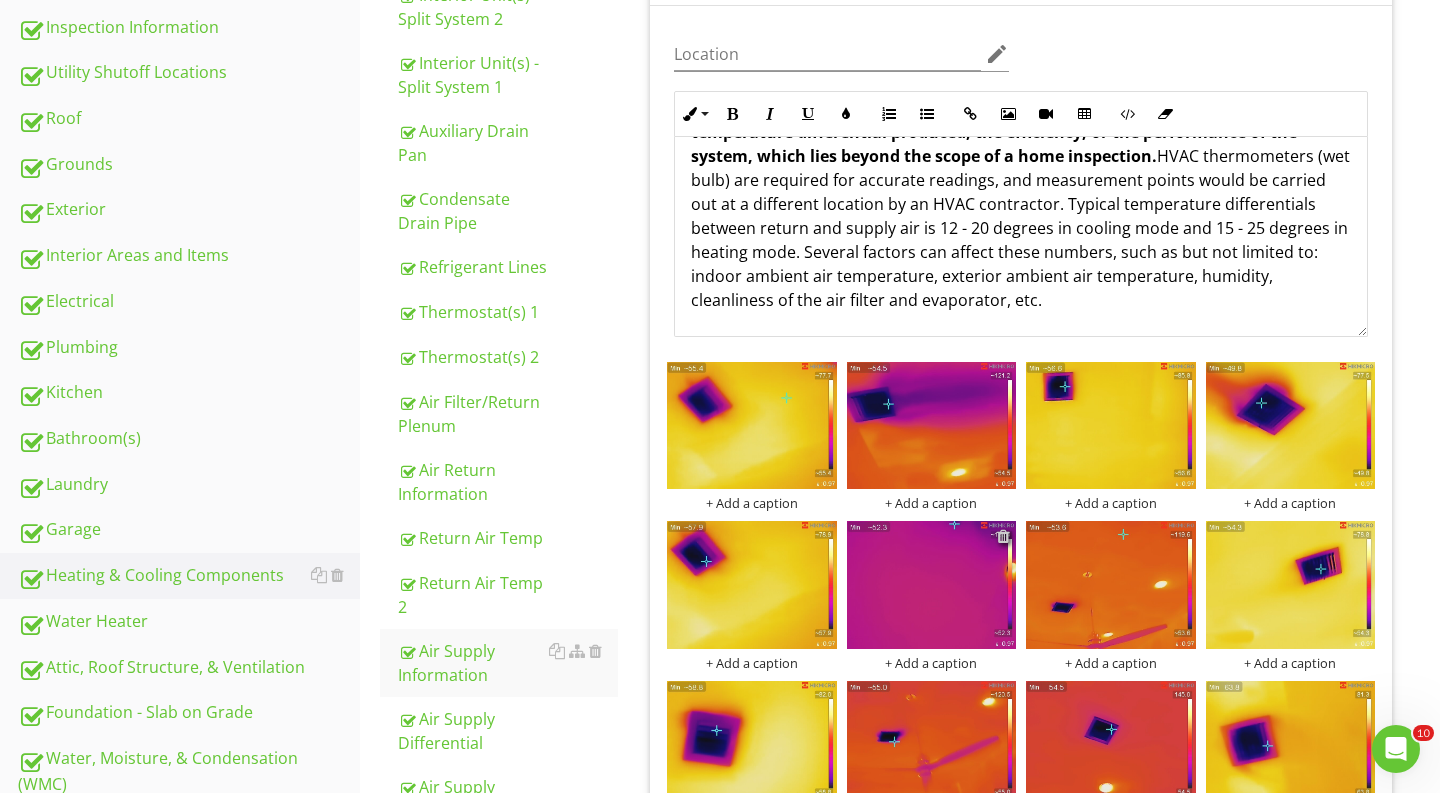 click at bounding box center (1003, 536) 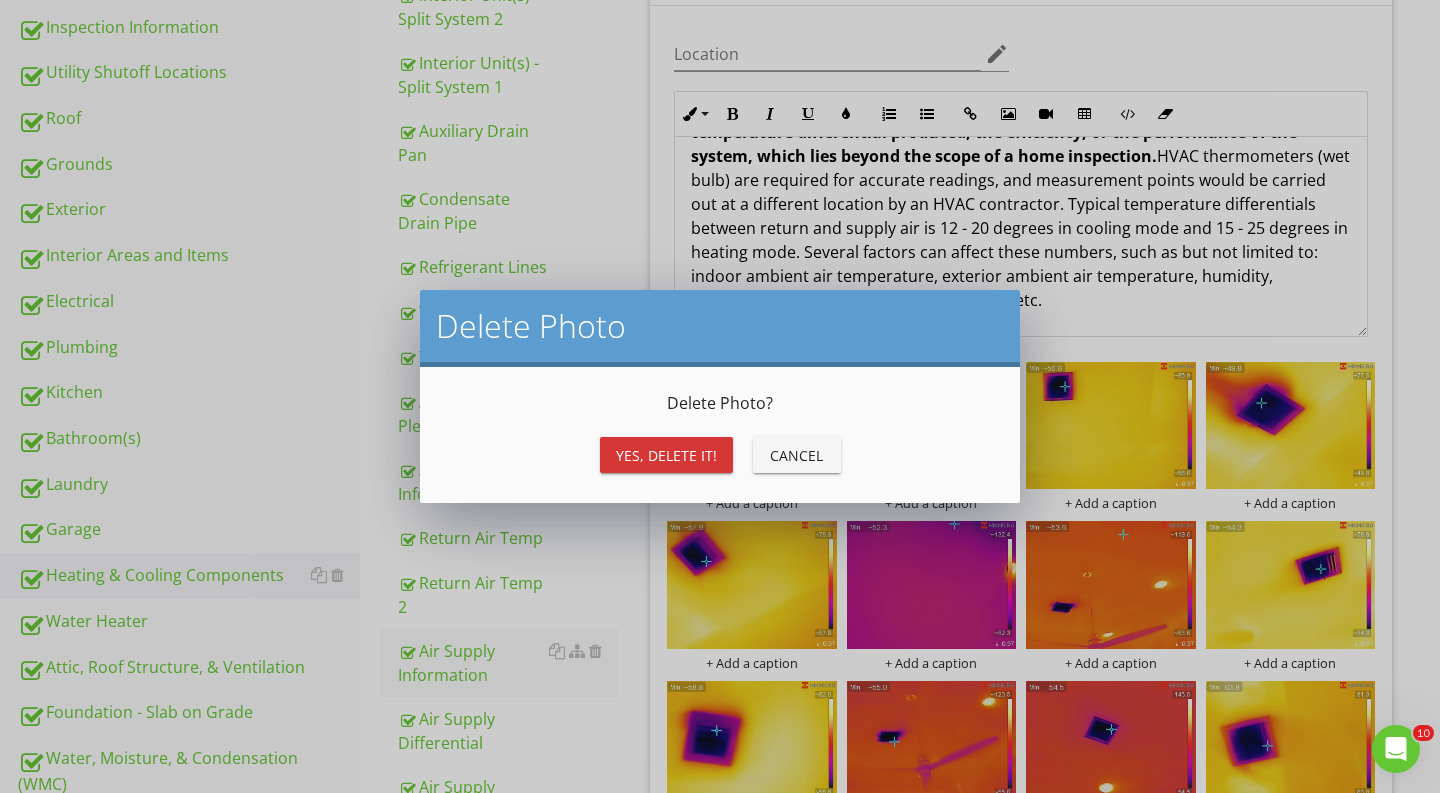 click on "Delete Photo
?   Yes, Delete it!   Cancel" at bounding box center [720, 435] 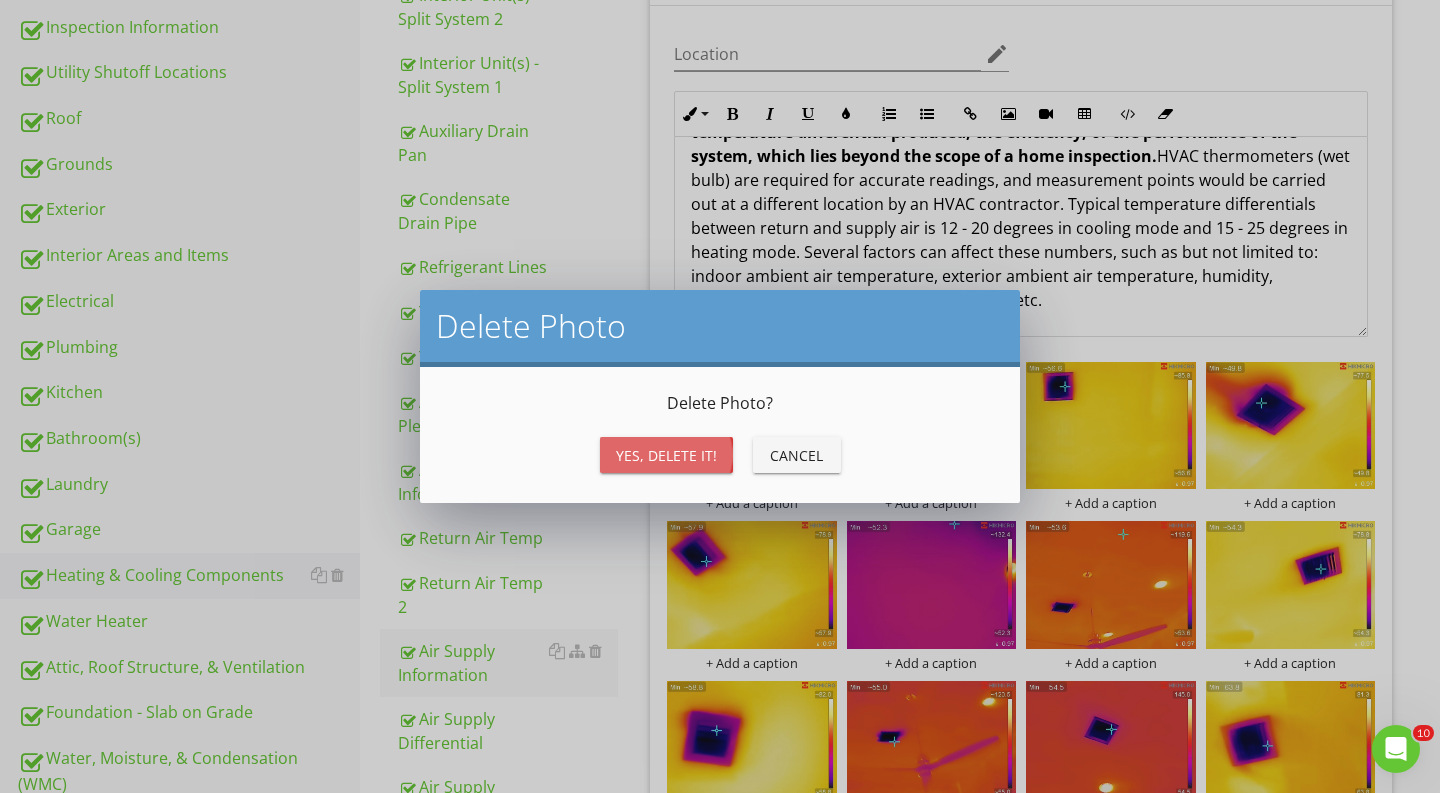 click on "Yes, Delete it!" at bounding box center (666, 455) 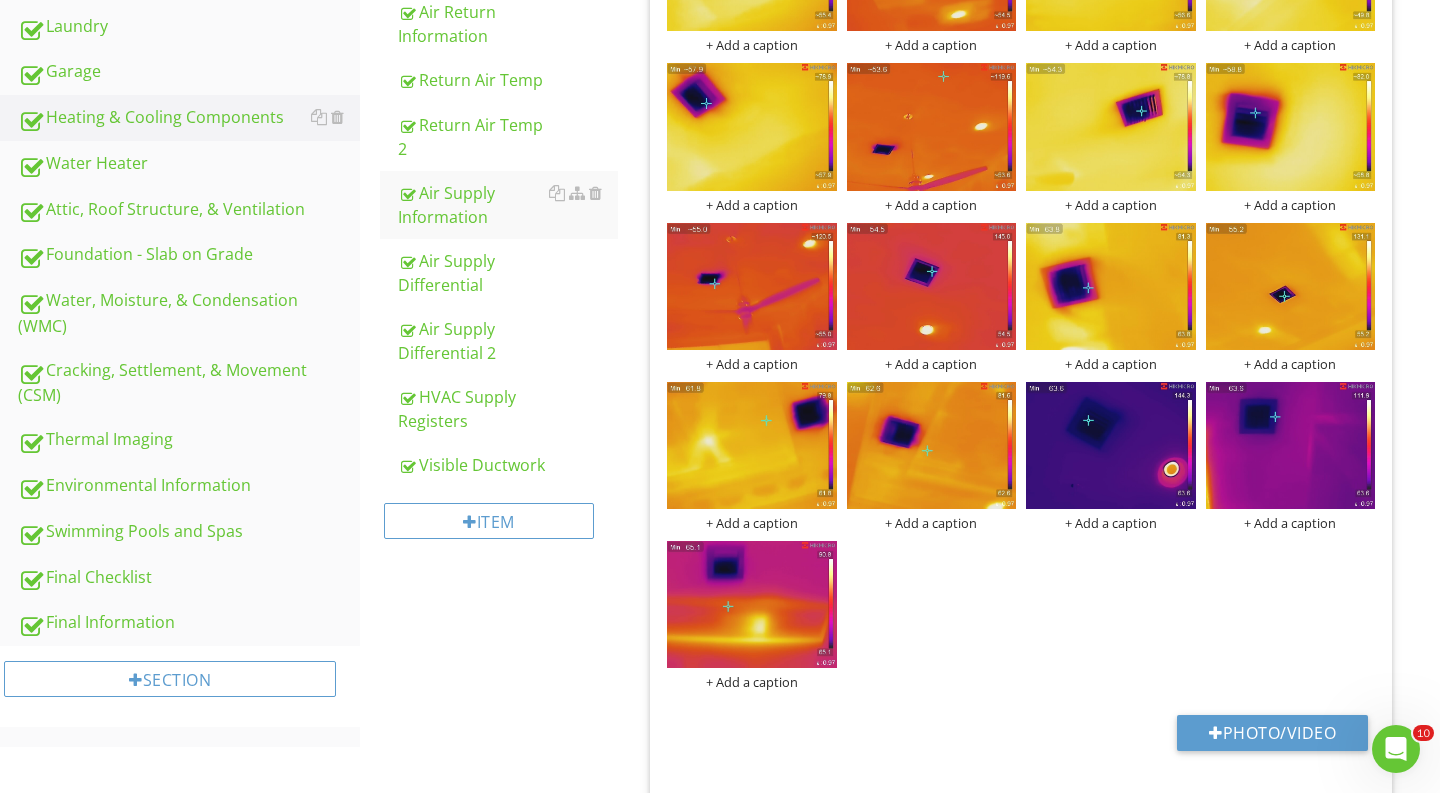 scroll, scrollTop: 1032, scrollLeft: 0, axis: vertical 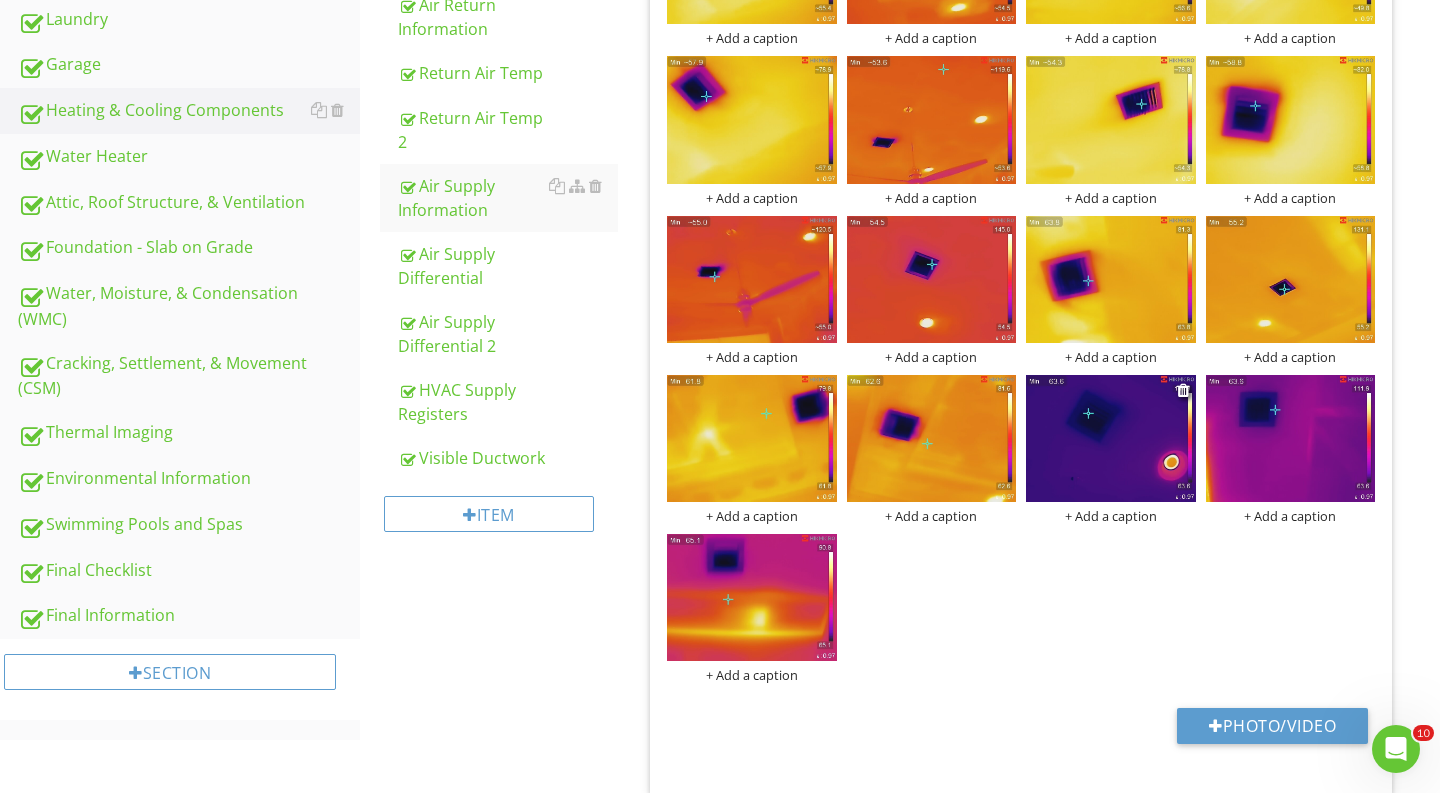 click at bounding box center (1111, 438) 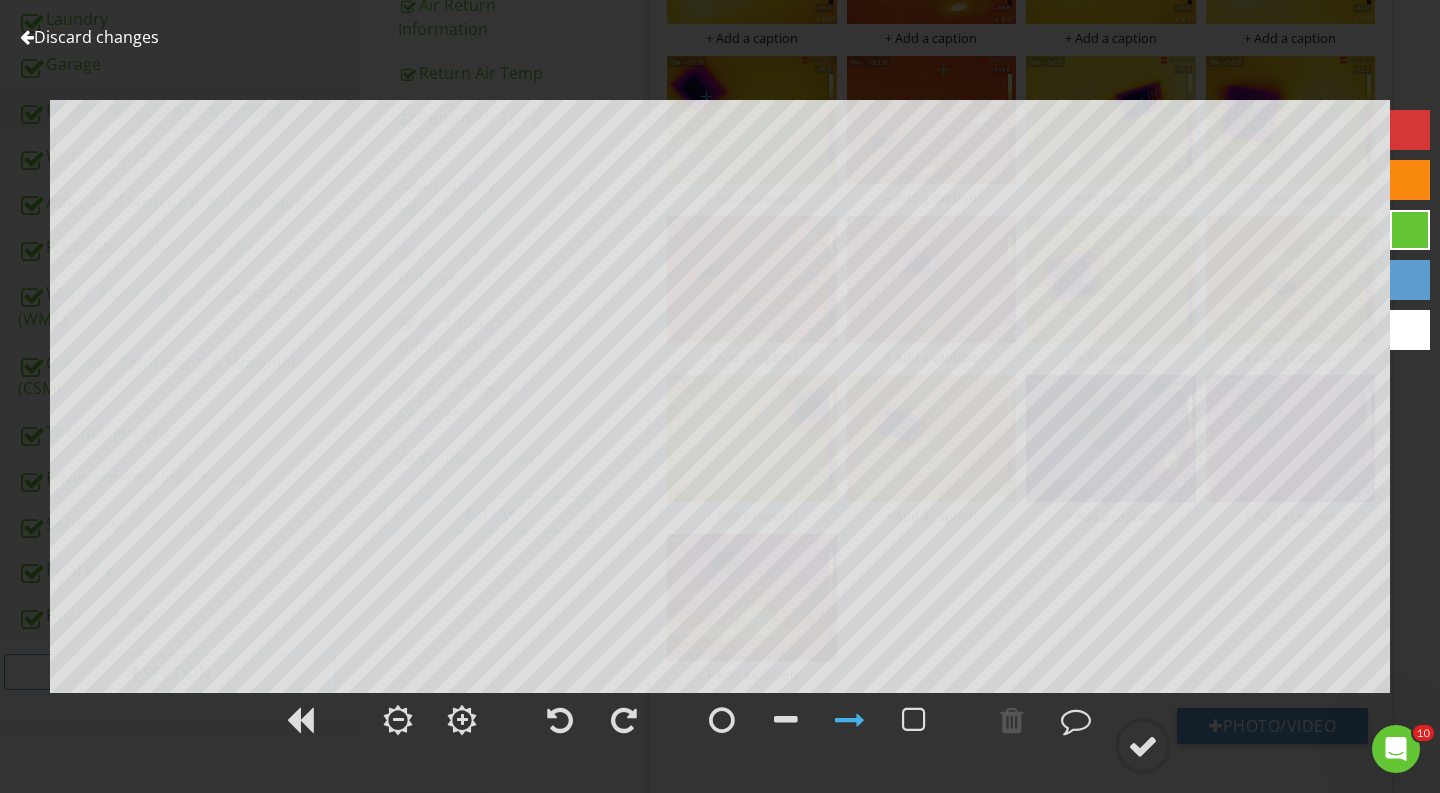click on "Discard changes
Add Location" at bounding box center (720, 396) 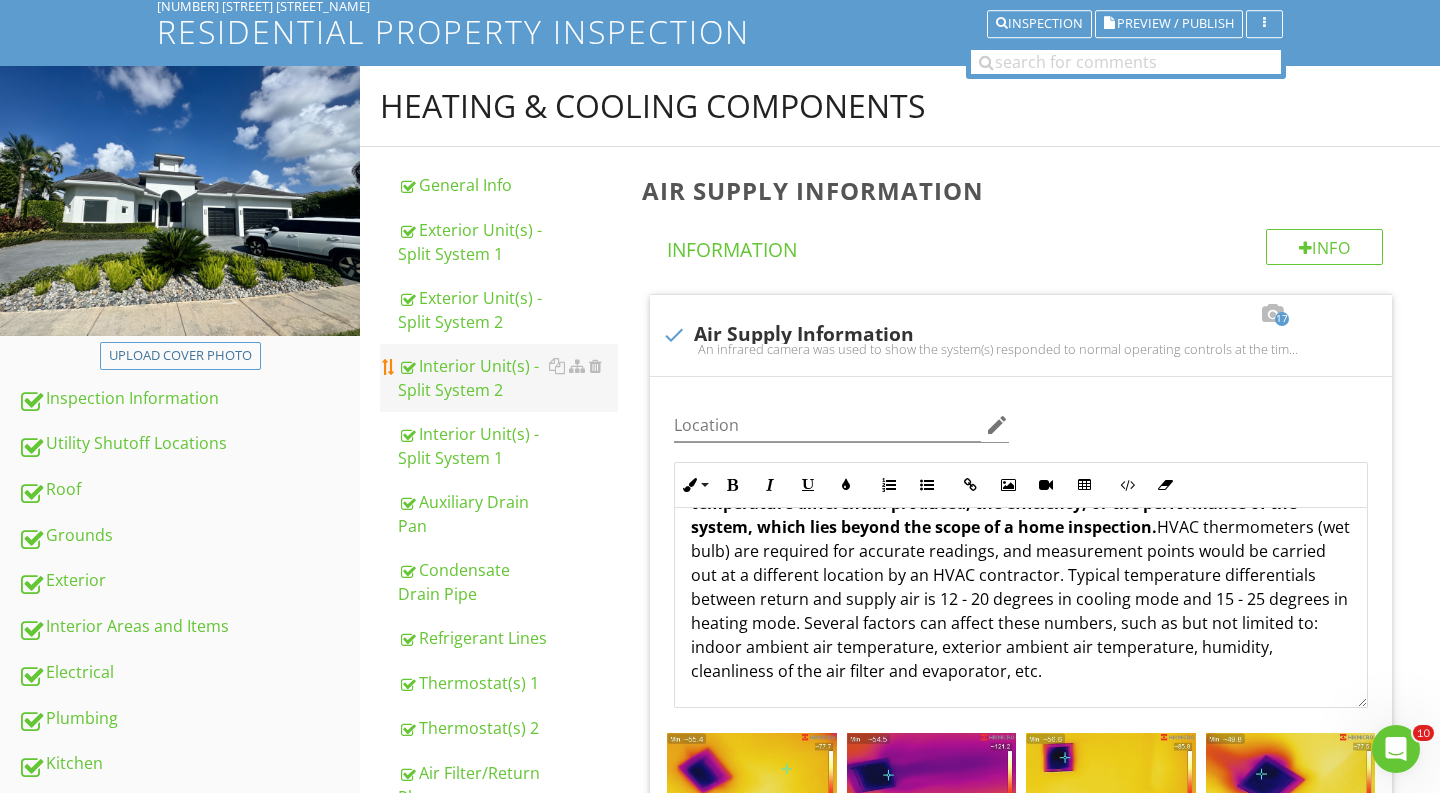 scroll, scrollTop: 222, scrollLeft: 0, axis: vertical 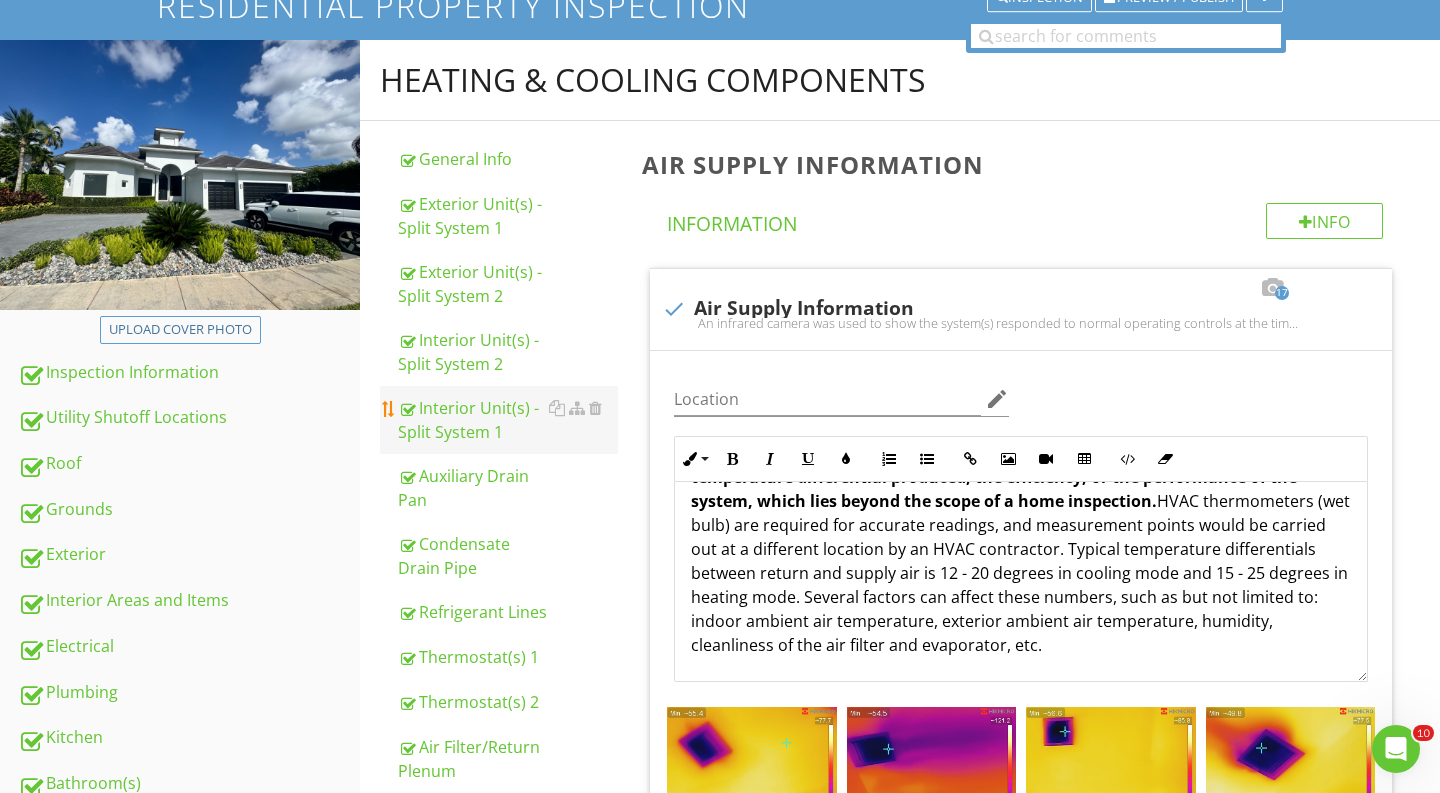 type 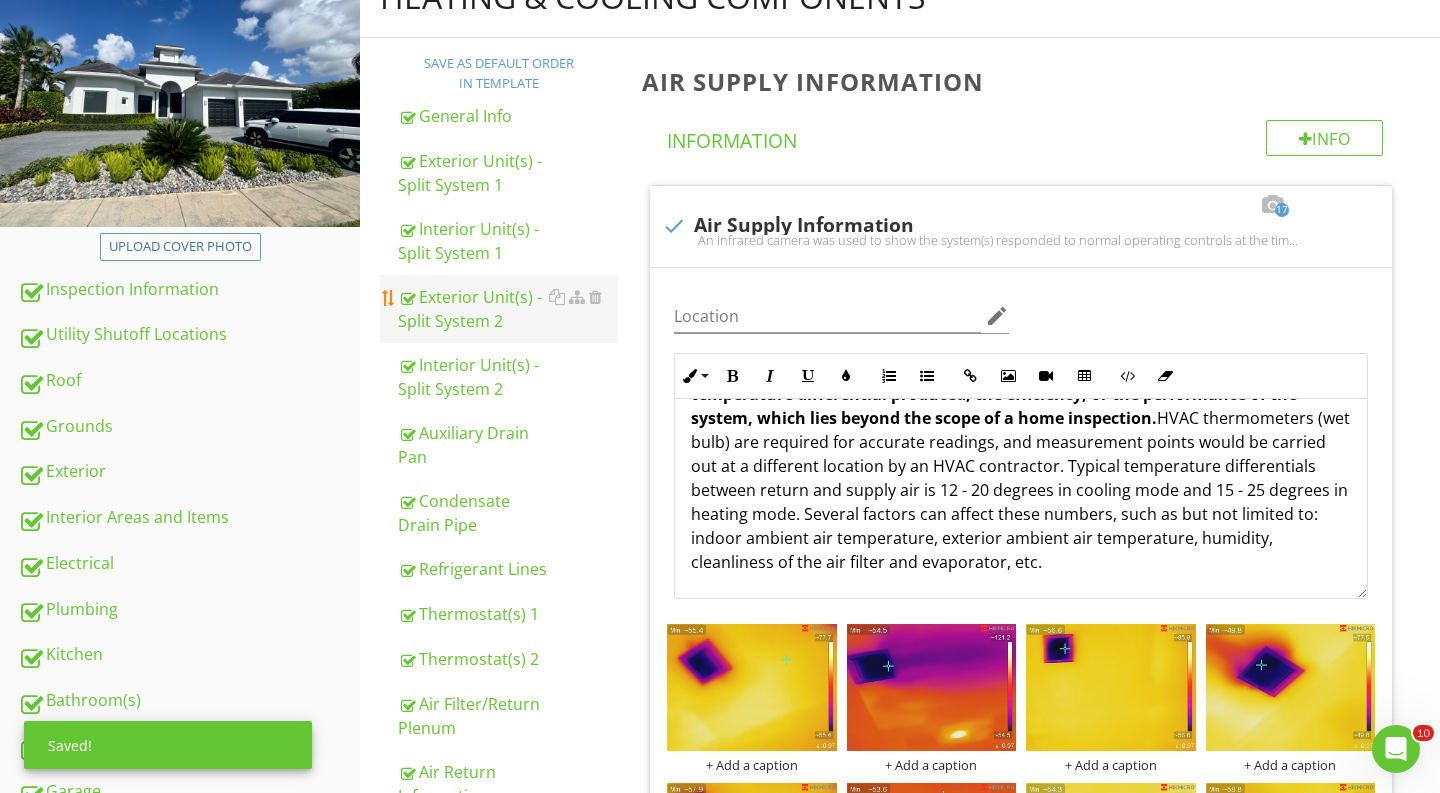 scroll, scrollTop: 328, scrollLeft: 0, axis: vertical 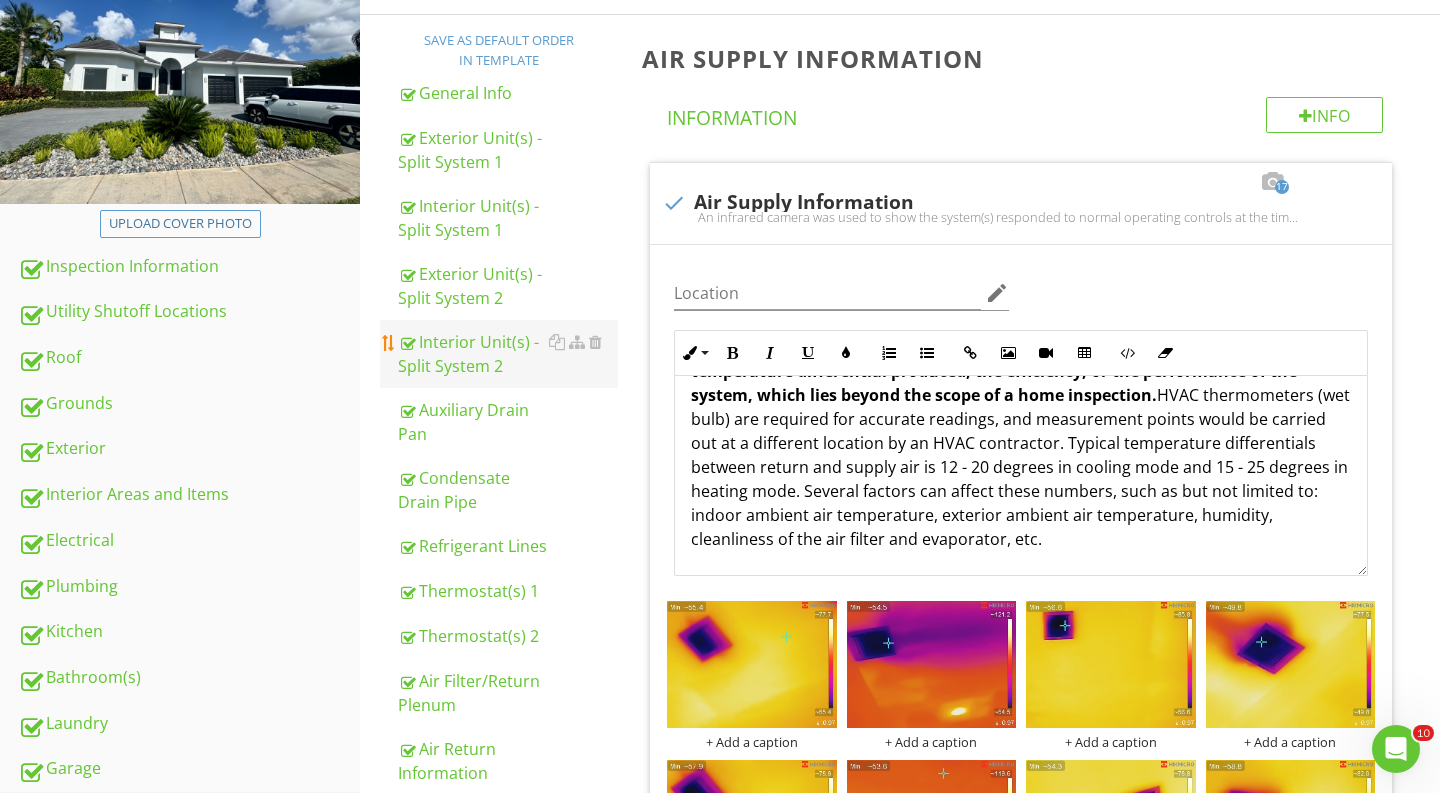 drag, startPoint x: 497, startPoint y: 588, endPoint x: 482, endPoint y: 366, distance: 222.50618 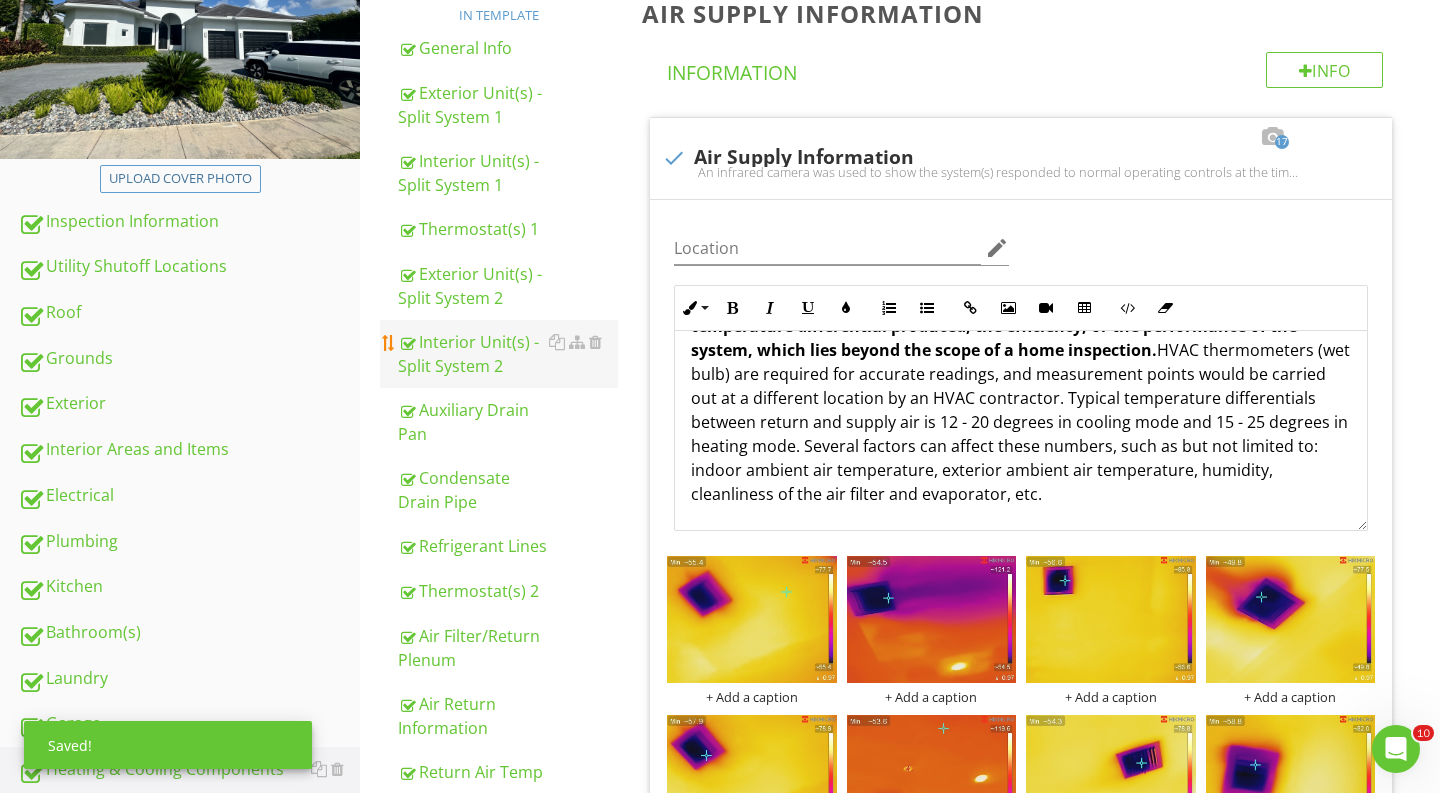 scroll, scrollTop: 376, scrollLeft: 0, axis: vertical 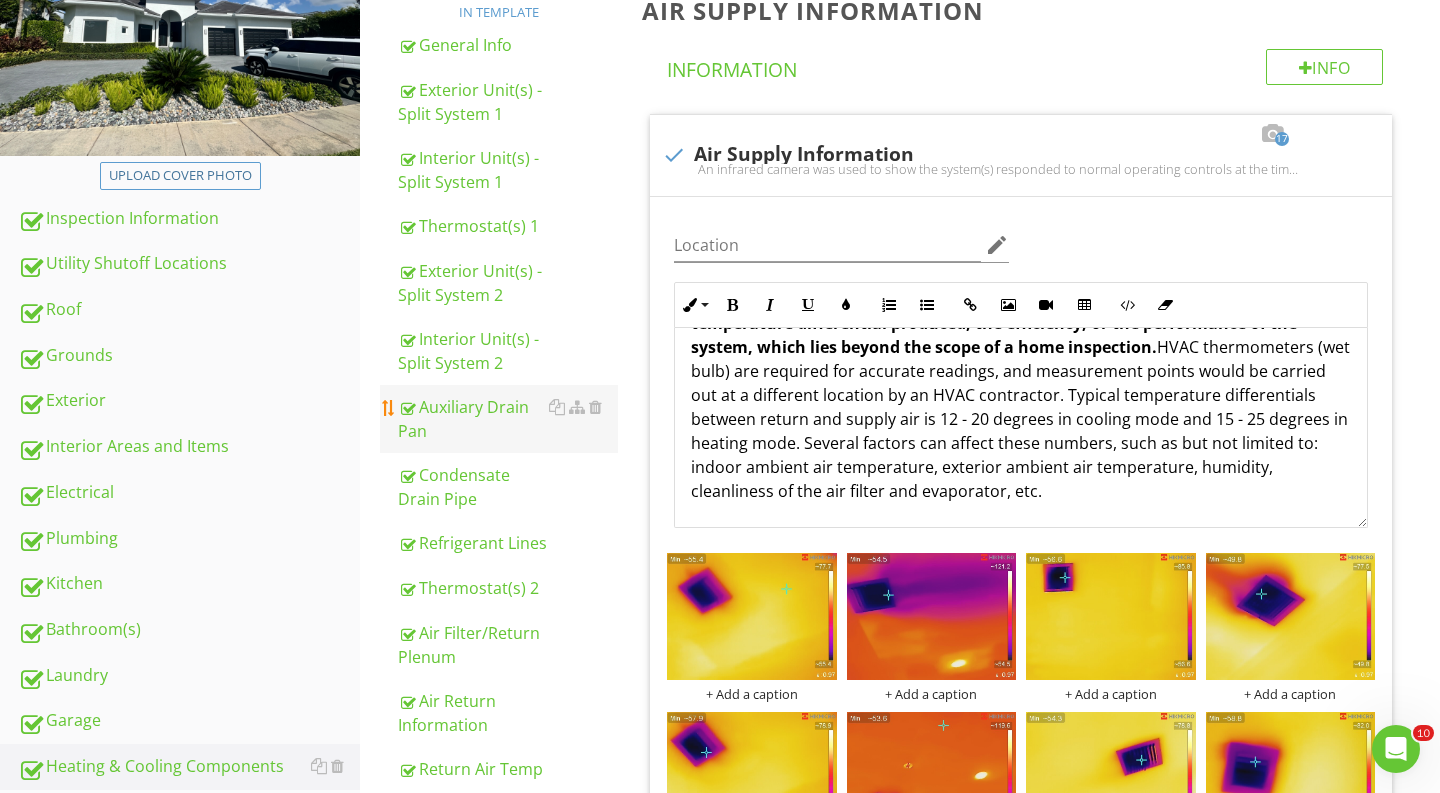 drag, startPoint x: 509, startPoint y: 586, endPoint x: 506, endPoint y: 442, distance: 144.03125 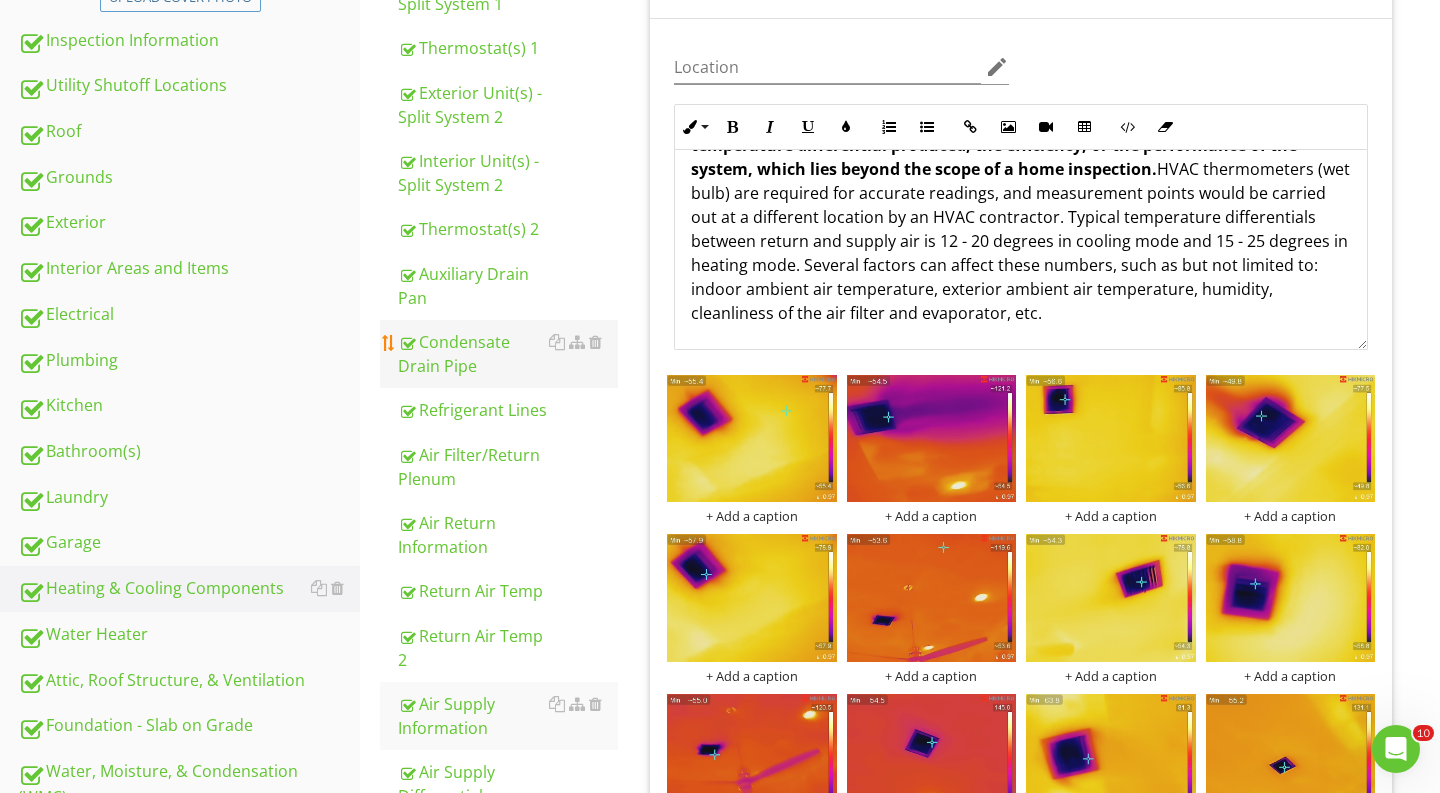 scroll, scrollTop: 560, scrollLeft: 0, axis: vertical 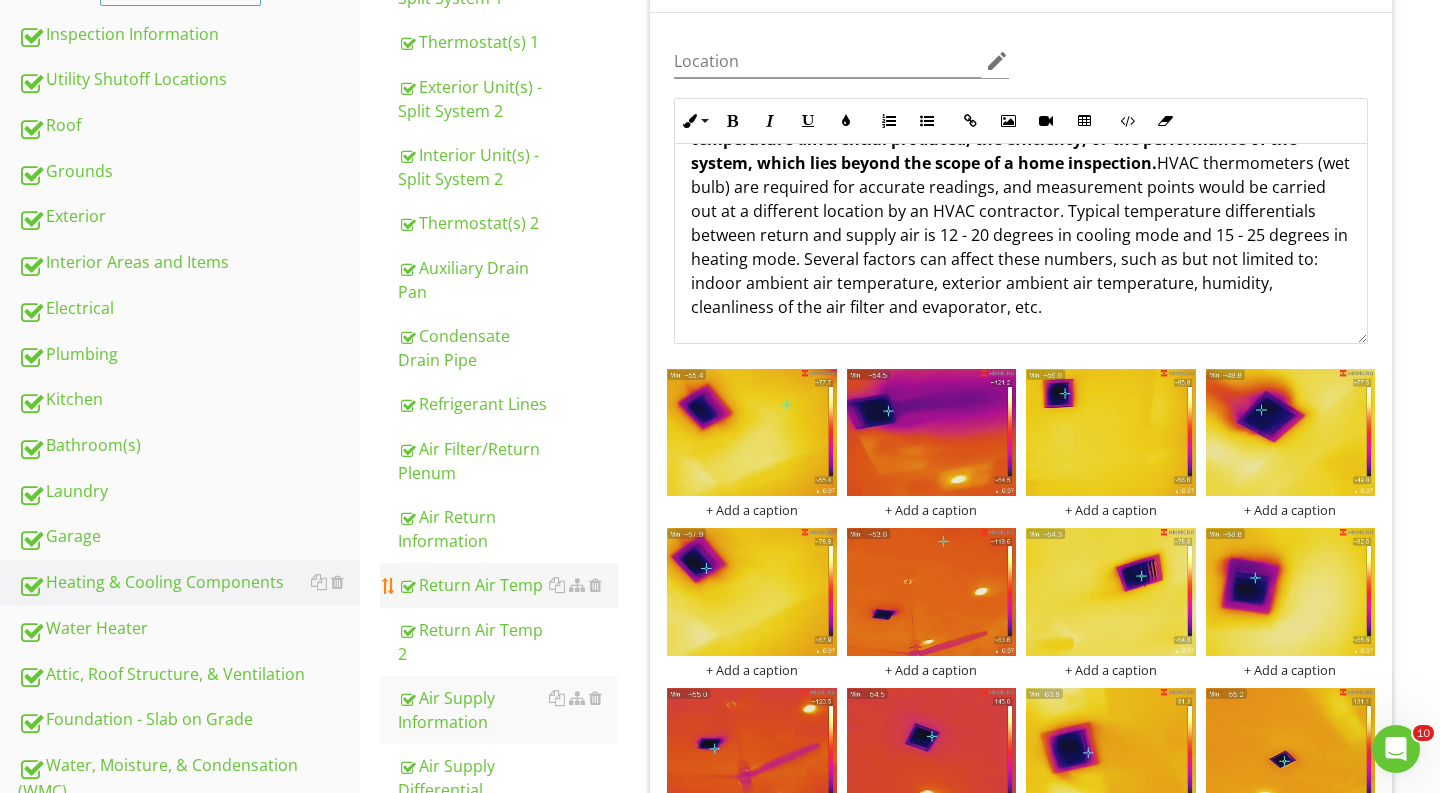 click on "Return Air Temp" at bounding box center (508, 585) 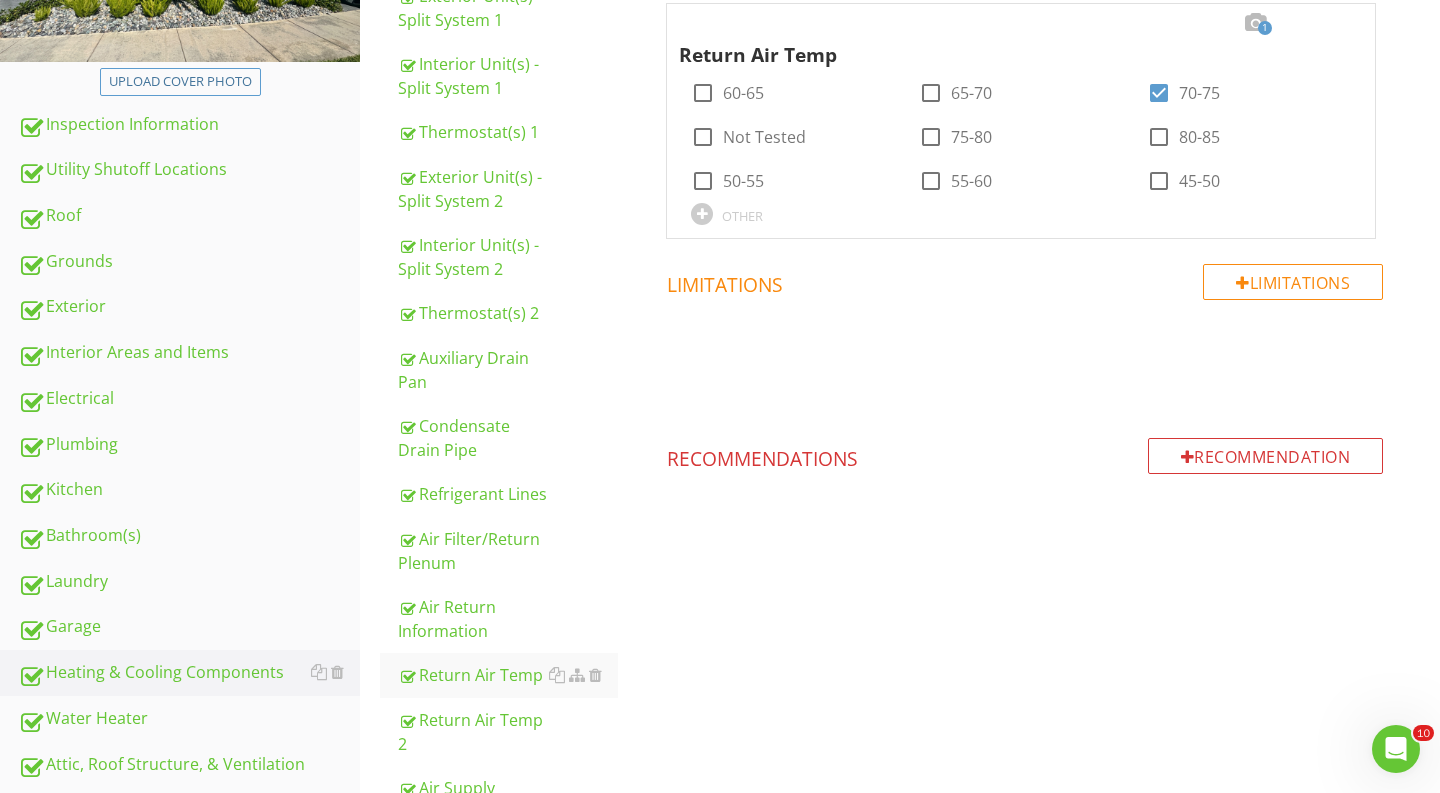 scroll, scrollTop: 206, scrollLeft: 0, axis: vertical 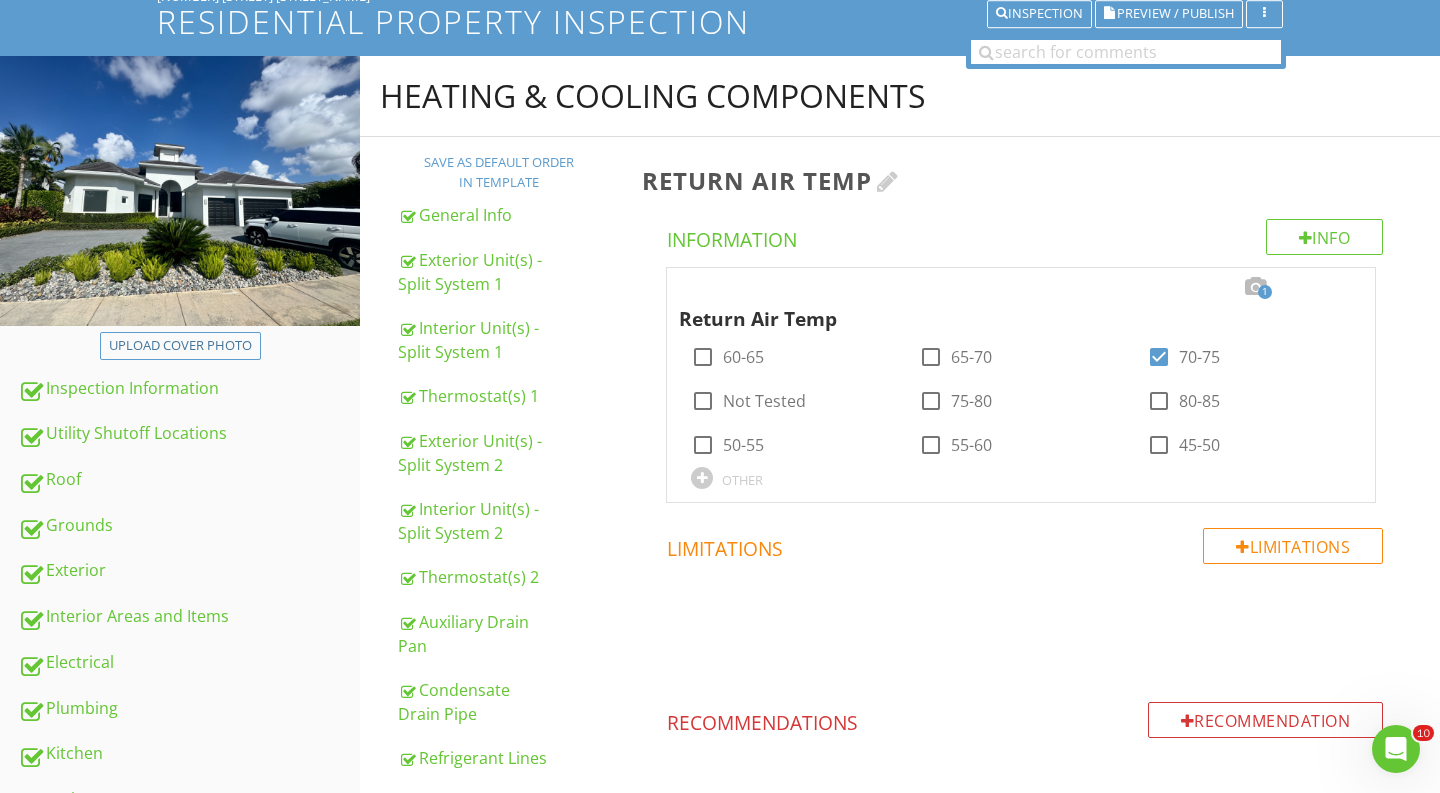 click at bounding box center (888, 181) 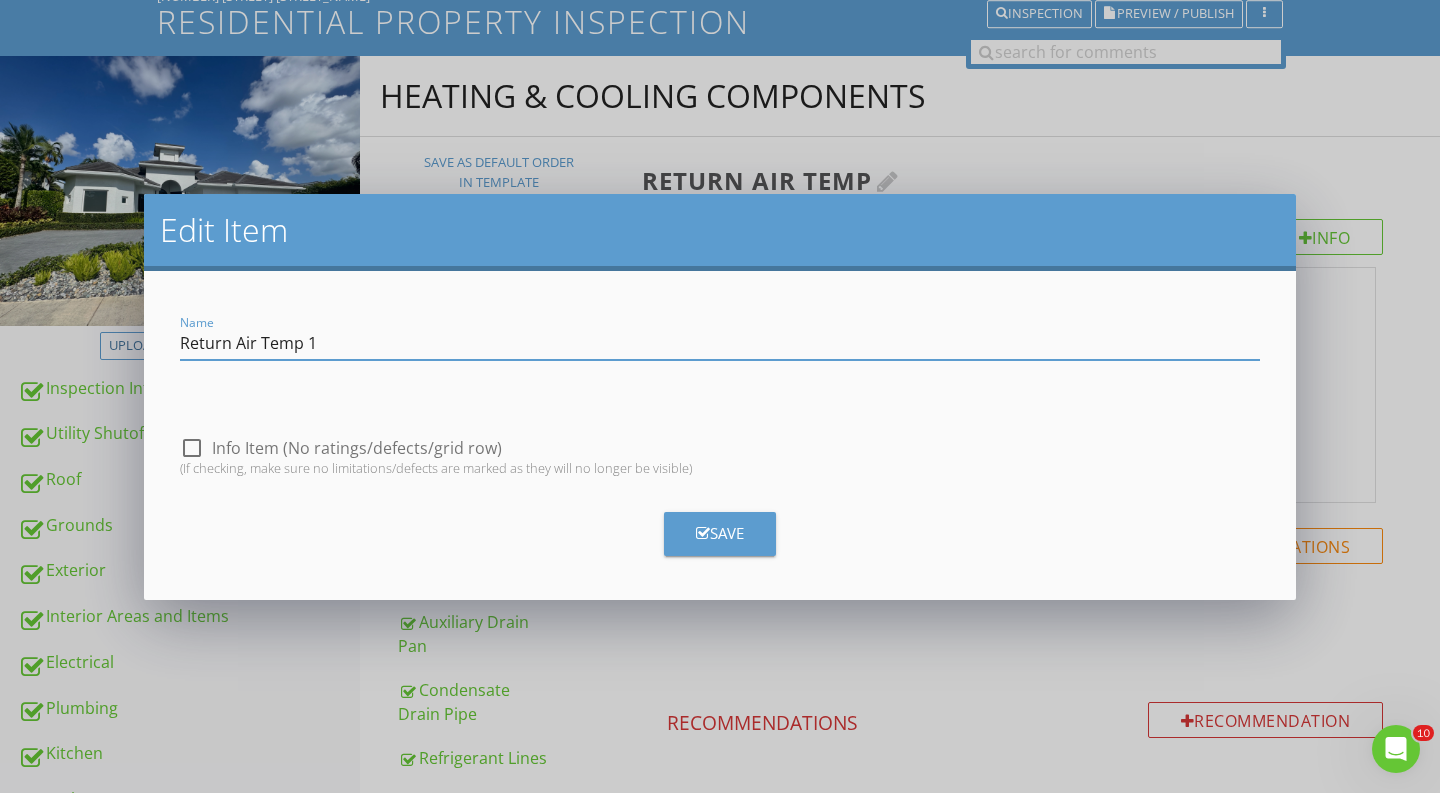 type on "Return Air Temp 1" 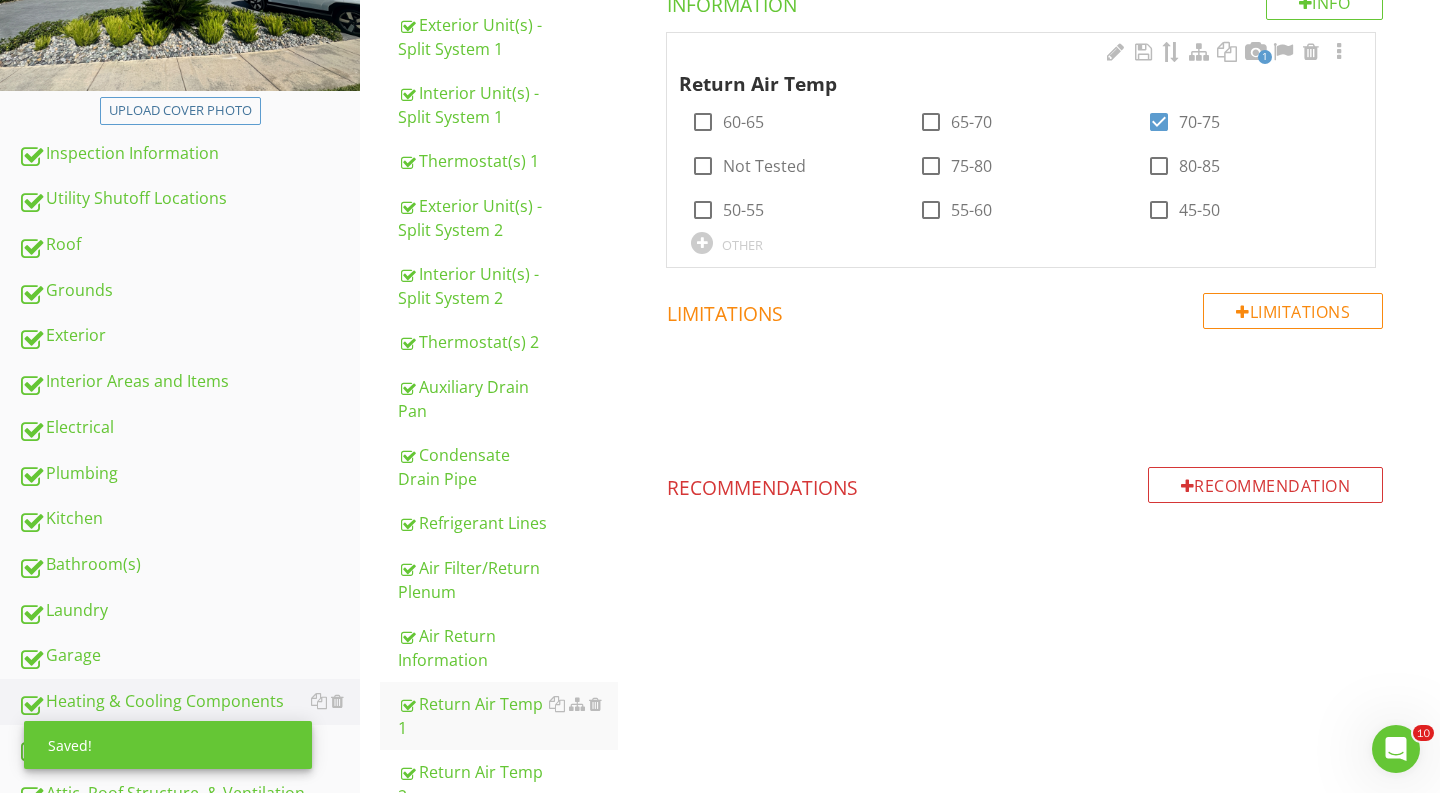 scroll, scrollTop: 453, scrollLeft: 0, axis: vertical 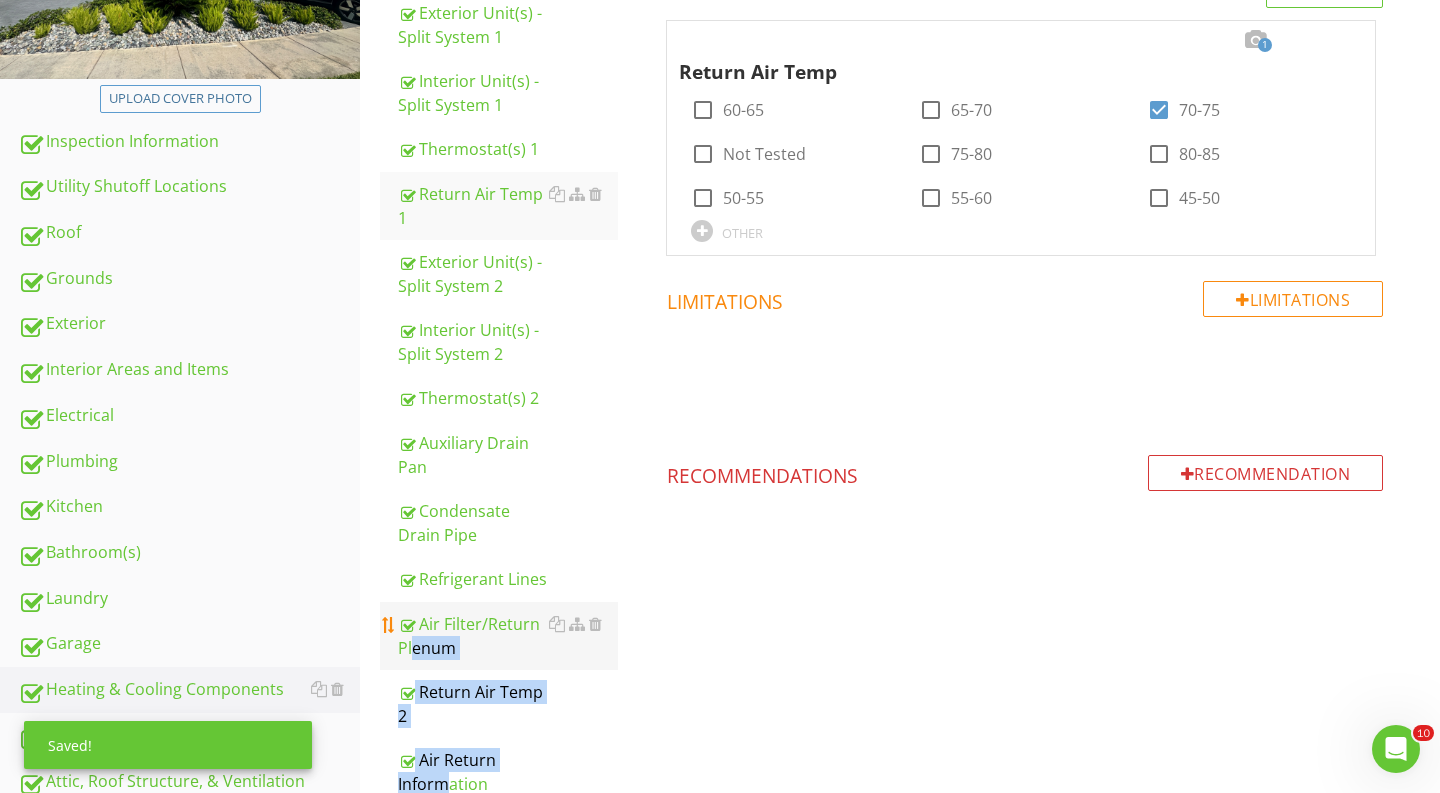 drag, startPoint x: 507, startPoint y: 767, endPoint x: 507, endPoint y: 614, distance: 153 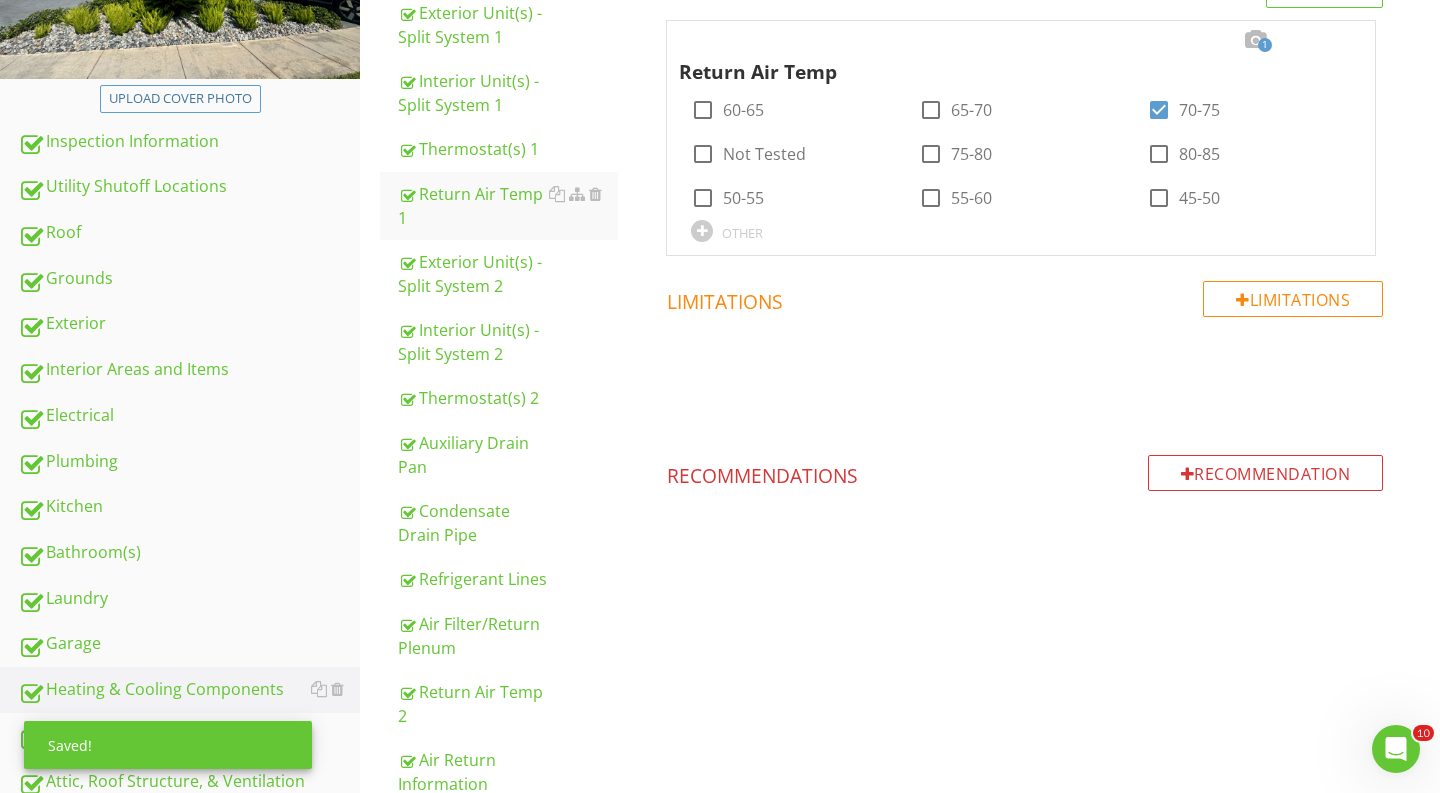 click on "Heating & Cooling Components
Save as default order
in template
General Info
Exterior Unit(s) - Split System 1
Interior Unit(s) - Split System 1
Thermostat(s) 1
Return Air Temp 1
Exterior Unit(s) - Split System 2
Interior Unit(s) - Split System 2
Thermostat(s) 2
Auxiliary Drain Pan
Condensate Drain Pipe
Refrigerant Lines
Air Filter/Return Plenum
Return Air Temp 2
Air Return Information
Air Supply Information
Air Supply Differential
Air Supply Differential 2
HVAC Supply Registers" at bounding box center (900, 531) 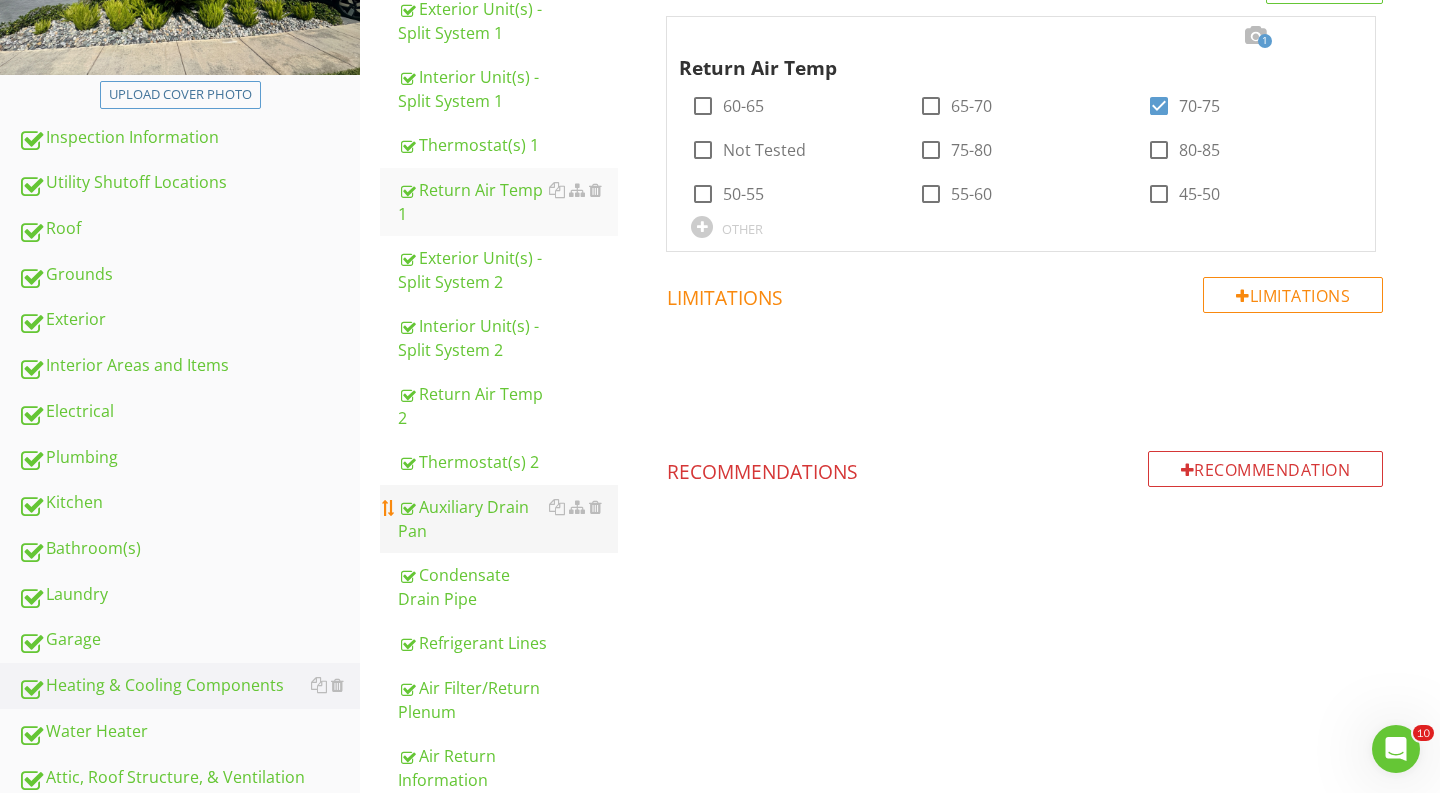 scroll, scrollTop: 409, scrollLeft: 0, axis: vertical 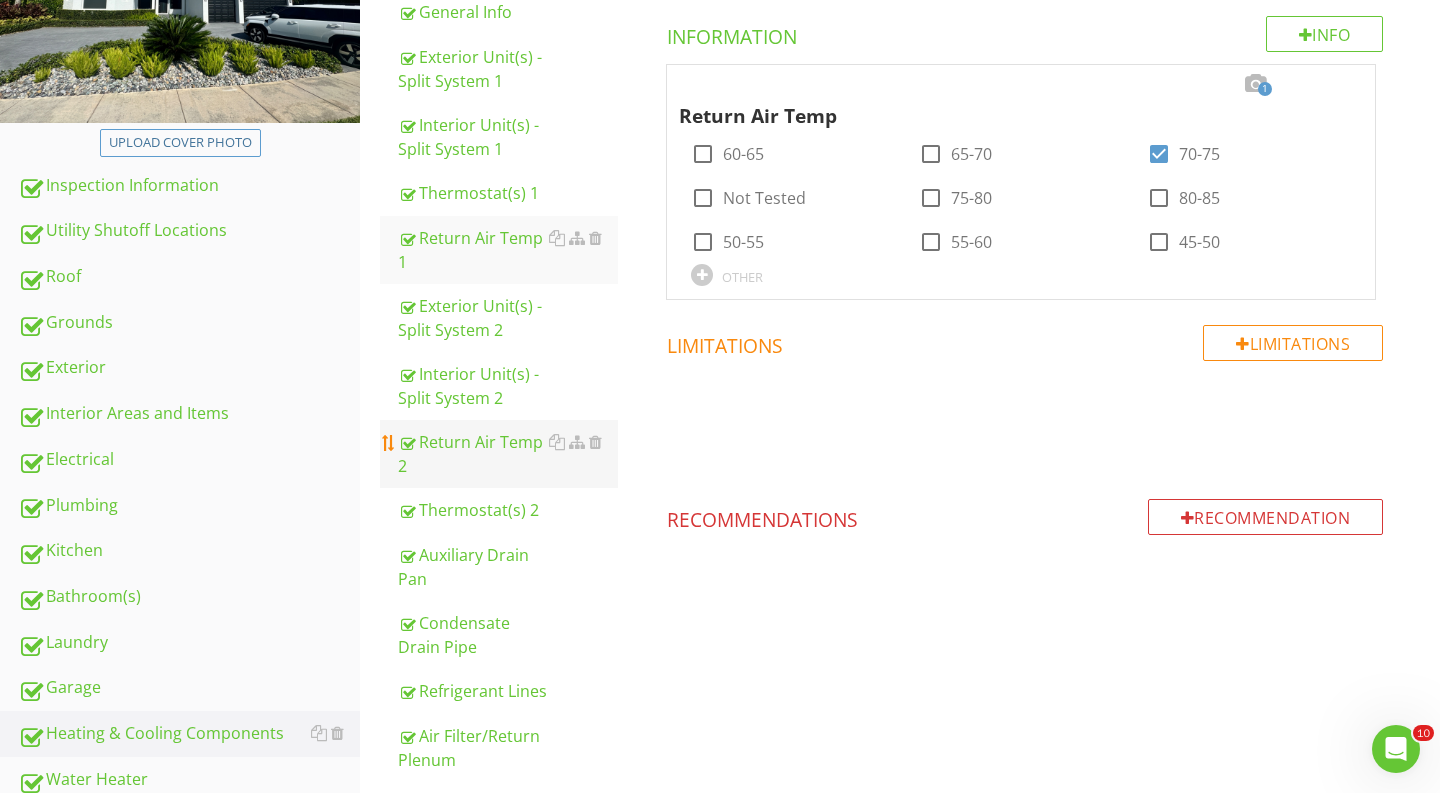 drag, startPoint x: 507, startPoint y: 511, endPoint x: 507, endPoint y: 443, distance: 68 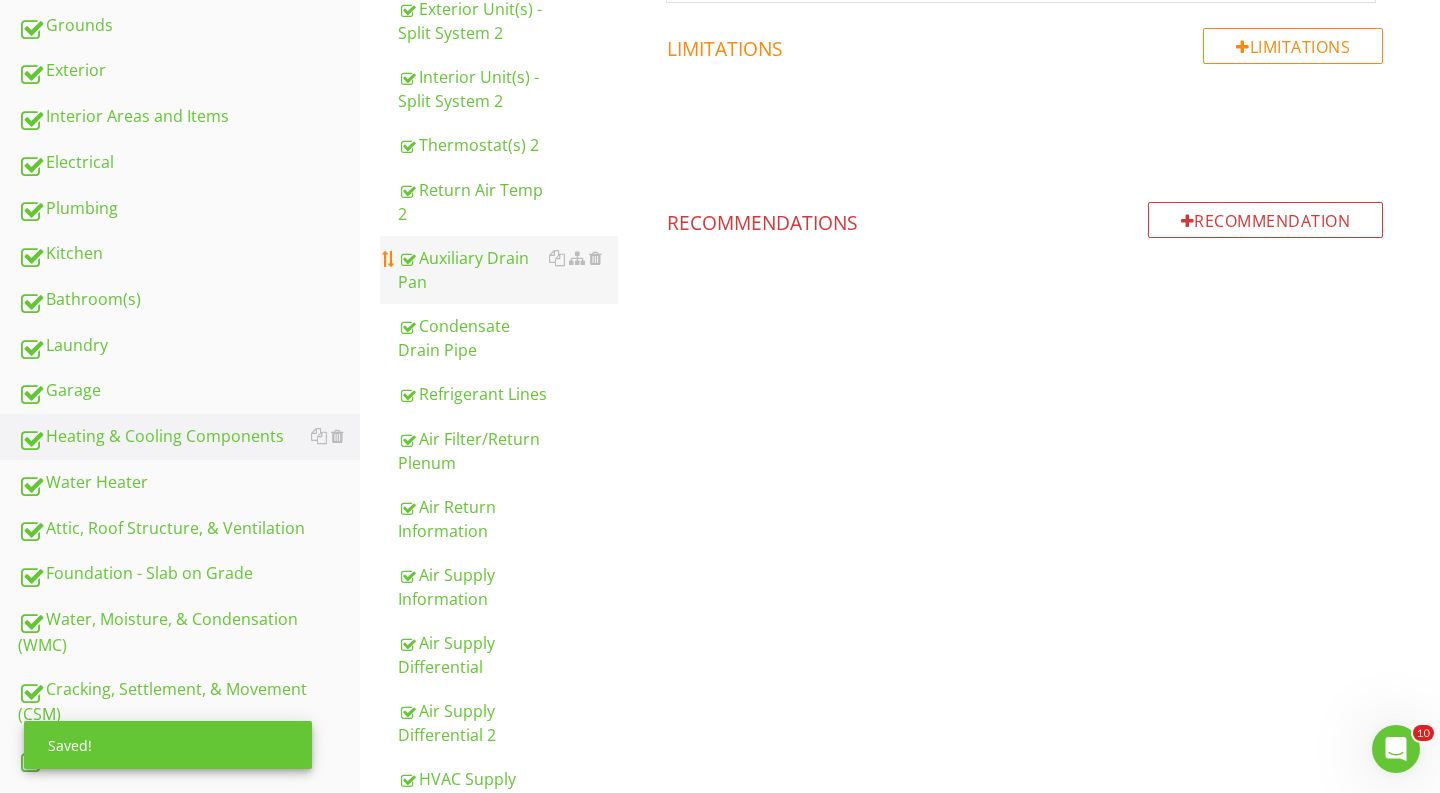 scroll, scrollTop: 709, scrollLeft: 0, axis: vertical 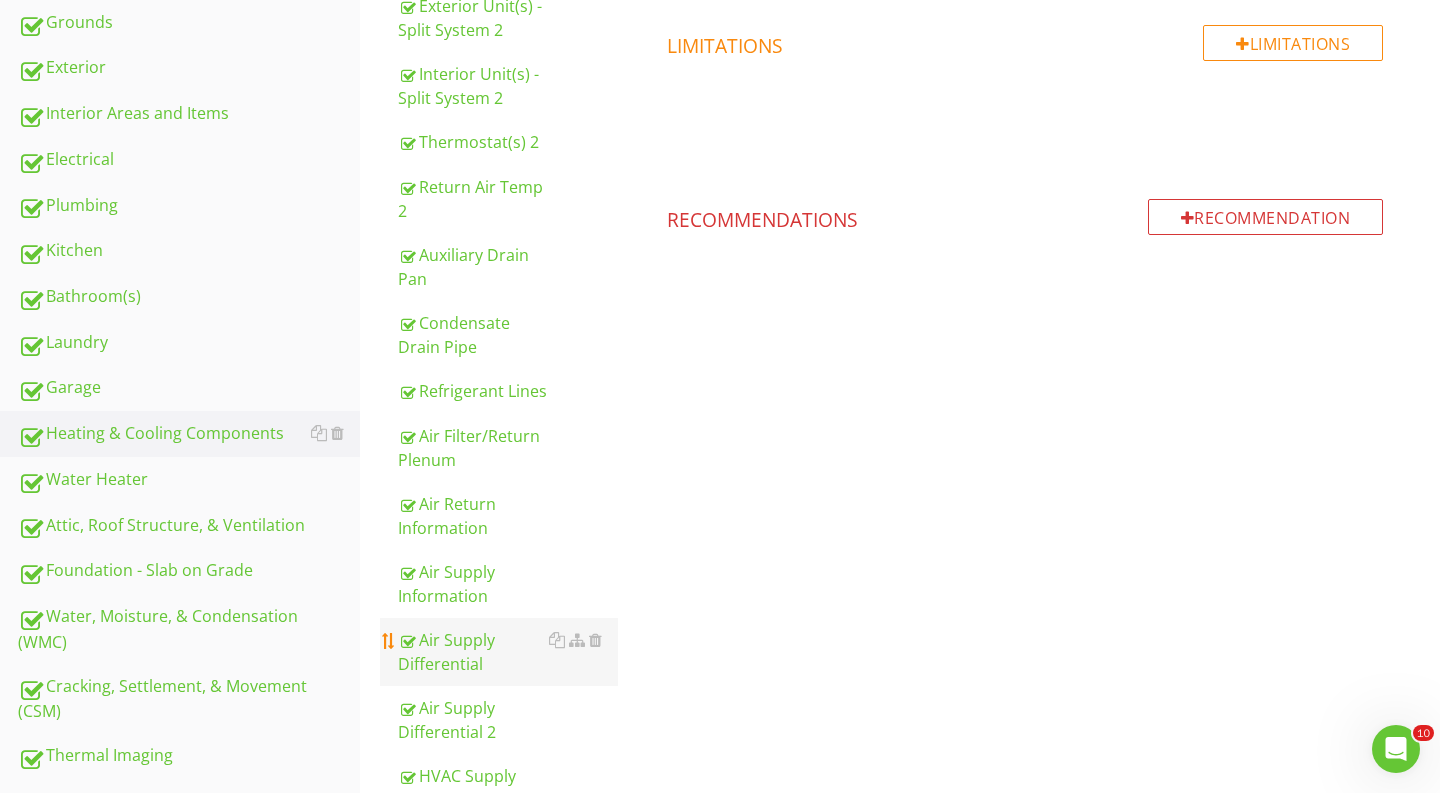 click on "Air Supply Differential" at bounding box center [508, 652] 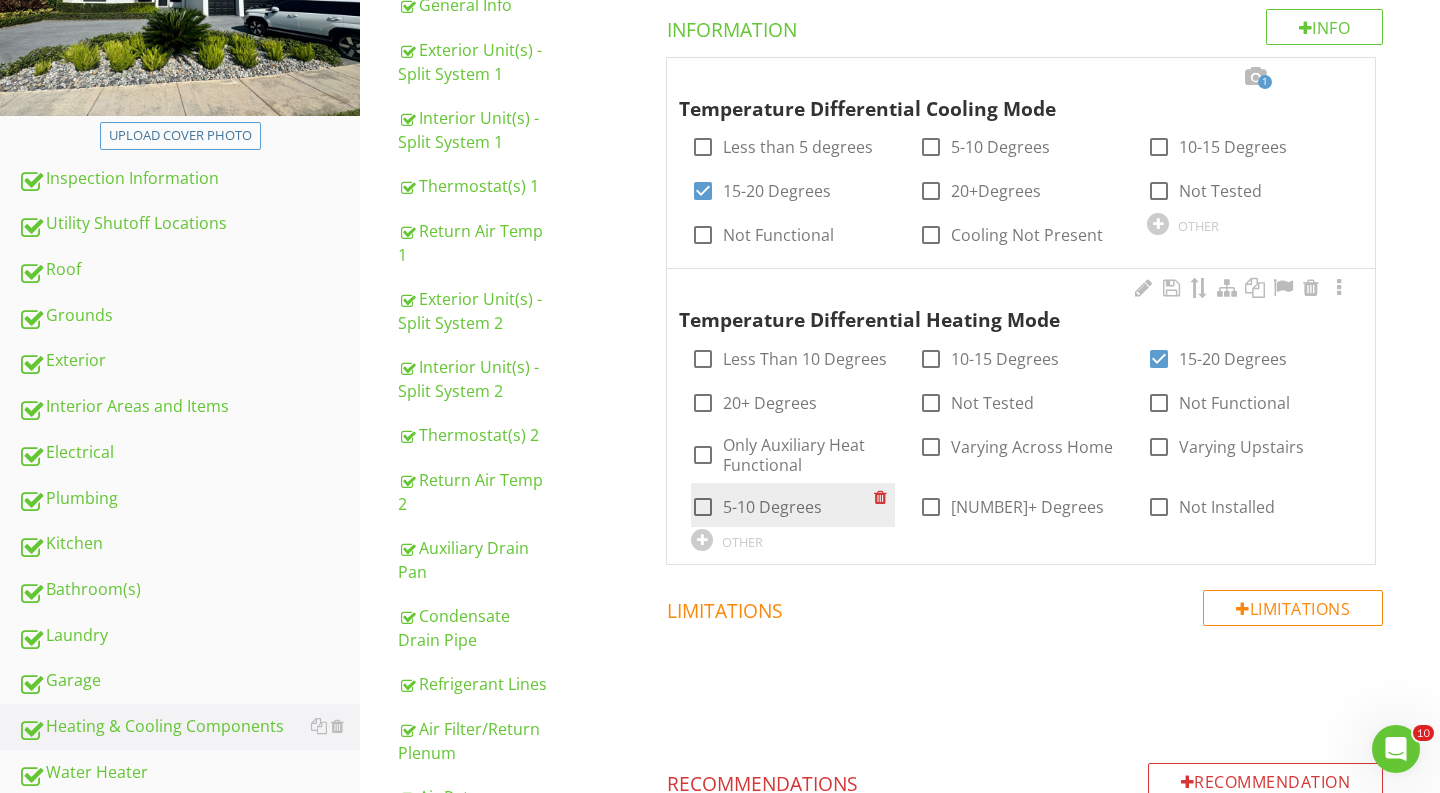 scroll, scrollTop: 241, scrollLeft: 0, axis: vertical 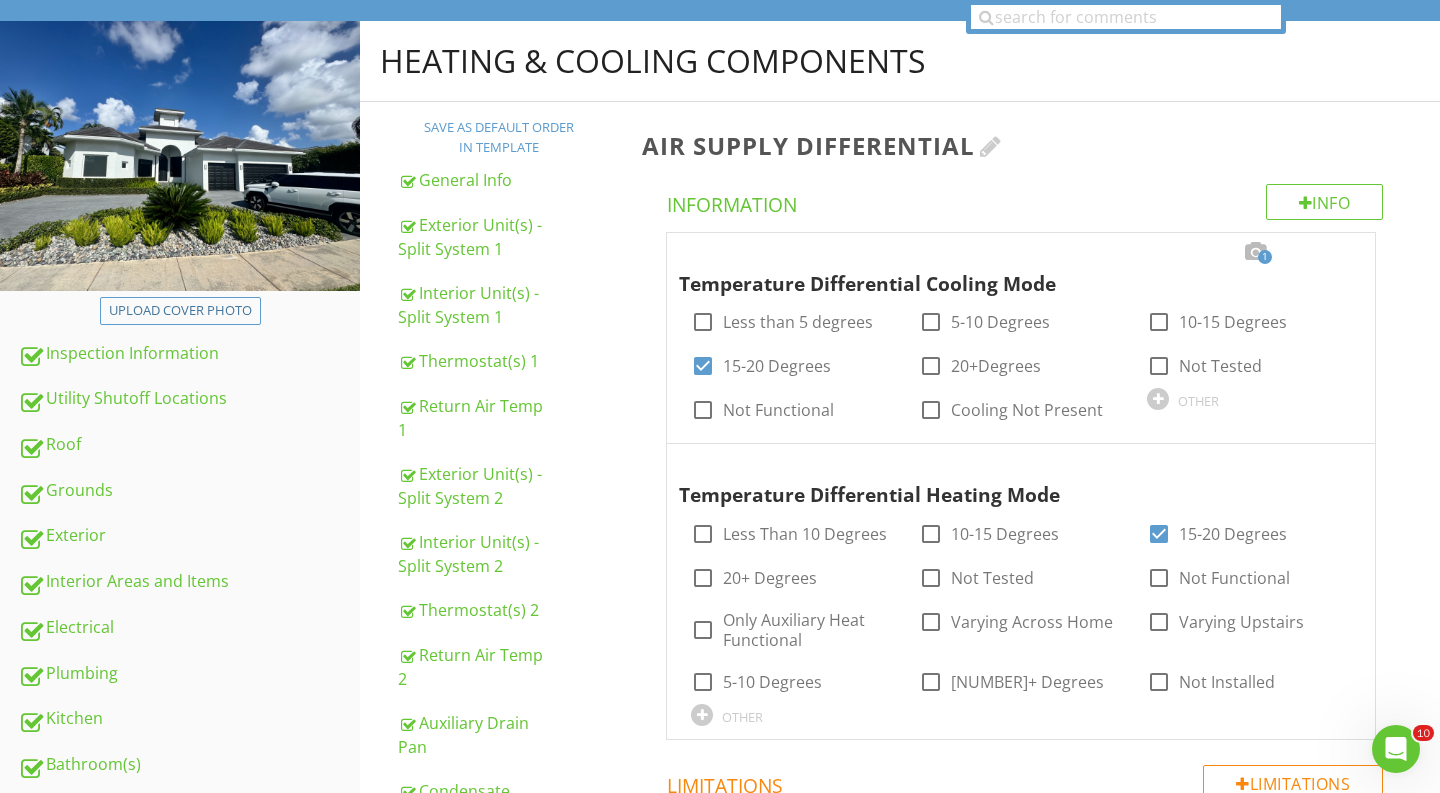 click on "Air Supply Differential" at bounding box center [1025, 145] 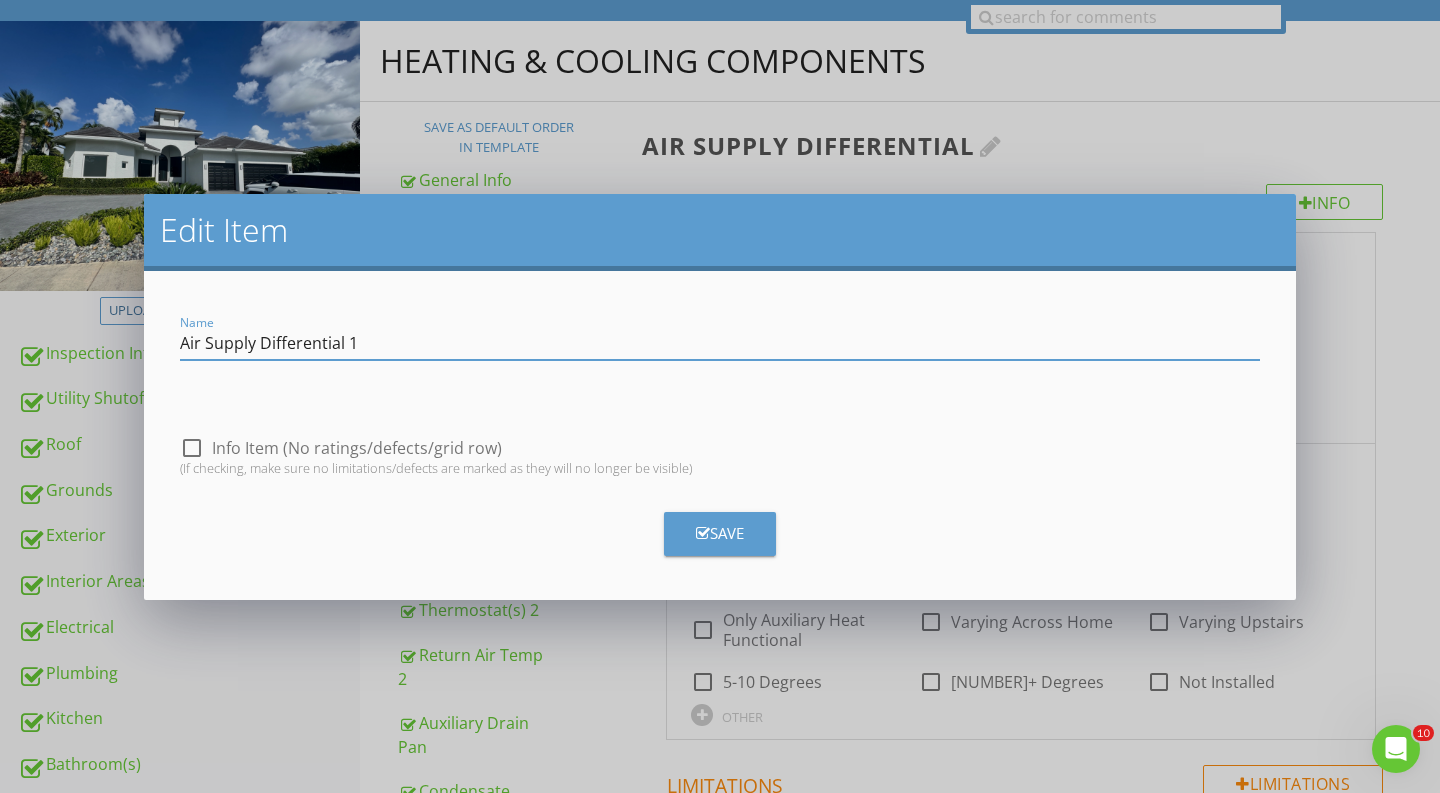 type on "Air Supply Differential 1" 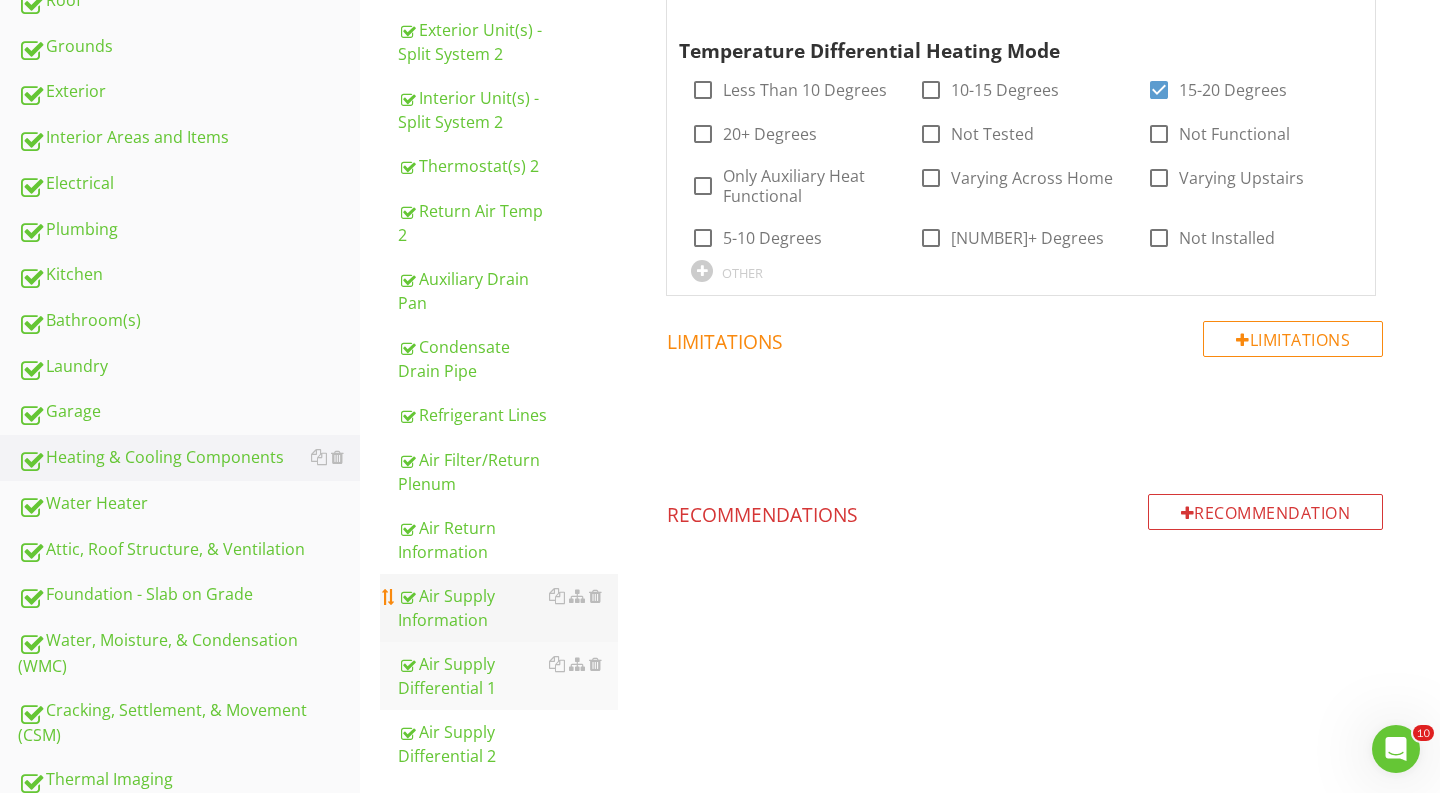 scroll, scrollTop: 689, scrollLeft: 0, axis: vertical 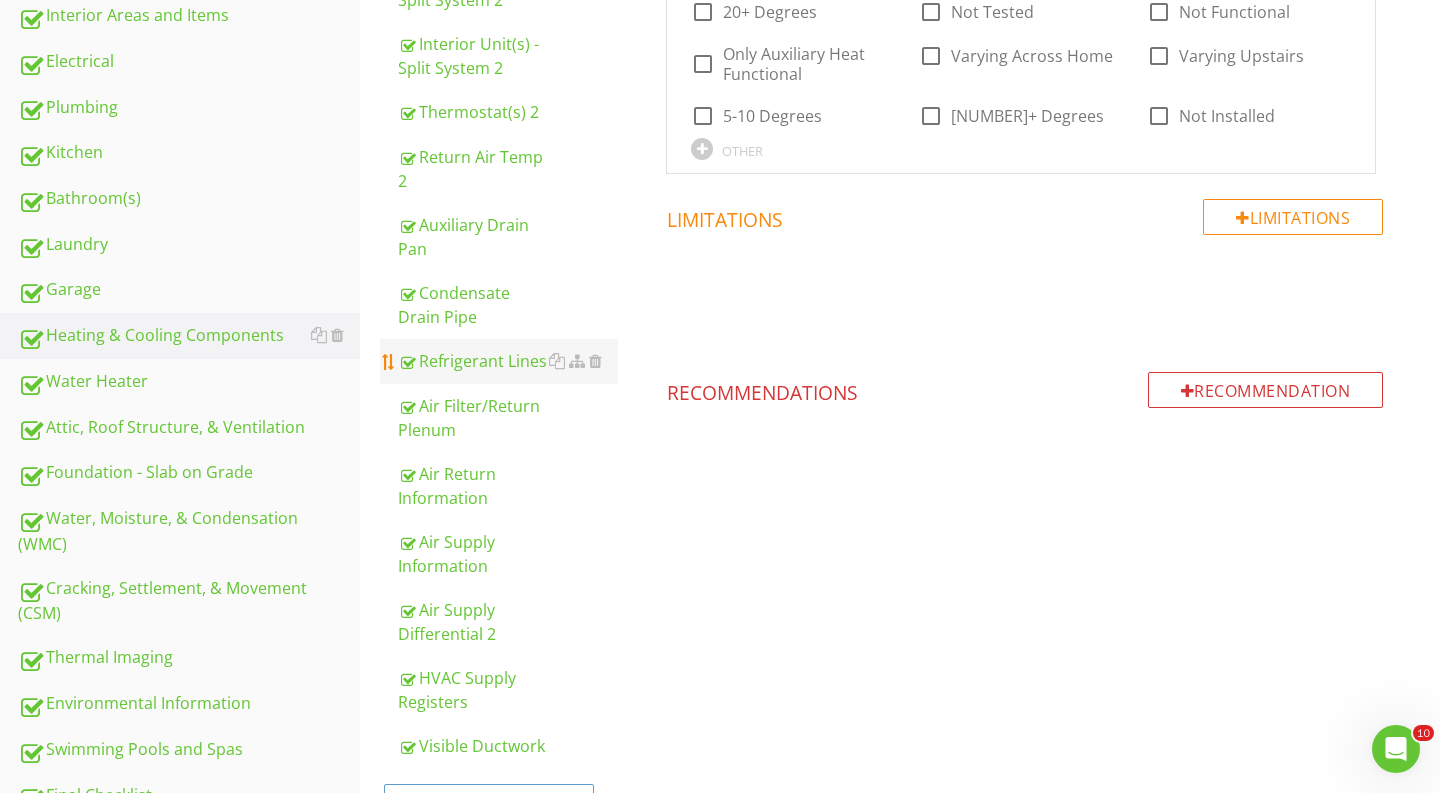 drag, startPoint x: 502, startPoint y: 616, endPoint x: 499, endPoint y: 344, distance: 272.01654 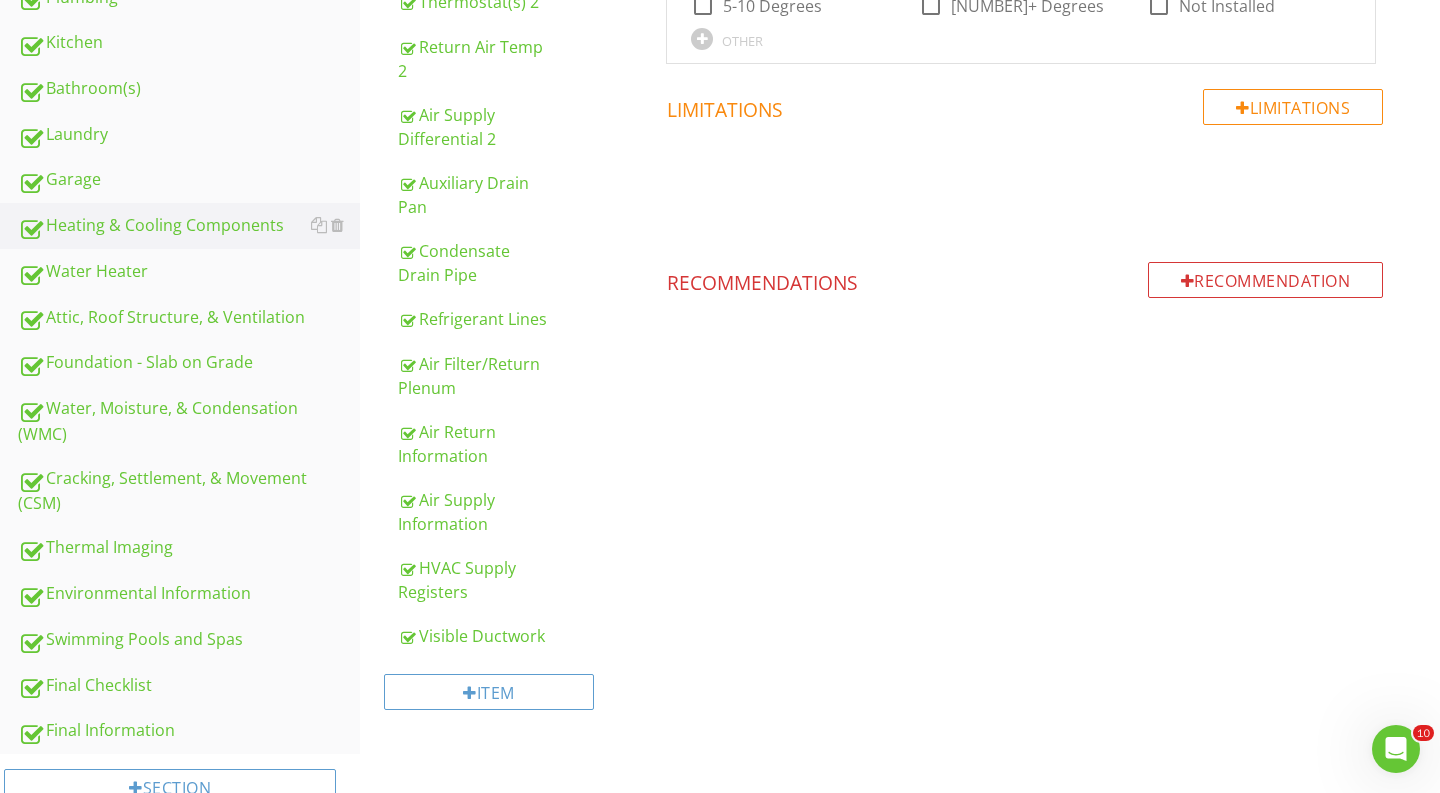 scroll, scrollTop: 924, scrollLeft: 0, axis: vertical 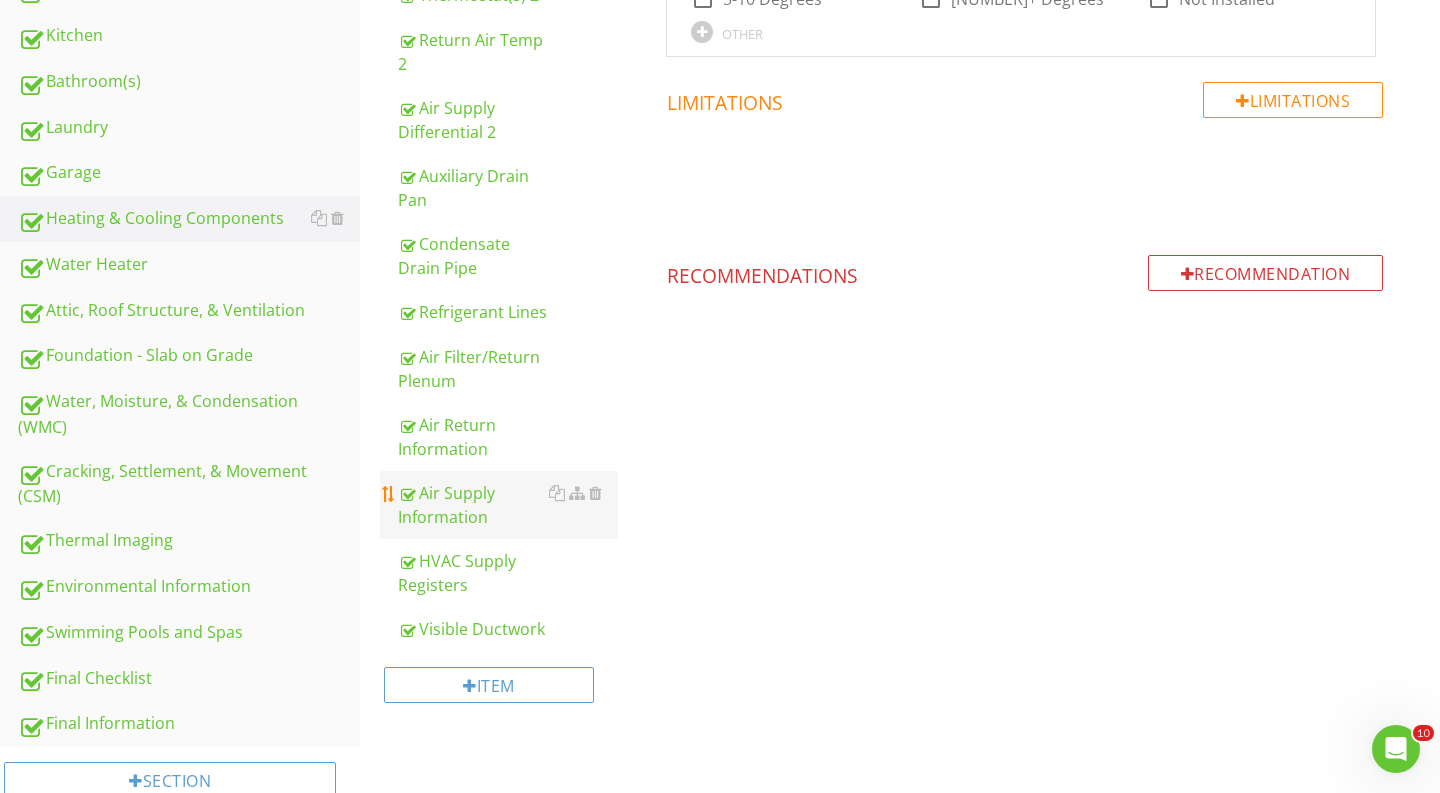click on "Air Supply Information" at bounding box center (508, 505) 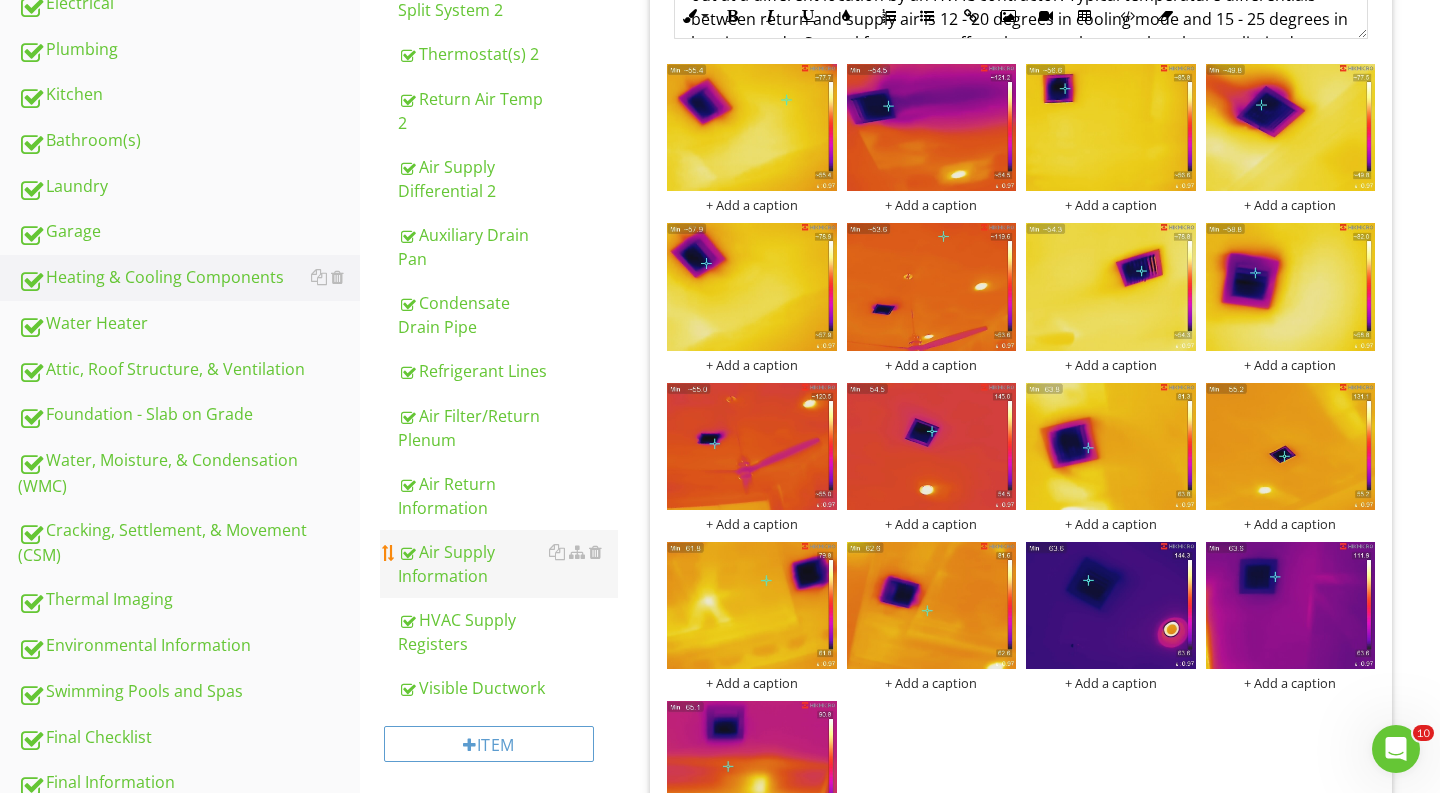scroll, scrollTop: 855, scrollLeft: 0, axis: vertical 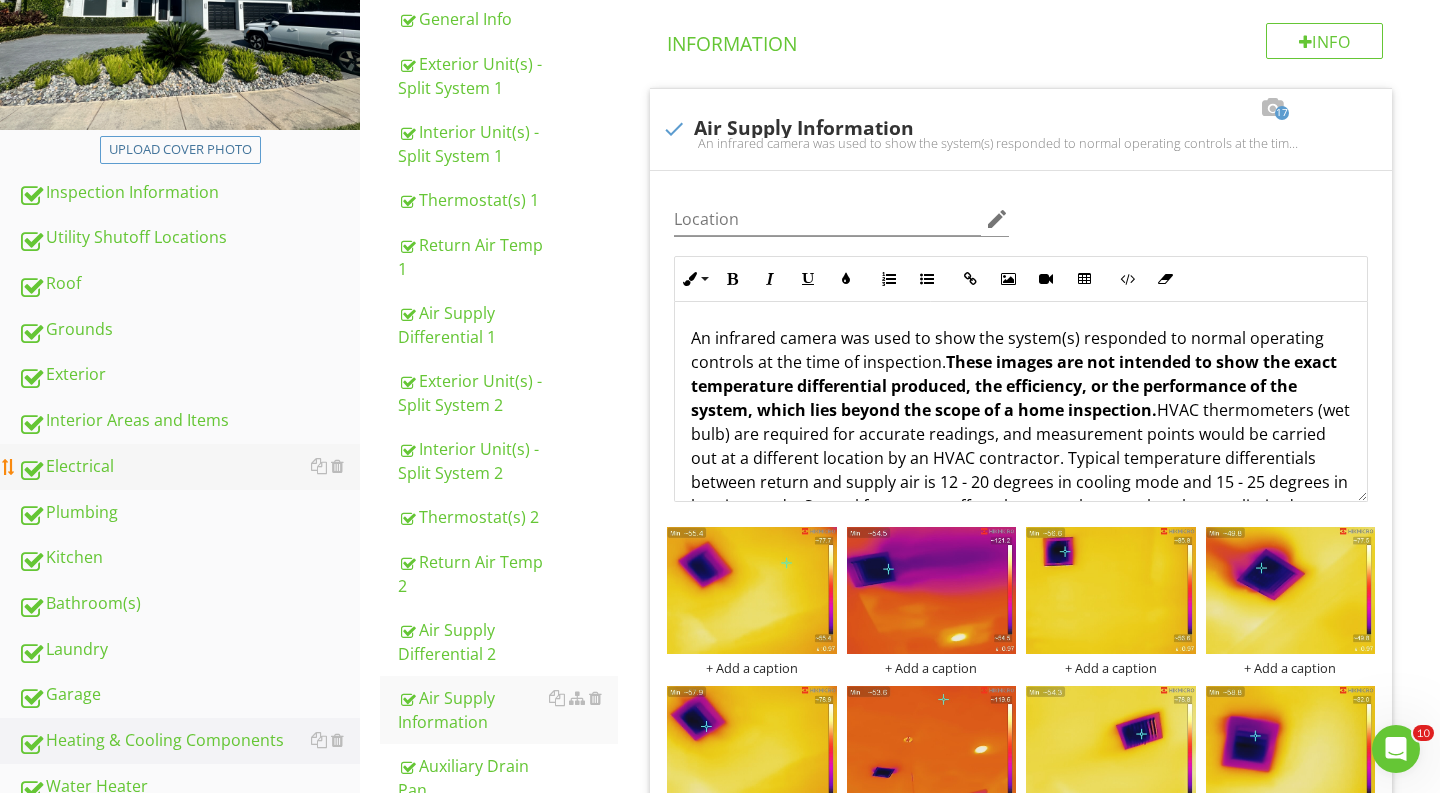 click on "Electrical" at bounding box center [189, 467] 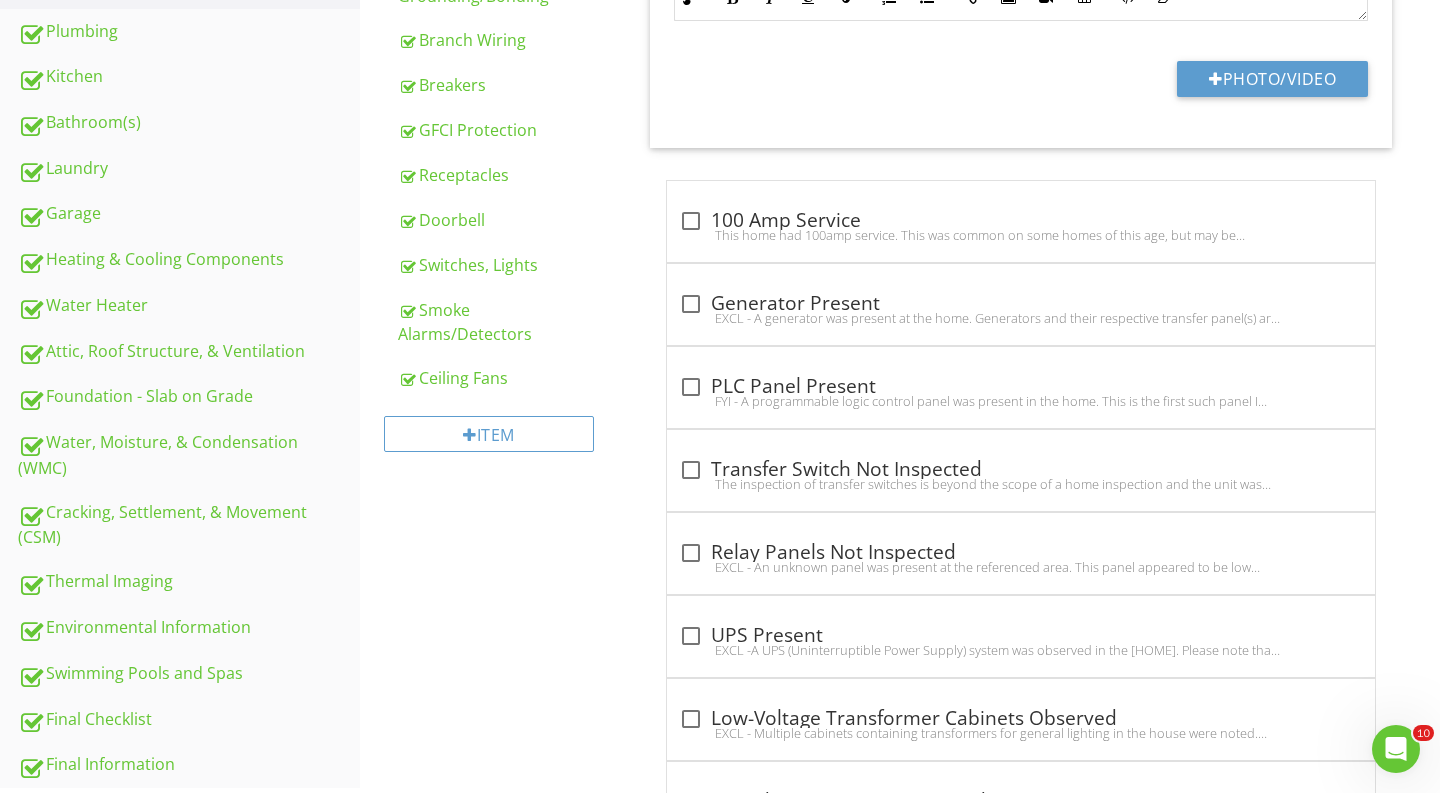 scroll, scrollTop: 902, scrollLeft: 0, axis: vertical 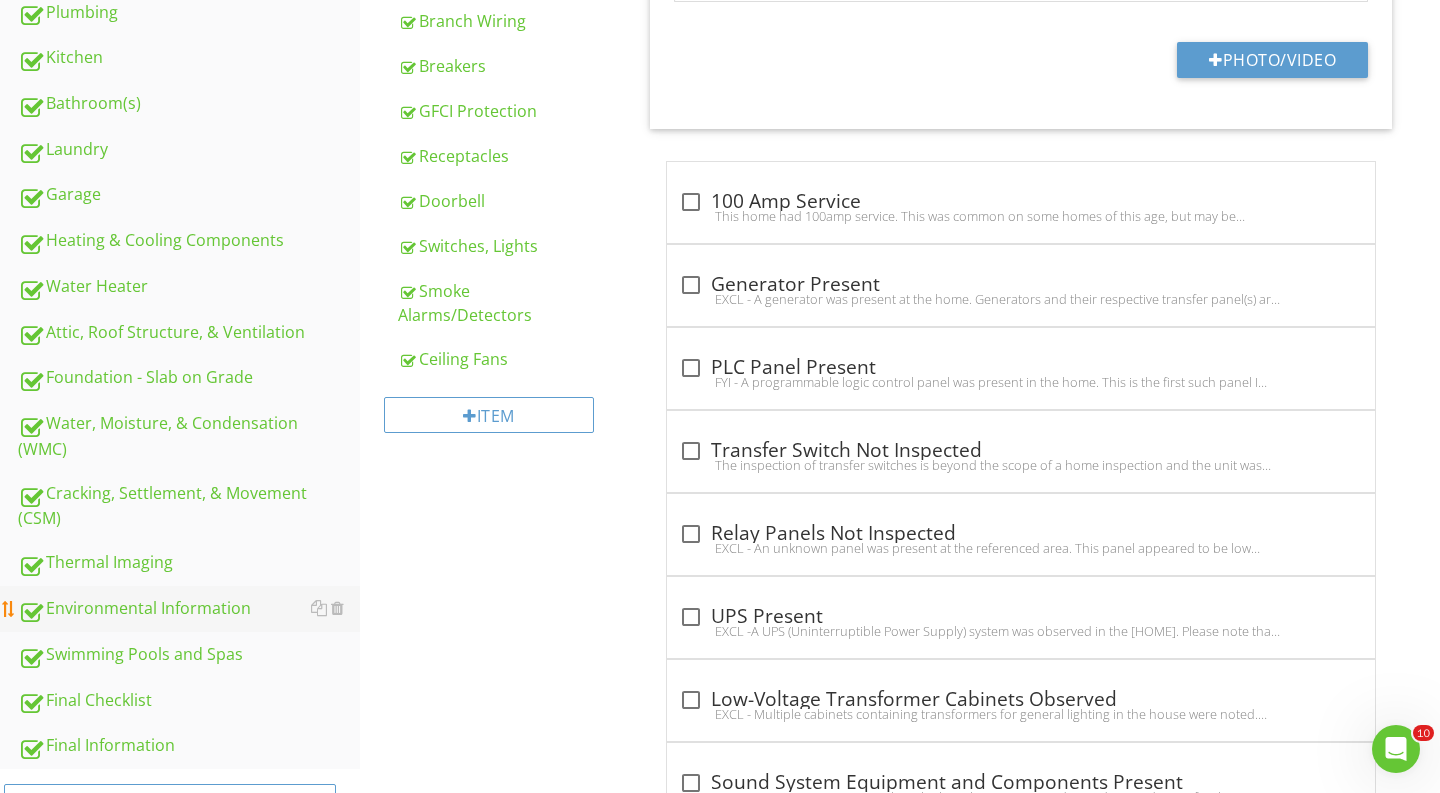 click on "Environmental Information" at bounding box center (189, 609) 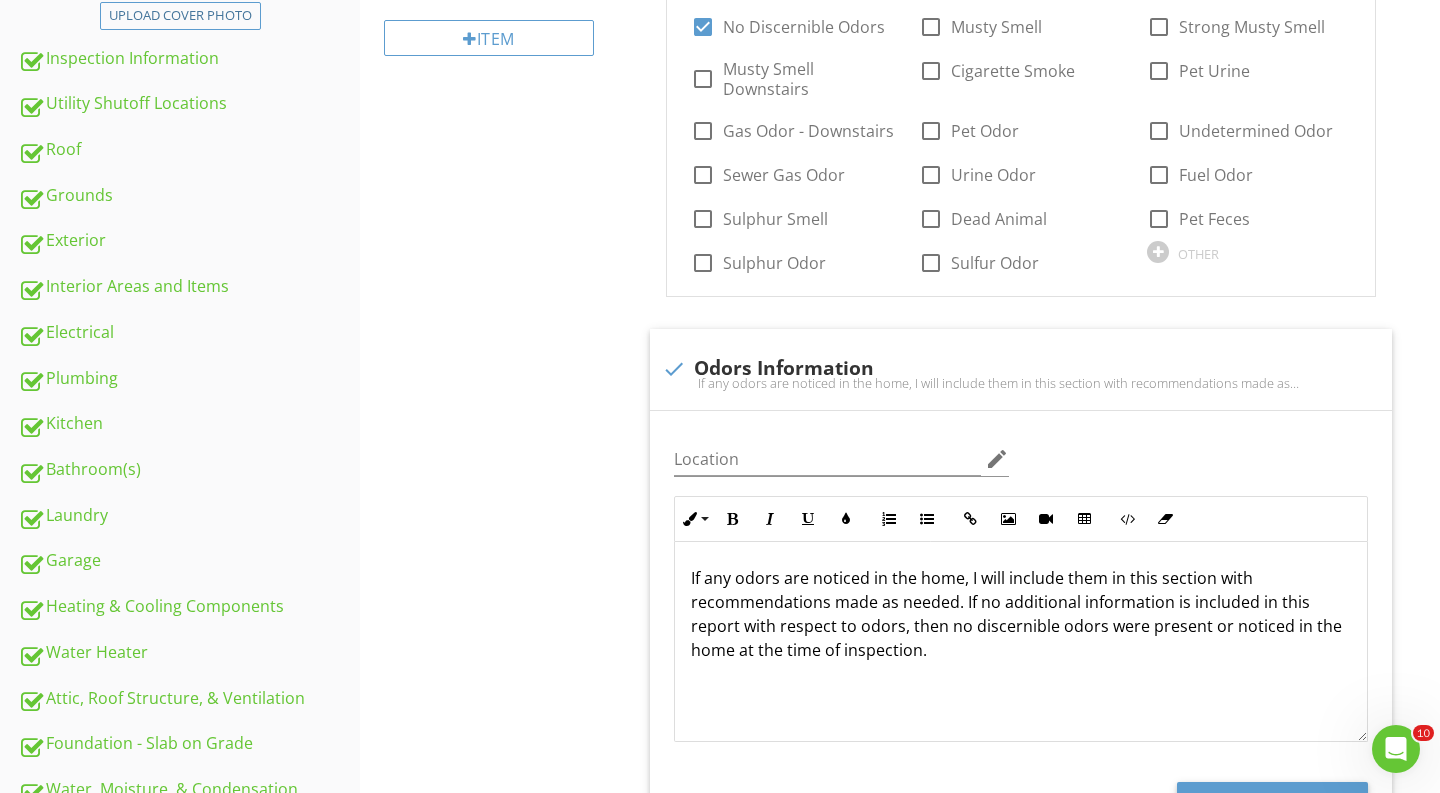 scroll, scrollTop: 930, scrollLeft: 0, axis: vertical 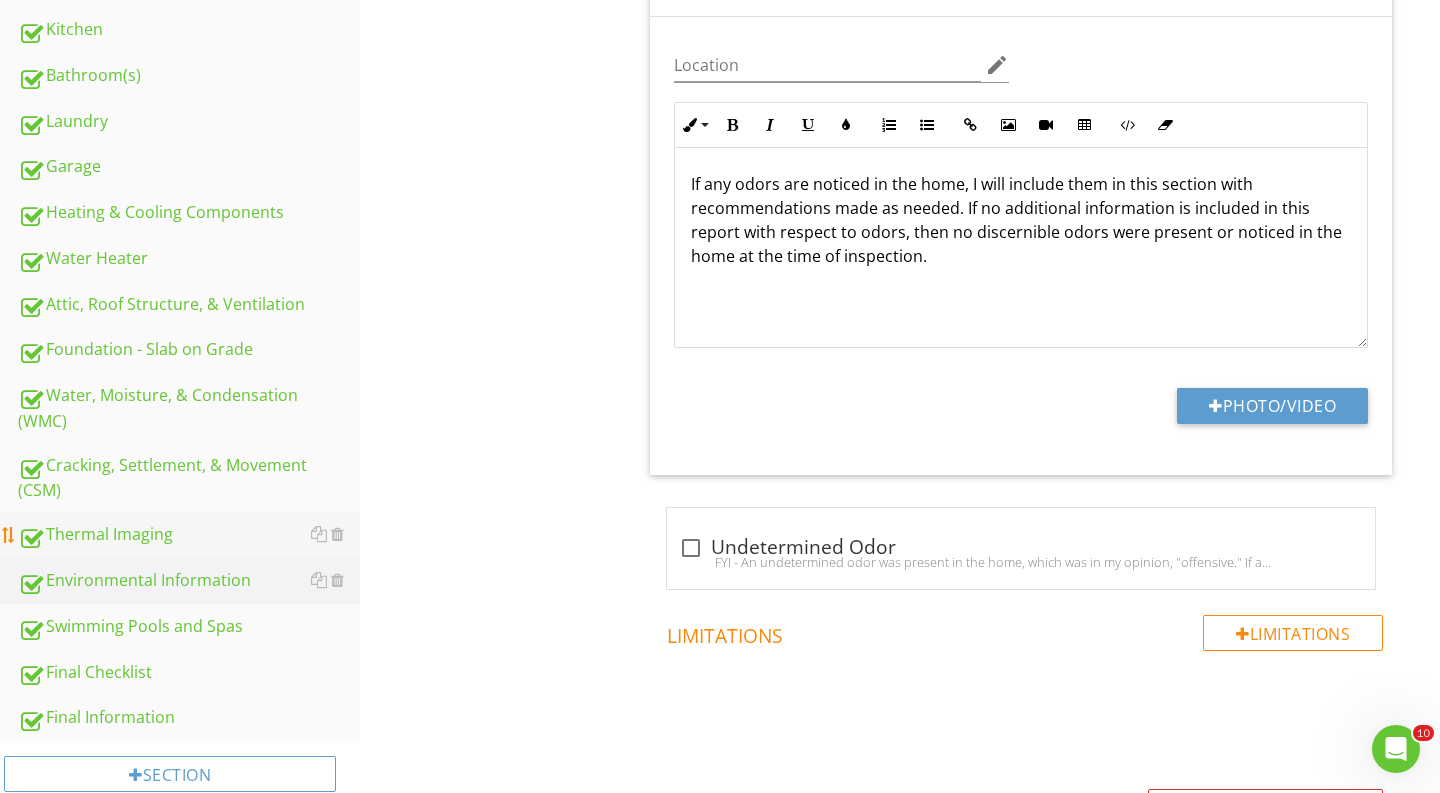 click on "Thermal Imaging" at bounding box center [189, 535] 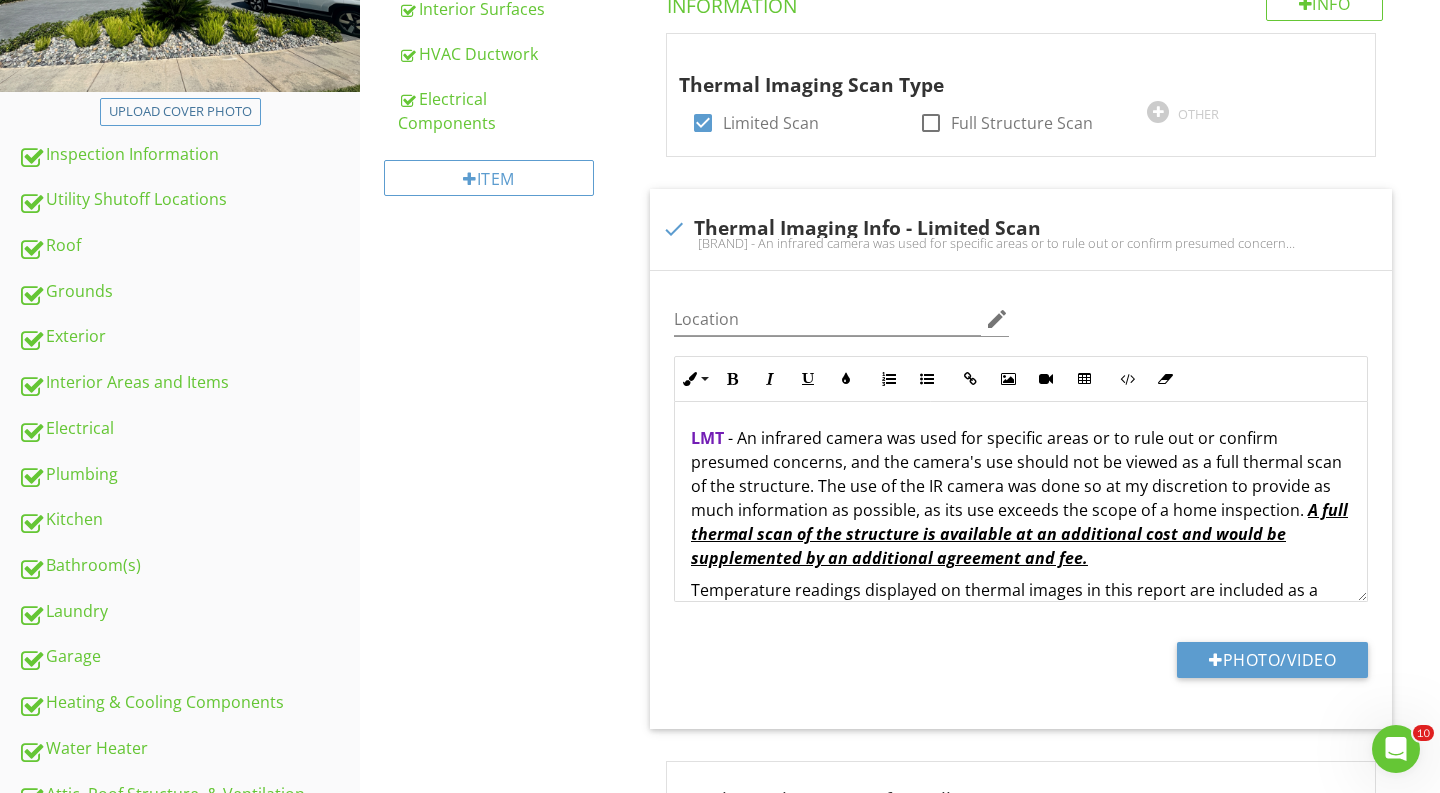 scroll, scrollTop: 365, scrollLeft: 0, axis: vertical 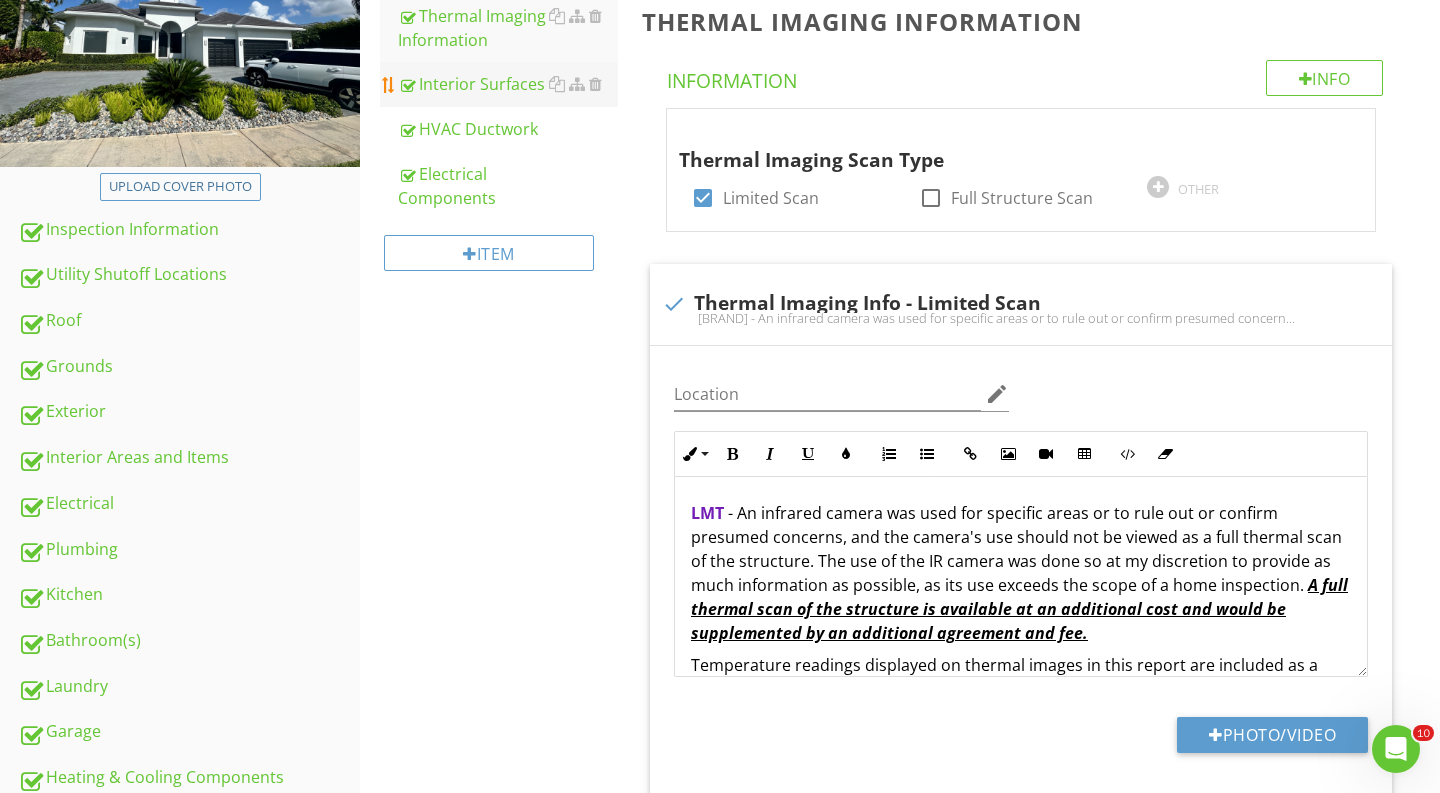 click on "Interior Surfaces" at bounding box center [508, 84] 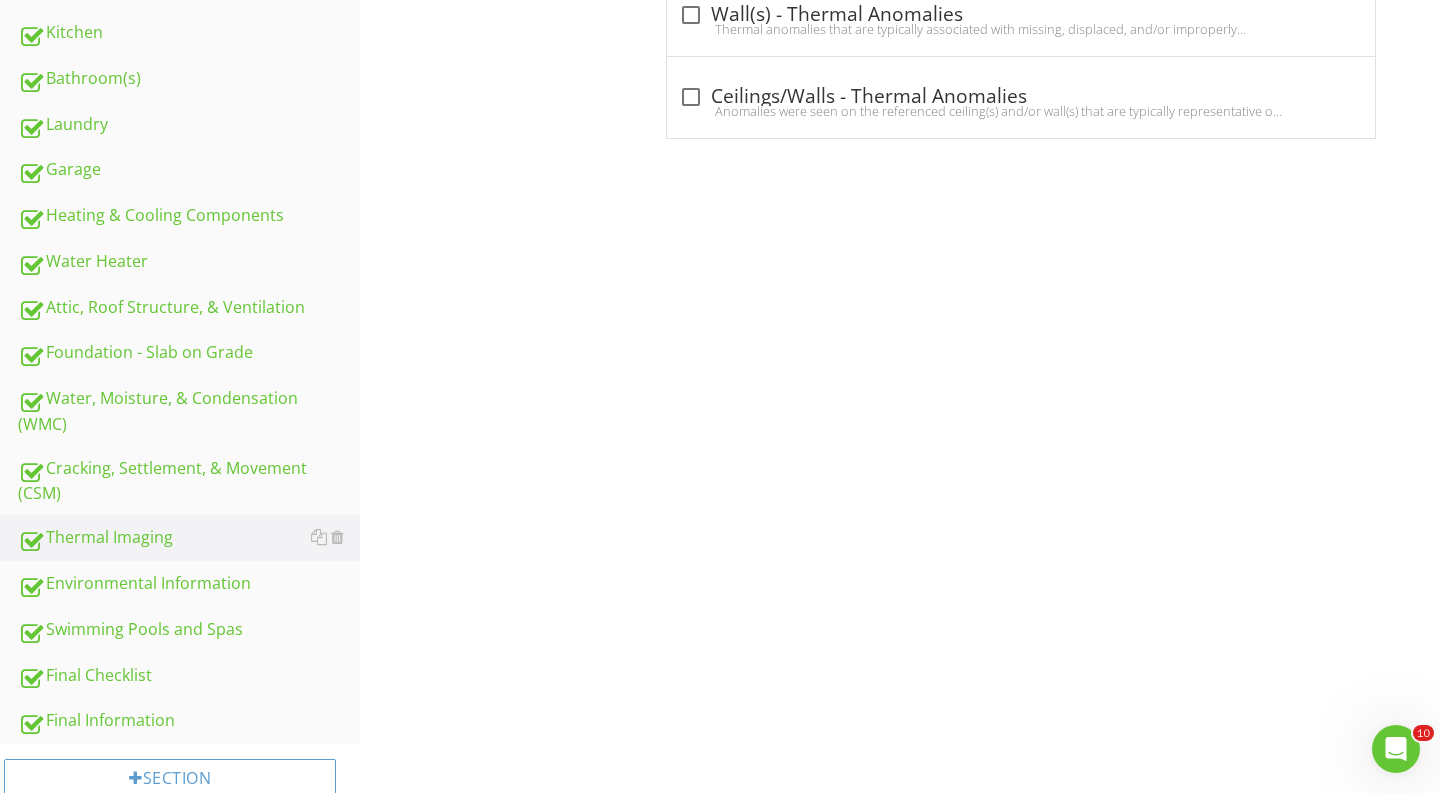scroll, scrollTop: 508, scrollLeft: 0, axis: vertical 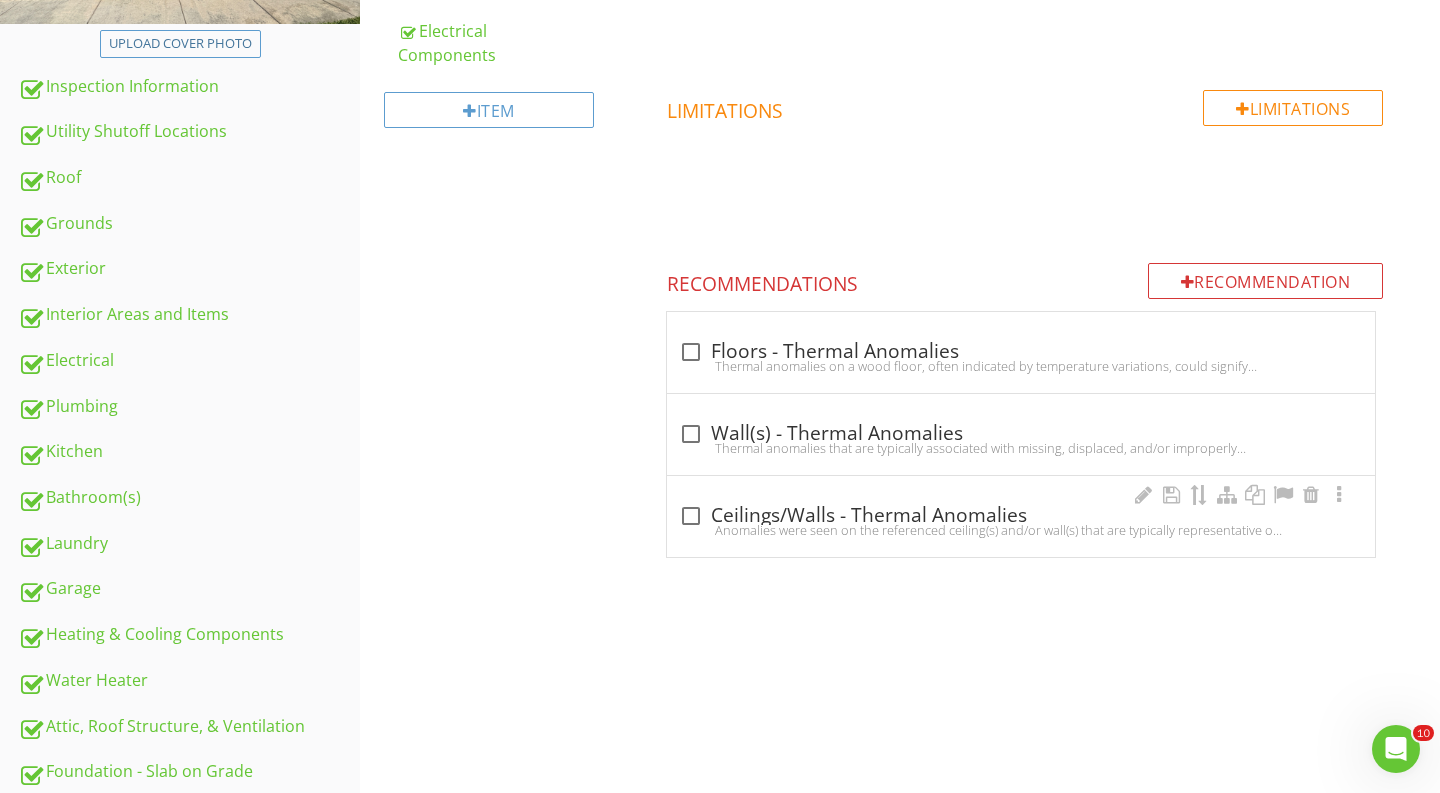 click on "Anomalies were seen on the referenced ceiling(s) and/or wall(s) that are typically representative of insulation that is missing, improperly performing, or sparsely covered. An evaluation of these area(s) and the installation of insulation as needed is recommended to be conducted by an insulation contractor." at bounding box center [1021, 530] 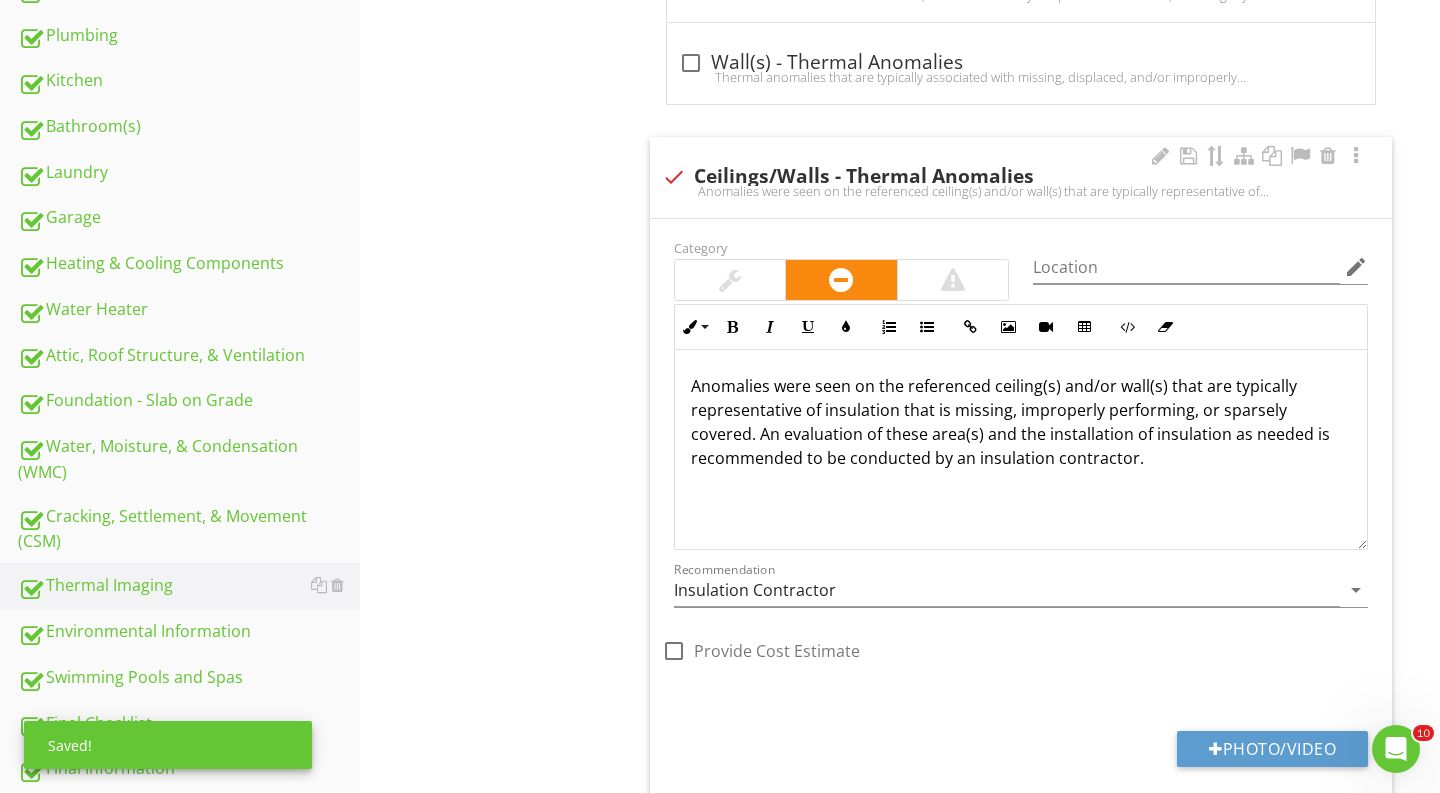 scroll, scrollTop: 978, scrollLeft: 0, axis: vertical 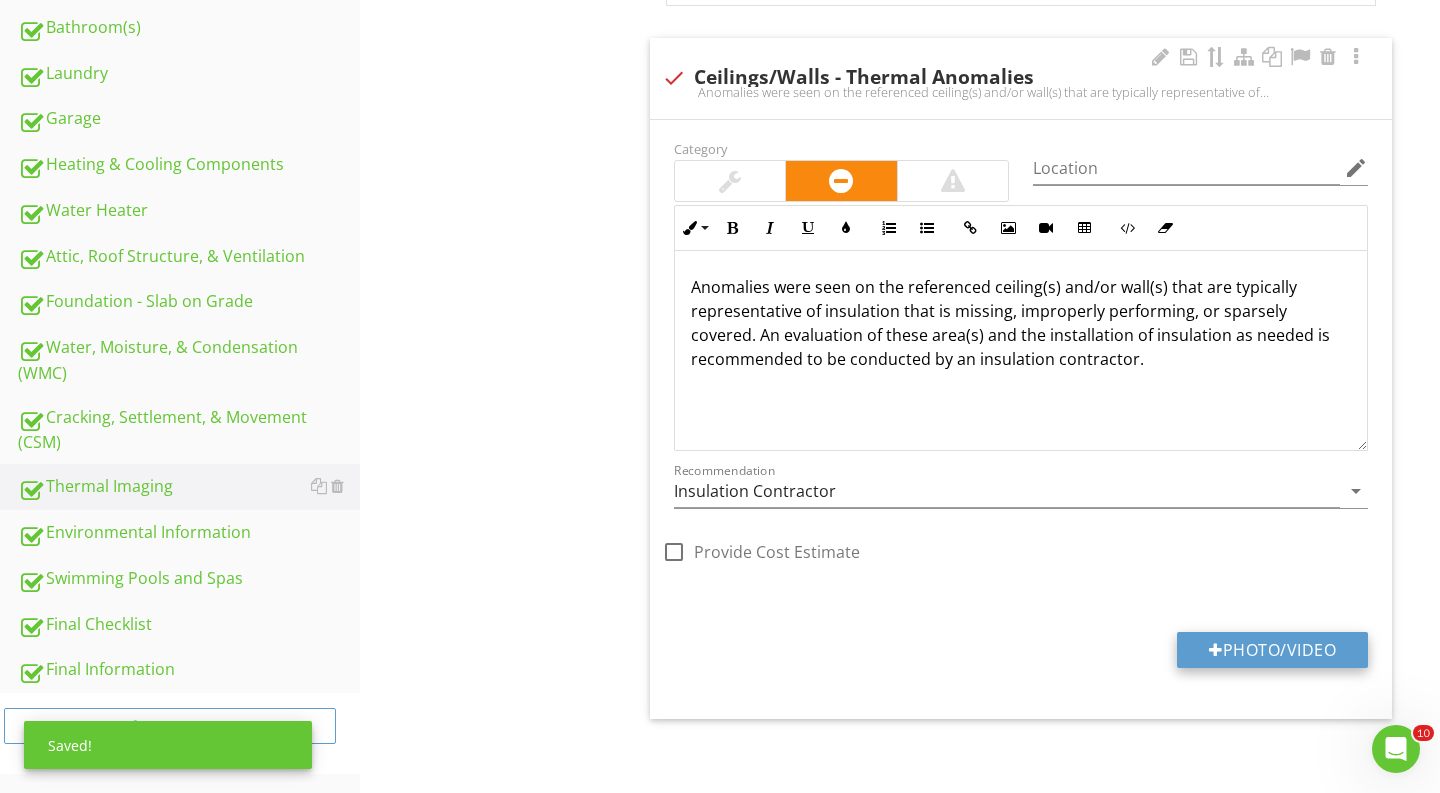 click at bounding box center [1216, 650] 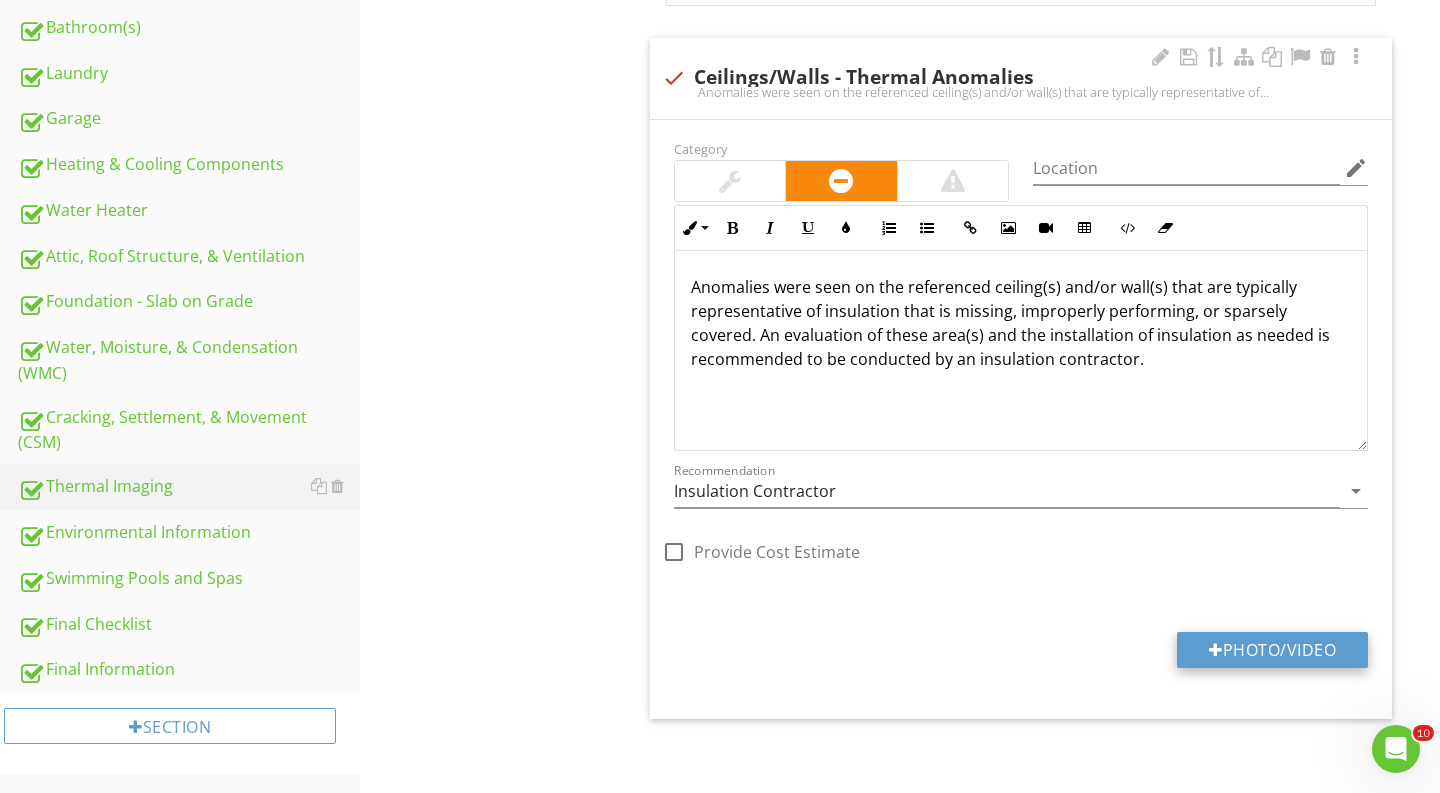 type on "C:\fakepath\20250114115549000.JPEG" 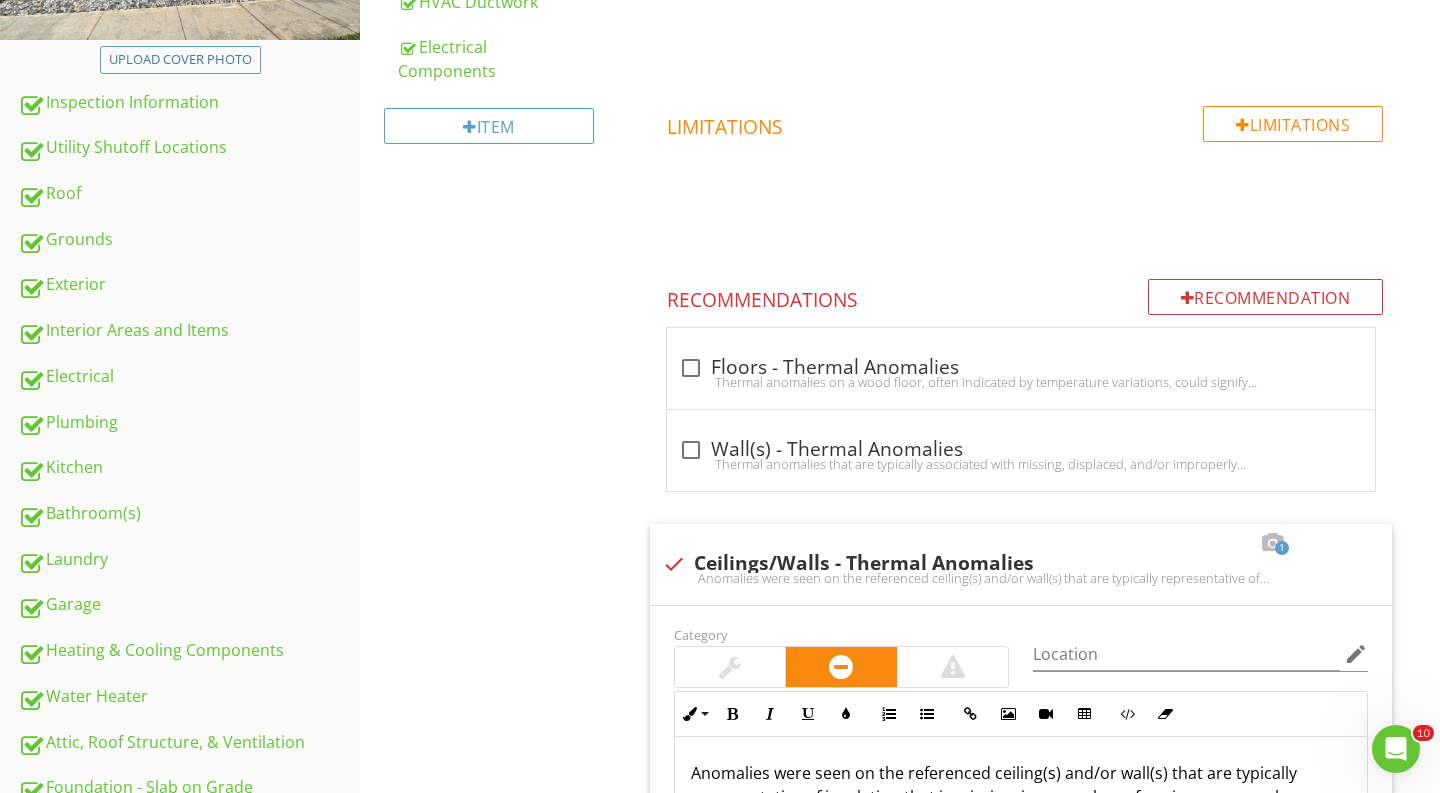 scroll, scrollTop: 715, scrollLeft: 0, axis: vertical 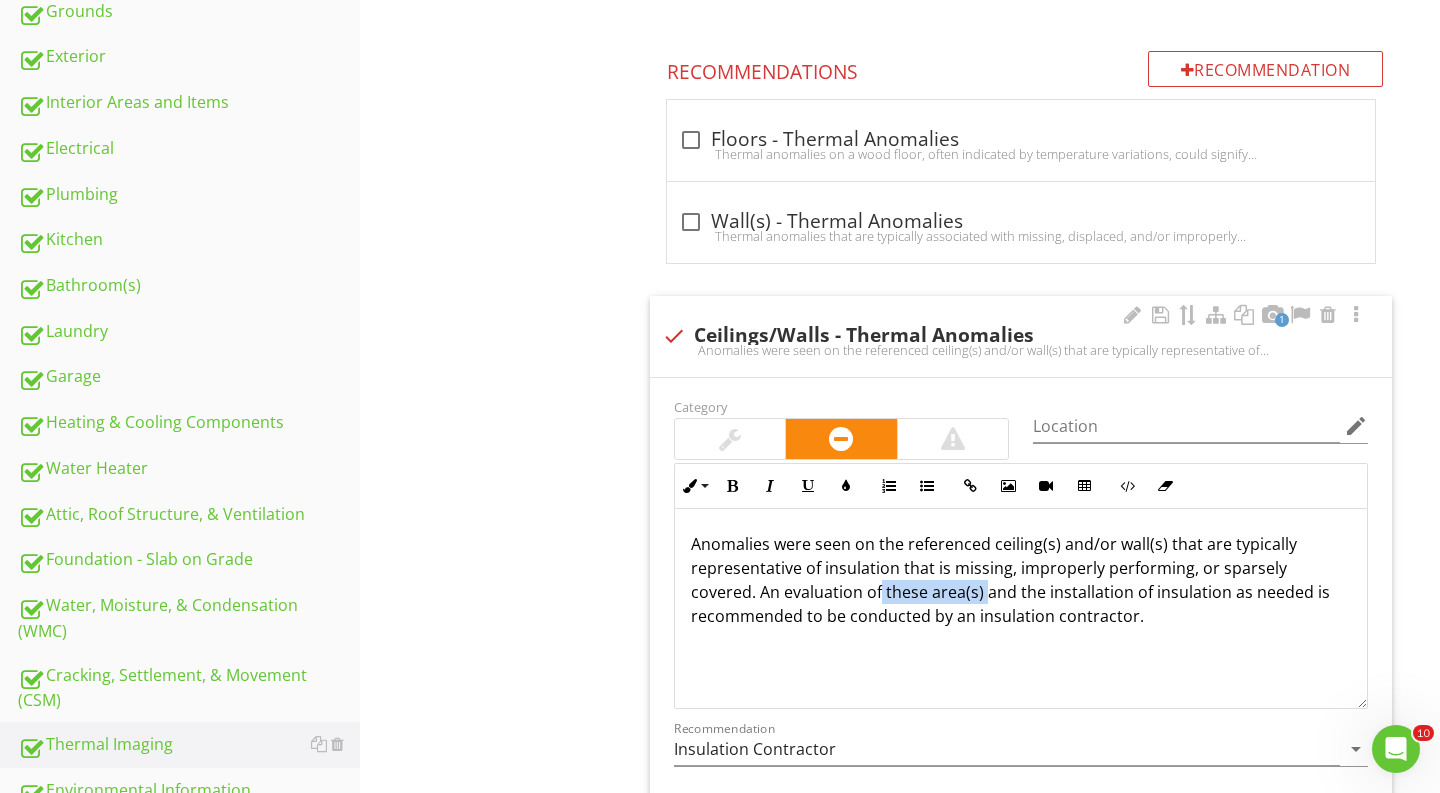 drag, startPoint x: 915, startPoint y: 592, endPoint x: 813, endPoint y: 593, distance: 102.0049 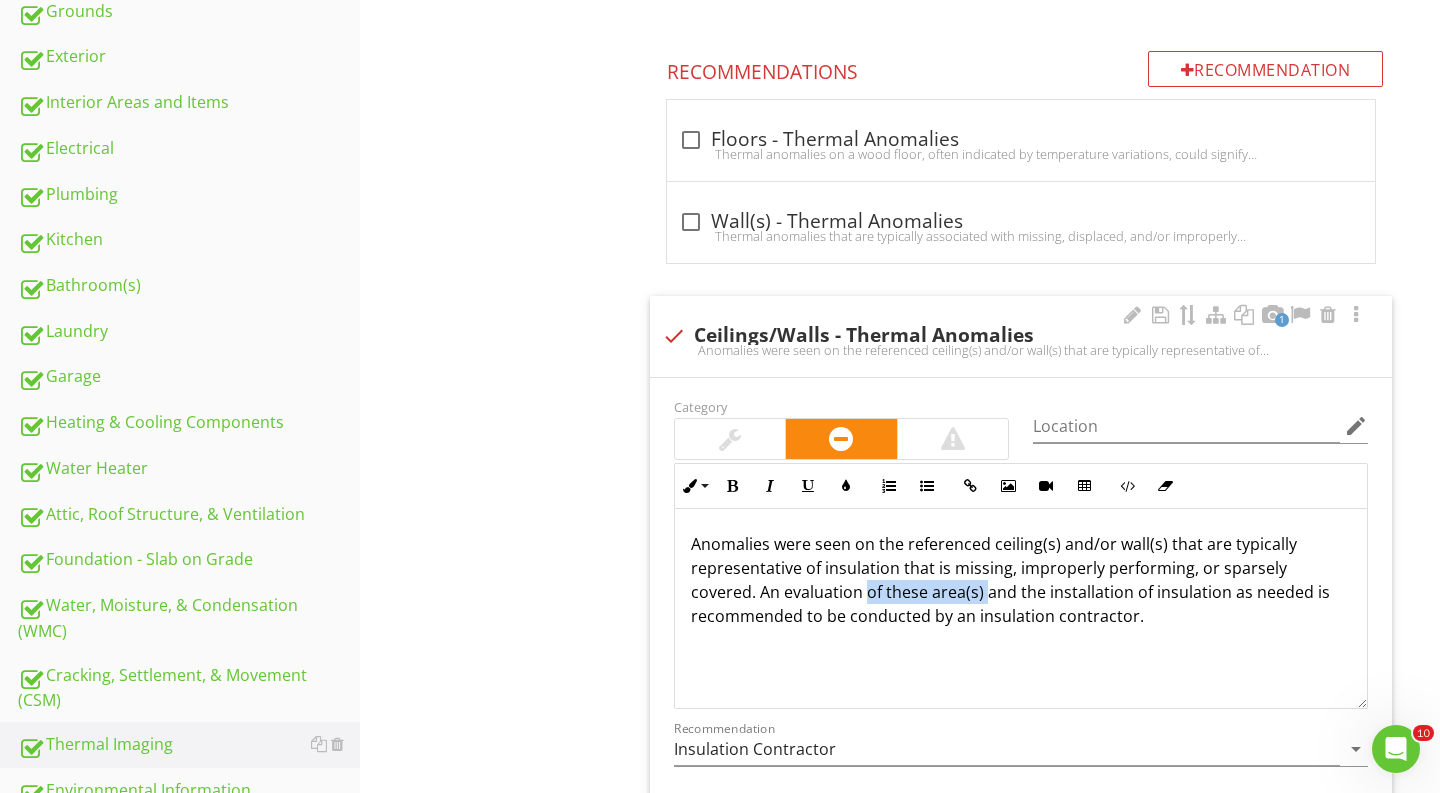 drag, startPoint x: 917, startPoint y: 593, endPoint x: 795, endPoint y: 585, distance: 122.26202 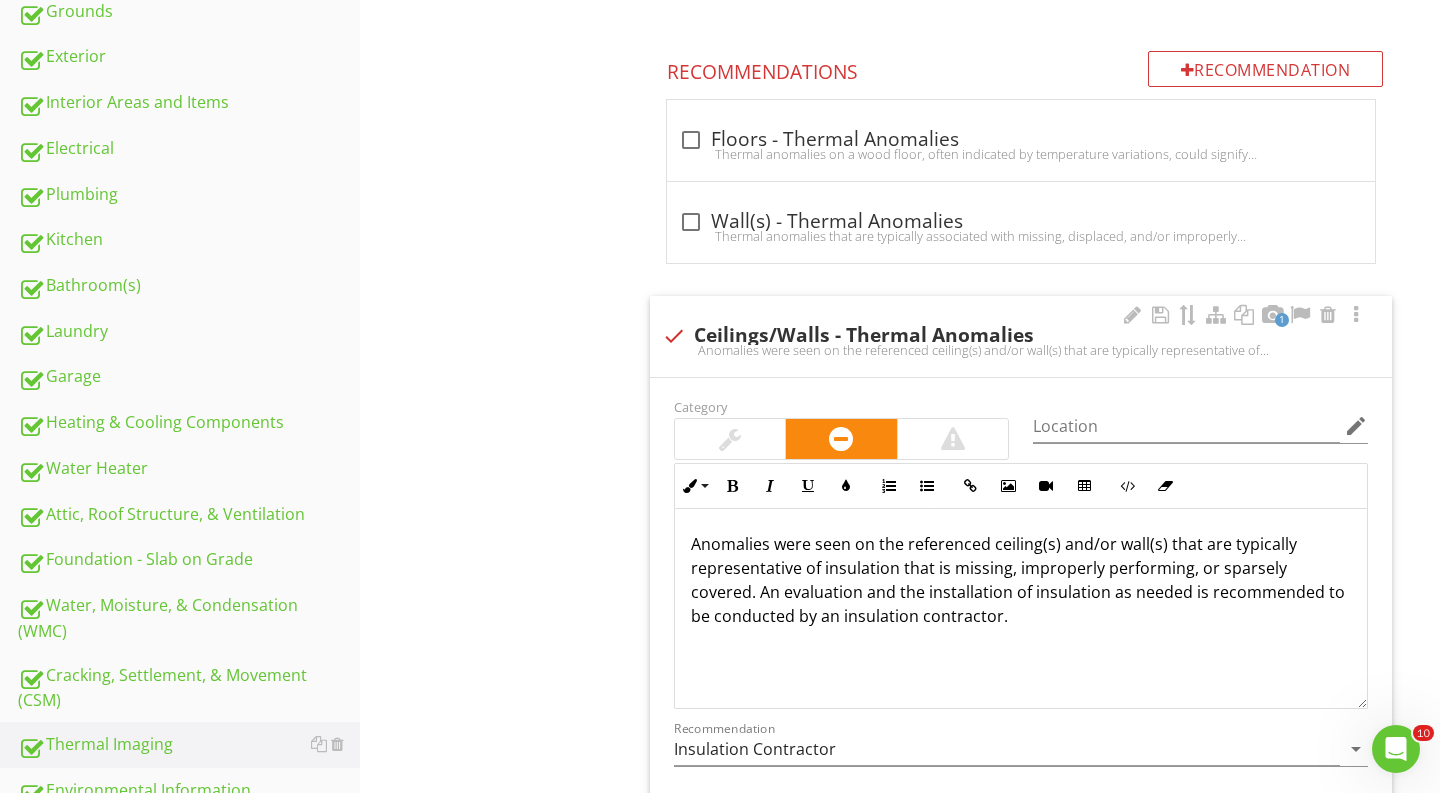 click on "Anomalies were seen on the referenced ceiling(s) and/or wall(s) that are typically representative of insulation that is missing, improperly performing, or sparsely covered. An evaluation and the installation of insulation as needed is recommended to be conducted by an insulation contractor." at bounding box center [1021, 608] 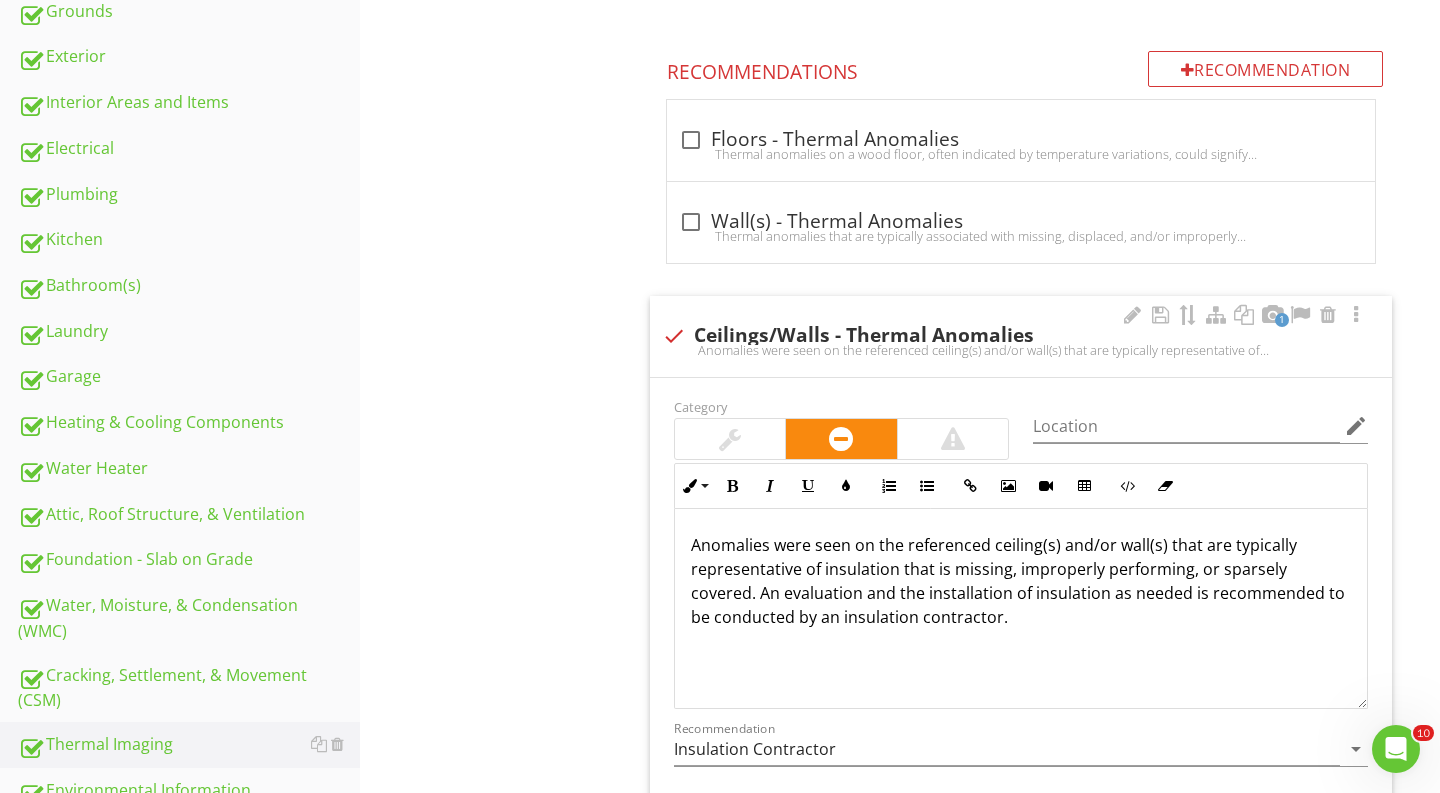 scroll, scrollTop: 0, scrollLeft: 0, axis: both 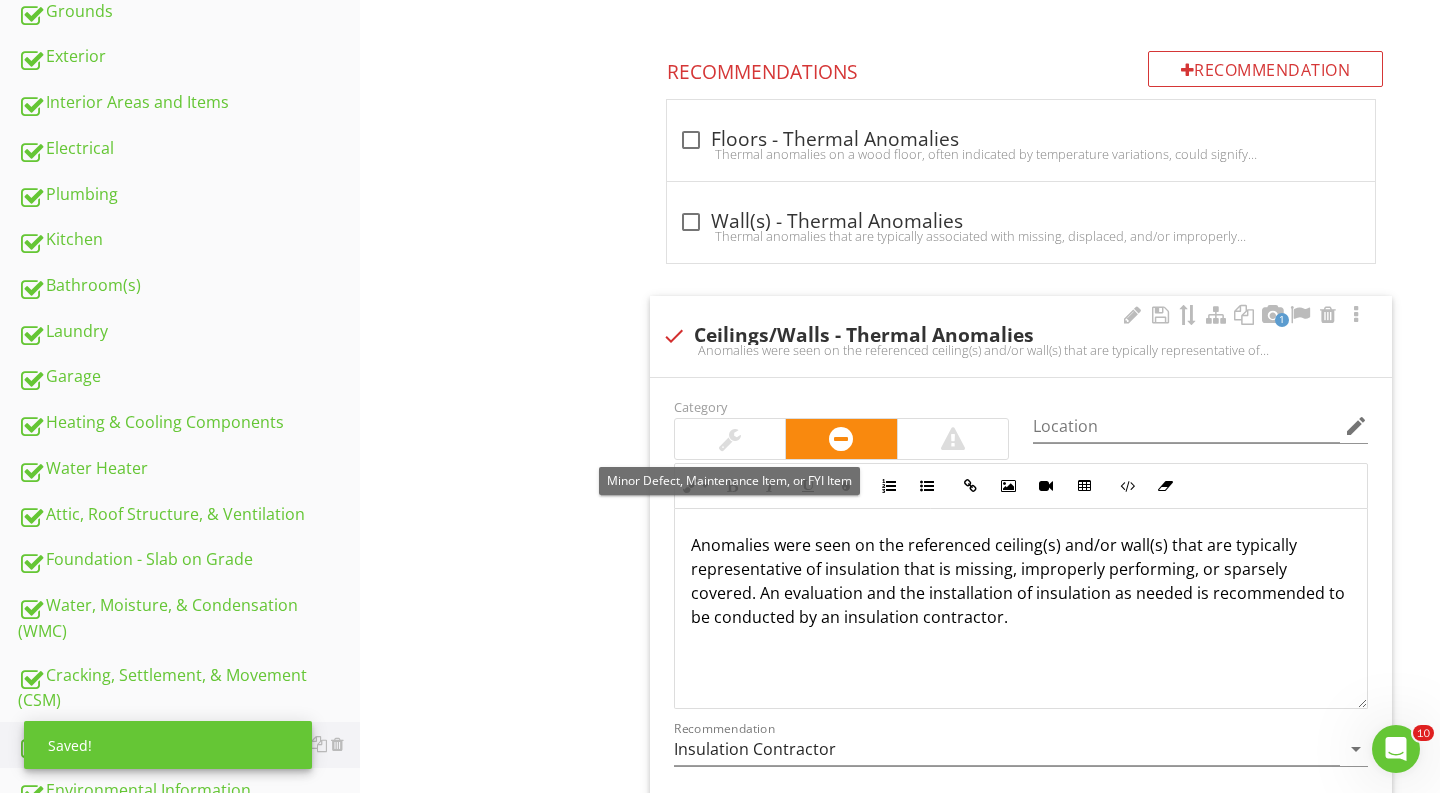 click at bounding box center [730, 439] 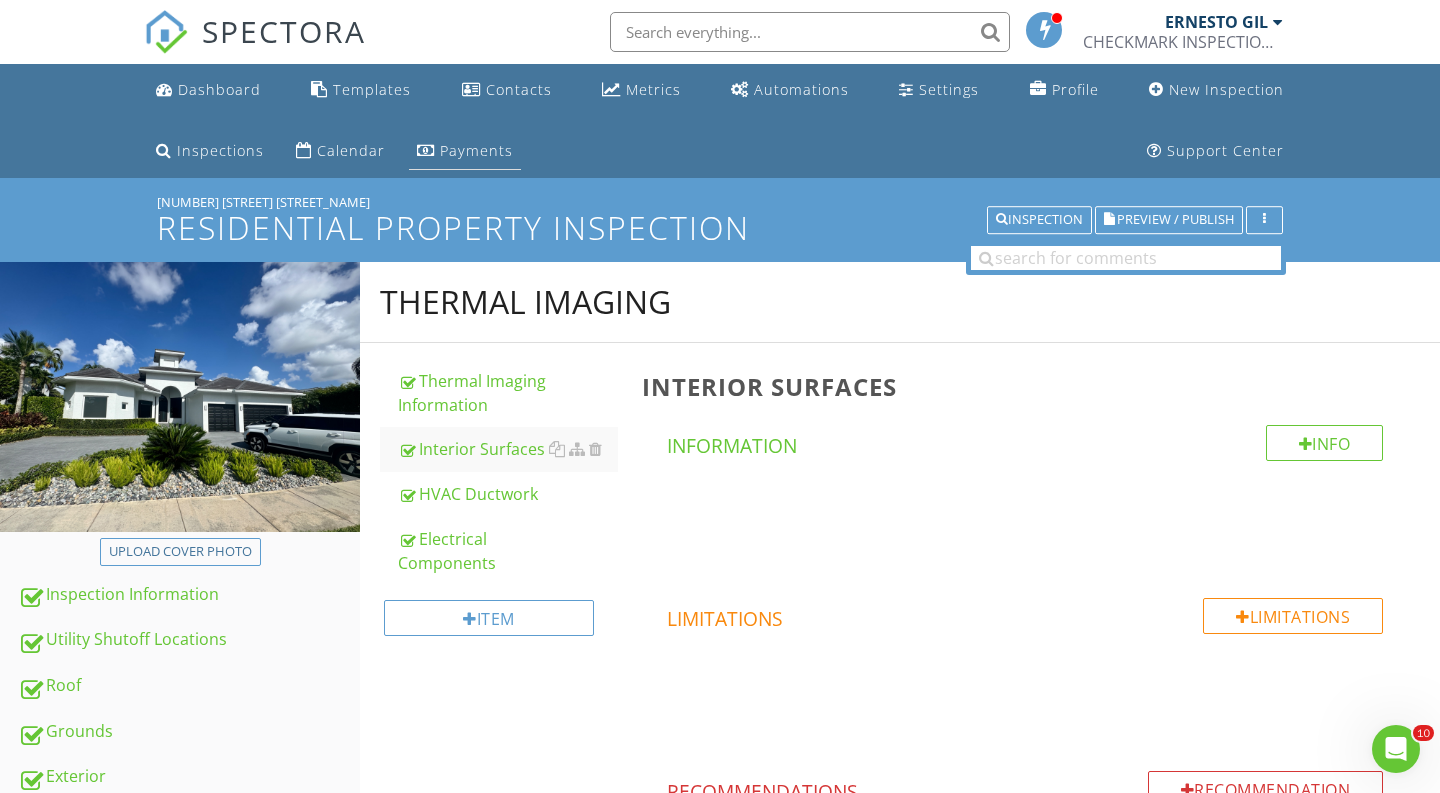 scroll, scrollTop: 0, scrollLeft: 0, axis: both 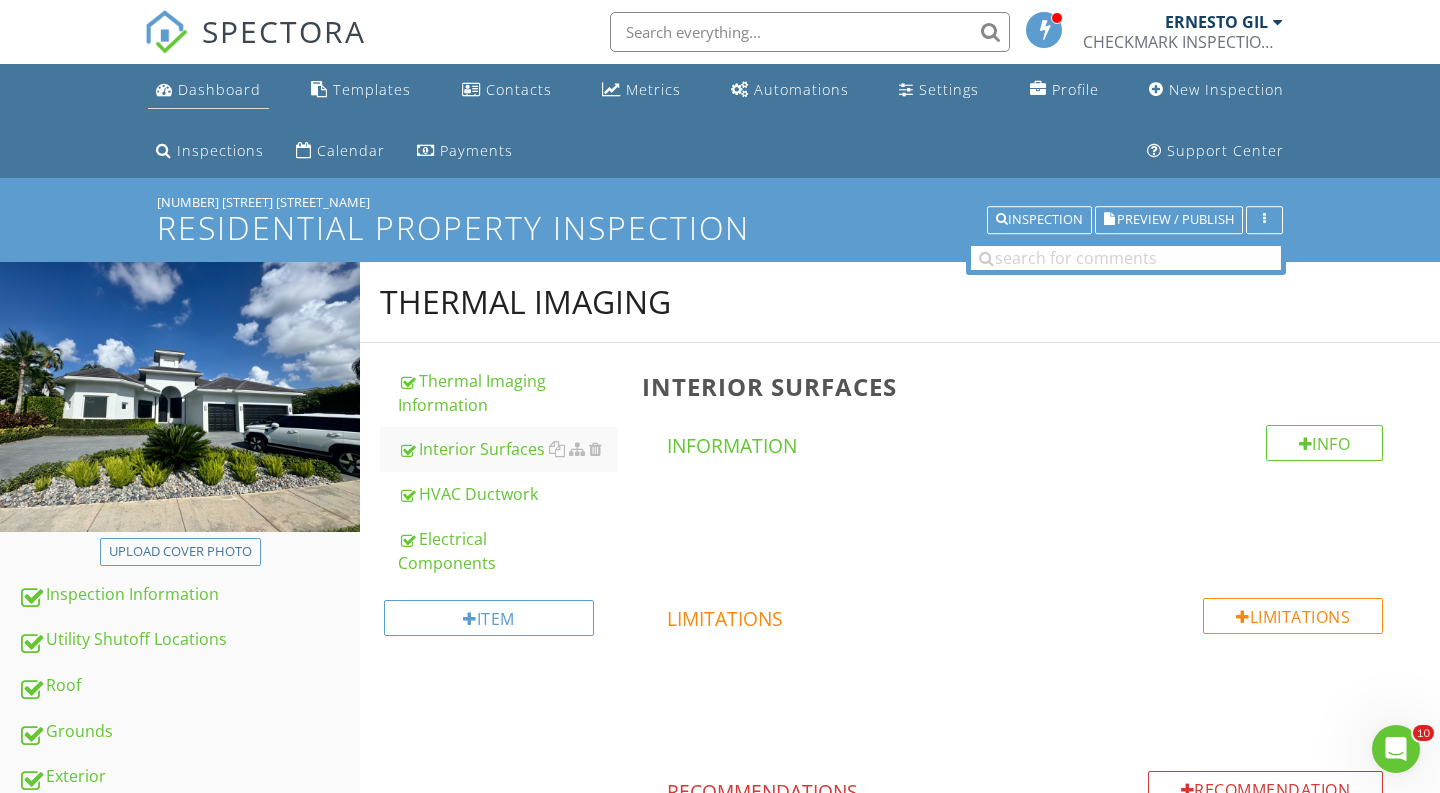 click on "Dashboard" at bounding box center [219, 89] 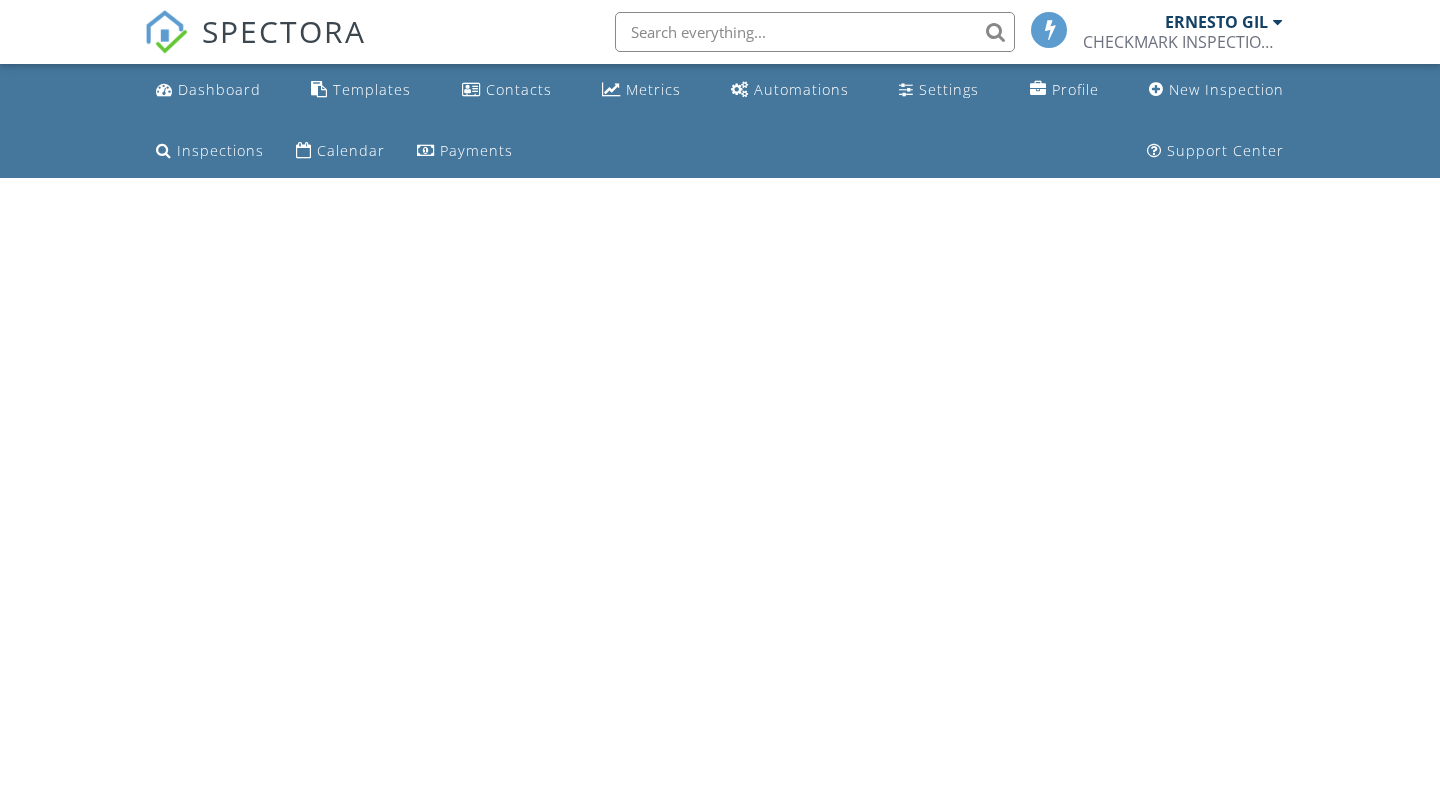 scroll, scrollTop: 0, scrollLeft: 0, axis: both 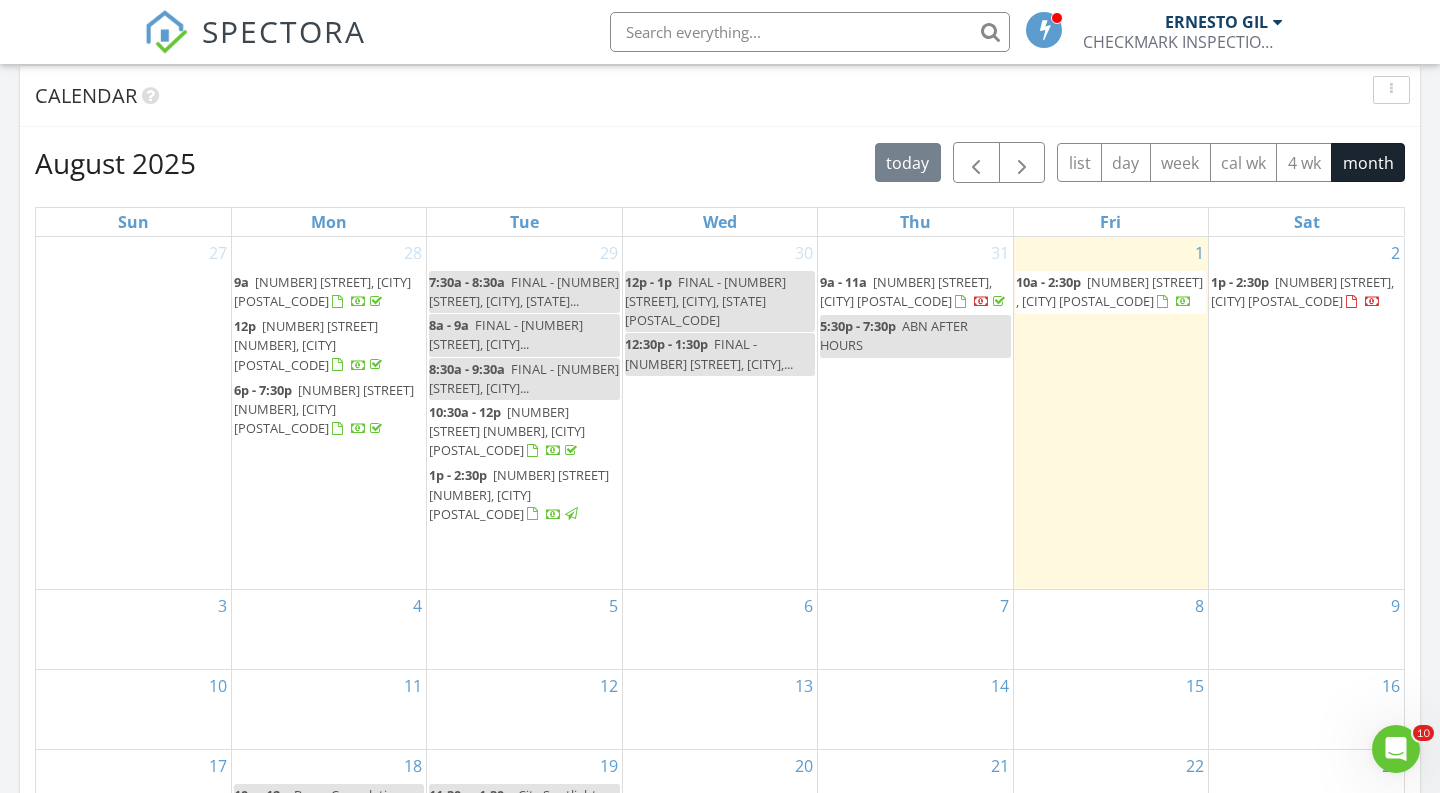 click on "1824 SW 24th St, Miami 33145" at bounding box center (914, 291) 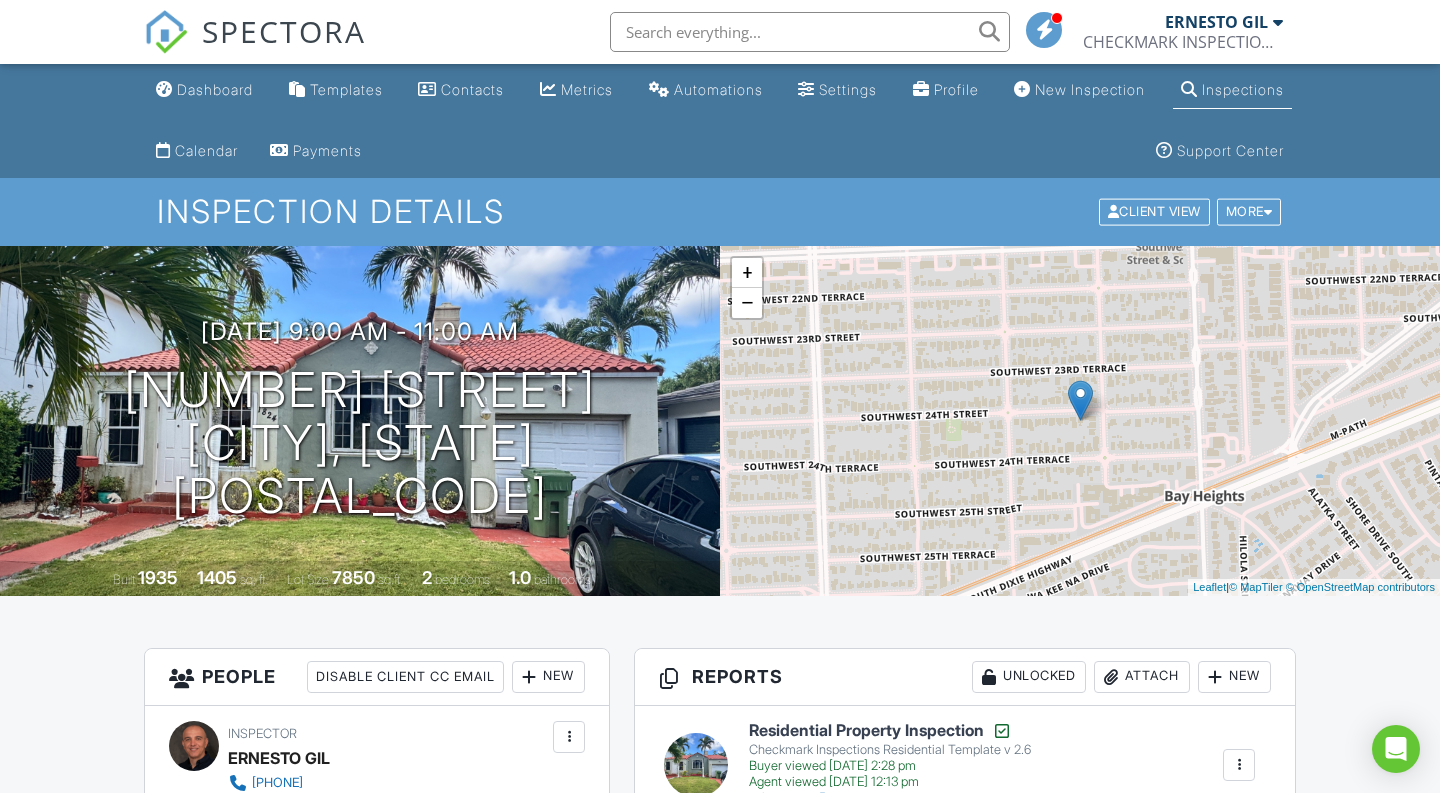 scroll, scrollTop: 0, scrollLeft: 0, axis: both 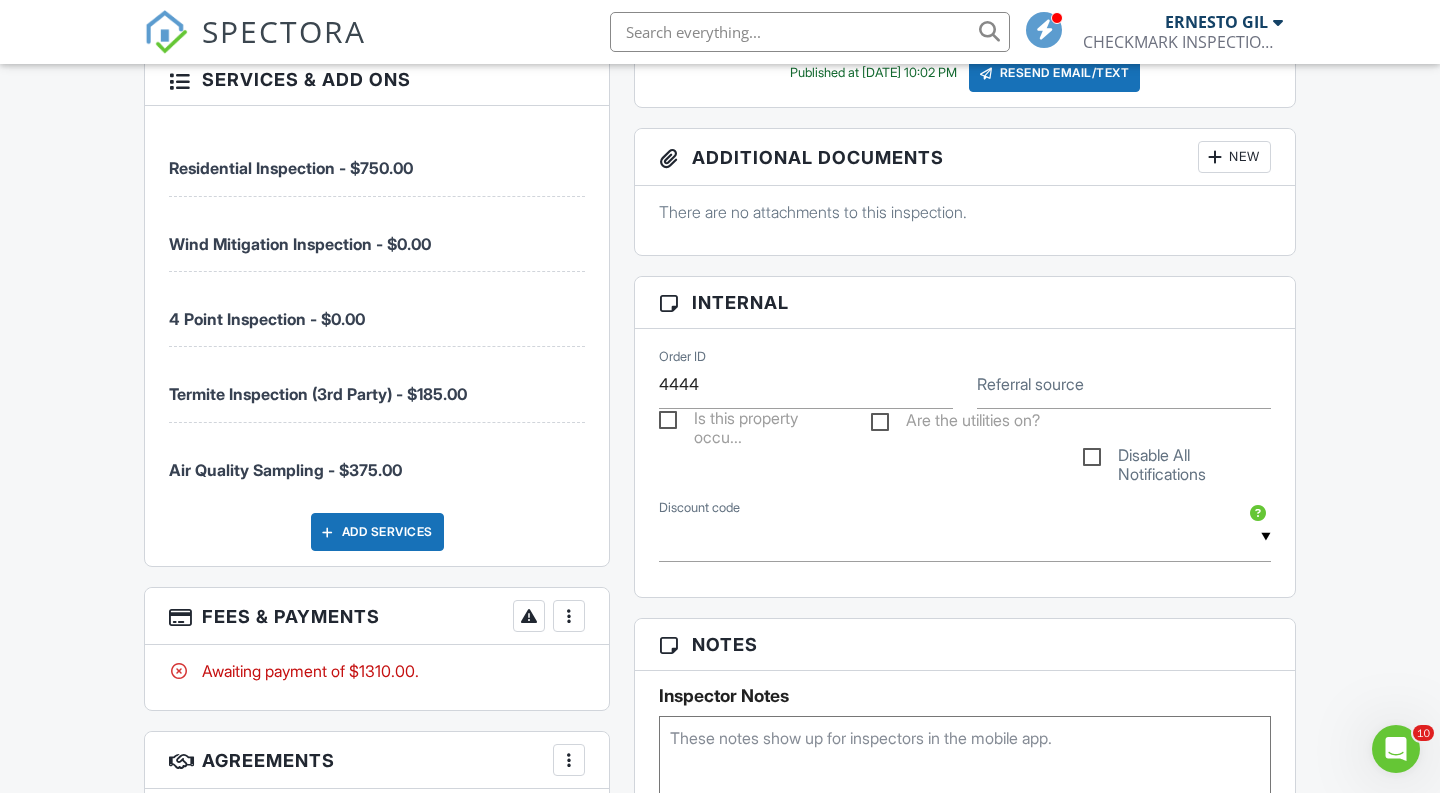click at bounding box center [569, 616] 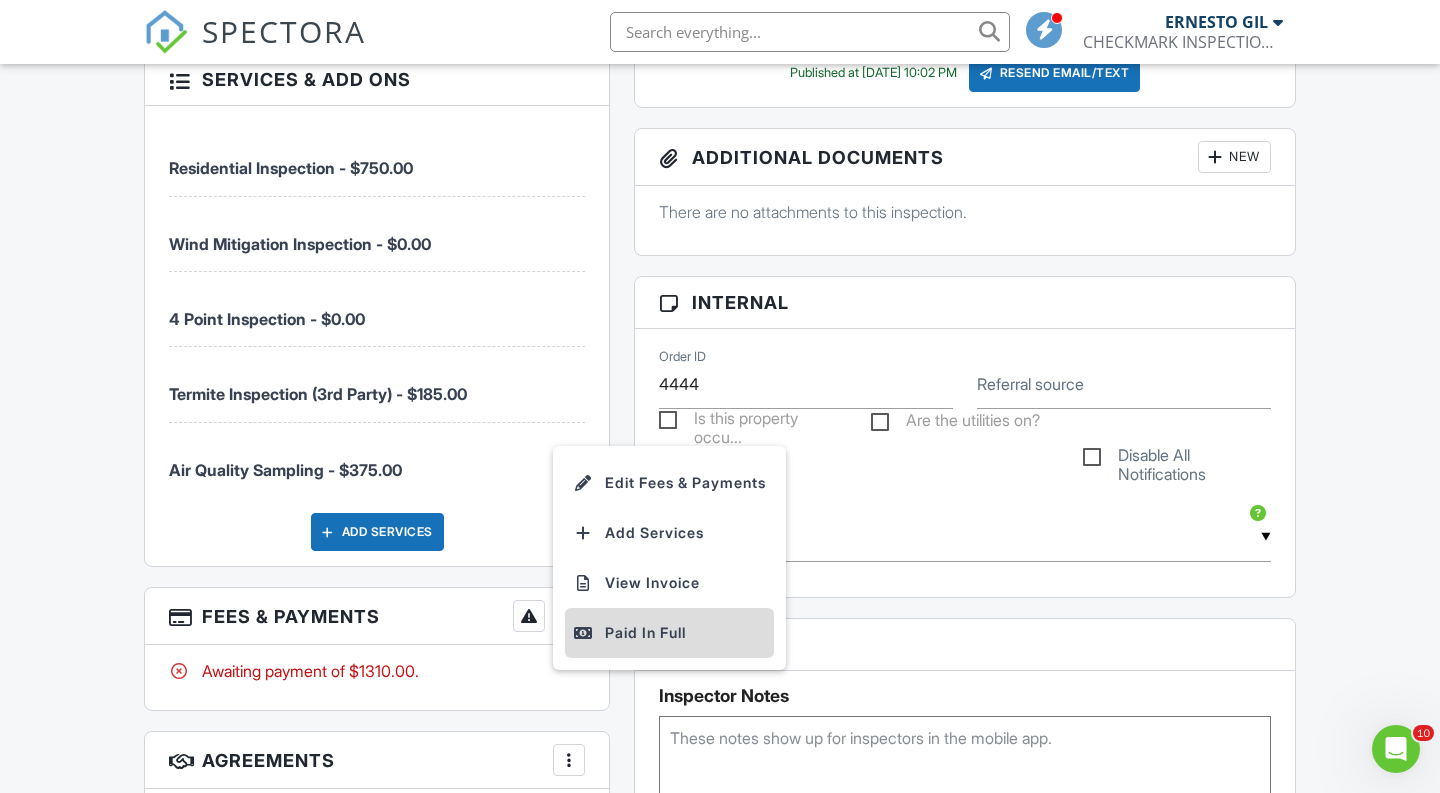 click on "Paid In Full" at bounding box center [669, 633] 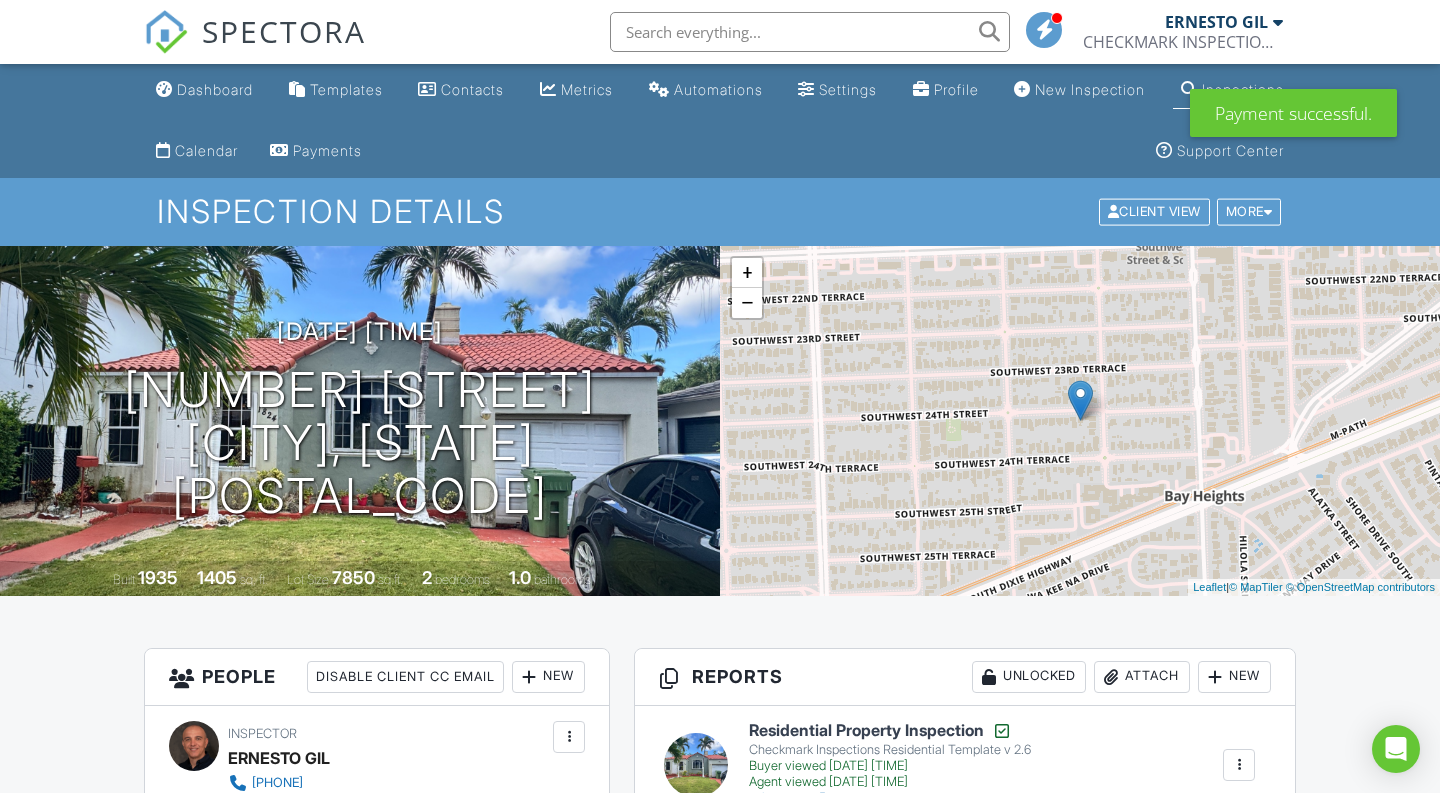 scroll, scrollTop: 322, scrollLeft: 0, axis: vertical 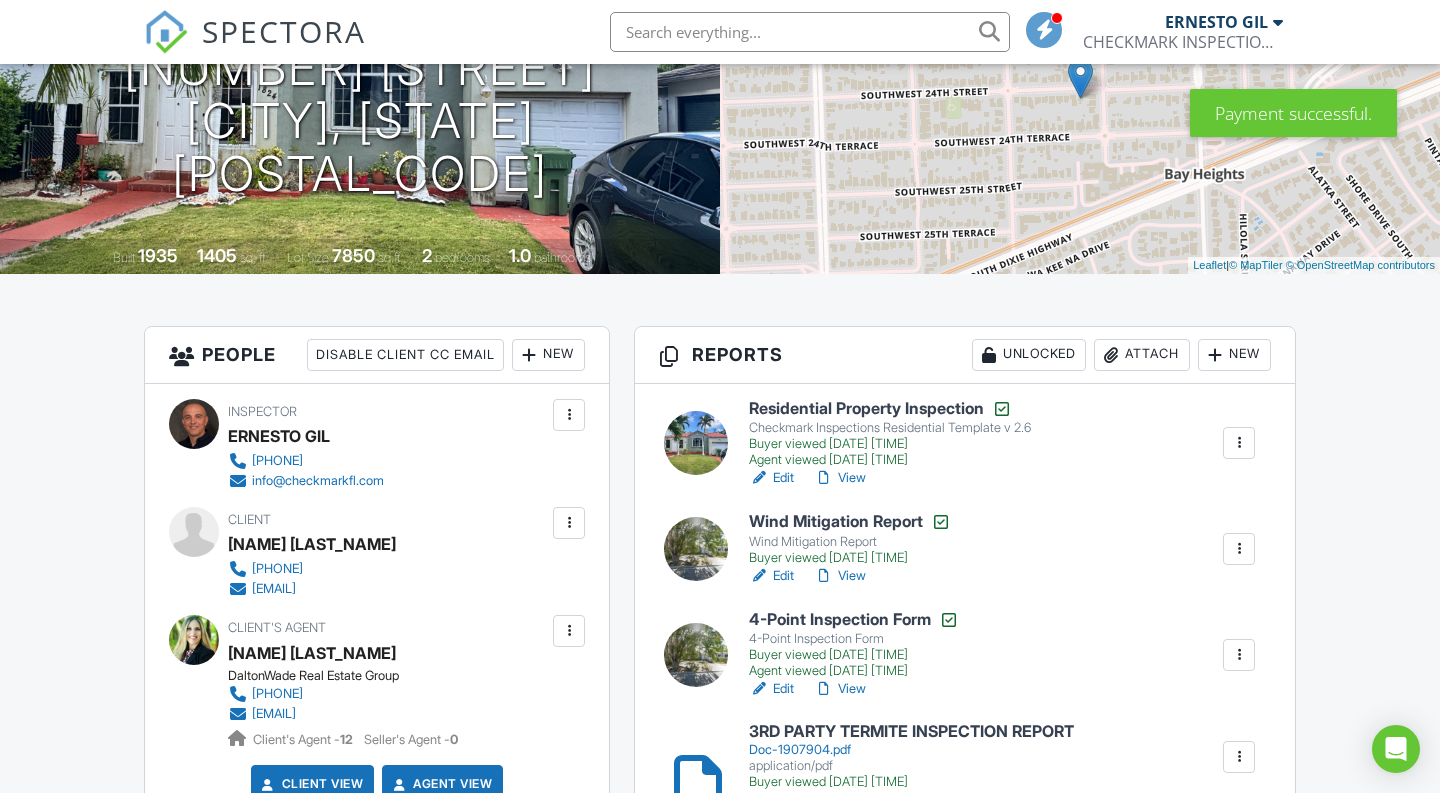 click on "Attach" at bounding box center (1142, 355) 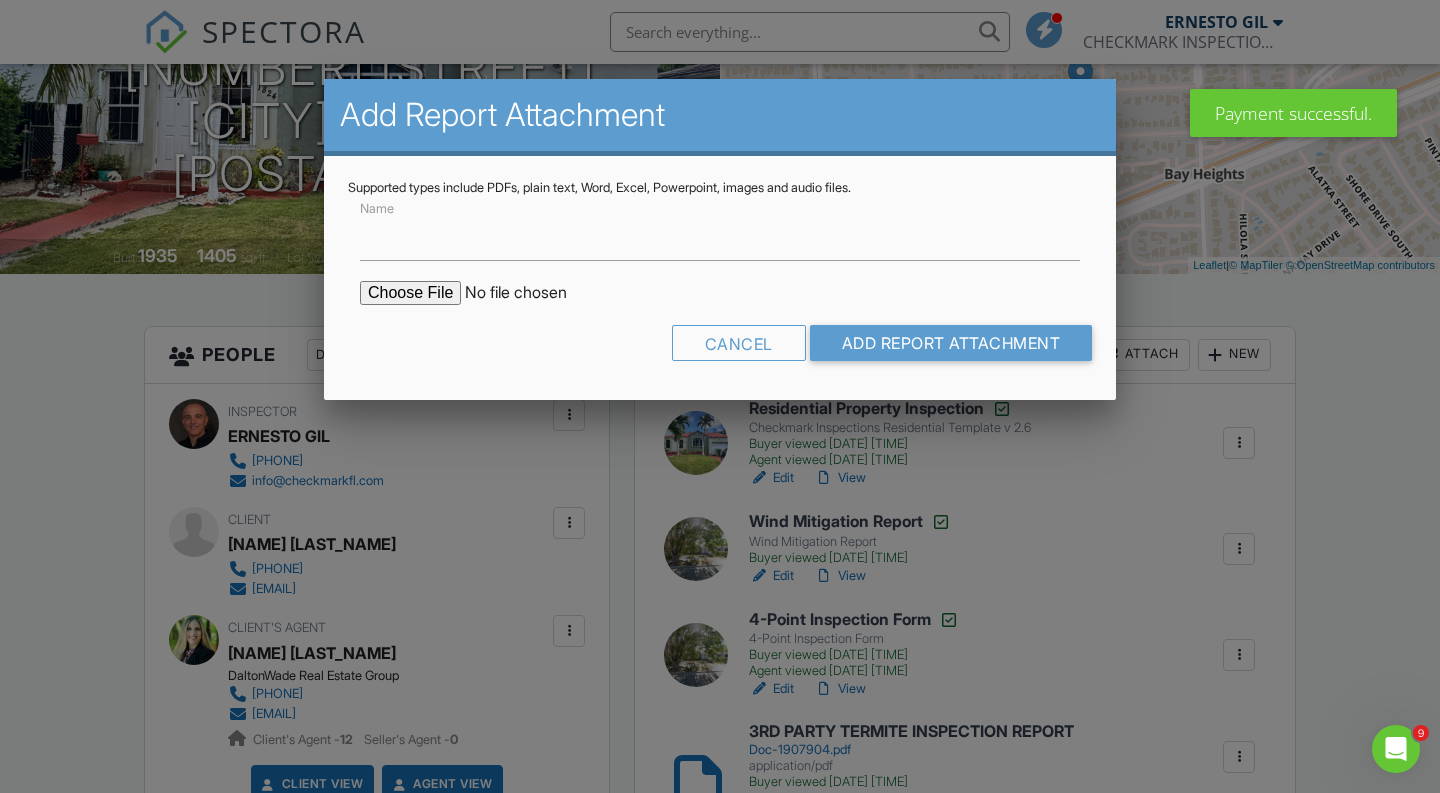scroll, scrollTop: 0, scrollLeft: 0, axis: both 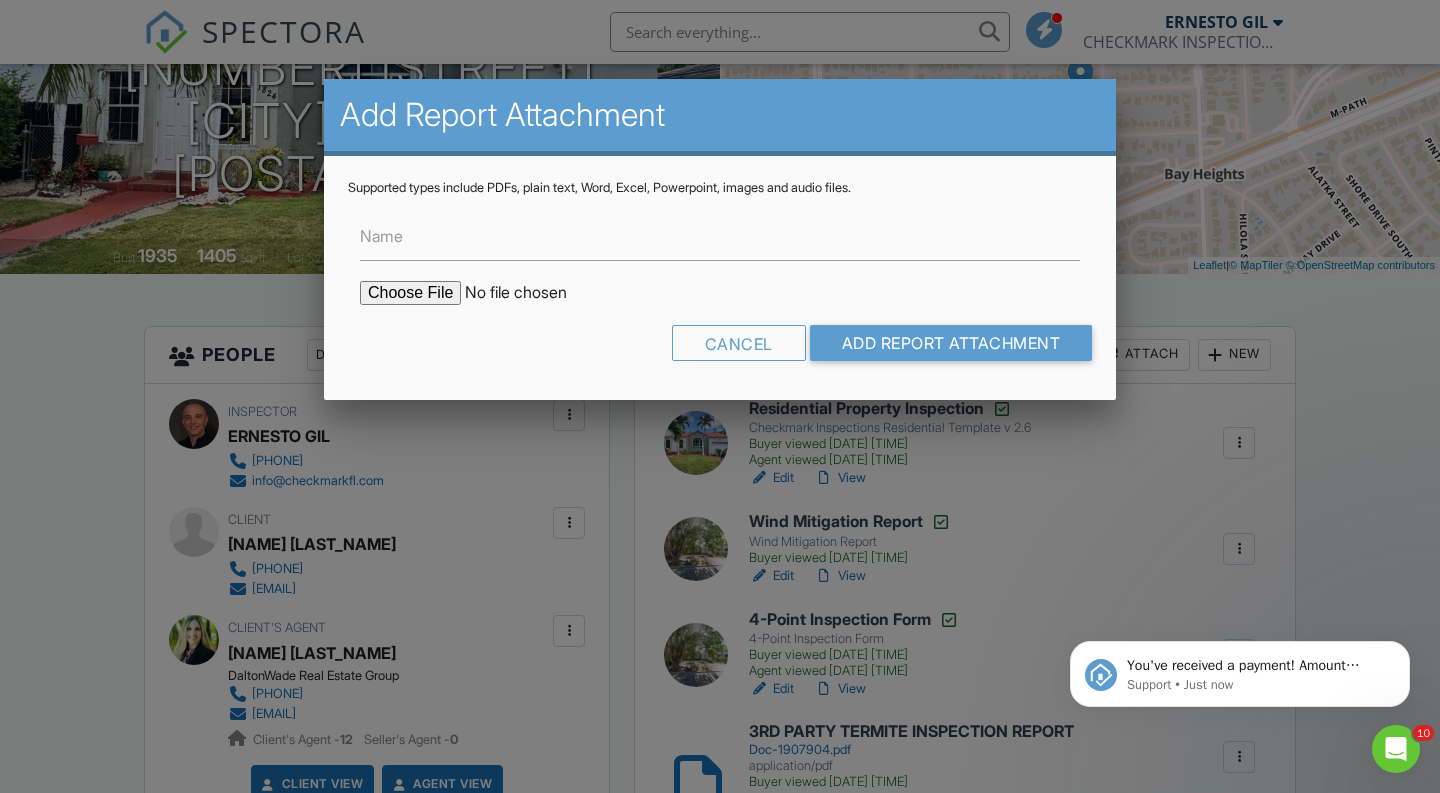 type on "C:\fakepath\CHECKM2-1870188.pdf" 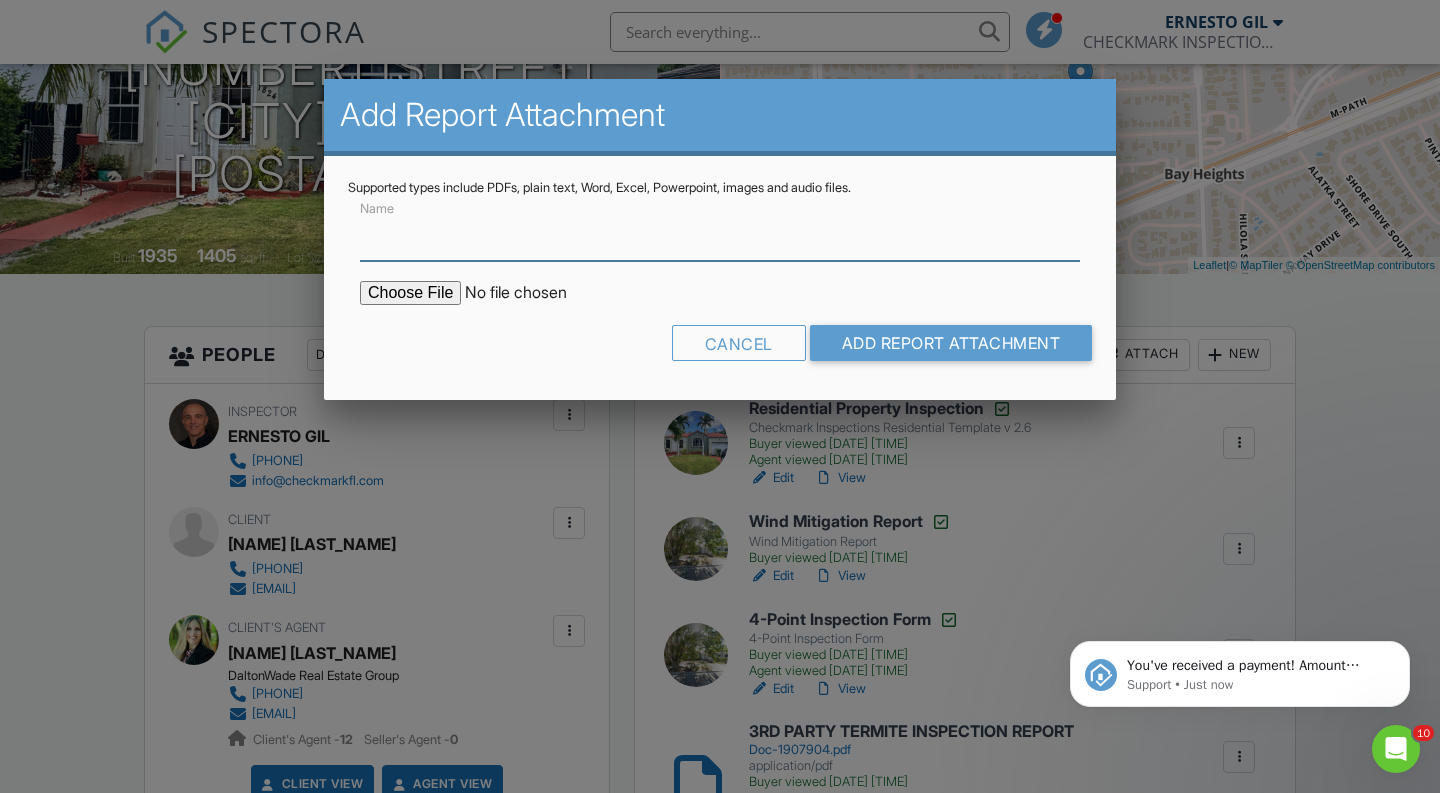 click on "Name" at bounding box center (720, 236) 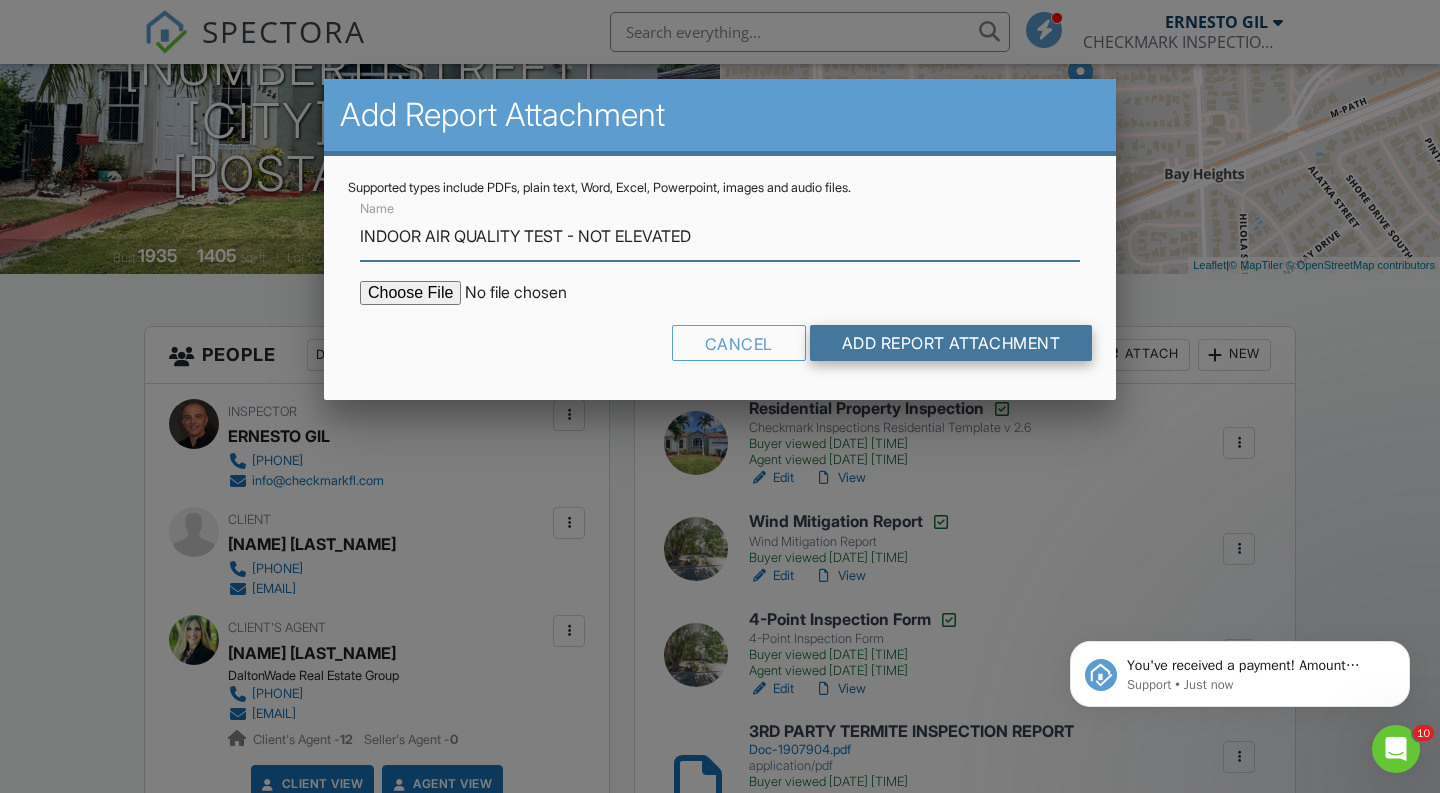 type on "INDOOR AIR QUALITY TEST - NOT ELEVATED" 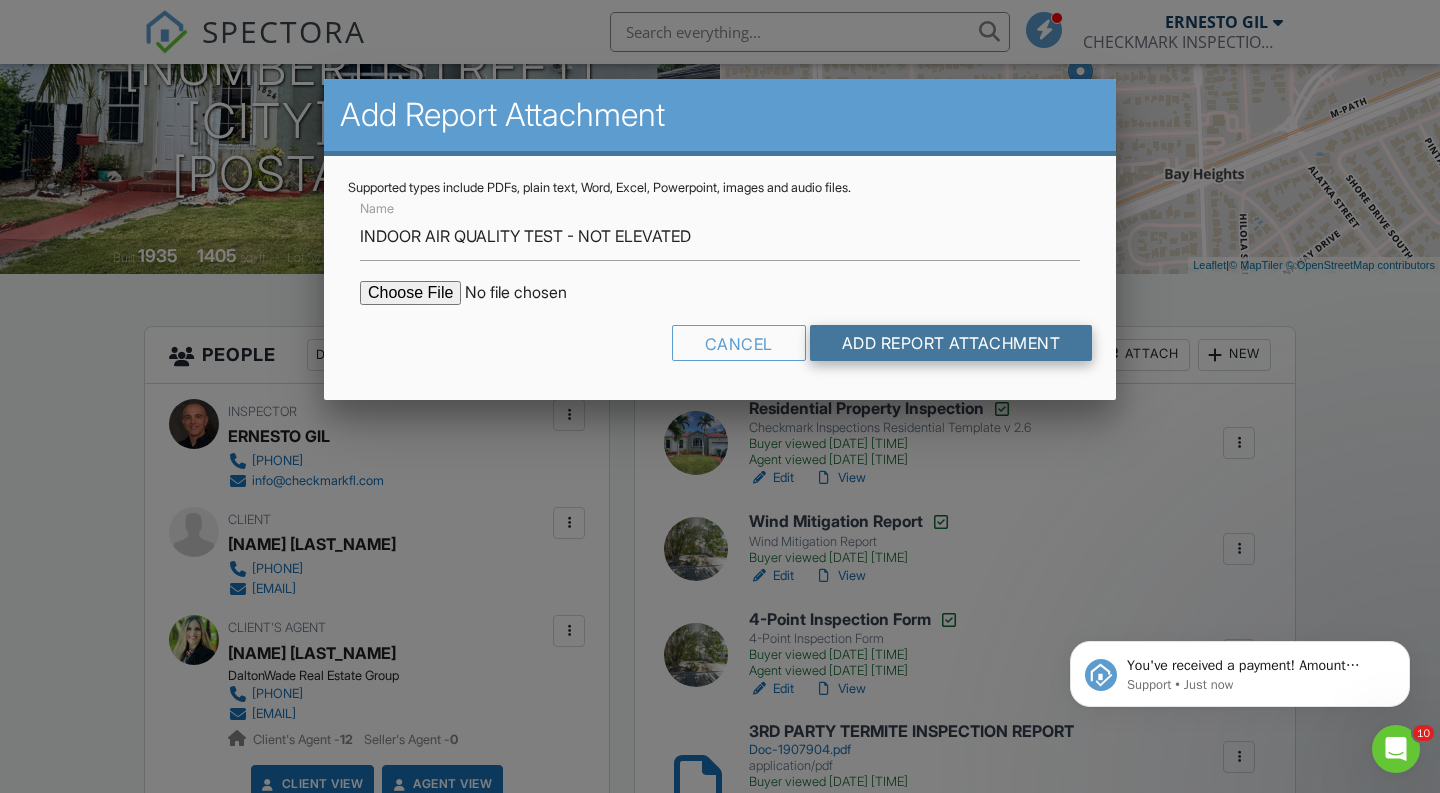 click on "Add Report Attachment" at bounding box center [951, 343] 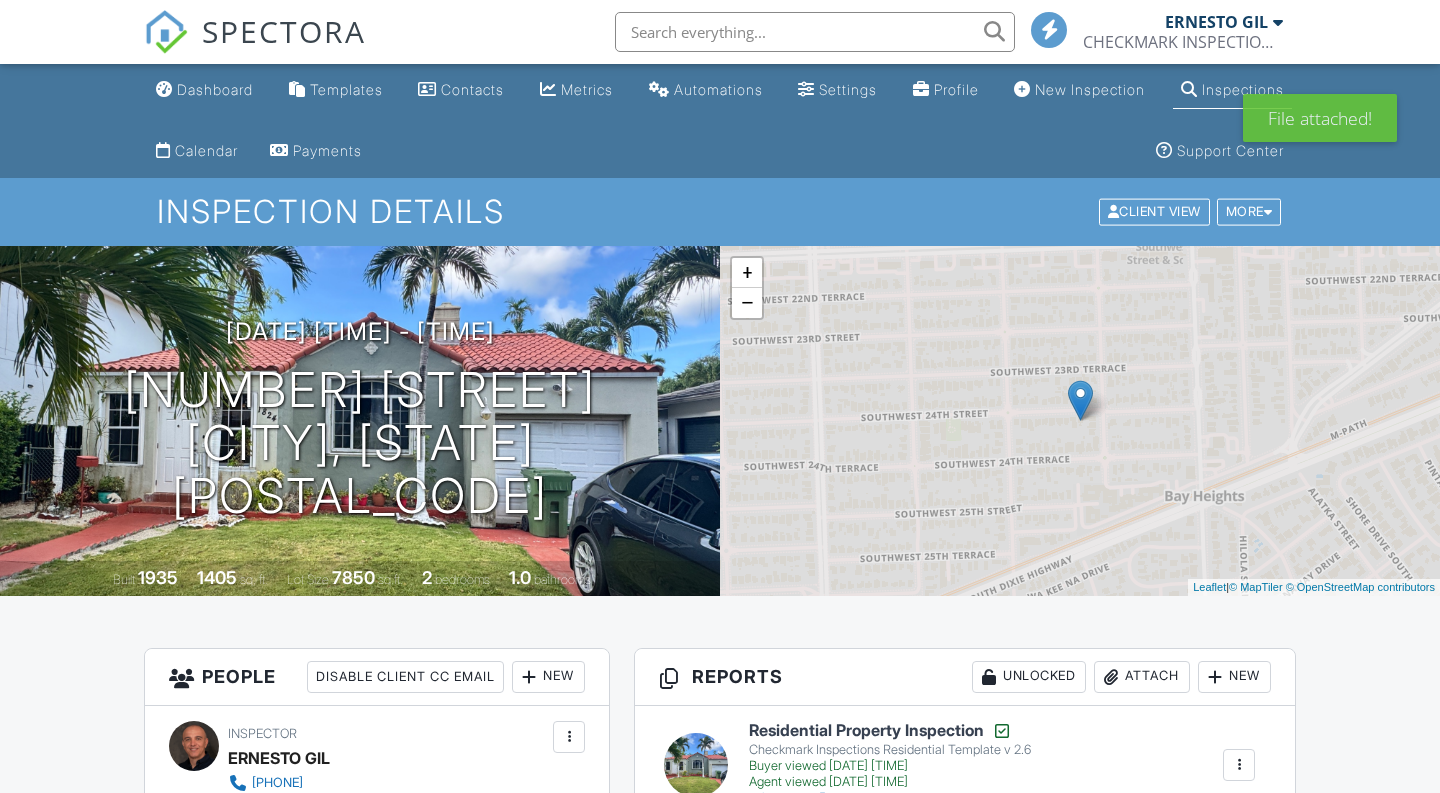 scroll, scrollTop: 642, scrollLeft: 0, axis: vertical 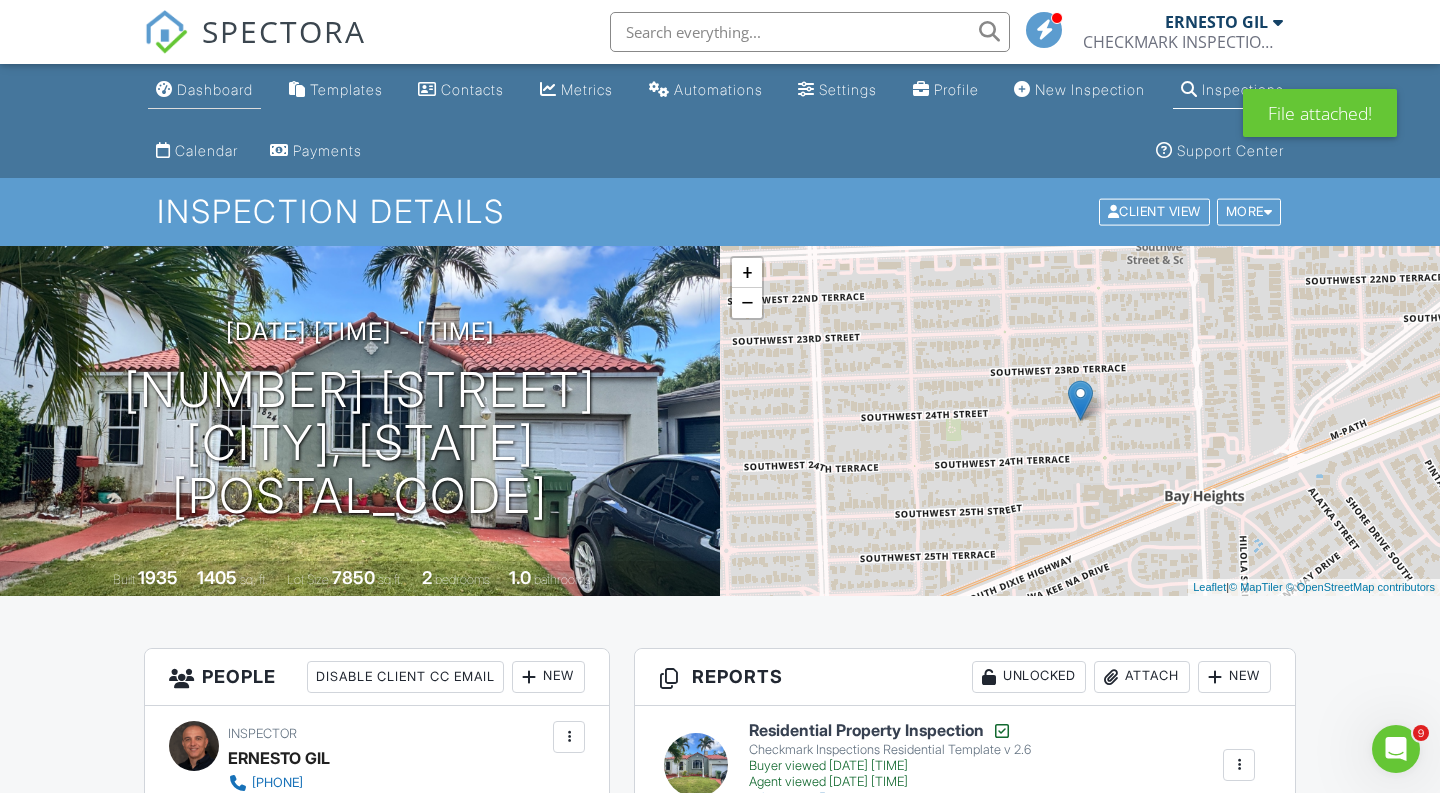 click on "Dashboard" at bounding box center (204, 90) 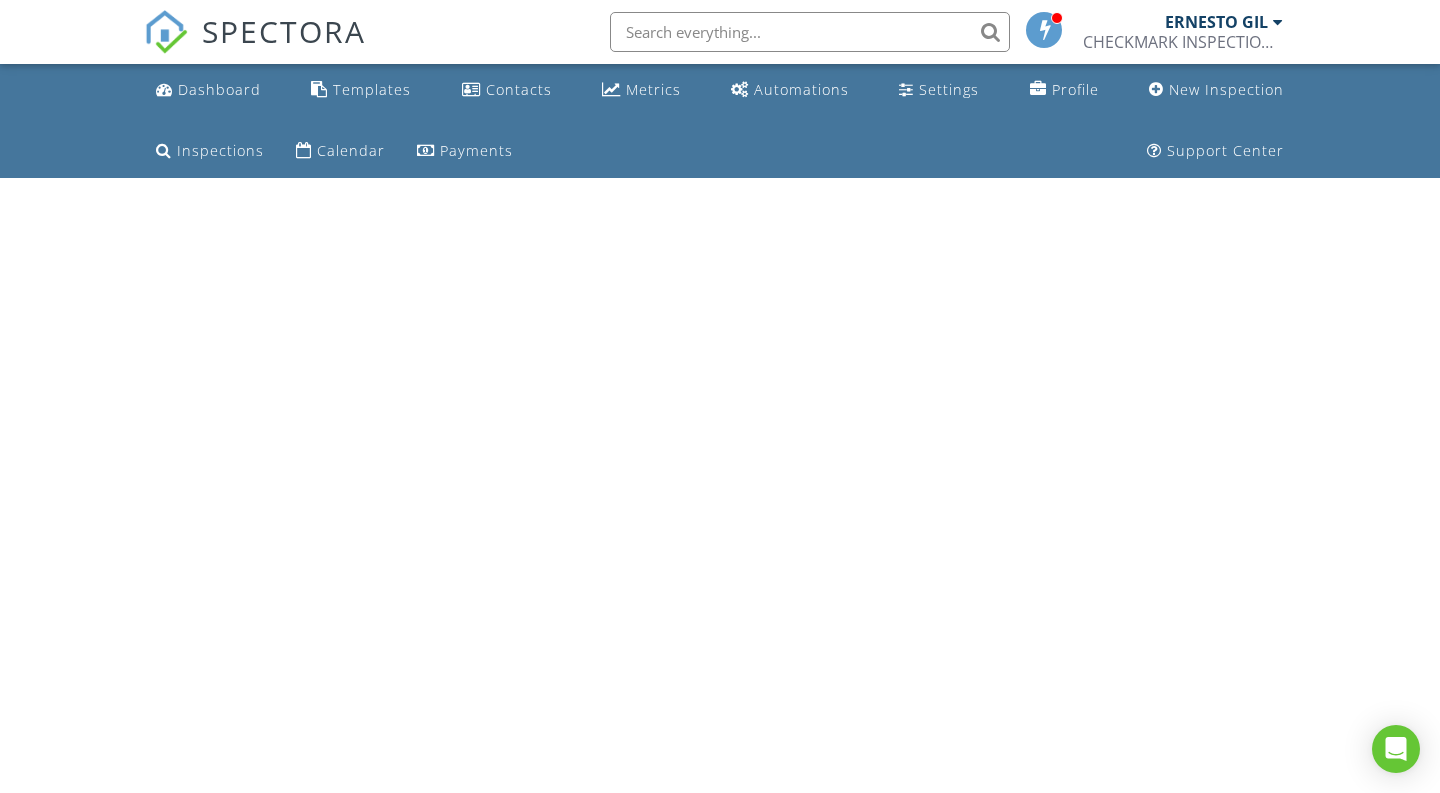 scroll, scrollTop: 0, scrollLeft: 0, axis: both 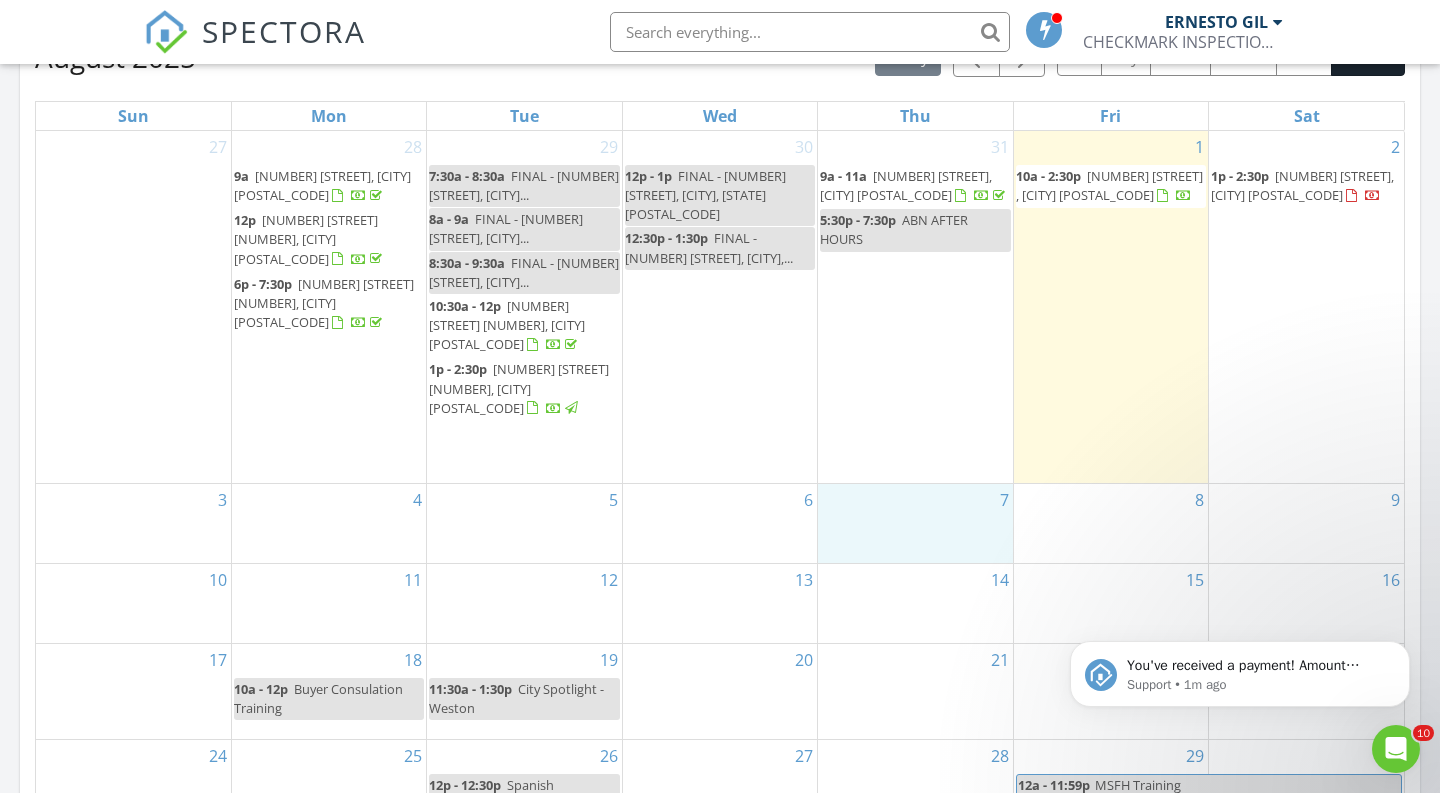 click on "7" at bounding box center [915, 523] 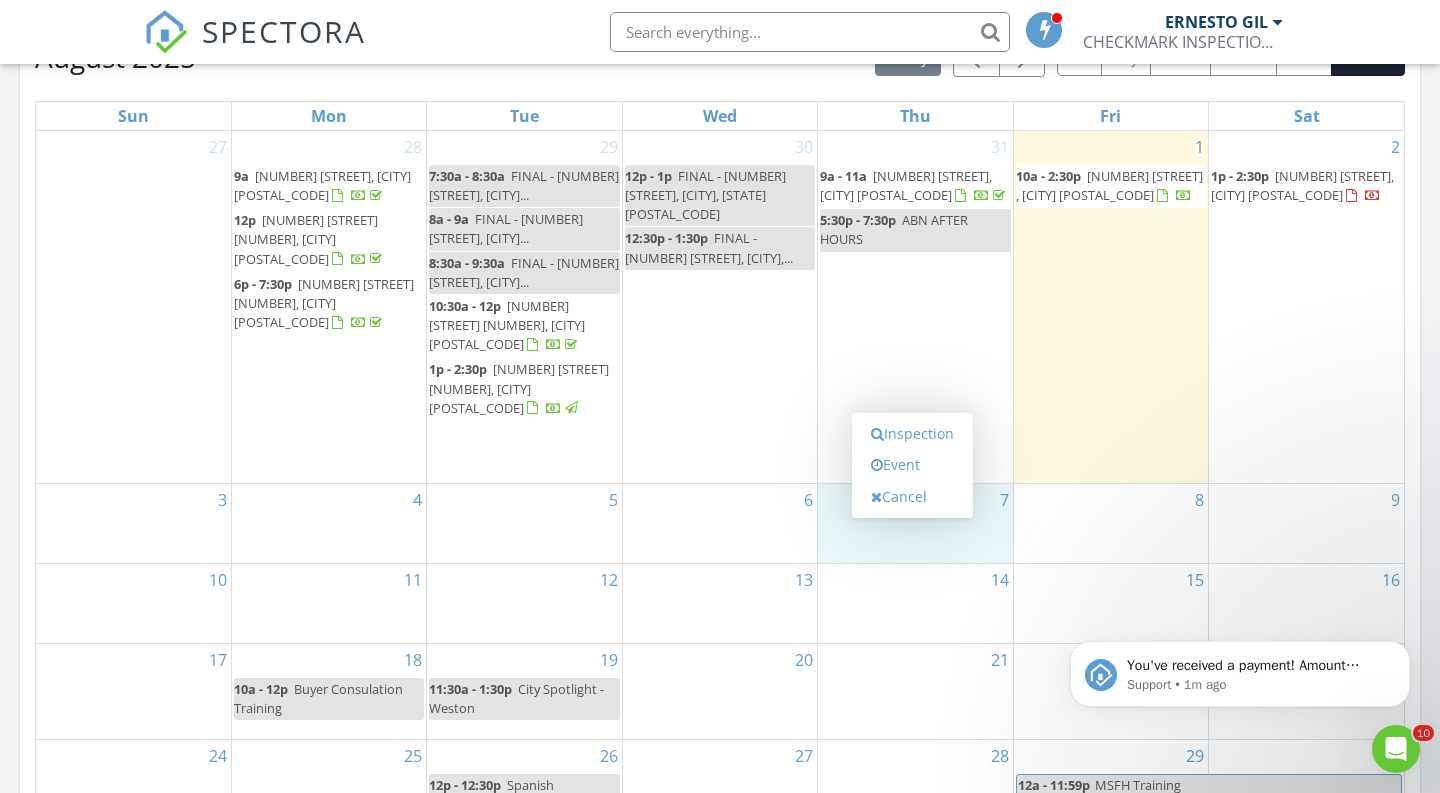 click on "Inspection
Event
Cancel" at bounding box center (912, 465) 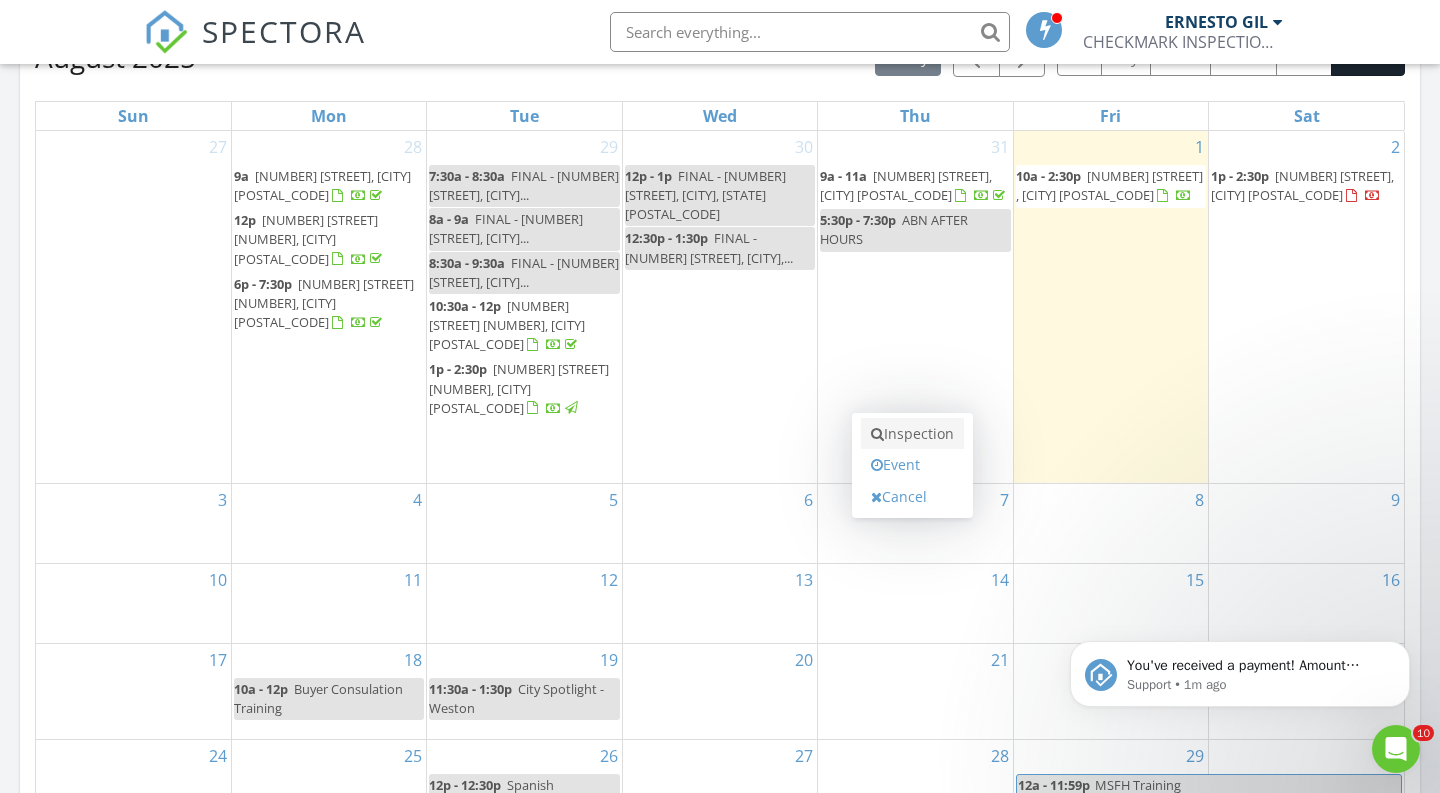click on "Inspection" at bounding box center (912, 434) 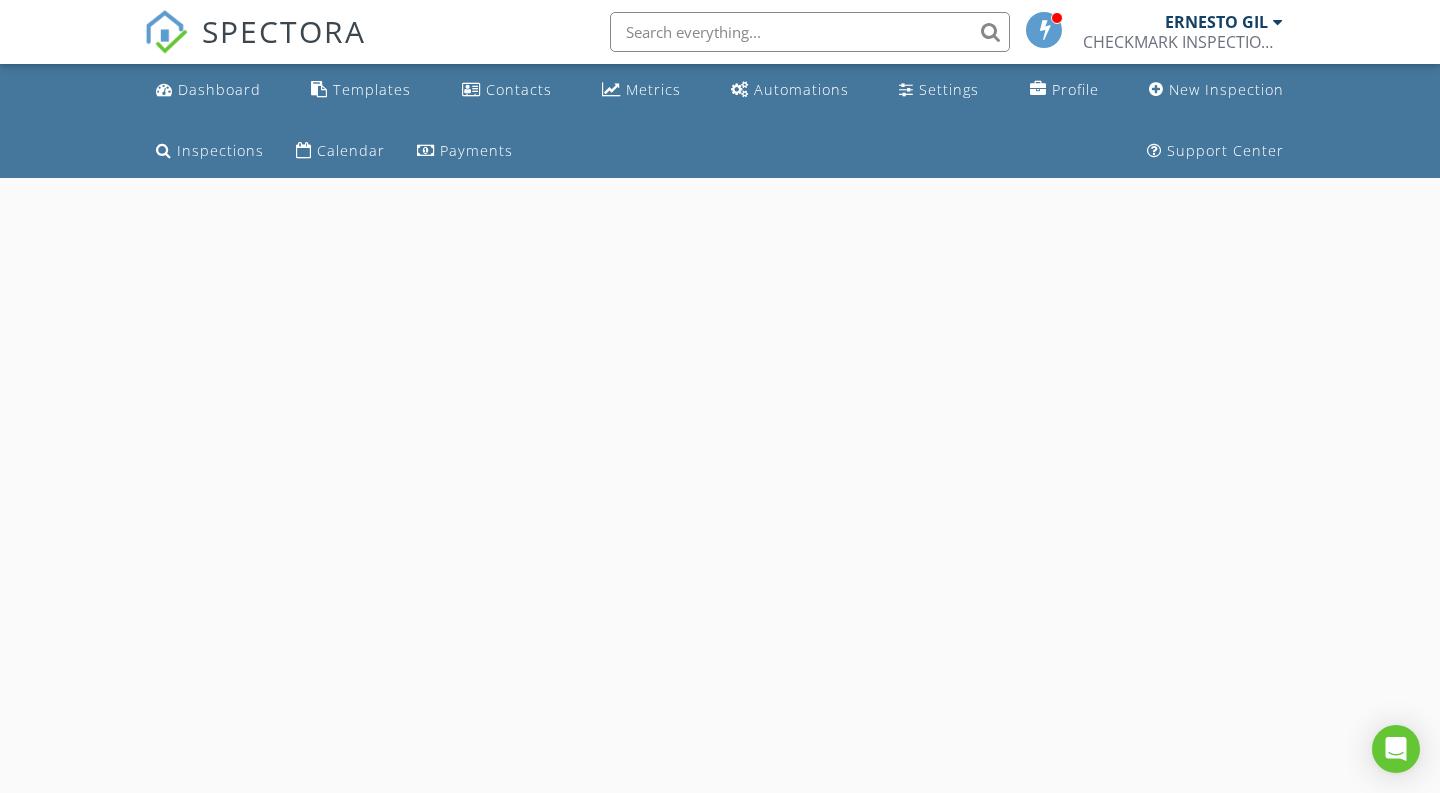 scroll, scrollTop: 0, scrollLeft: 0, axis: both 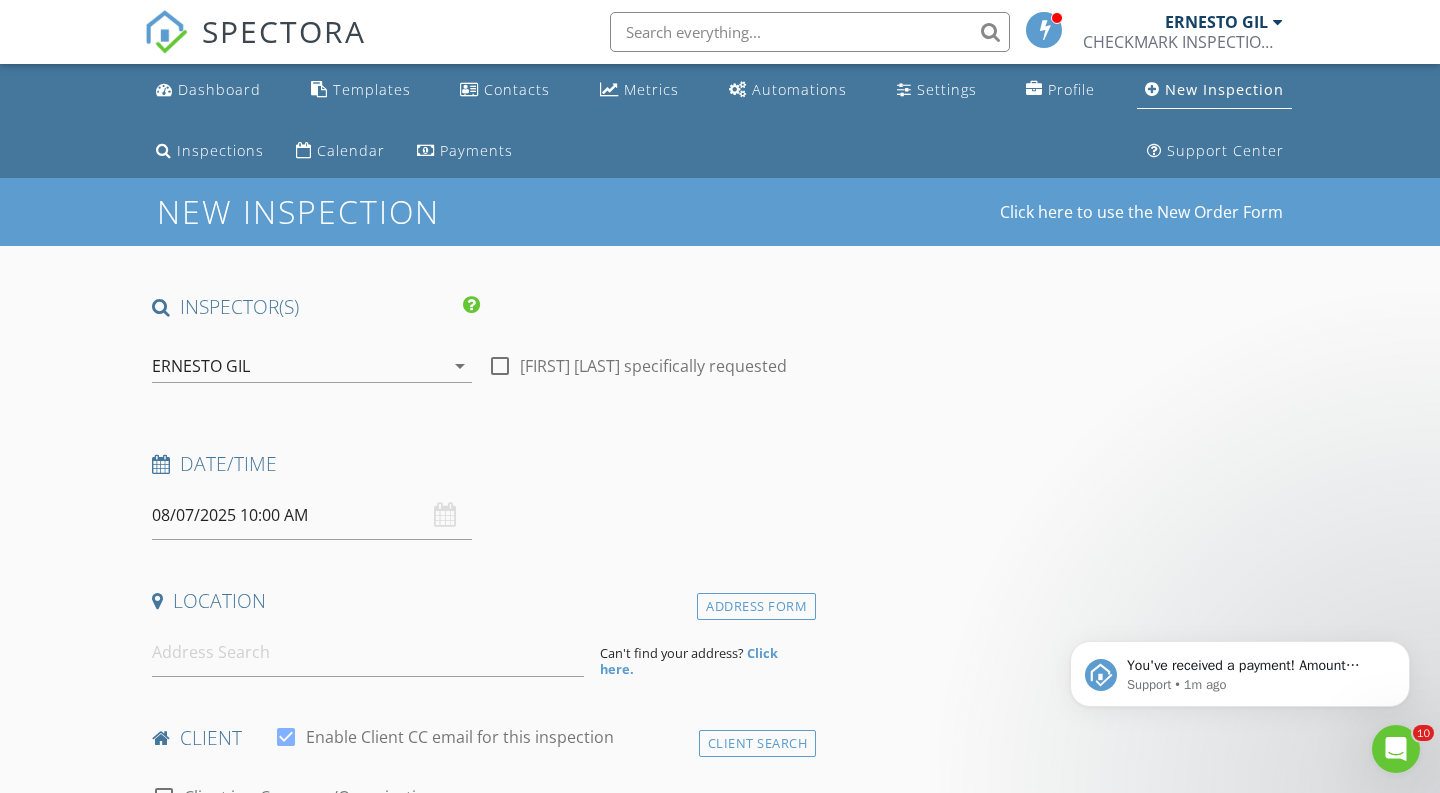 click on "08/07/2025 10:00 AM" at bounding box center (312, 515) 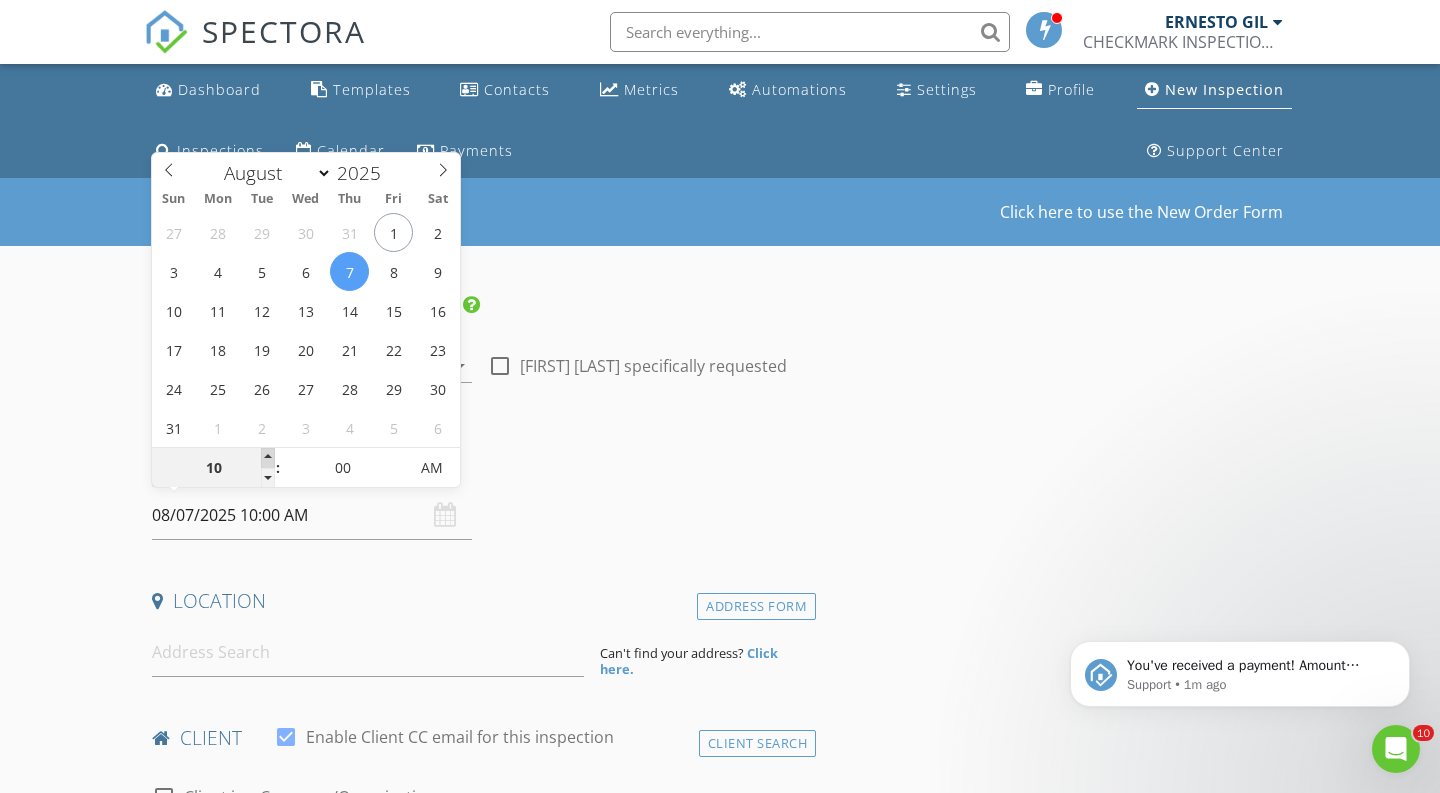 type on "11" 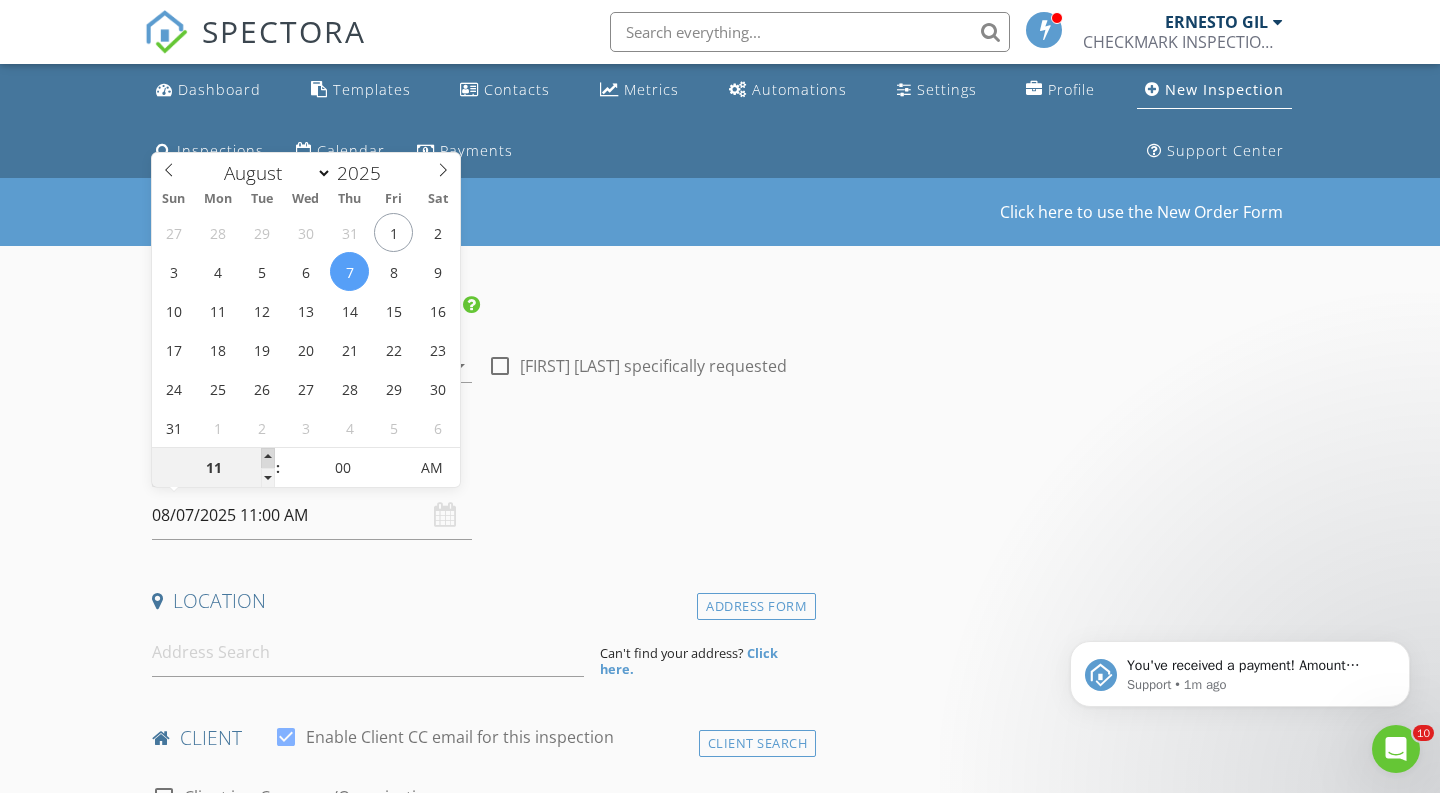click at bounding box center (268, 458) 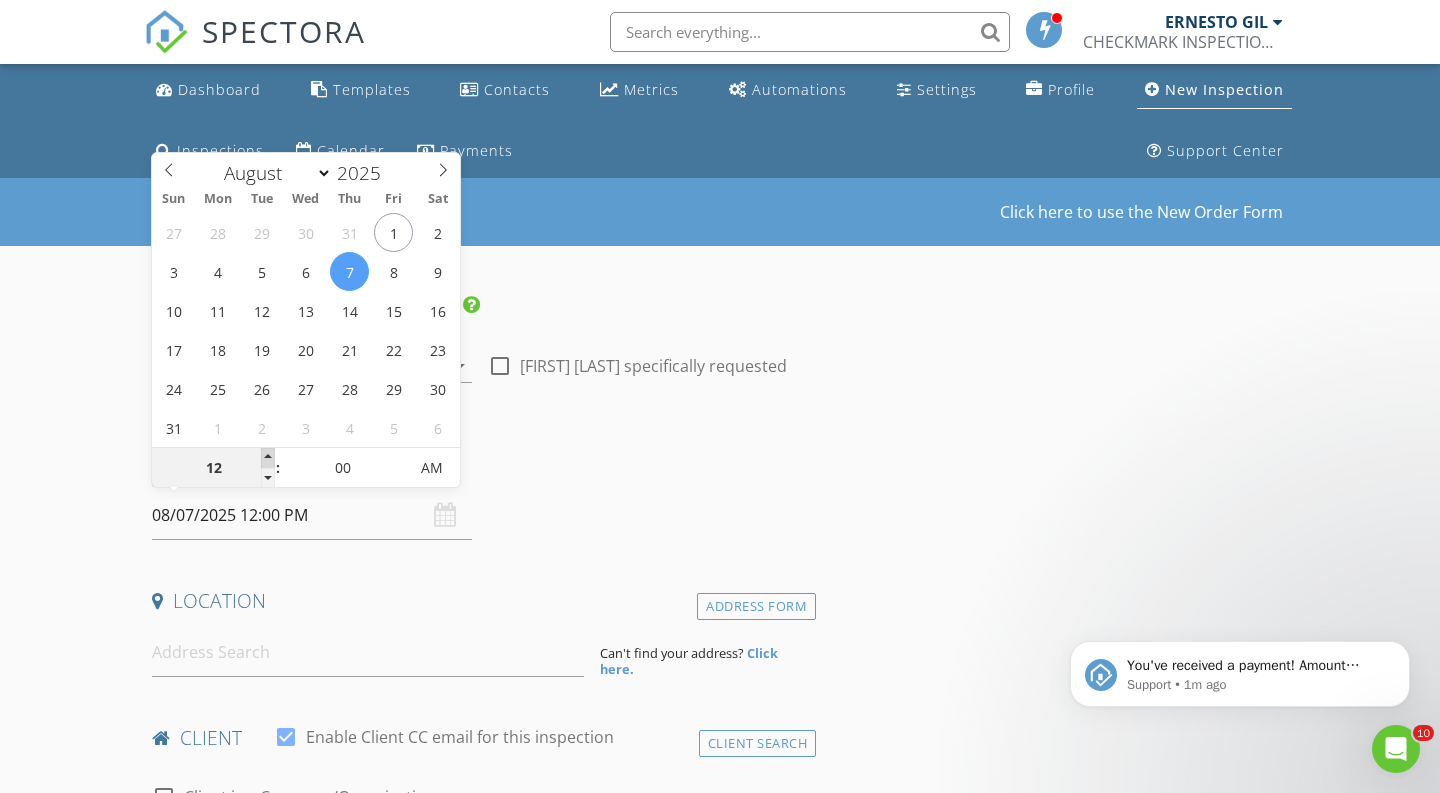 click at bounding box center [268, 458] 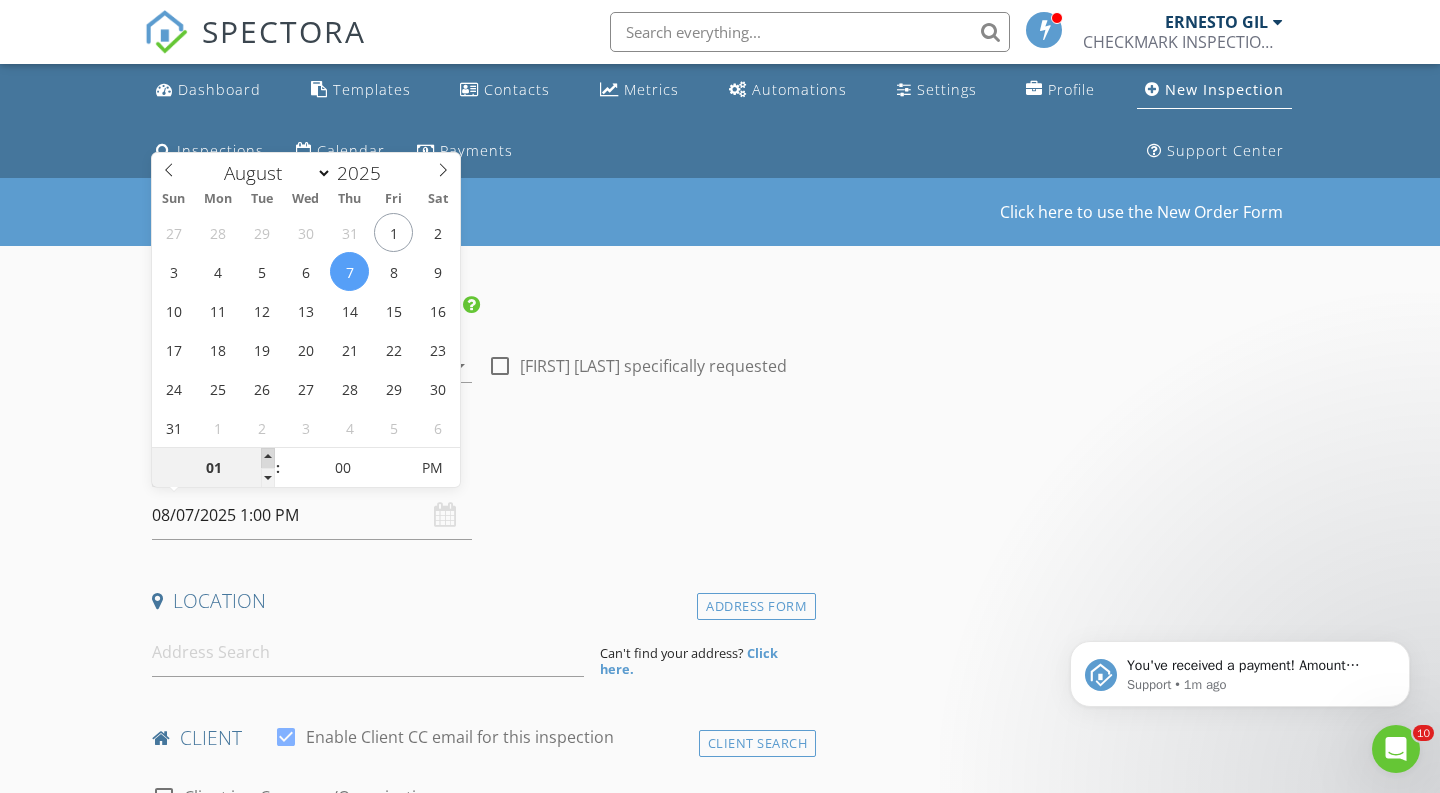 click at bounding box center [268, 458] 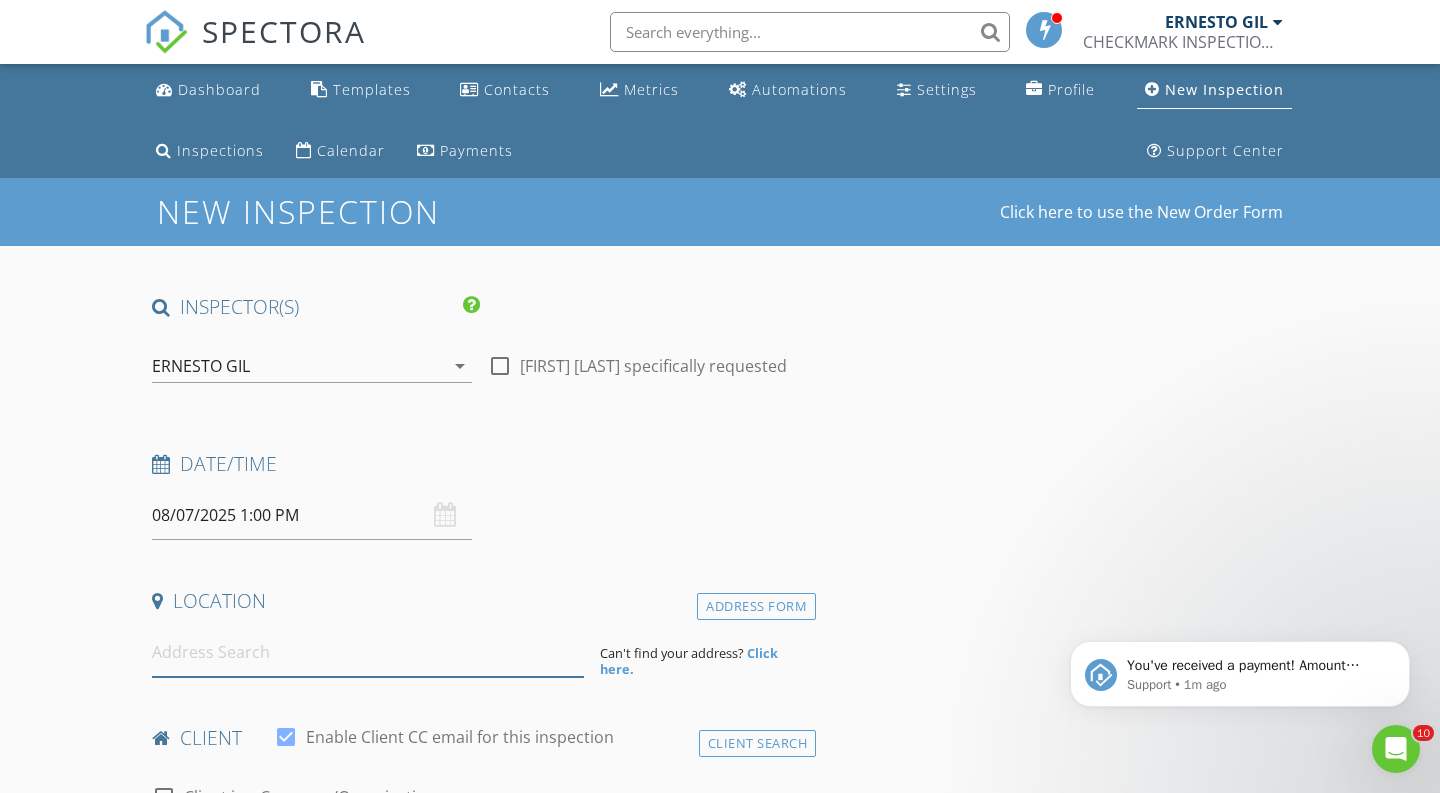 click at bounding box center (368, 652) 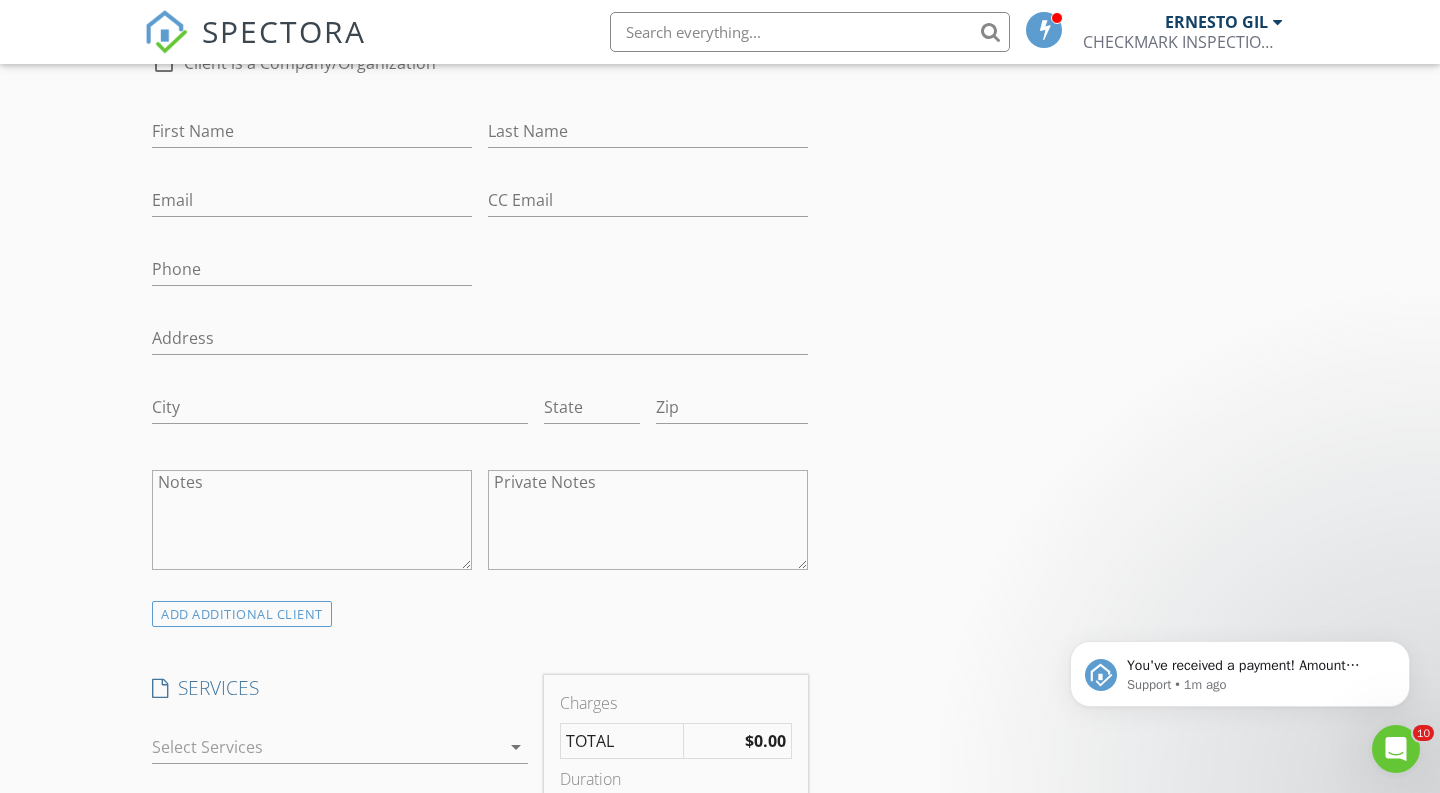 scroll, scrollTop: 597, scrollLeft: 0, axis: vertical 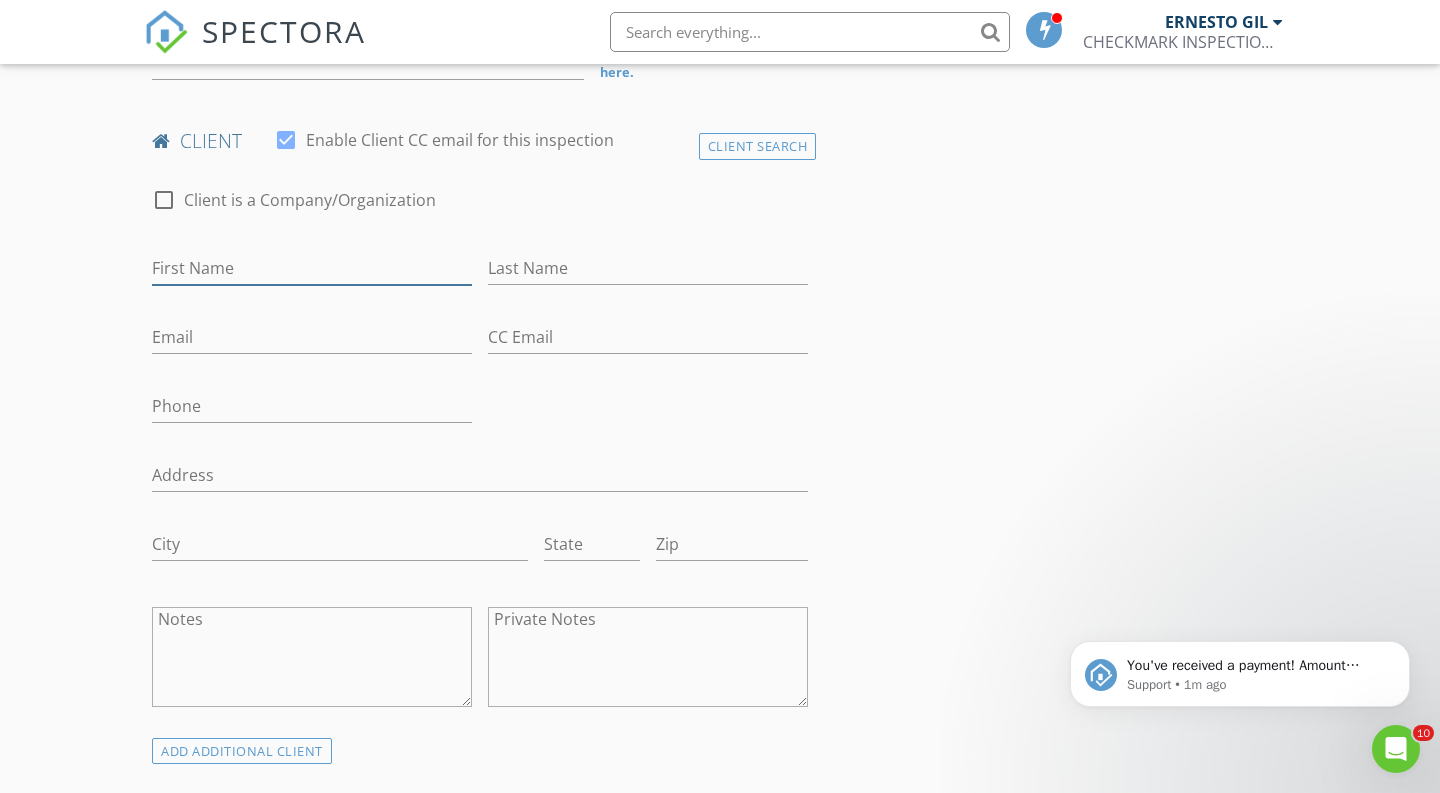 click on "First Name" at bounding box center [312, 268] 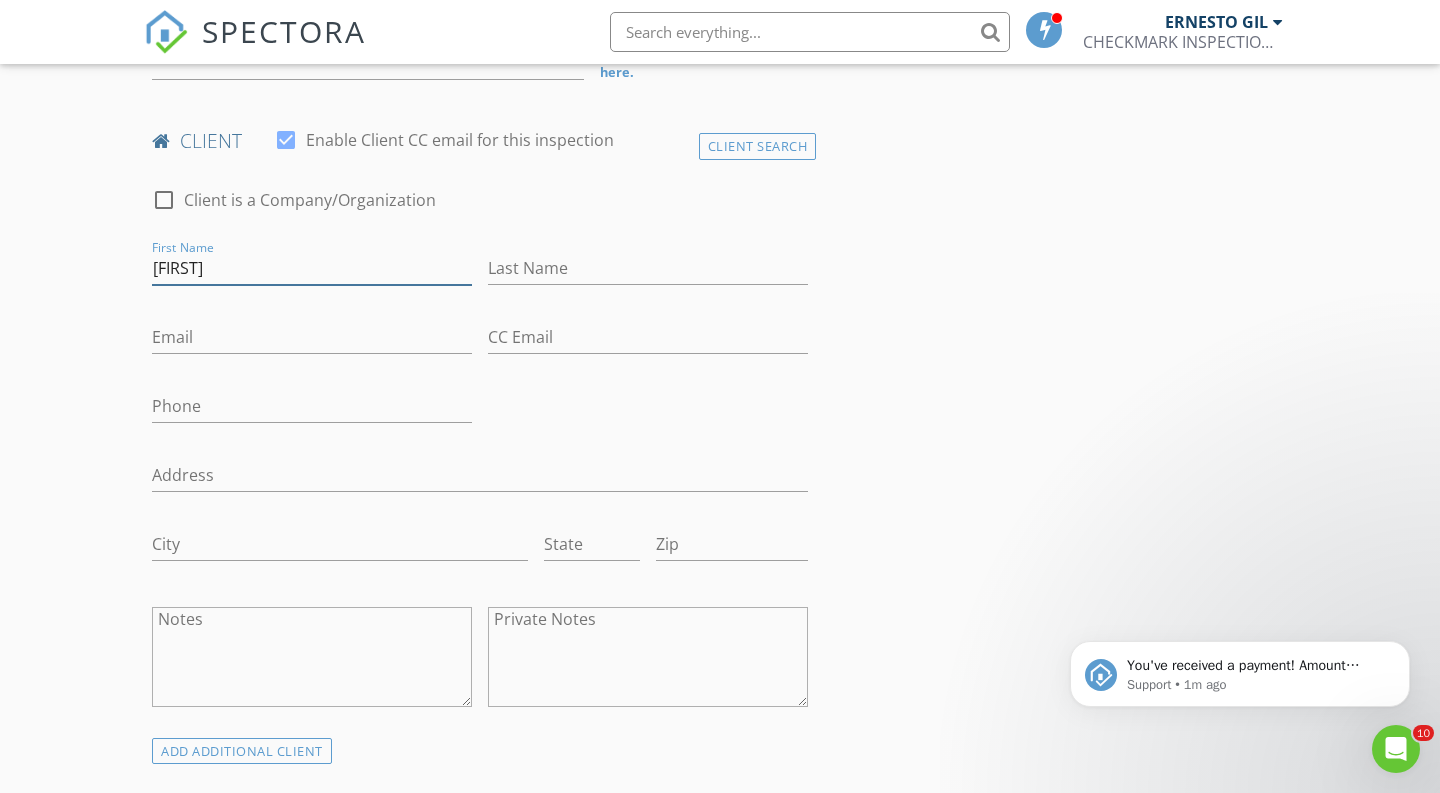 type on "NANCY" 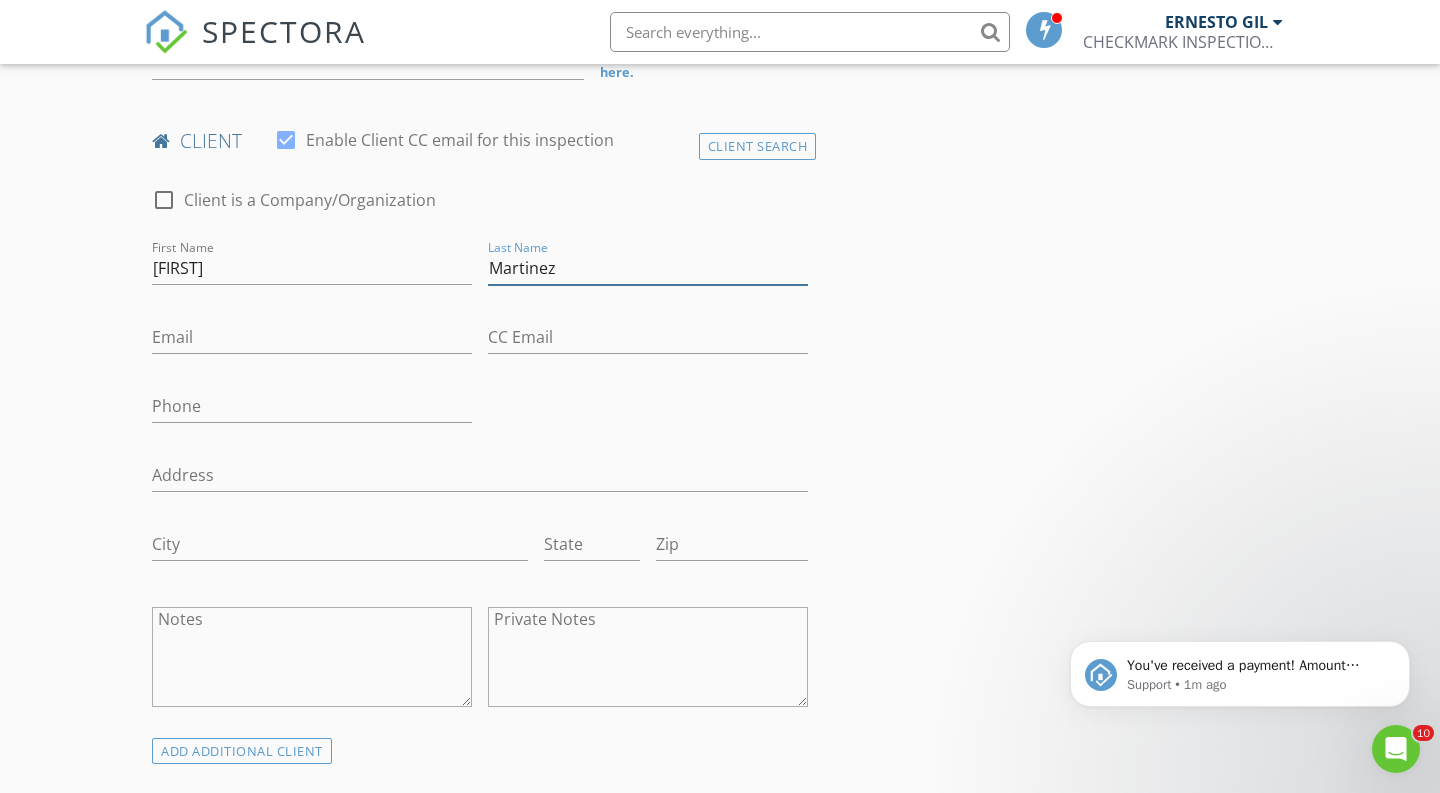 type on "Martinez" 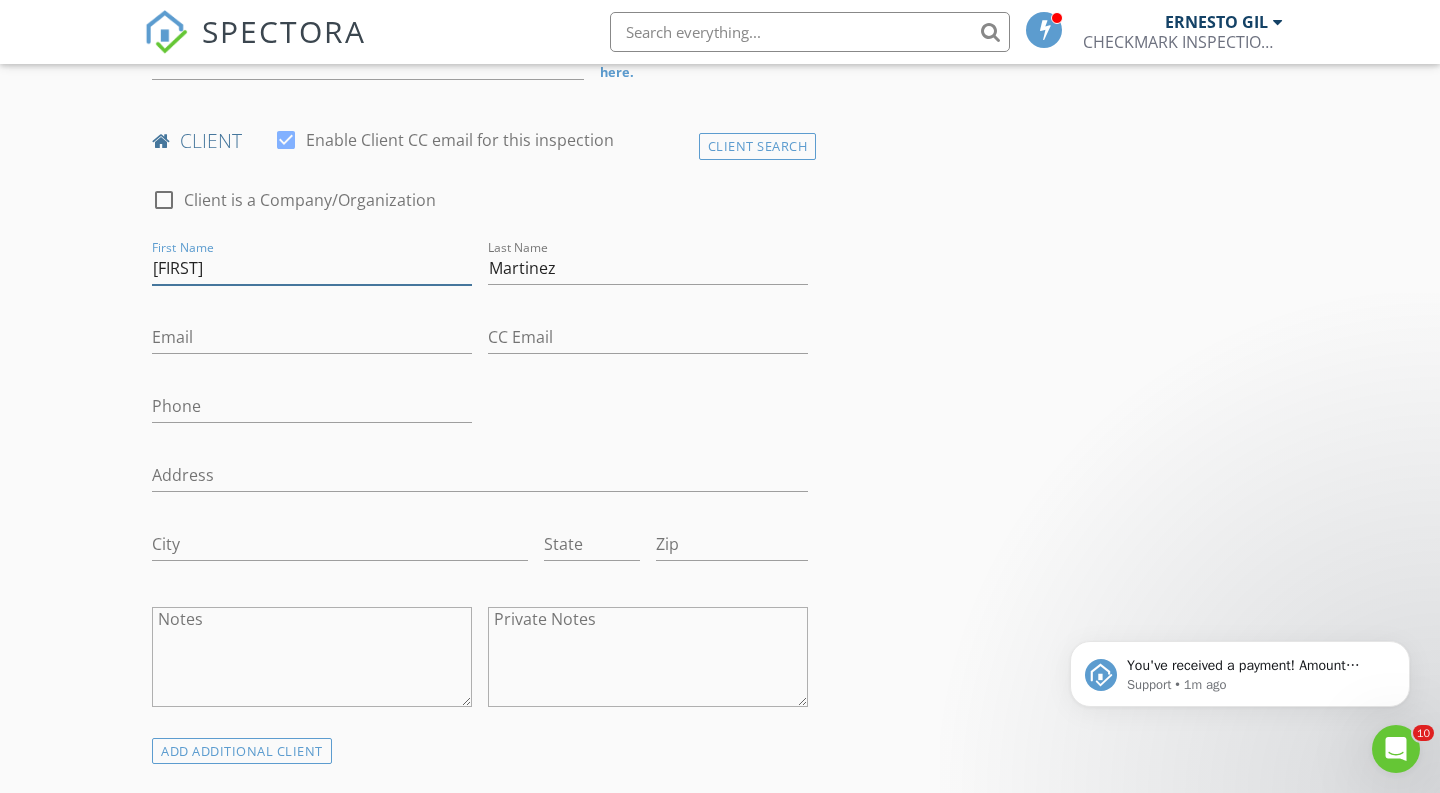 drag, startPoint x: 232, startPoint y: 259, endPoint x: 56, endPoint y: 250, distance: 176.22997 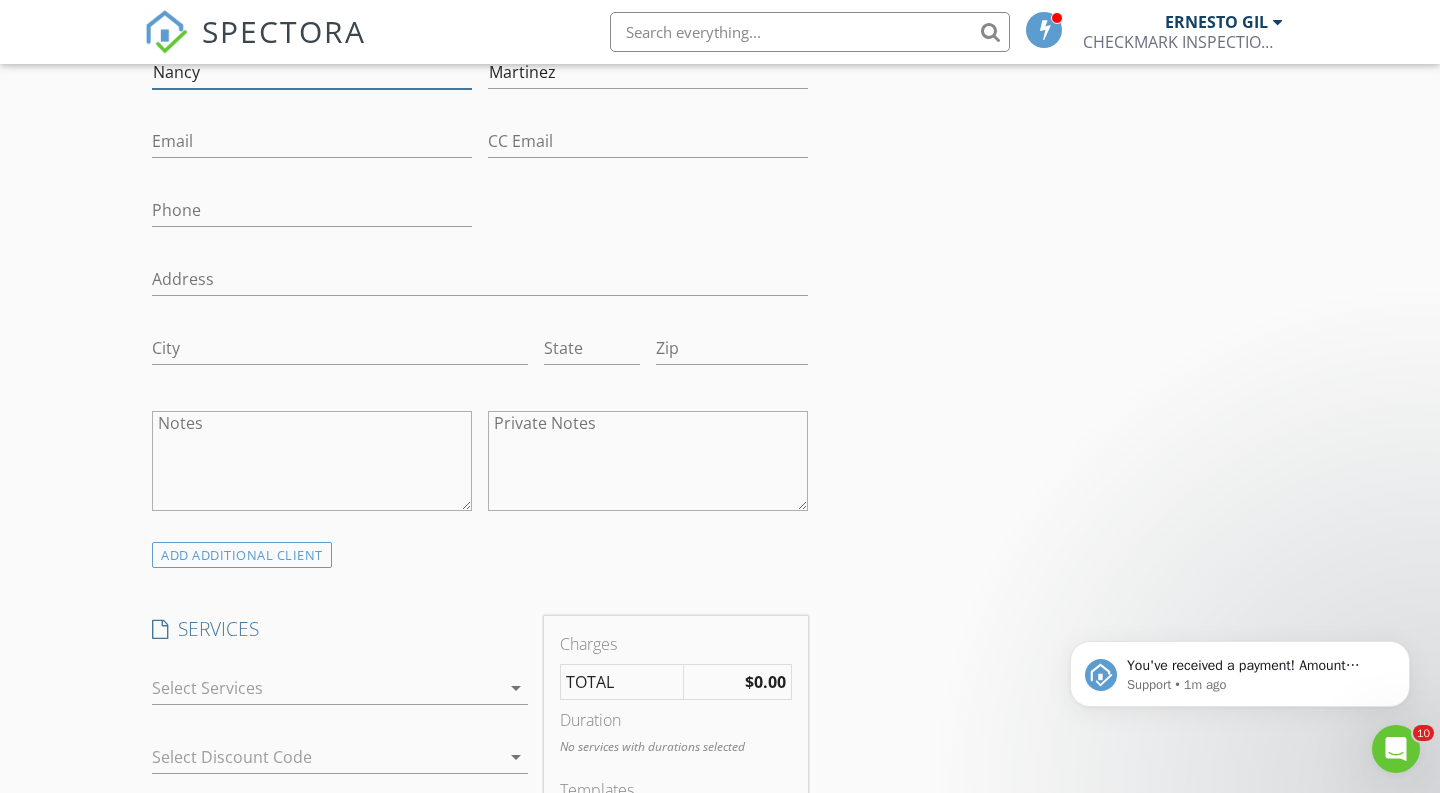 scroll, scrollTop: 813, scrollLeft: 0, axis: vertical 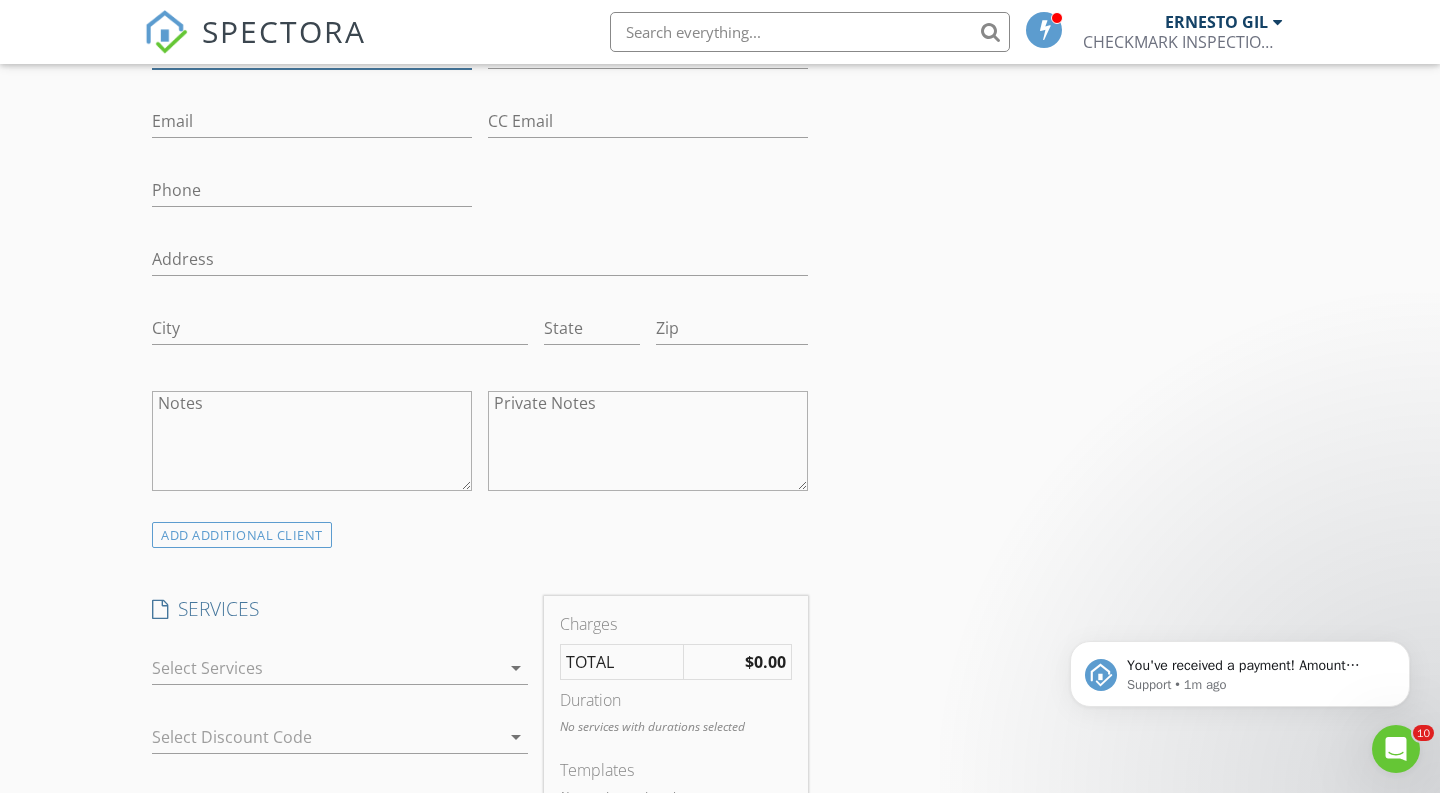 type on "Nancy" 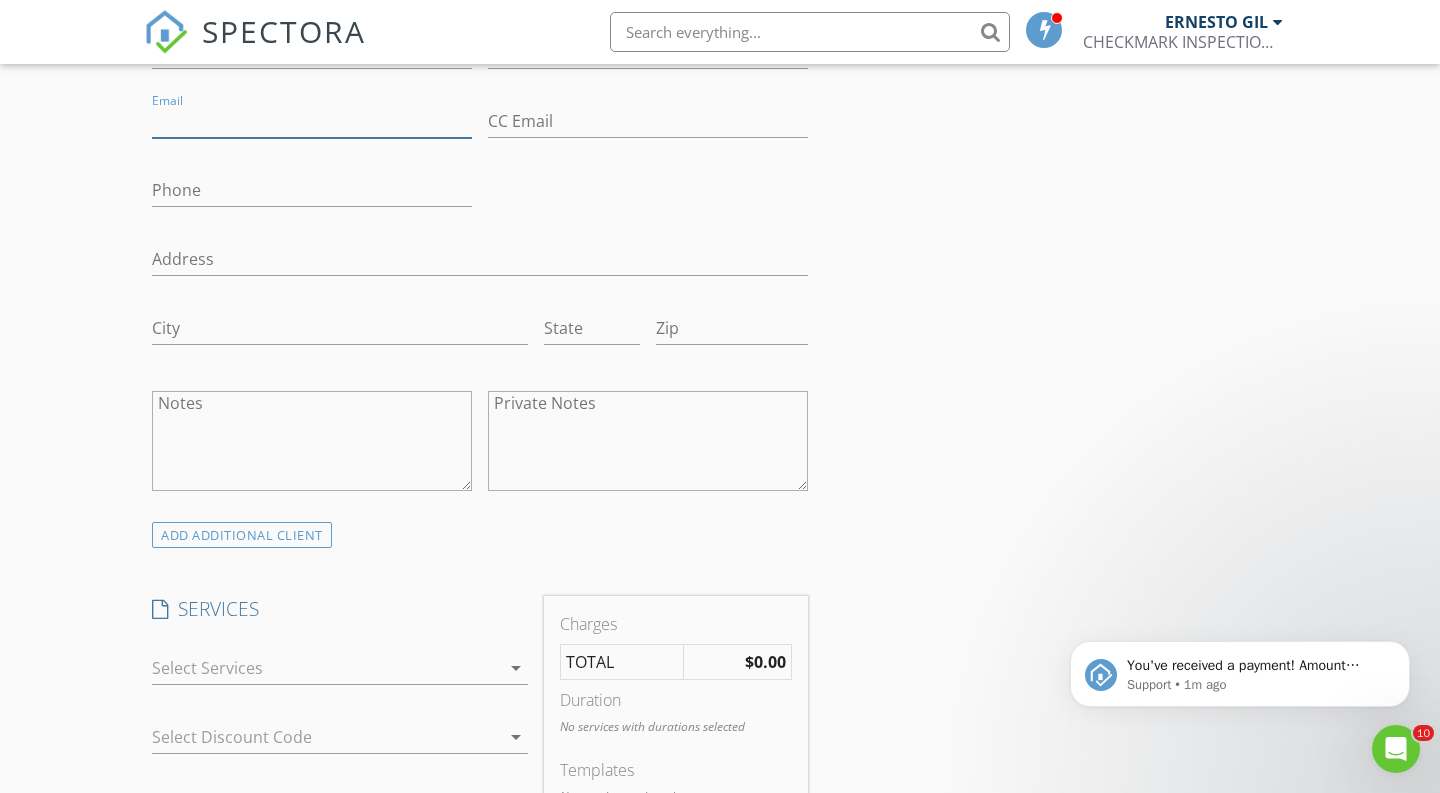 click on "Email" at bounding box center [312, 121] 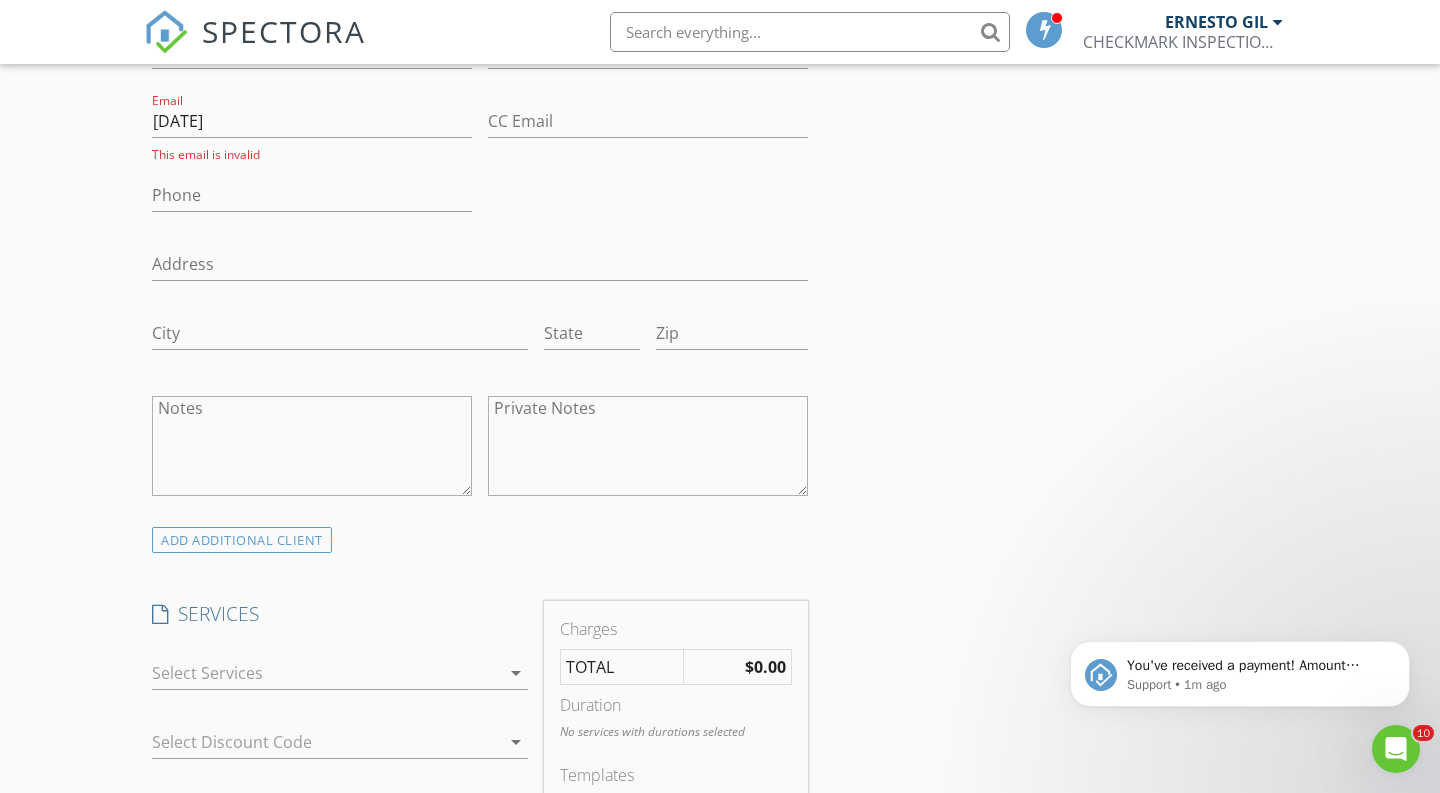 drag, startPoint x: 294, startPoint y: 101, endPoint x: 109, endPoint y: 101, distance: 185 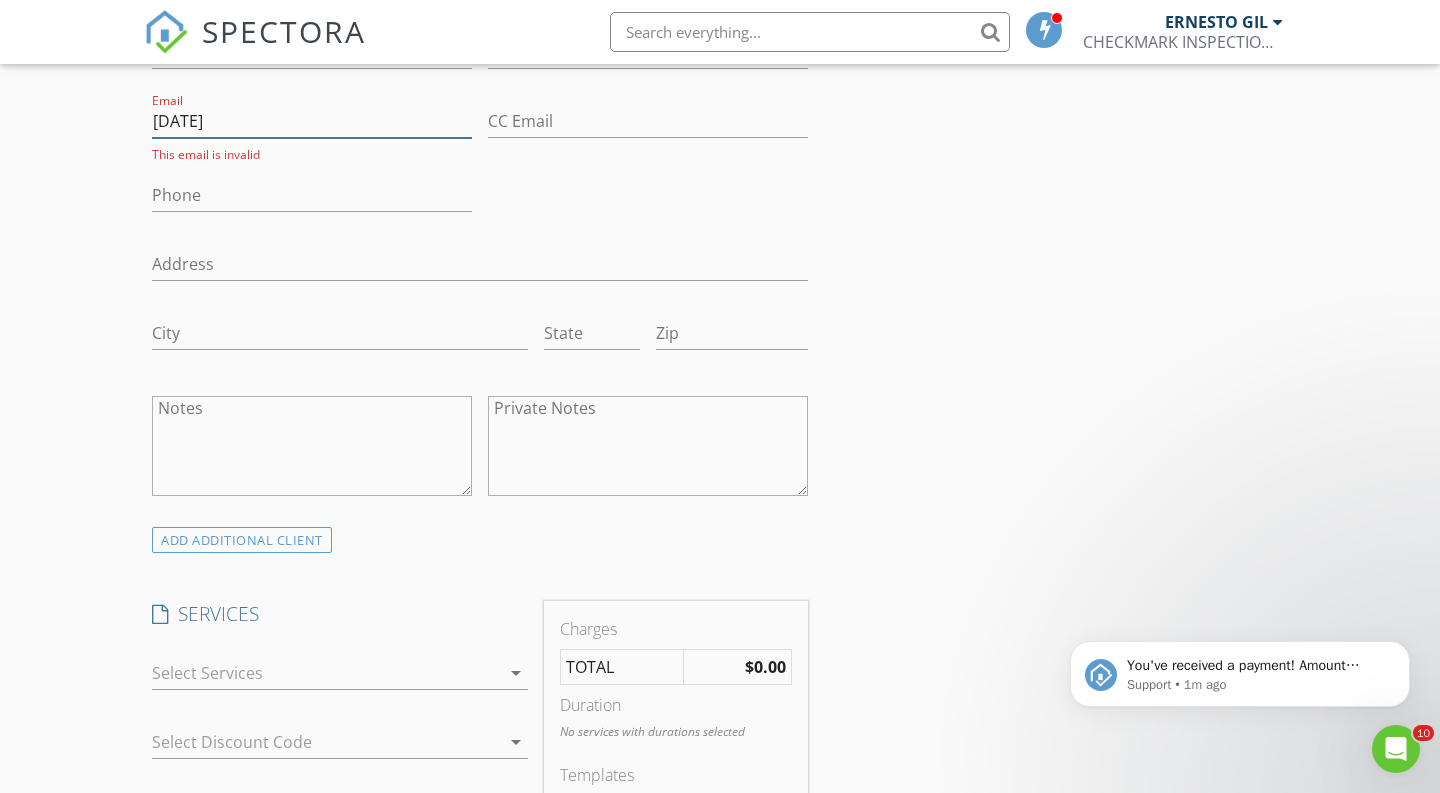 drag, startPoint x: 254, startPoint y: 106, endPoint x: 108, endPoint y: 107, distance: 146.00342 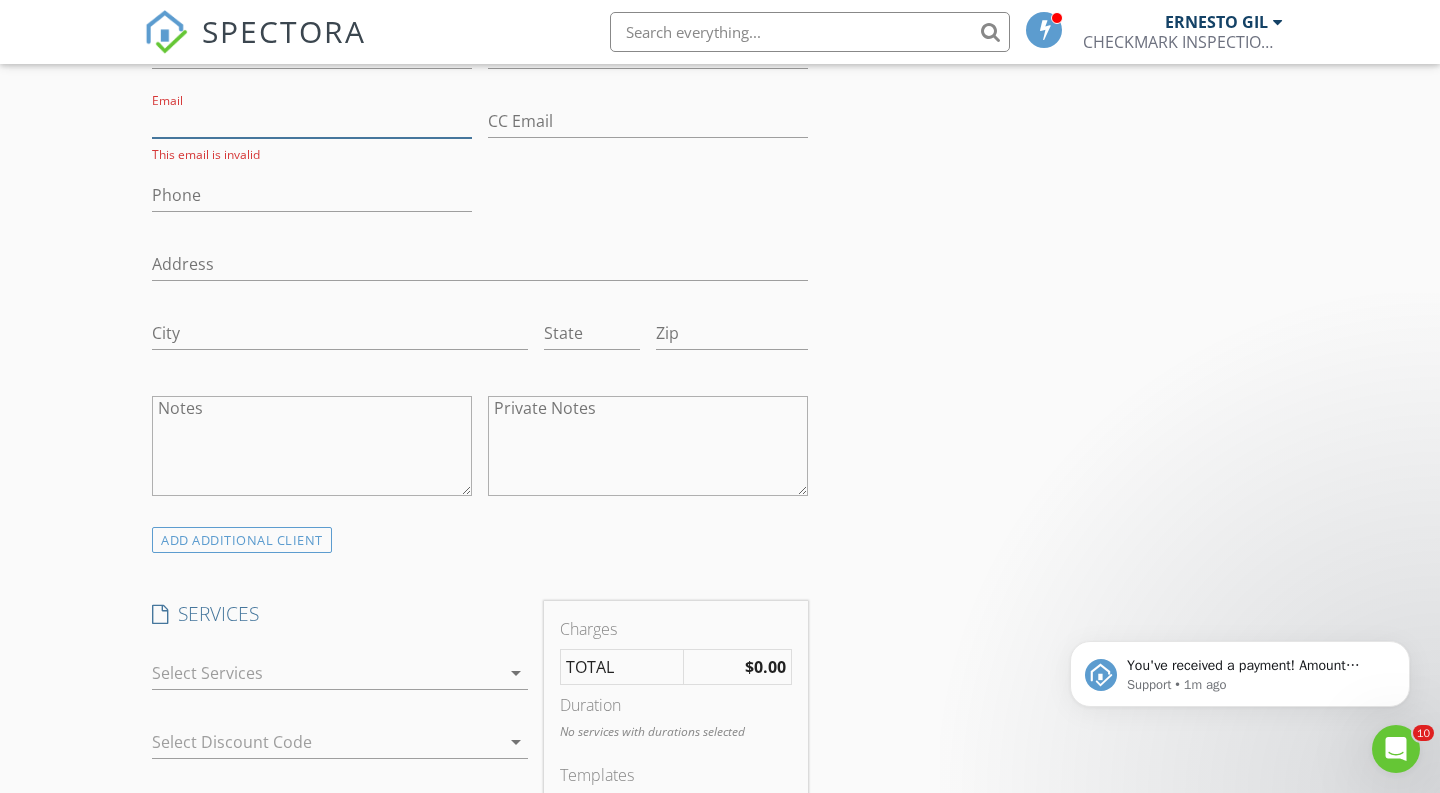 paste on "nancying2@hotmail.com" 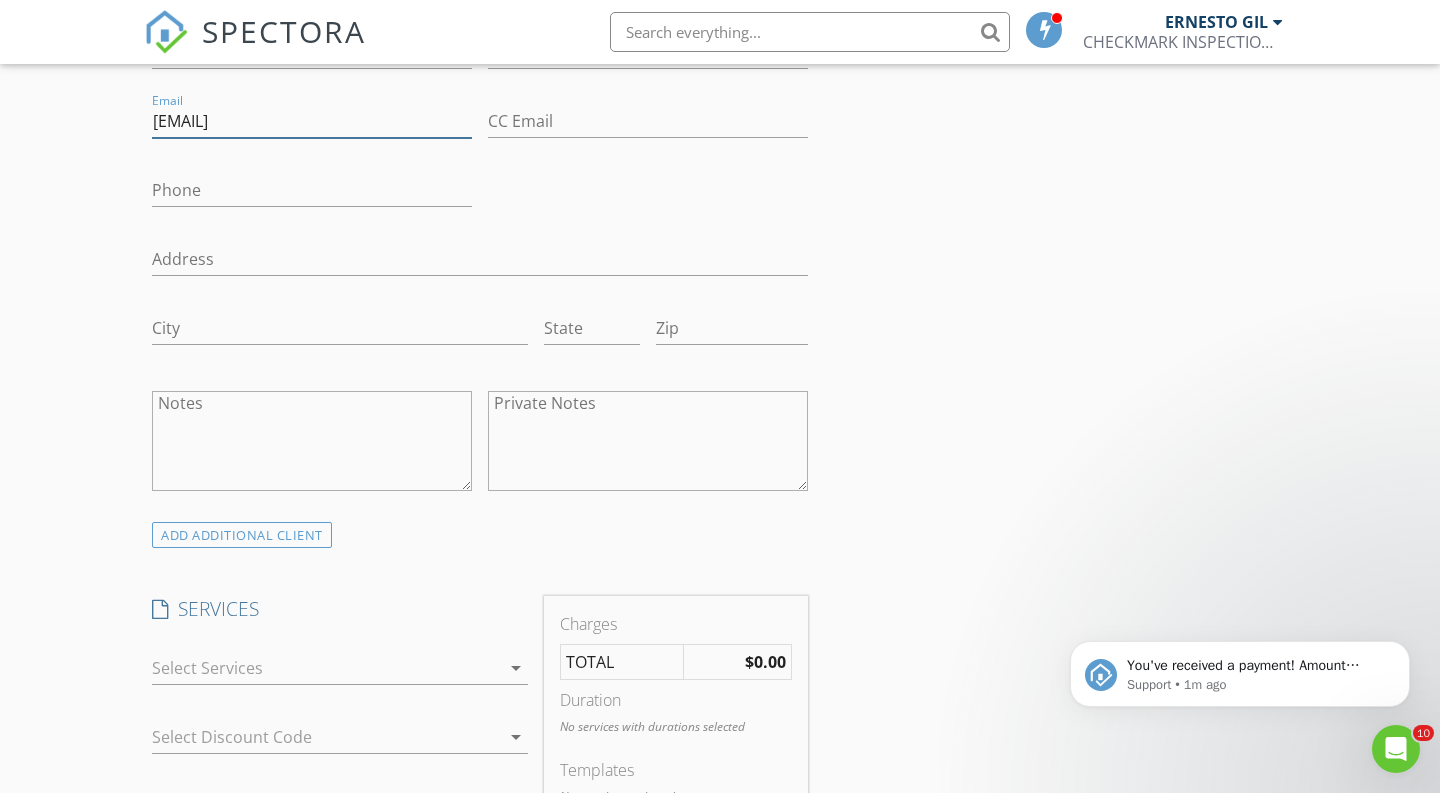 type on "nancying2@hotmail.com" 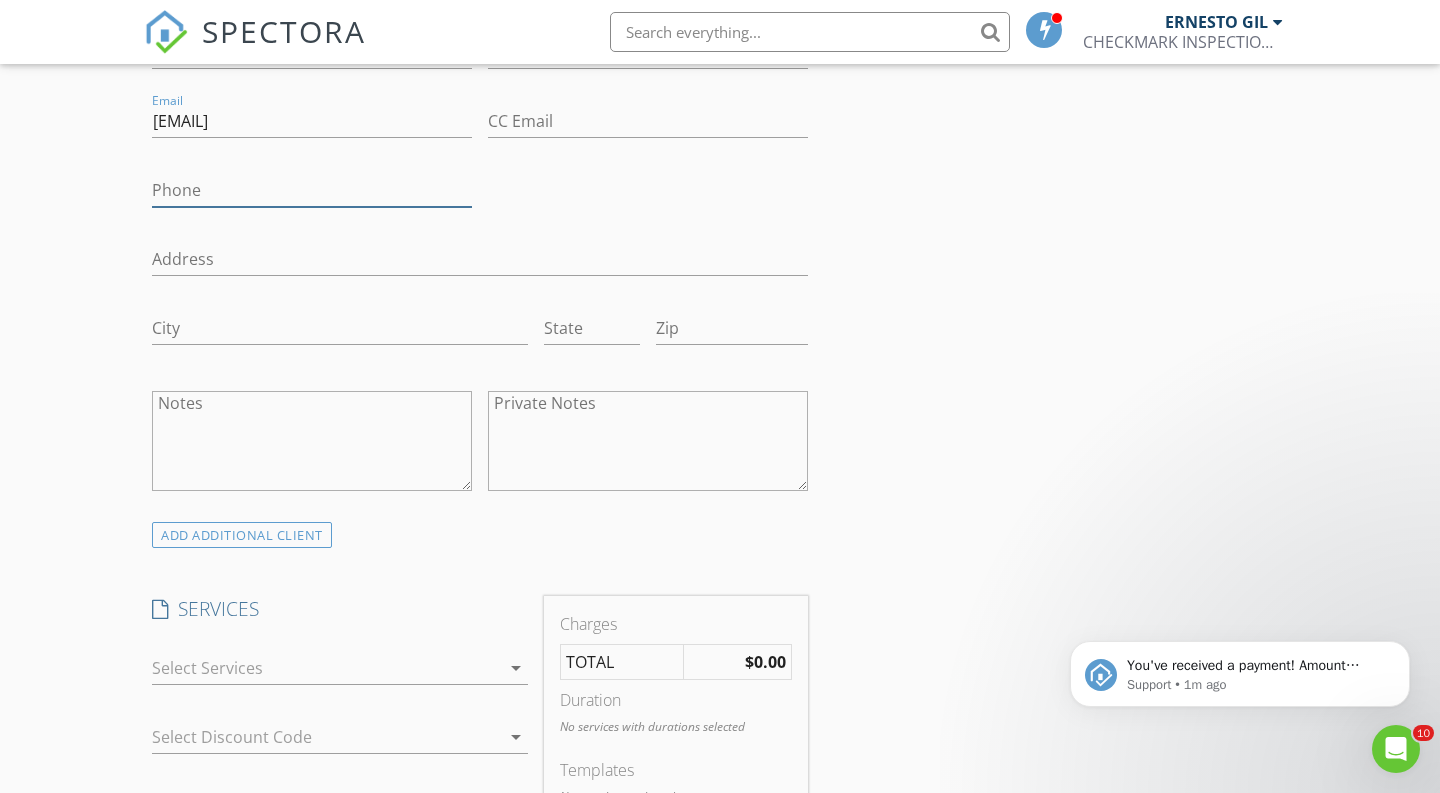 click on "Phone" at bounding box center (312, 190) 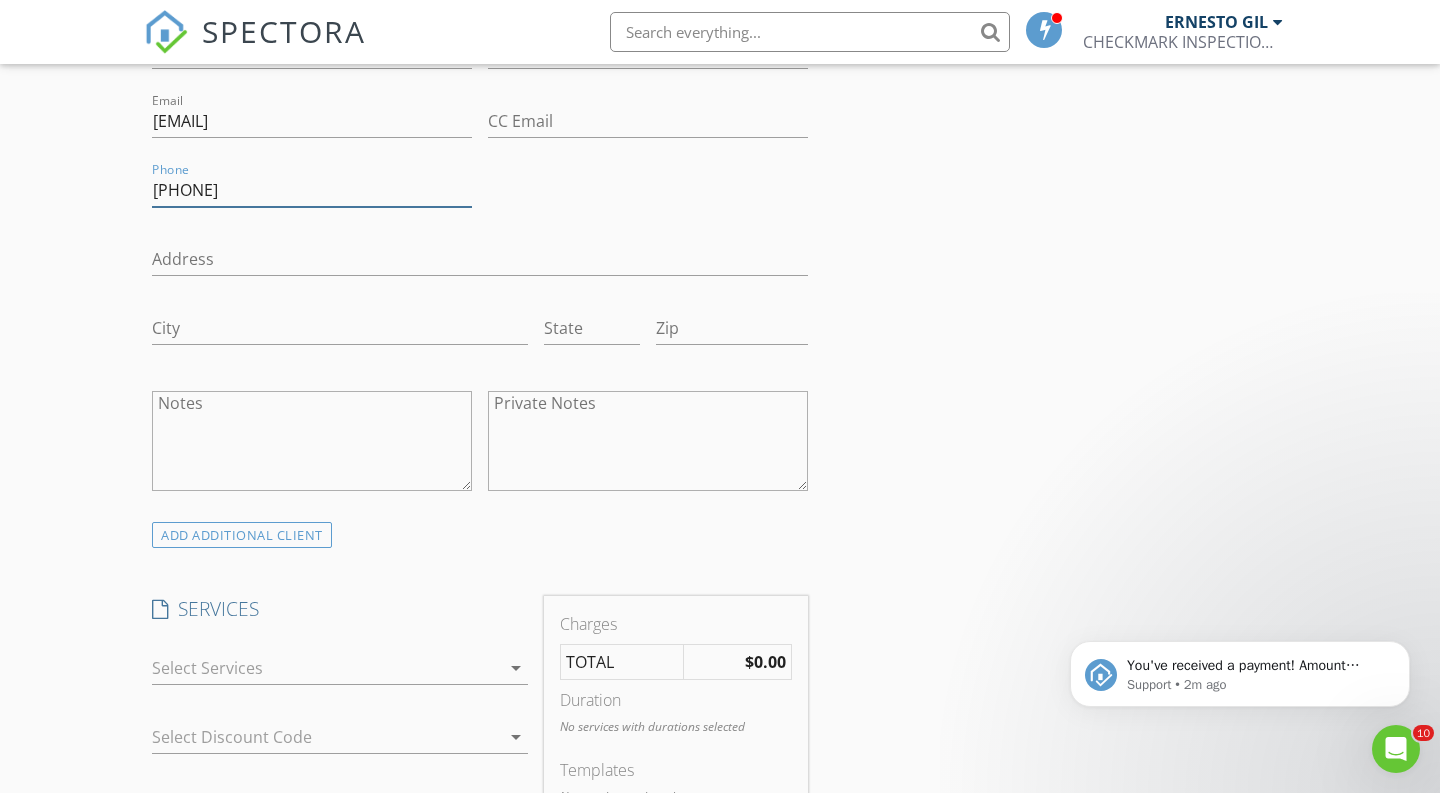 type on "786-486-9575" 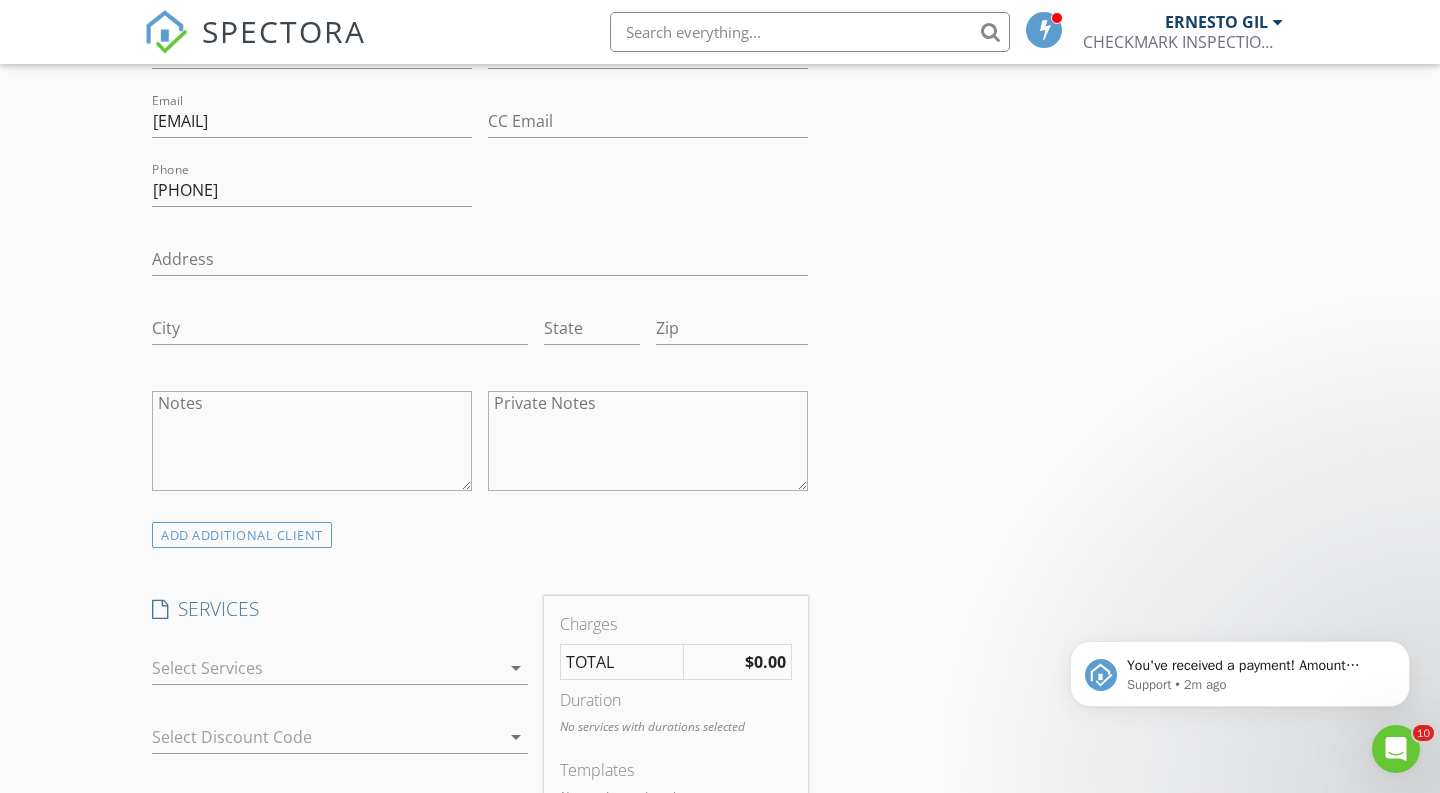click on "INSPECTOR(S)
check_box   ERNESTO GIL   PRIMARY   ERNESTO GIL arrow_drop_down   check_box_outline_blank ERNESTO GIL specifically requested
Date/Time
08/07/2025 1:00 PM
Location
Address Form       Can't find your address?   Click here.
client
check_box Enable Client CC email for this inspection   Client Search     check_box_outline_blank Client is a Company/Organization     First Name Nancy   Last Name Martinez   Email nancying2@hotmail.com   CC Email   Phone 786-486-9575   Address   City   State   Zip       Notes   Private Notes
ADD ADDITIONAL client
SERVICES
arrow_drop_down     Select Discount Code arrow_drop_down    Charges       TOTAL   $0.00    Duration    No services with durations selected      Templates    No templates selected    Agreements    No agreements selected" at bounding box center (720, 975) 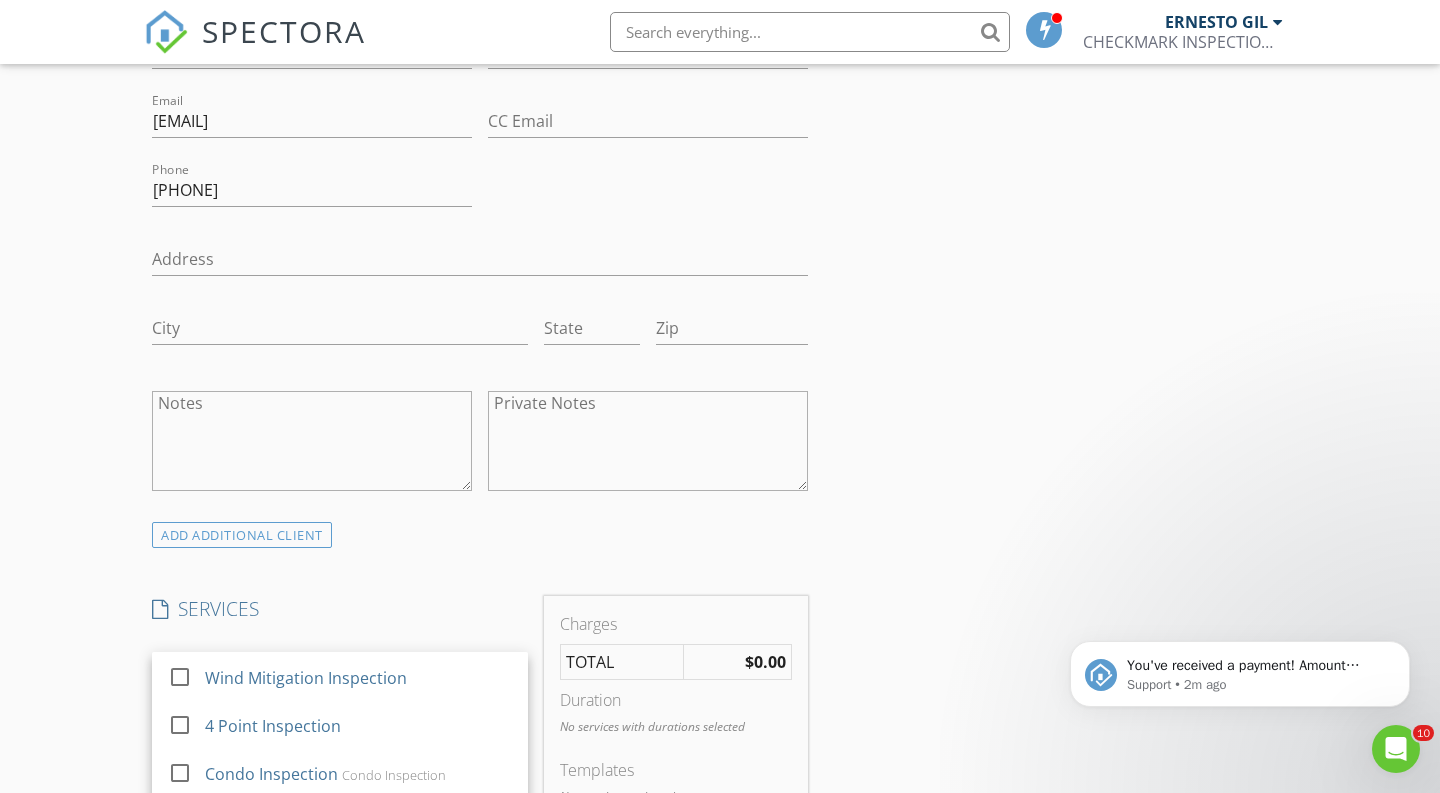 scroll, scrollTop: 118, scrollLeft: 0, axis: vertical 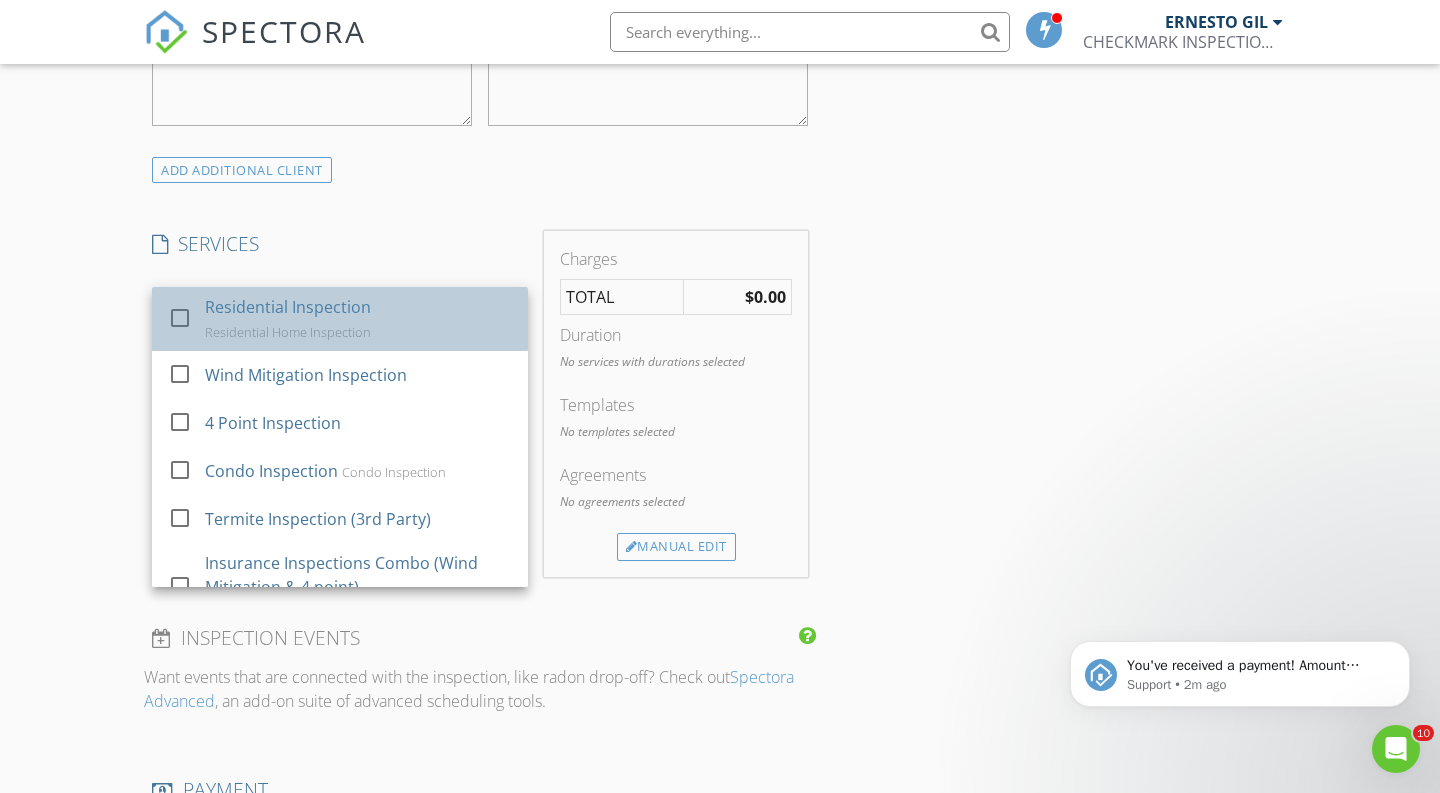 click on "Residential Home Inspection" at bounding box center (288, 332) 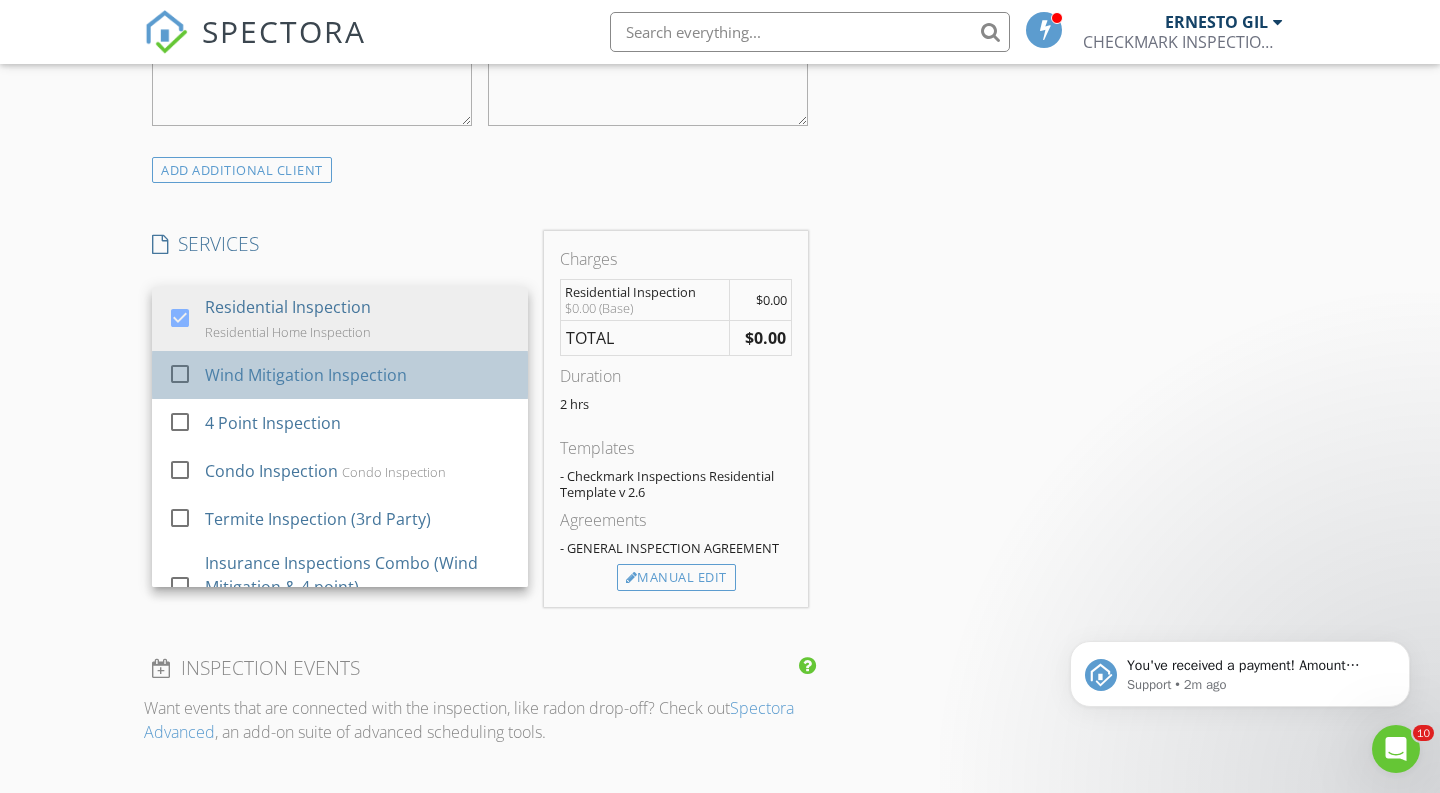click on "Wind Mitigation Inspection" at bounding box center (306, 375) 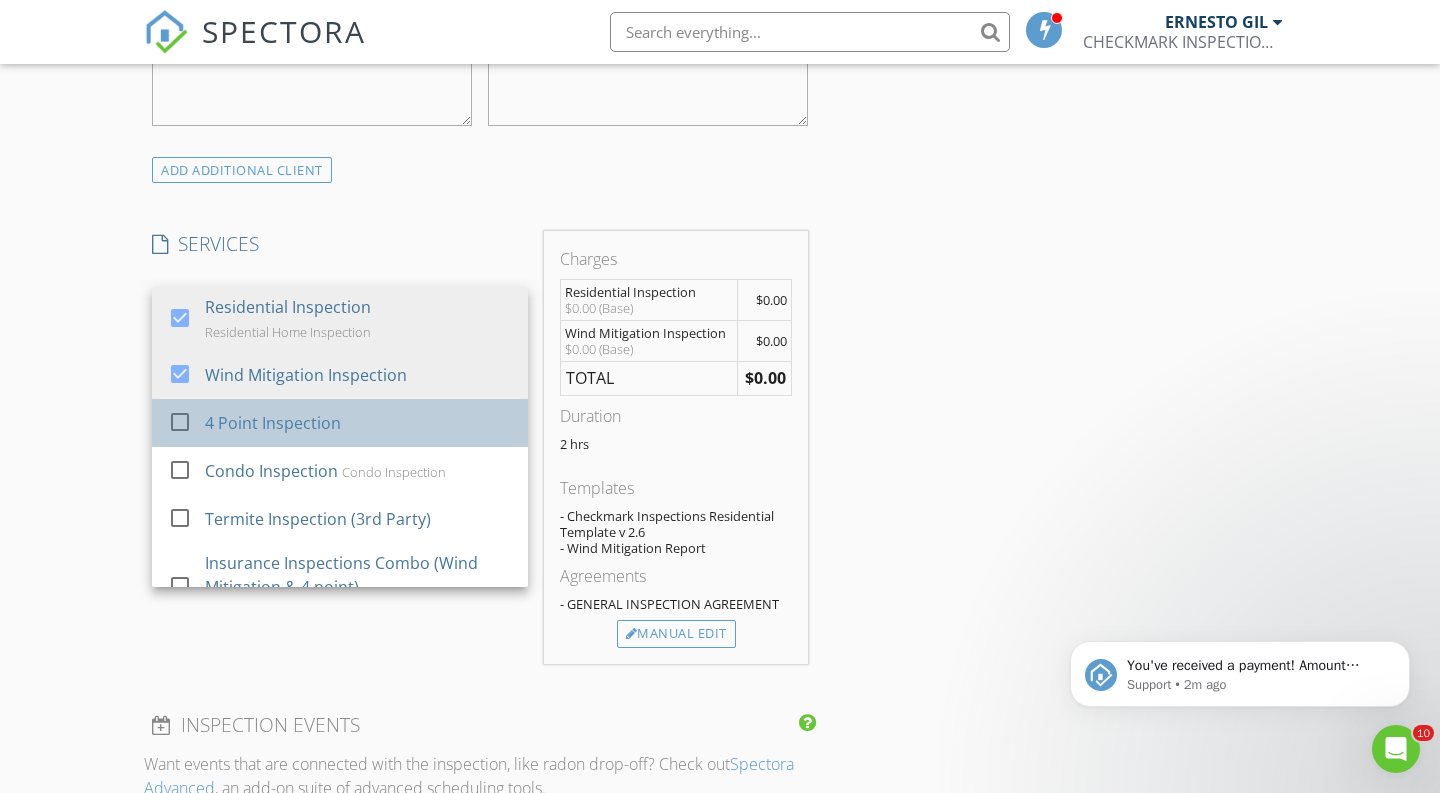 click on "4 Point Inspection" at bounding box center [273, 423] 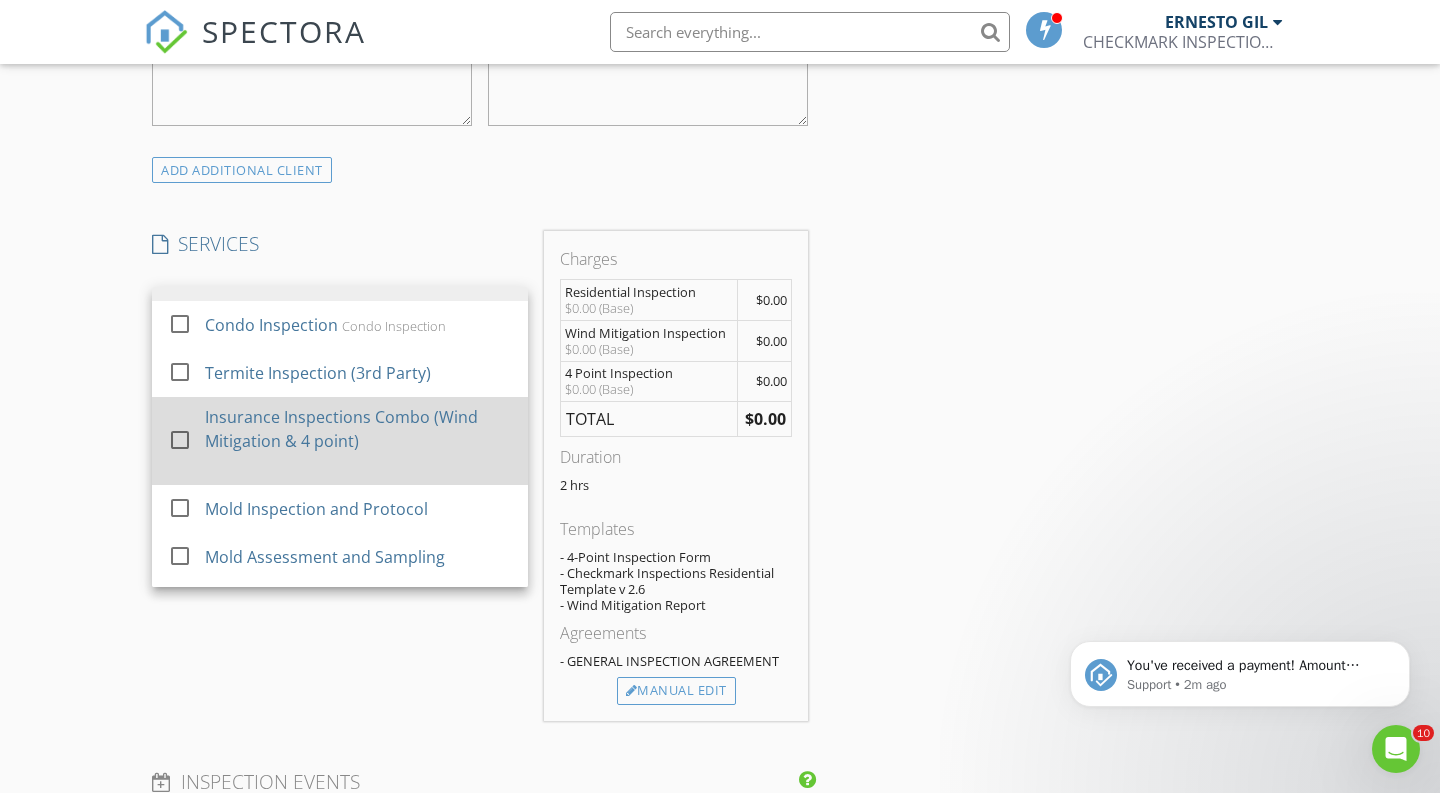 scroll, scrollTop: 129, scrollLeft: 0, axis: vertical 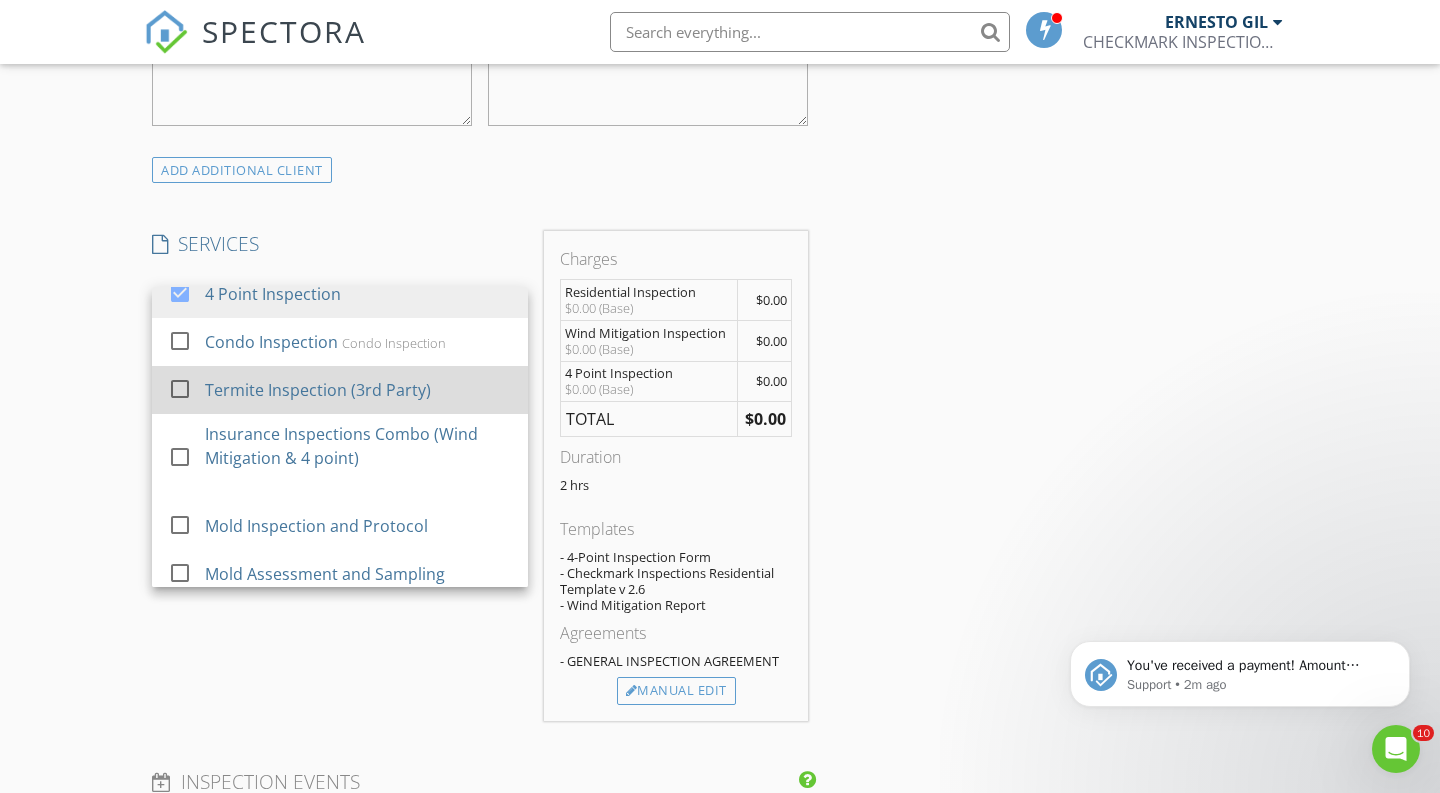 click on "Termite Inspection (3rd Party)" at bounding box center (318, 390) 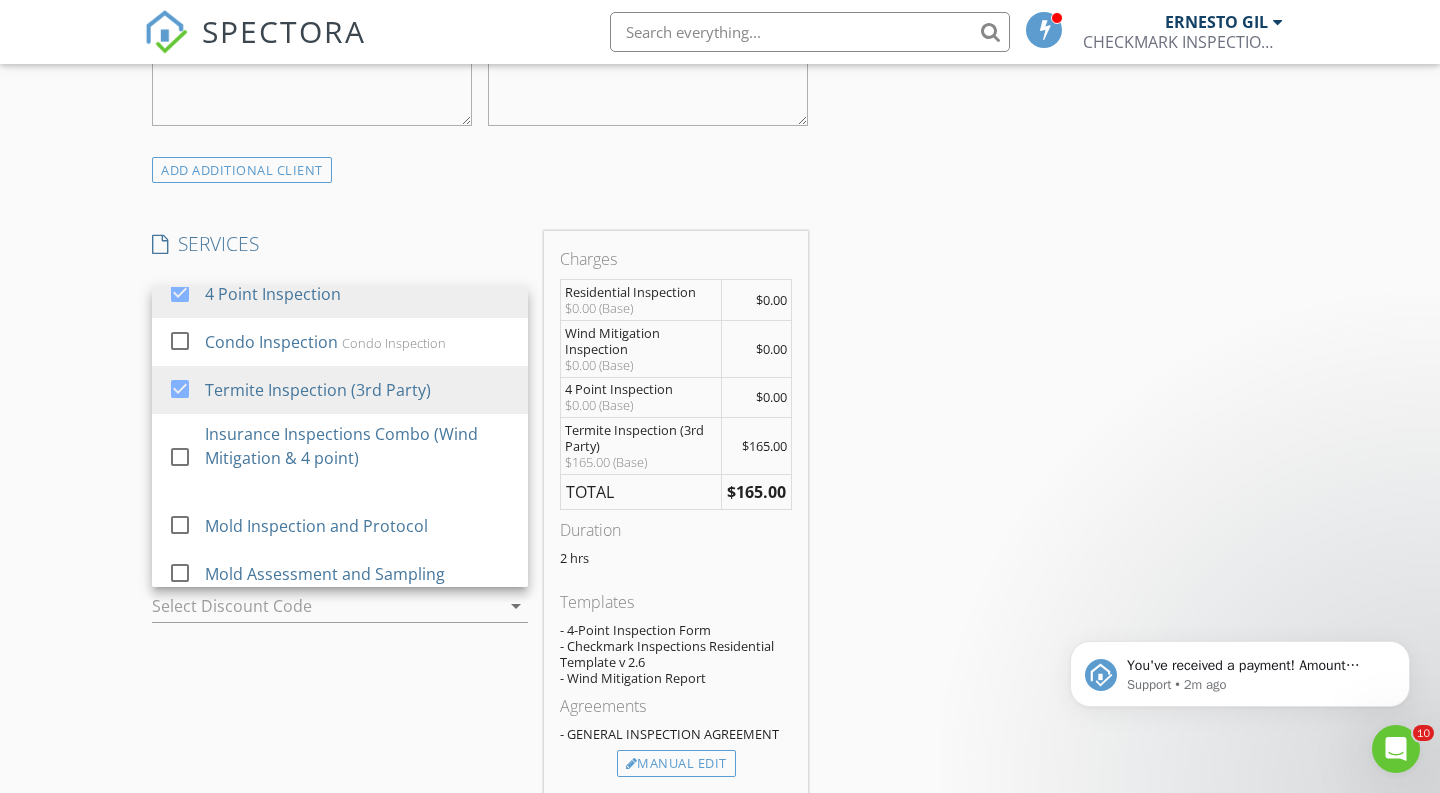 click on "INSPECTOR(S)
check_box   ERNESTO GIL   PRIMARY   ERNESTO GIL arrow_drop_down   check_box_outline_blank ERNESTO GIL specifically requested
Date/Time
08/07/2025 1:00 PM
Location
Address Form       Can't find your address?   Click here.
client
check_box Enable Client CC email for this inspection   Client Search     check_box_outline_blank Client is a Company/Organization     First Name Nancy   Last Name Martinez   Email nancying2@hotmail.com   CC Email   Phone 786-486-9575   Address   City   State   Zip       Notes   Private Notes
ADD ADDITIONAL client
SERVICES
check_box   Residential Inspection   Residential Home Inspection check_box   Wind Mitigation Inspection   check_box   4 Point Inspection   check_box_outline_blank   Condo Inspection   Condo Inspection check_box" at bounding box center (720, 718) 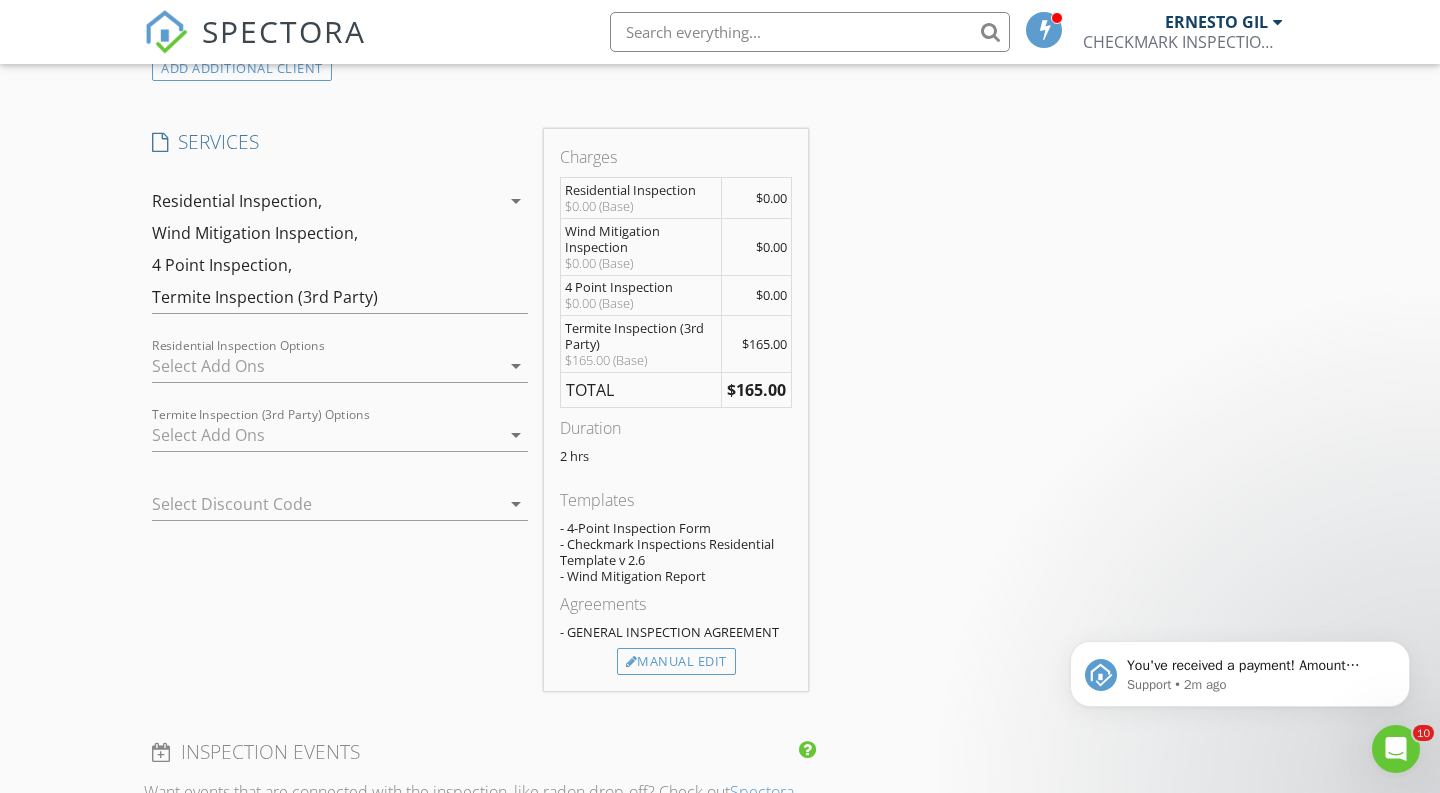 scroll, scrollTop: 1416, scrollLeft: 0, axis: vertical 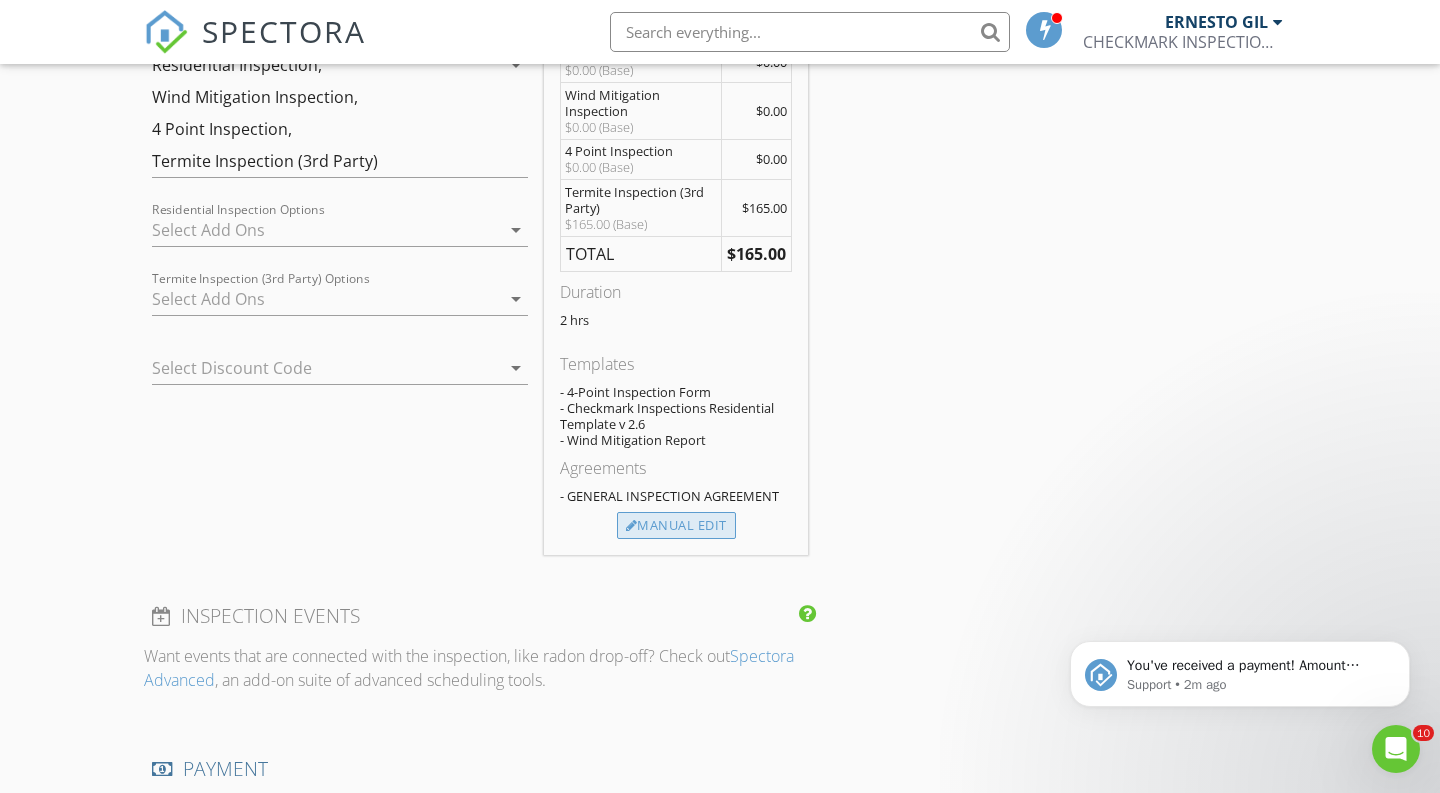 click on "Manual Edit" at bounding box center [676, 526] 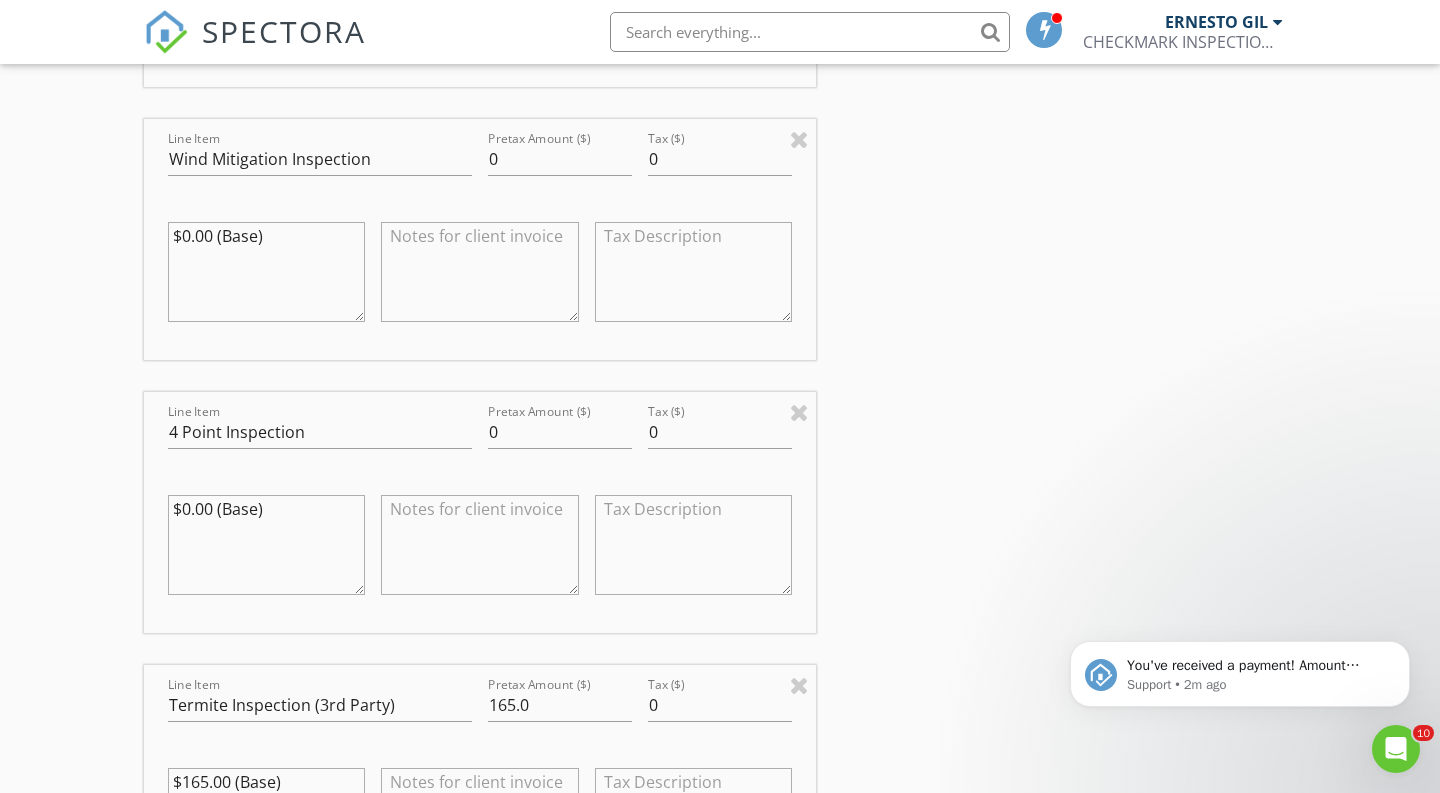 scroll, scrollTop: 2042, scrollLeft: 0, axis: vertical 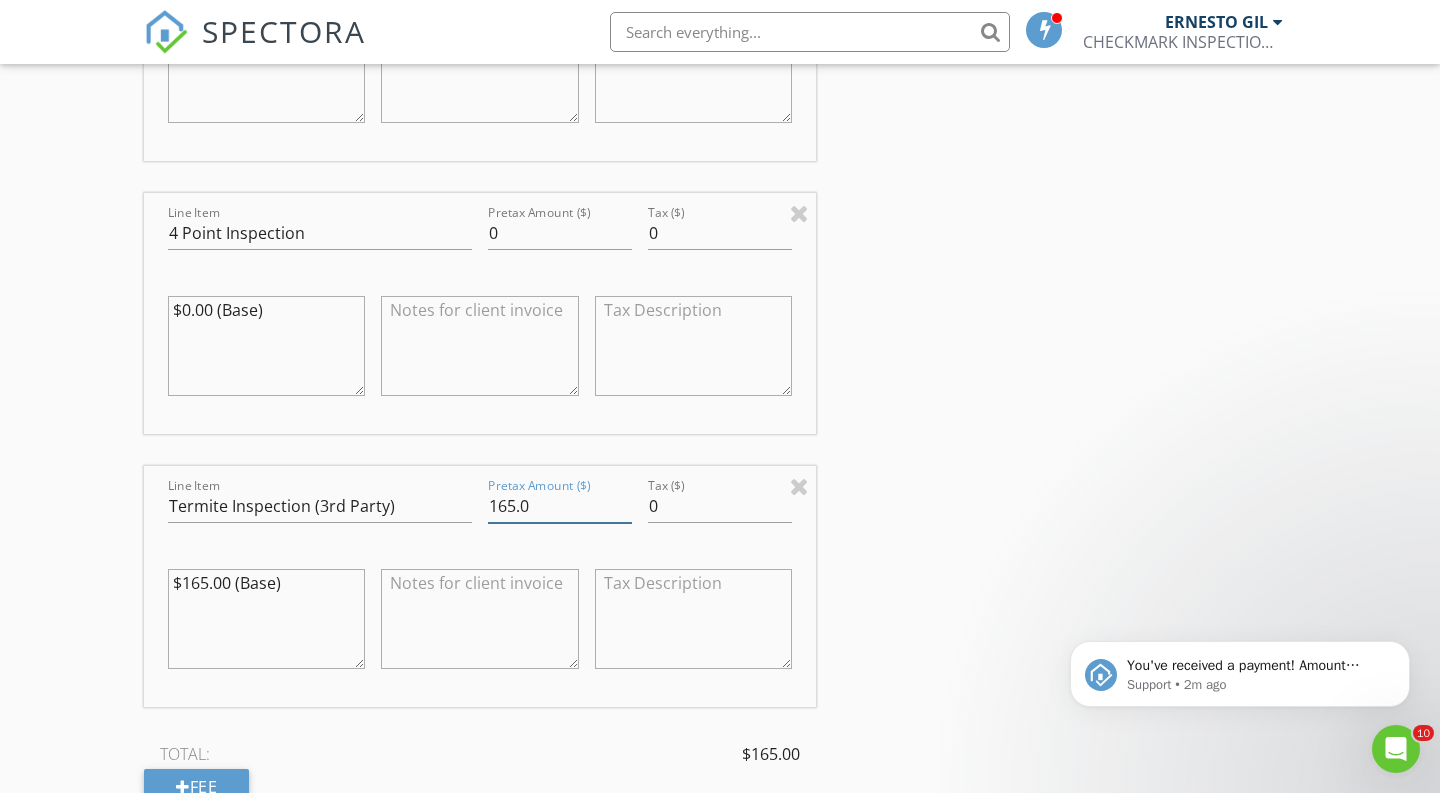 drag, startPoint x: 538, startPoint y: 499, endPoint x: 427, endPoint y: 499, distance: 111 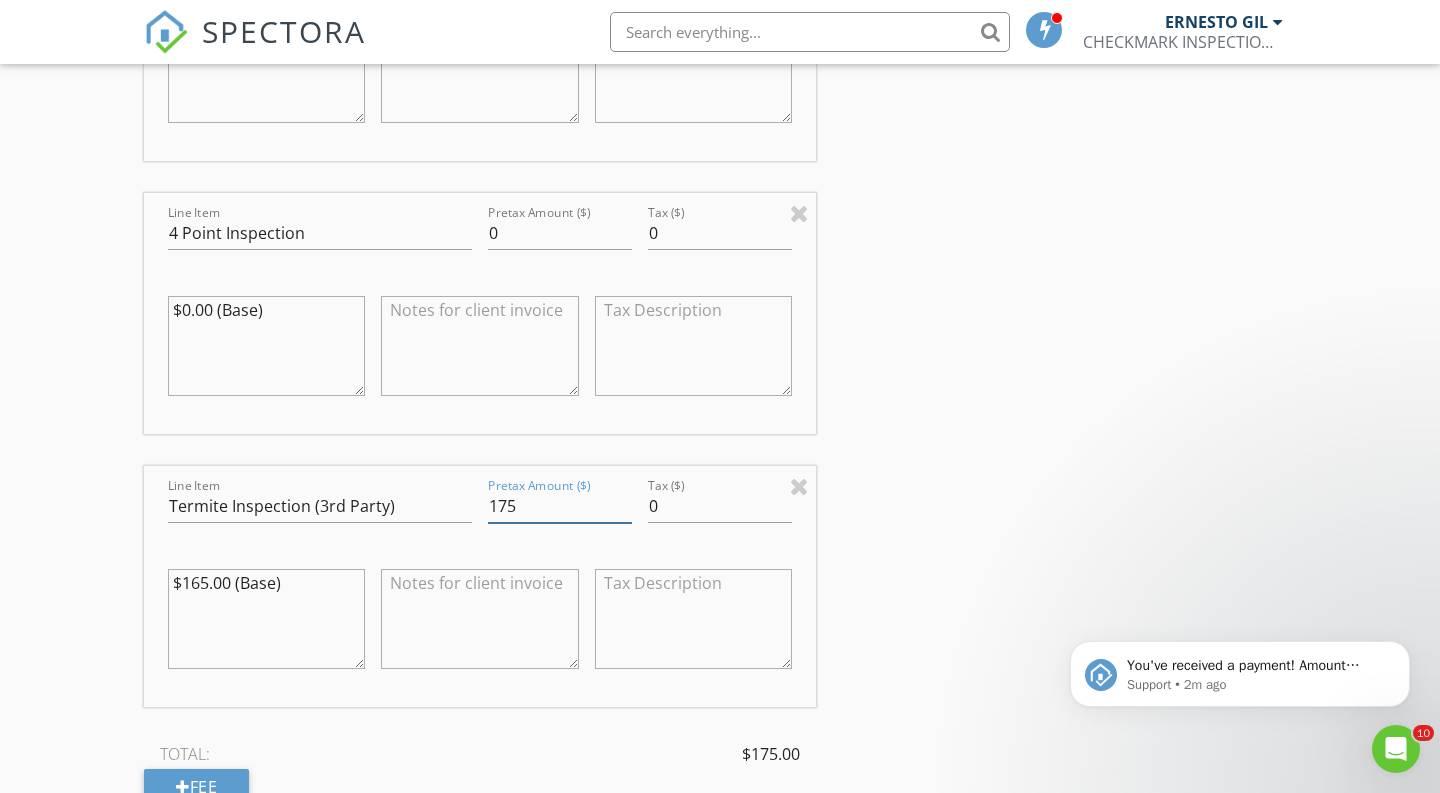 type on "175" 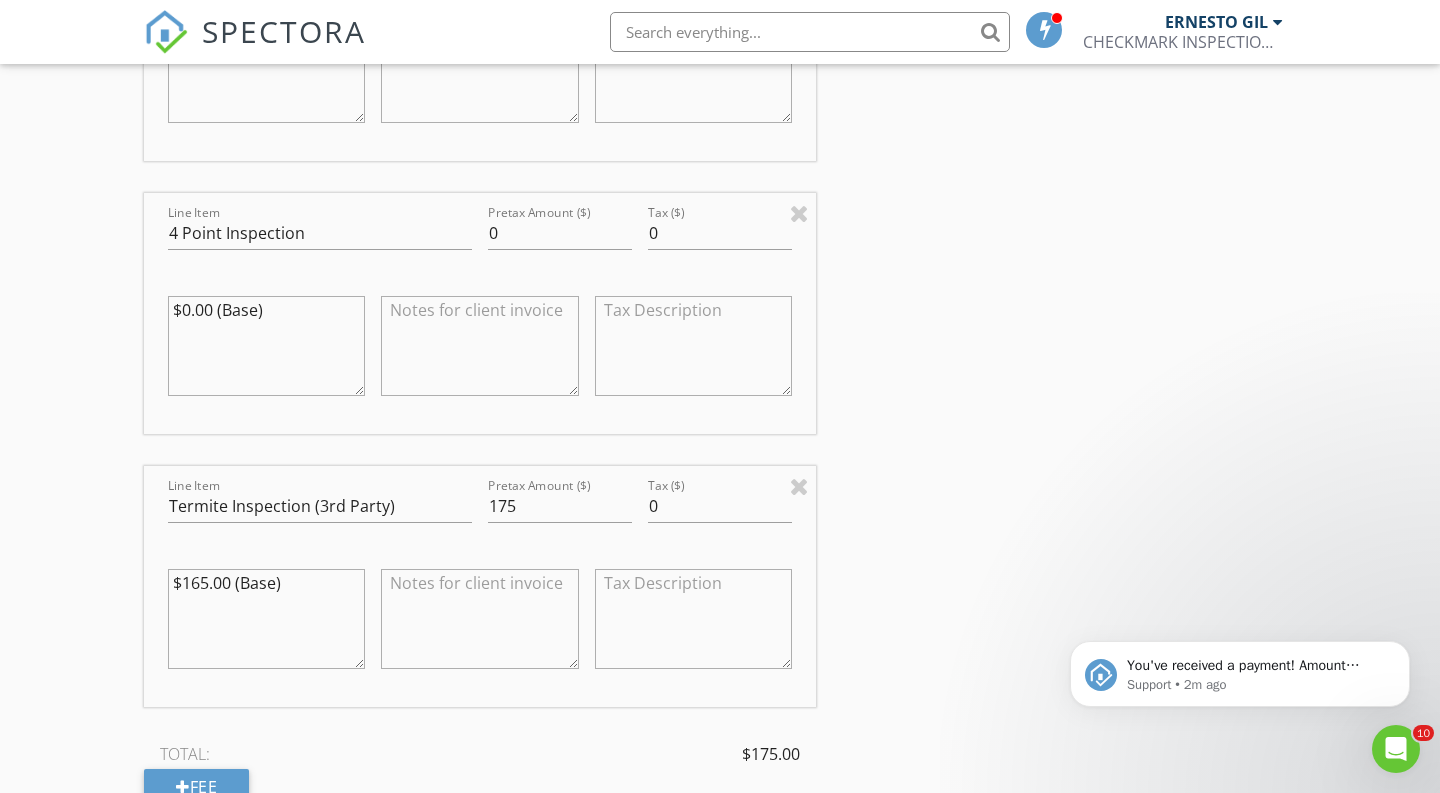 click on "INSPECTOR(S)
check_box   ERNESTO GIL   PRIMARY   ERNESTO GIL arrow_drop_down   check_box_outline_blank ERNESTO GIL specifically requested
Date/Time
08/07/2025 1:00 PM
Location
Address Form       Can't find your address?   Click here.
client
check_box Enable Client CC email for this inspection   Client Search     check_box_outline_blank Client is a Company/Organization     First Name Nancy   Last Name Martinez   Email nancying2@hotmail.com   CC Email   Phone 786-486-9575   Address   City   State   Zip       Notes   Private Notes
ADD ADDITIONAL client
SERVICES
check_box   Residential Inspection   Residential Home Inspection check_box   Wind Mitigation Inspection   check_box   4 Point Inspection   check_box_outline_blank   Condo Inspection   Condo Inspection check_box" at bounding box center (720, 306) 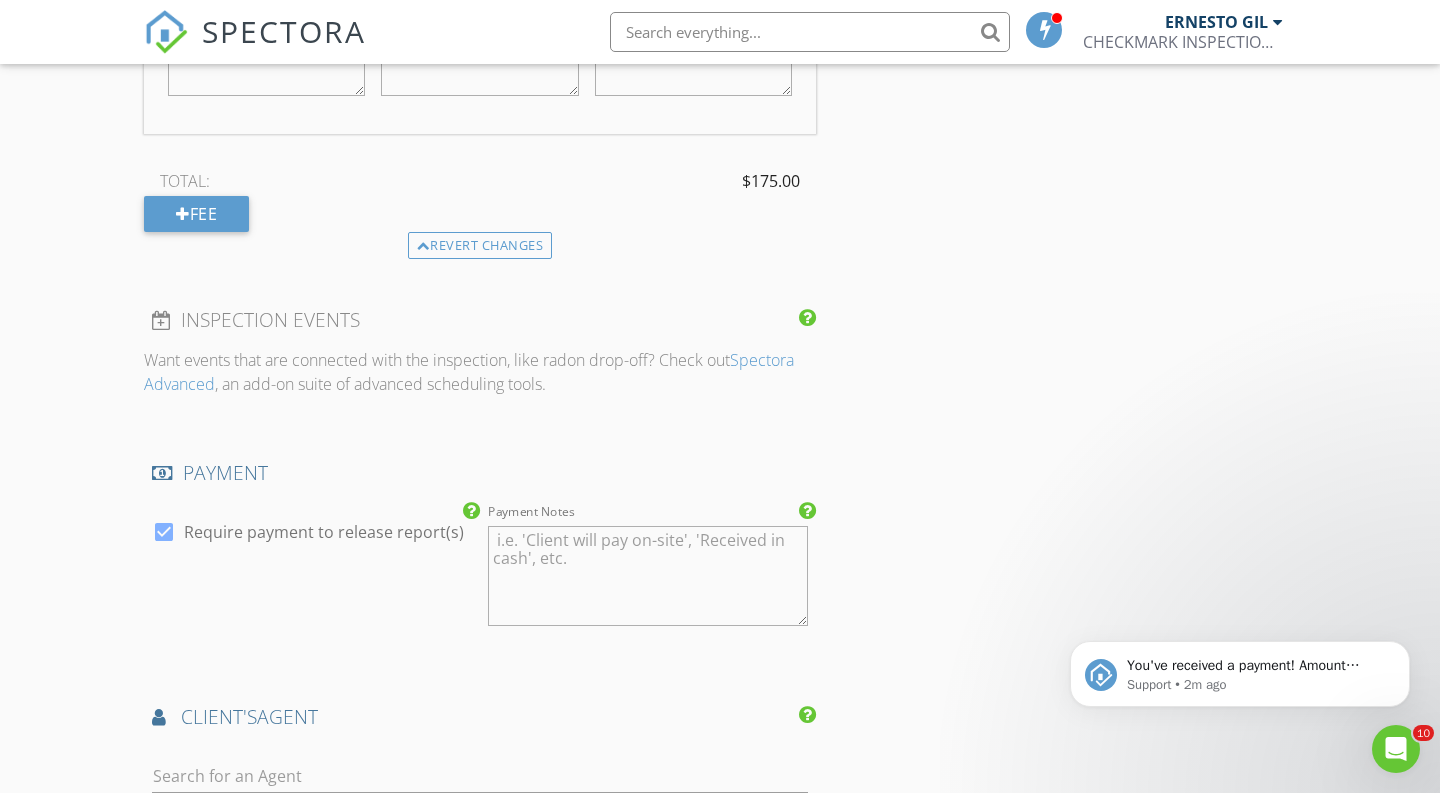 scroll, scrollTop: 2757, scrollLeft: 0, axis: vertical 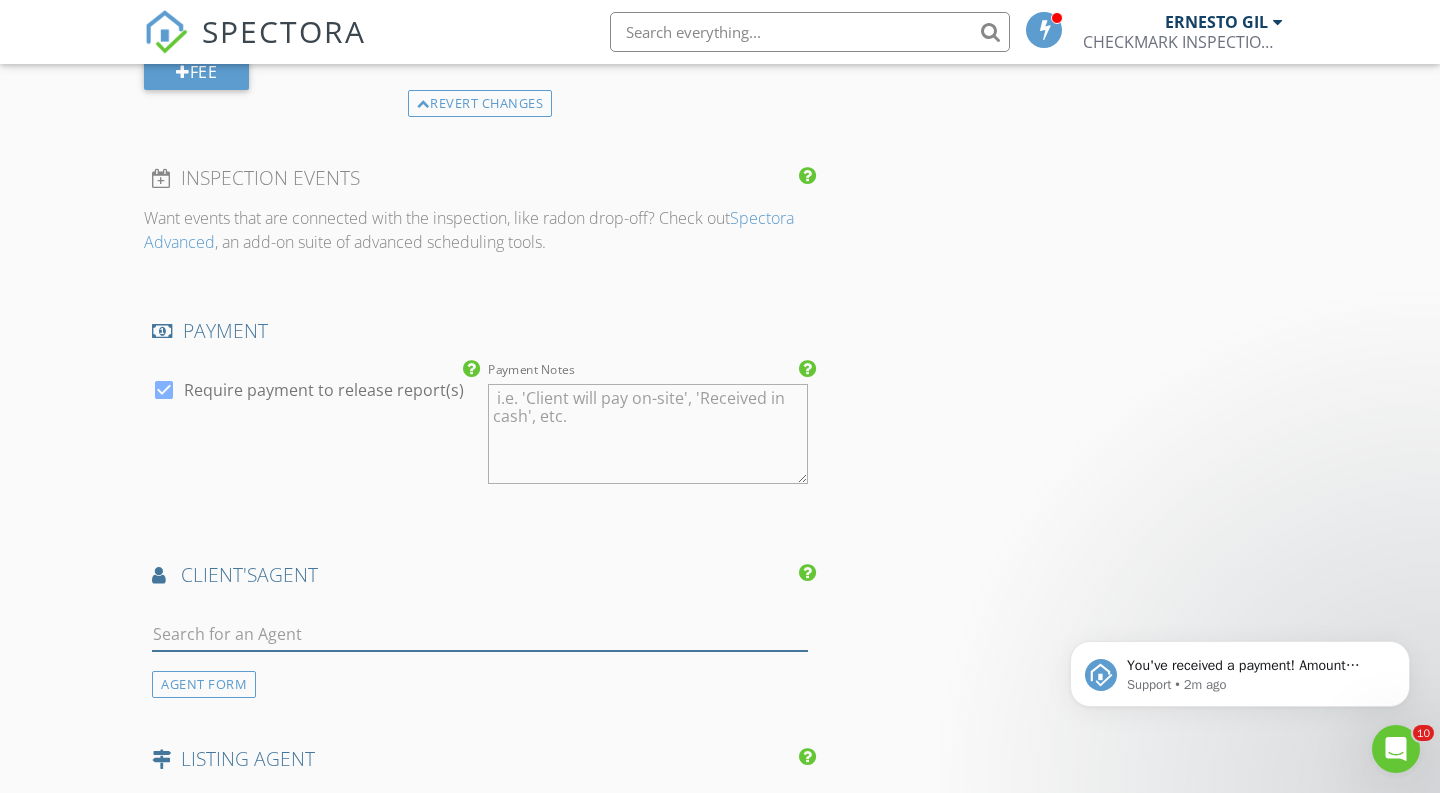 click at bounding box center (480, 634) 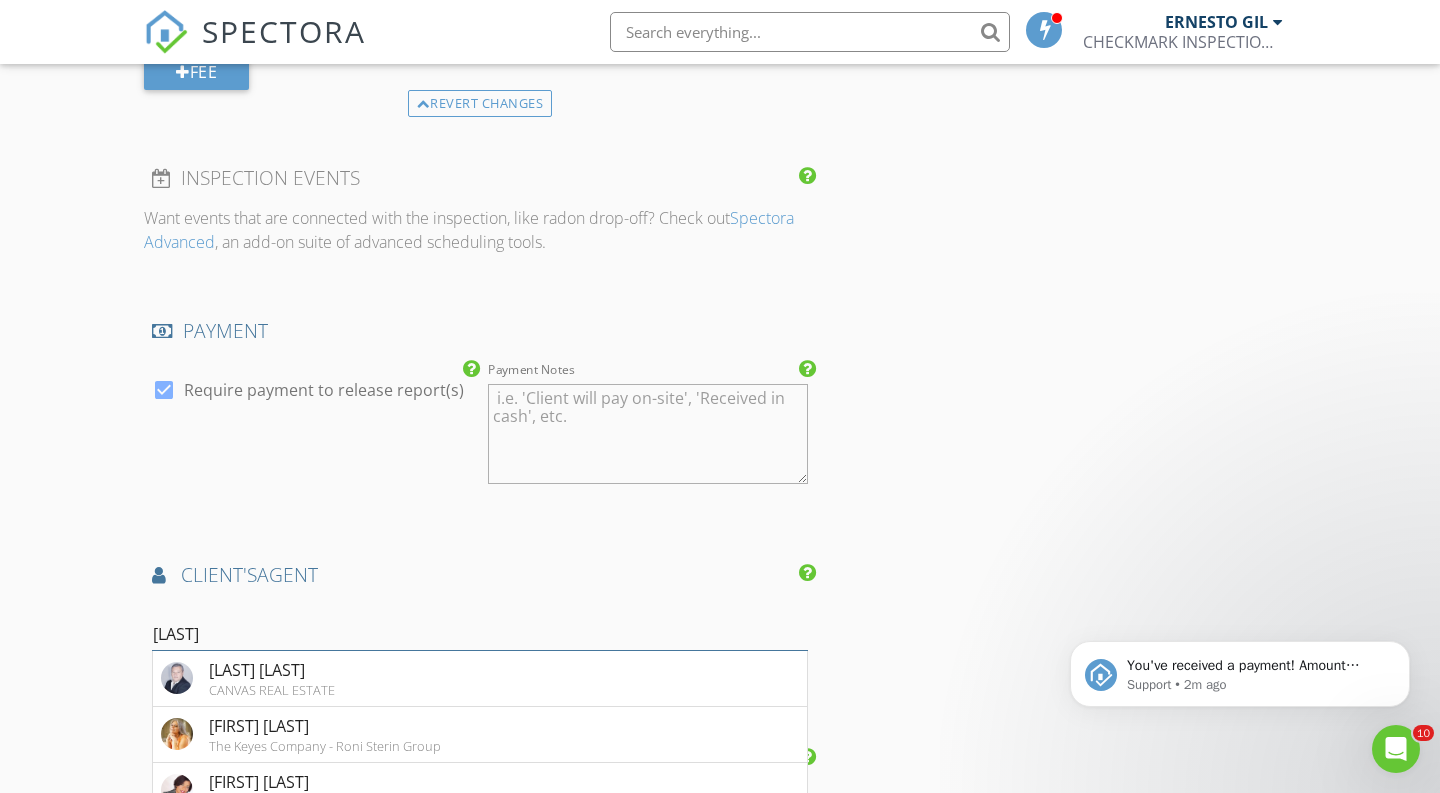 scroll, scrollTop: 2797, scrollLeft: 0, axis: vertical 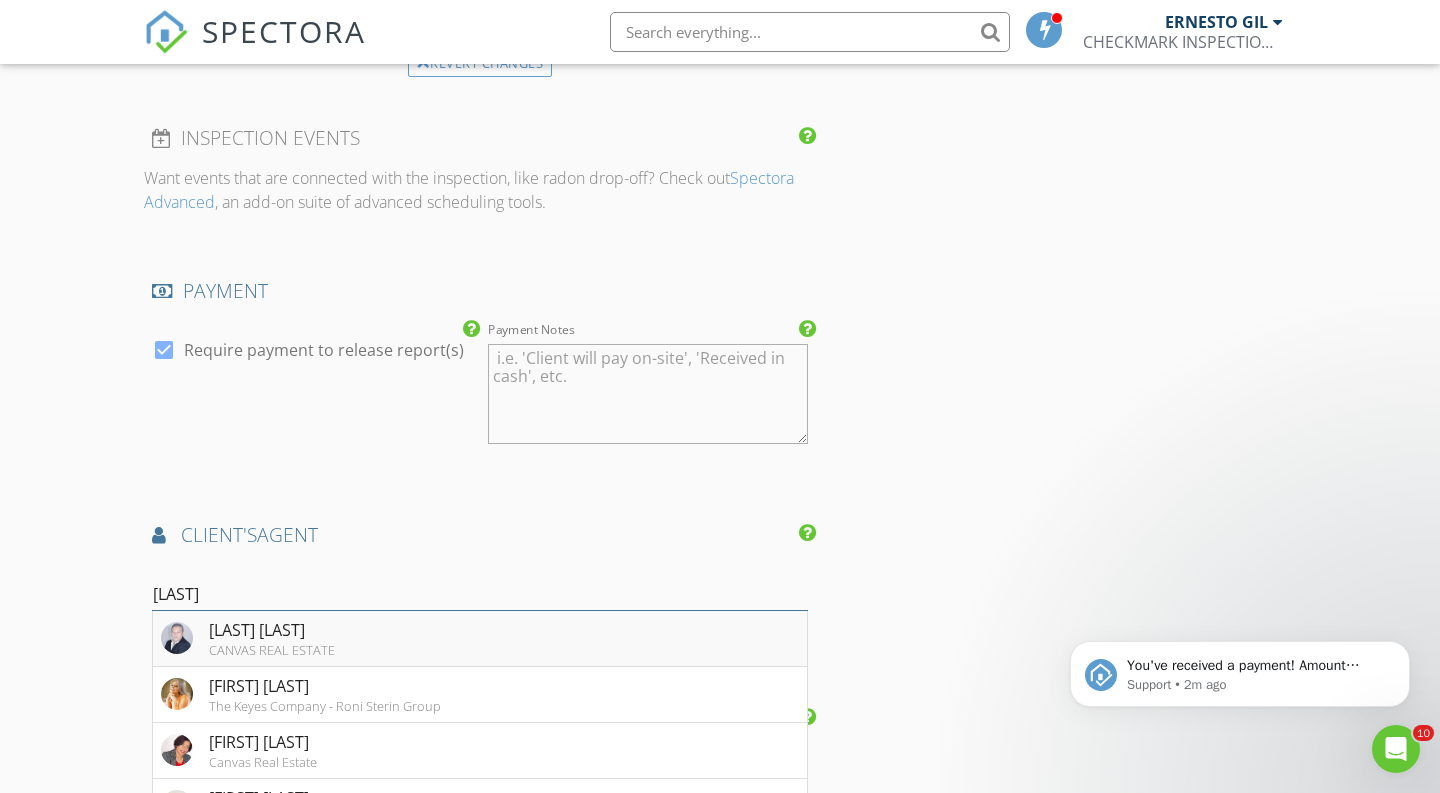 type on "guzman" 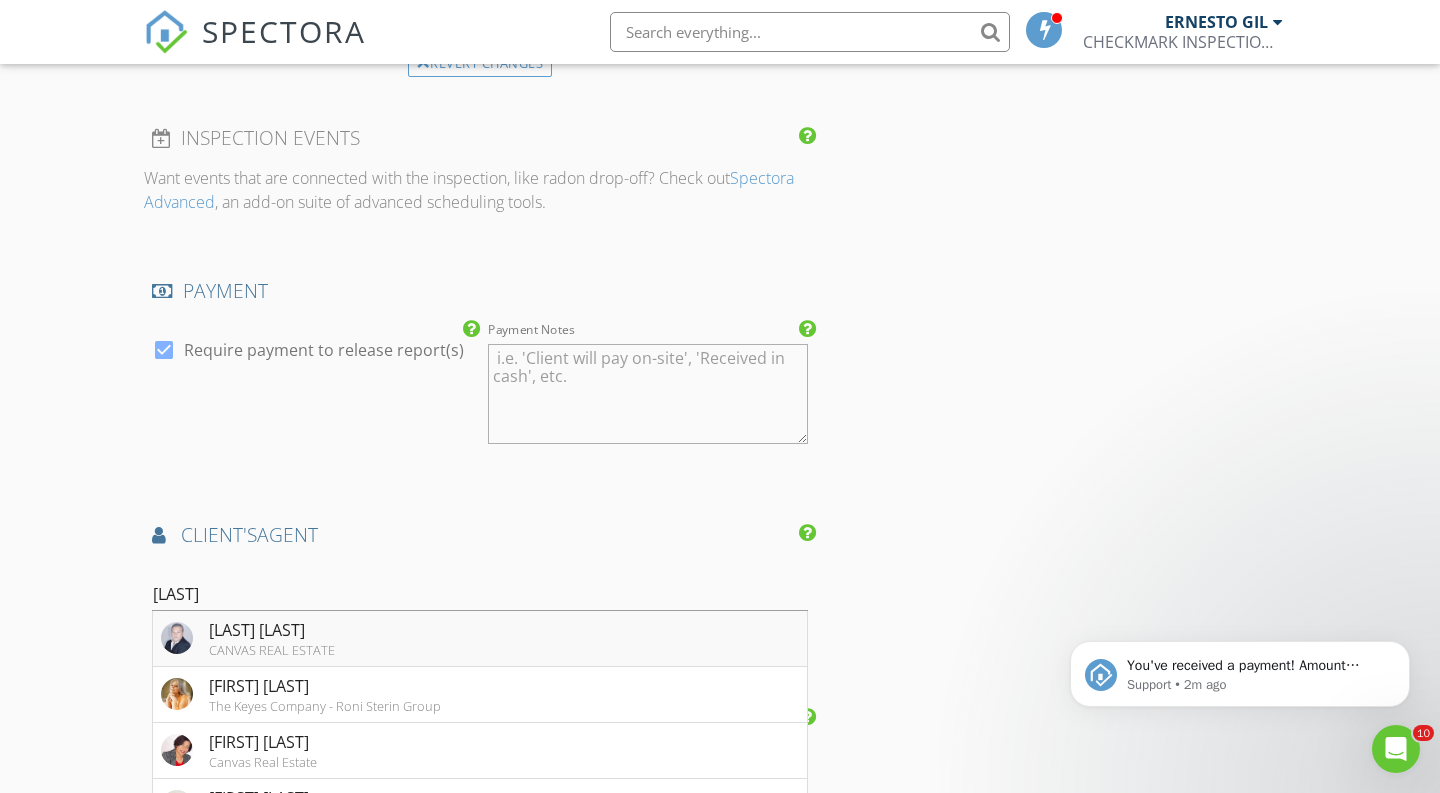 click on "Guzman Erramuspe" at bounding box center [272, 630] 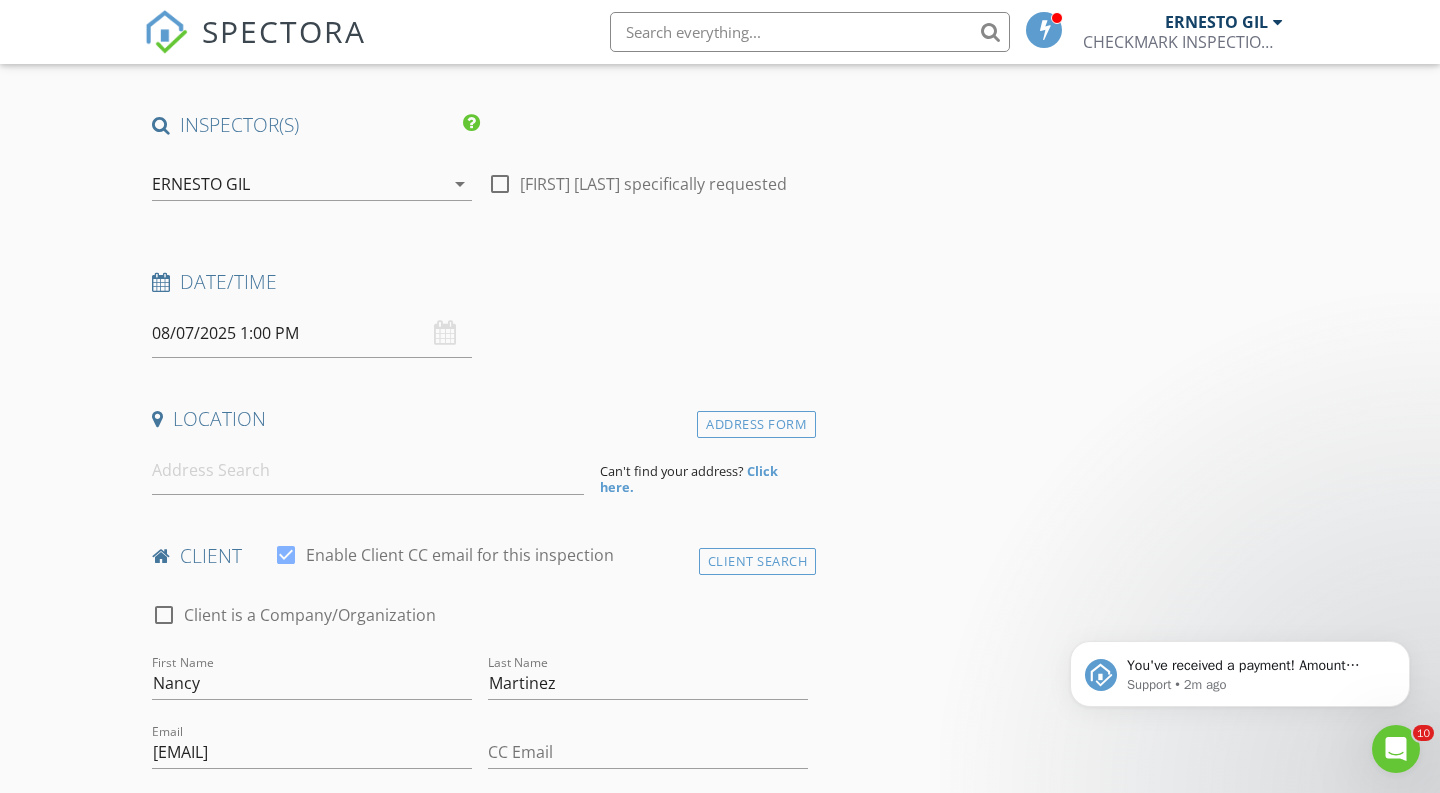scroll, scrollTop: 112, scrollLeft: 0, axis: vertical 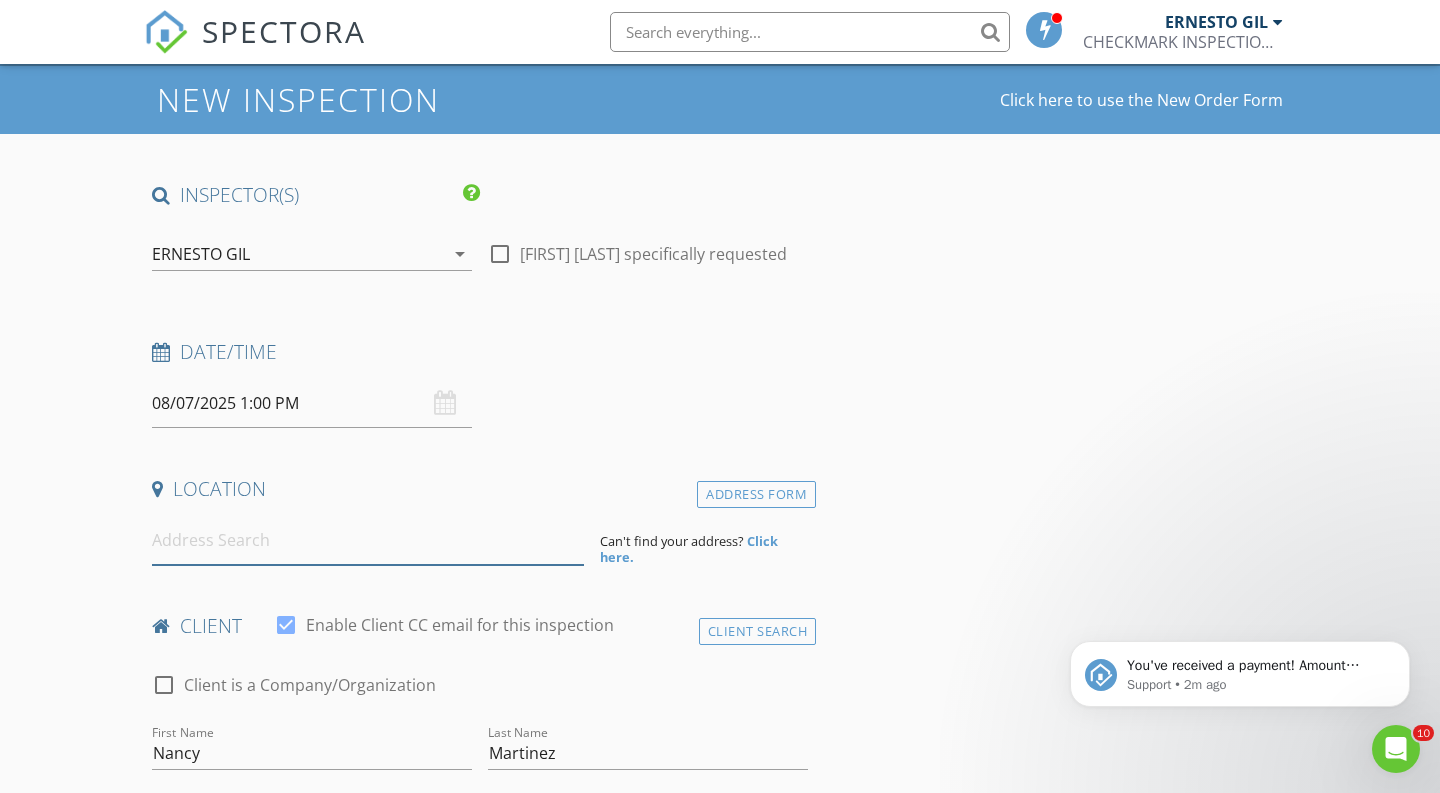 click at bounding box center [368, 540] 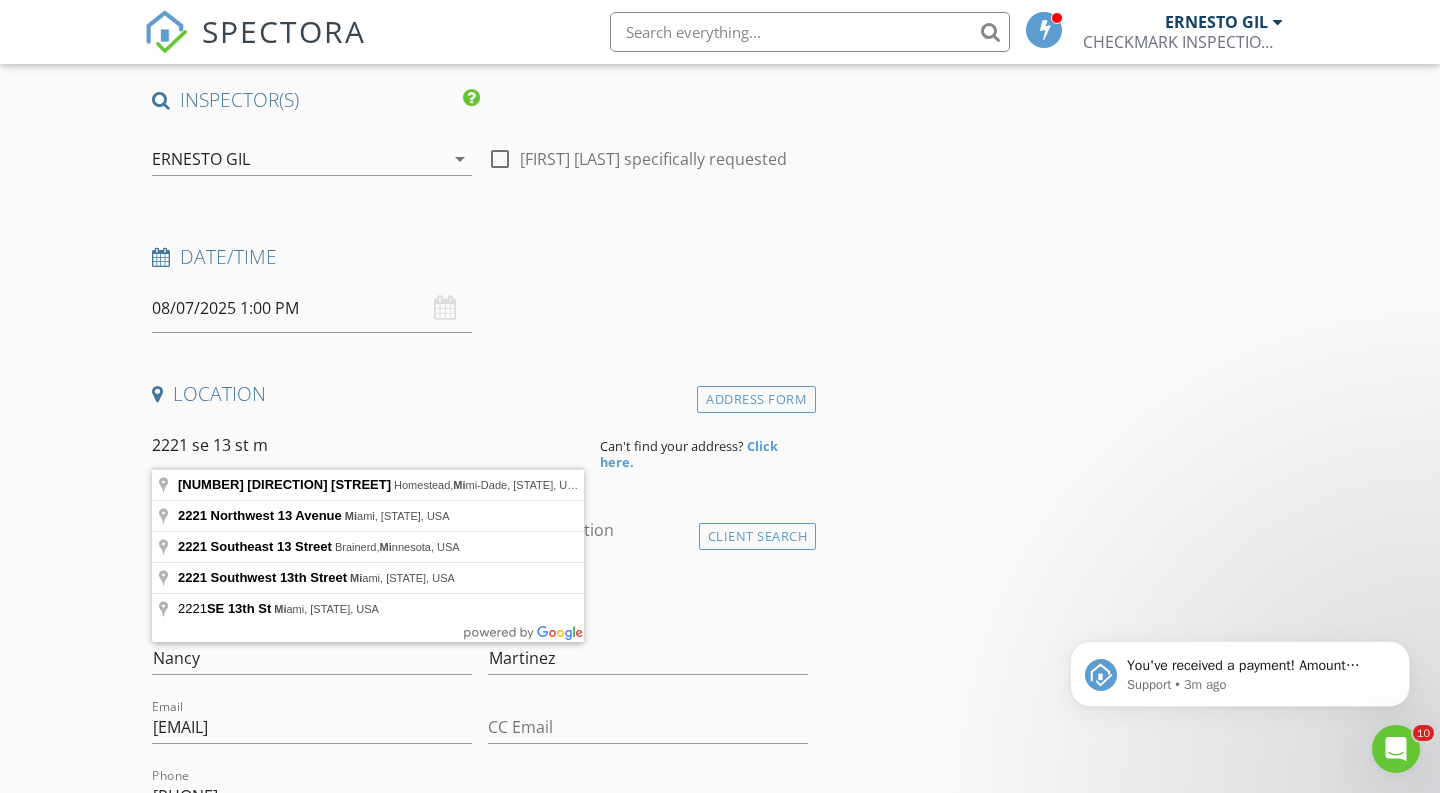 scroll, scrollTop: 210, scrollLeft: 0, axis: vertical 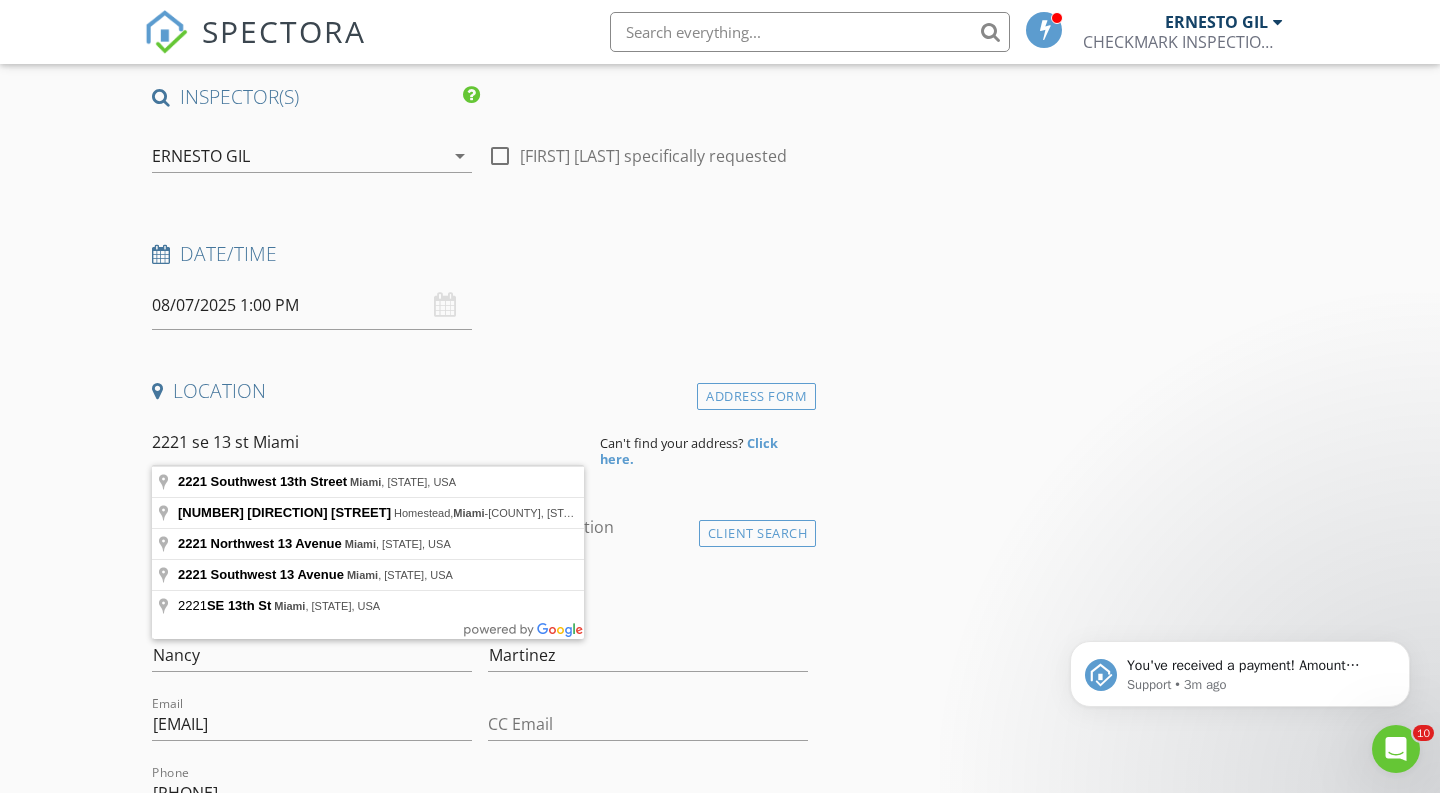 type on "2221 Southwest 13th Street, Miami, FL, USA" 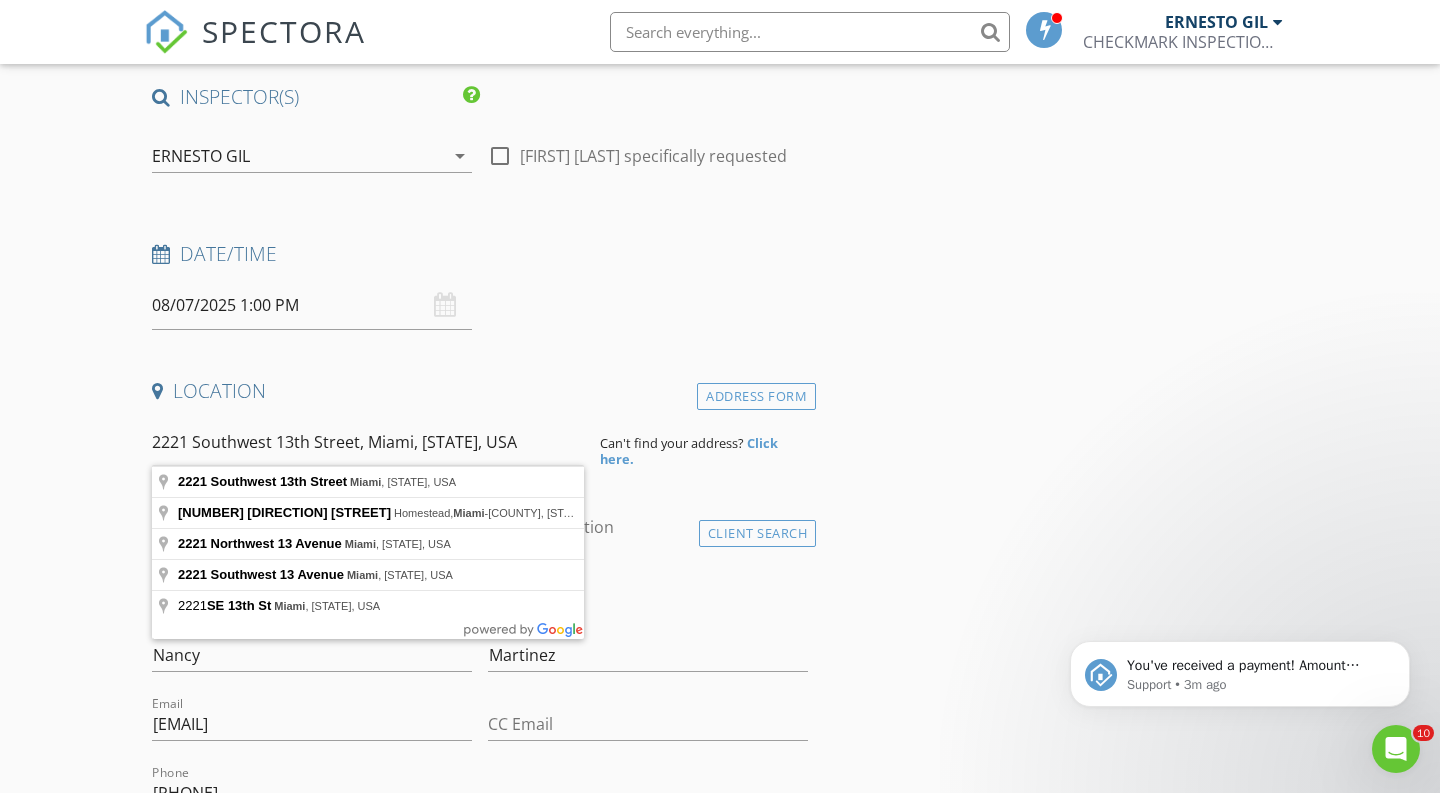 drag, startPoint x: 347, startPoint y: 440, endPoint x: 445, endPoint y: 477, distance: 104.75209 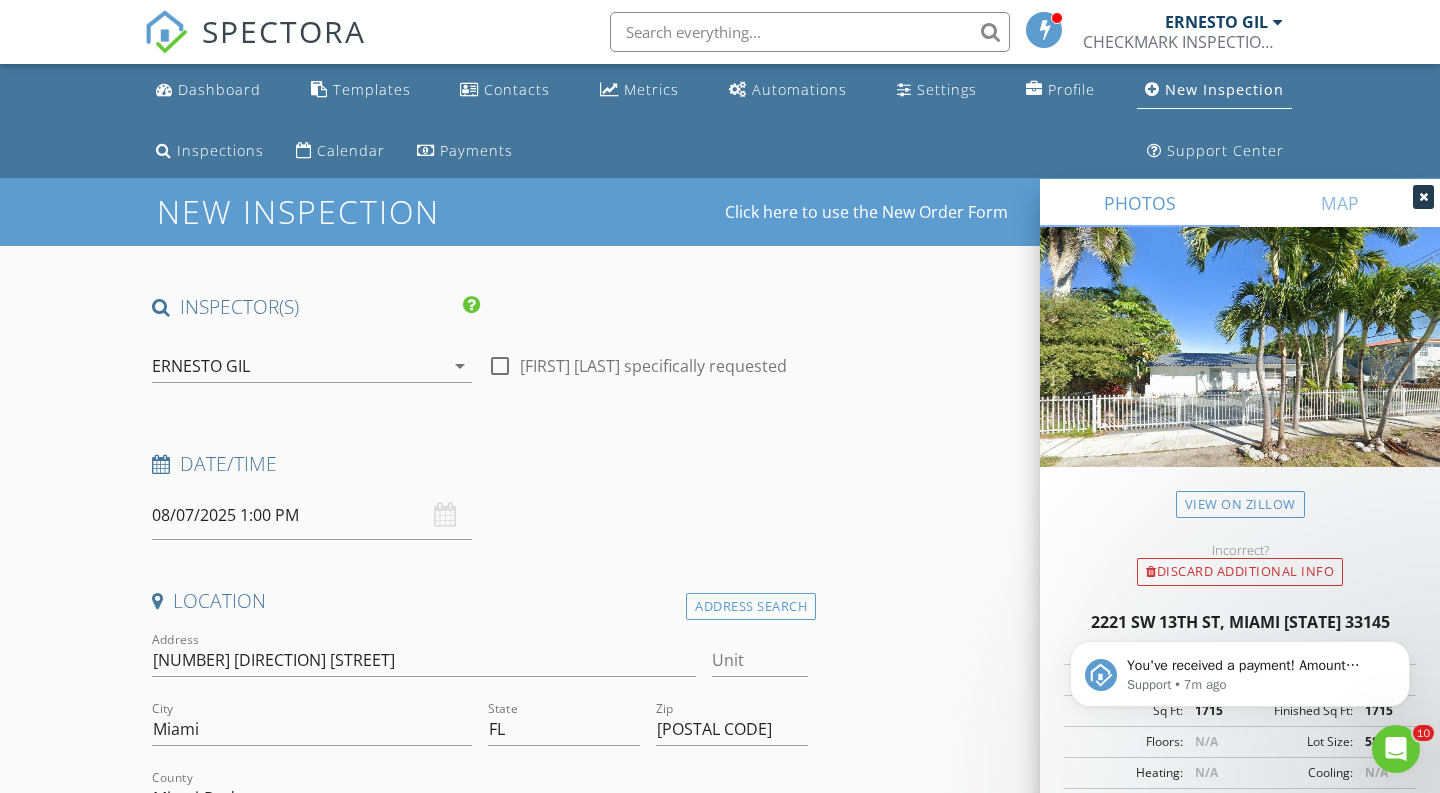 scroll, scrollTop: 0, scrollLeft: 0, axis: both 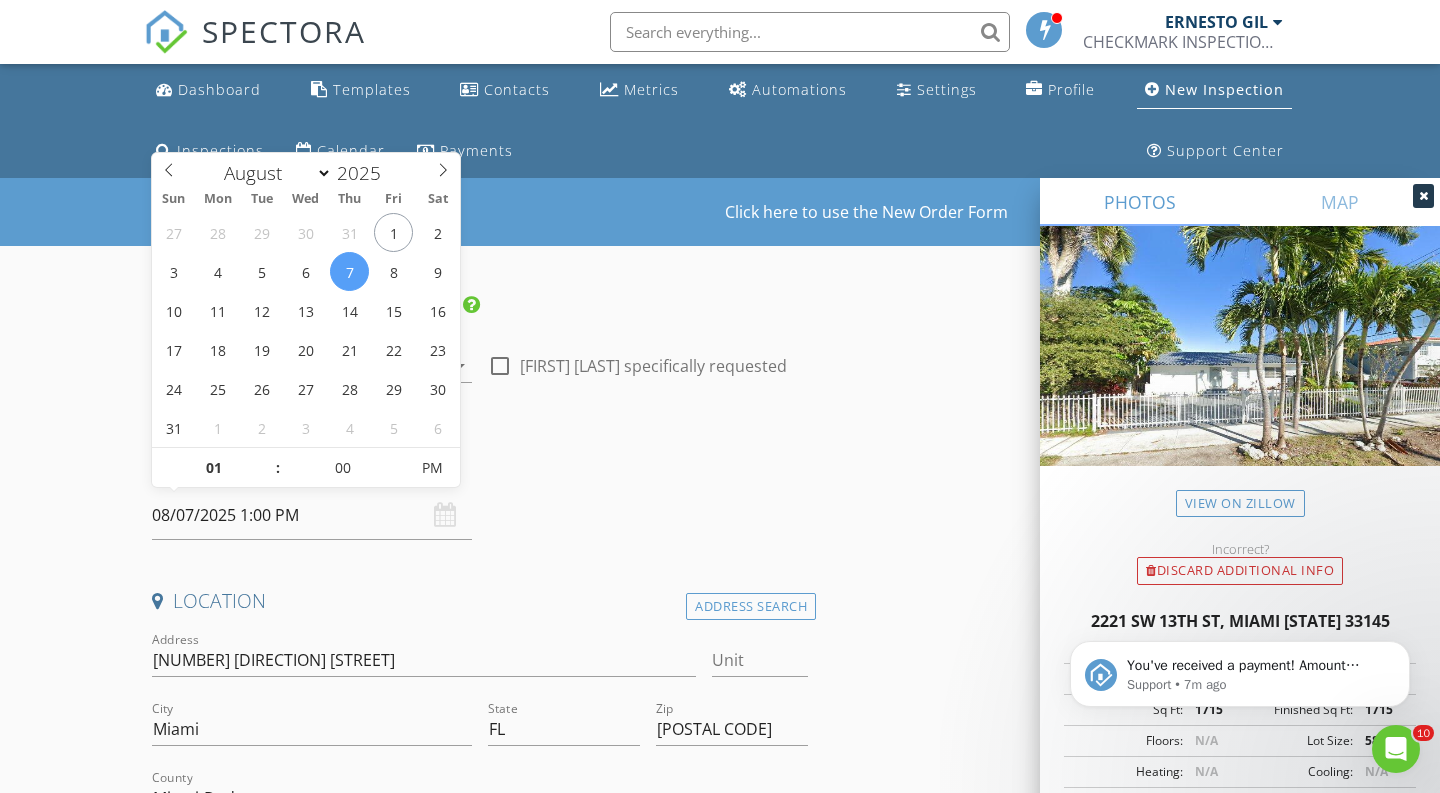 click on "08/07/2025 1:00 PM" at bounding box center [312, 515] 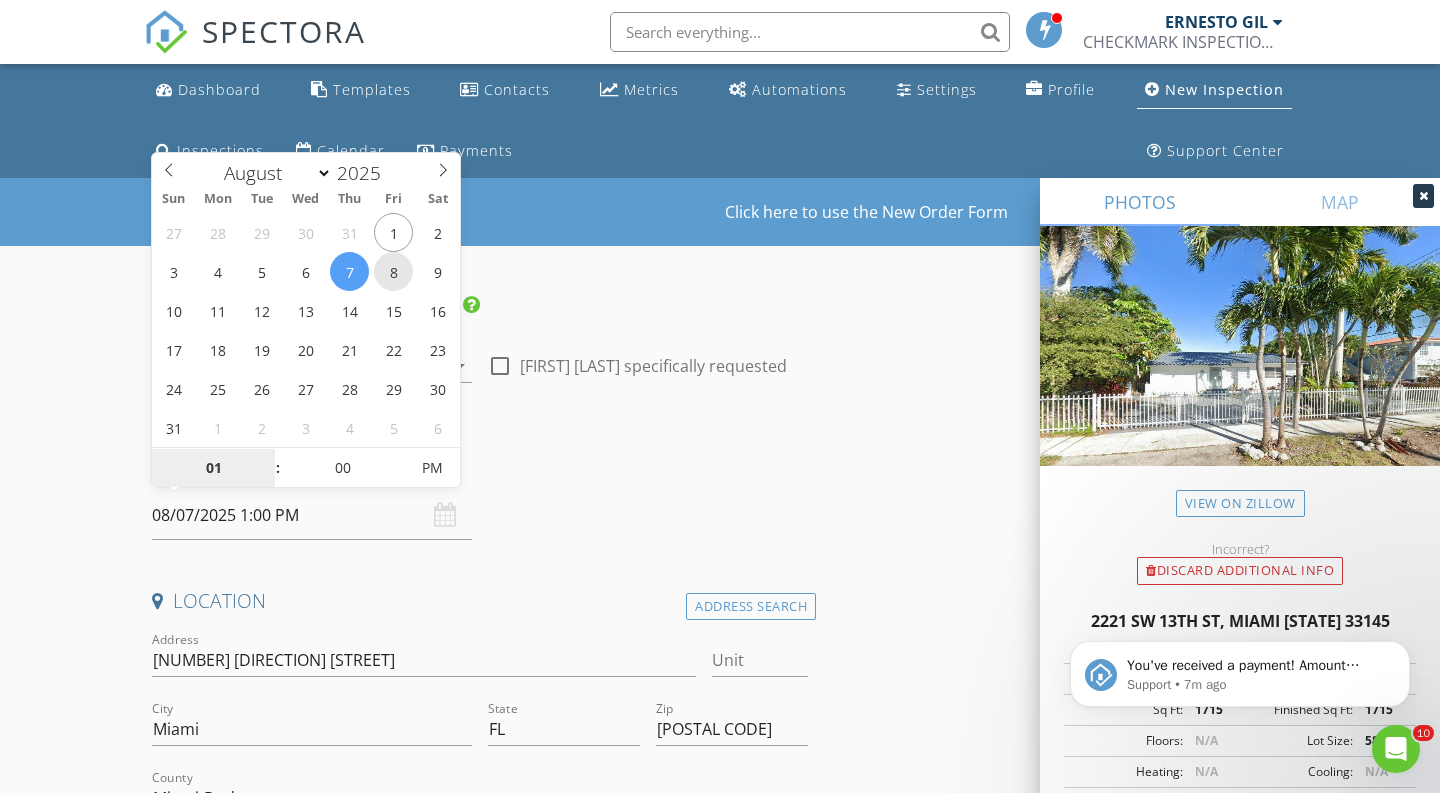 type on "08/08/2025 1:00 PM" 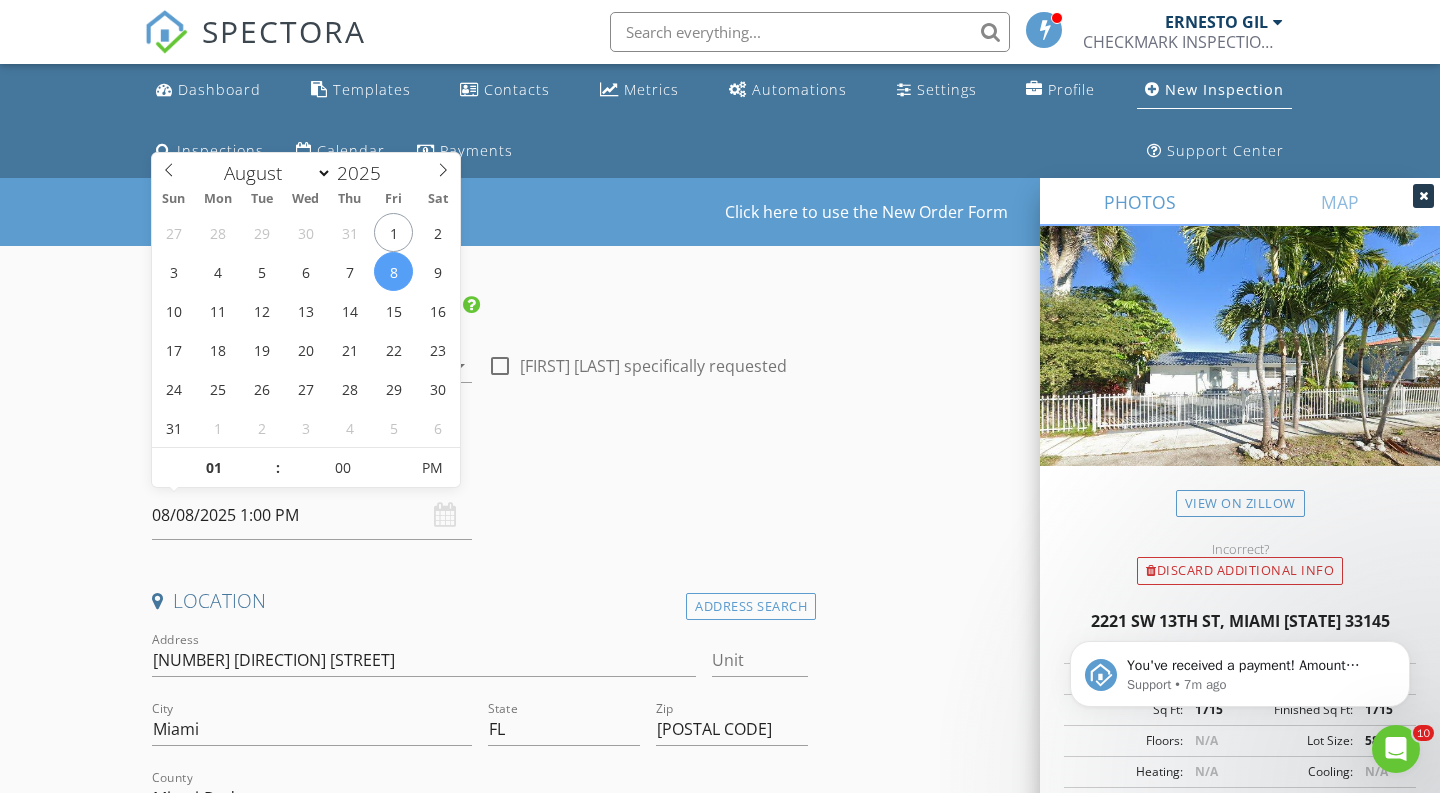 click on "Date/Time
08/08/2025 1:00 PM" at bounding box center (480, 495) 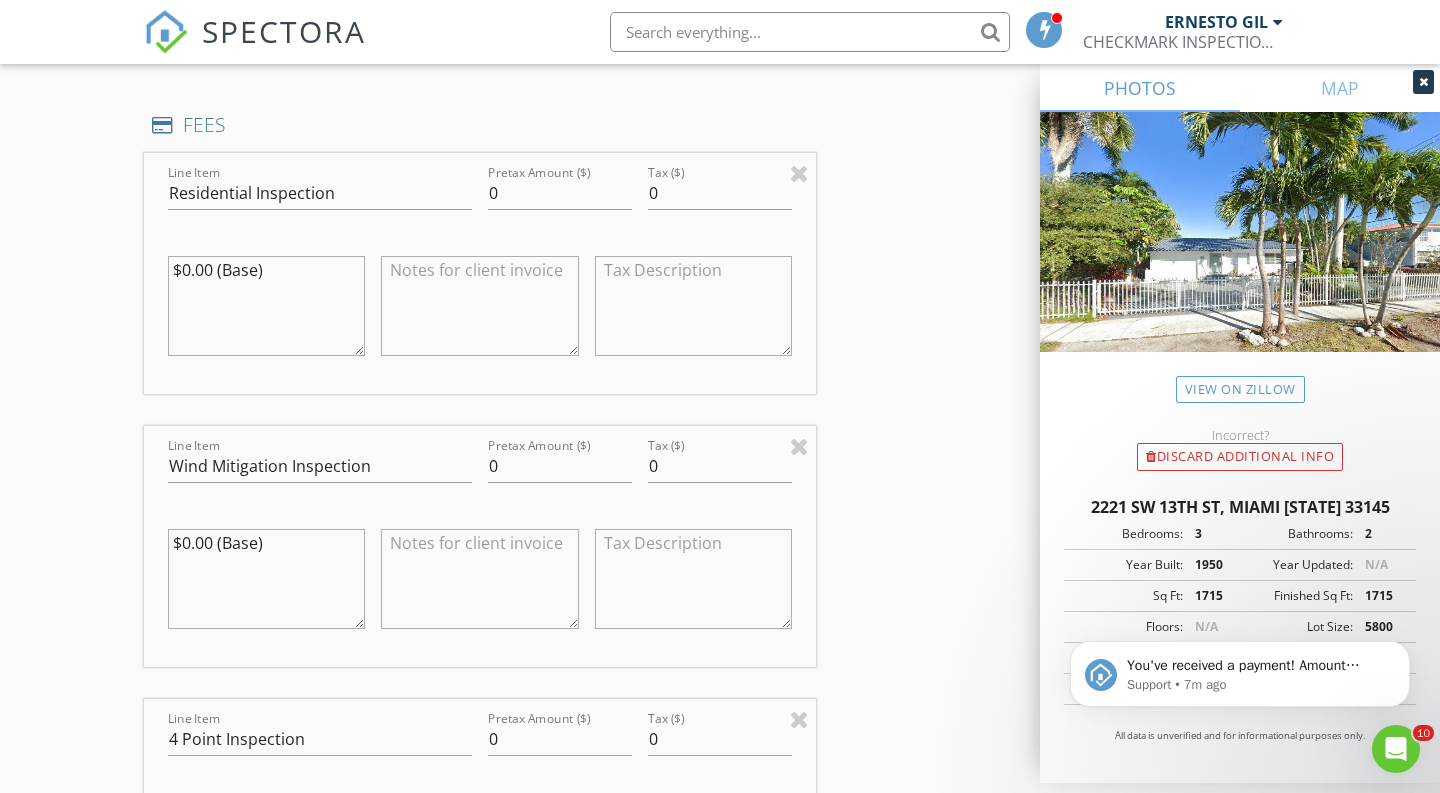 scroll, scrollTop: 1841, scrollLeft: 0, axis: vertical 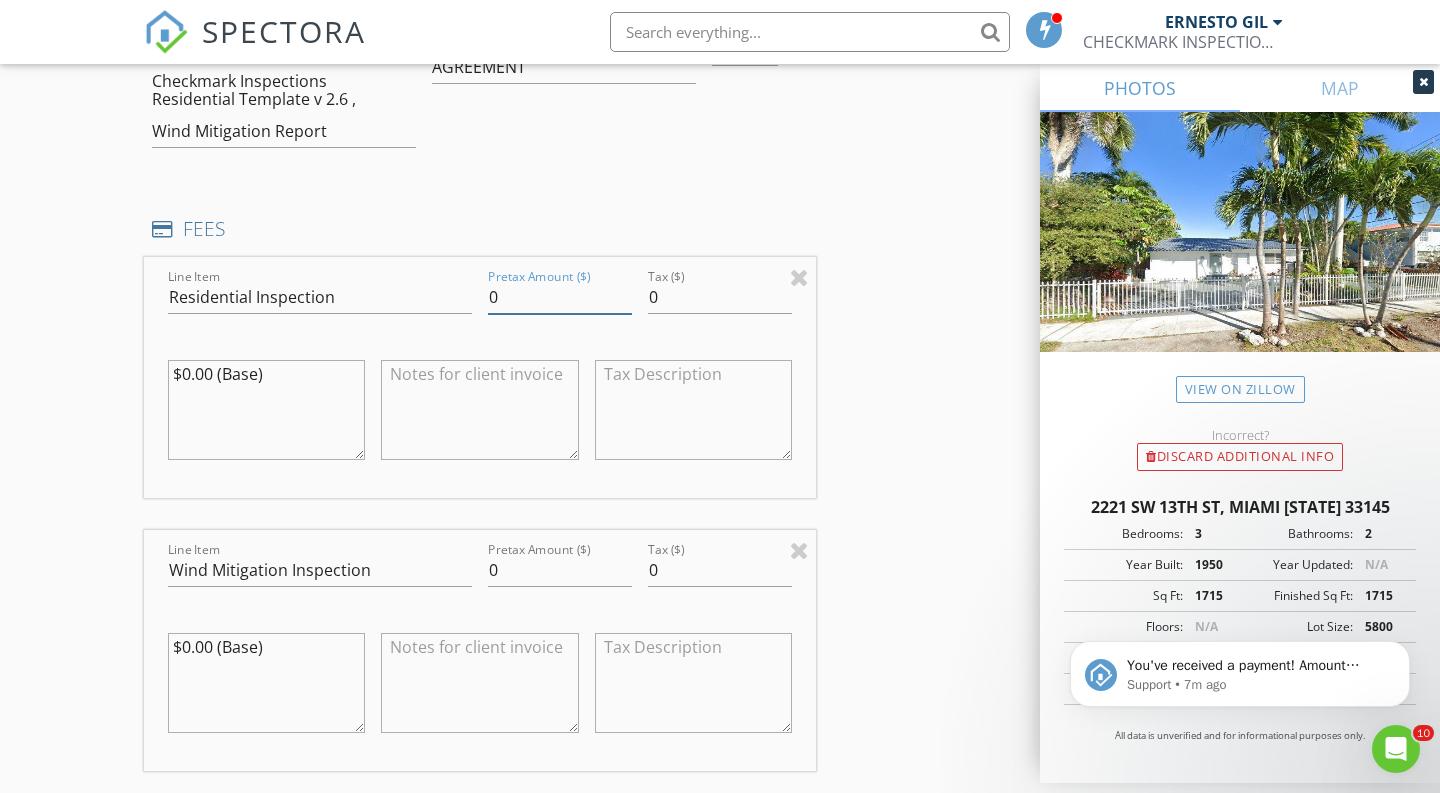 drag, startPoint x: 506, startPoint y: 300, endPoint x: 471, endPoint y: 300, distance: 35 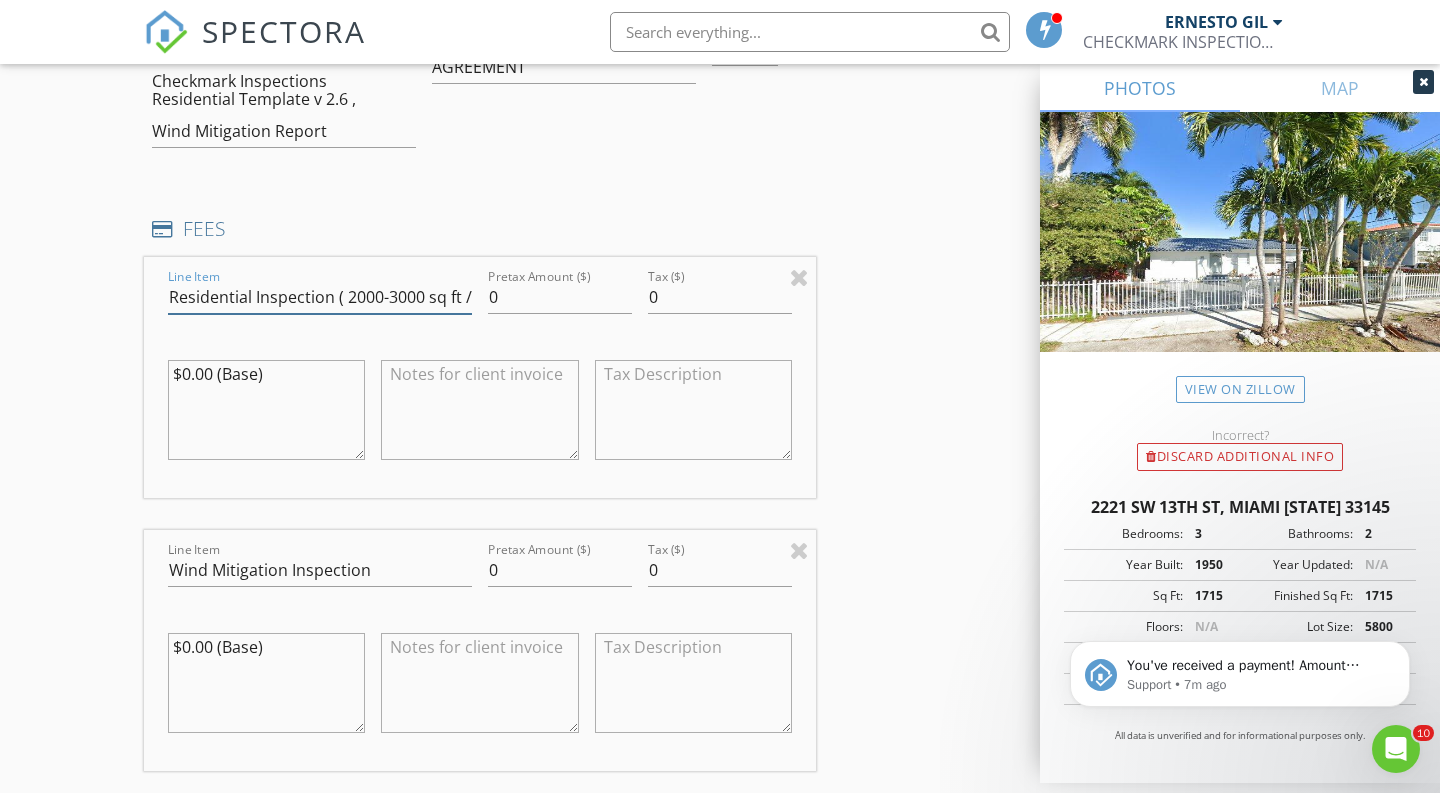 type on "Residential Inspection ( 2000-3000 sq ft / Crawlspace)" 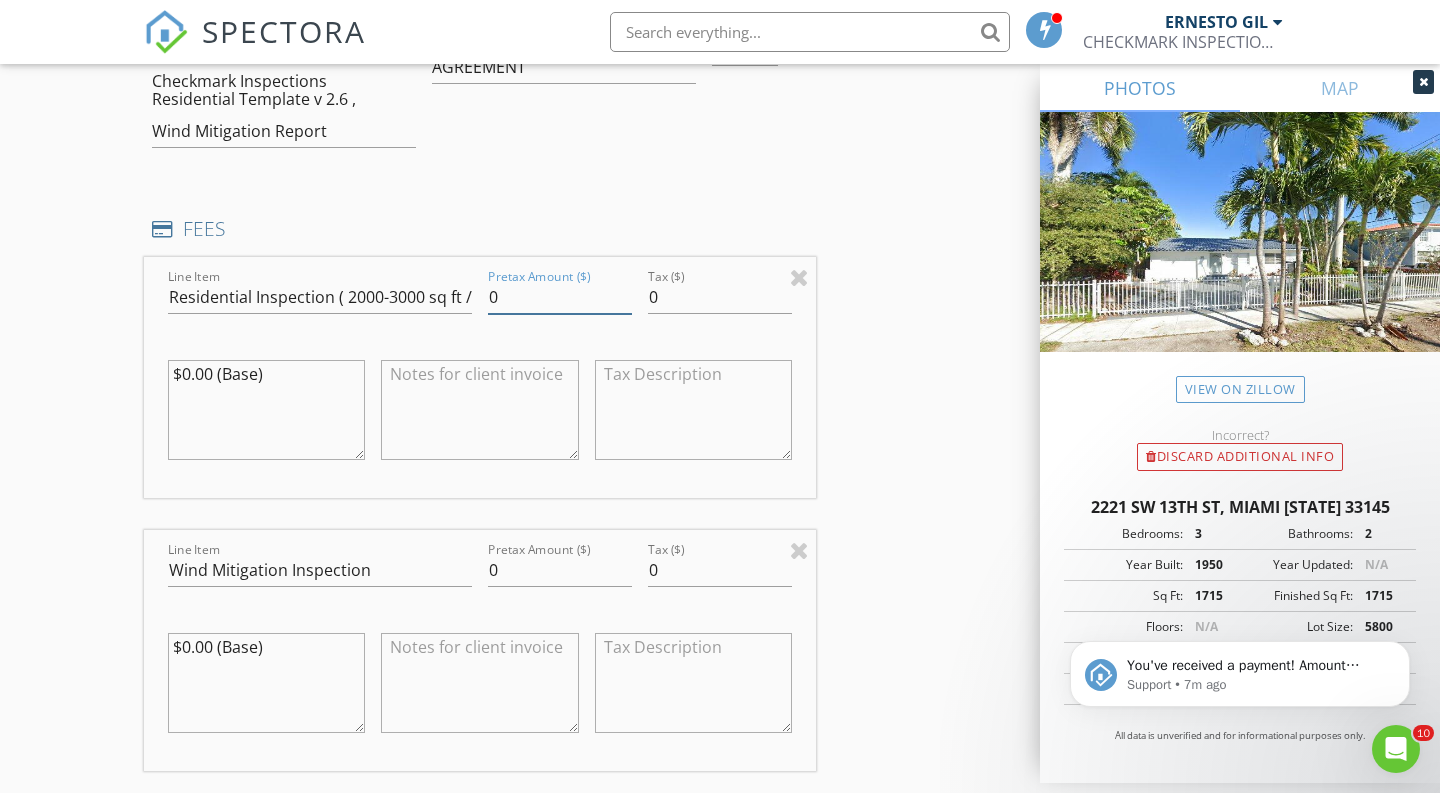 drag, startPoint x: 514, startPoint y: 296, endPoint x: 435, endPoint y: 290, distance: 79.22752 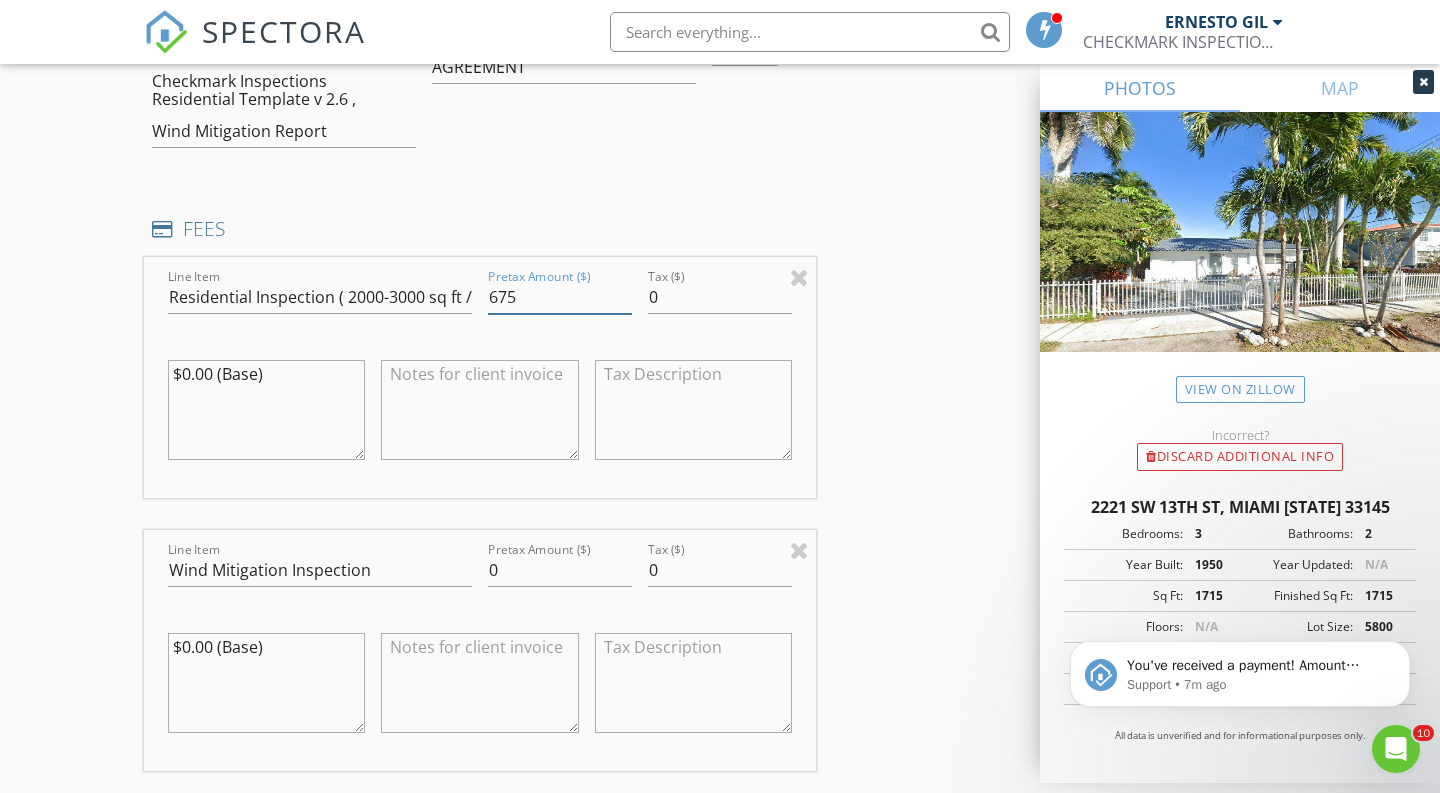 type on "675" 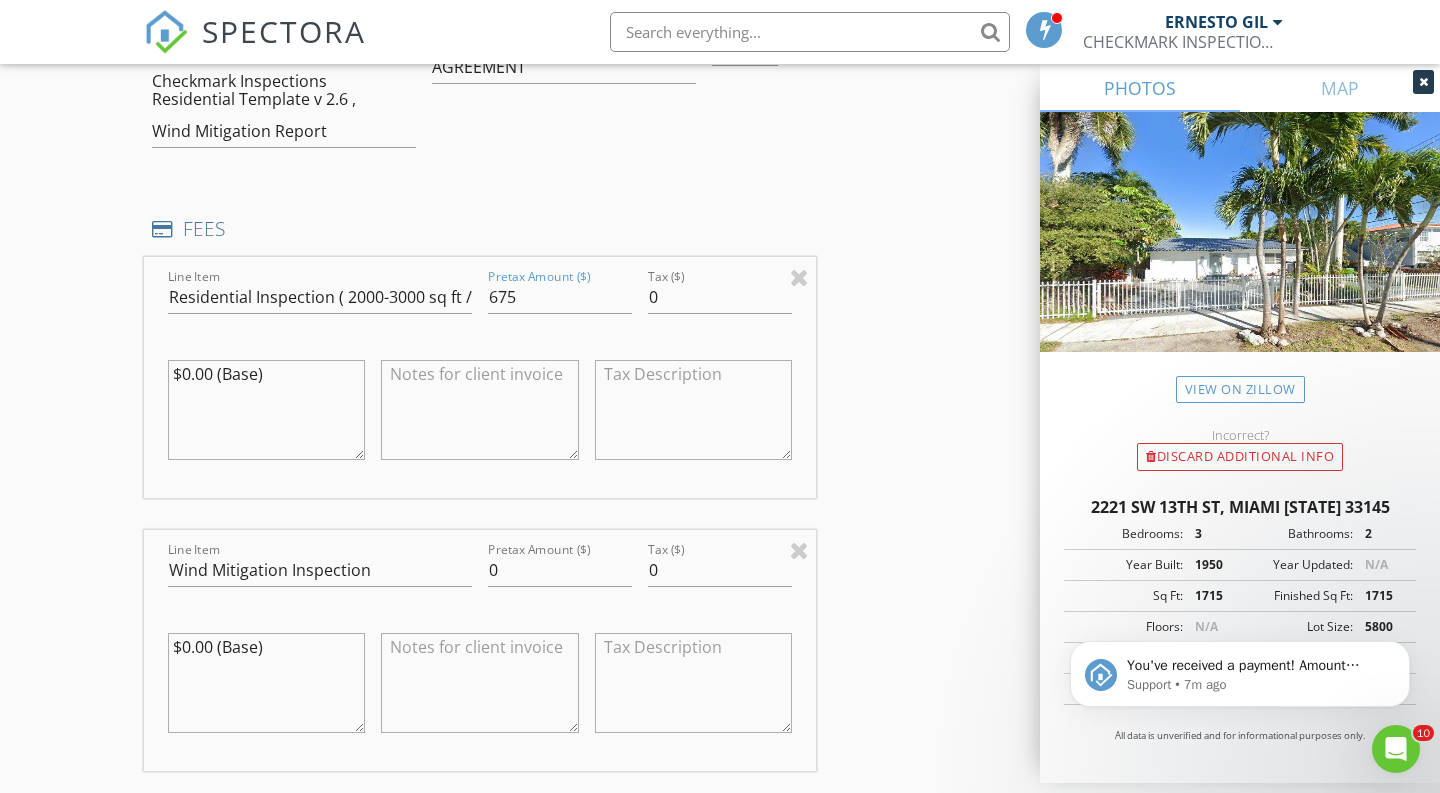click on "INSPECTOR(S)
check_box   ERNESTO GIL   PRIMARY   ERNESTO GIL arrow_drop_down   check_box_outline_blank ERNESTO GIL specifically requested
Date/Time
08/08/2025 1:00 PM
Location
Address Search       Address 2221 SW 13th St   Unit   City Miami   State FL   Zip 33145   County Miami-Dade     Square Feet 1715   Year Built 1950   Foundation arrow_drop_down     ERNESTO GIL     37.4 miles     (an hour)
client
check_box Enable Client CC email for this inspection   Client Search     check_box_outline_blank Client is a Company/Organization     First Name Nancy   Last Name Martinez   Email nancying2@hotmail.com   CC Email   Phone 786-486-9575   Address   City   State   Zip       Notes   Private Notes
ADD ADDITIONAL client
SERVICES
check_box   Residential Inspection   check_box" at bounding box center (720, 1008) 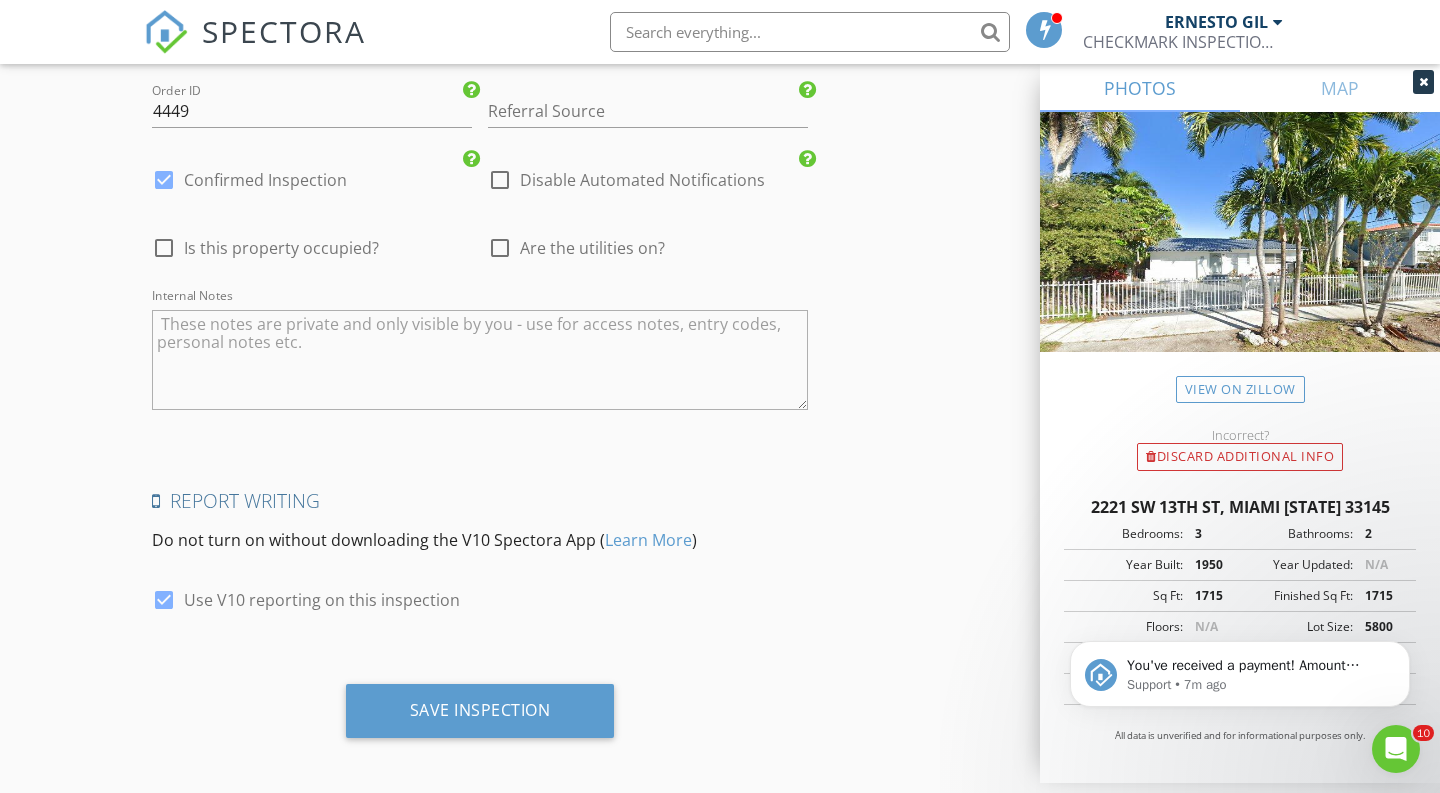 scroll, scrollTop: 4650, scrollLeft: 0, axis: vertical 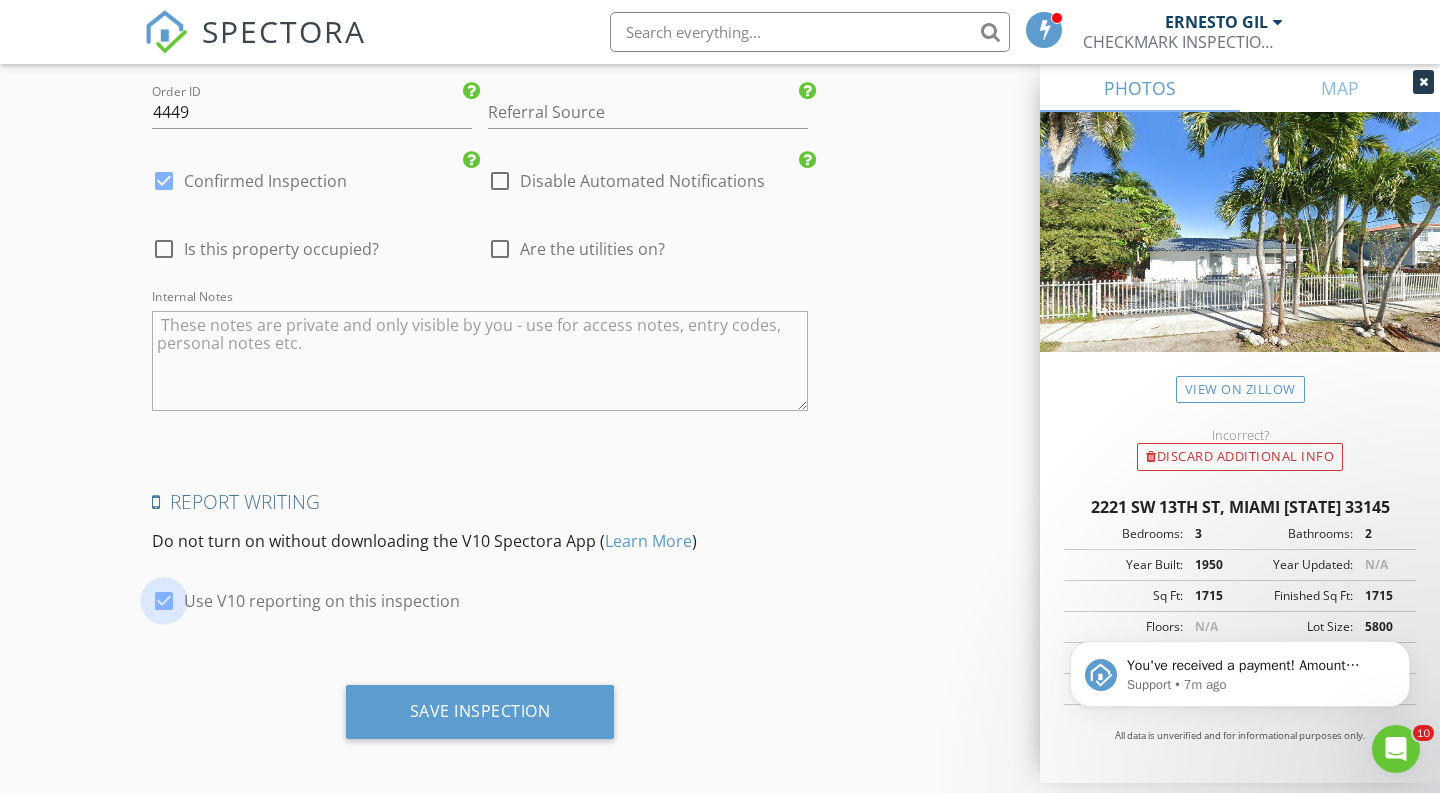 click at bounding box center [164, 601] 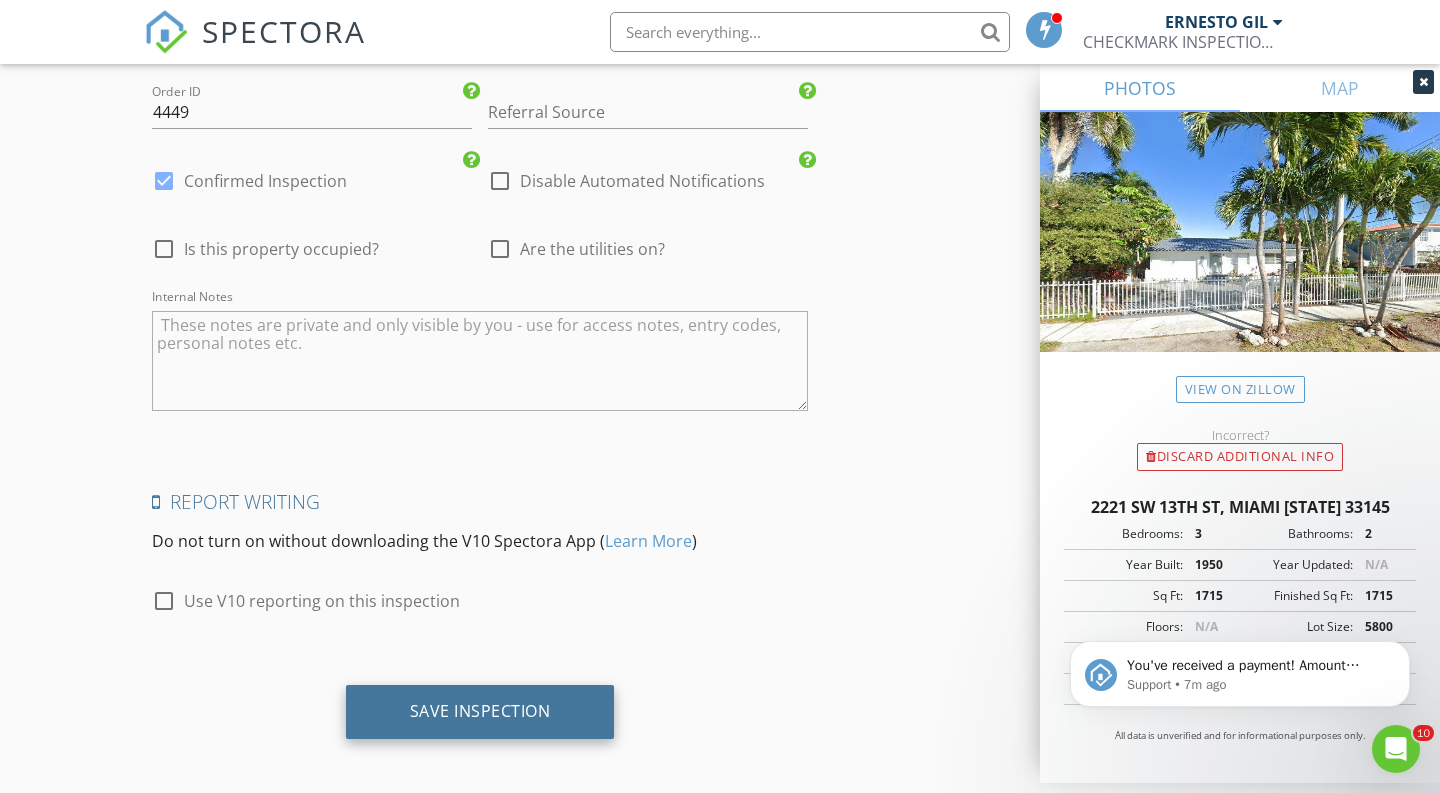 click on "Save Inspection" at bounding box center [480, 712] 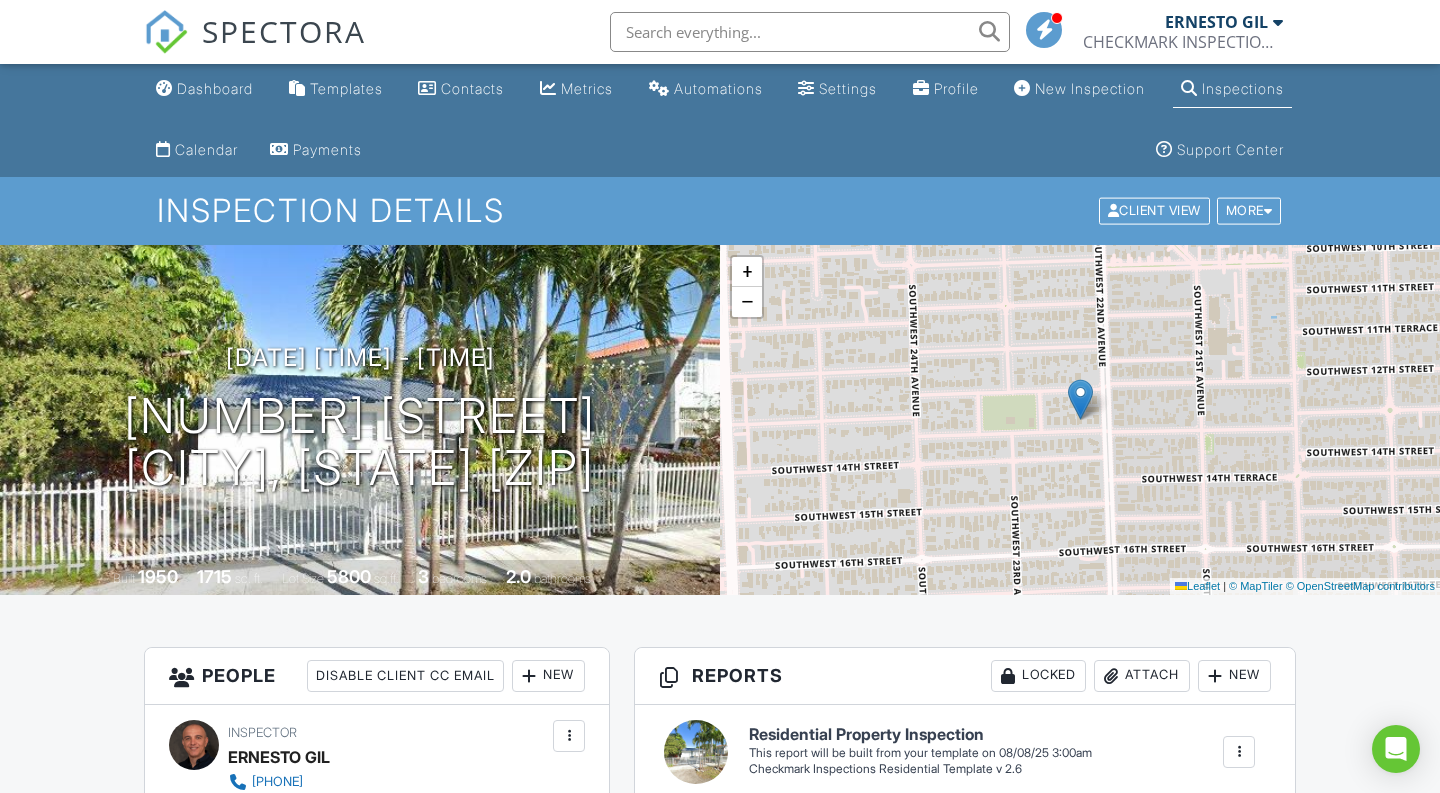 scroll, scrollTop: 77, scrollLeft: 0, axis: vertical 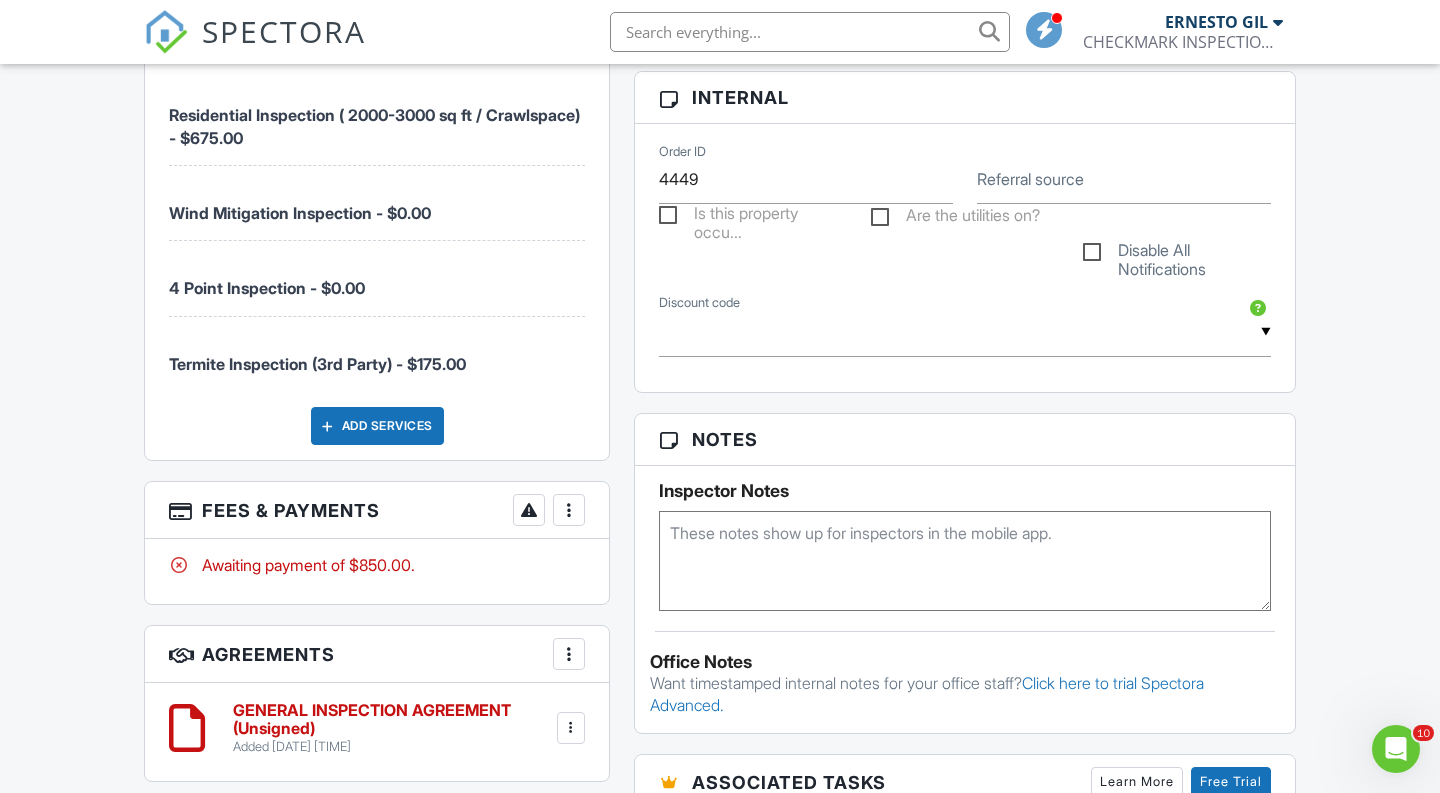click on "More" at bounding box center [569, 510] 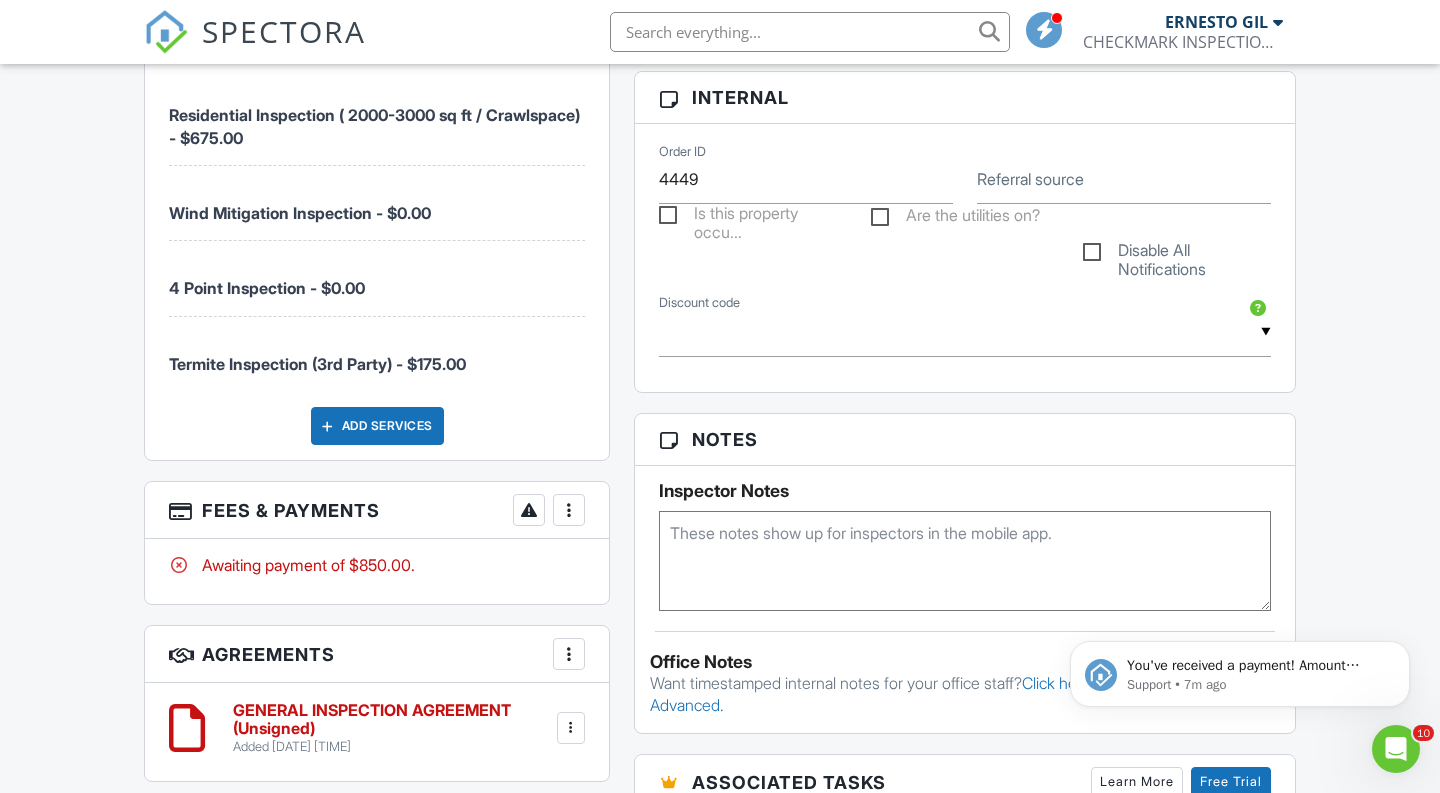 scroll, scrollTop: 0, scrollLeft: 0, axis: both 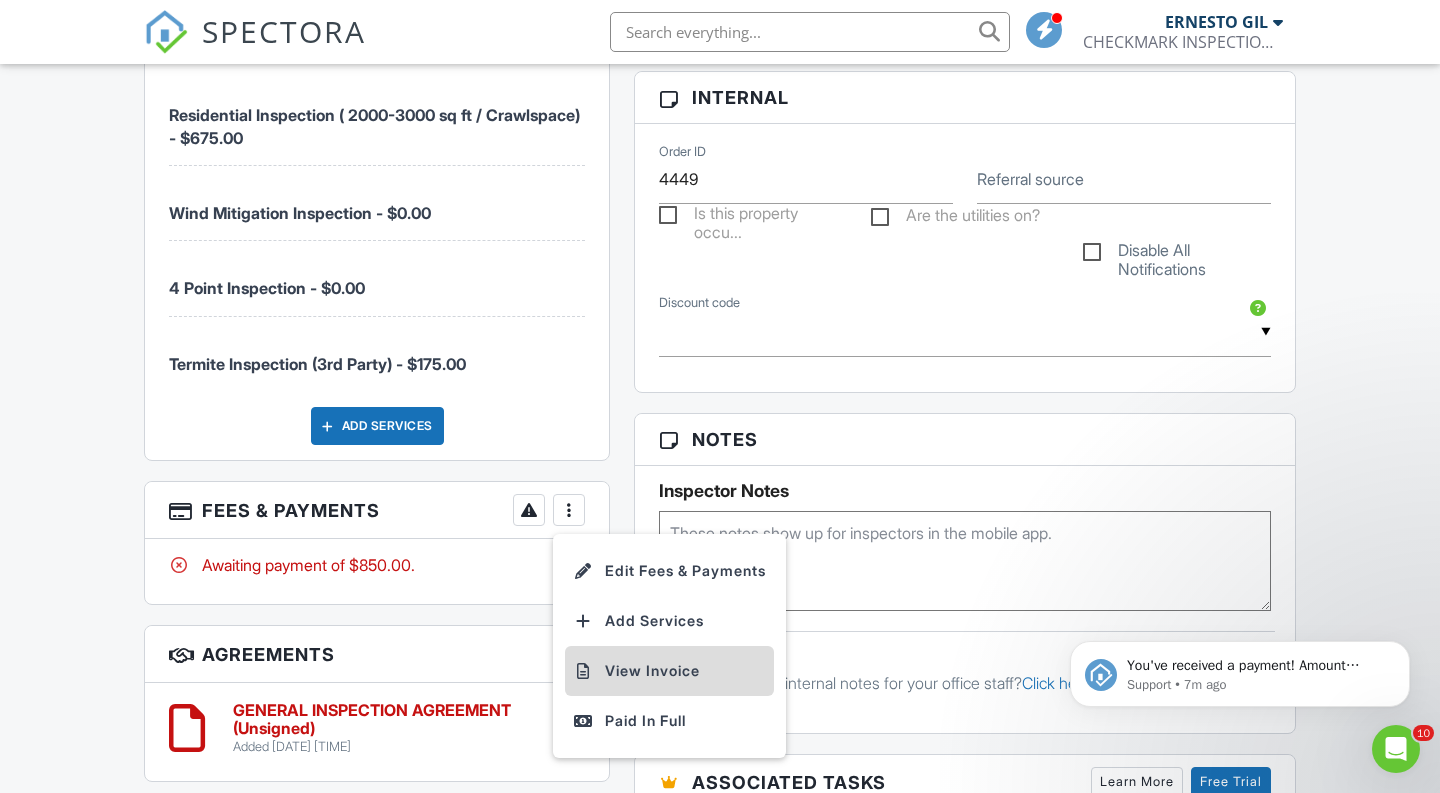 click on "View Invoice" at bounding box center (669, 671) 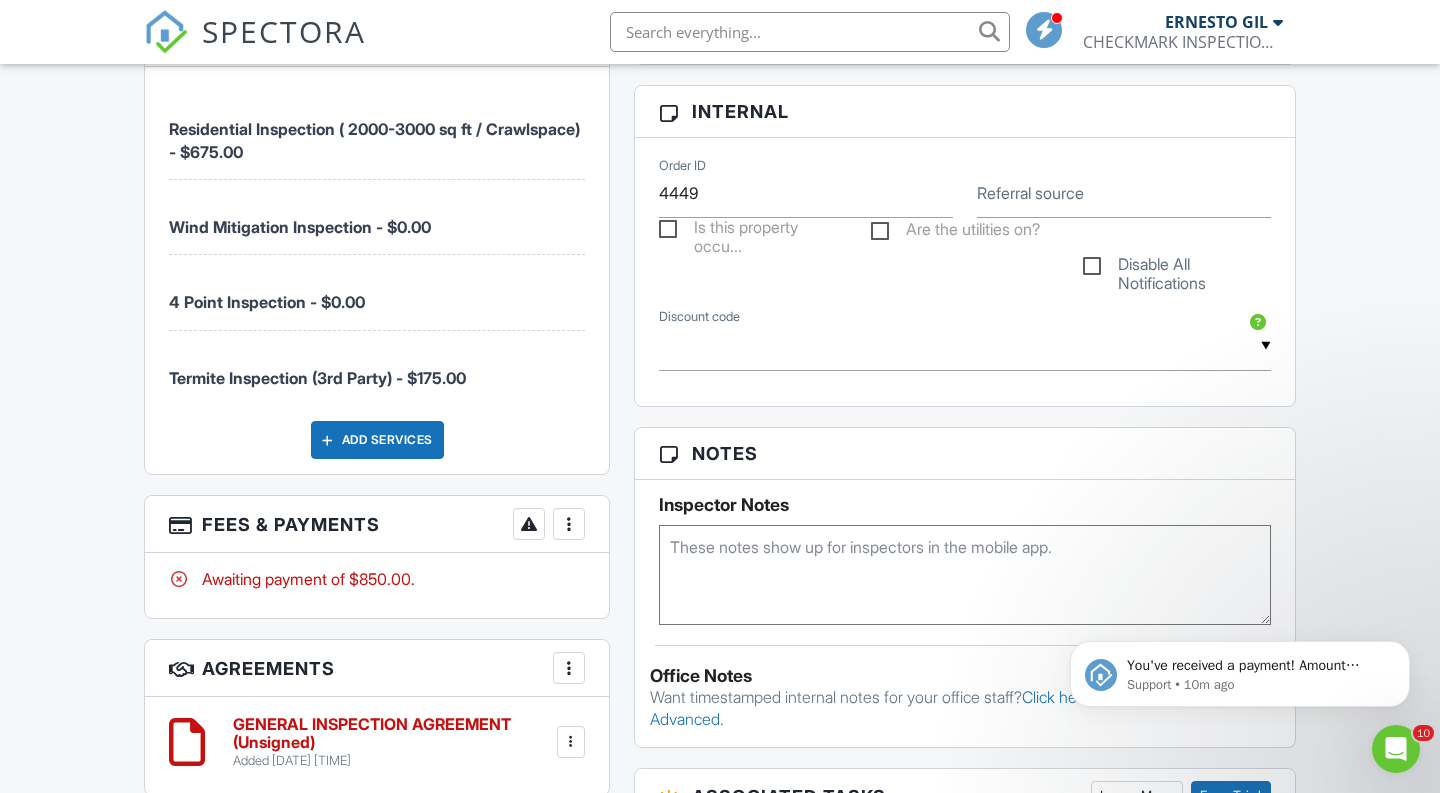 scroll, scrollTop: 1017, scrollLeft: 0, axis: vertical 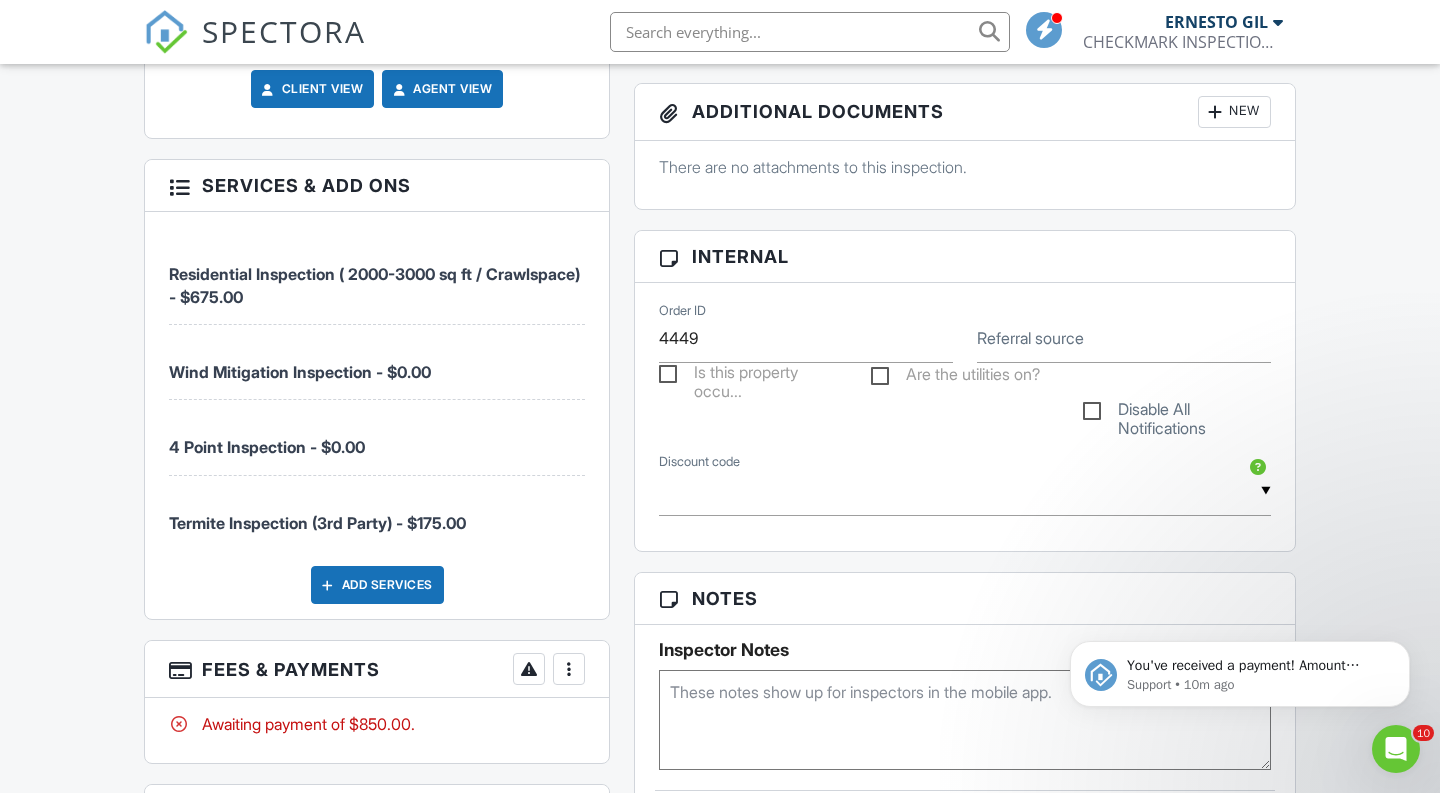 click at bounding box center (810, 32) 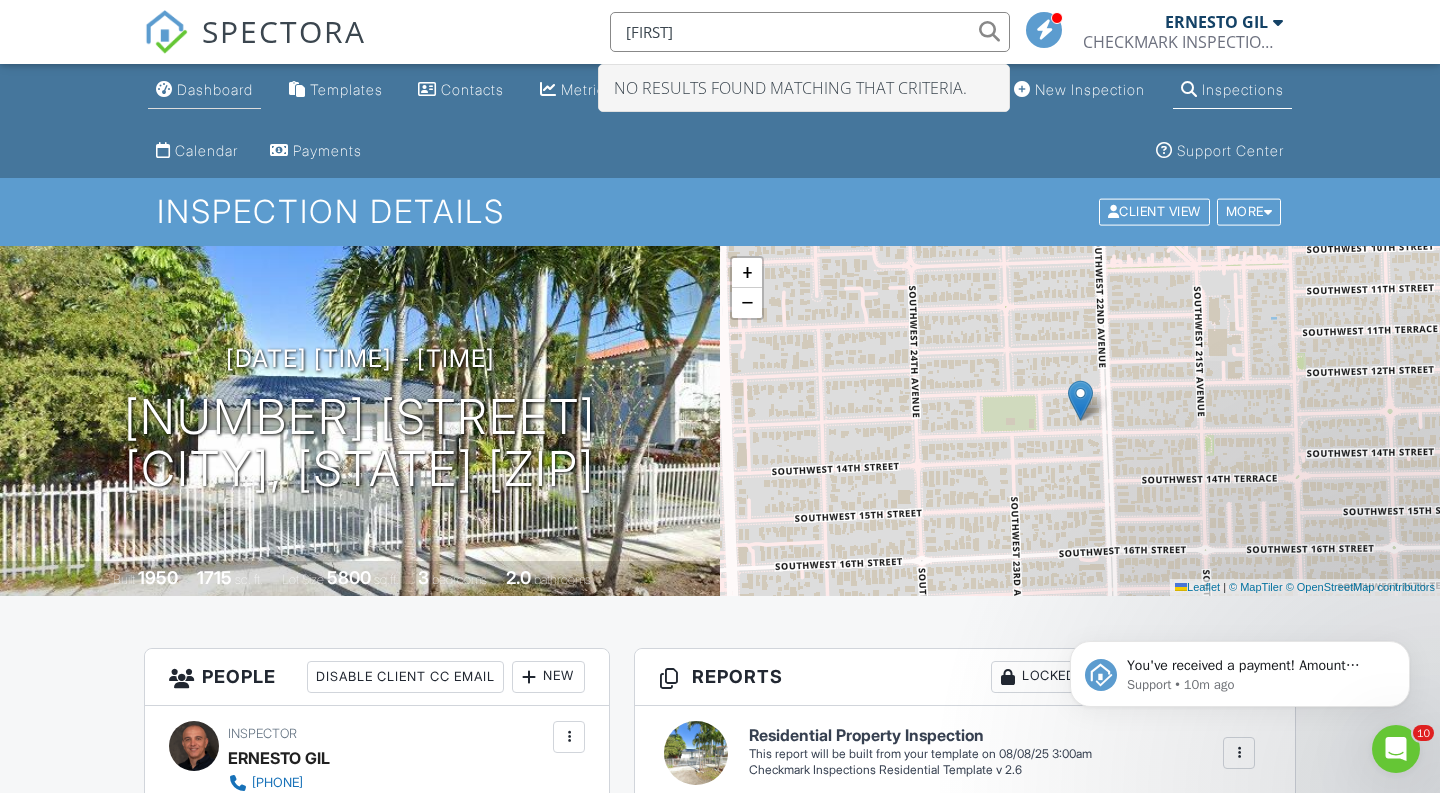 scroll, scrollTop: -2, scrollLeft: 0, axis: vertical 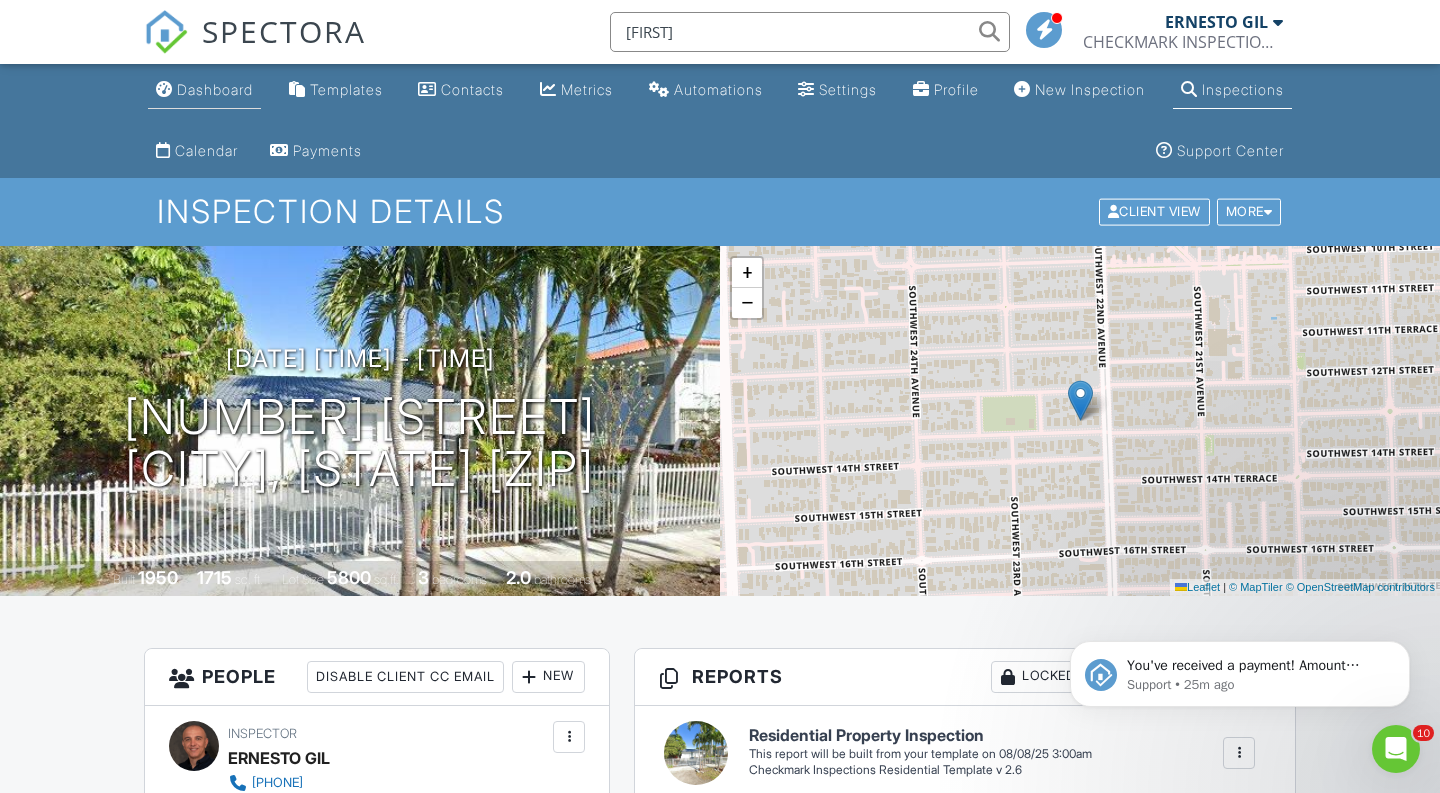 click on "Dashboard" at bounding box center (215, 89) 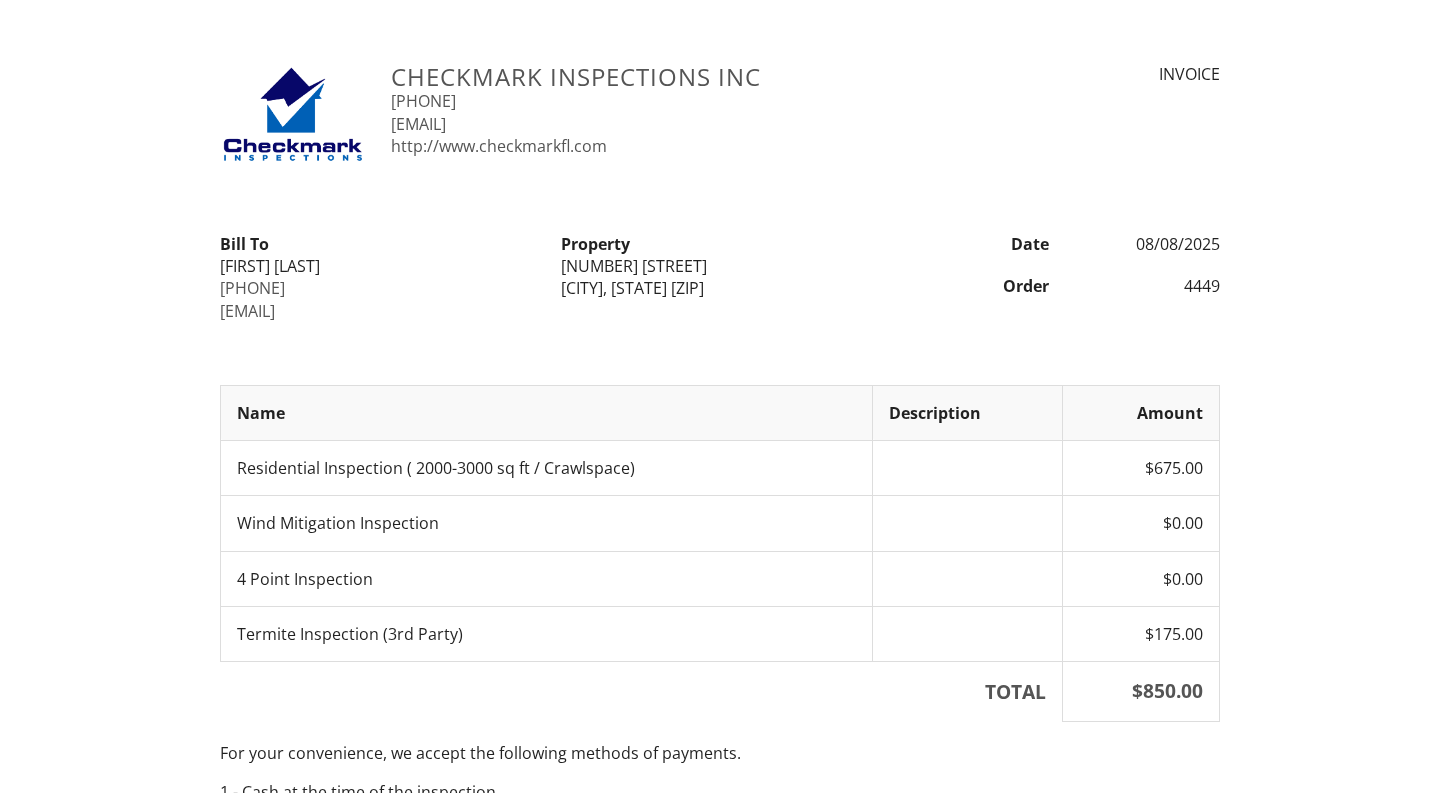 scroll, scrollTop: 0, scrollLeft: 0, axis: both 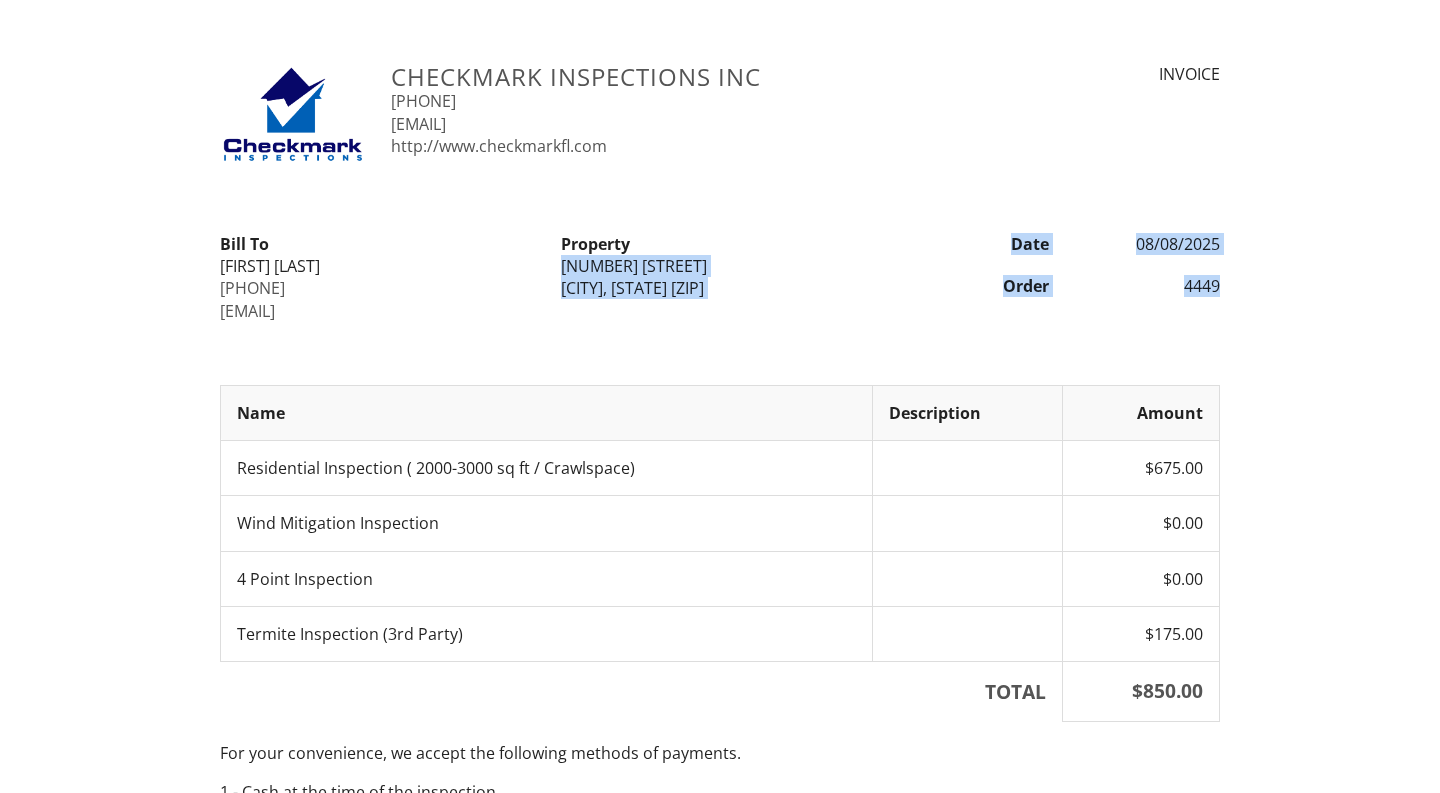 drag, startPoint x: 695, startPoint y: 301, endPoint x: 560, endPoint y: 259, distance: 141.38246 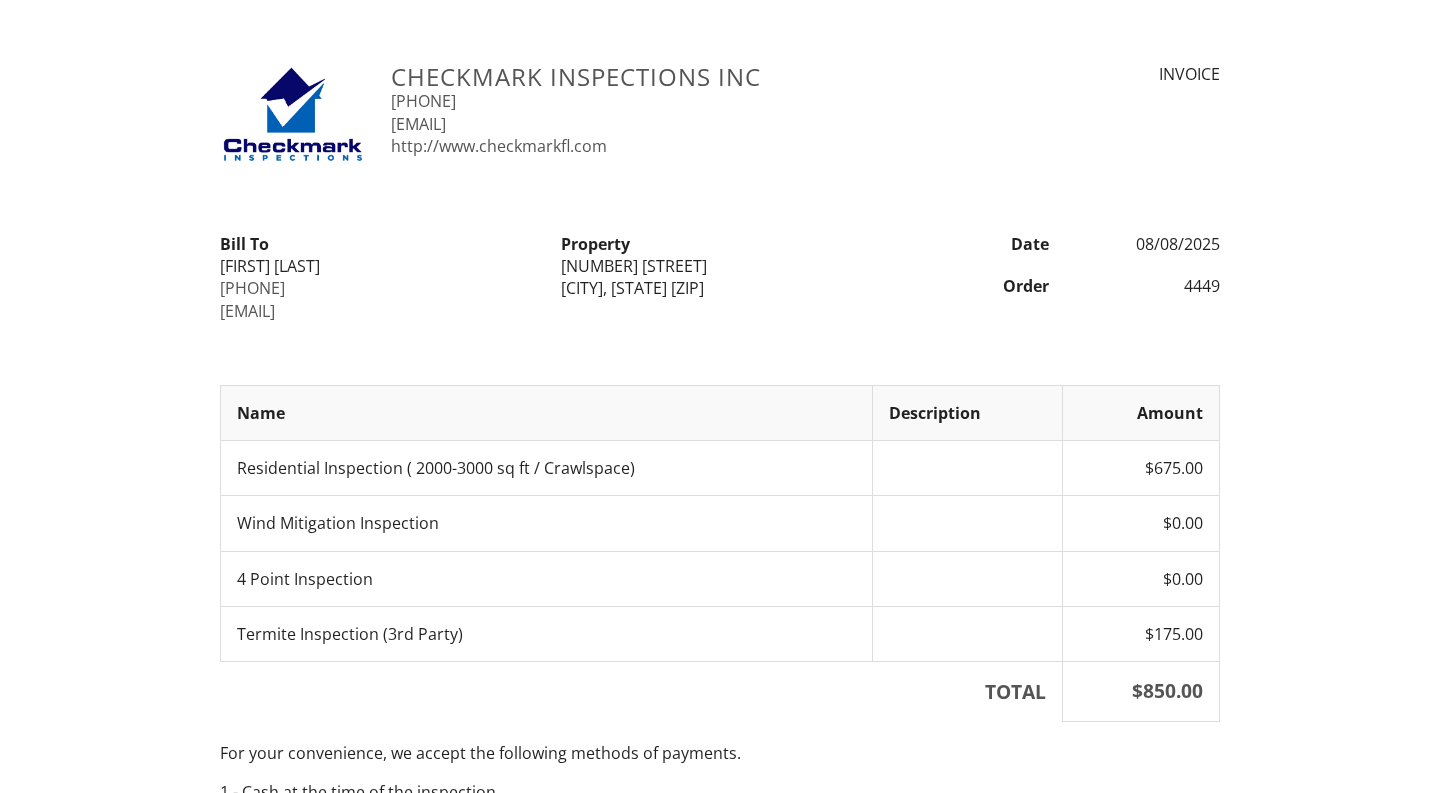 click on "CHECKMARK INSPECTIONS INC
[PHONE] [EMAIL]
http://www.checkmarkfl.com
INVOICE
Bill To
[FIRST] [LAST]
[PHONE] [EMAIL]
Property
[NUMBER] [STREET]
[CITY], [STATE] [ZIP]
Date
[DATE]
Order
4449
Name
Description
Amount
Residential Inspection ( 2000-3000 sq ft / Crawlspace)
$675.00
Wind Mitigation Inspection
$0.00
4 Point Inspection
$0.00
Termite Inspection (3rd Party)
$175.00
TOTAL
$850.00
For your convenience, we accept the following methods of payments. 1.- Cash at the time of the inspection. 2.- Zelle using this information checkmarkfl@example.com 3.- Personal or Company Check at the time of the inspection payable to: Checkmark Inspection Inc Thanks for your business!!!
View as PDF" at bounding box center (720, 575) 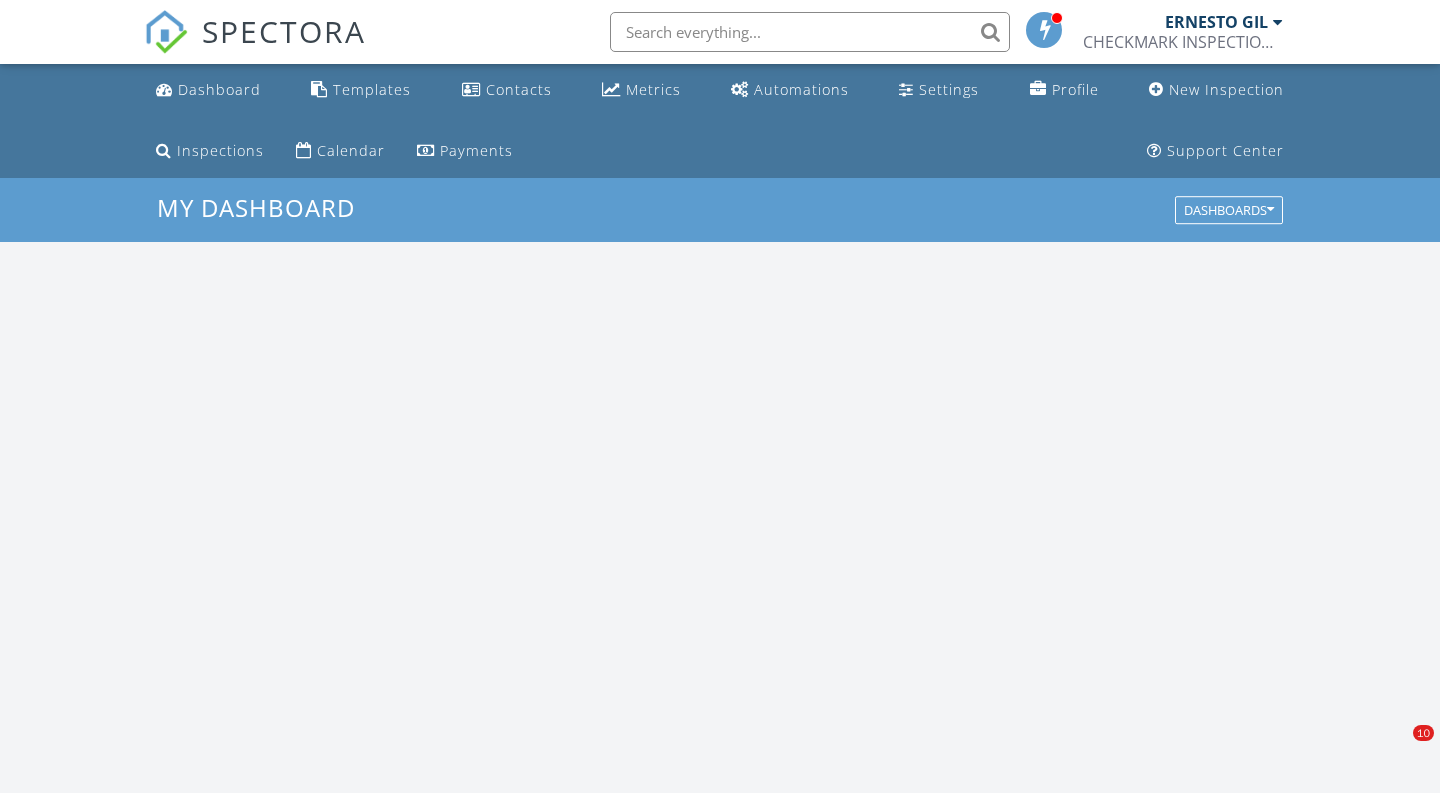 scroll, scrollTop: 0, scrollLeft: 0, axis: both 